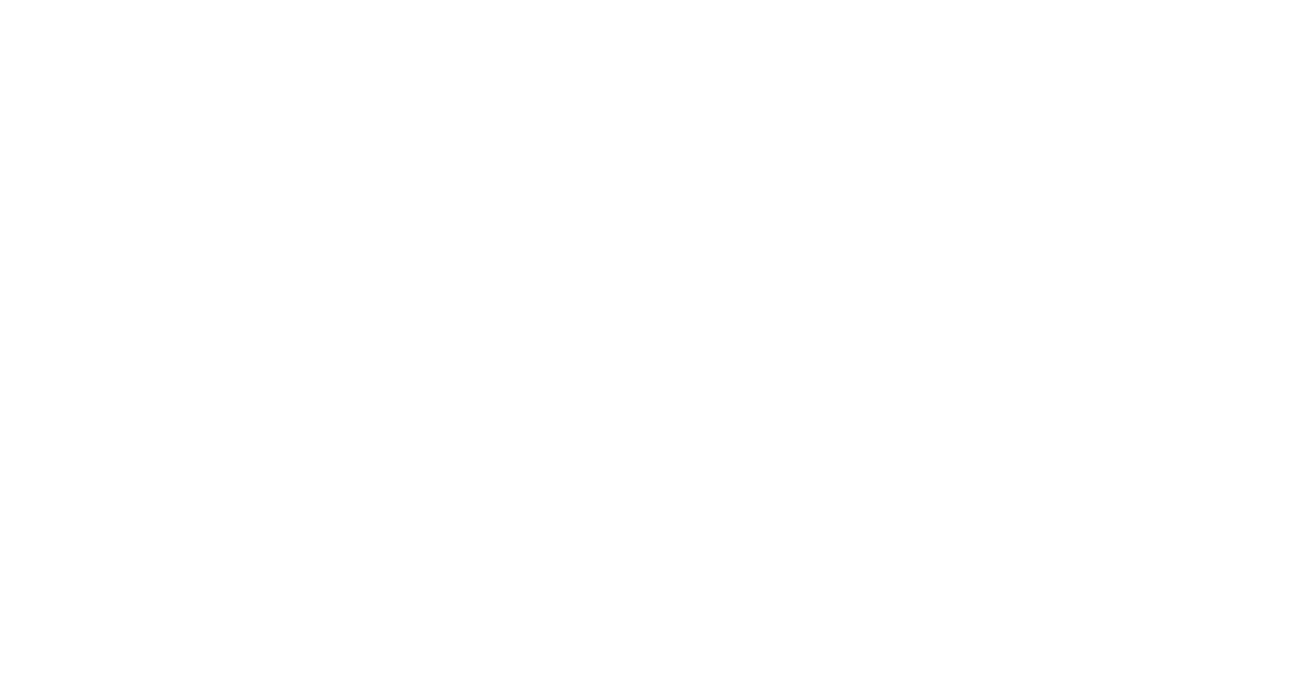 scroll, scrollTop: 0, scrollLeft: 0, axis: both 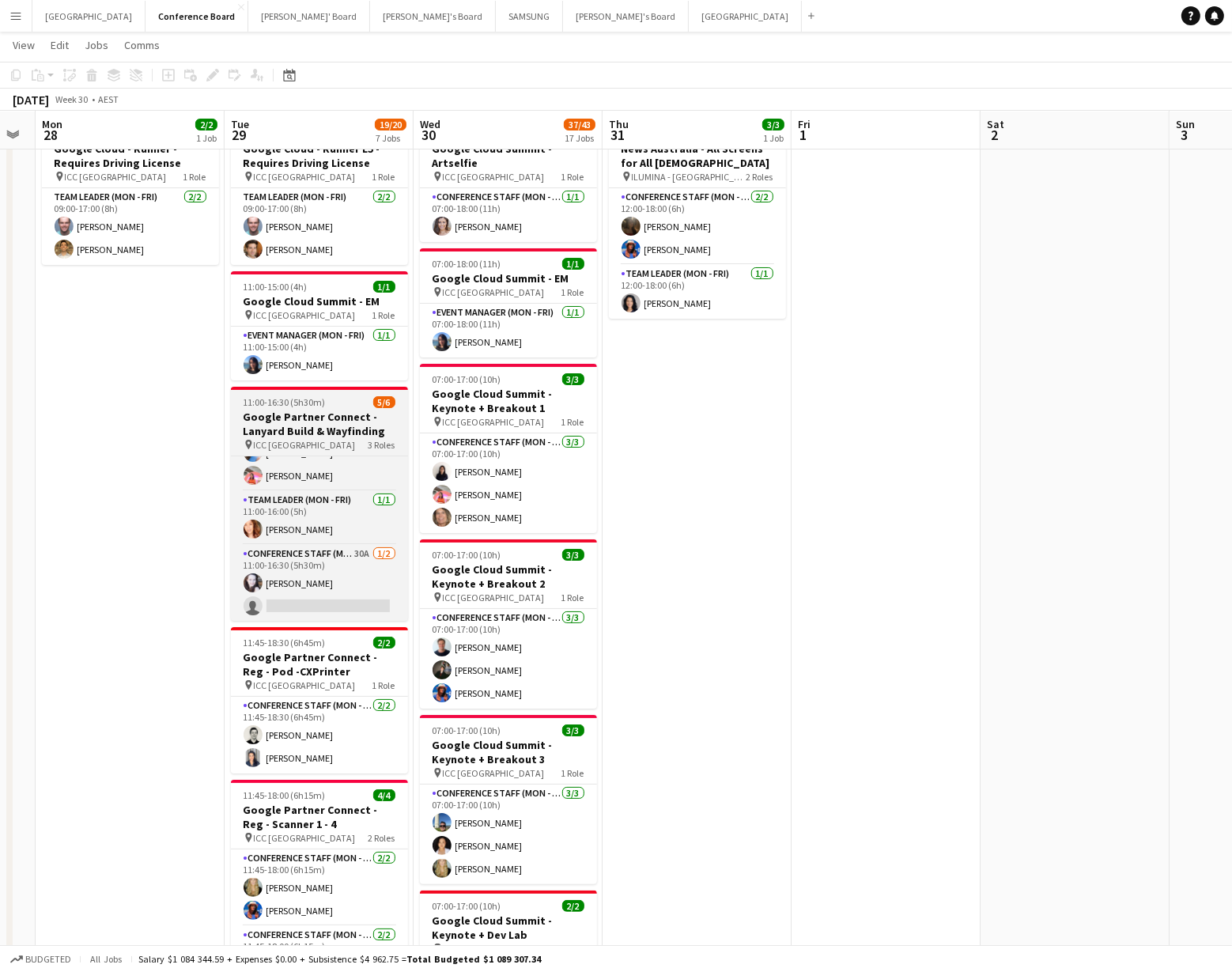 drag, startPoint x: 325, startPoint y: 435, endPoint x: 272, endPoint y: 409, distance: 59.03389 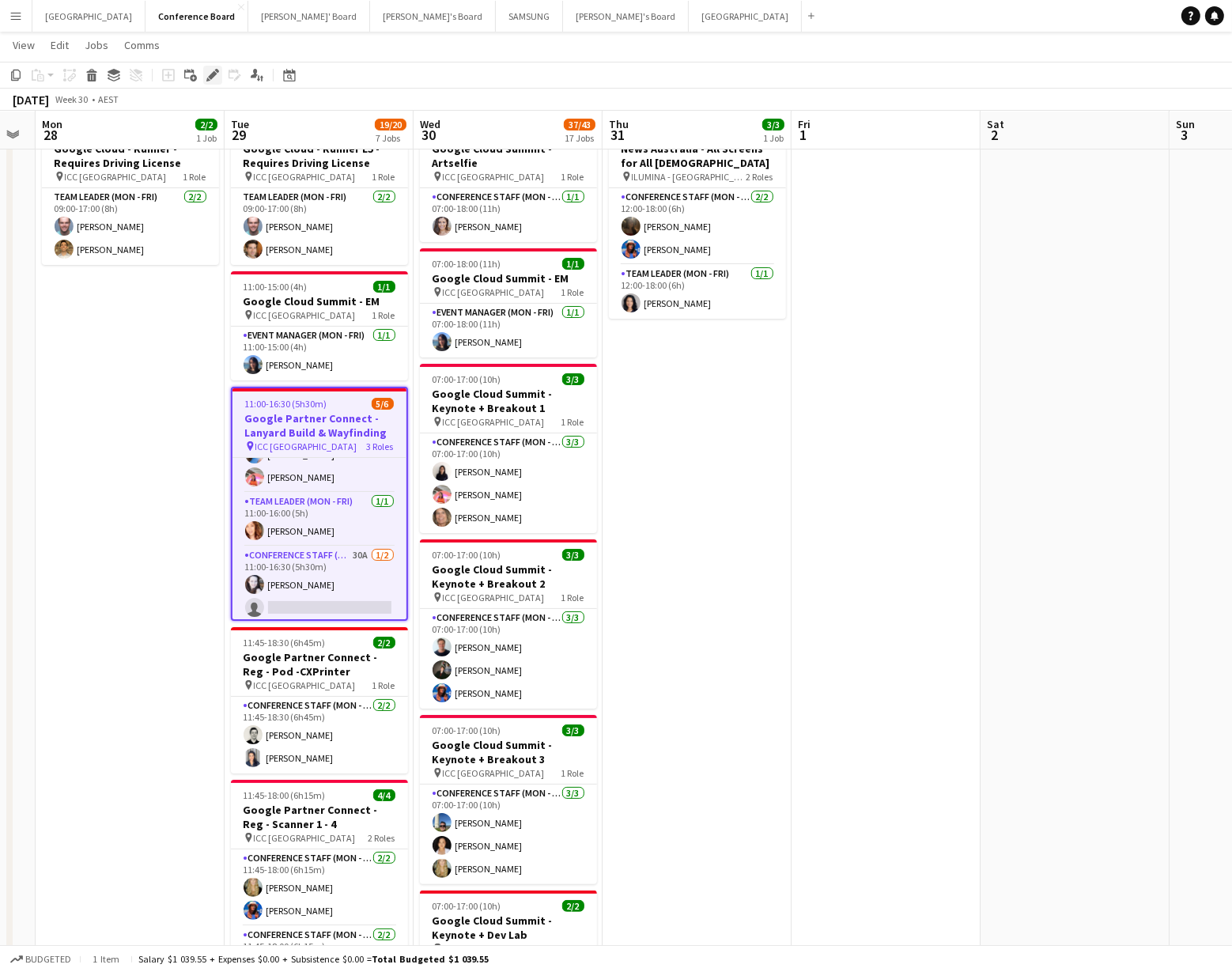 click on "Edit" 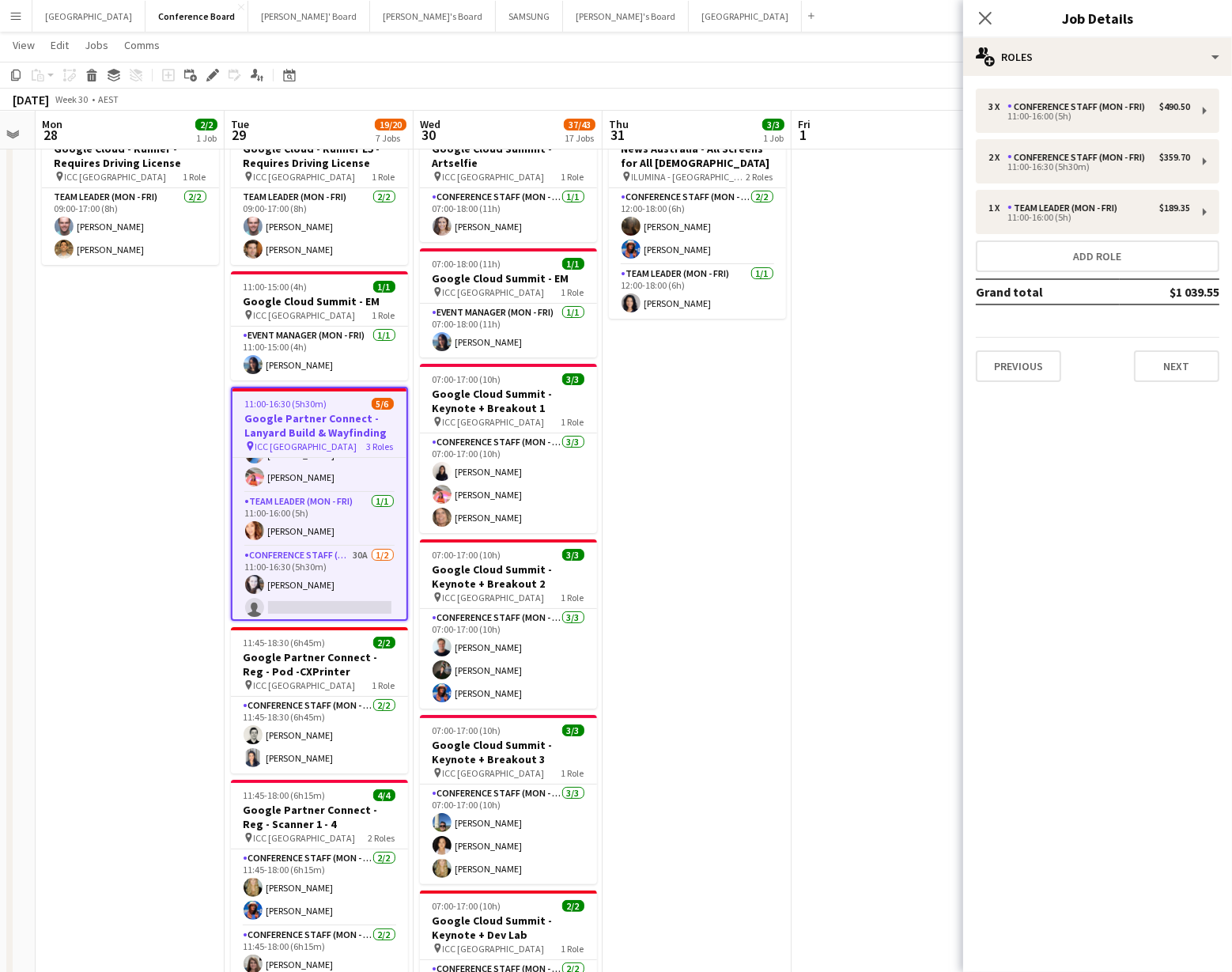 click on "3 x   Conference Staff (Mon - Fri)   $490.50   11:00-16:00 (5h)   2 x   Conference Staff (Mon - Fri)   $359.70   11:00-16:30 (5h30m)   1 x   Team Leader (Mon - Fri)   $189.35   11:00-16:00 (5h)   Add role   Grand total   $1 039.55   Previous   Next" at bounding box center [1098, 235] 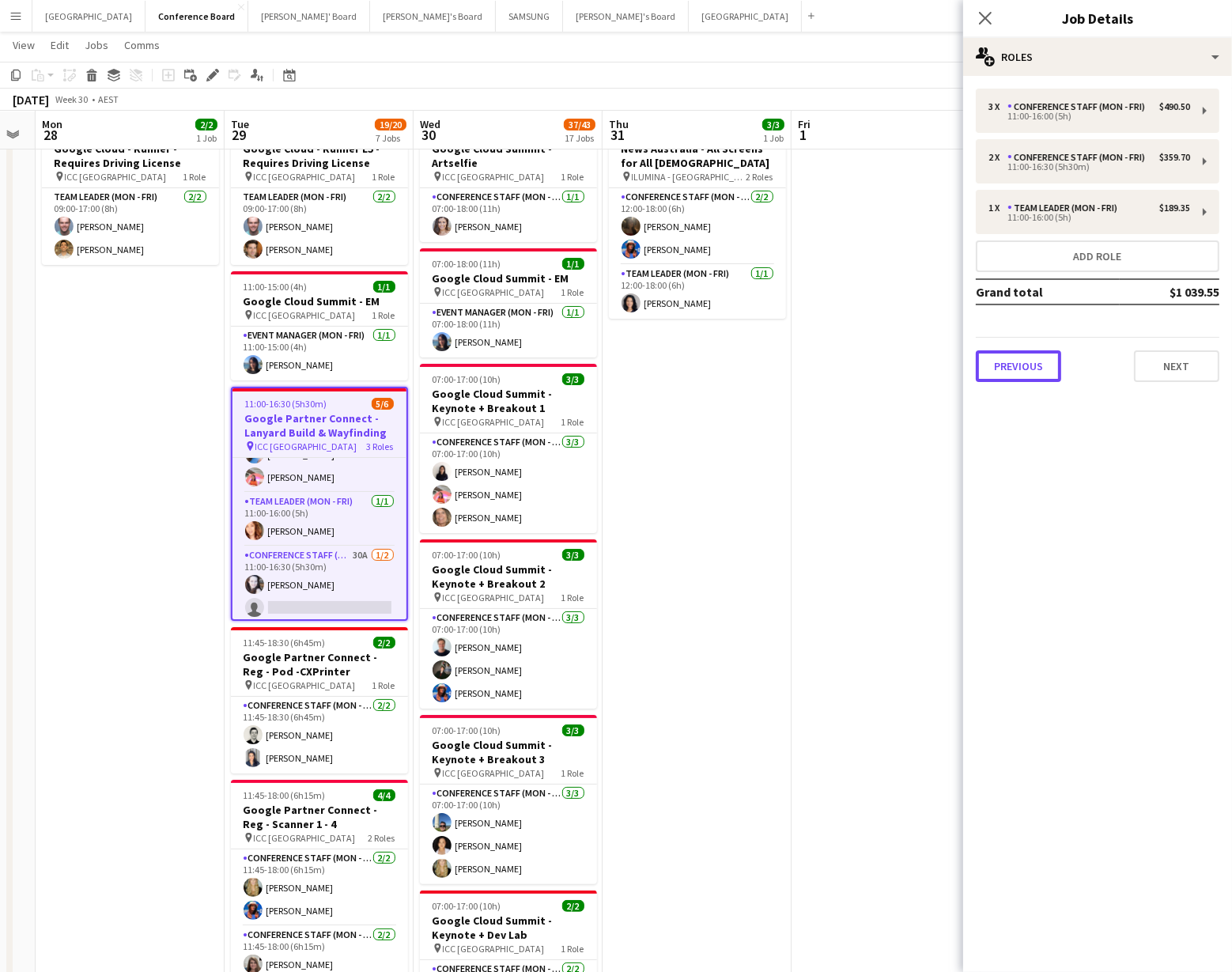 click on "Previous" at bounding box center (1018, 366) 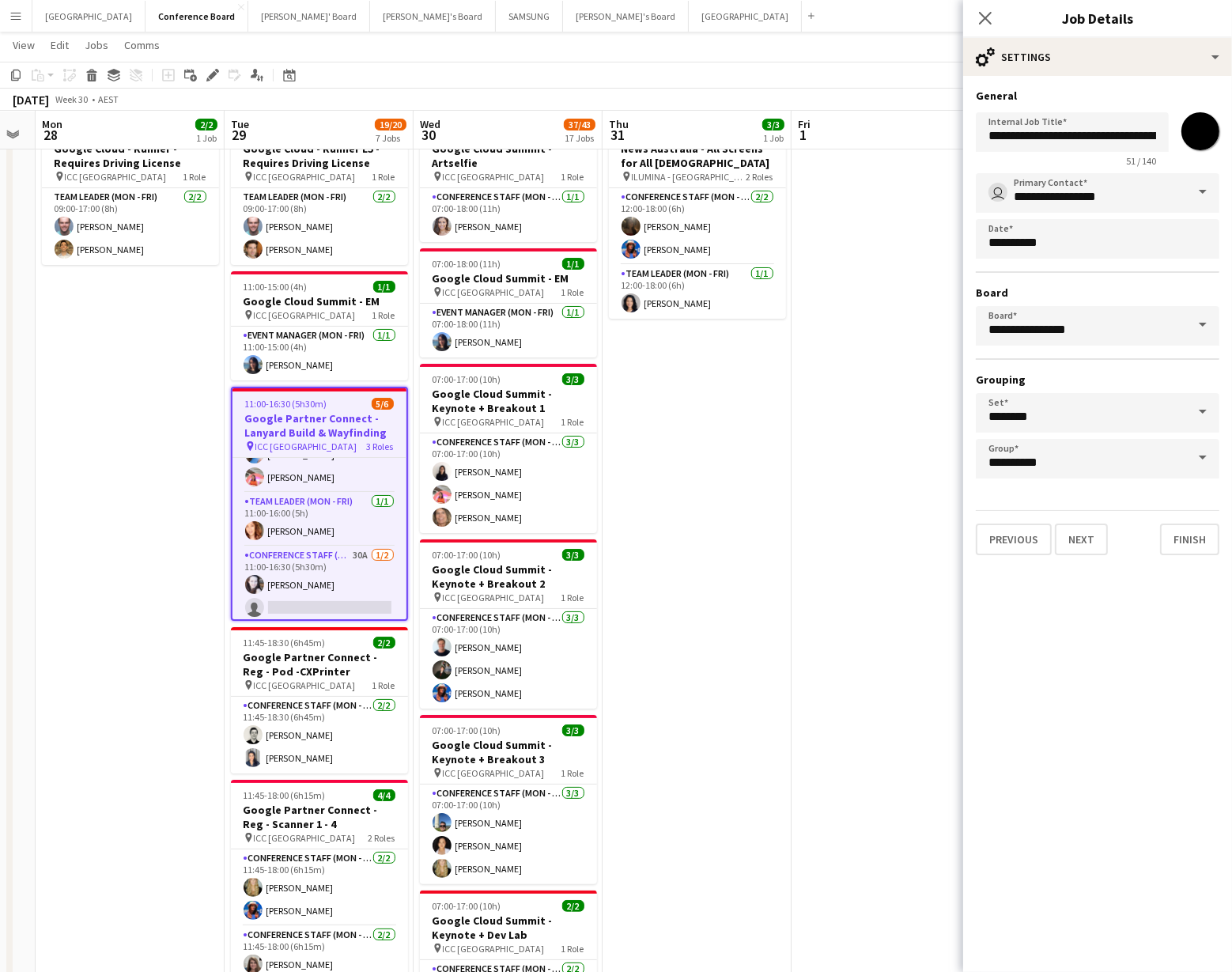 click on "*******" at bounding box center [1200, 131] 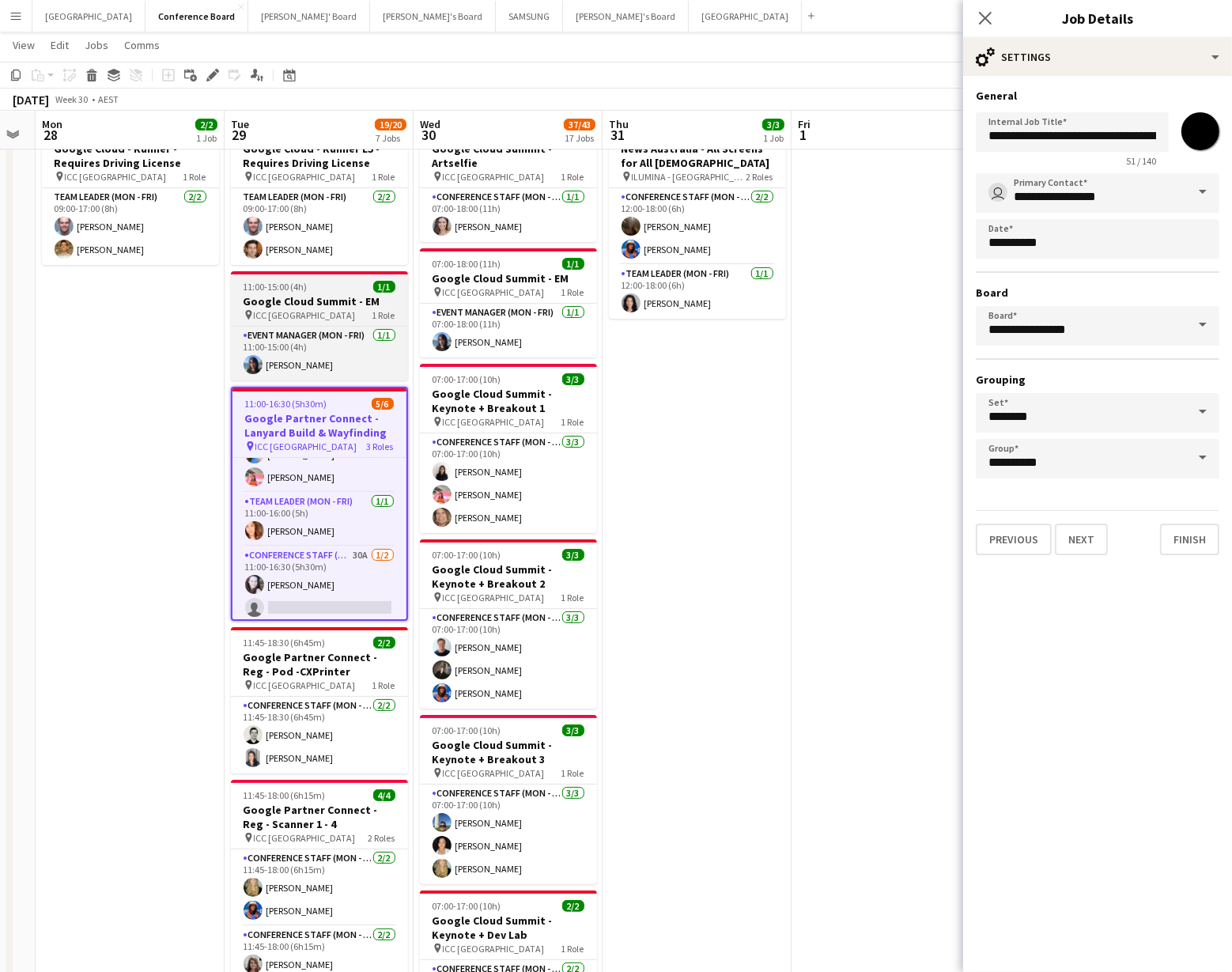 type on "*******" 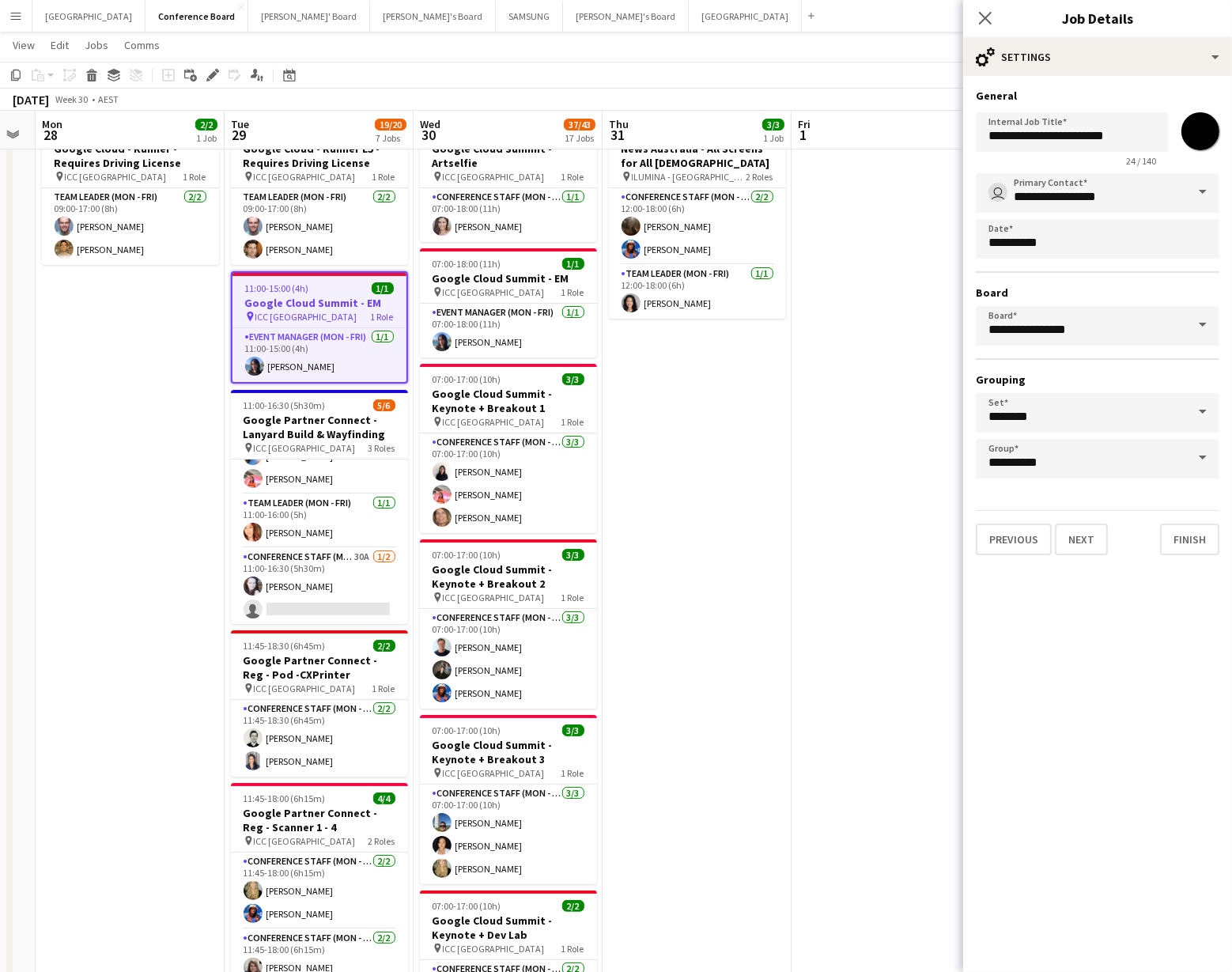 click on "*******" at bounding box center (1200, 131) 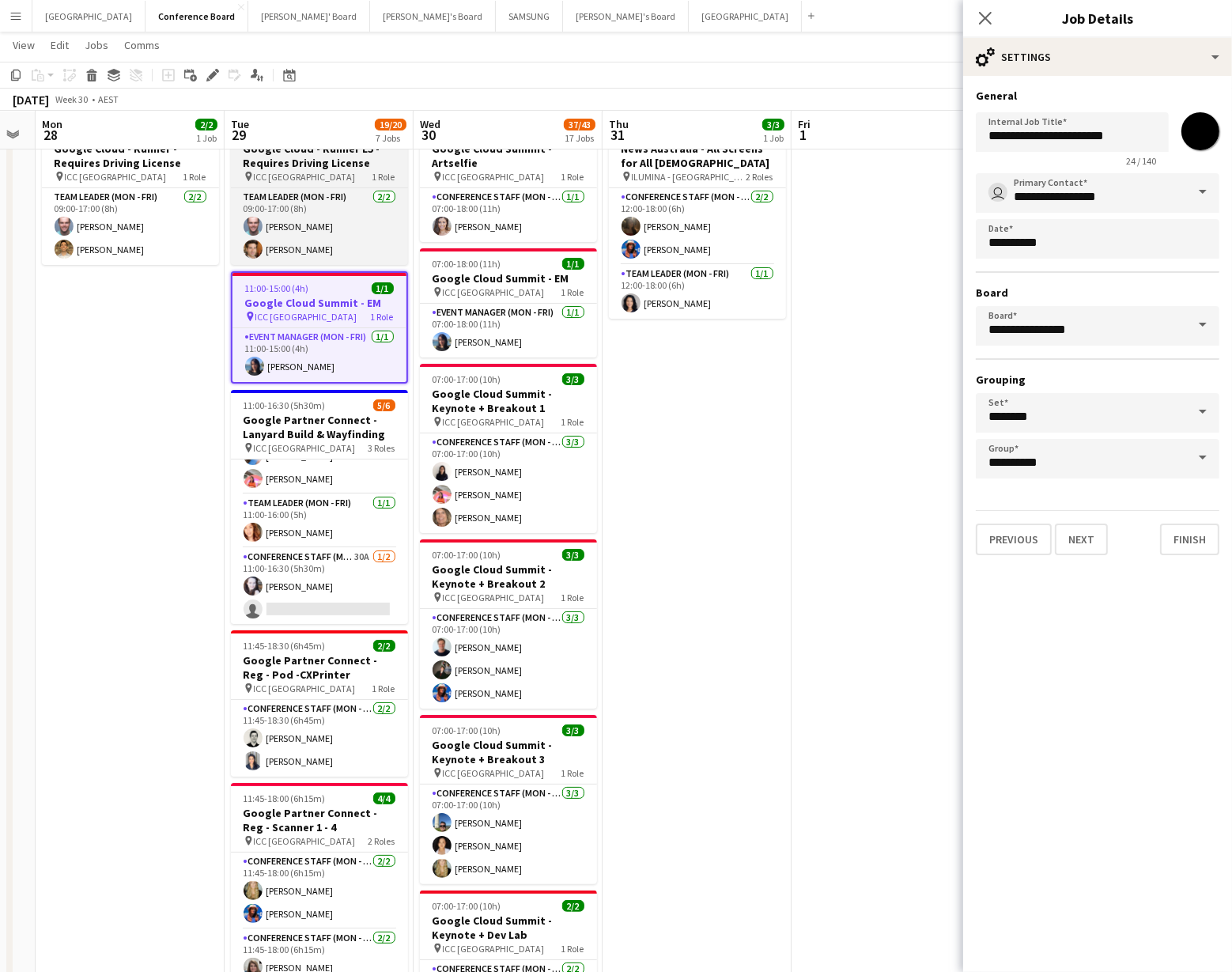 type on "*******" 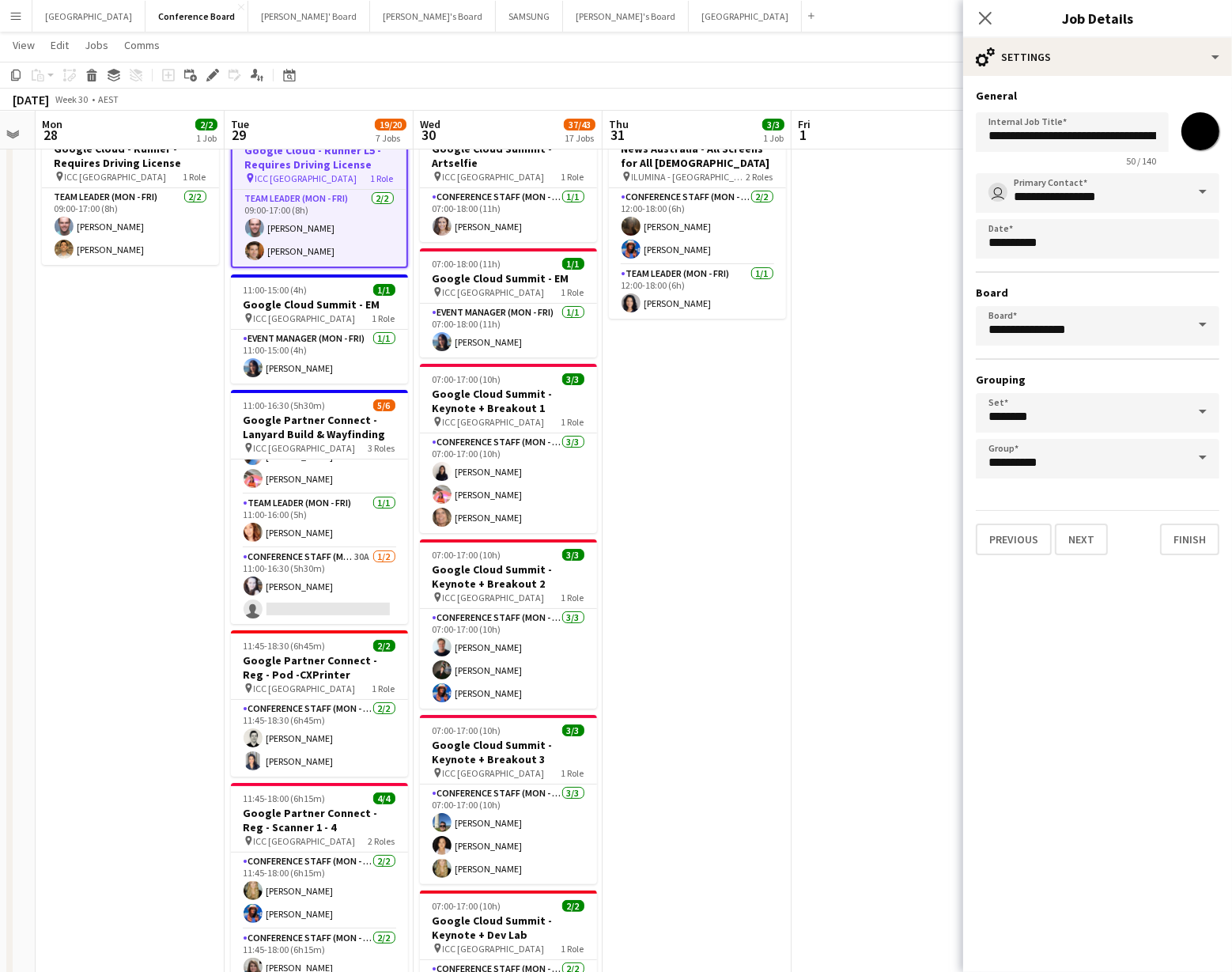 click on "*******" at bounding box center (1200, 131) 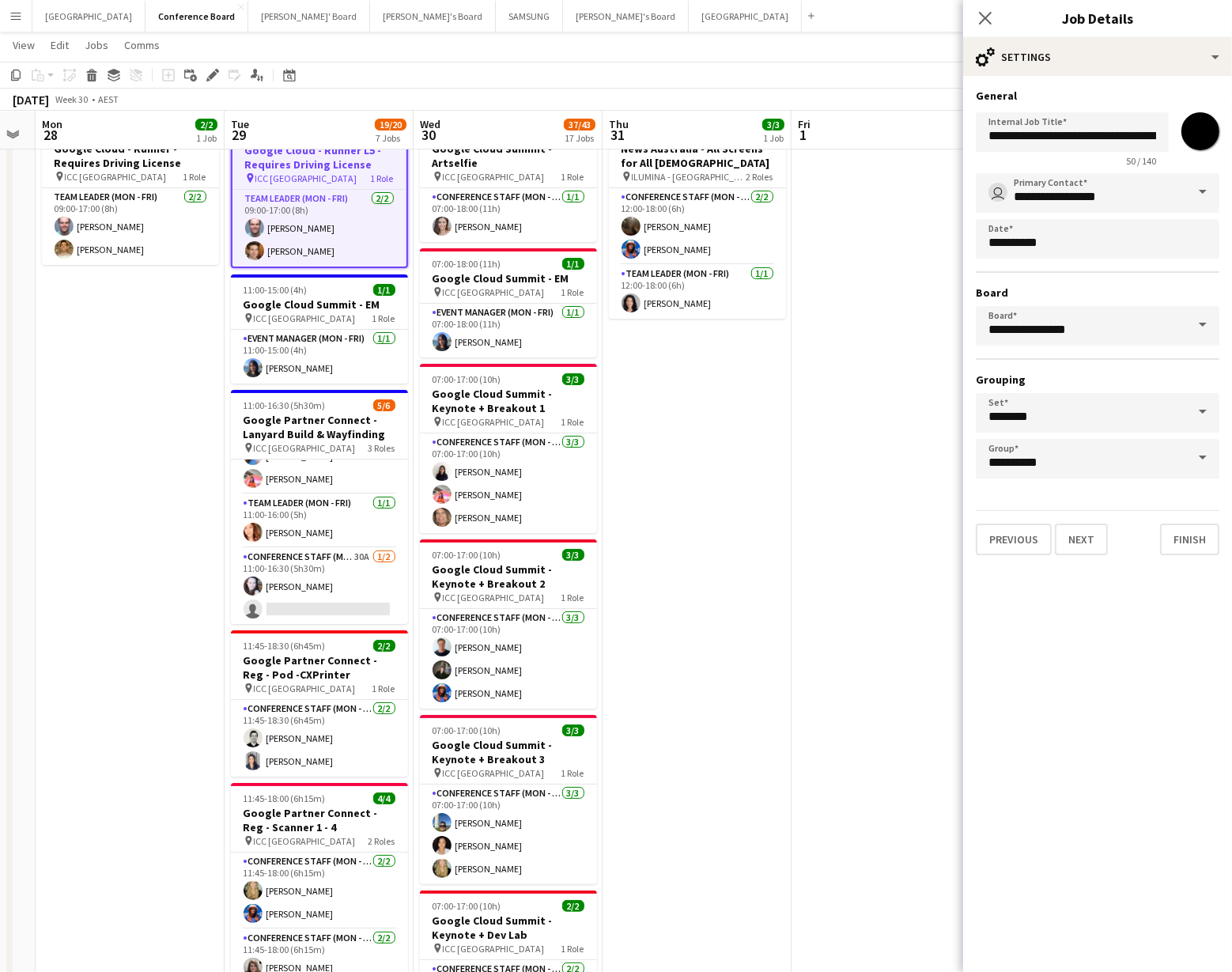 type on "*******" 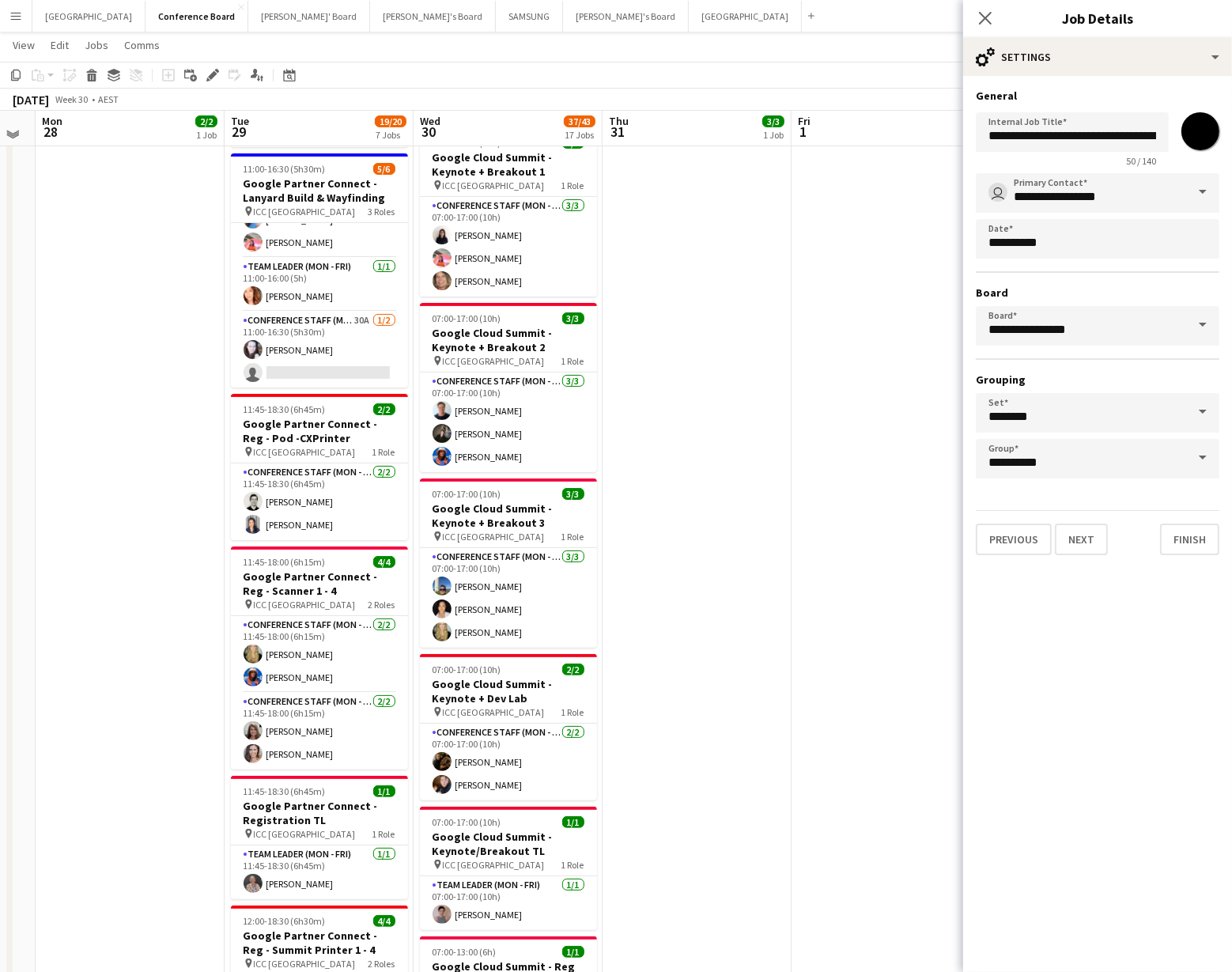 scroll, scrollTop: 304, scrollLeft: 0, axis: vertical 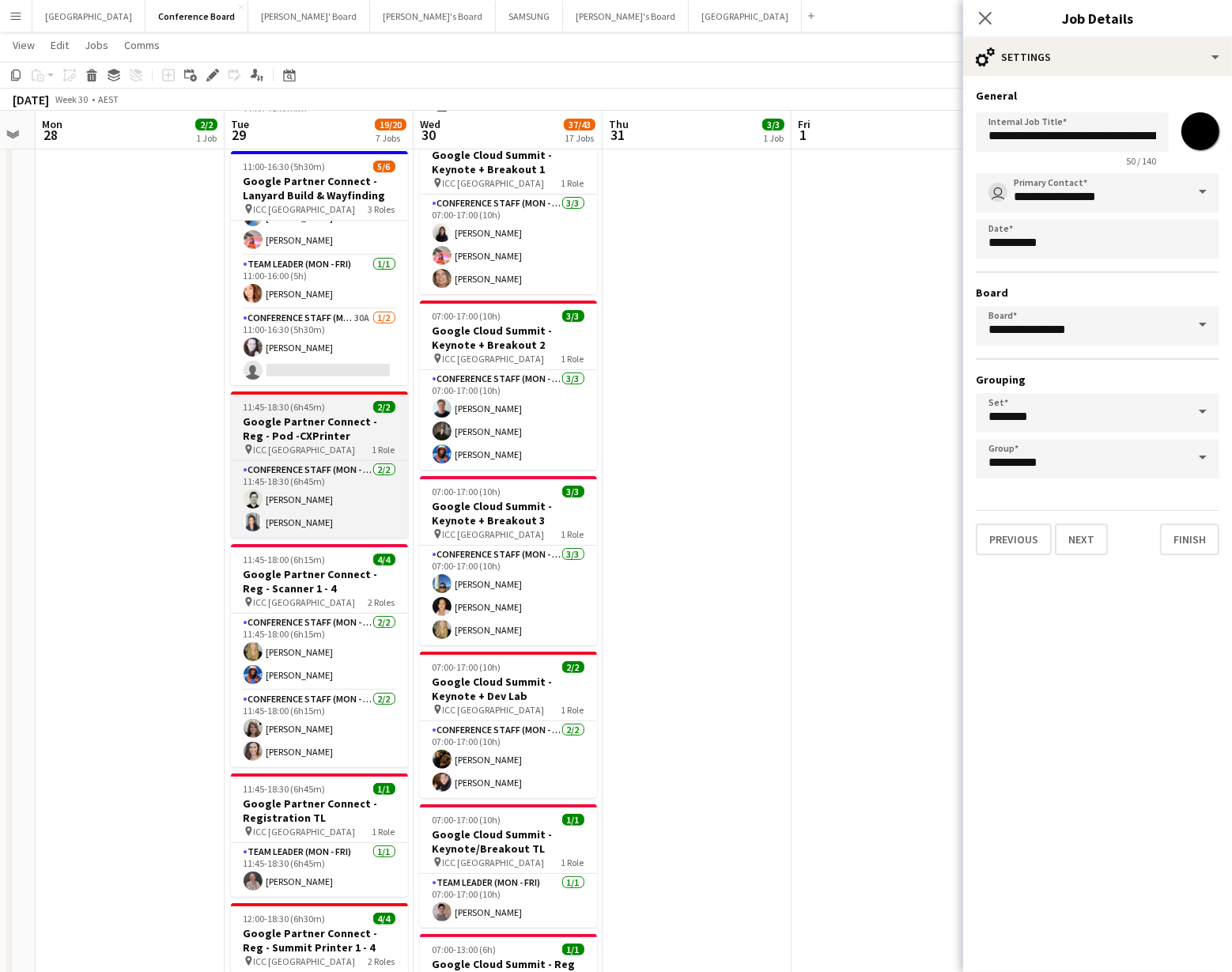 click on "Google Partner Connect - Reg - Pod -CXPrinter" at bounding box center (319, 429) 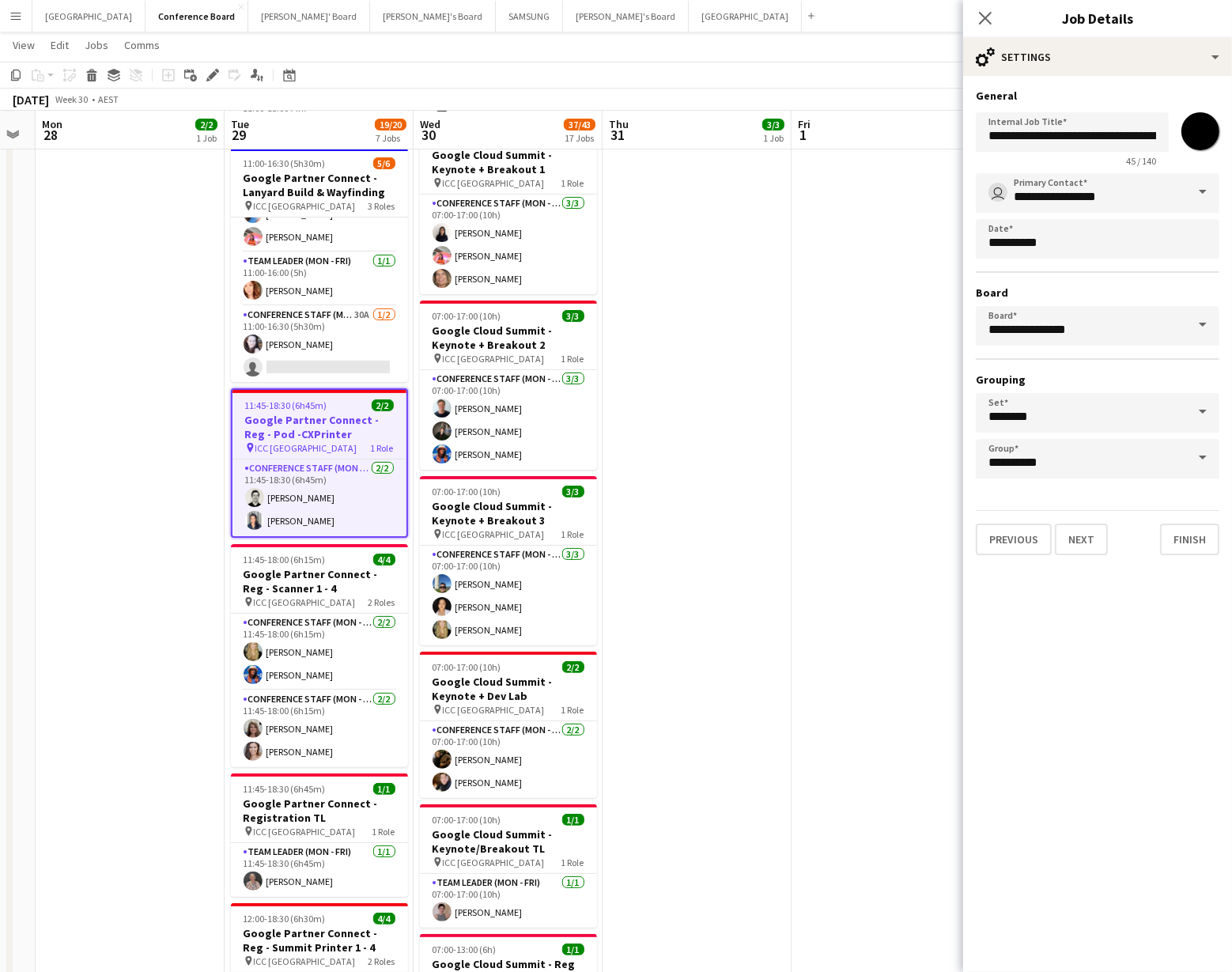 click on "*******" at bounding box center (1200, 131) 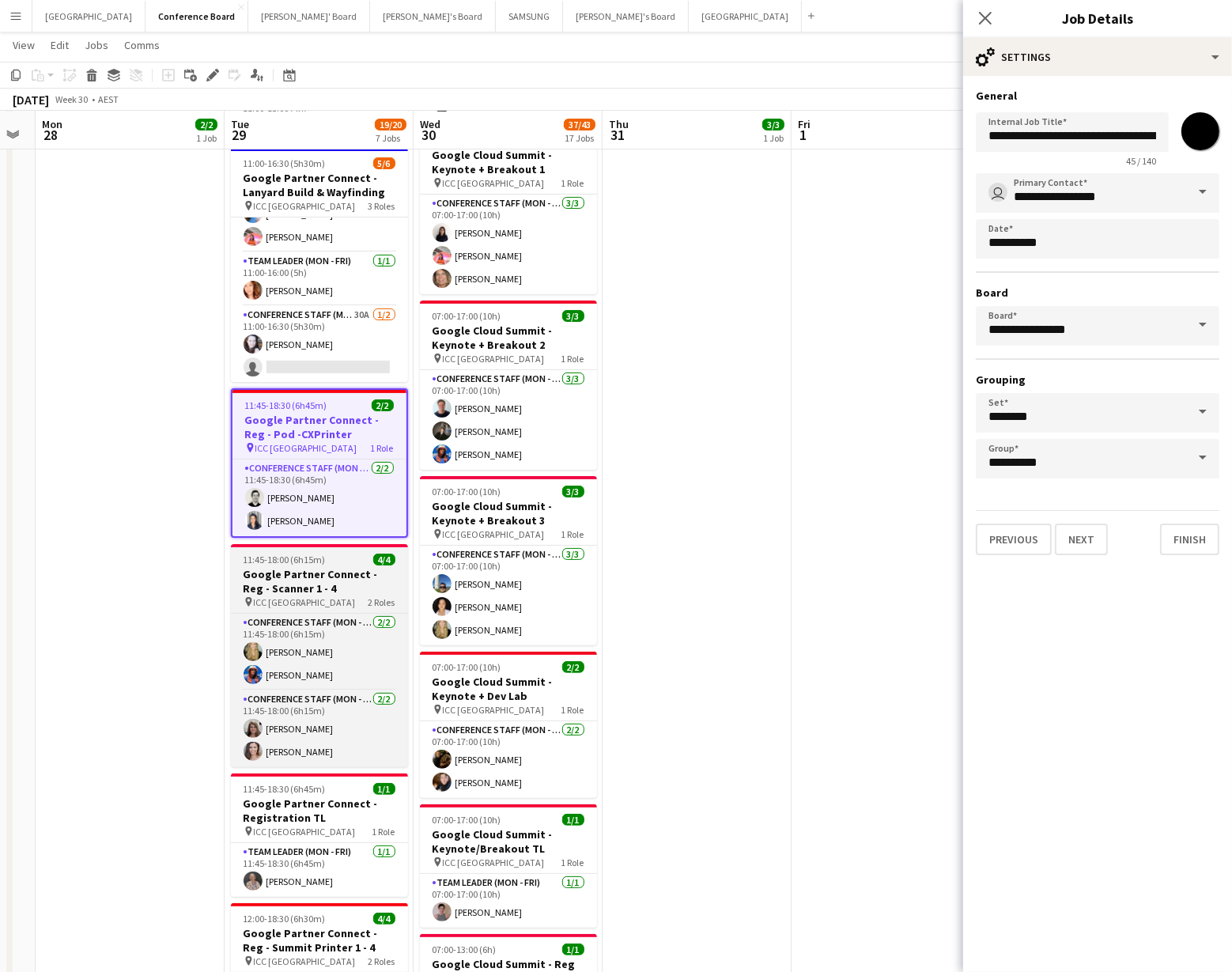 type on "*******" 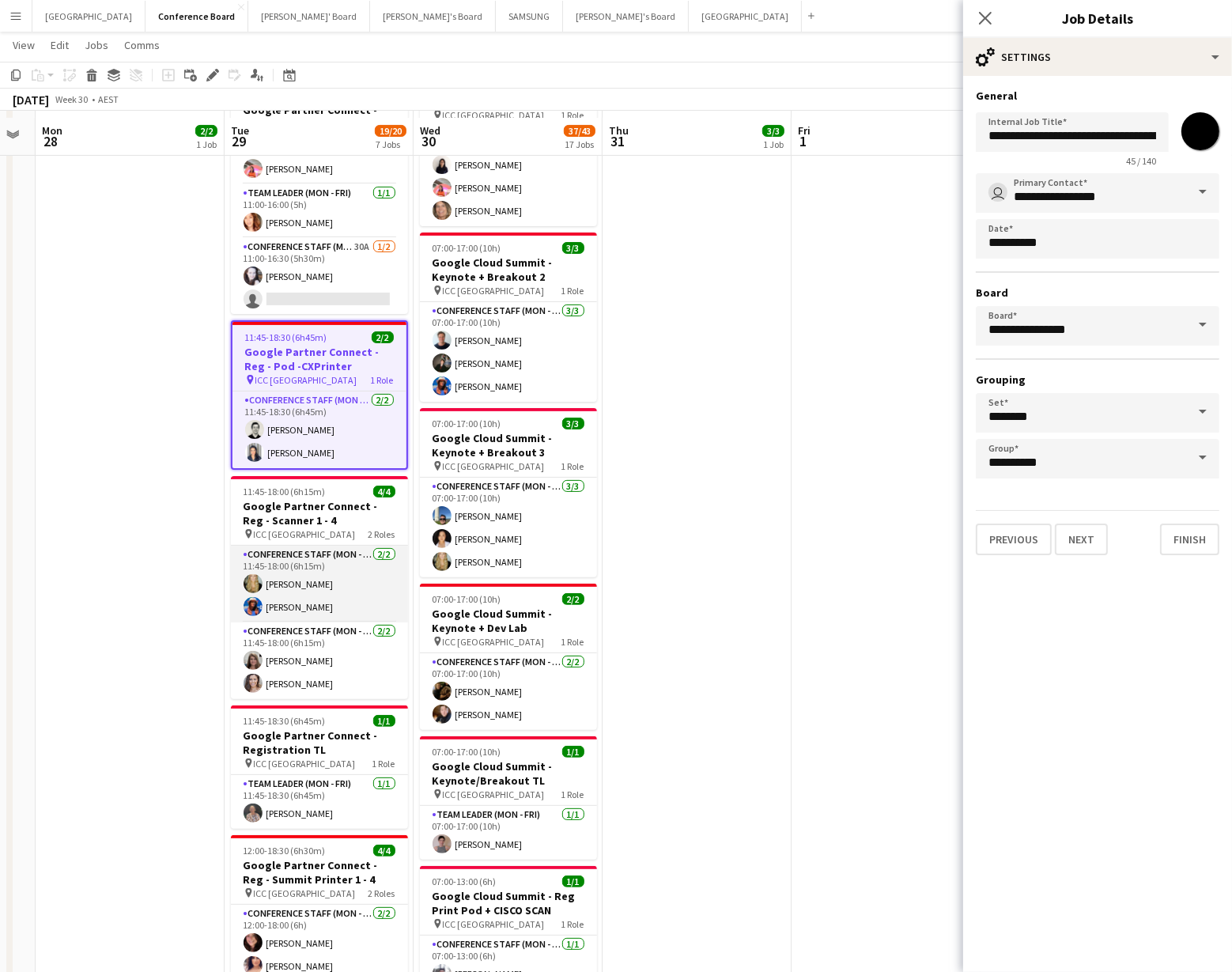 scroll, scrollTop: 383, scrollLeft: 0, axis: vertical 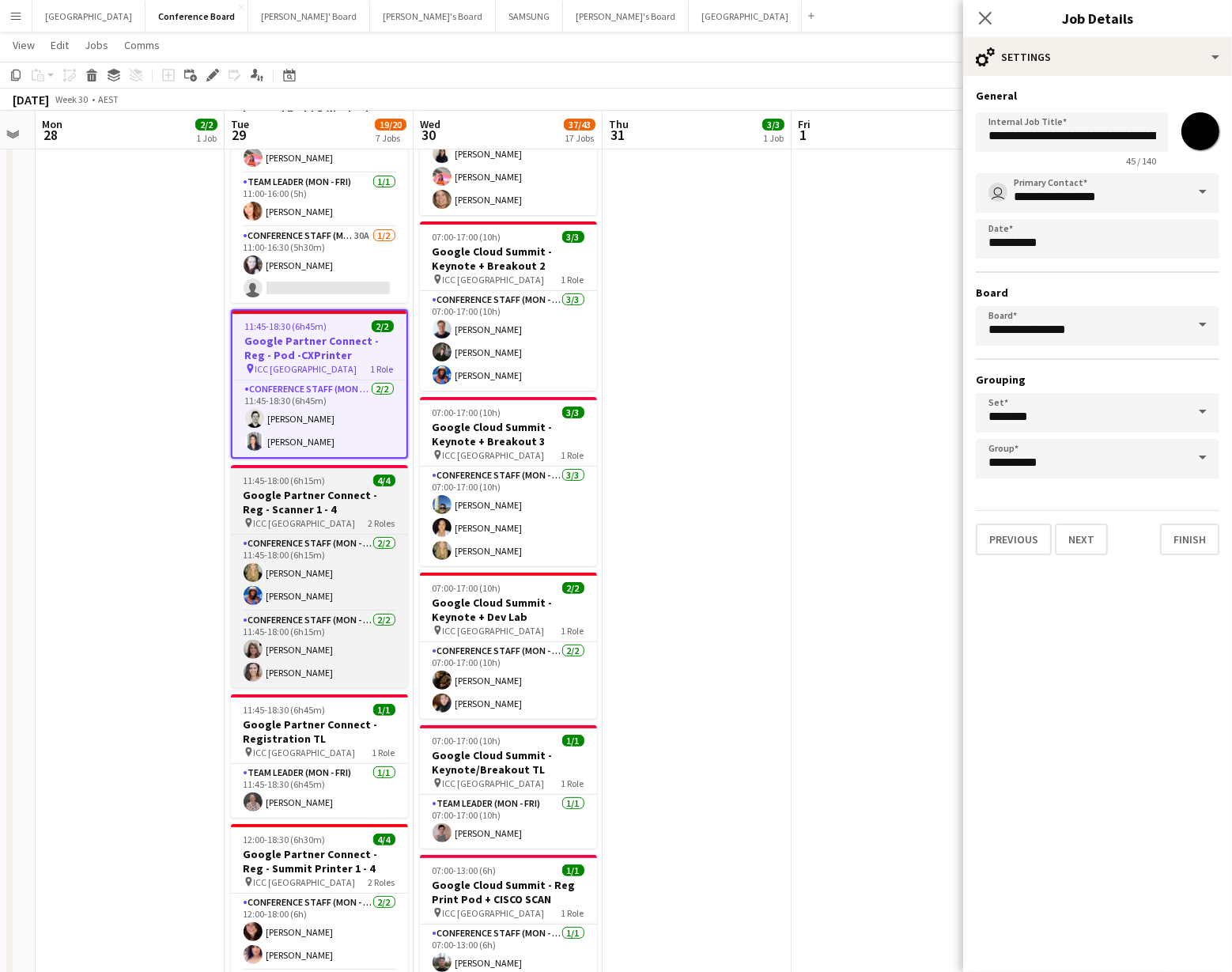 click on "Google Partner Connect - Reg - Scanner 1 - 4" at bounding box center [319, 502] 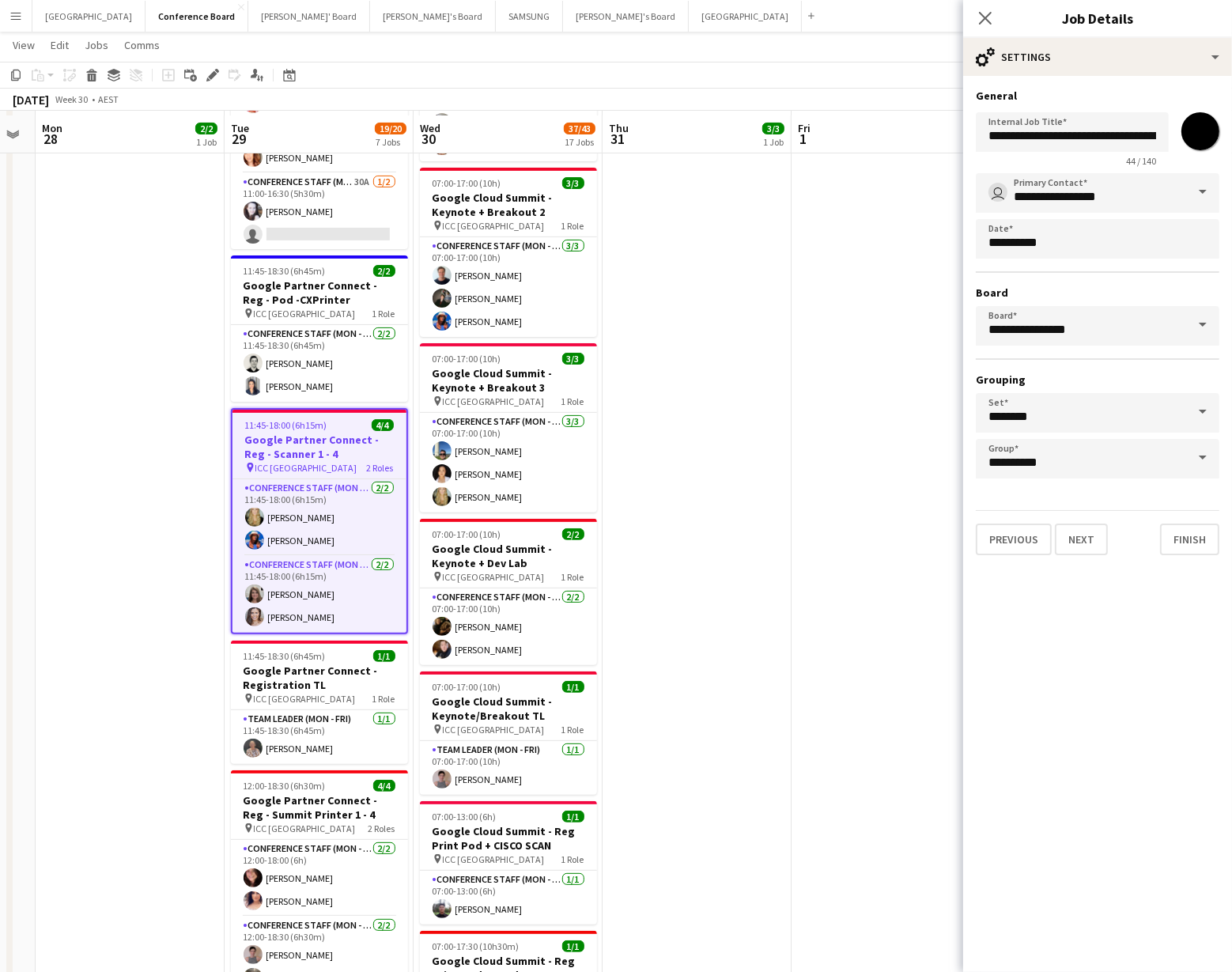scroll, scrollTop: 443, scrollLeft: 0, axis: vertical 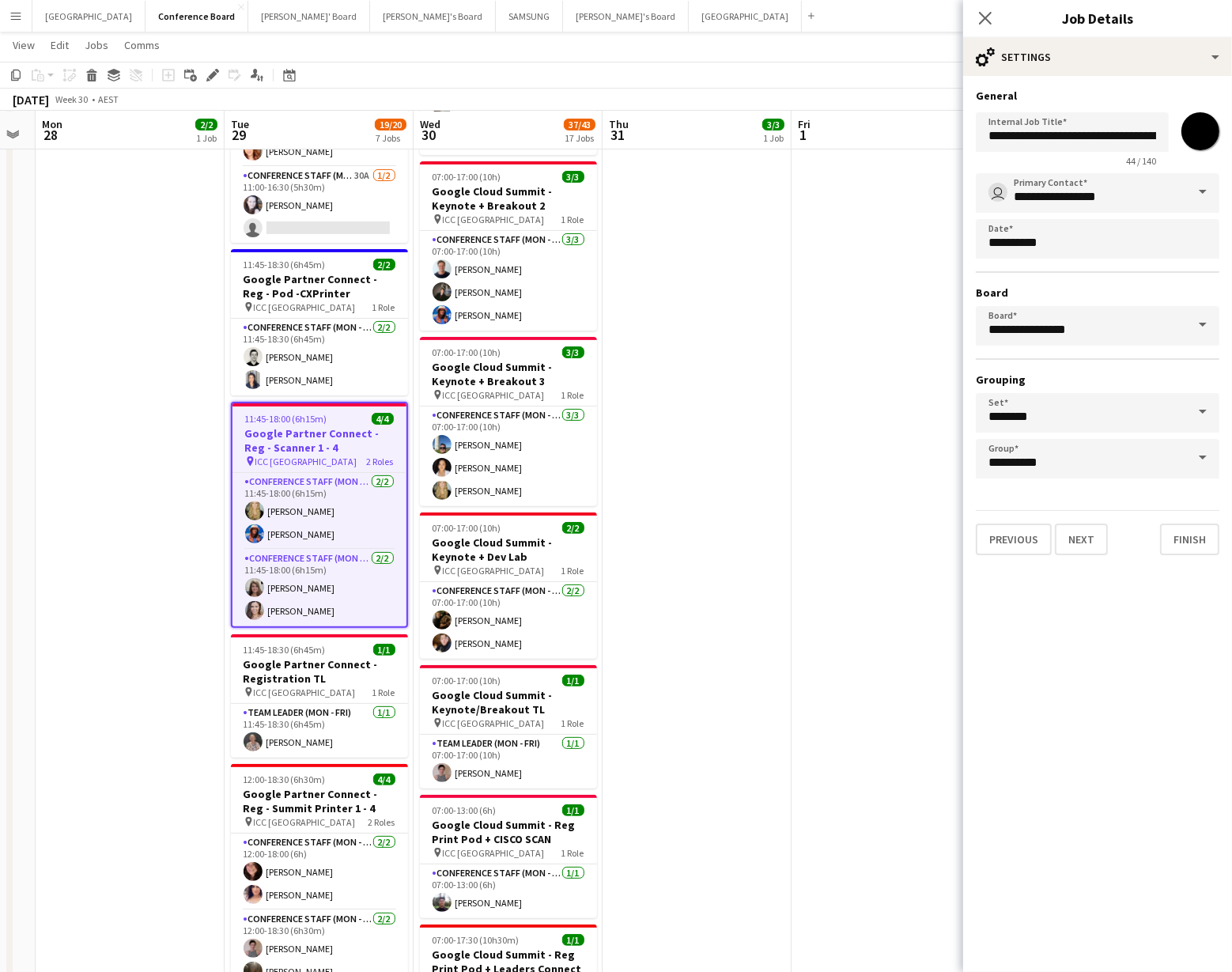 click on "*******" at bounding box center [1200, 131] 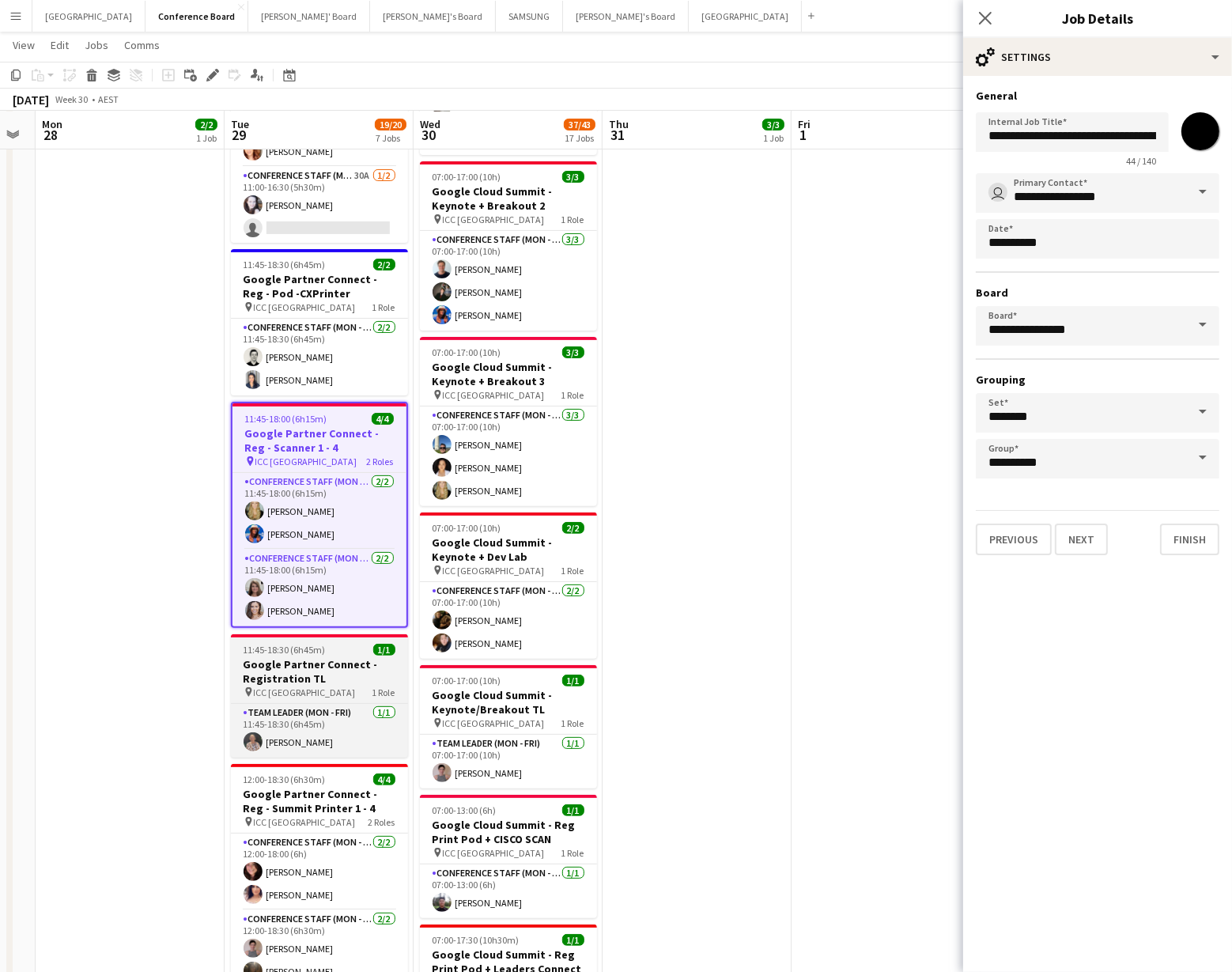 type on "*******" 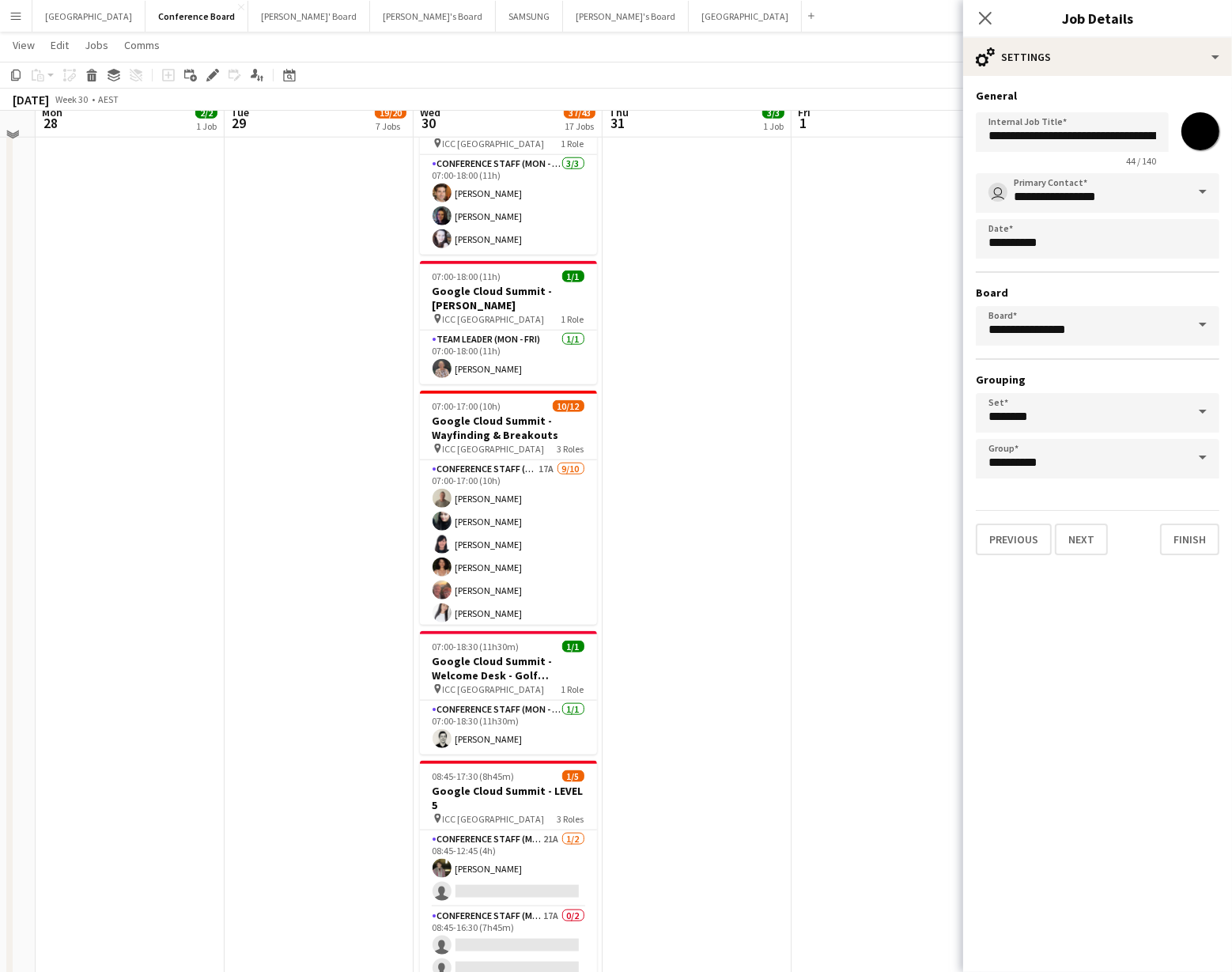 scroll, scrollTop: 1848, scrollLeft: 0, axis: vertical 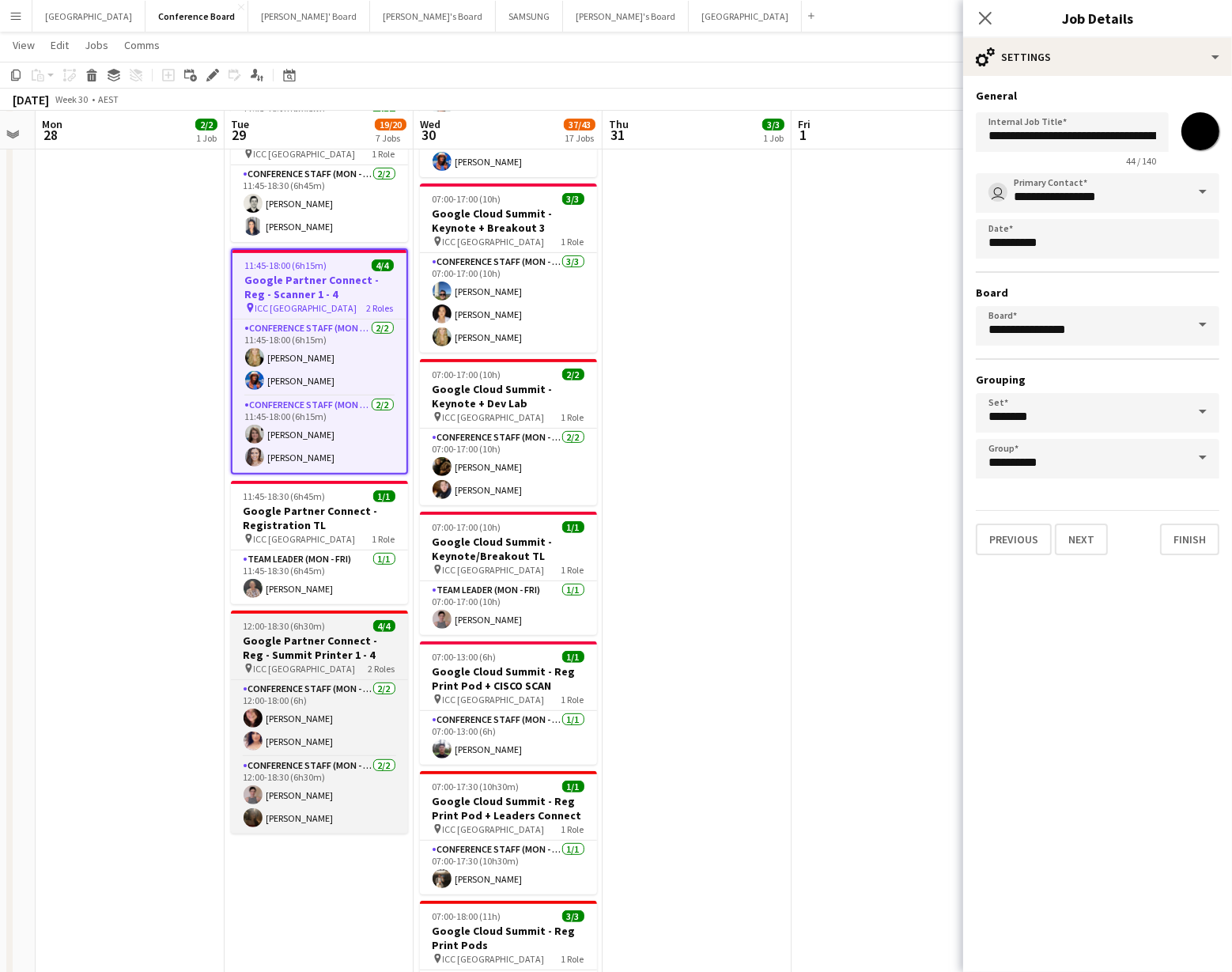 click on "Google Partner Connect - Reg - Summit Printer 1 - 4" at bounding box center (319, 648) 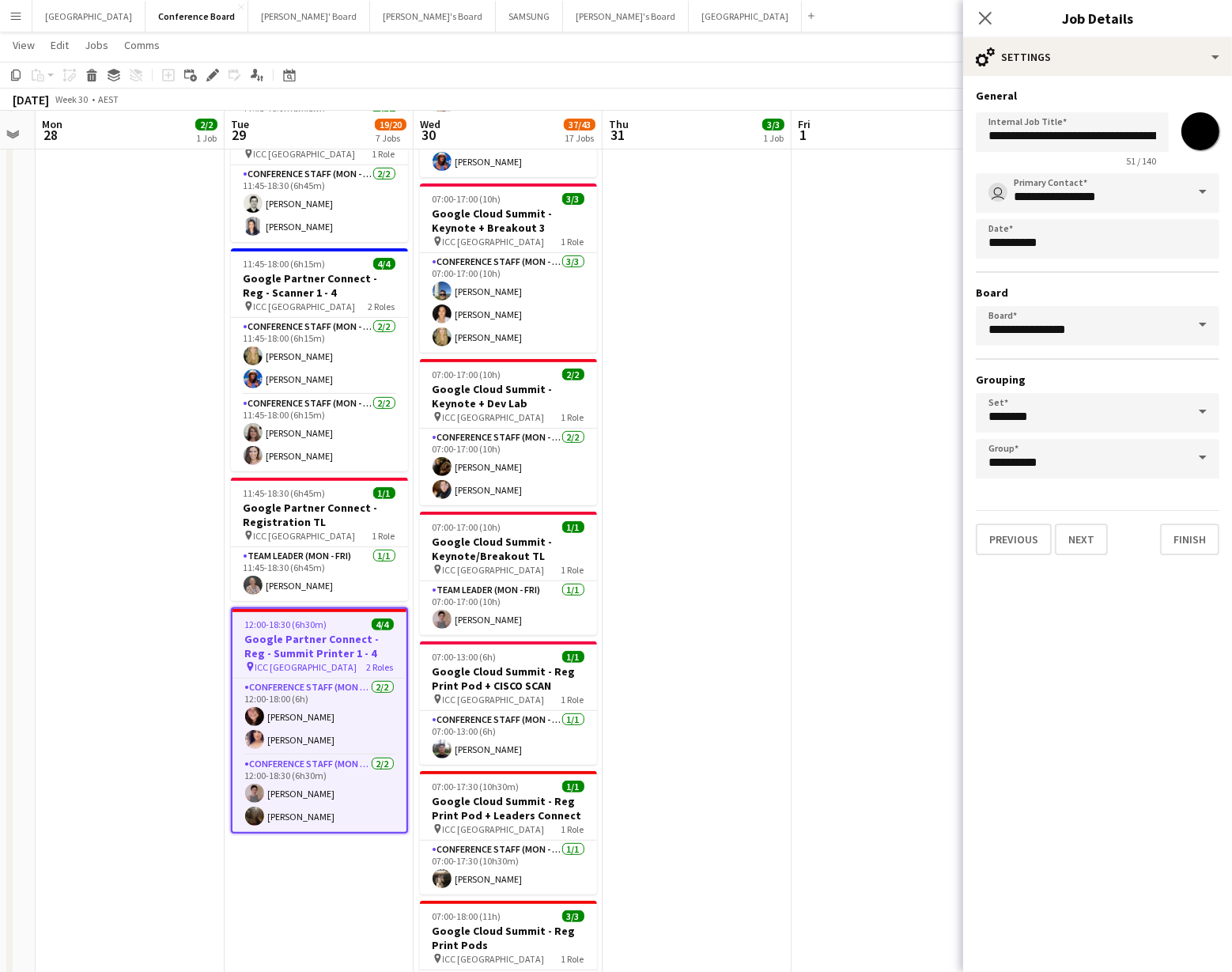 click on "*******" at bounding box center (1200, 131) 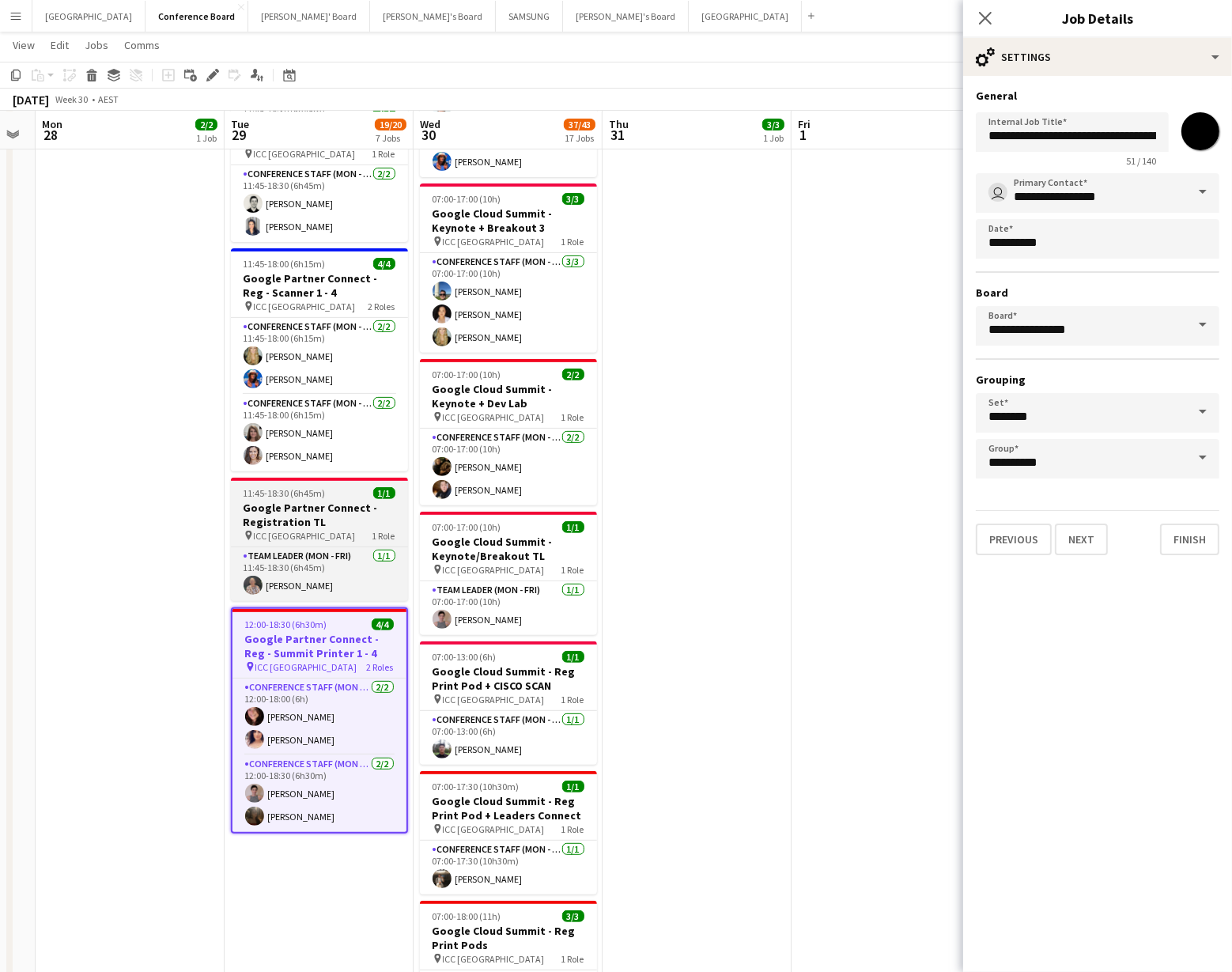 type on "*******" 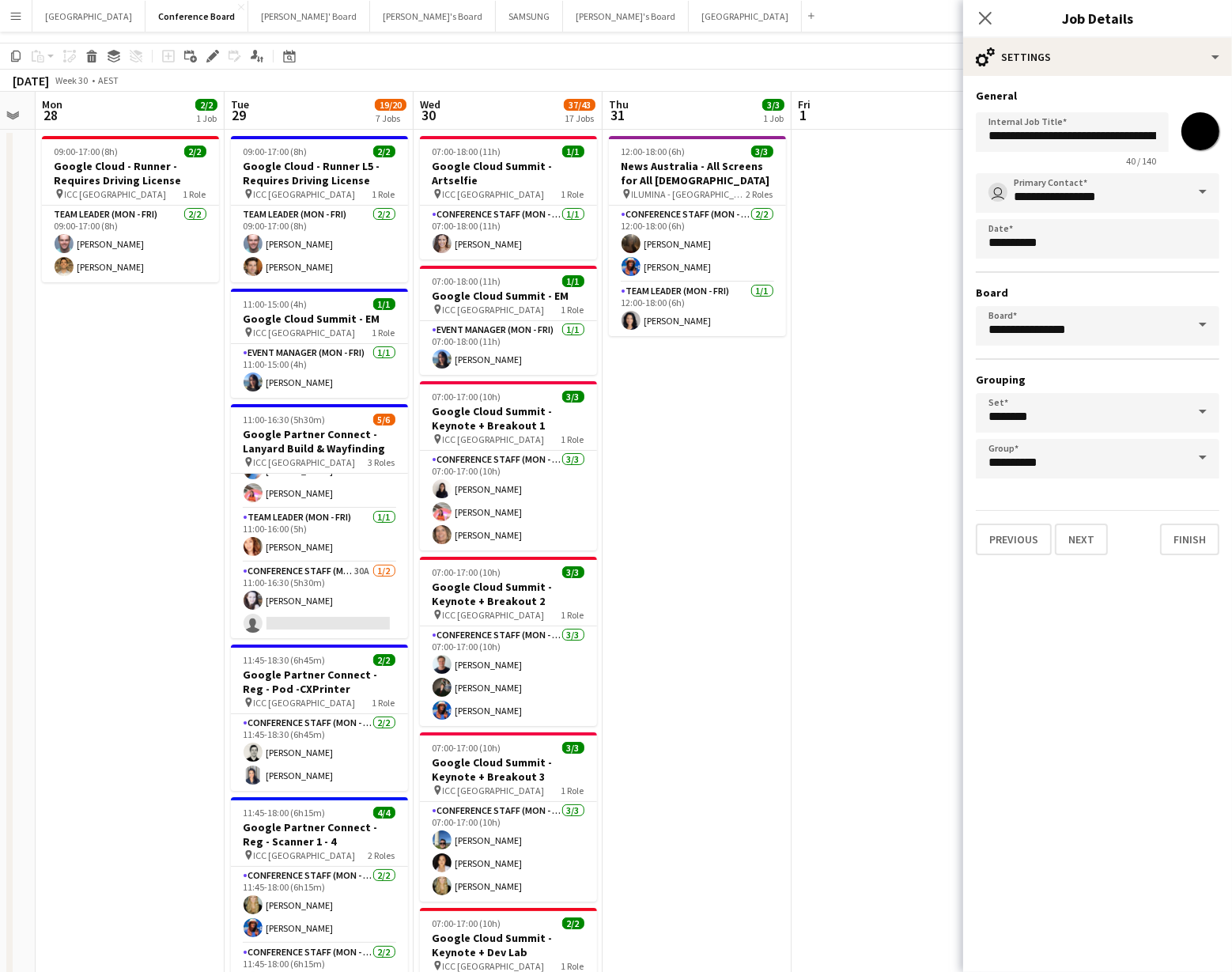 scroll, scrollTop: 0, scrollLeft: 0, axis: both 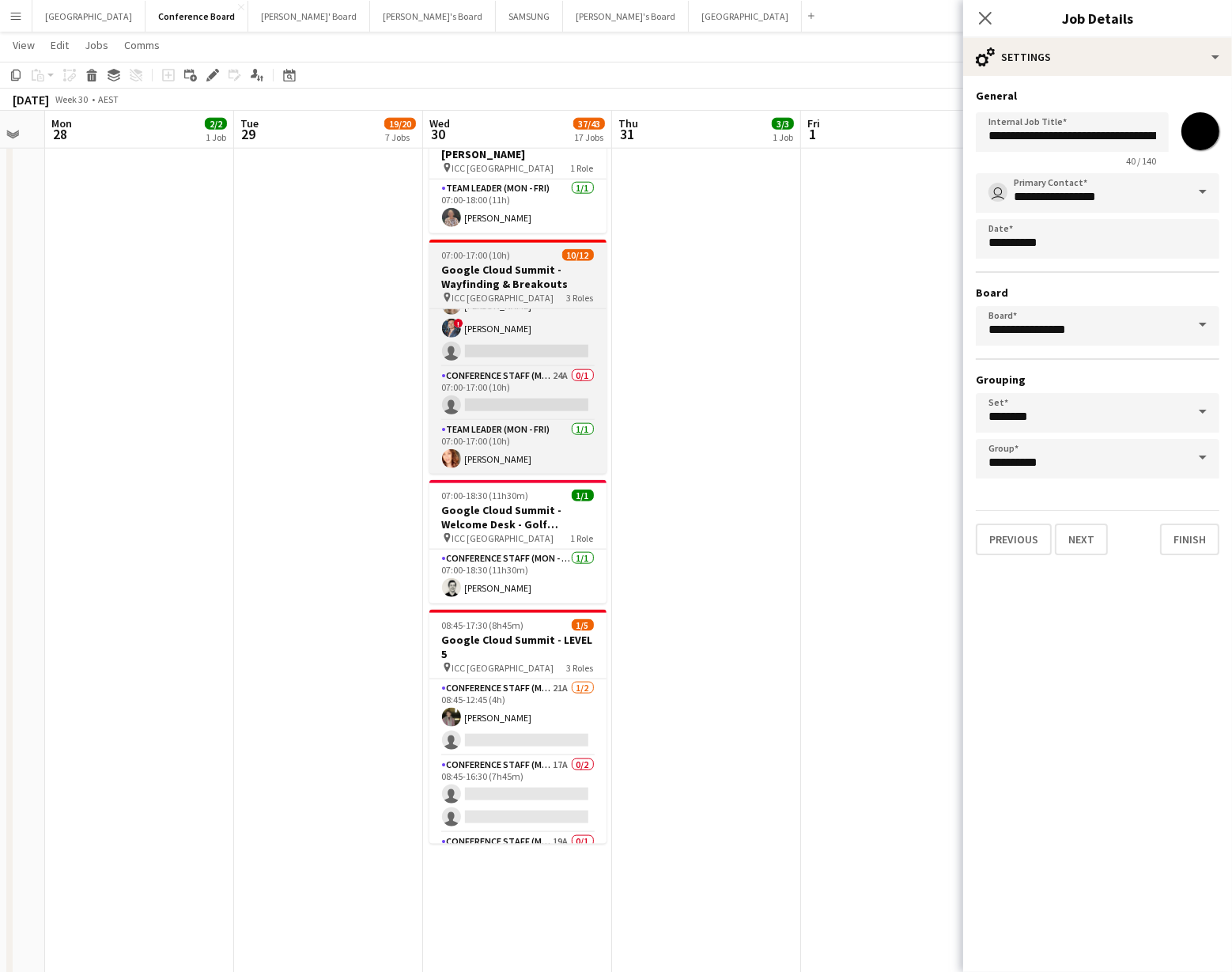 click on "Google Cloud Summit - Wayfinding & Breakouts" at bounding box center [518, 277] 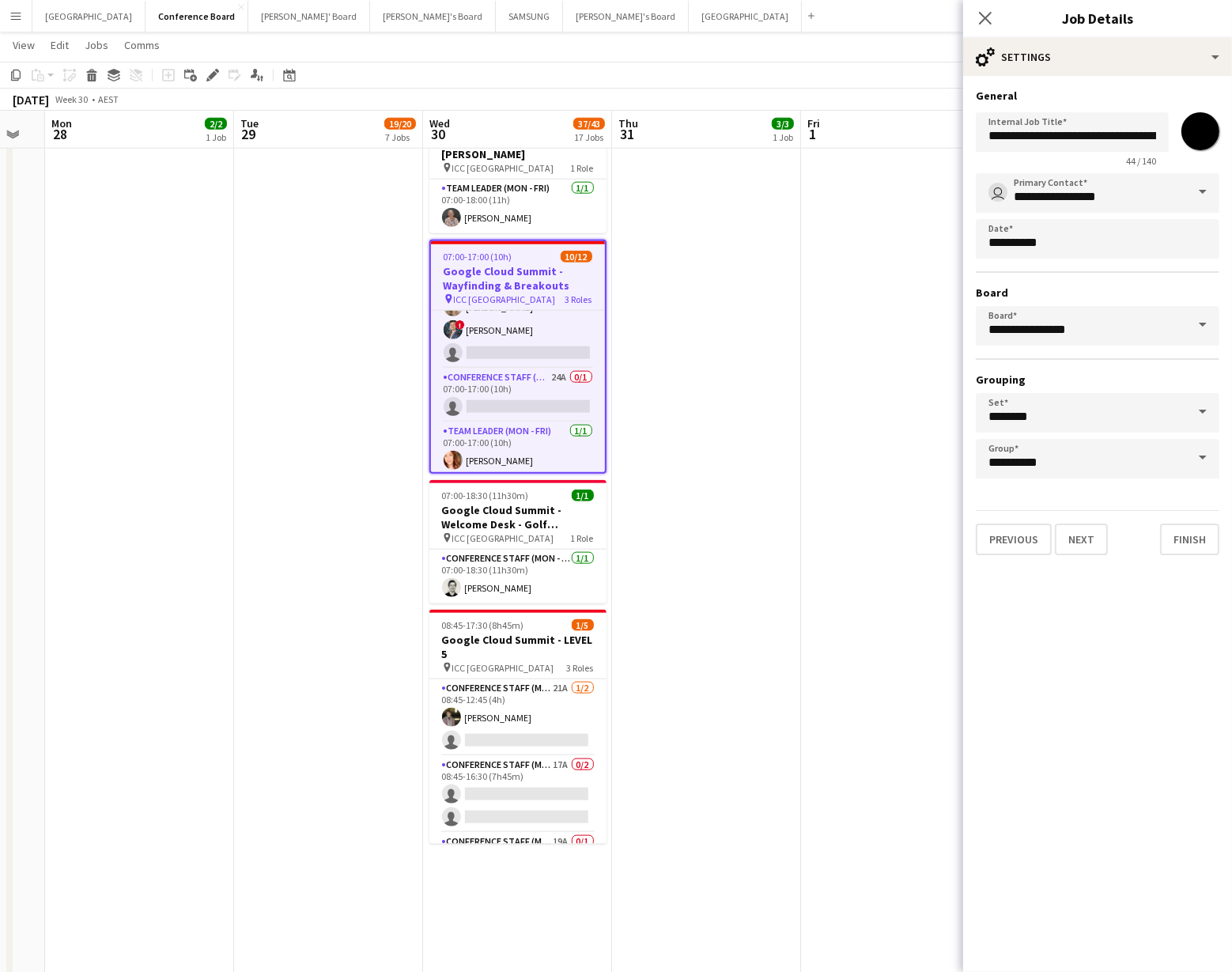 click on "*******" at bounding box center (1200, 131) 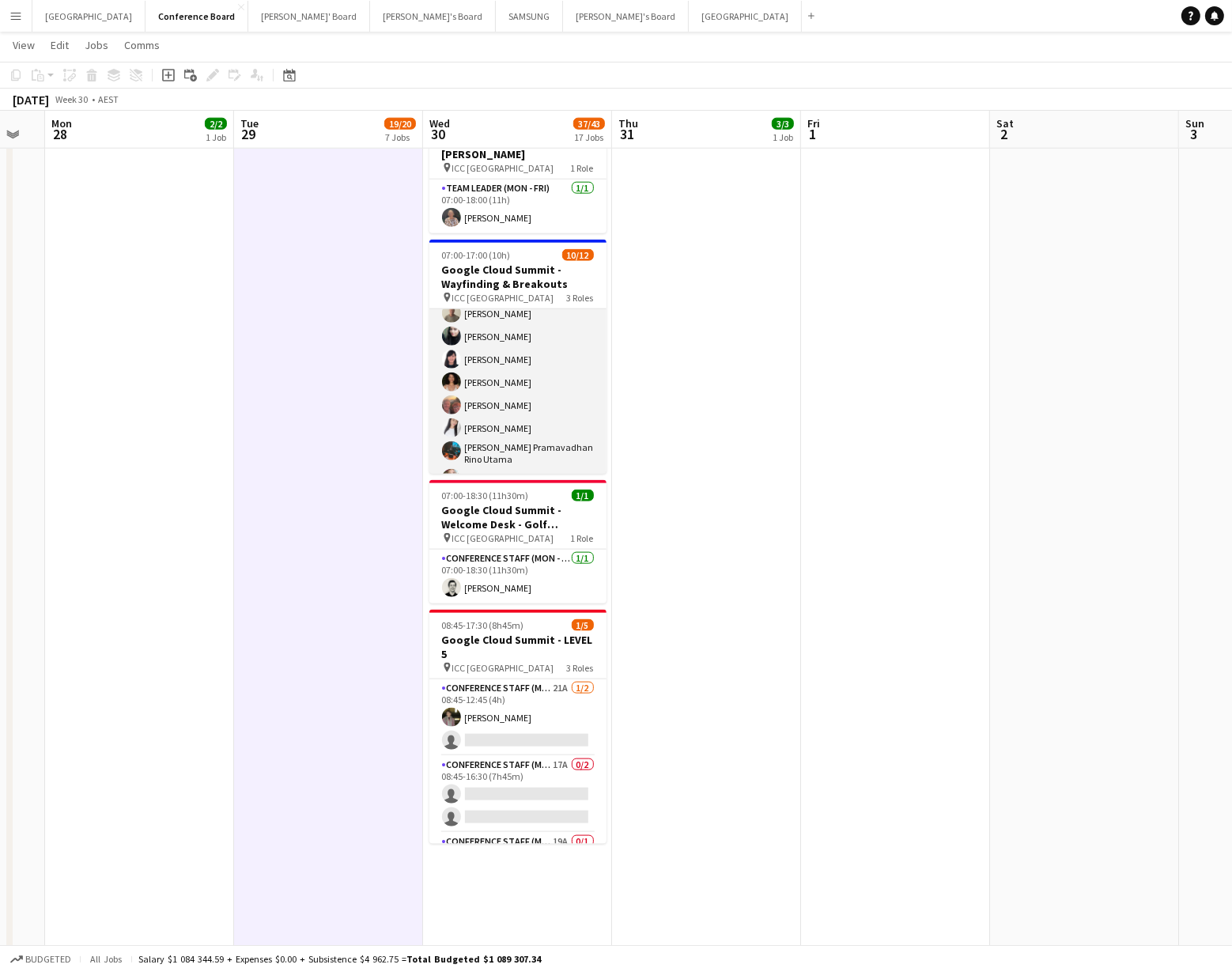 scroll, scrollTop: 0, scrollLeft: 0, axis: both 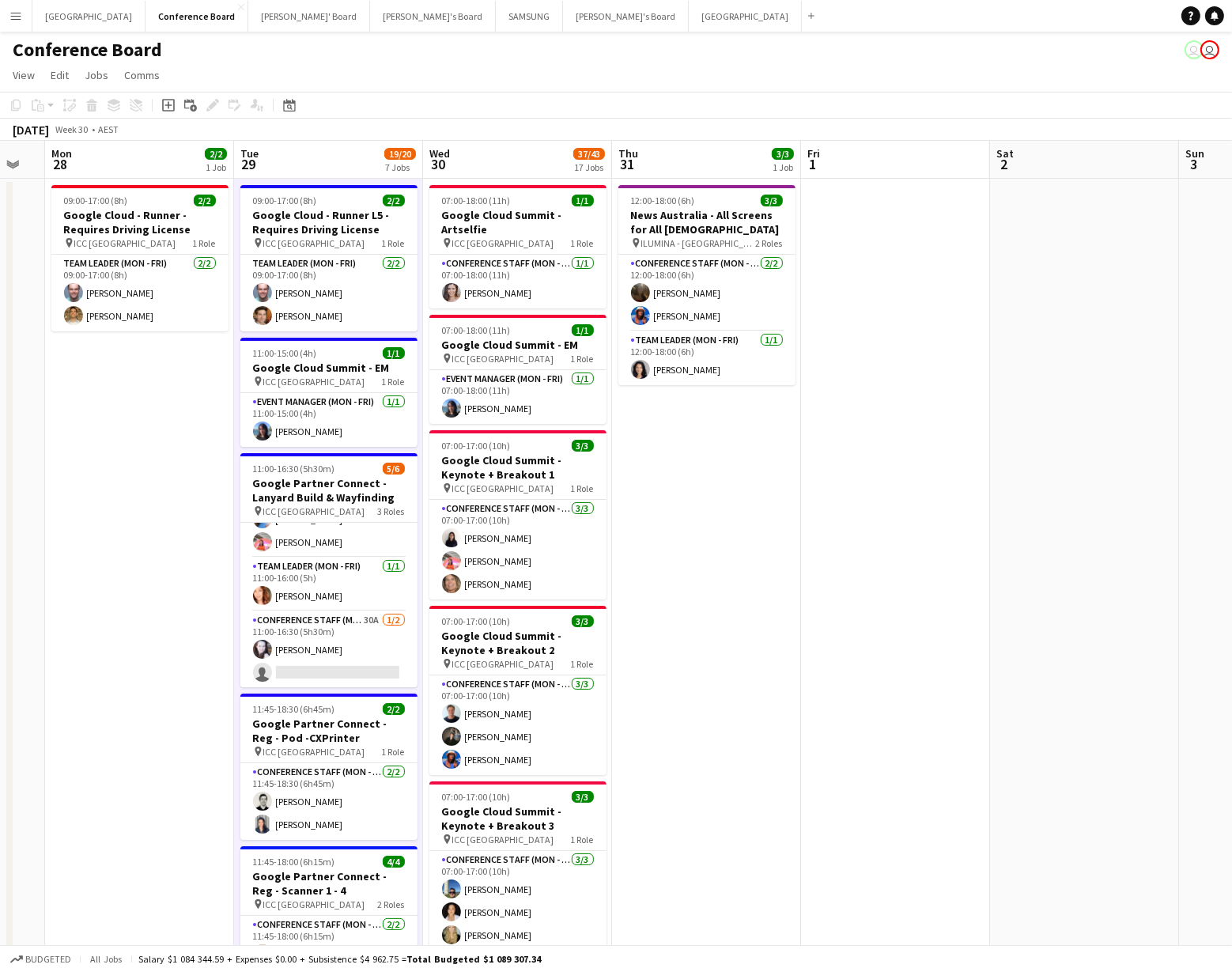 click on "Wed   30   37/43   17 Jobs" at bounding box center (517, 160) 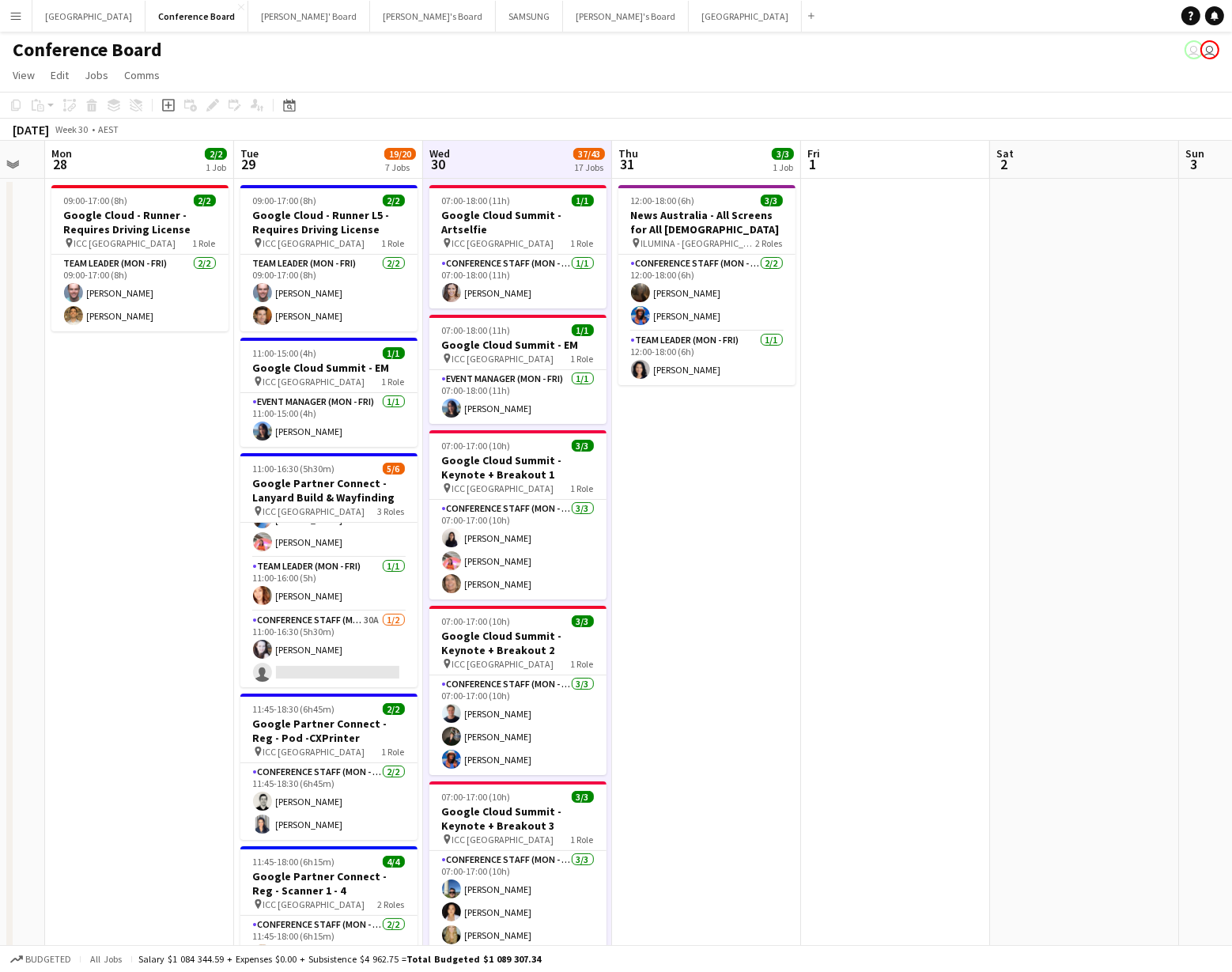 click on "Wed   30   37/43   17 Jobs" at bounding box center (517, 160) 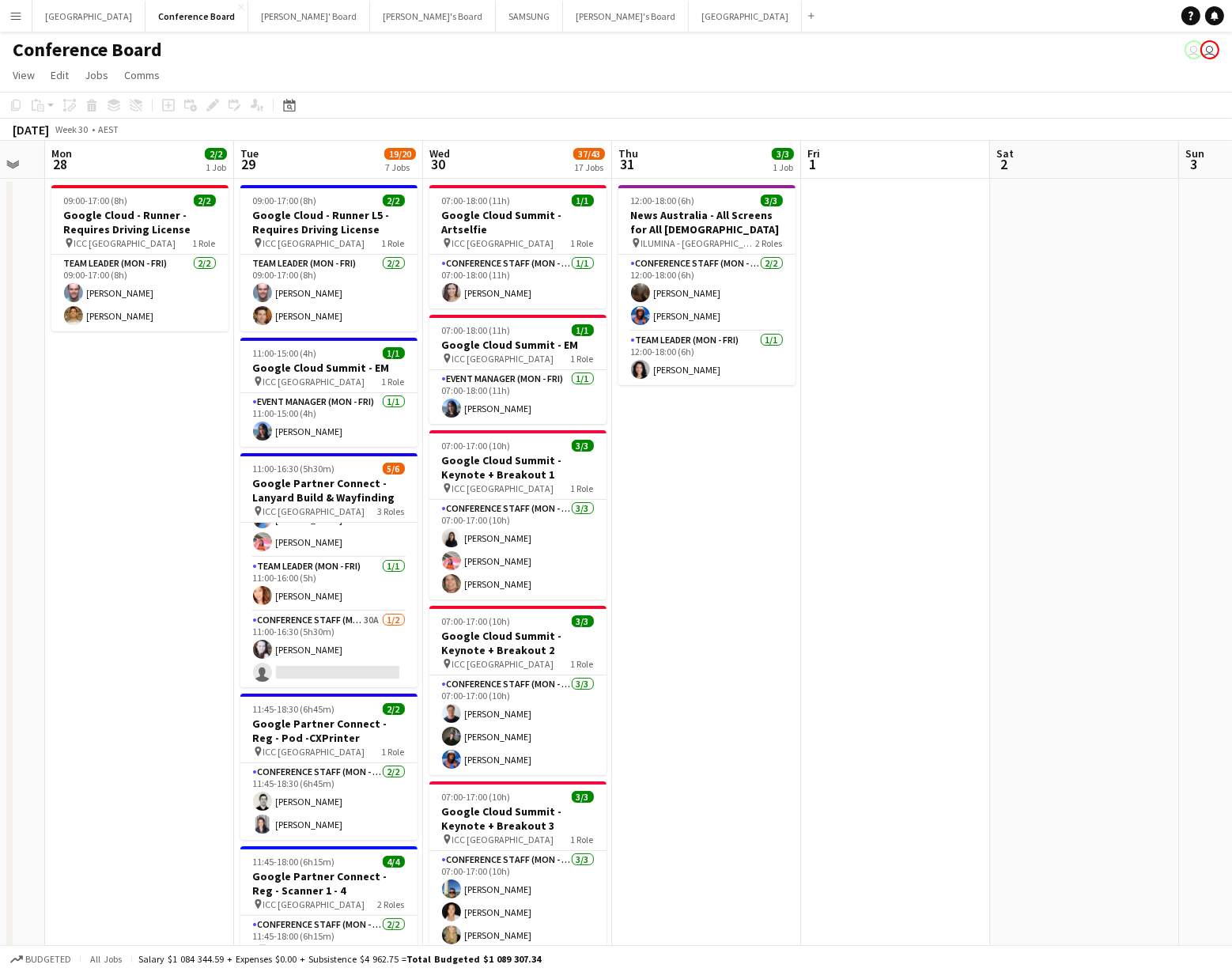 click on "Wed   30   37/43   17 Jobs" at bounding box center [517, 160] 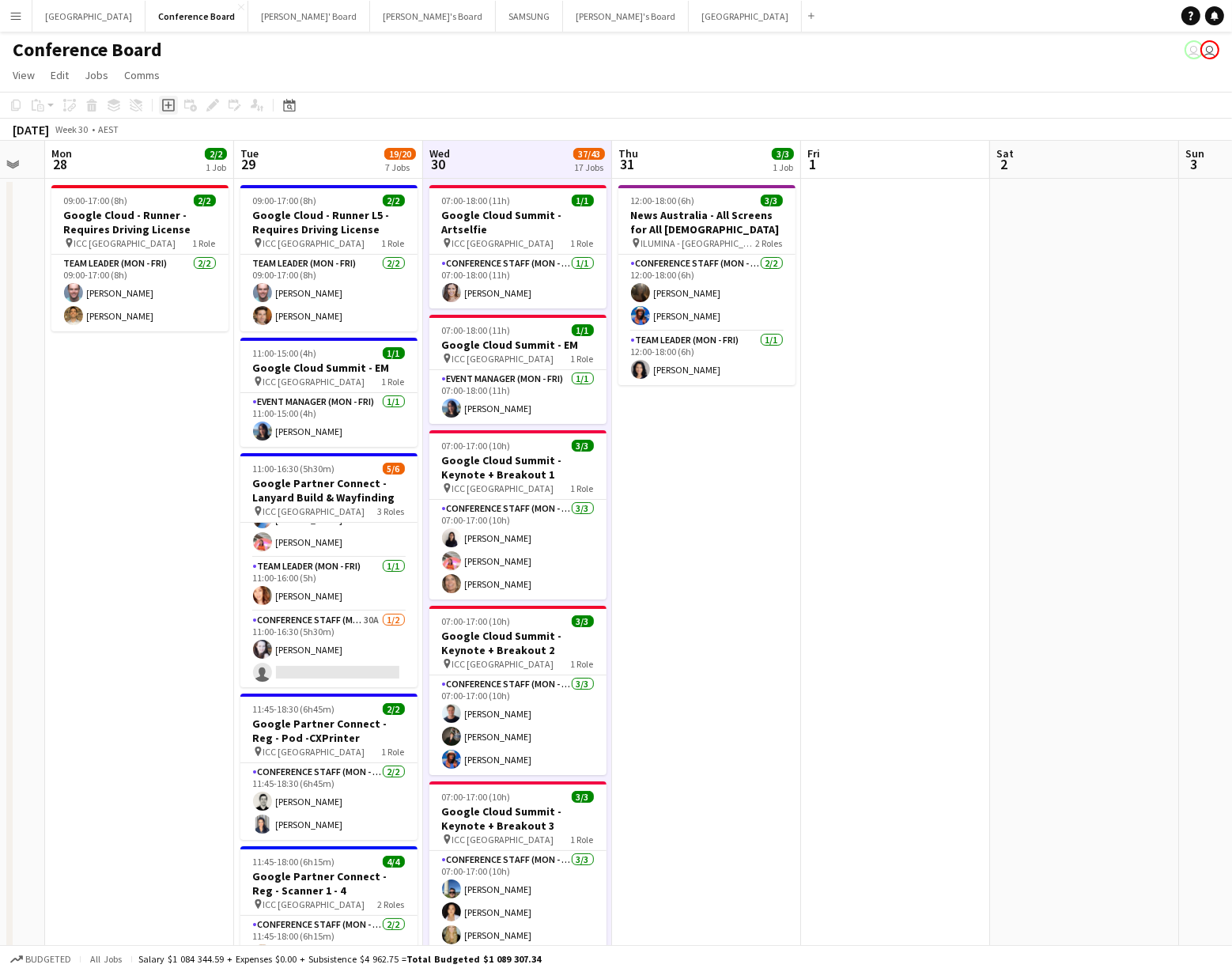 click on "Add job" at bounding box center (168, 105) 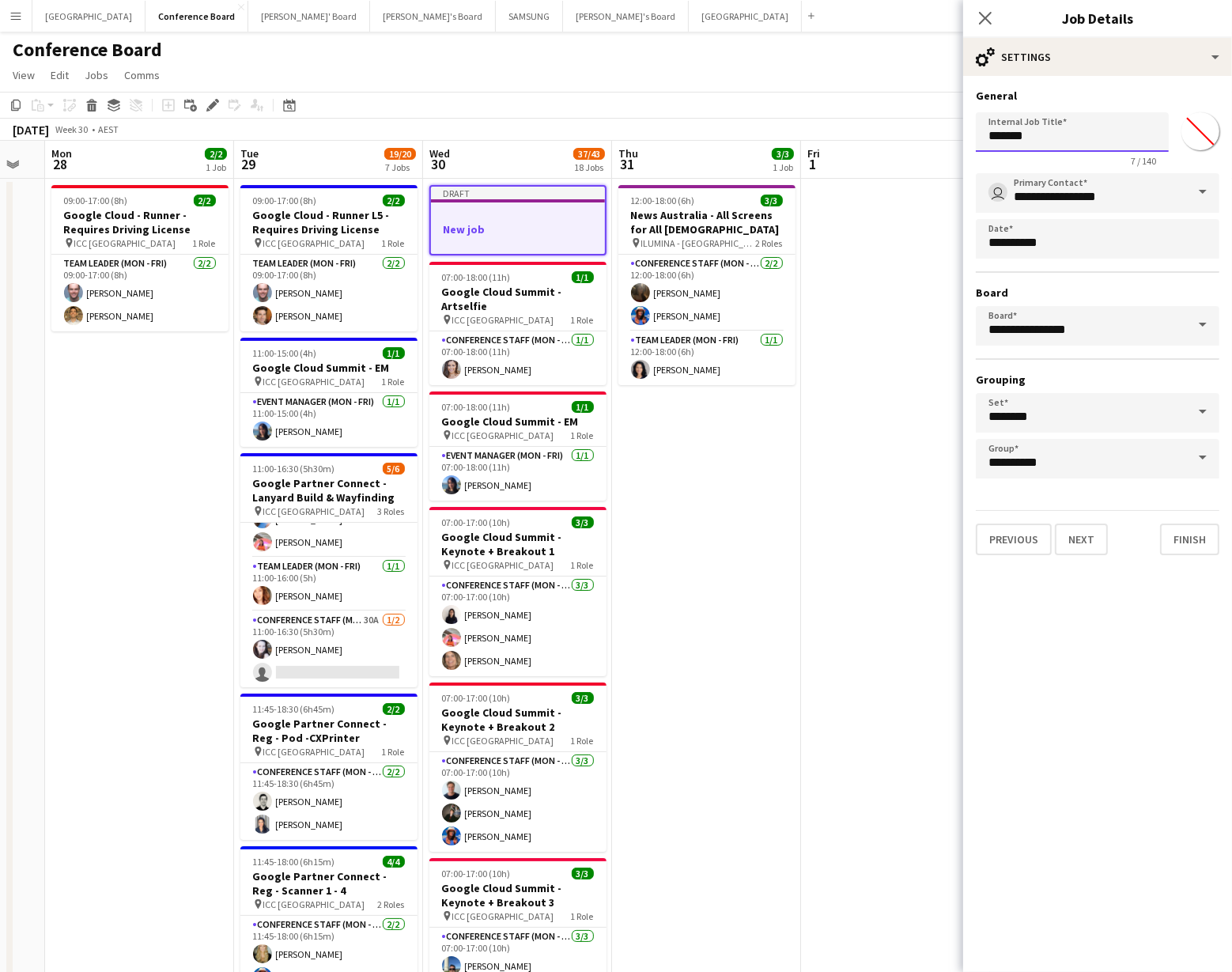 click on "*******" at bounding box center (1072, 132) 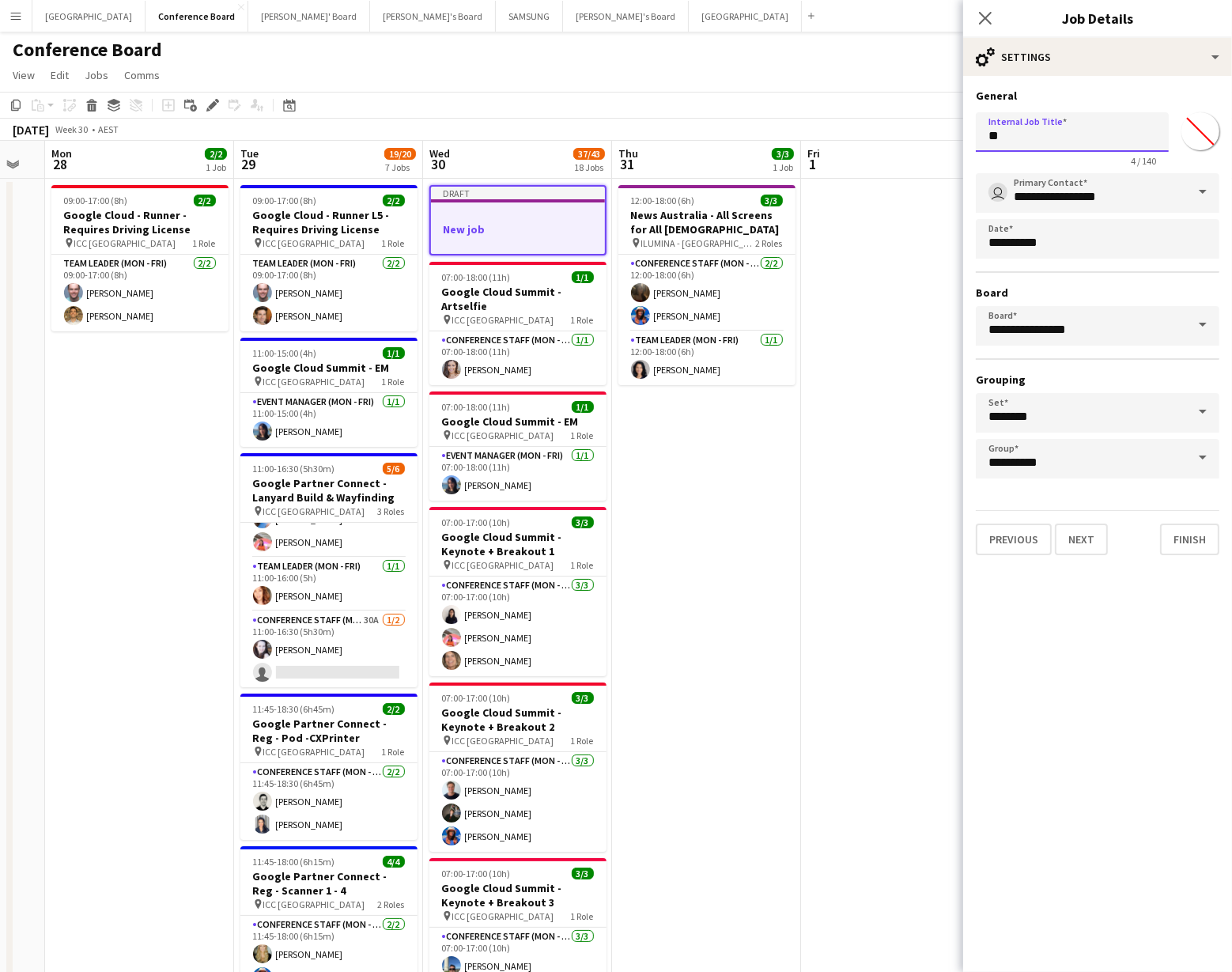 type on "*" 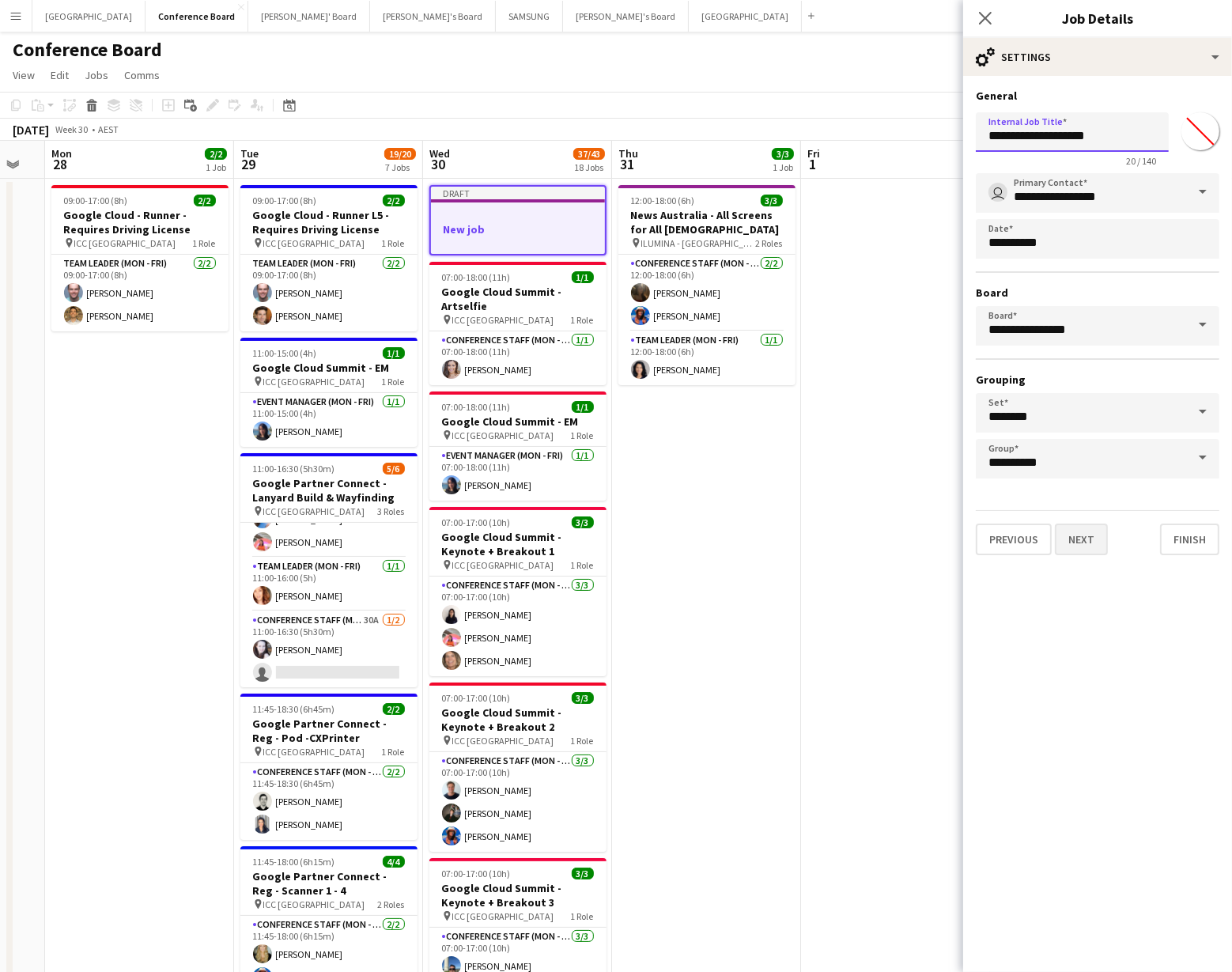 type on "**********" 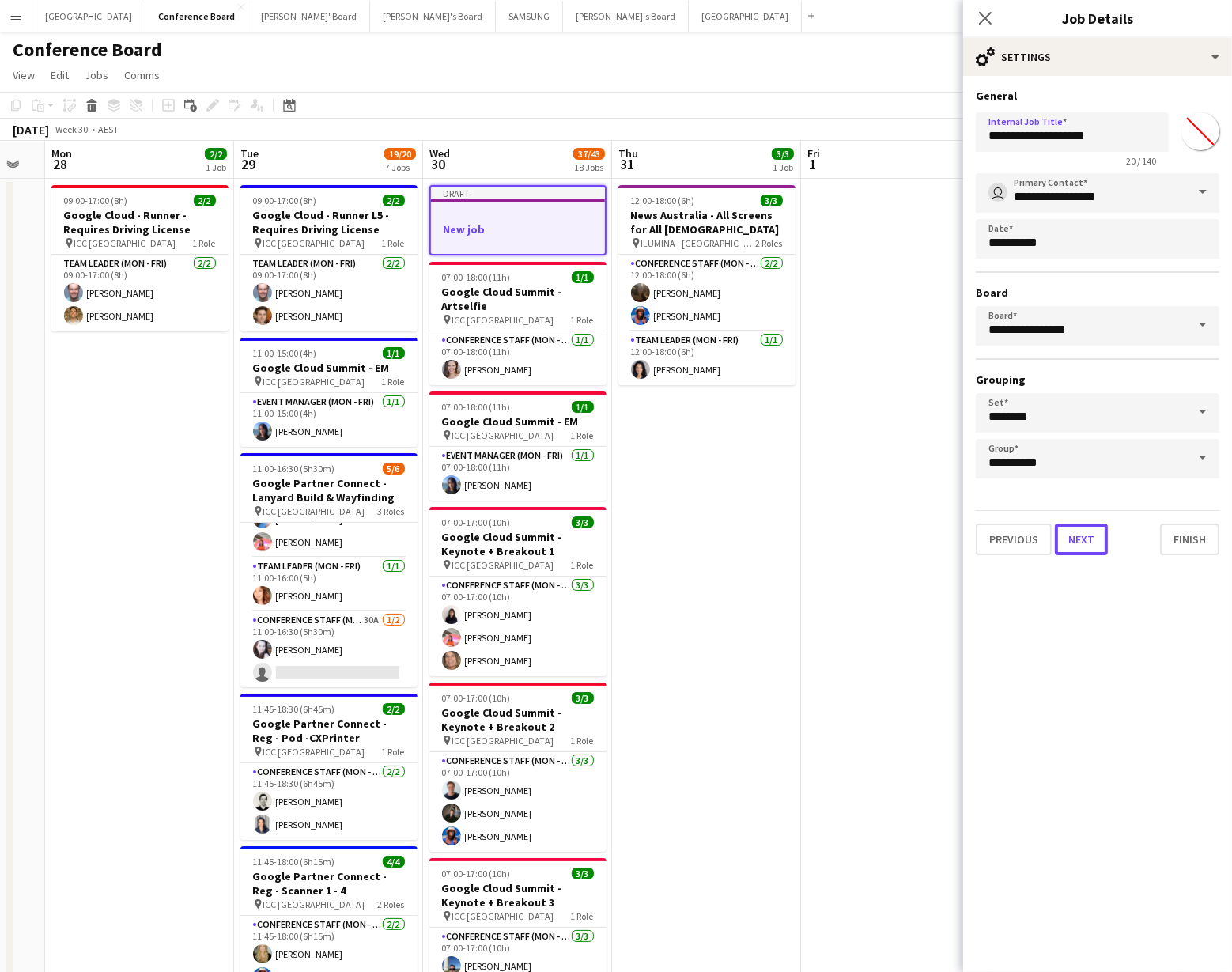 click on "Next" at bounding box center [1081, 539] 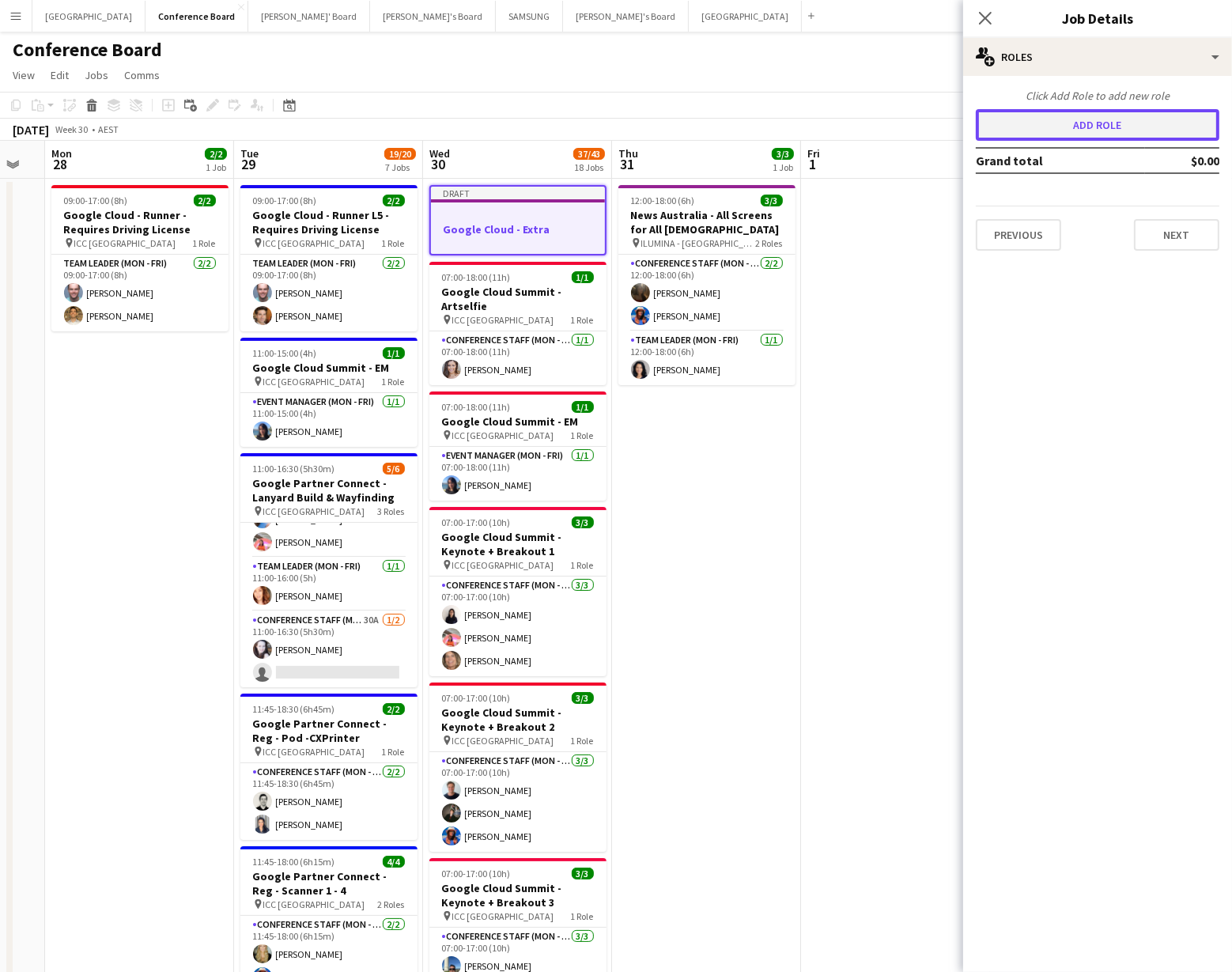 click on "Add role" at bounding box center [1098, 125] 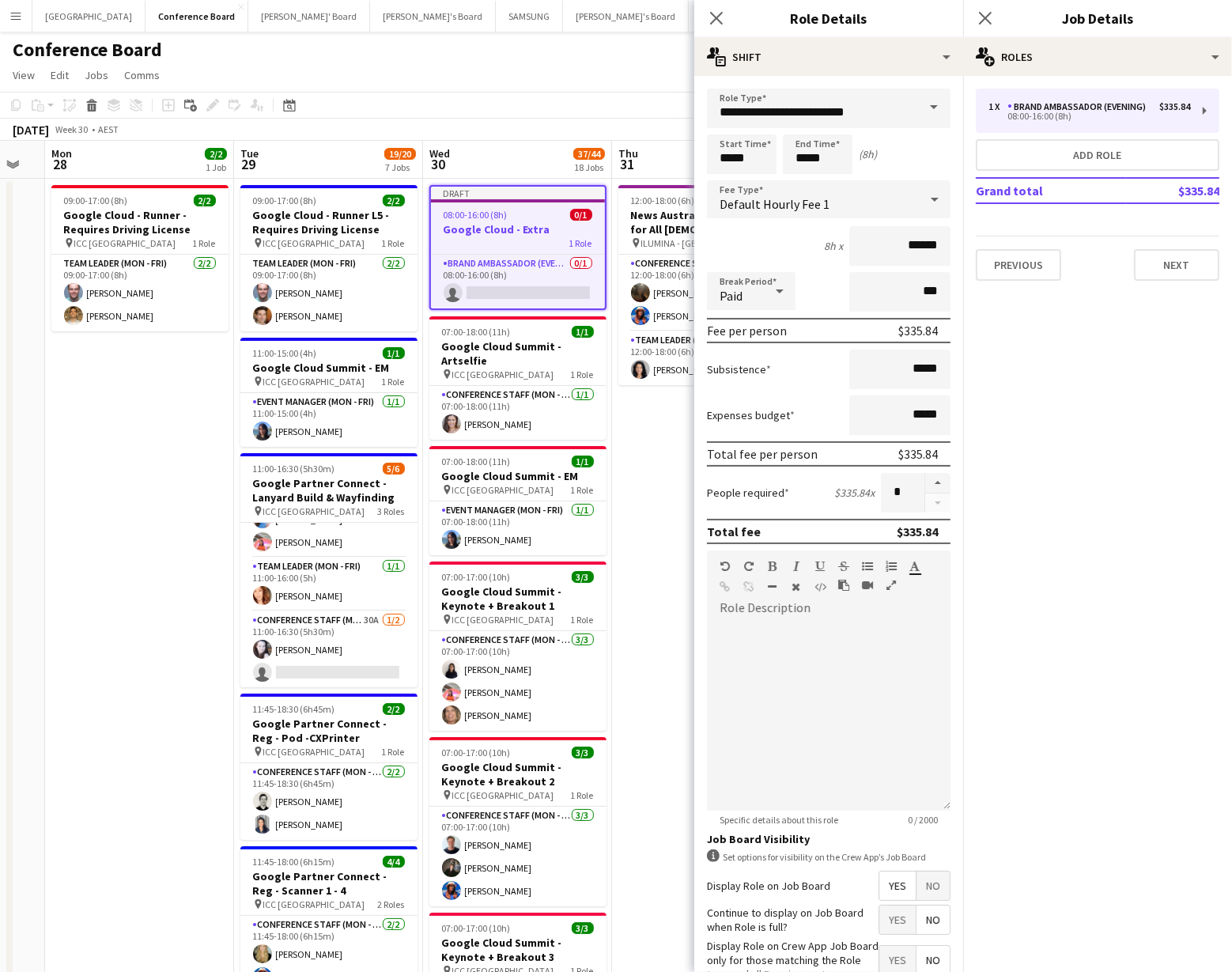 click at bounding box center [934, 108] 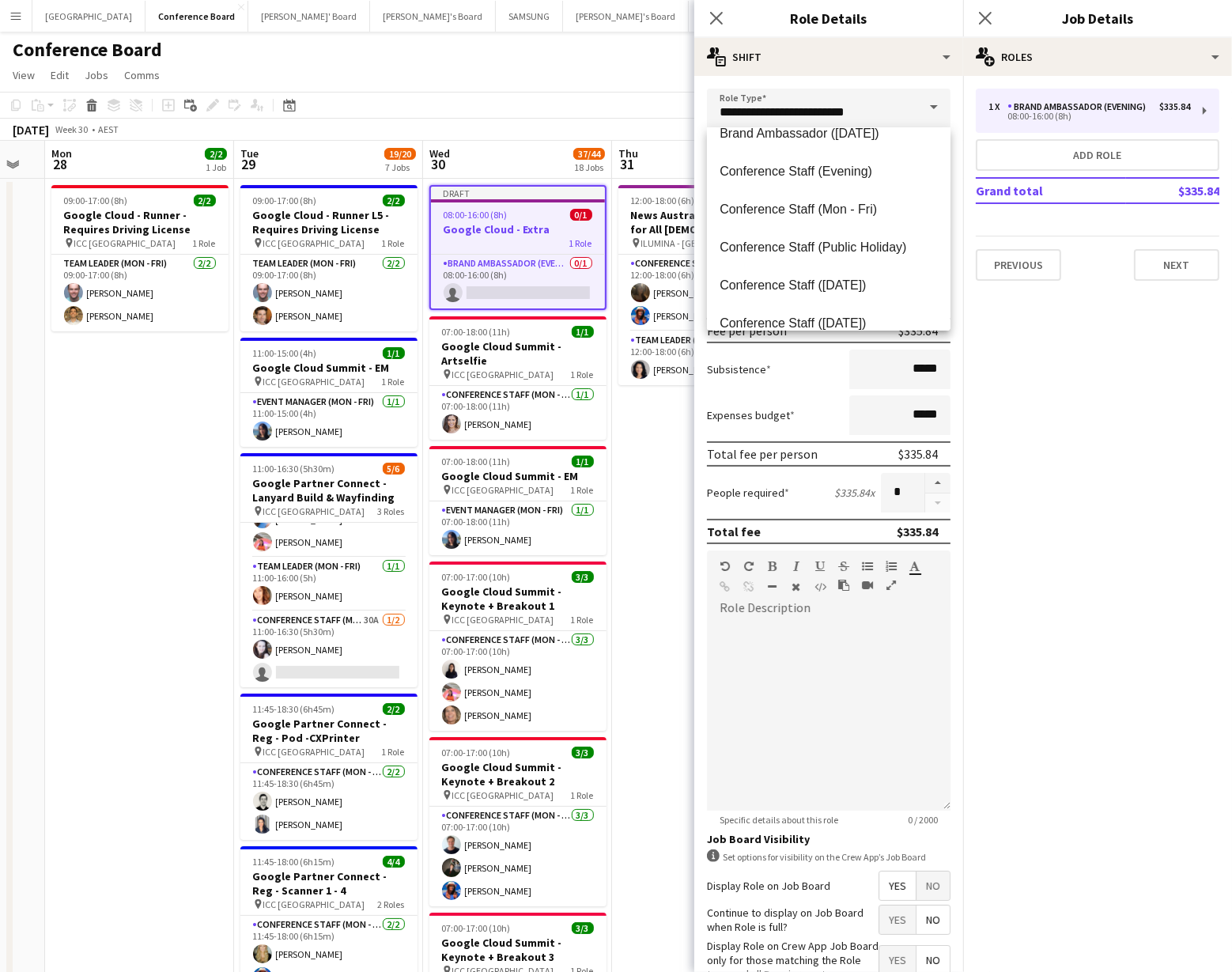 scroll, scrollTop: 176, scrollLeft: 0, axis: vertical 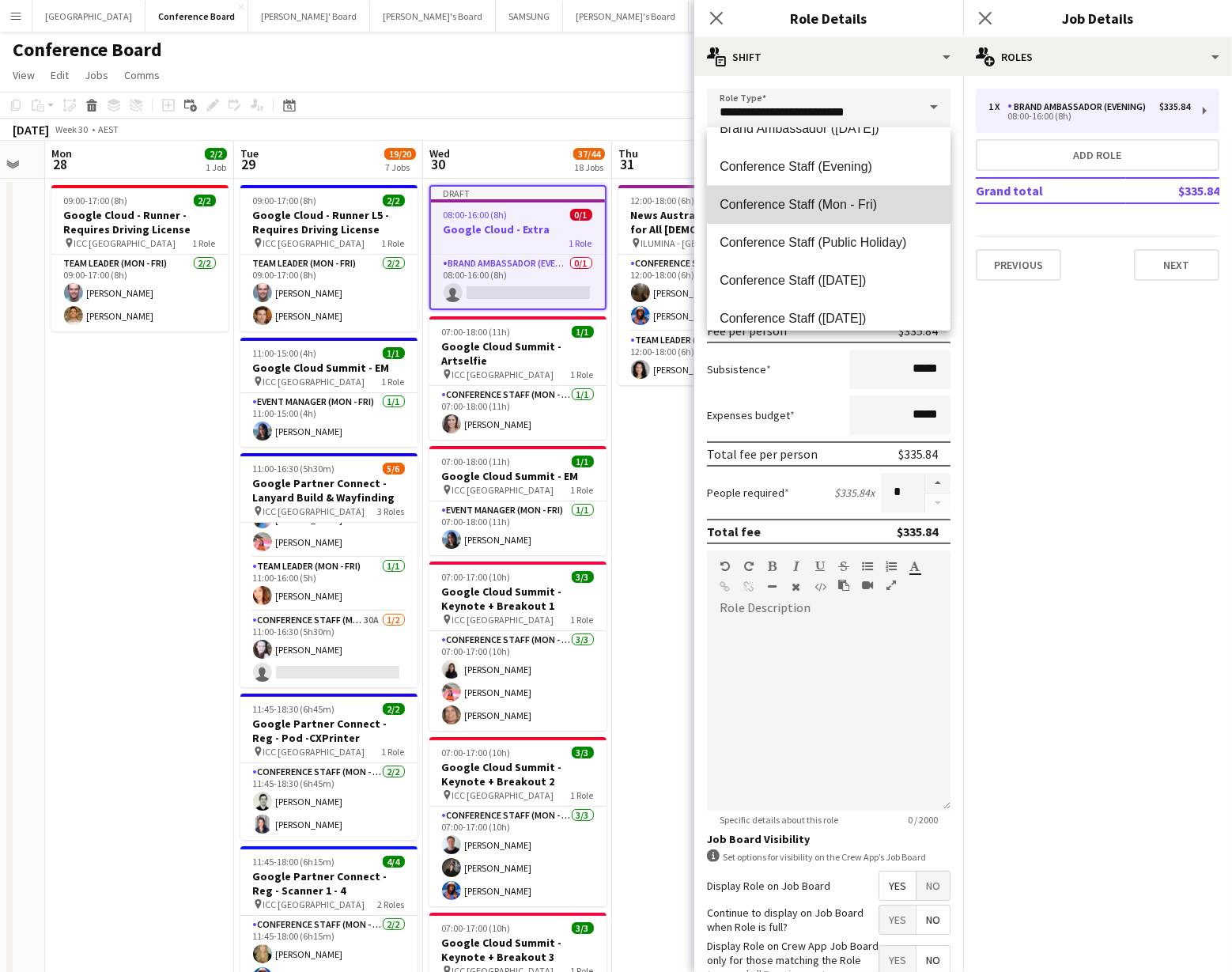 click on "Conference Staff (Mon - Fri)" at bounding box center (829, 204) 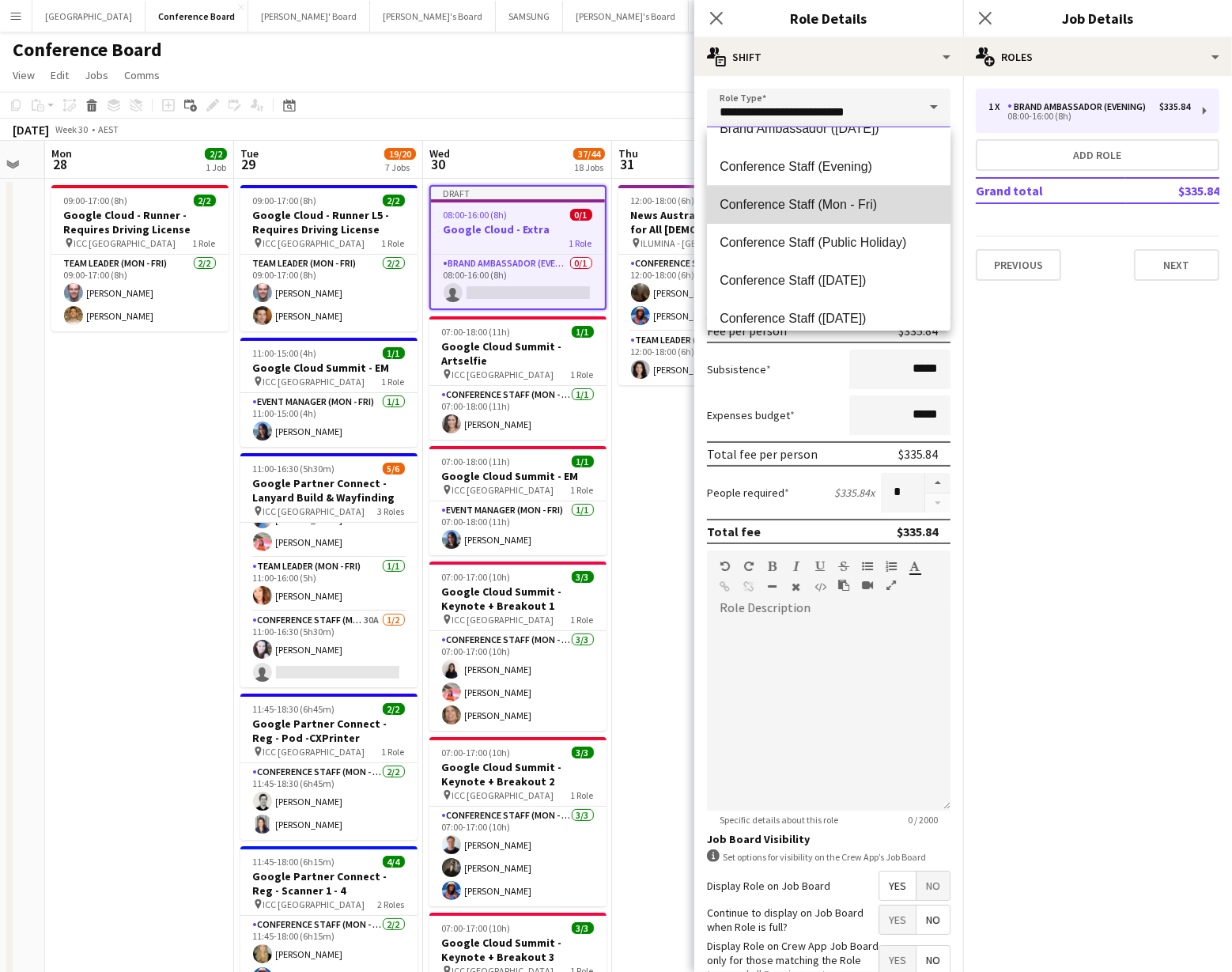type on "**********" 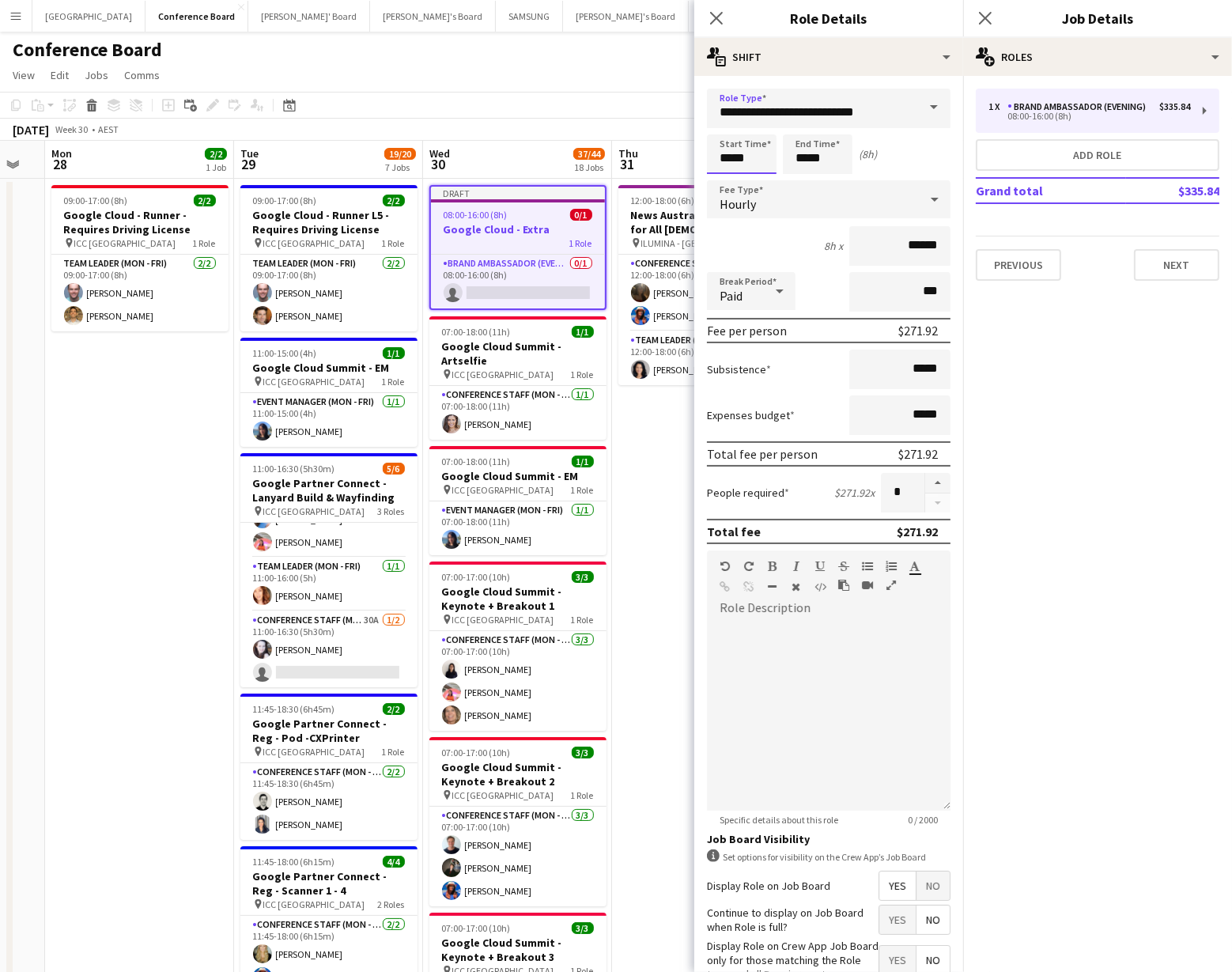 click on "*****" at bounding box center [742, 154] 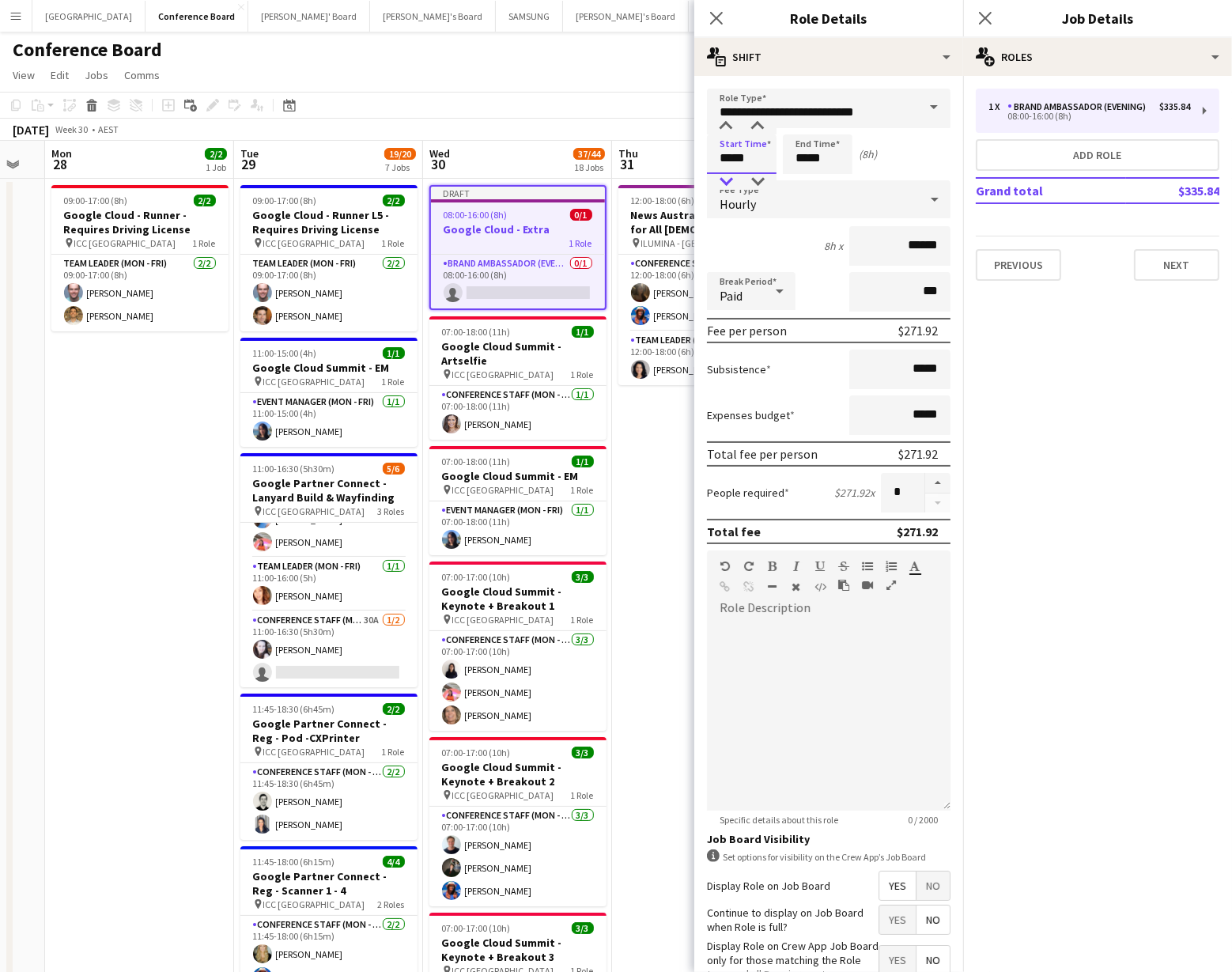 type on "*****" 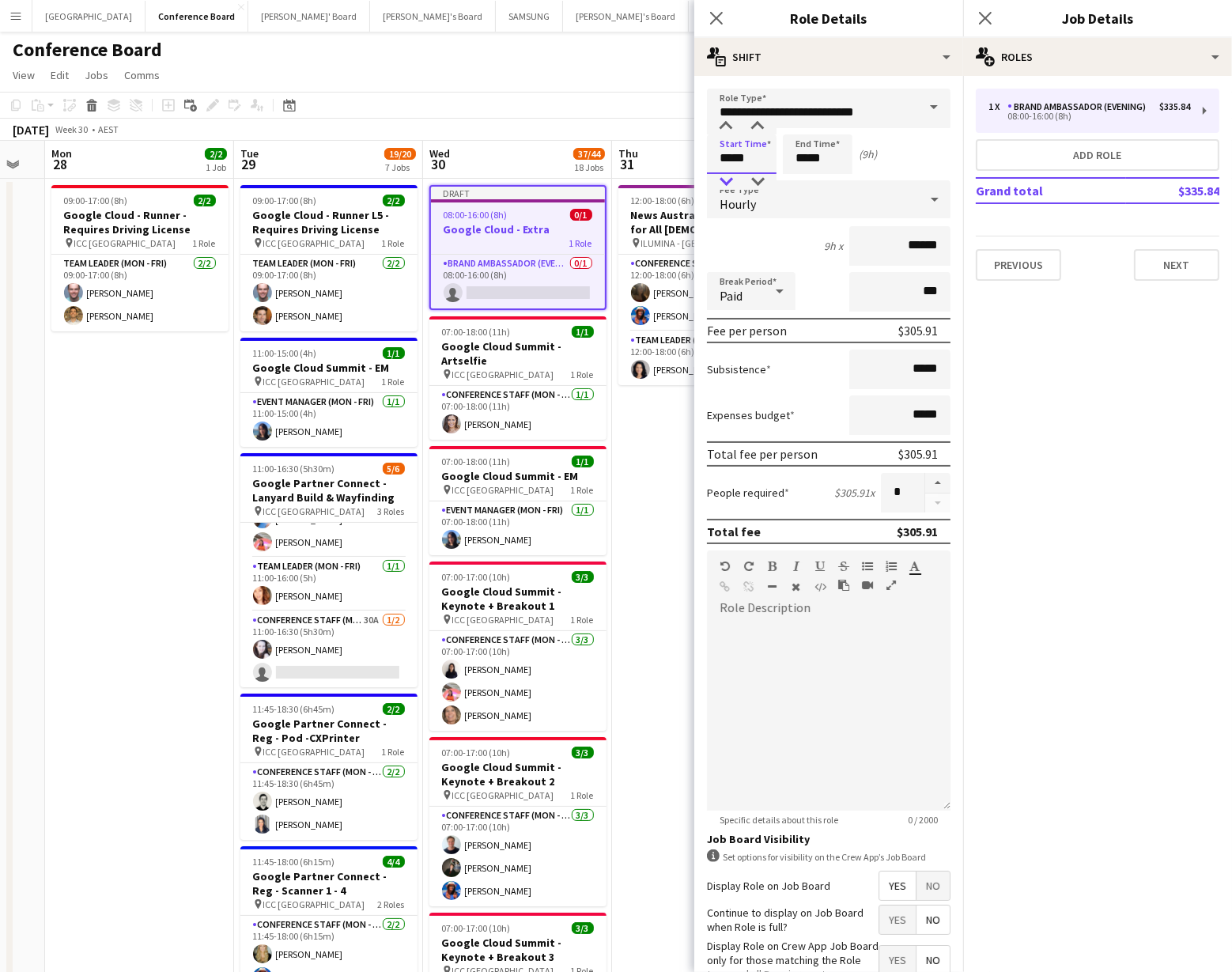 click at bounding box center [726, 182] 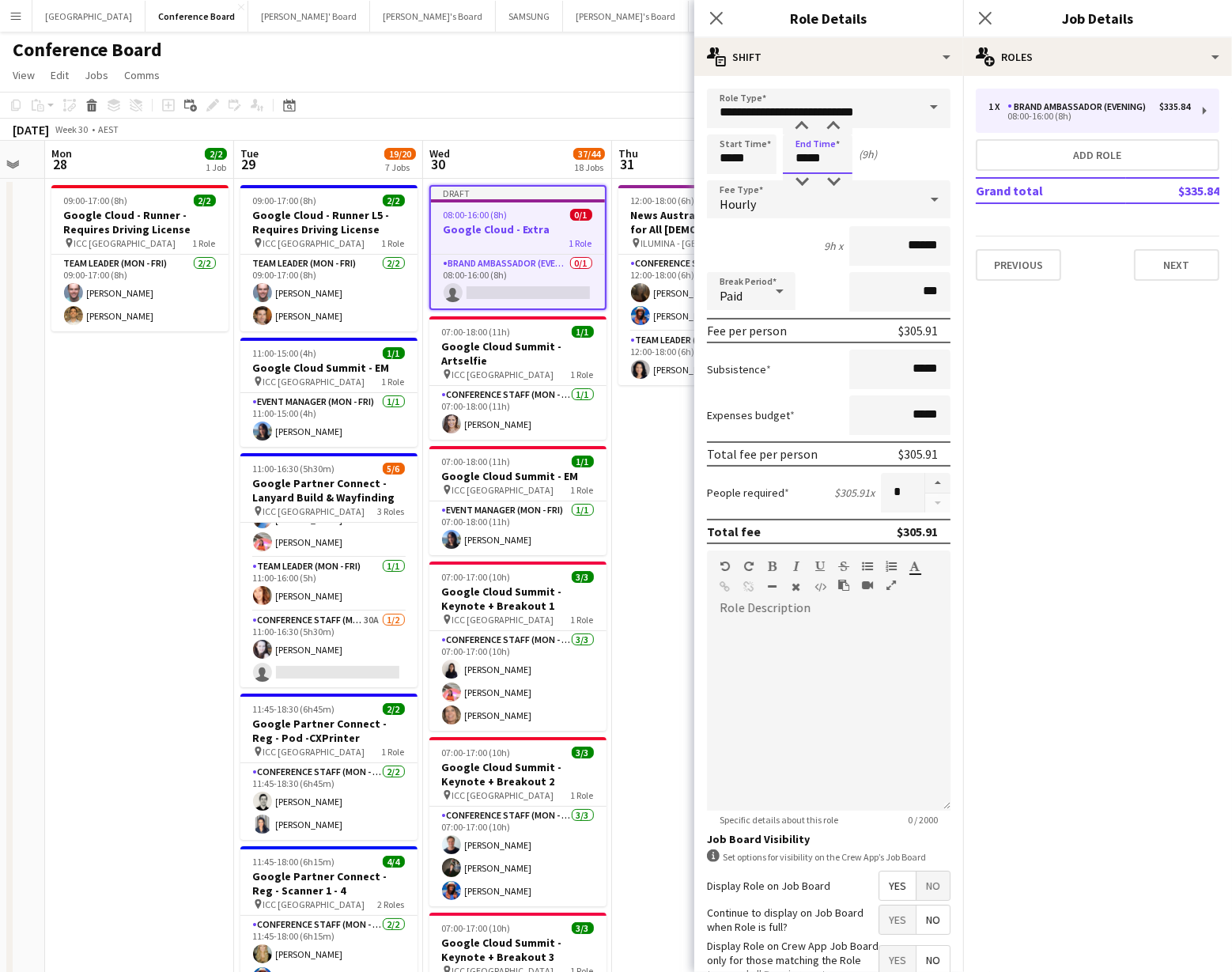 click on "*****" at bounding box center (818, 154) 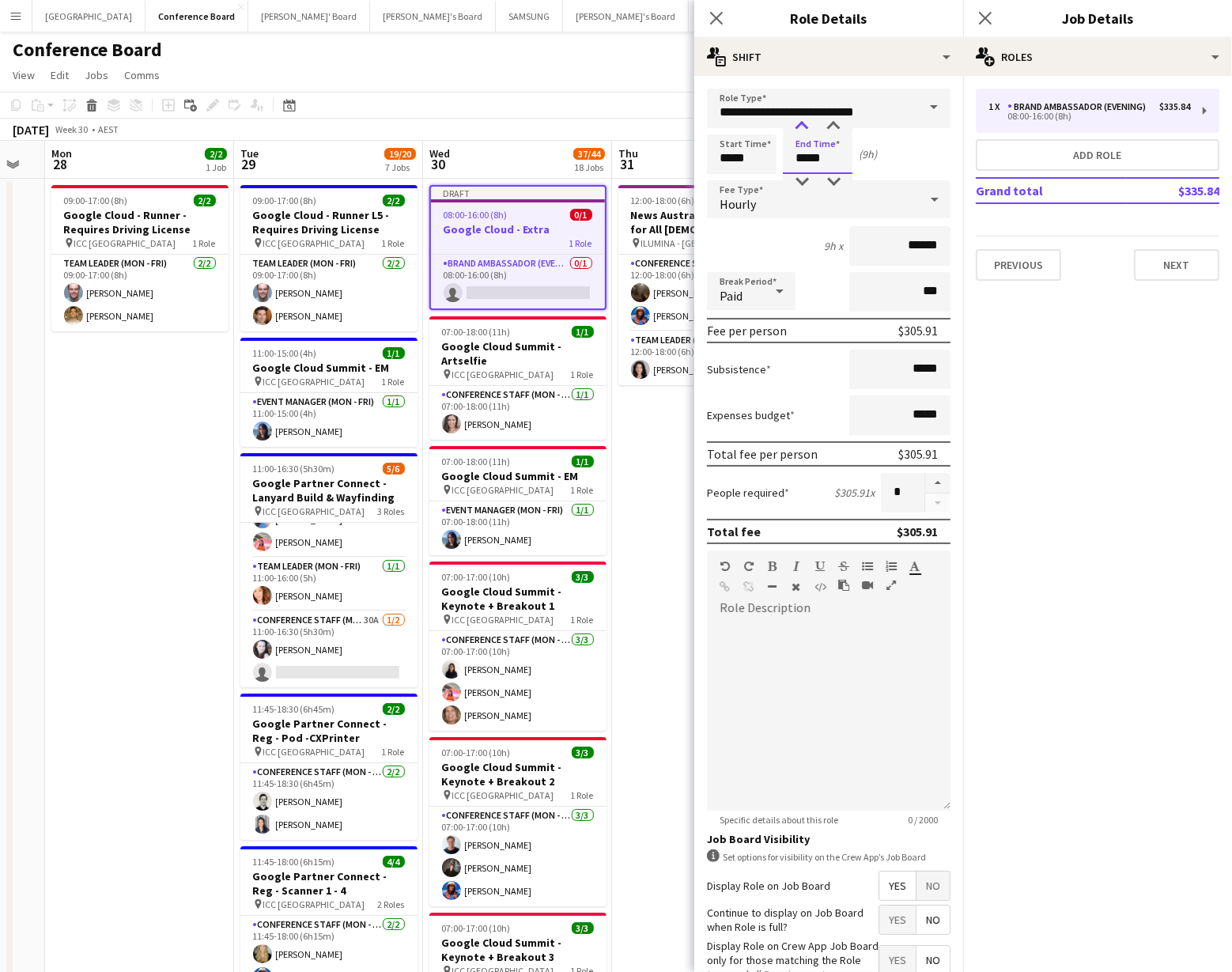 type on "*****" 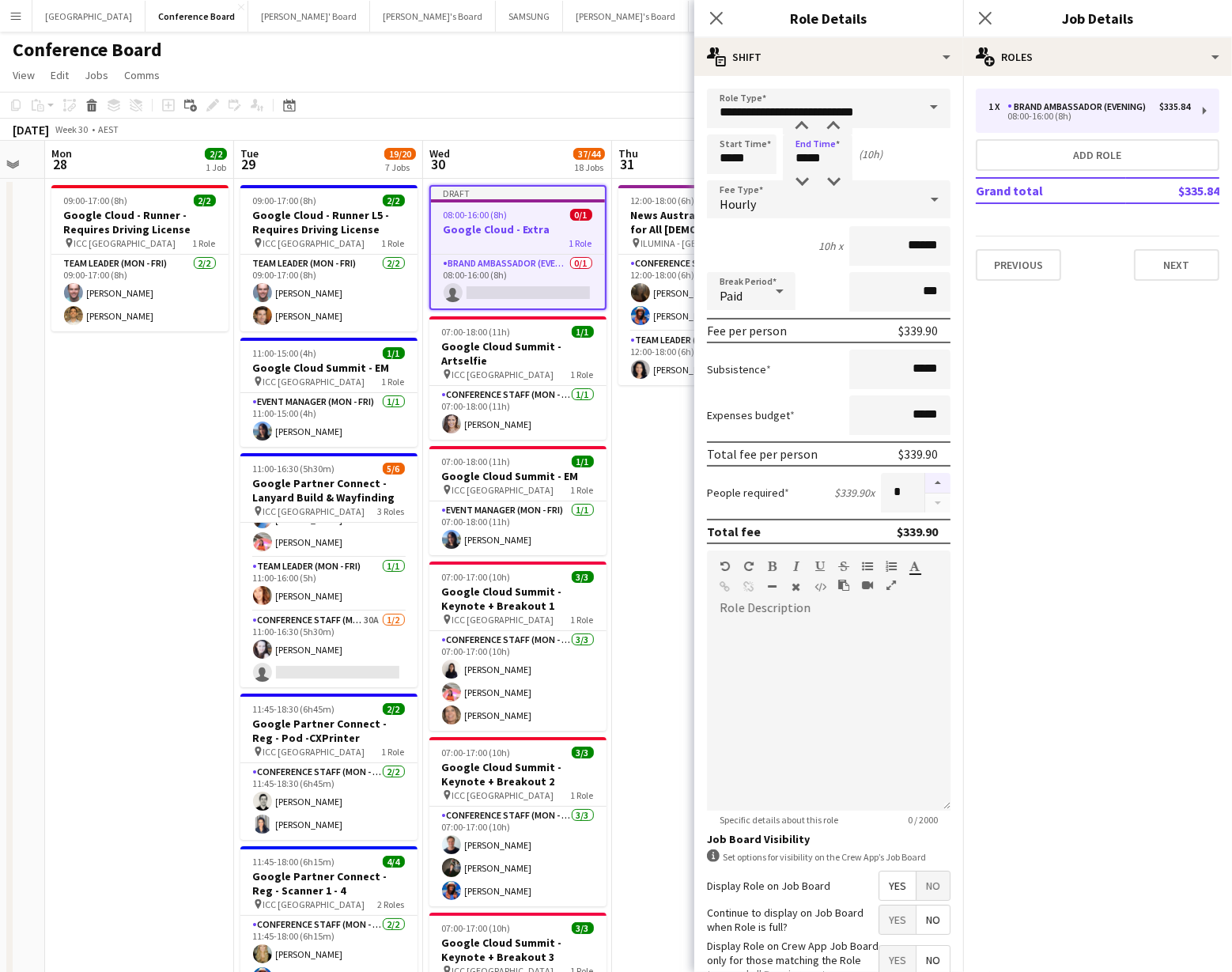 click at bounding box center (938, 483) 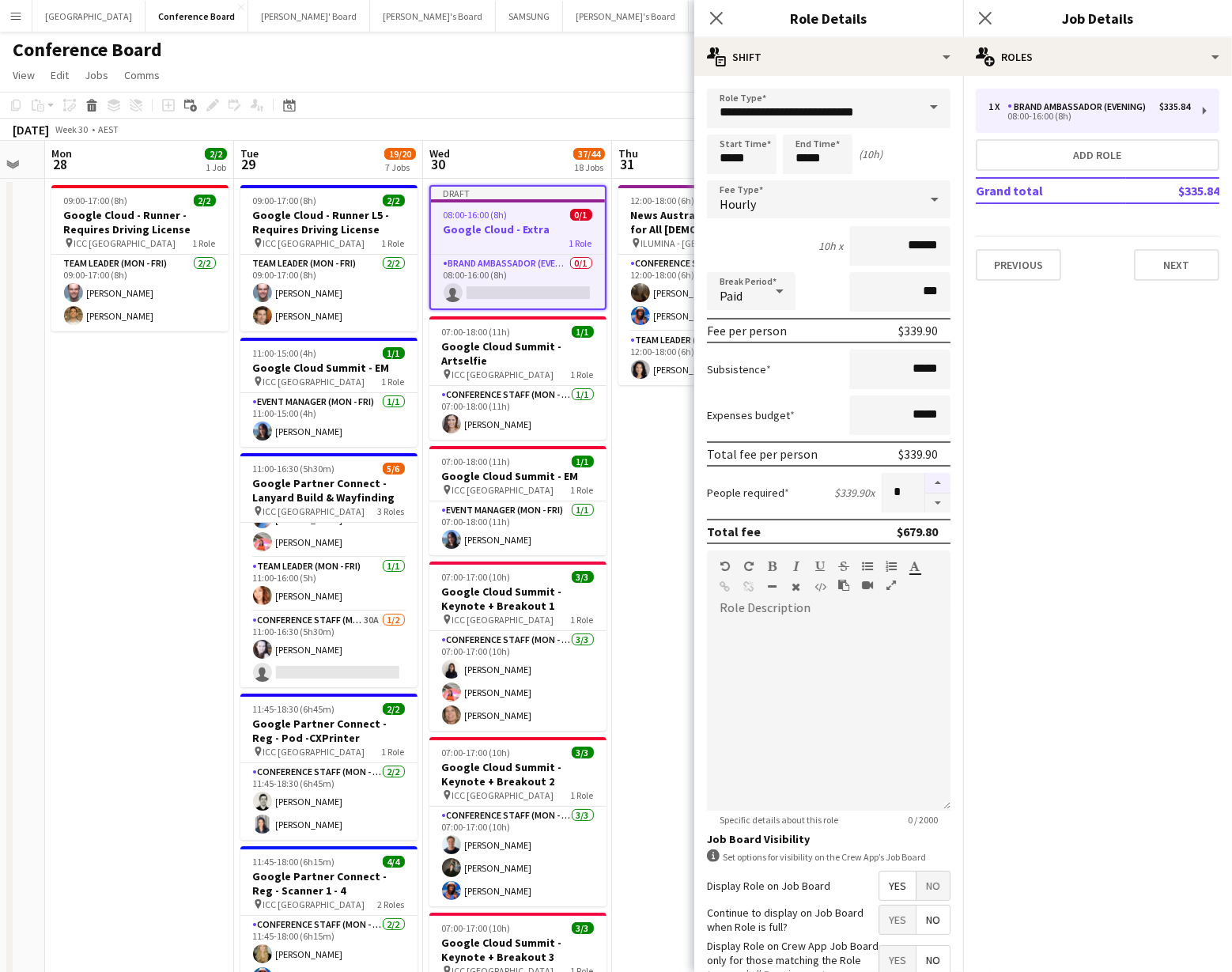 click at bounding box center (938, 483) 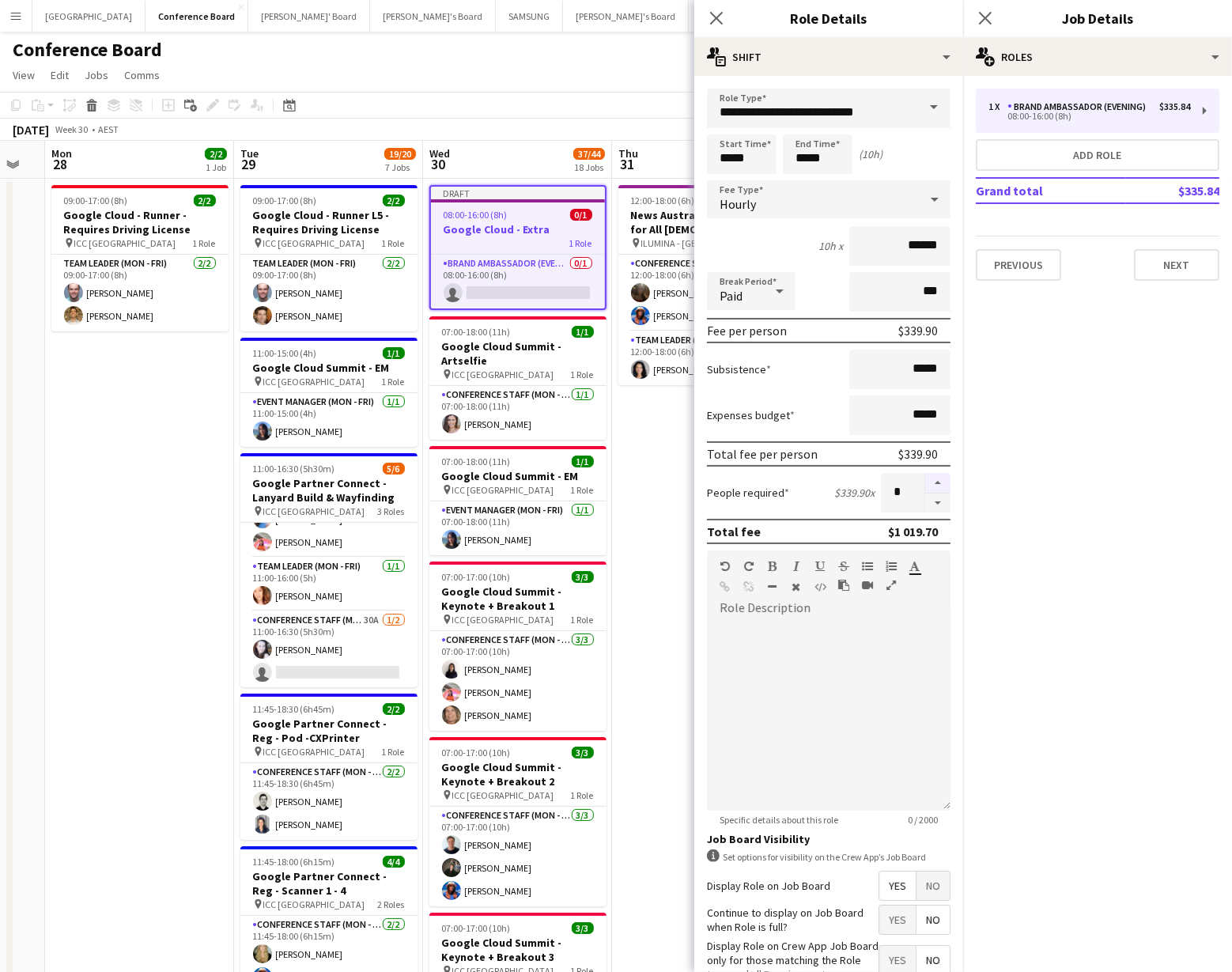 click at bounding box center (938, 483) 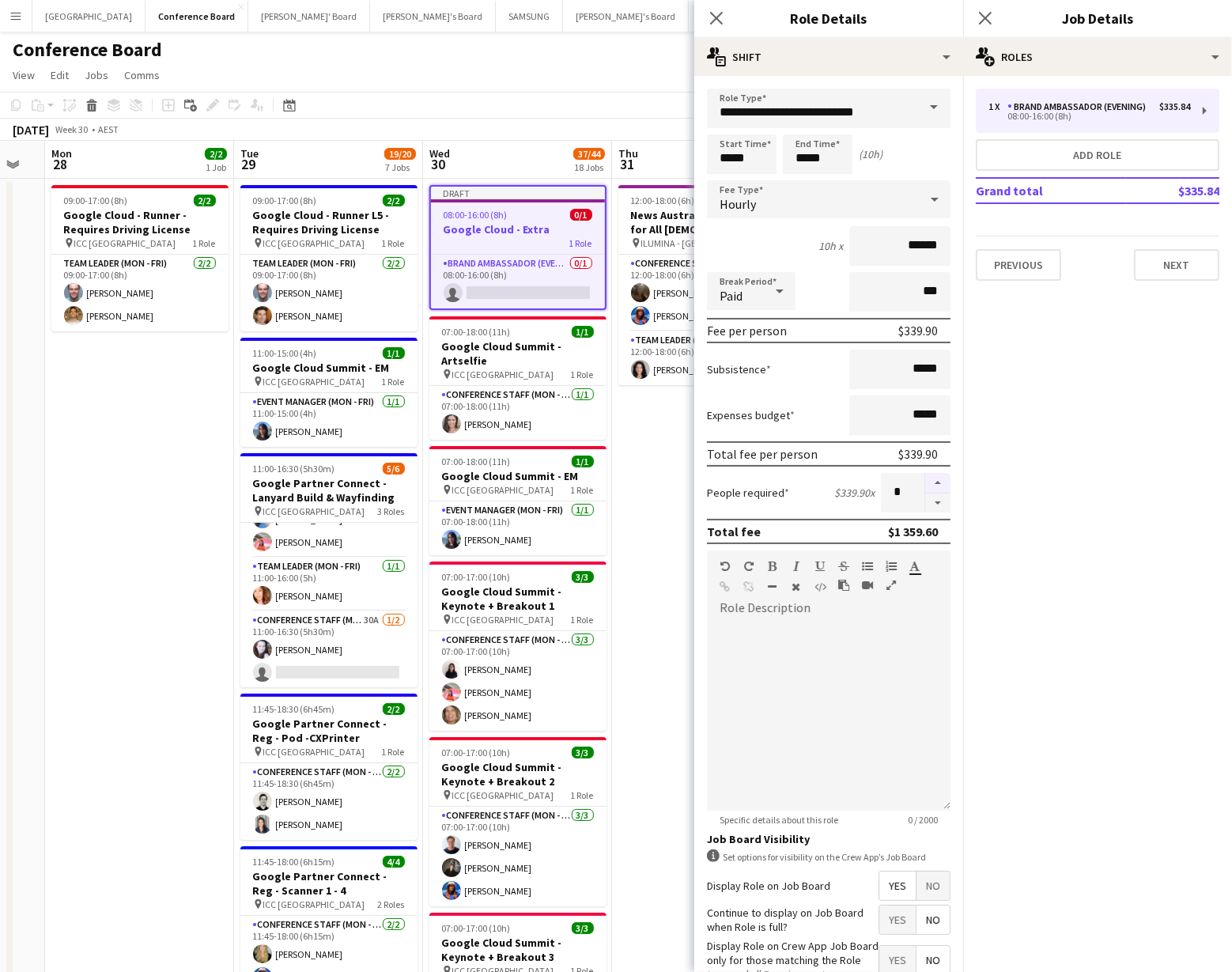 click at bounding box center [938, 483] 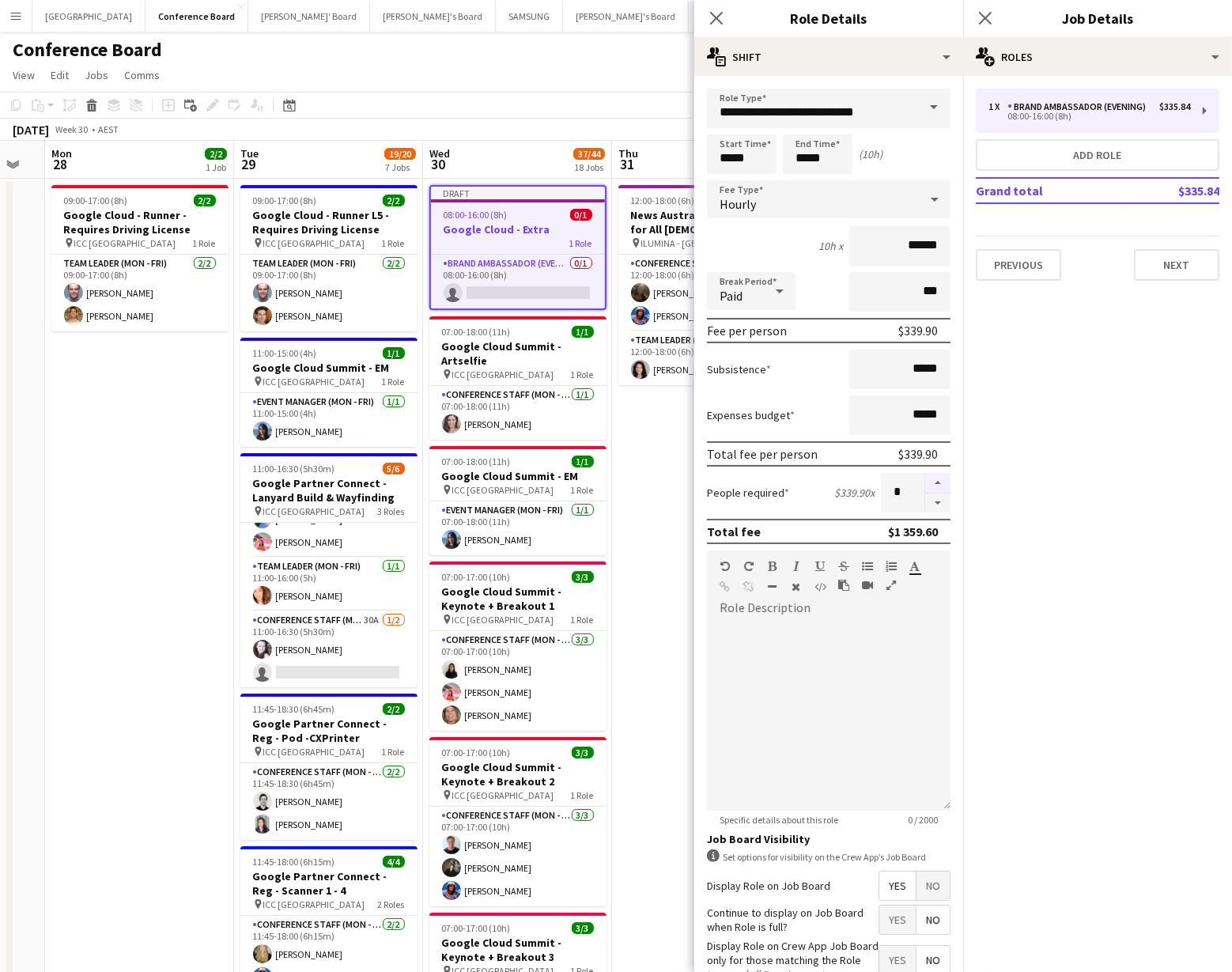 type on "*" 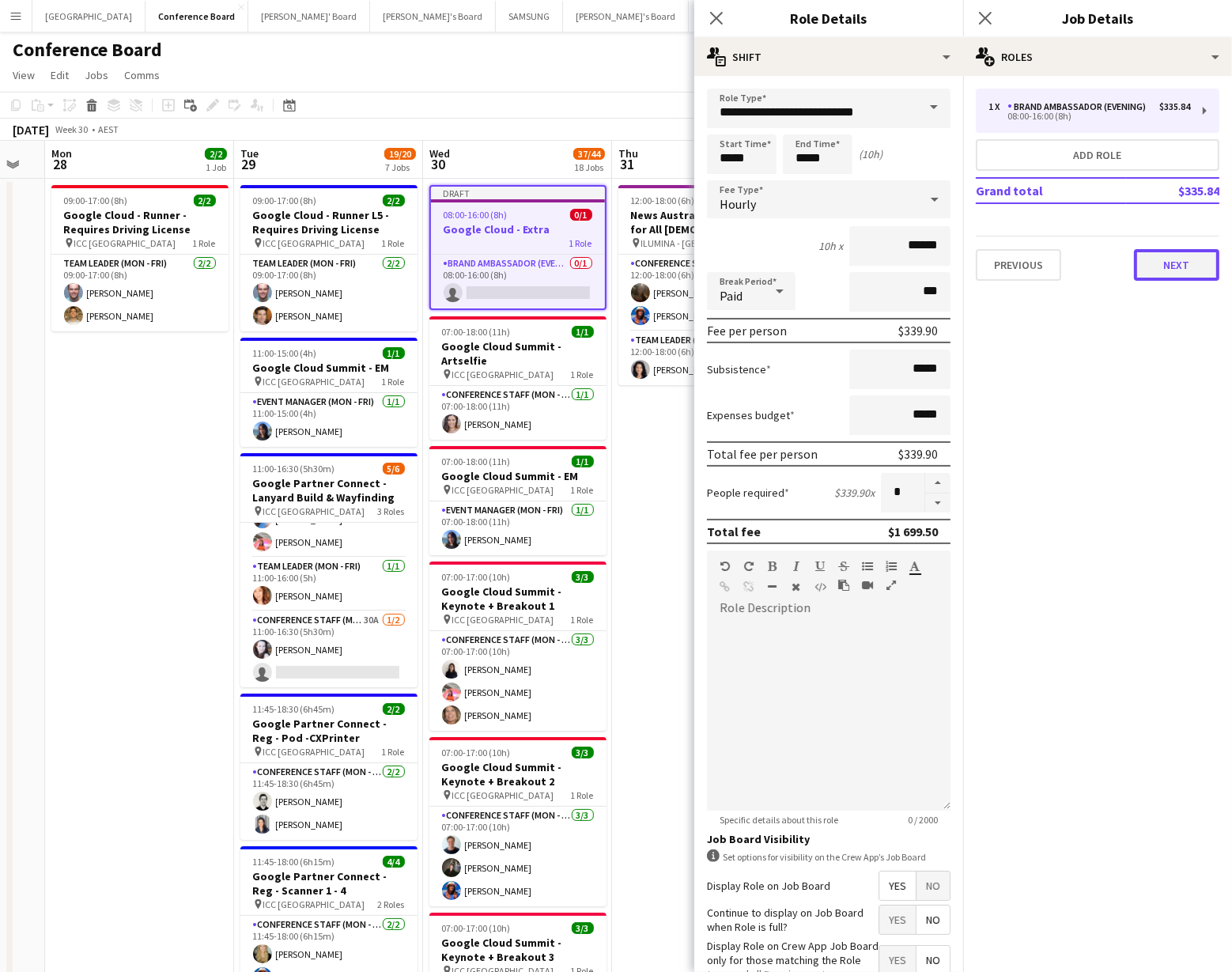 click on "Next" at bounding box center [1177, 265] 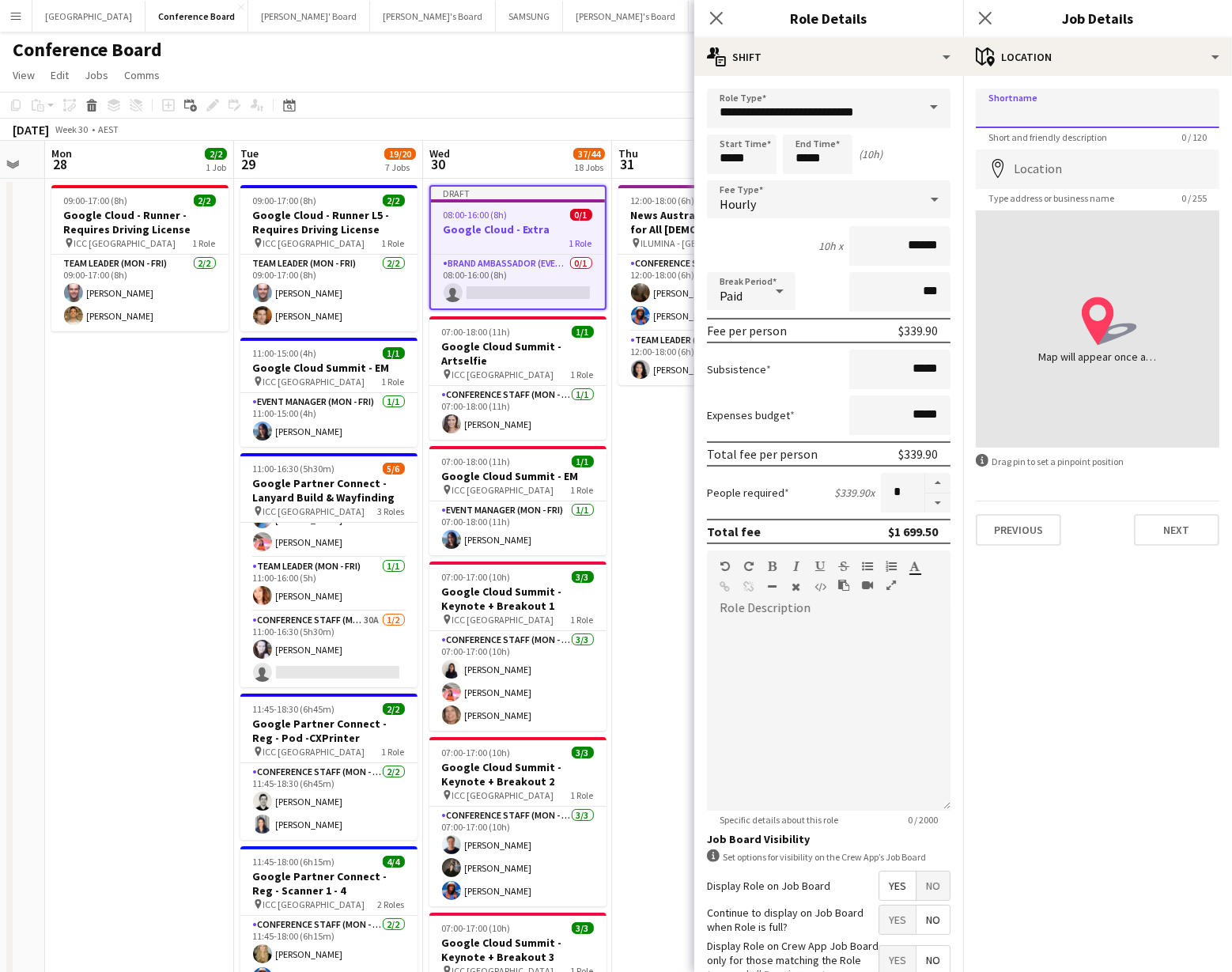 click on "Shortname" at bounding box center [1098, 108] 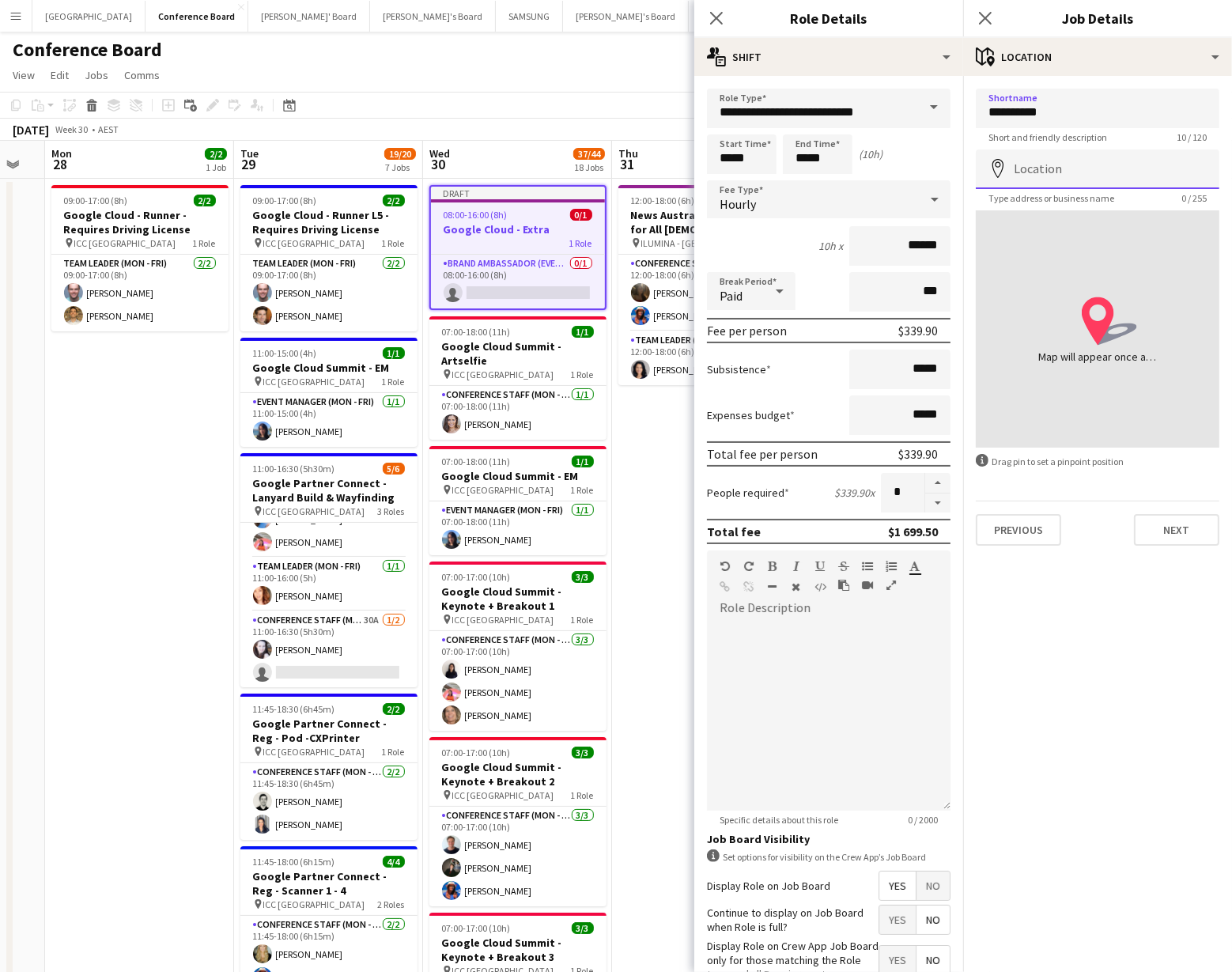 click on "Location" at bounding box center [1098, 169] 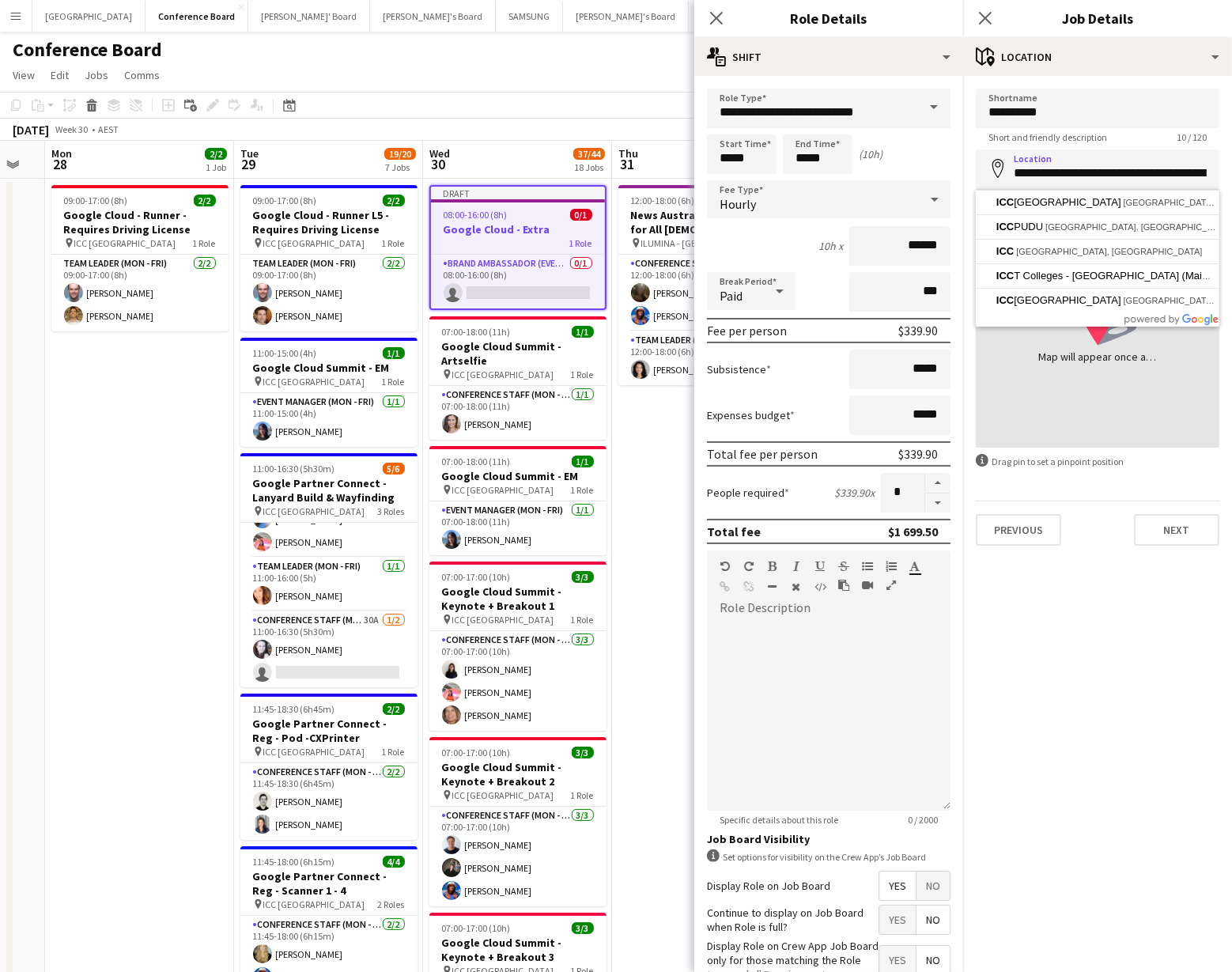 type on "**********" 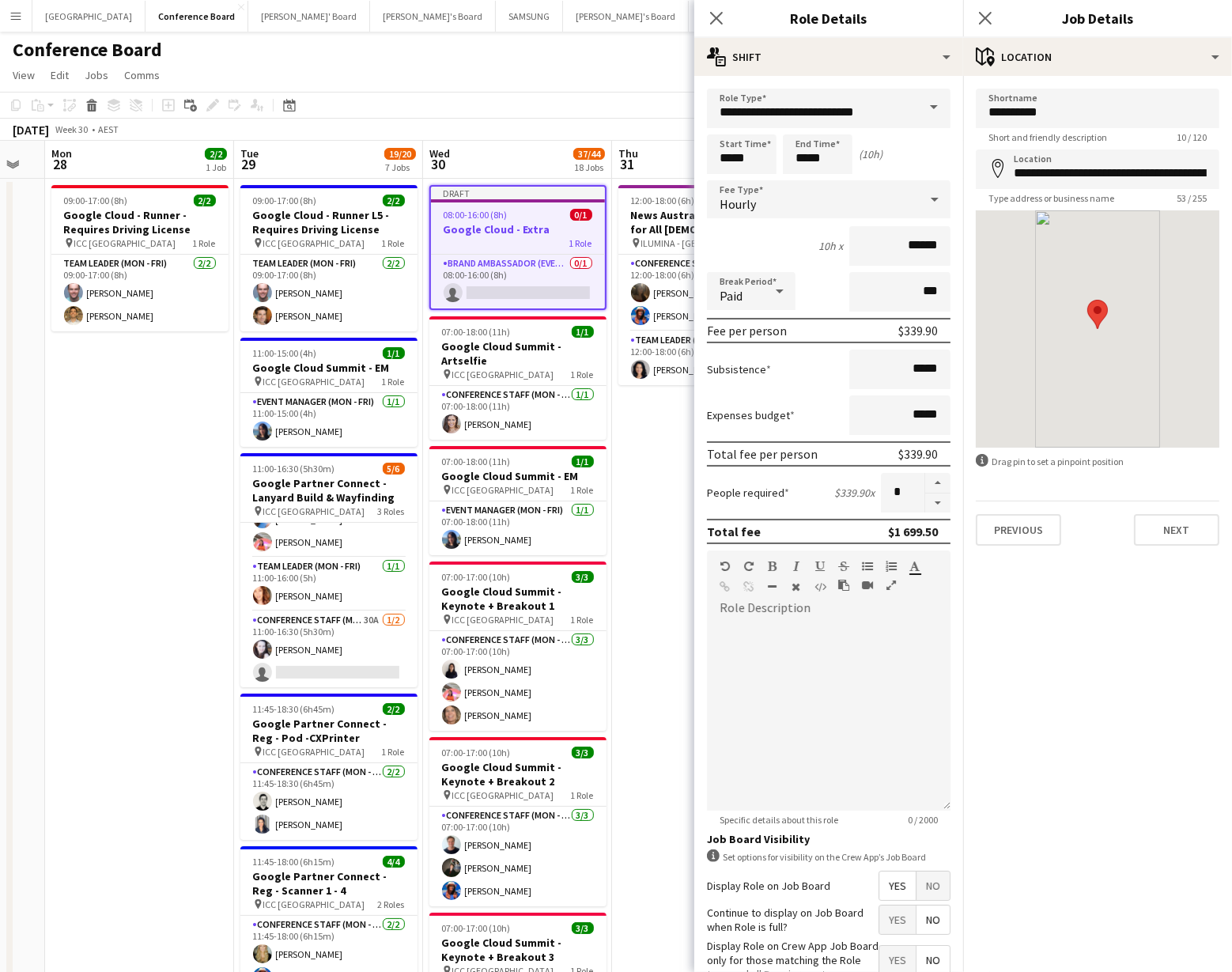 click on "Copy
Paste
Paste
Command
V Paste with crew
Command
Shift
V
Paste linked Job
[GEOGRAPHIC_DATA]
Group
Ungroup
Add job
Add linked Job
Edit
Edit linked Job
Applicants
Date picker
[DATE] [DATE] [DATE] M [DATE] T [DATE] W [DATE] T [DATE] F [DATE] S [DATE] S  [DATE]   2   3   4   5   6   7   8   9   10   11   12   13   14   15   16   17   18   19   20   21   22   23   24" 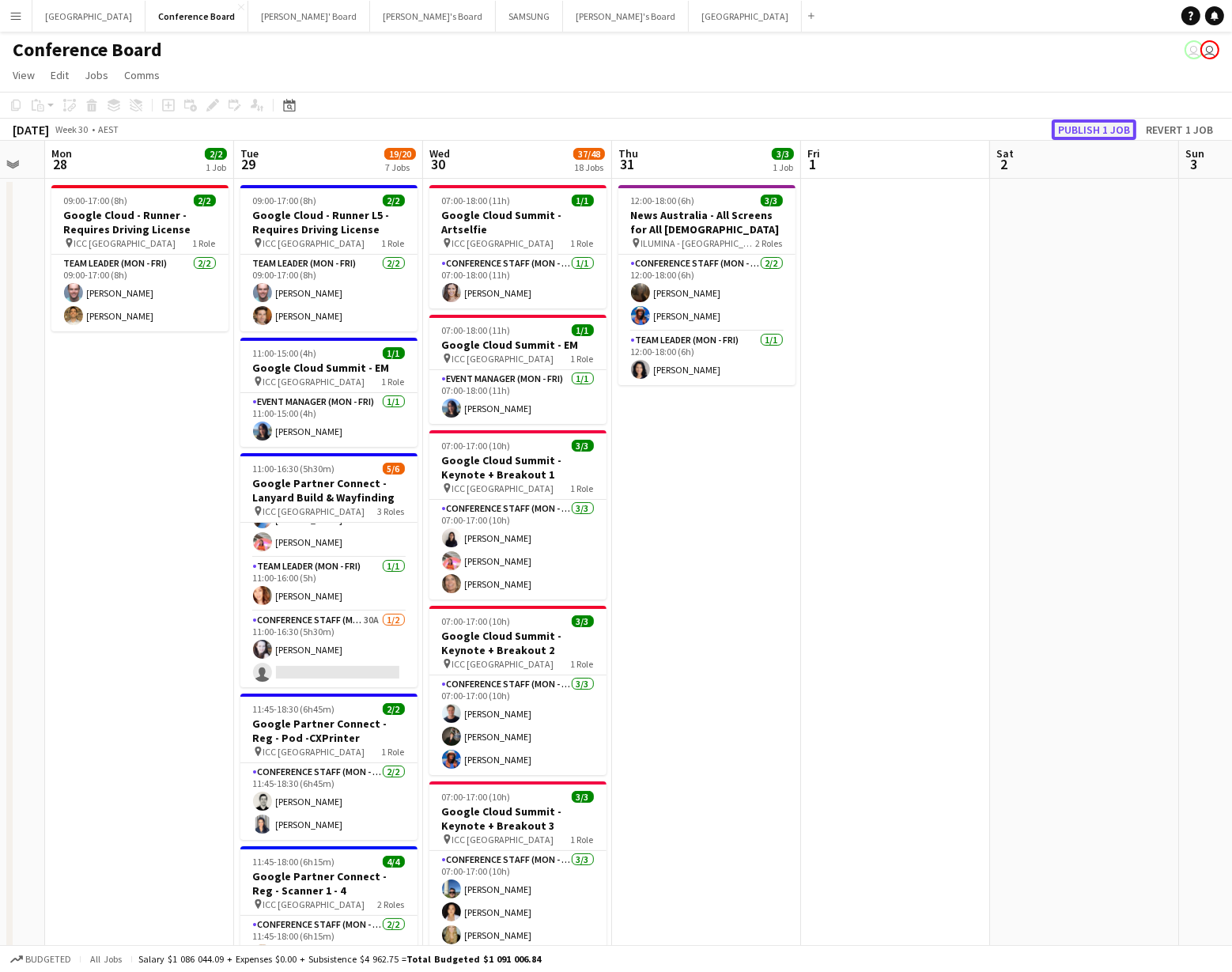 click on "Publish 1 job" 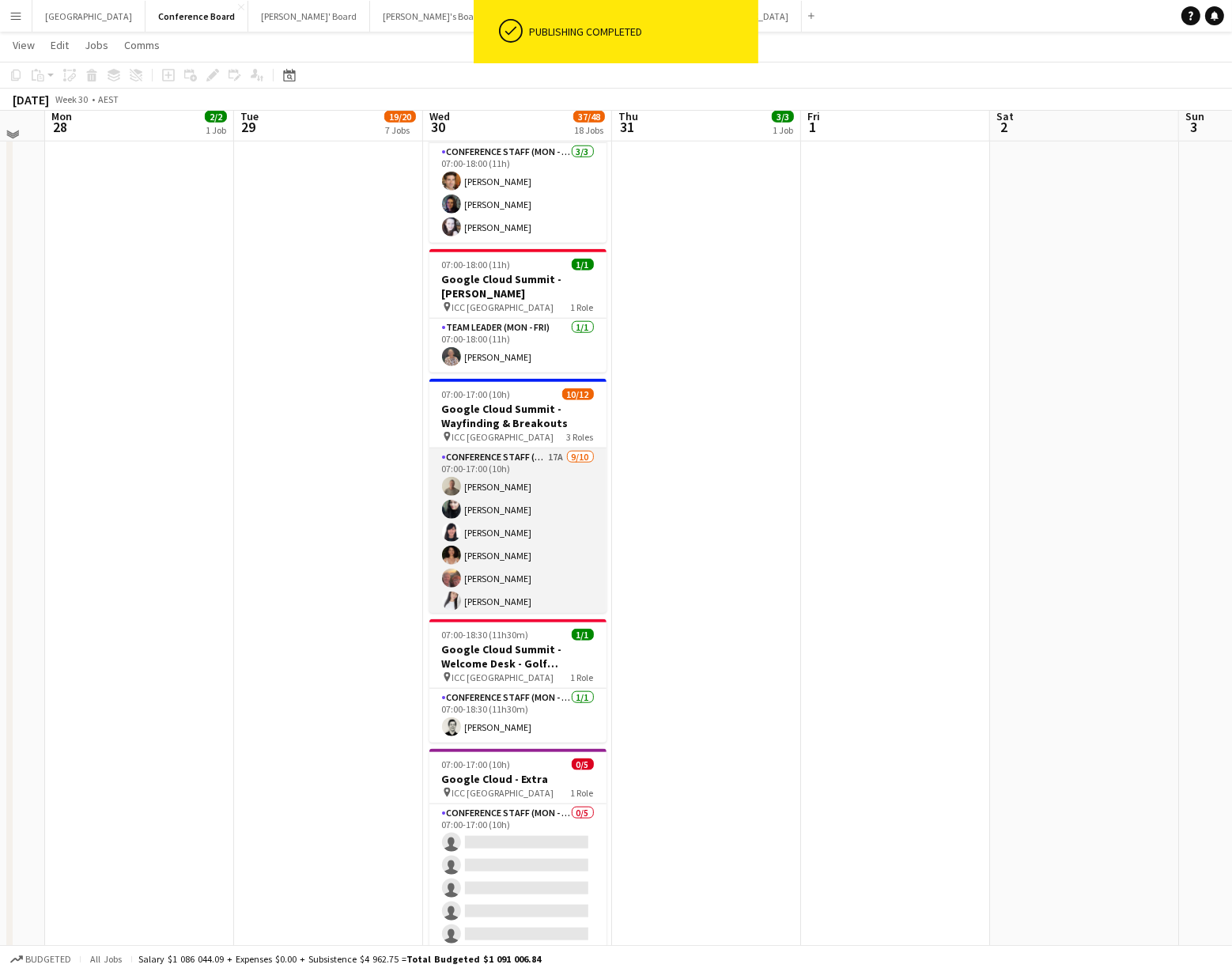 scroll, scrollTop: 1863, scrollLeft: 0, axis: vertical 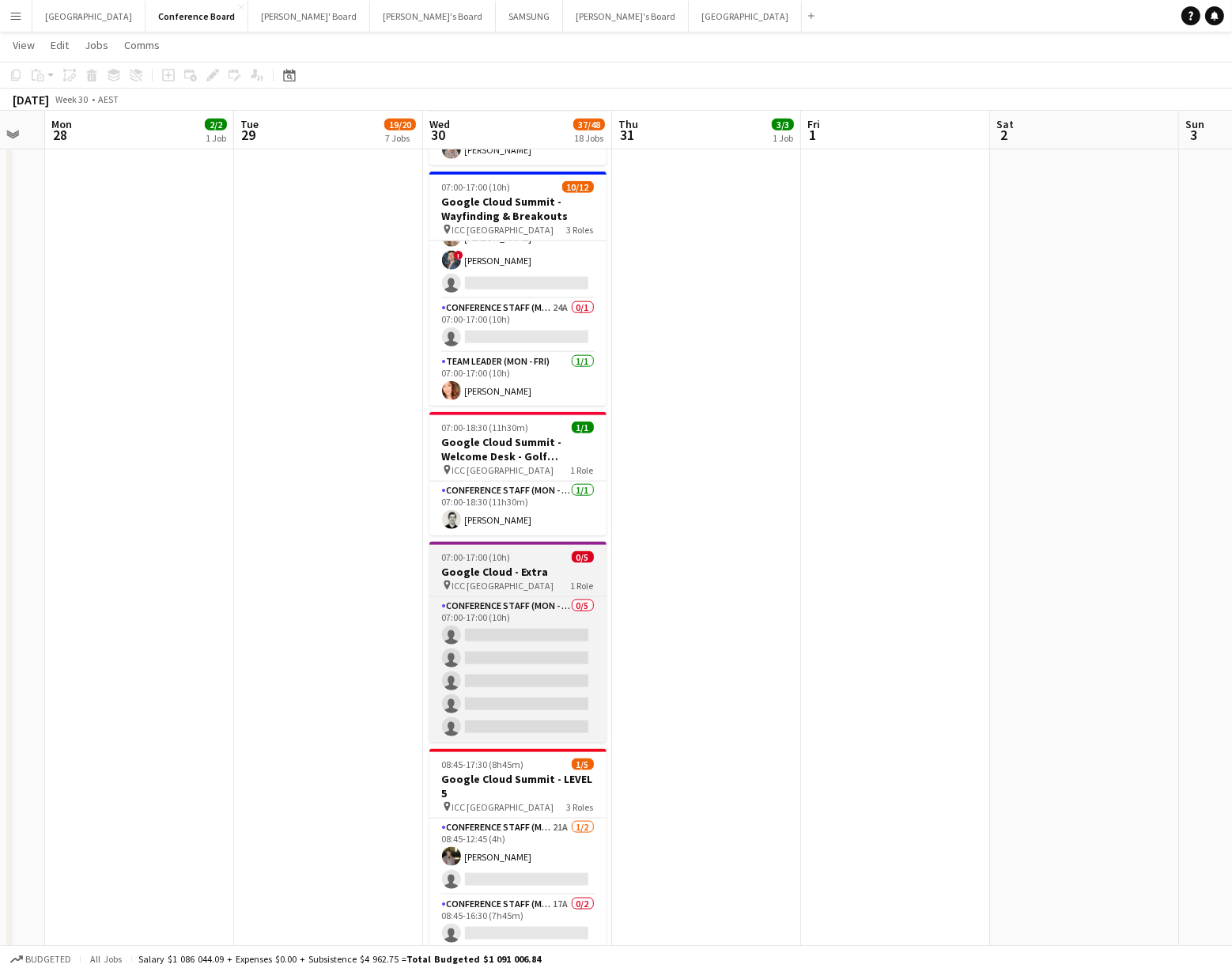 click on "Google Cloud - Extra" at bounding box center [518, 572] 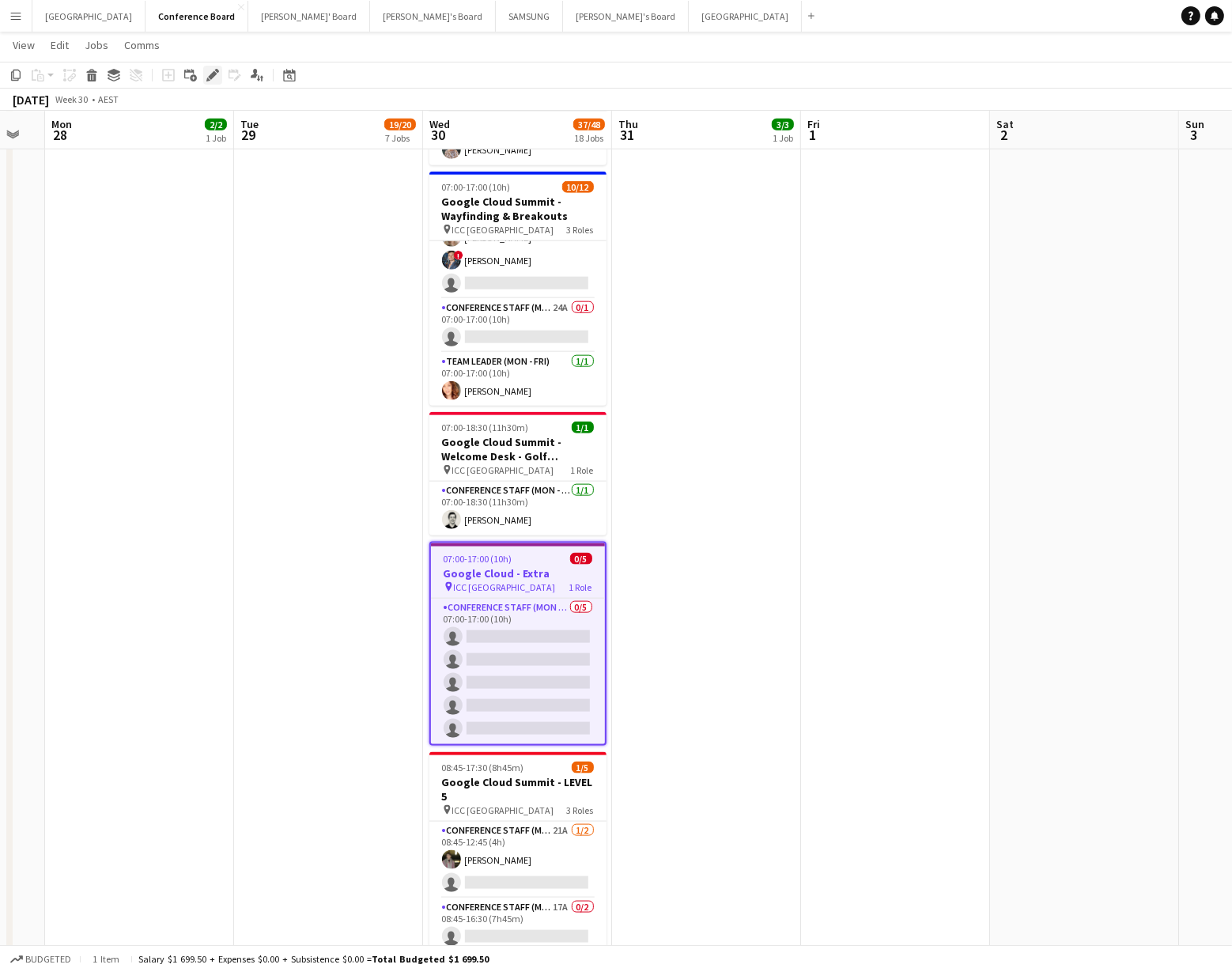 click on "Edit" 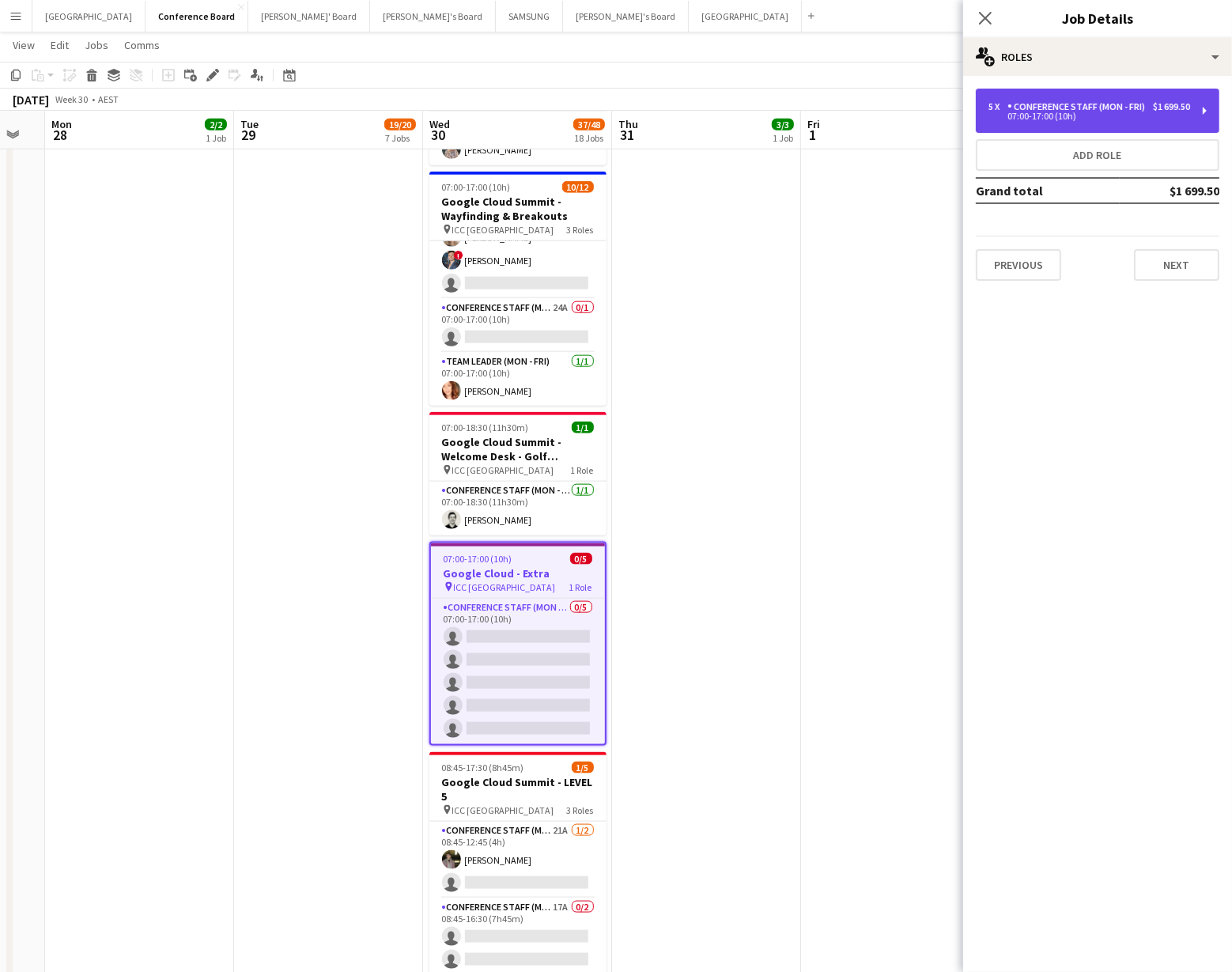 click on "07:00-17:00 (10h)" at bounding box center [1089, 116] 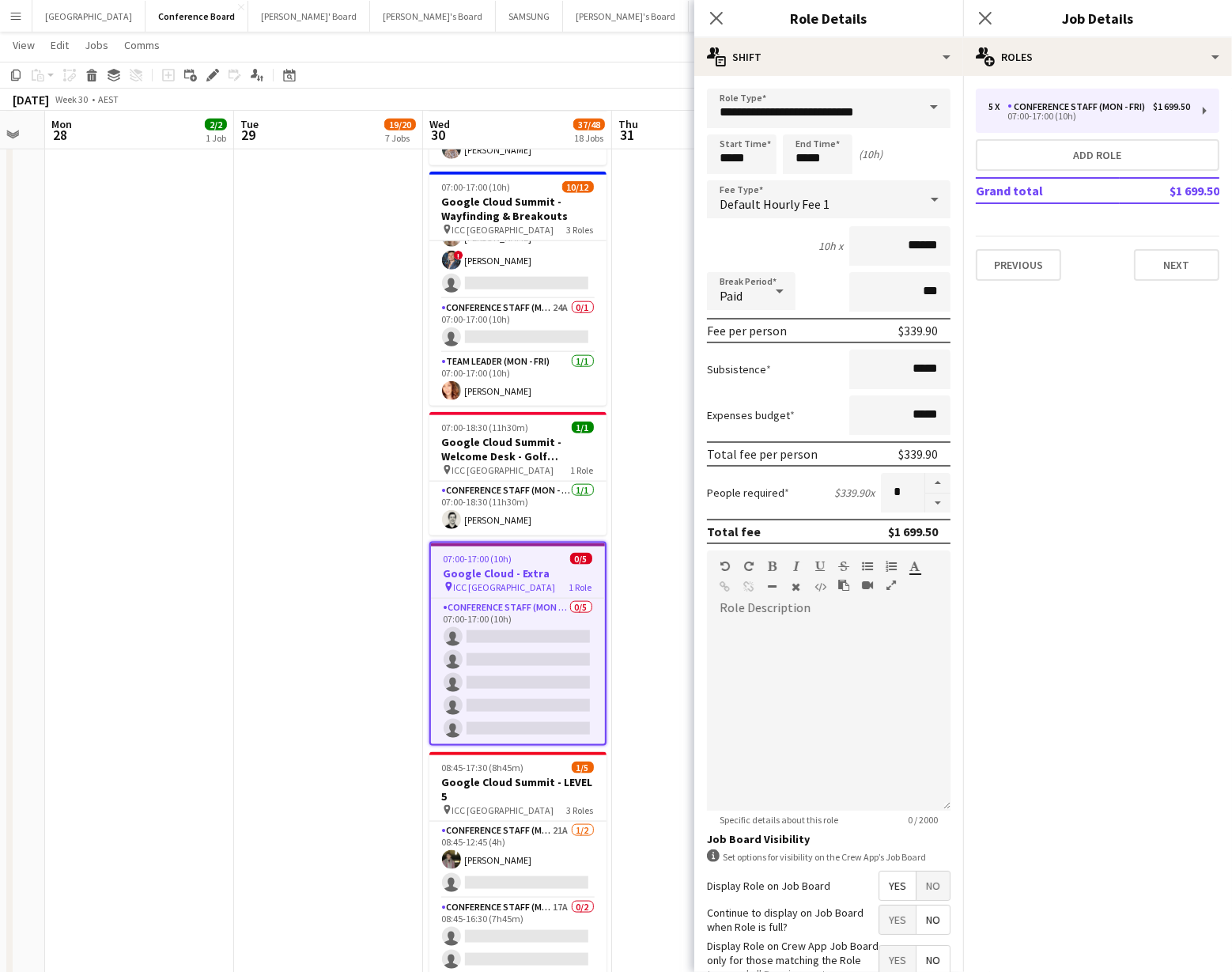 click on "Yes" at bounding box center (898, 886) 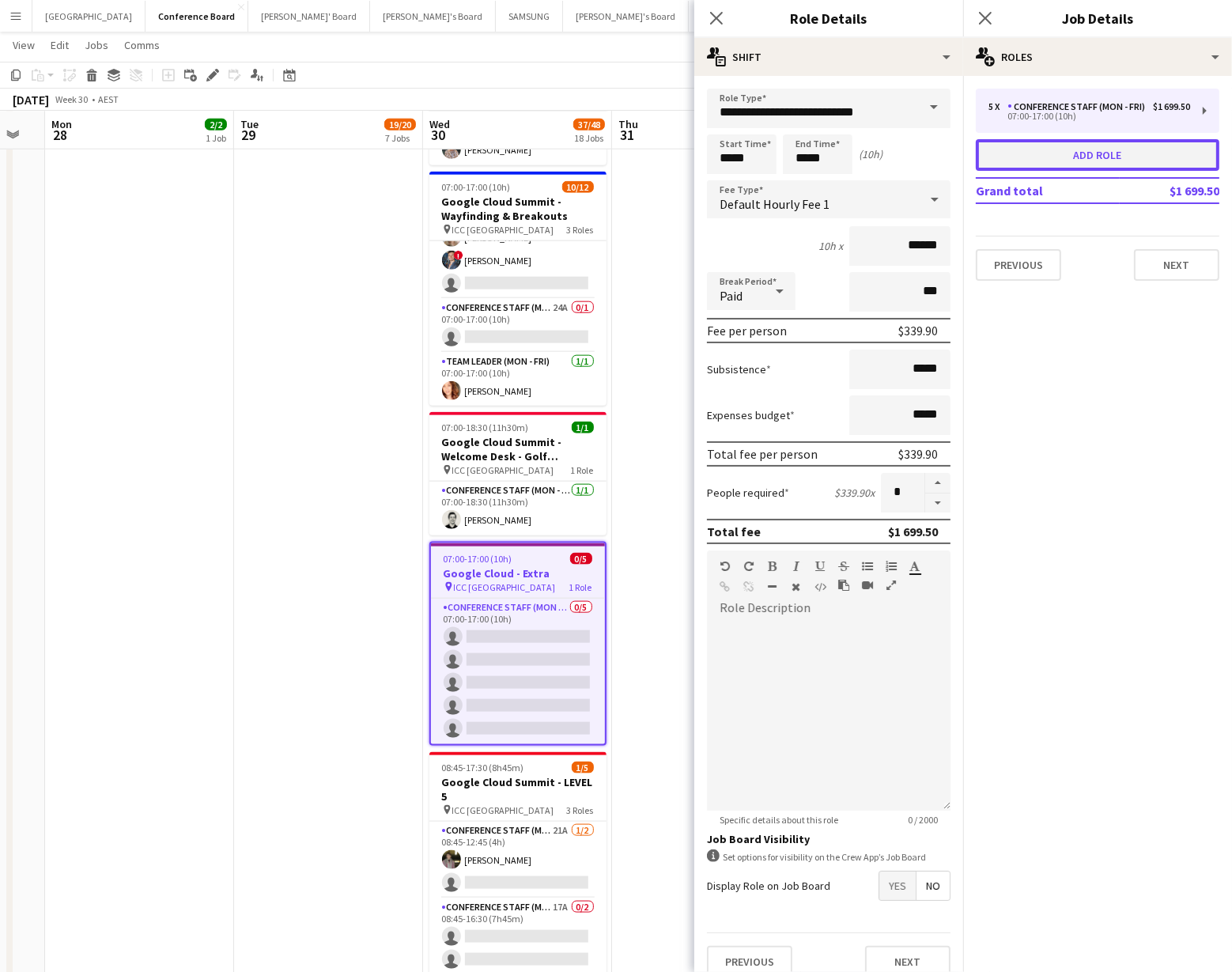 click on "Add role" at bounding box center [1098, 155] 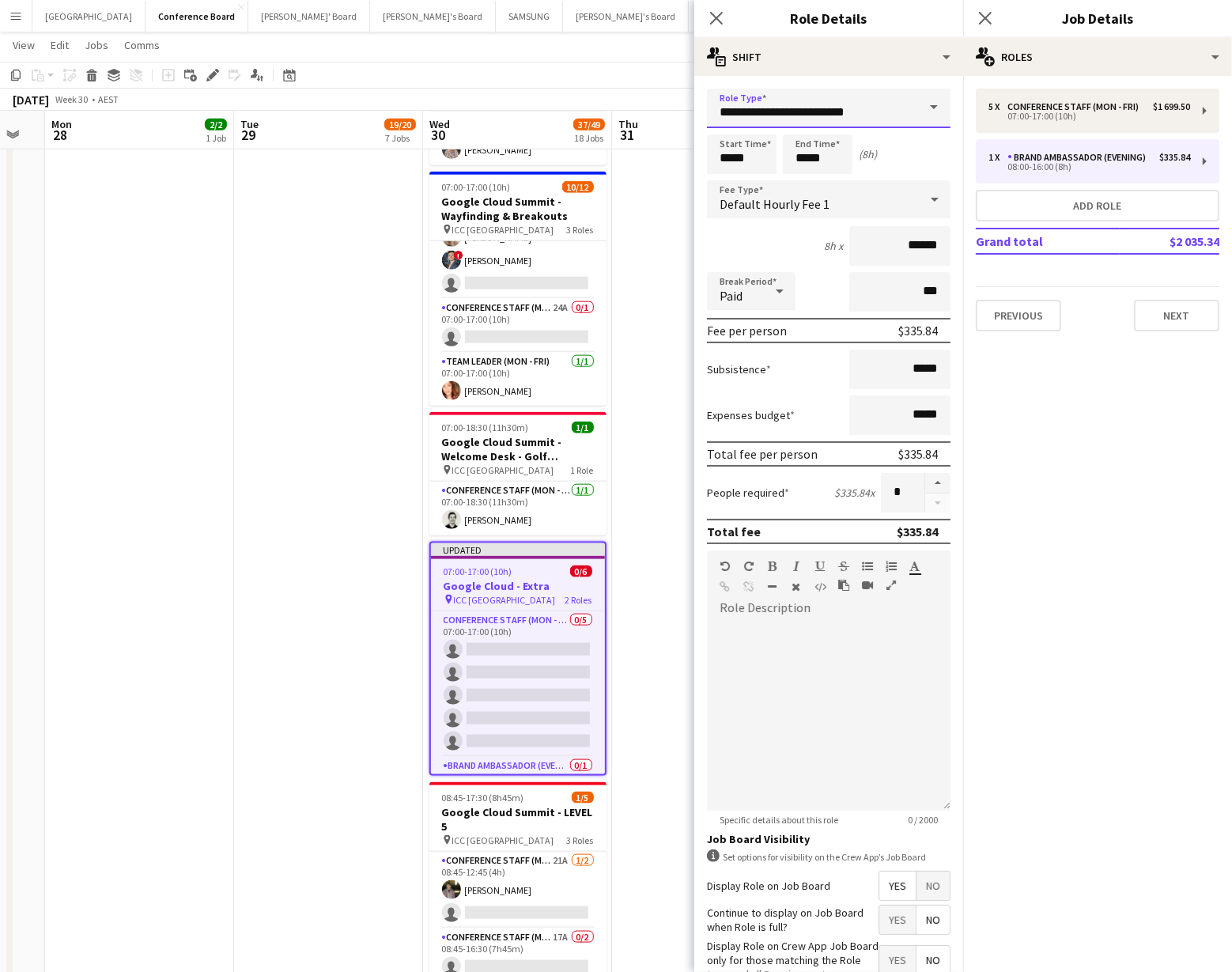 click on "**********" at bounding box center (829, 108) 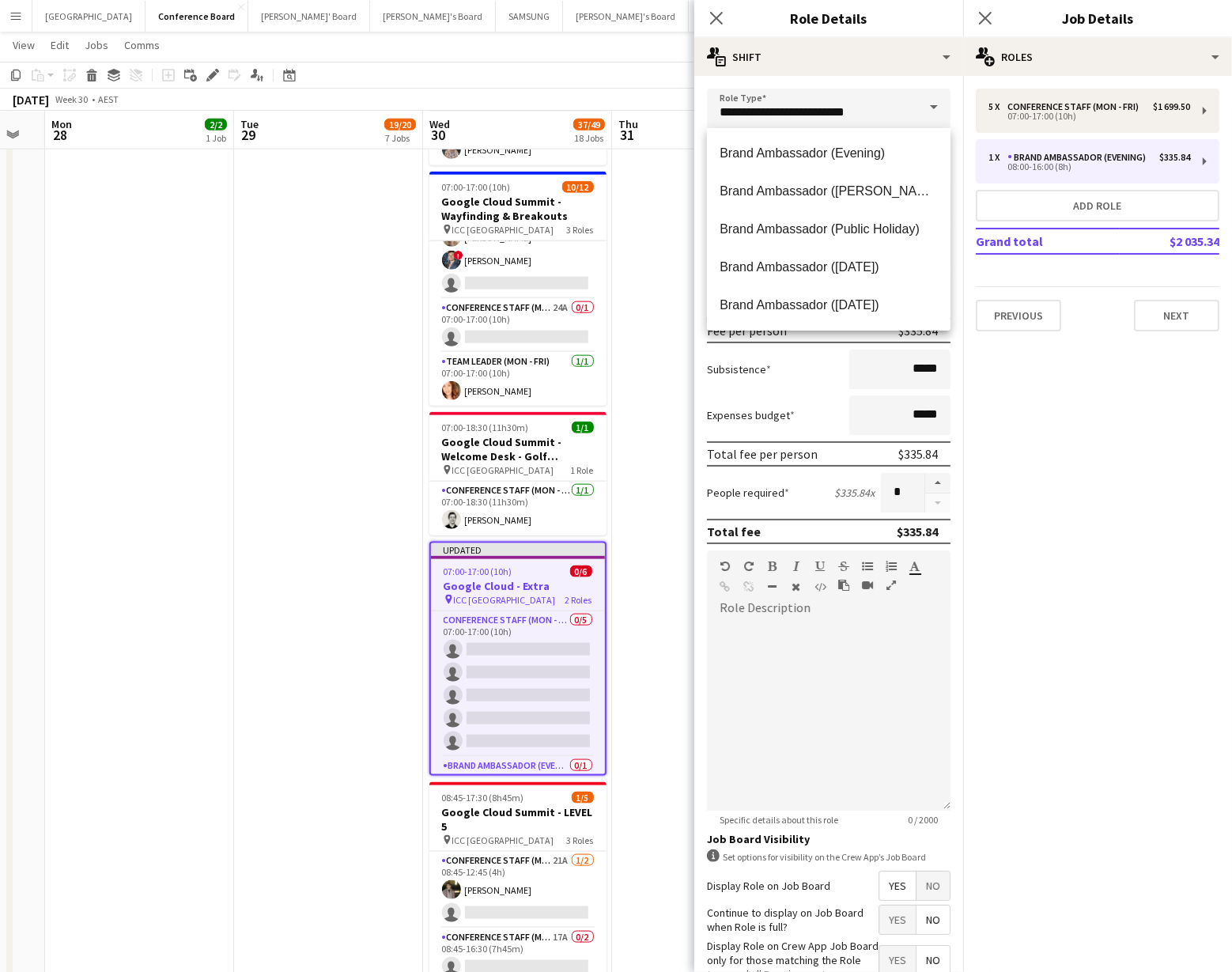 click at bounding box center [934, 108] 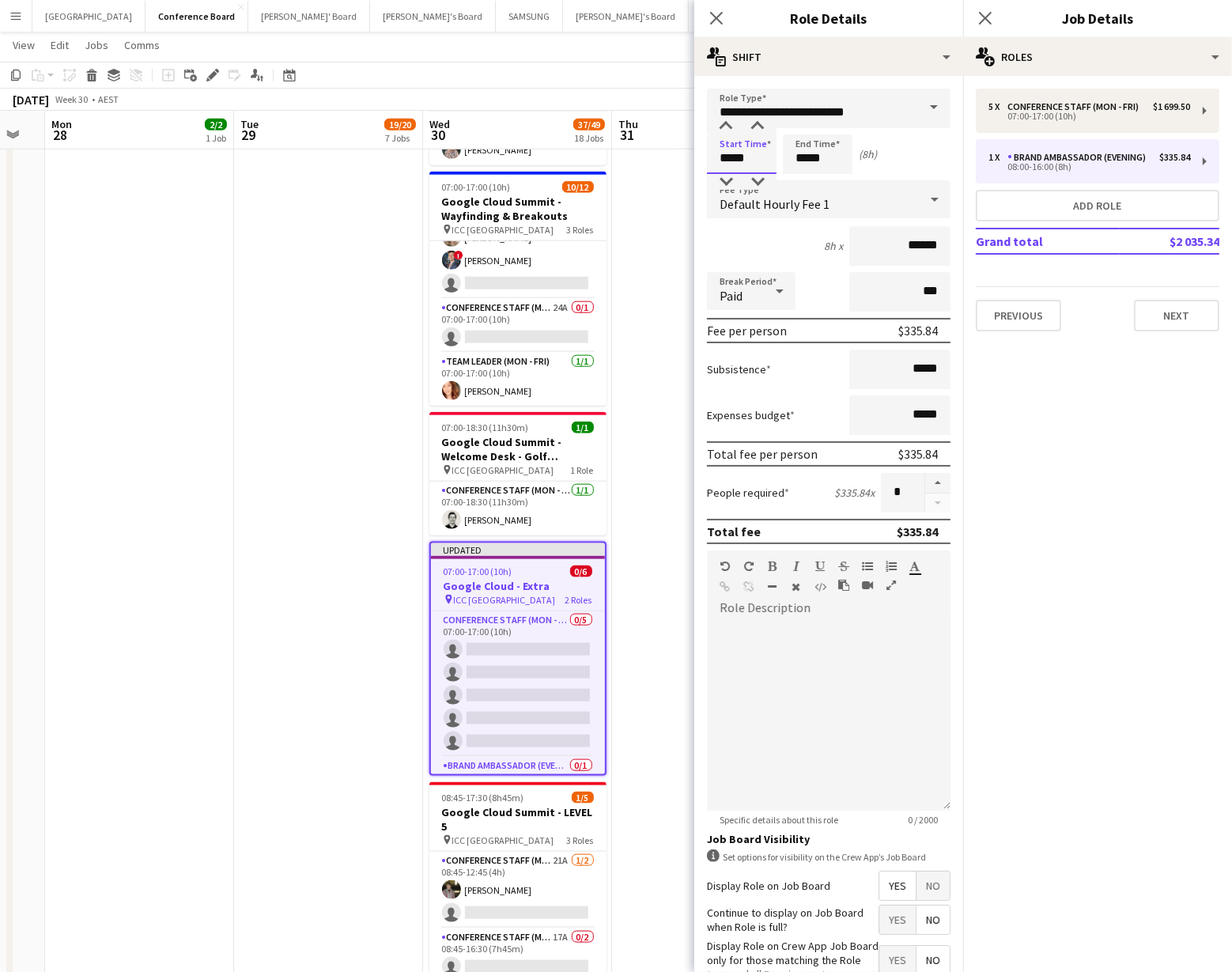 click on "*****" at bounding box center [742, 154] 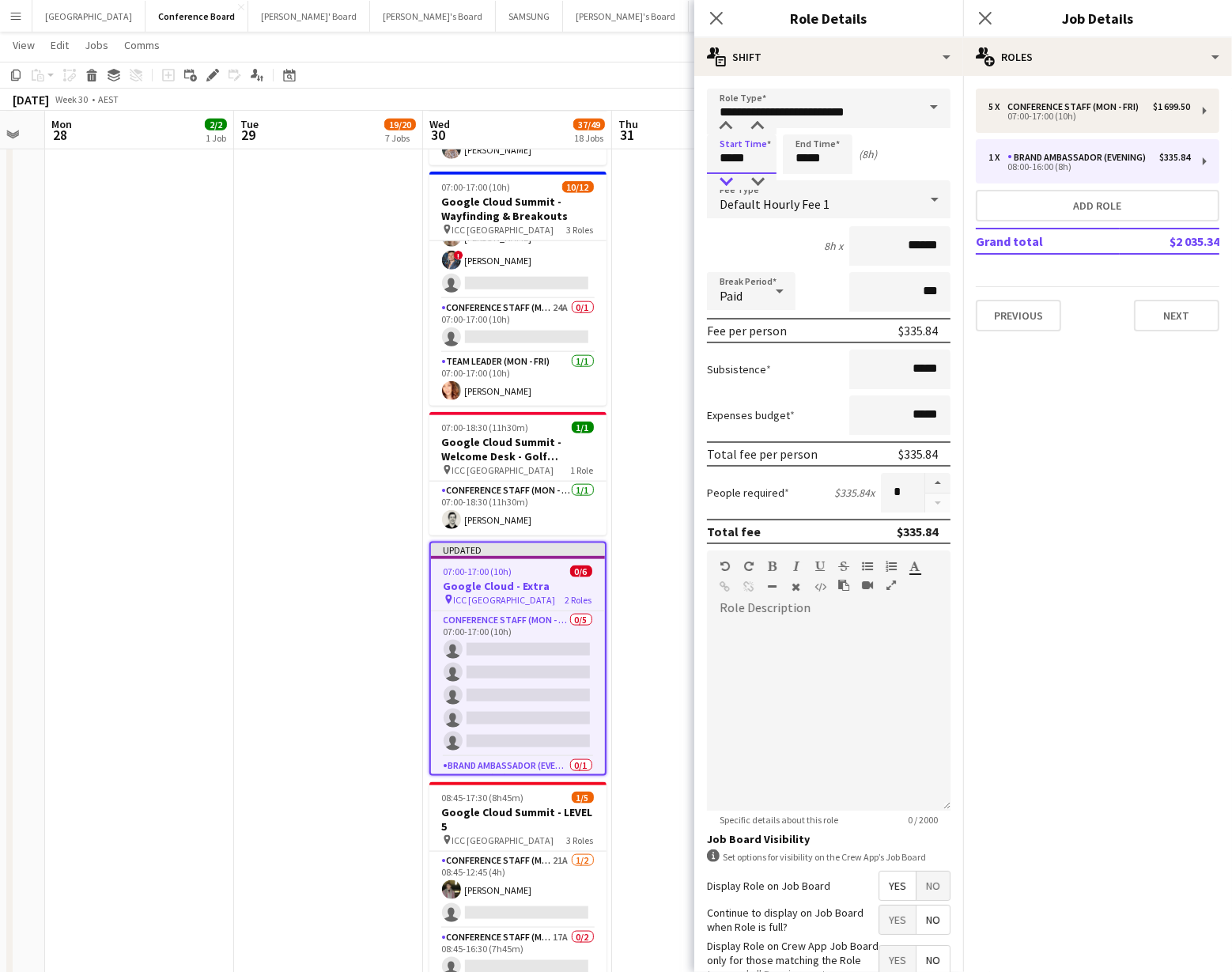 click at bounding box center [726, 182] 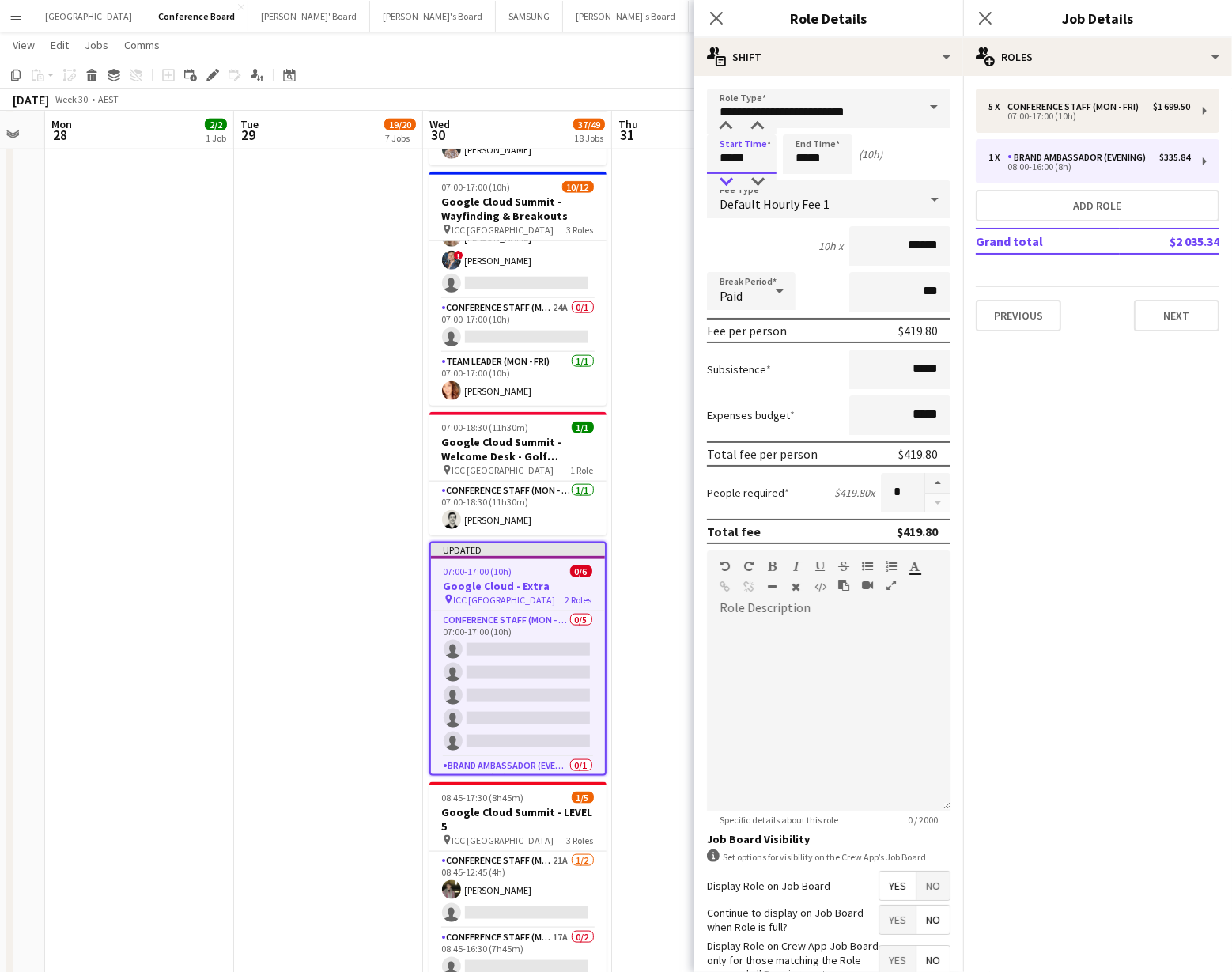 click at bounding box center [726, 182] 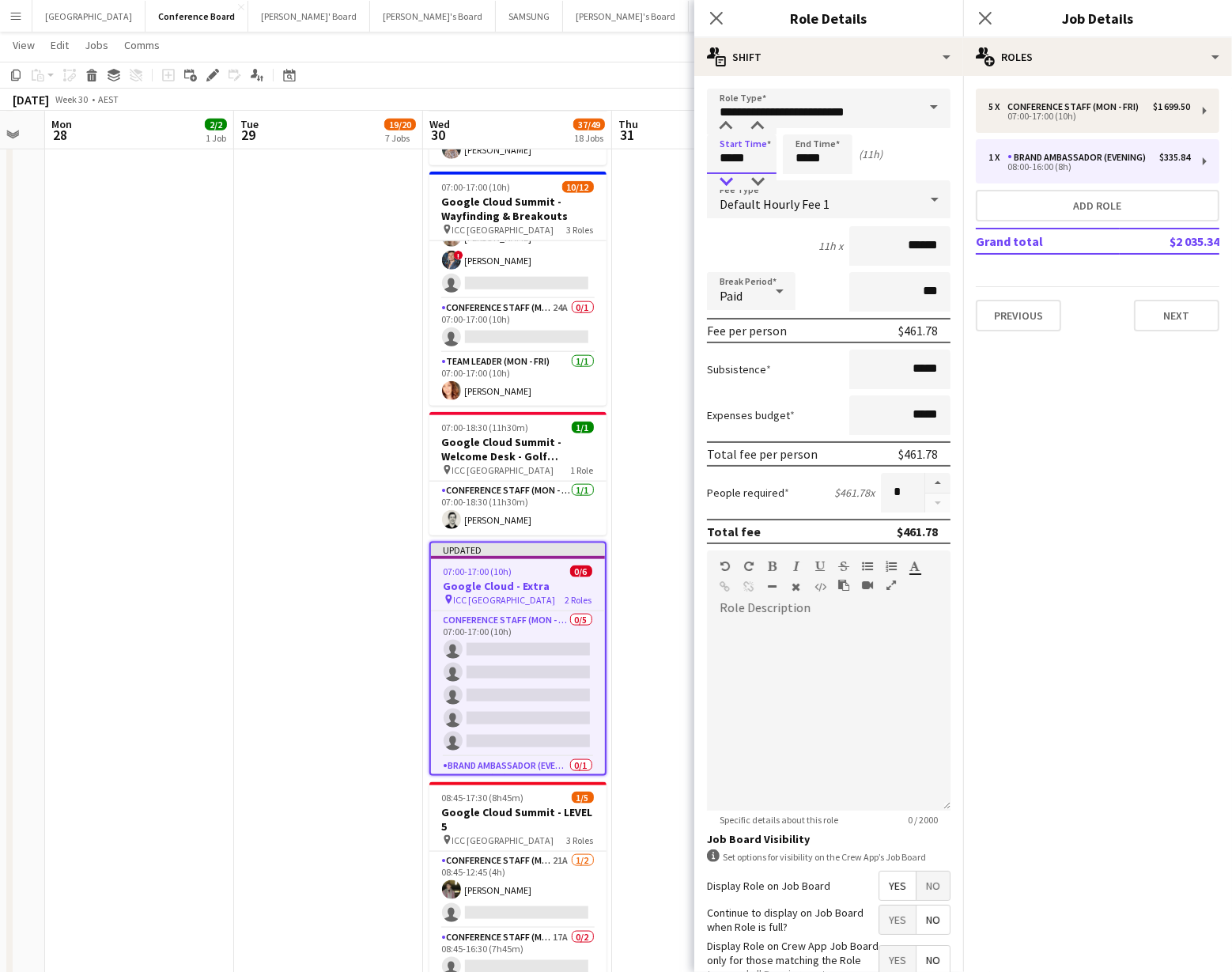 click at bounding box center [726, 182] 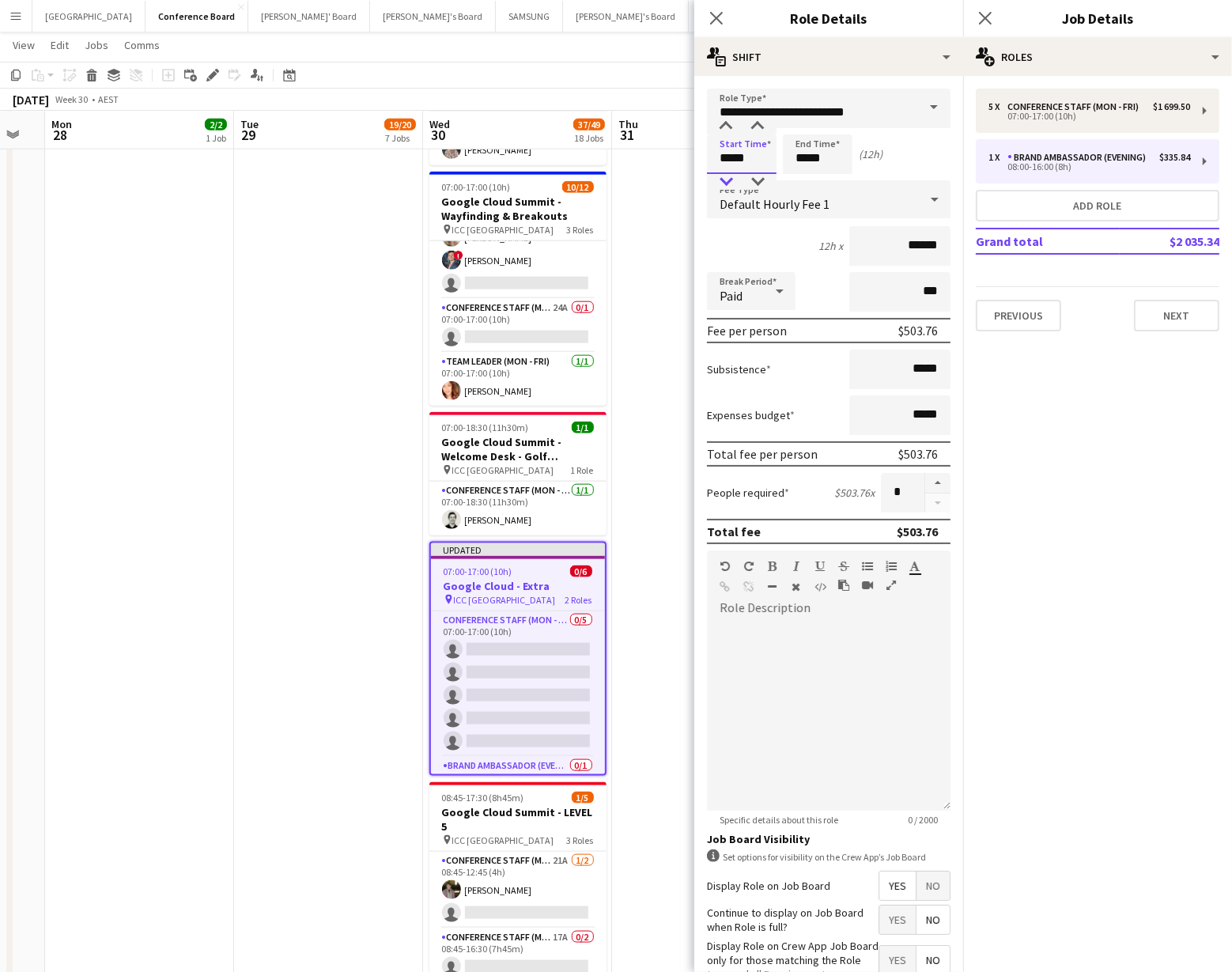 click at bounding box center [726, 182] 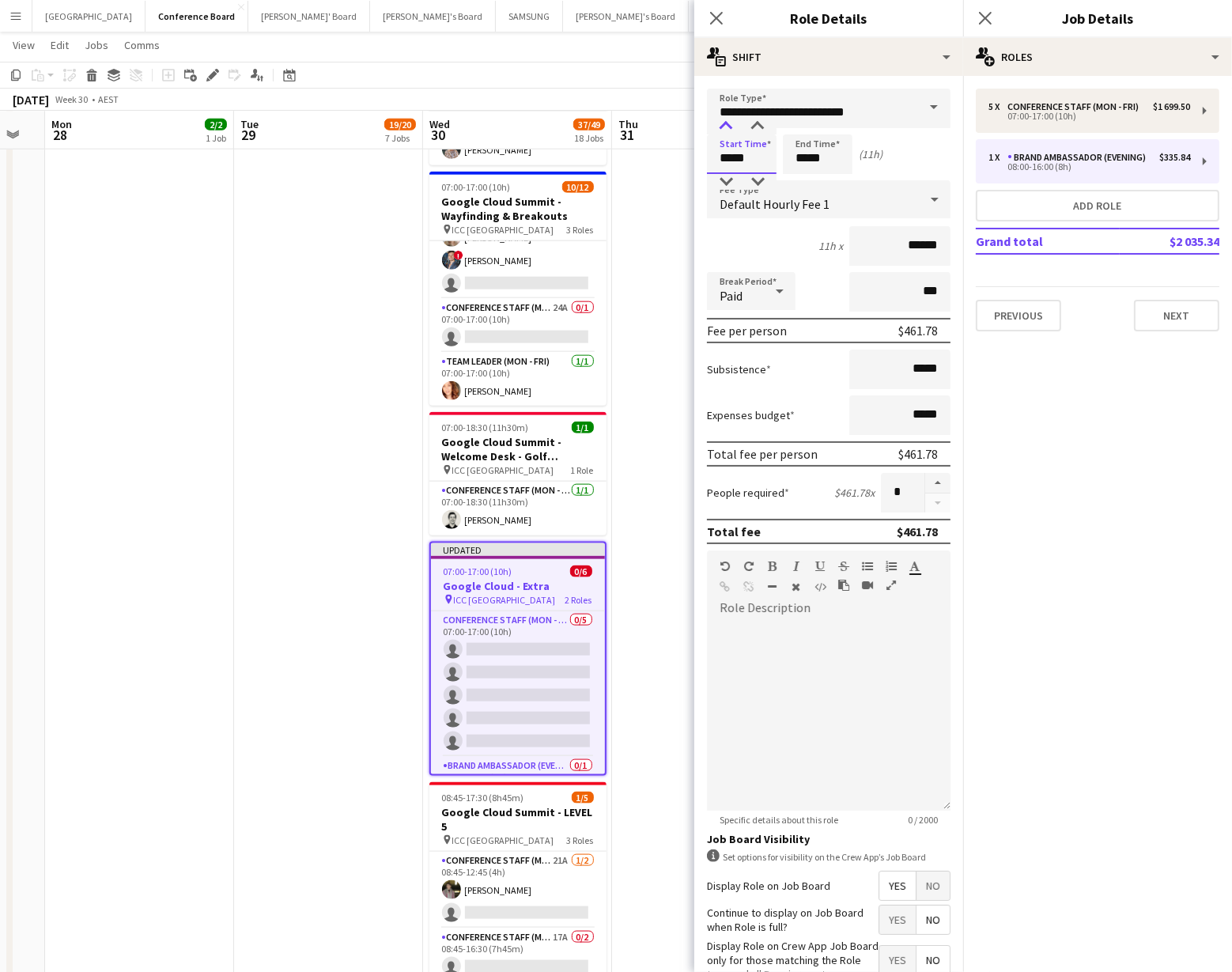 click at bounding box center (726, 127) 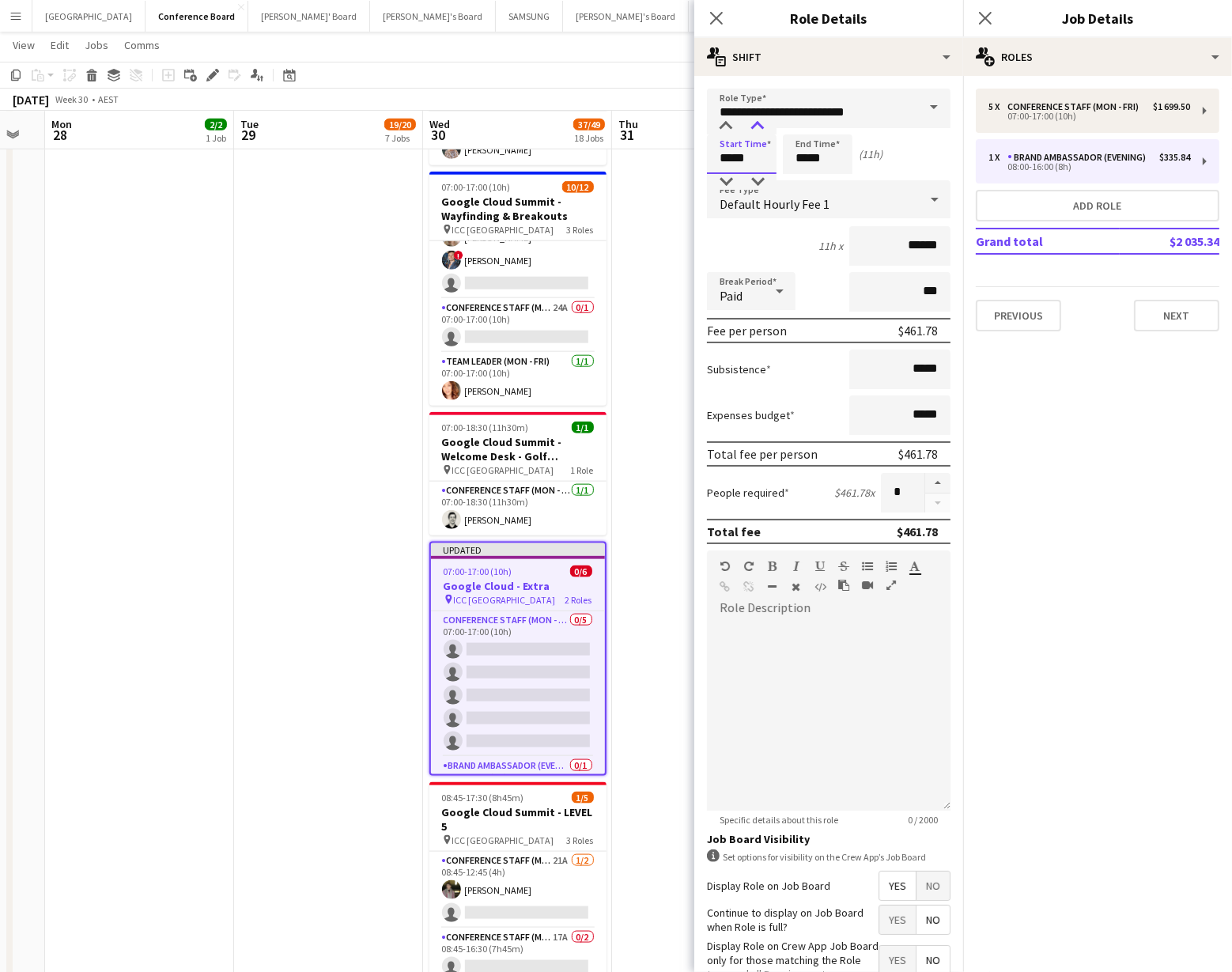 click at bounding box center [758, 127] 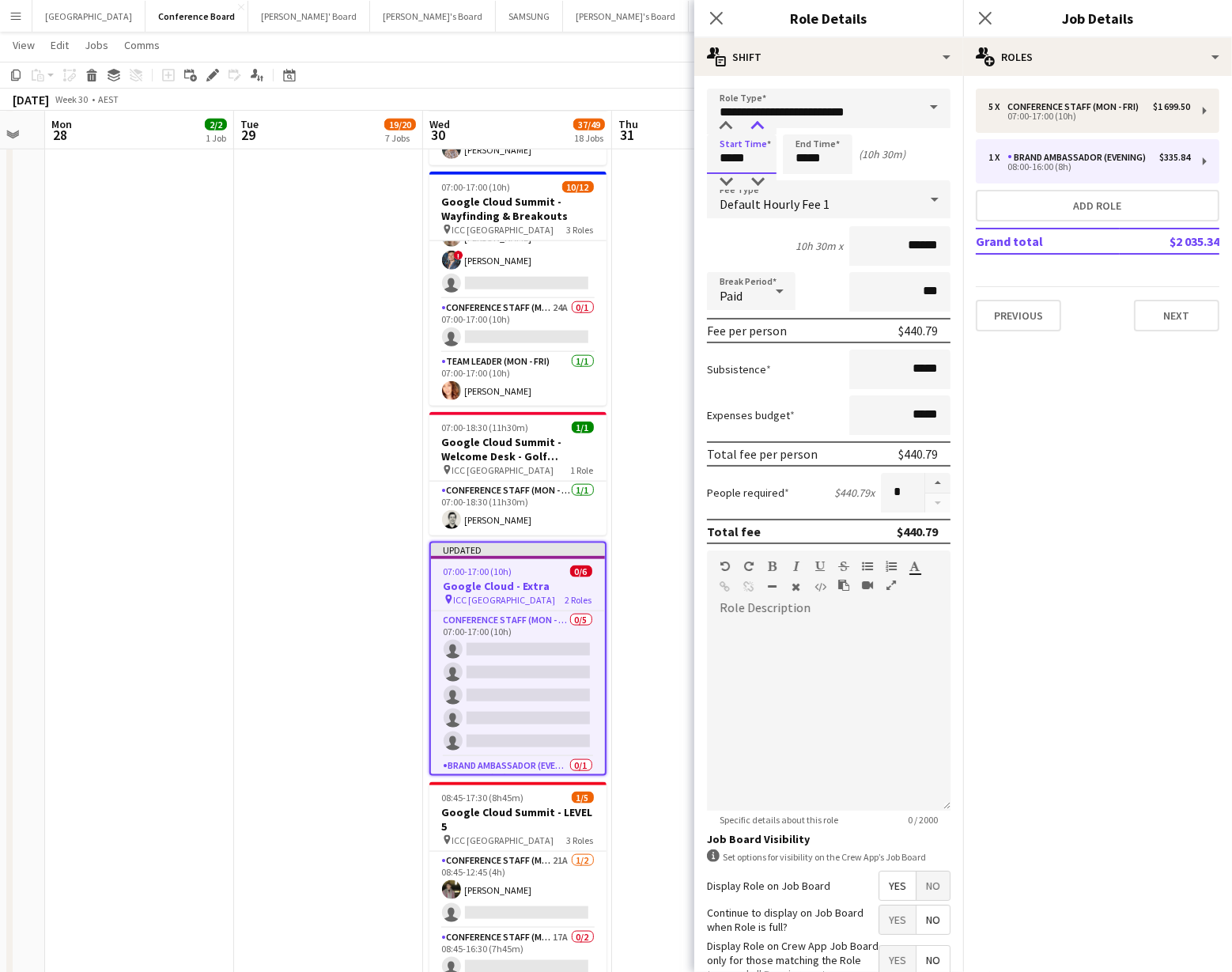 click at bounding box center [758, 127] 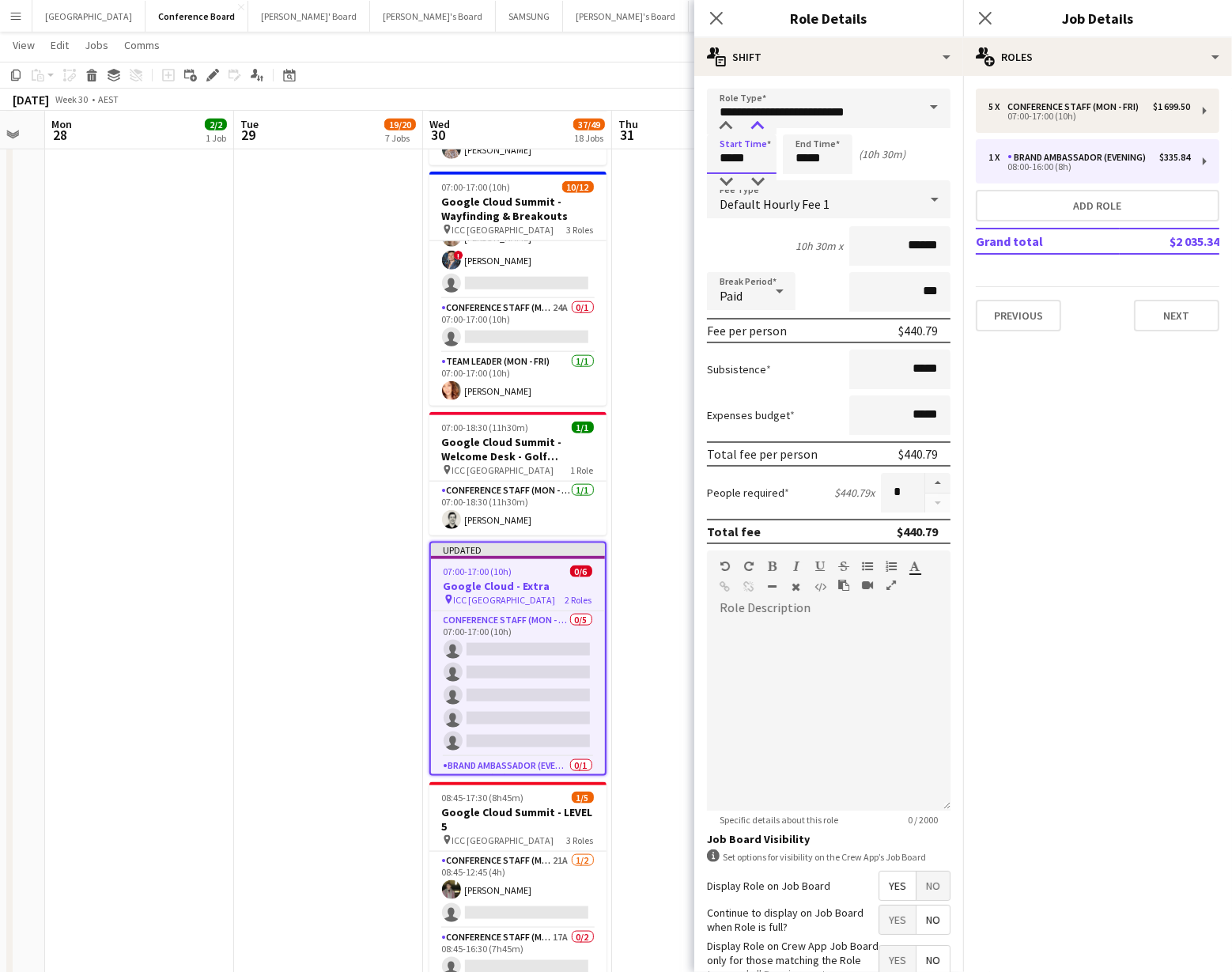 type on "*****" 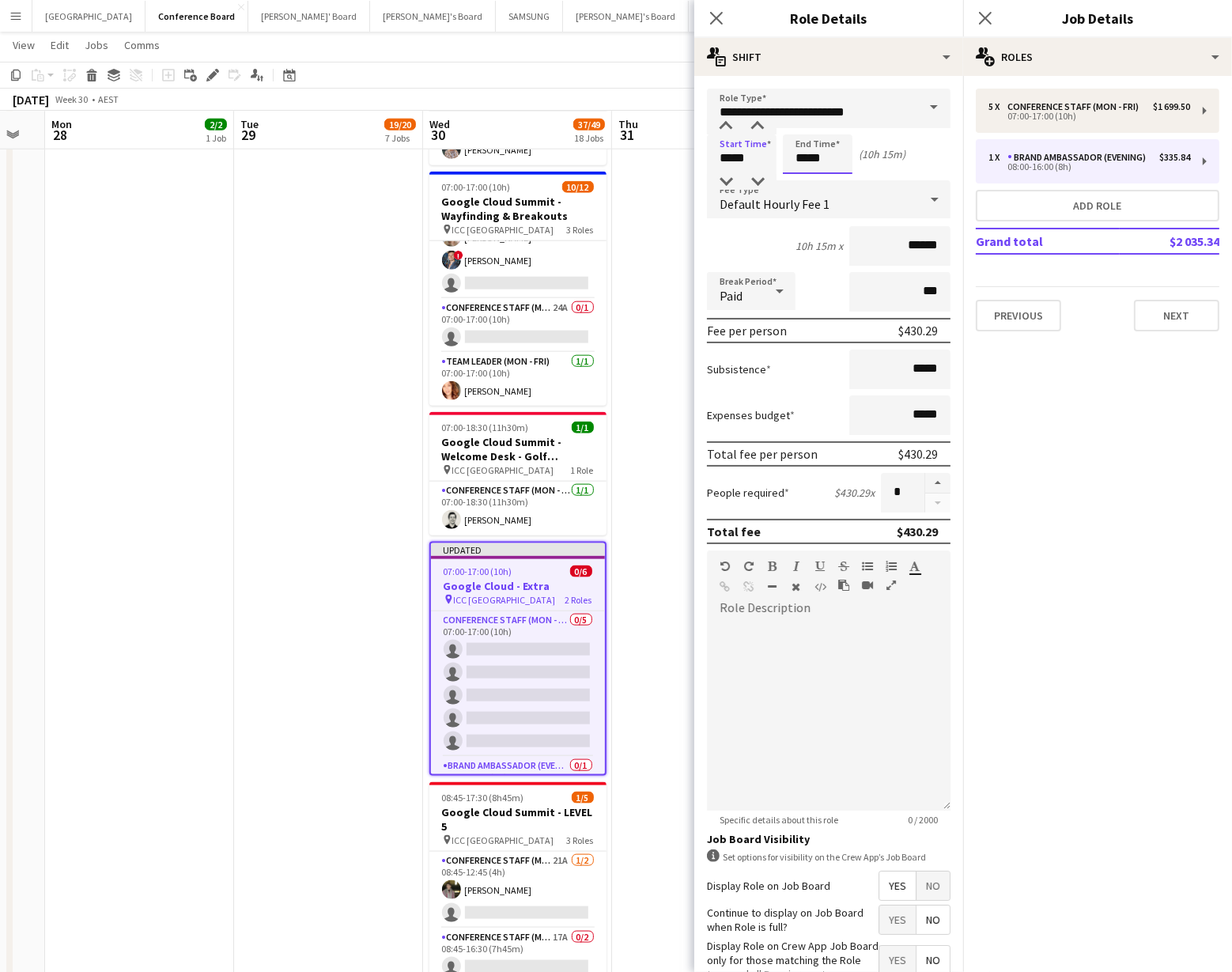 click on "*****" at bounding box center (818, 154) 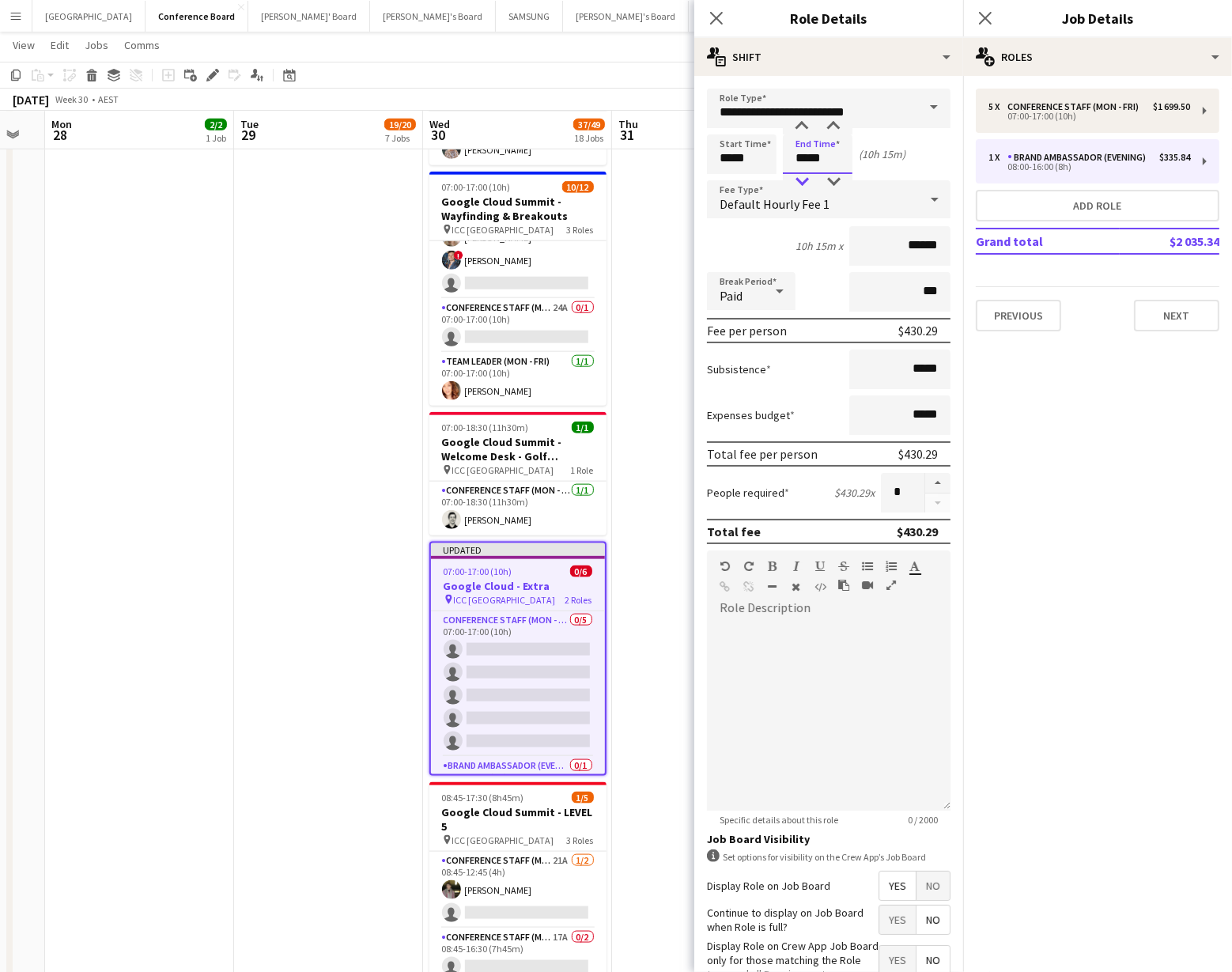 click at bounding box center [802, 182] 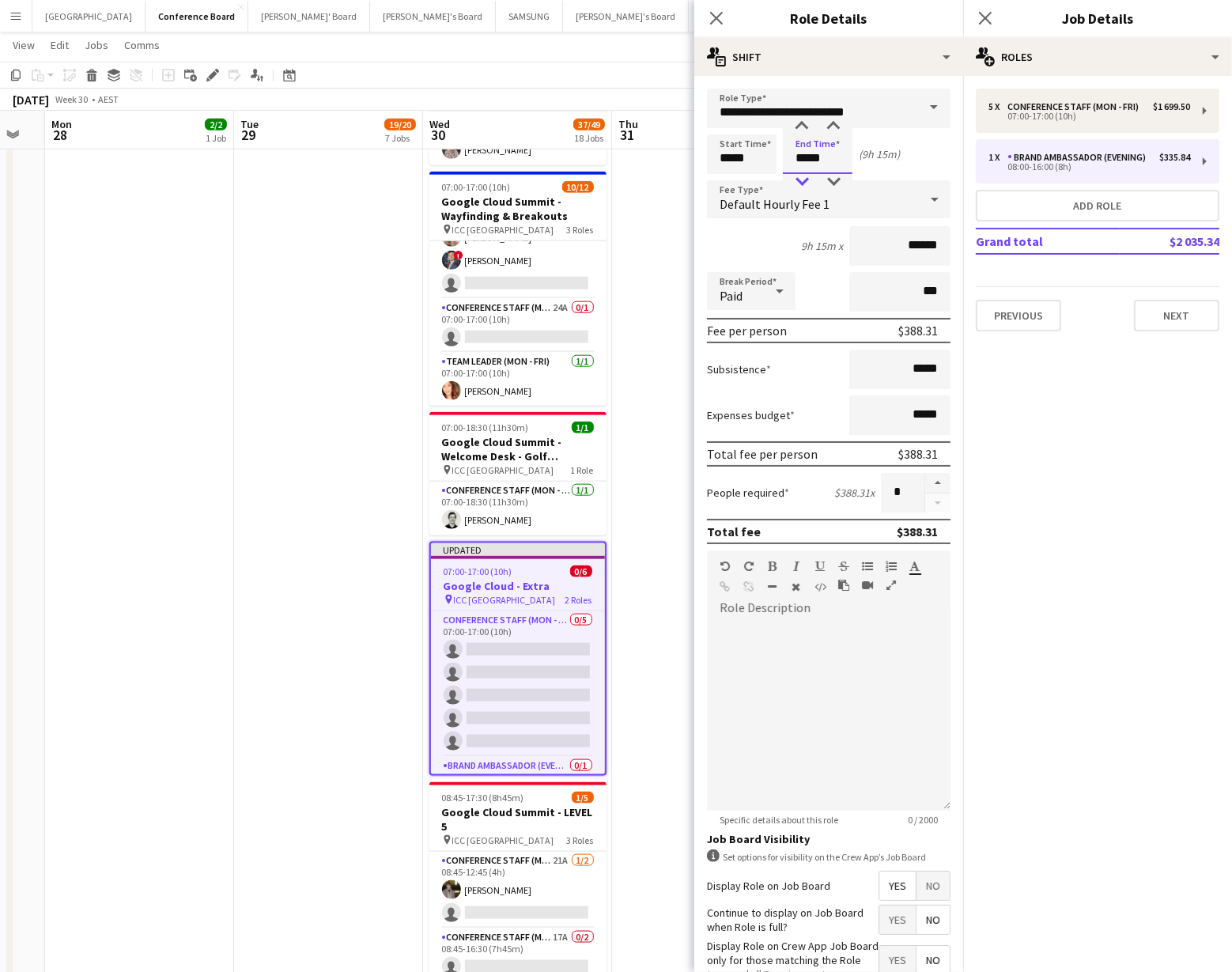 click at bounding box center [802, 182] 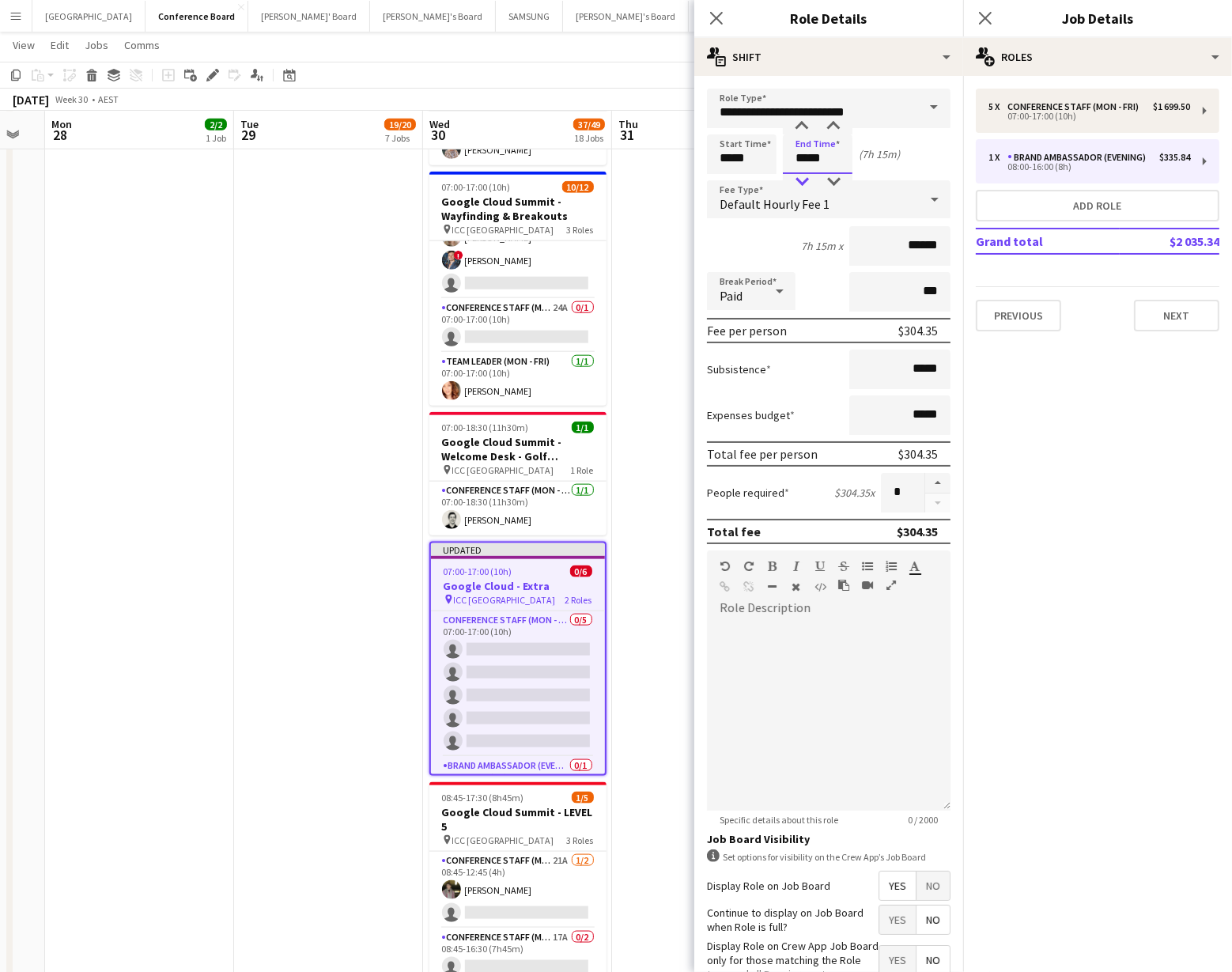 click at bounding box center (802, 182) 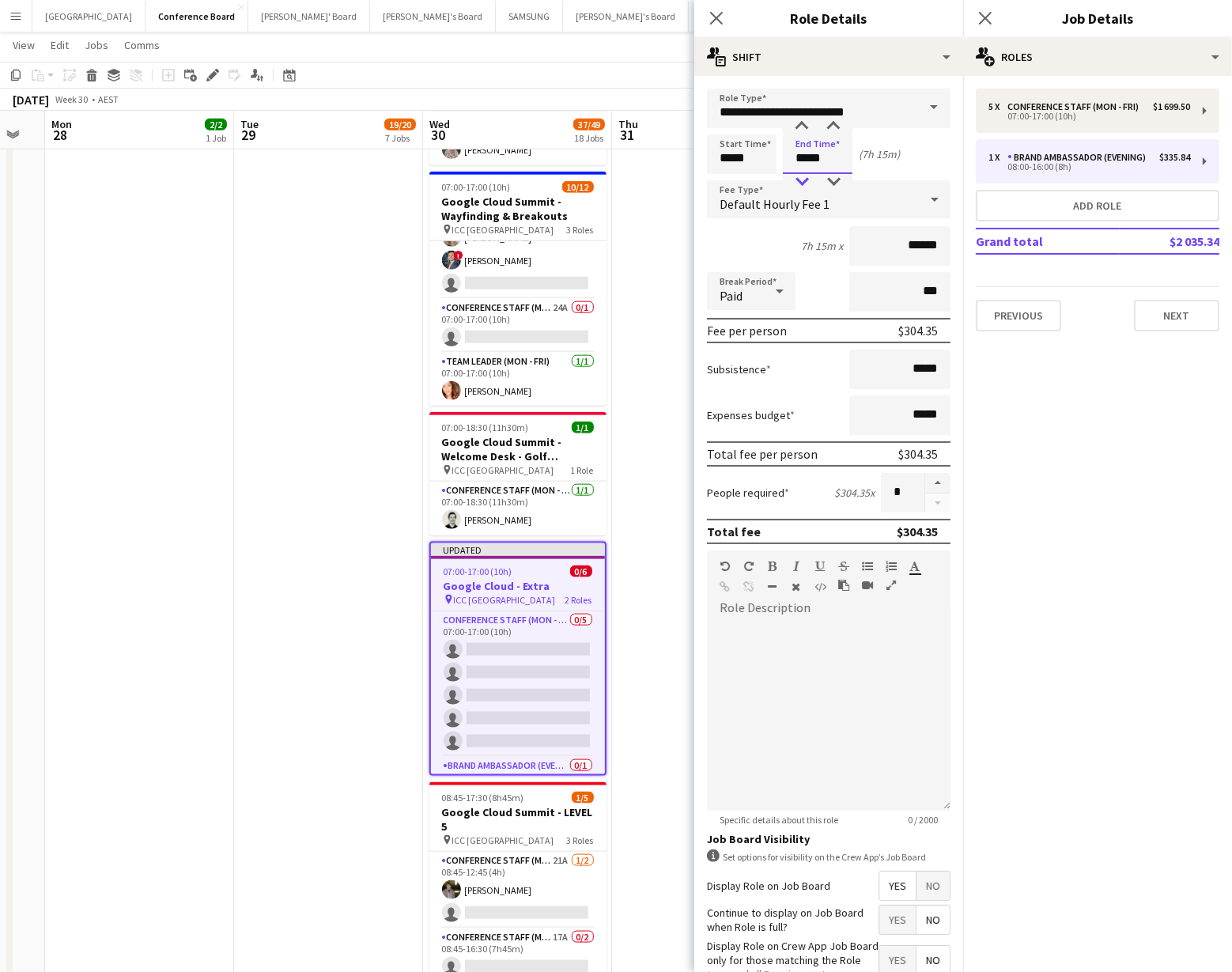 click at bounding box center (802, 182) 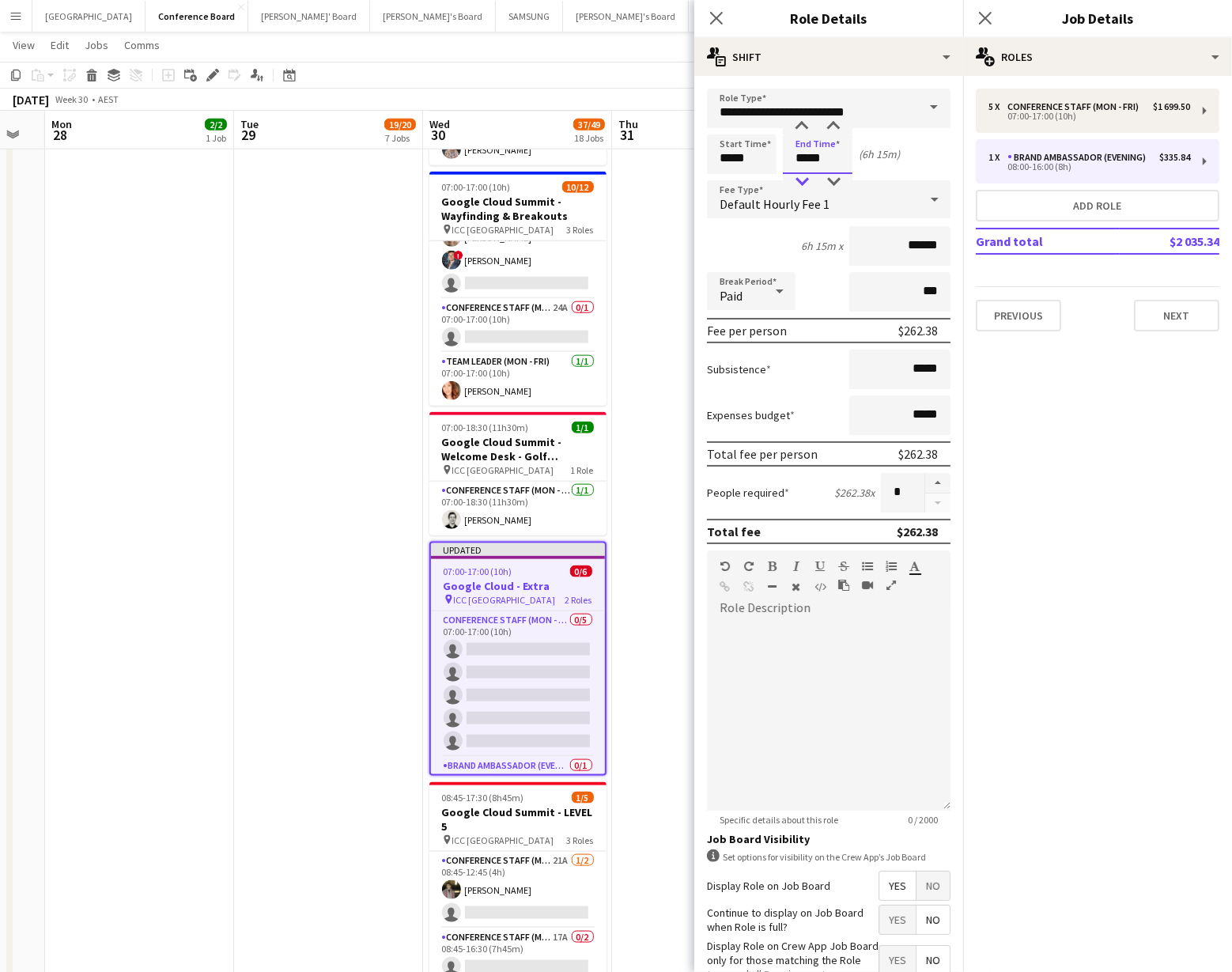 click at bounding box center (802, 182) 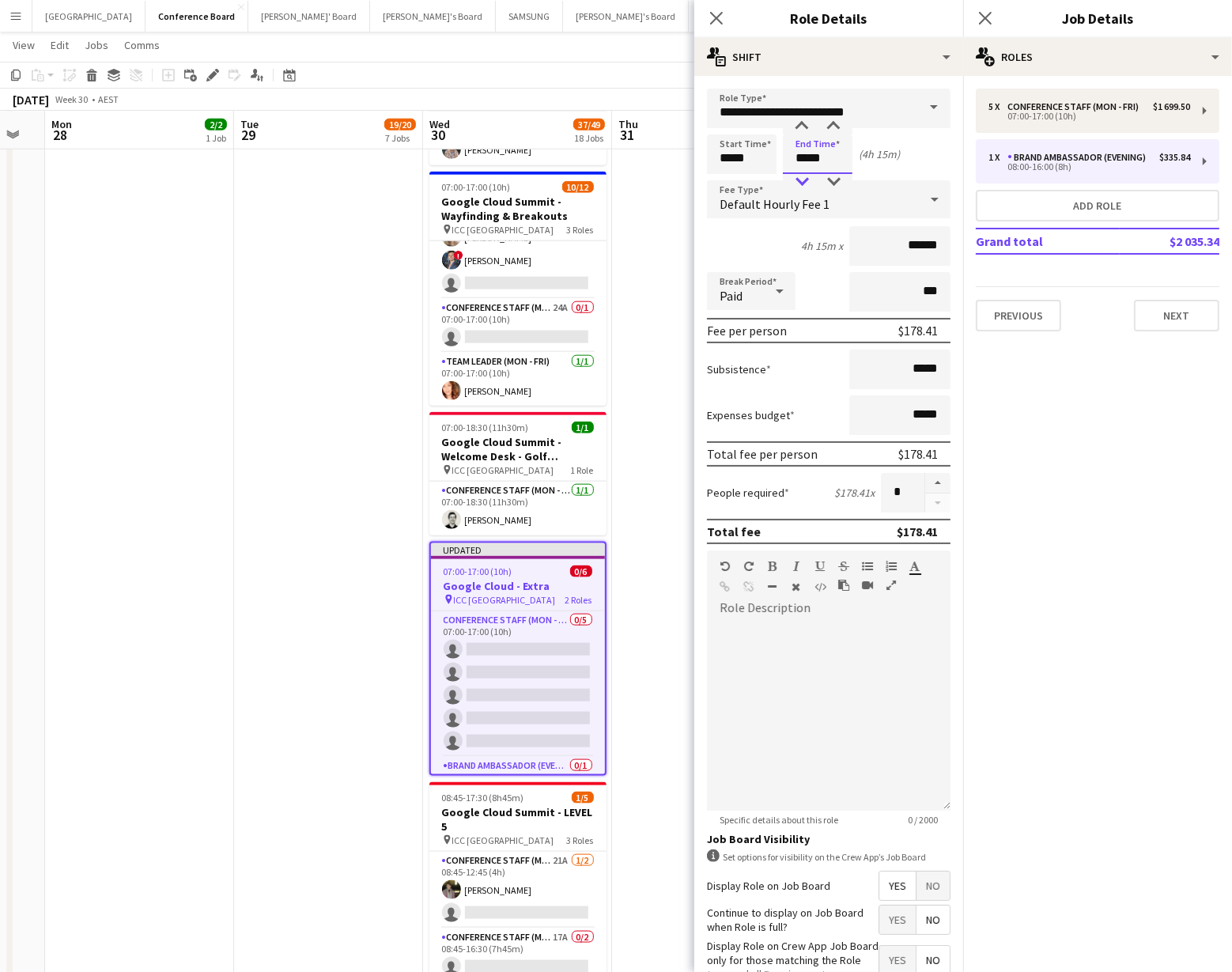 click at bounding box center (802, 182) 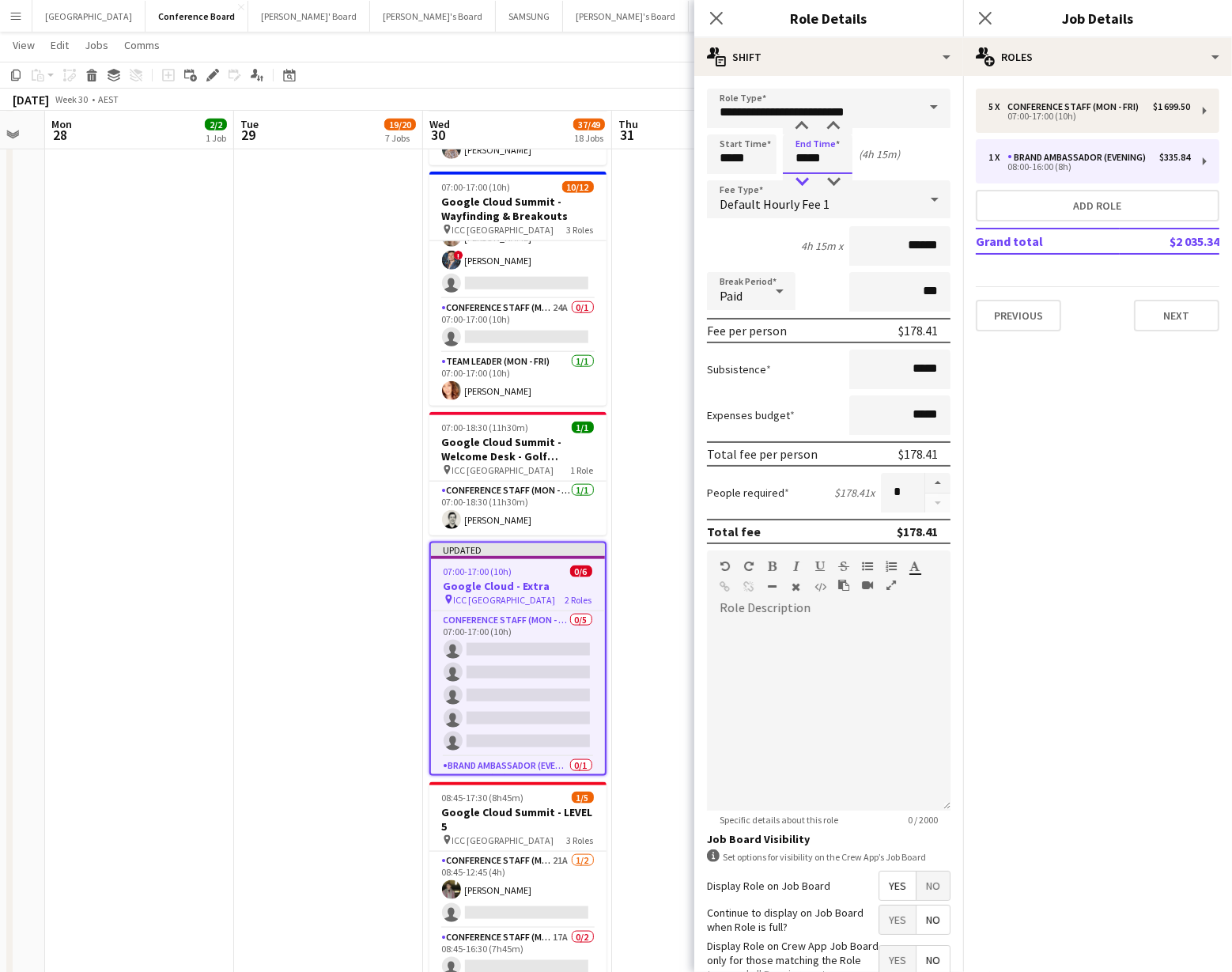 click at bounding box center [802, 182] 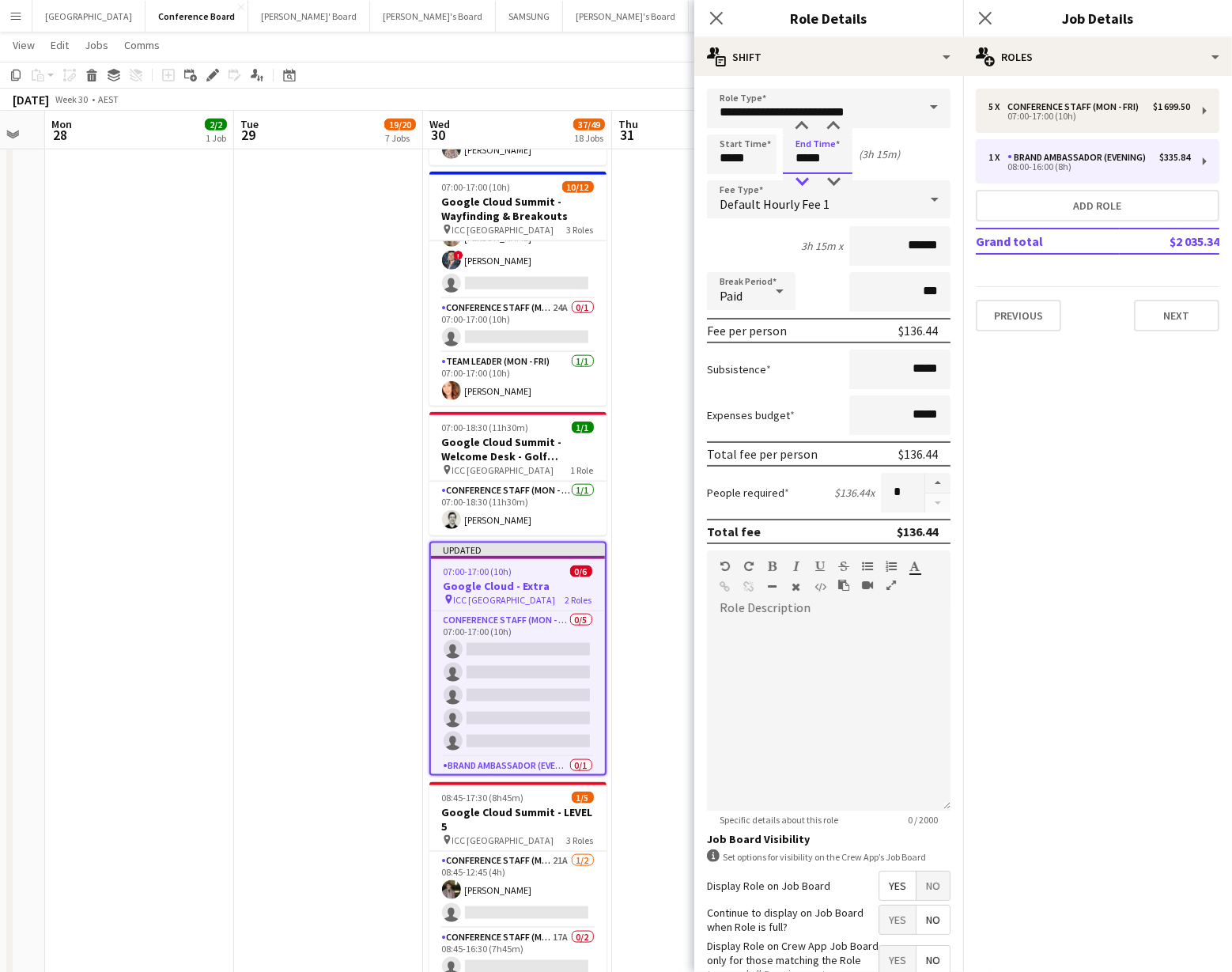 click at bounding box center (802, 182) 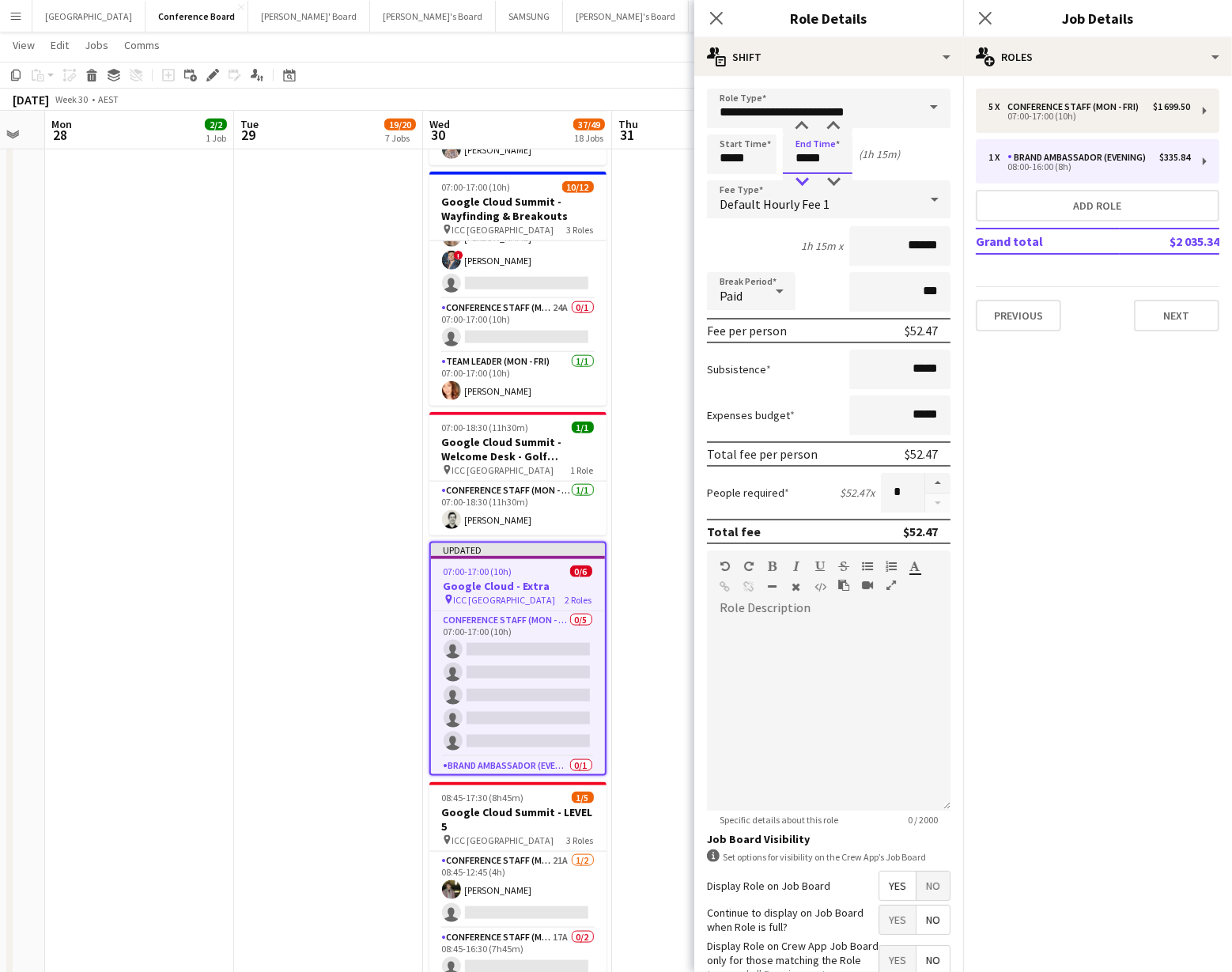 click at bounding box center (802, 182) 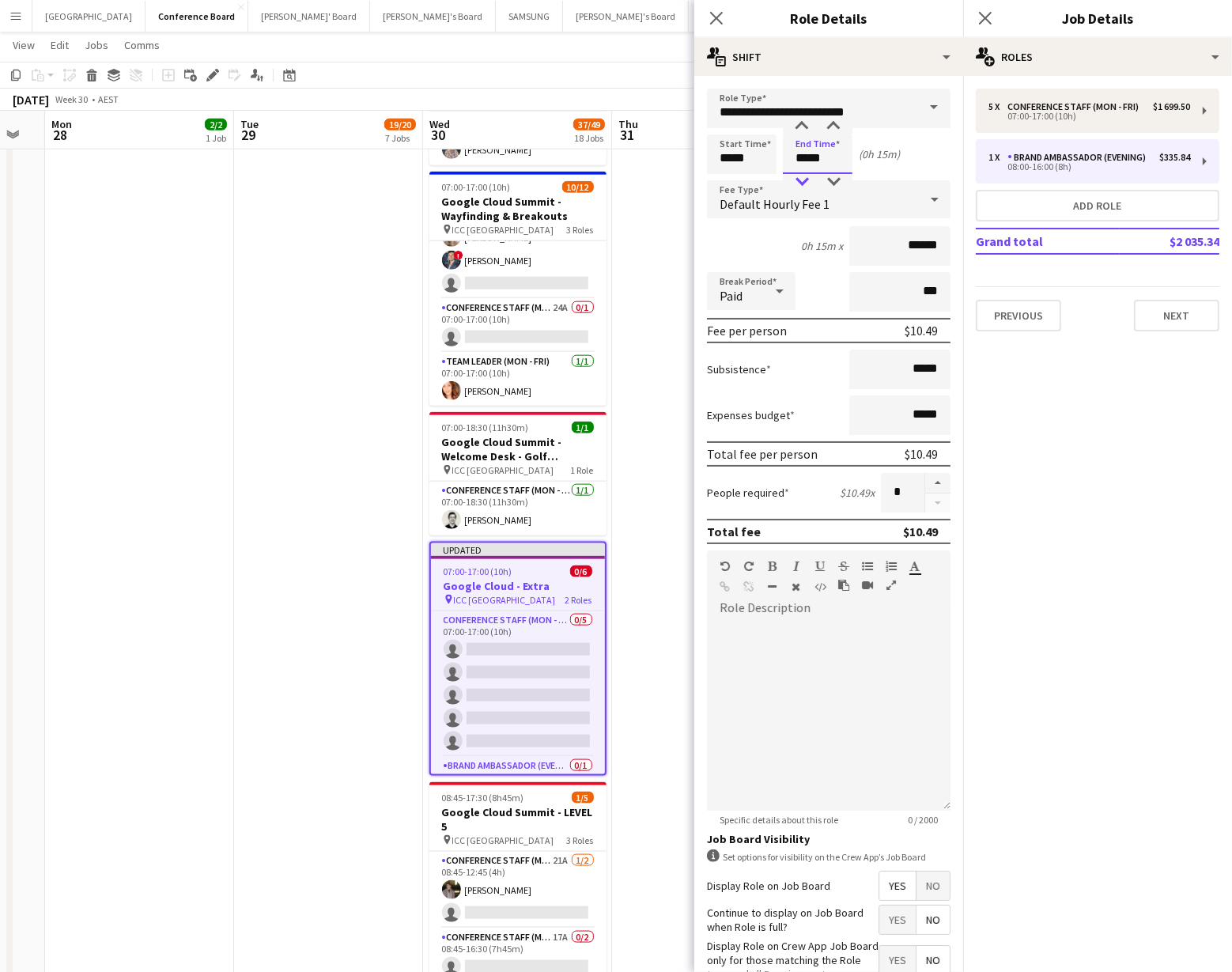 click at bounding box center (802, 182) 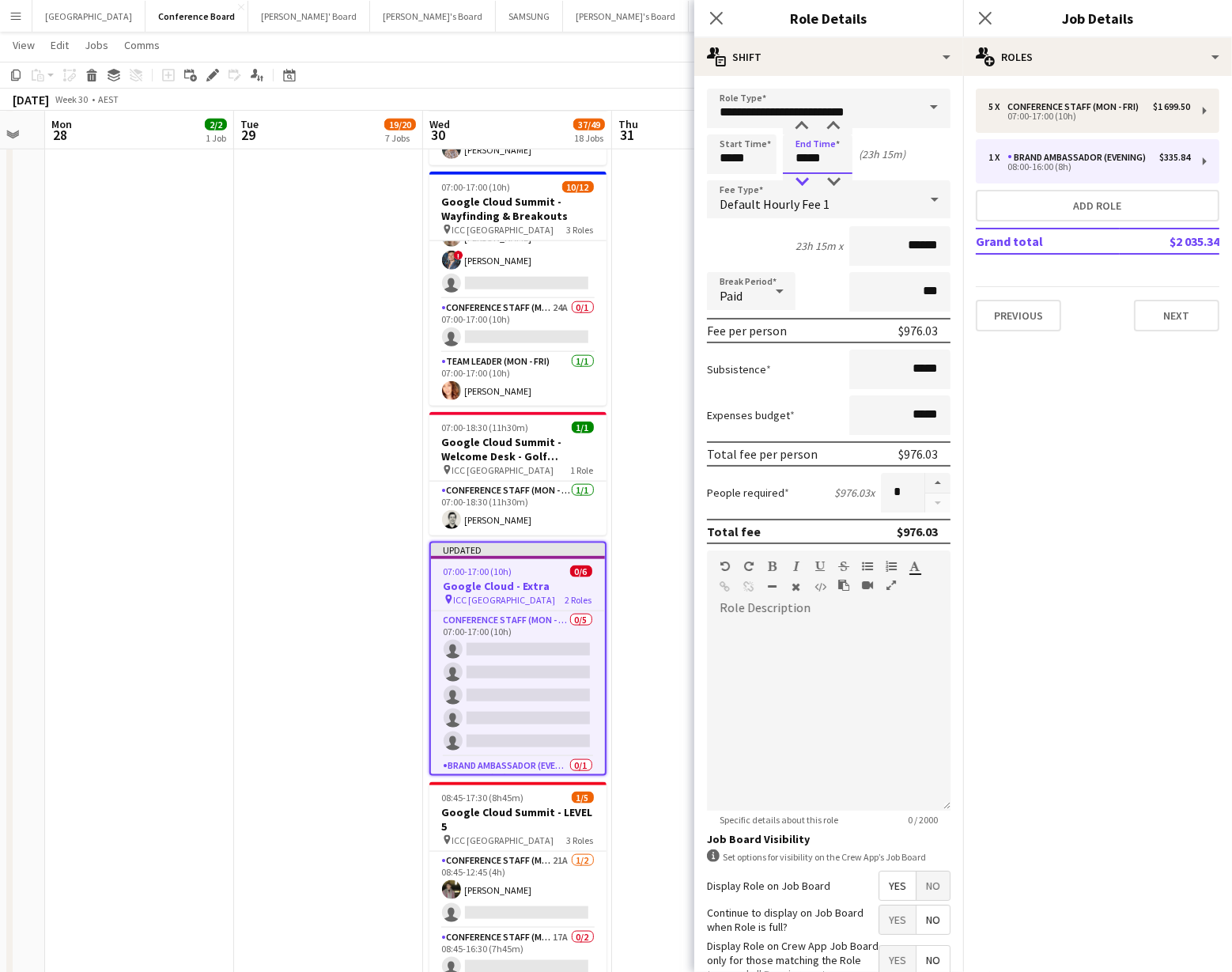 click at bounding box center [802, 182] 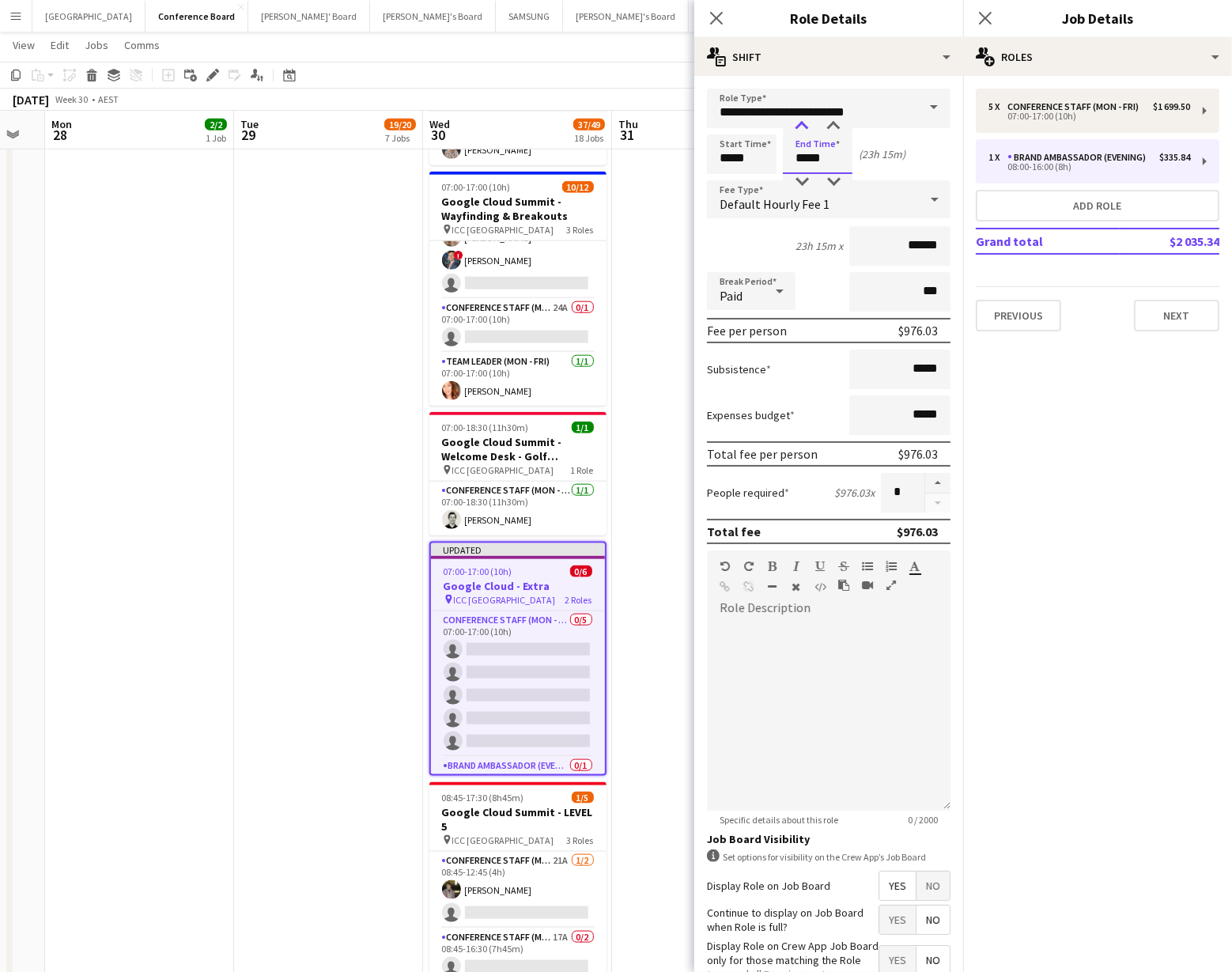 type on "*****" 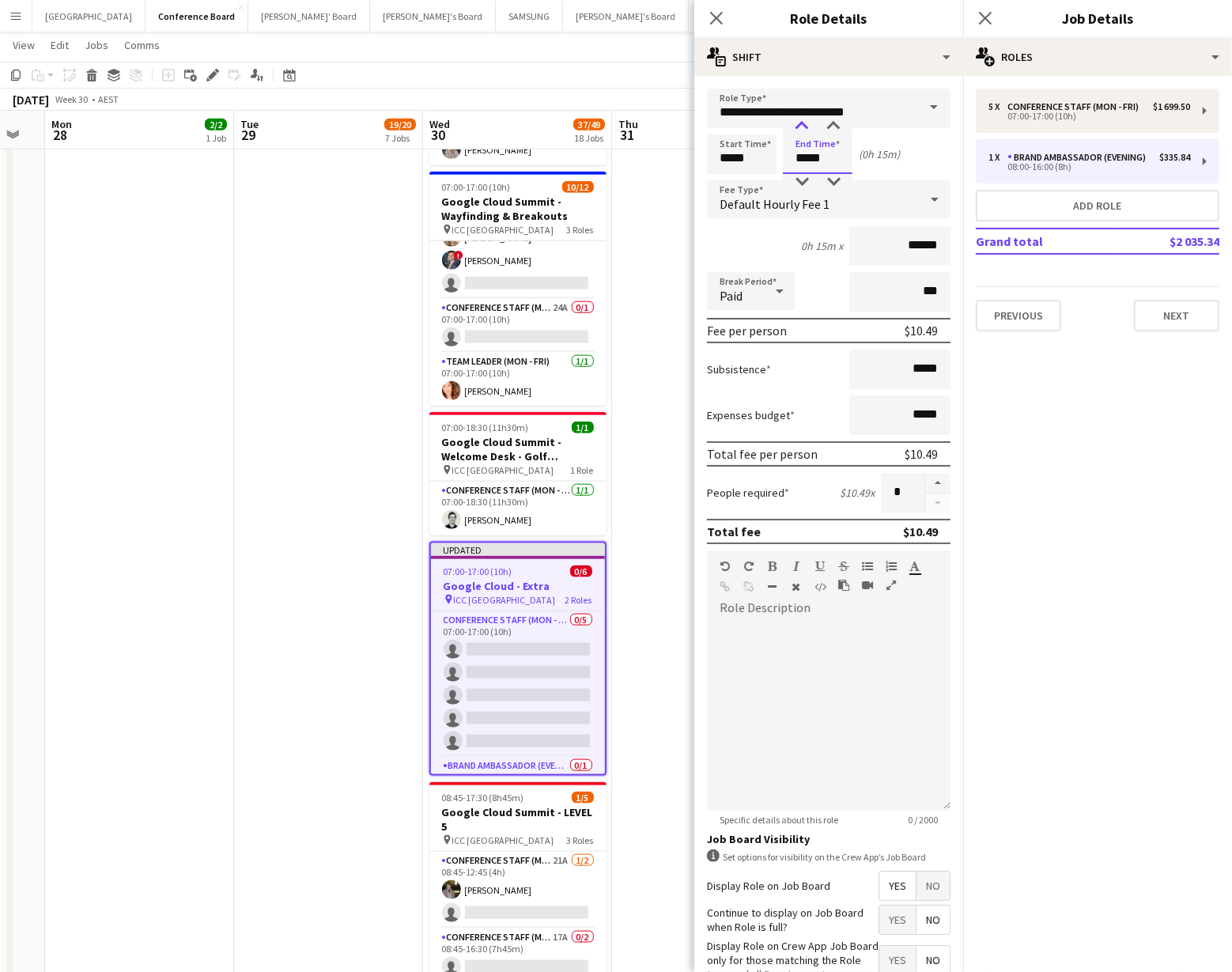 click at bounding box center [802, 127] 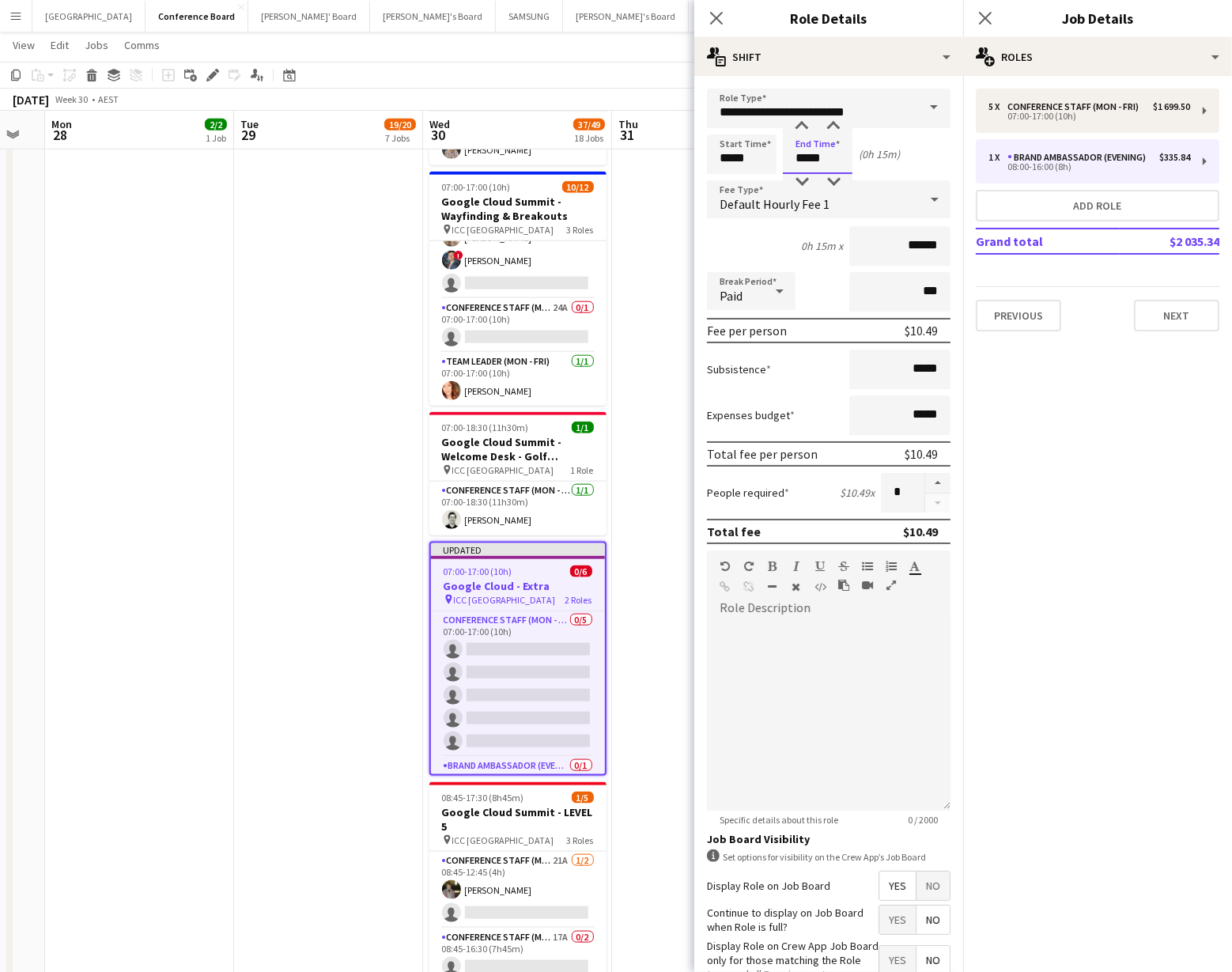 scroll, scrollTop: 7, scrollLeft: 0, axis: vertical 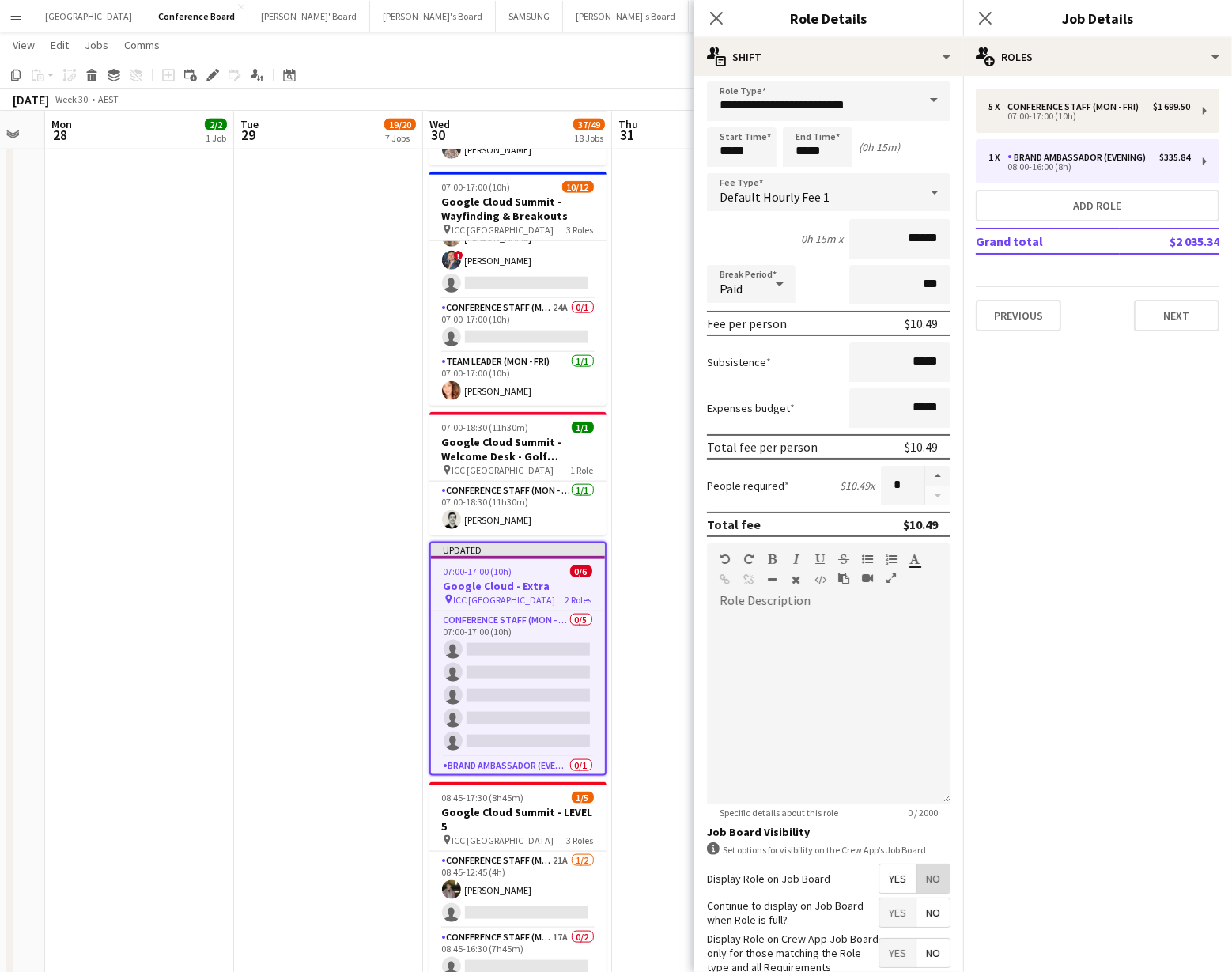 click on "No" at bounding box center (933, 879) 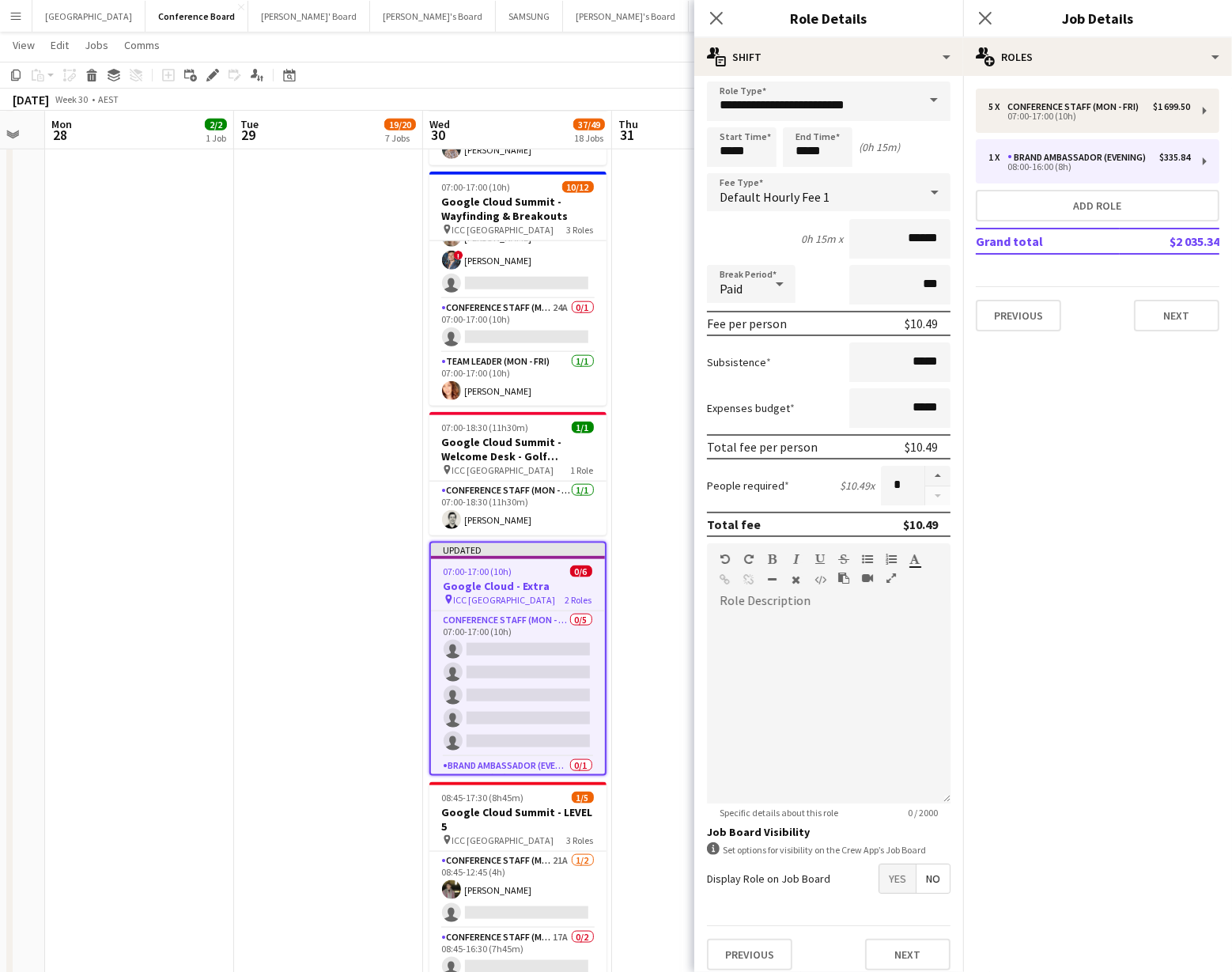 click on "12:00-18:00 (6h)    3/3   News Australia - All Screens for All [DEMOGRAPHIC_DATA]
pin
ILUMINA - Sydney   2 Roles   Conference Staff (Mon - Fri)   [DATE]   12:00-18:00 (6h)
[PERSON_NAME] [PERSON_NAME]  Team Leader (Mon - Fri)   [DATE]   12:00-18:00 (6h)
[PERSON_NAME]" at bounding box center [706, 28] 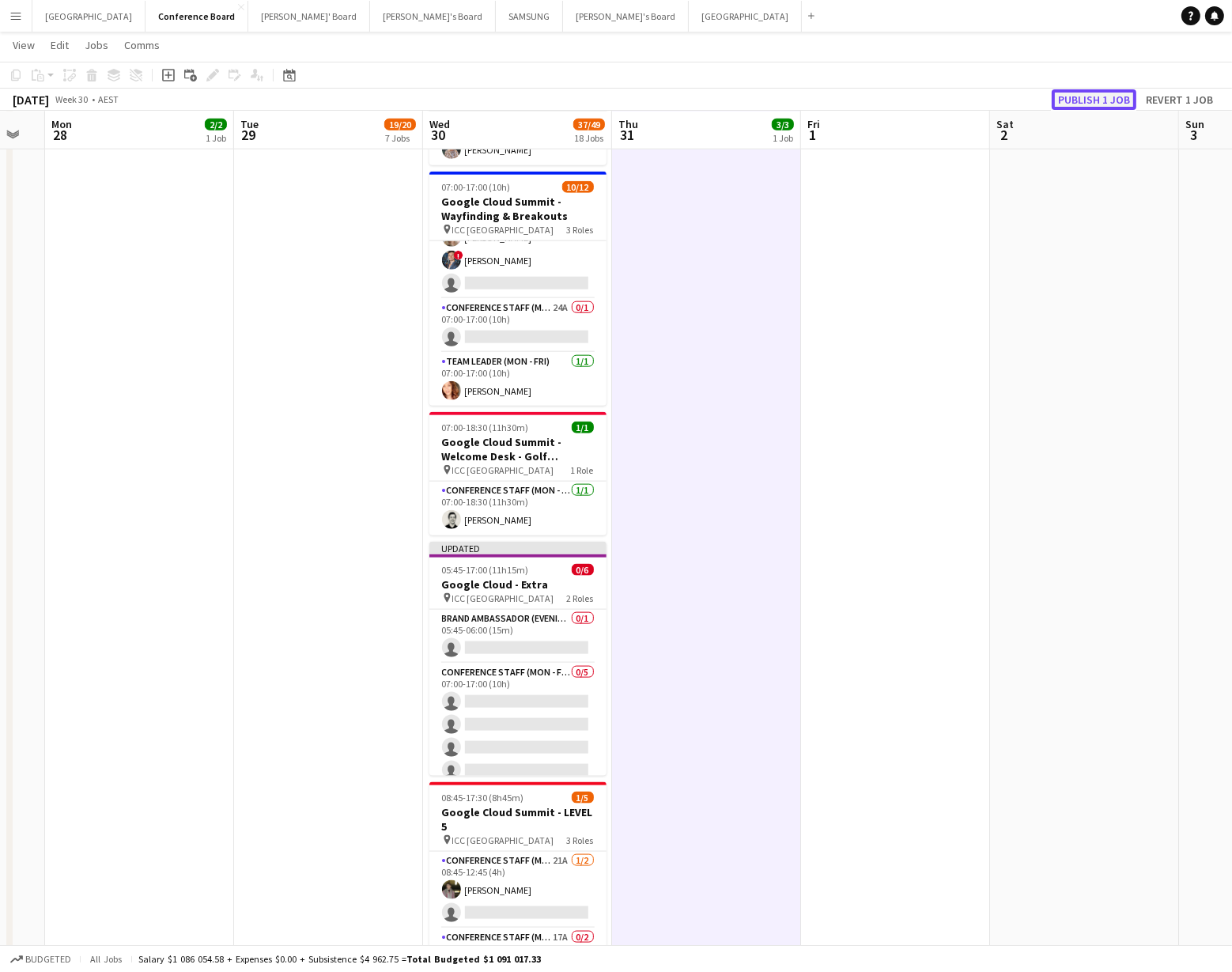 click on "Publish 1 job" 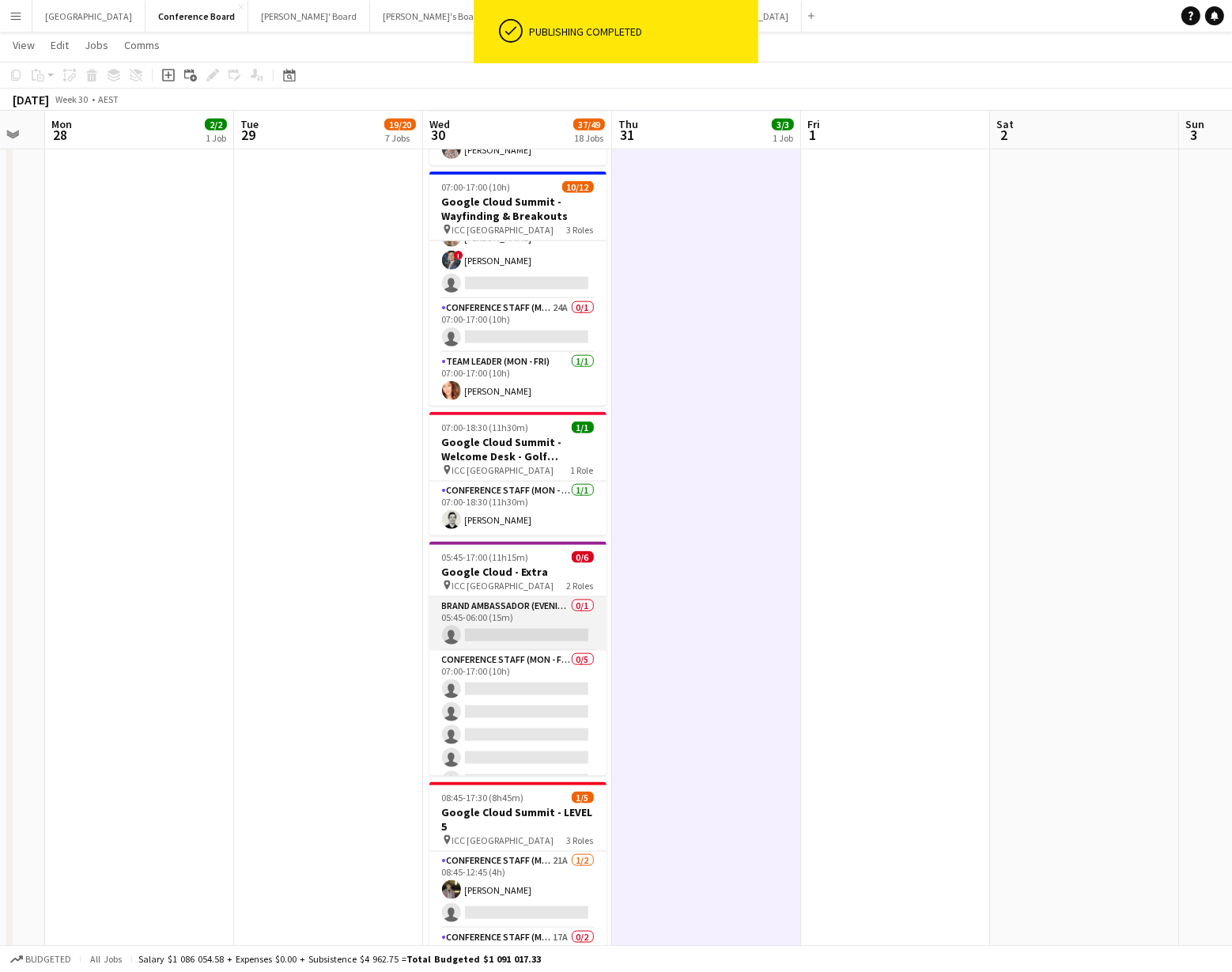 click on "Brand Ambassador (Evening)   0/1   05:45-06:00 (15m)
single-neutral-actions" at bounding box center [518, 624] 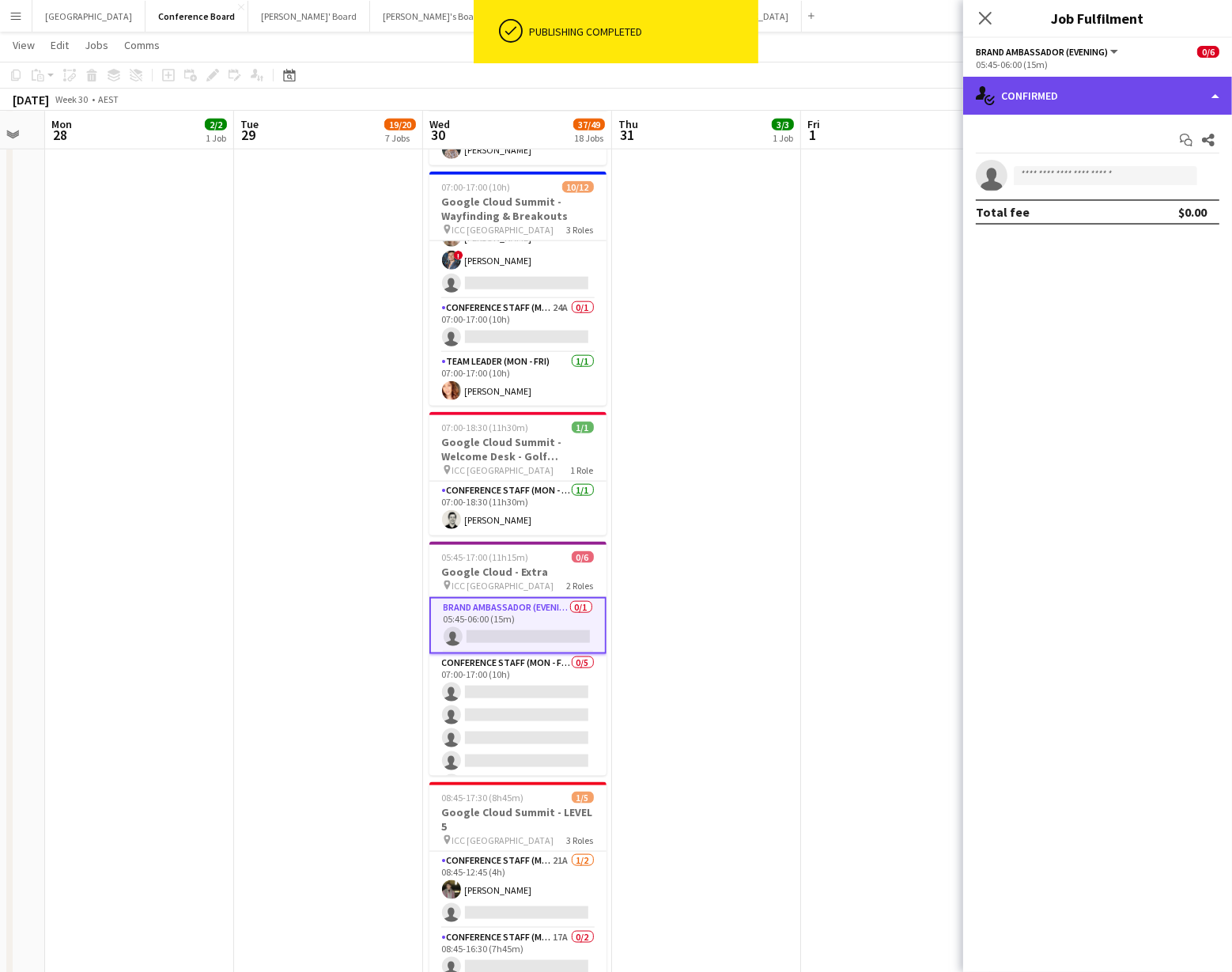 click on "single-neutral-actions-check-2
Confirmed" 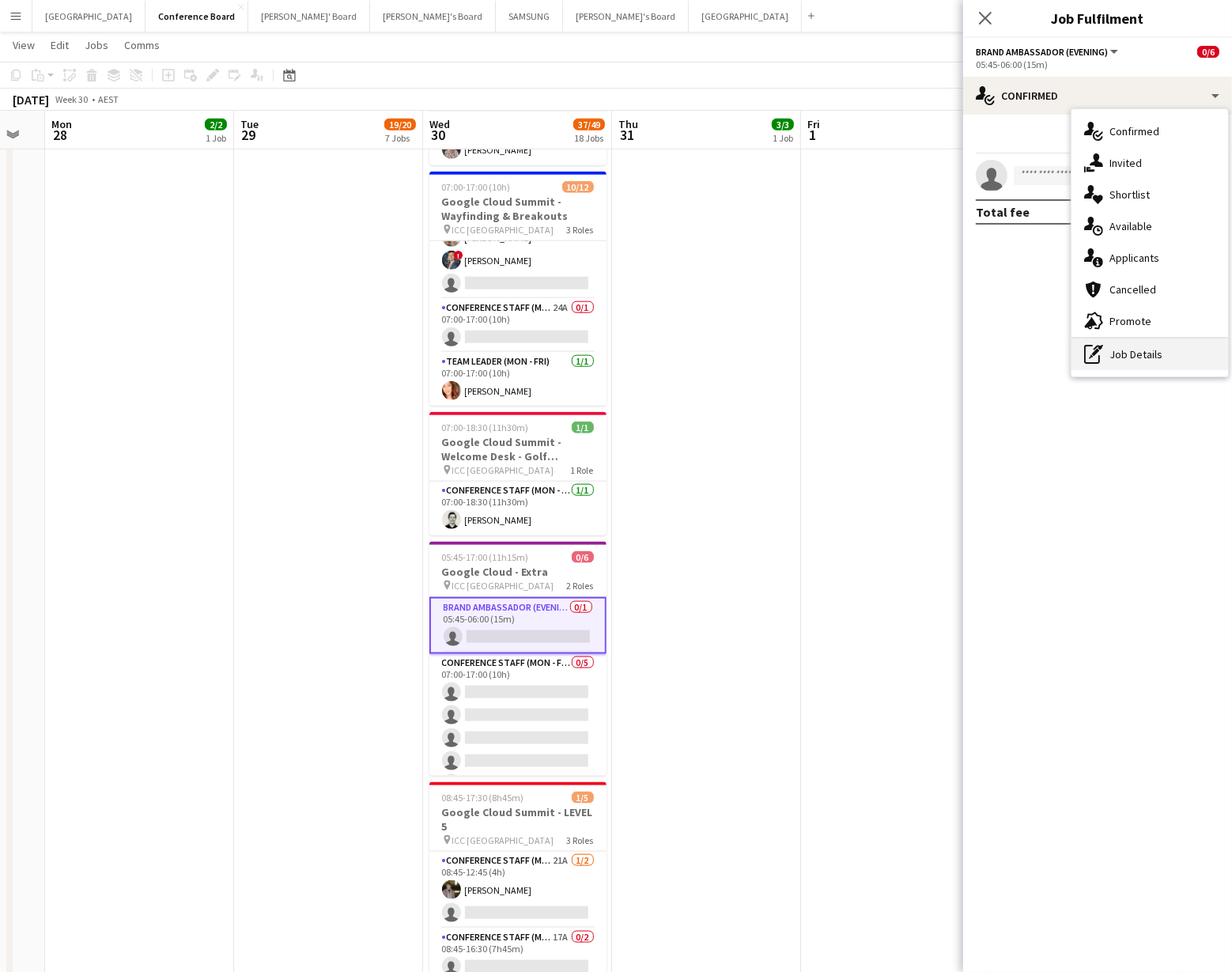 click on "pen-write
Job Details" at bounding box center [1150, 354] 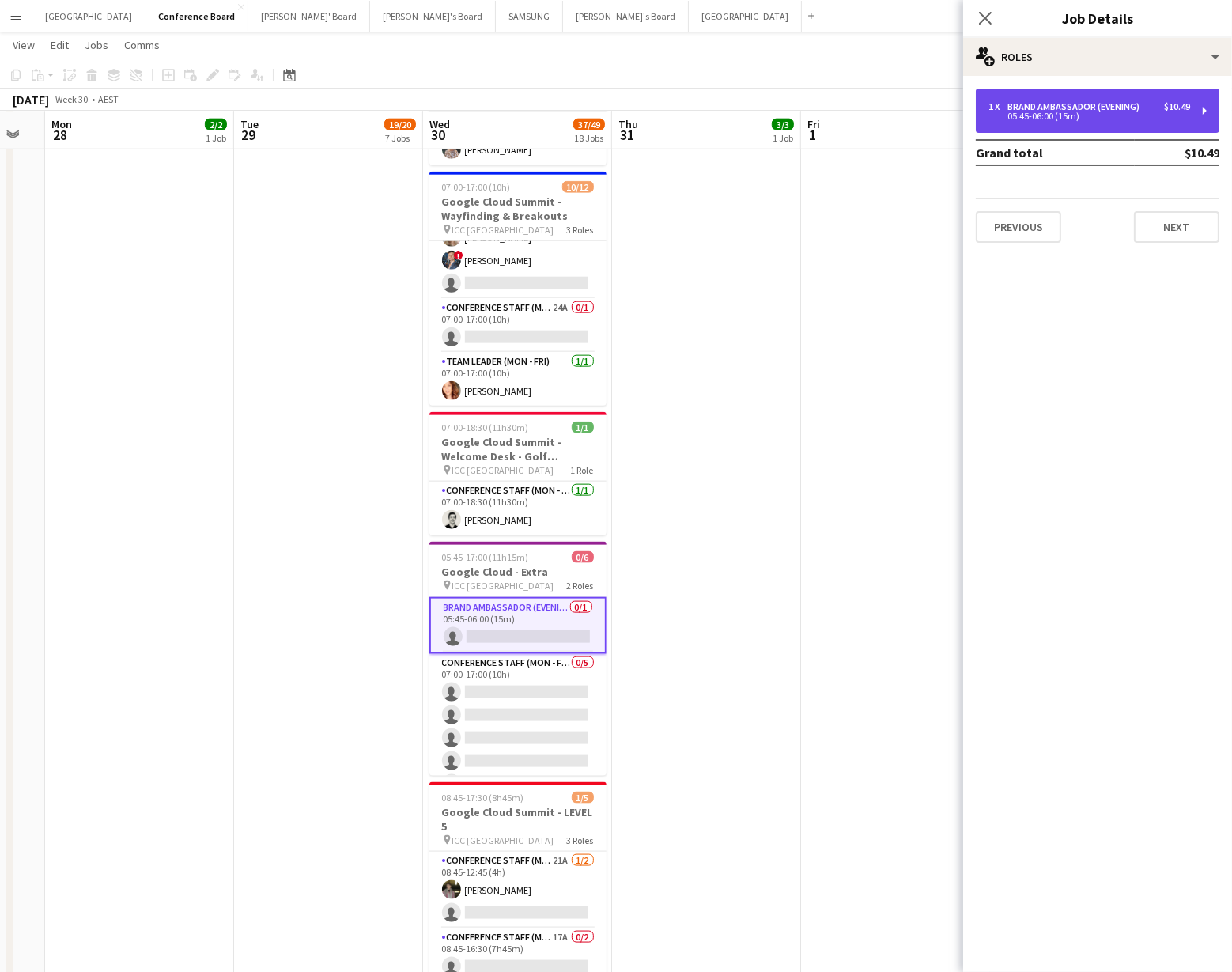 click on "Brand Ambassador (Evening)" at bounding box center (1076, 107) 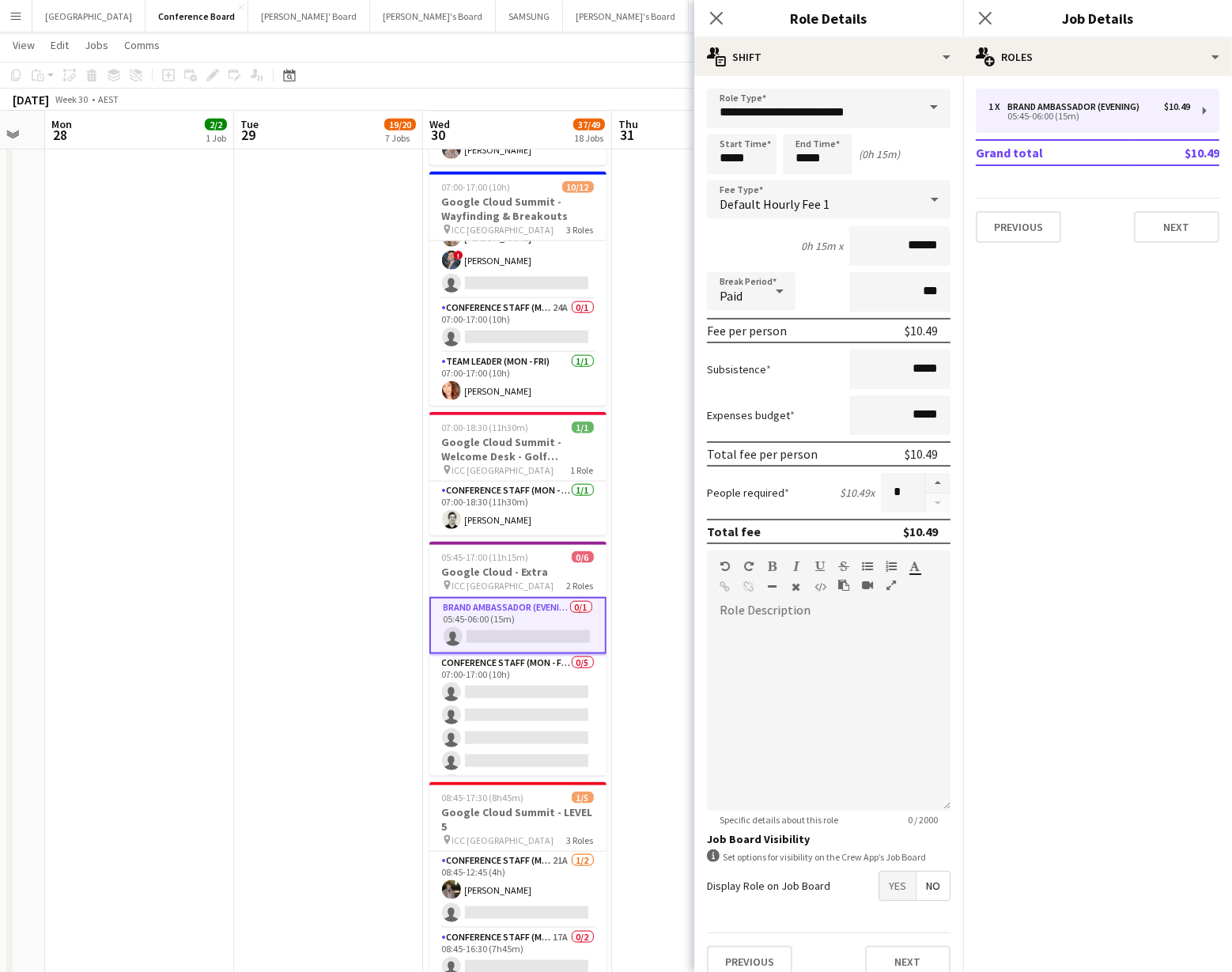 click at bounding box center [934, 108] 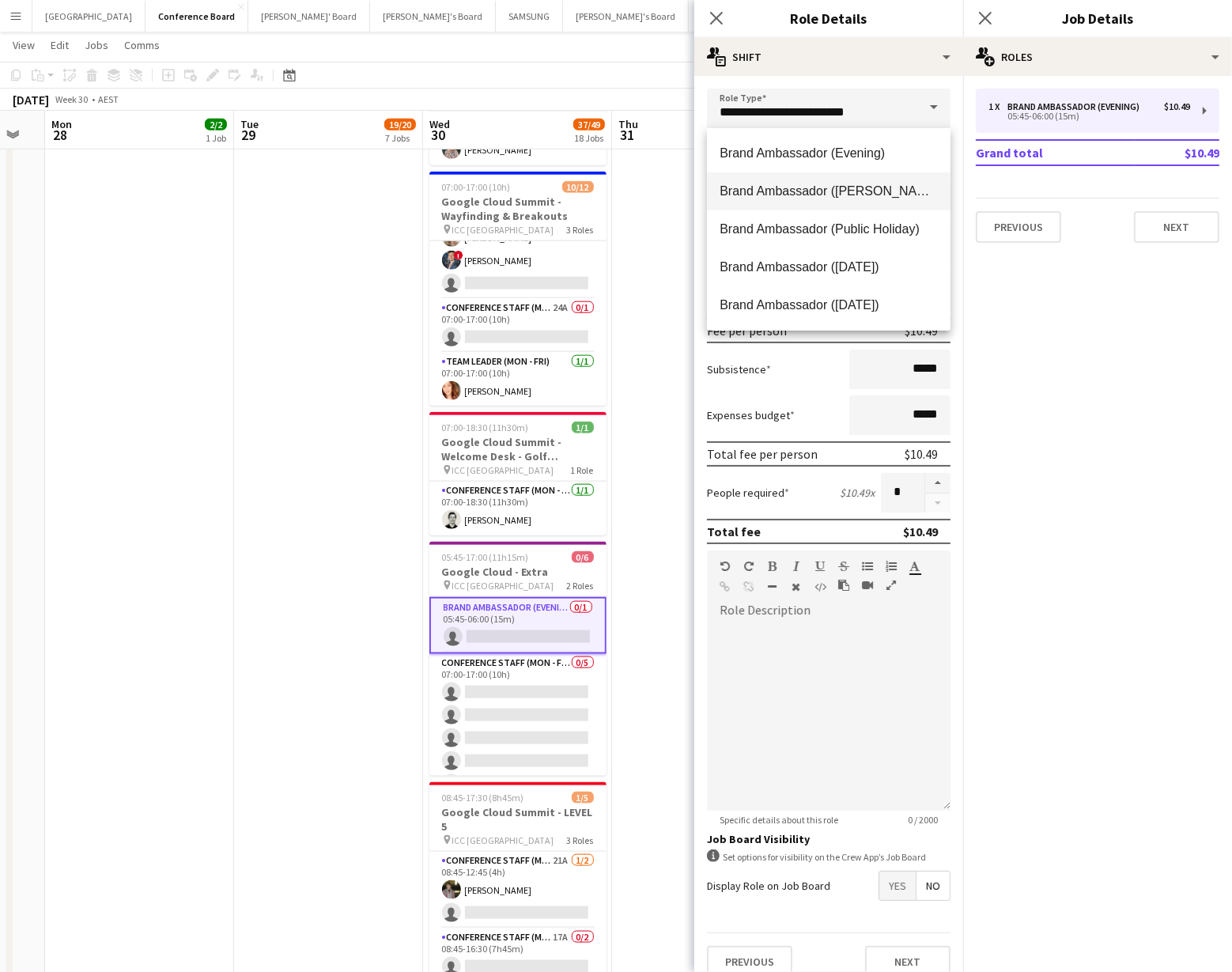 click on "Brand Ambassador ([PERSON_NAME])" at bounding box center [829, 191] 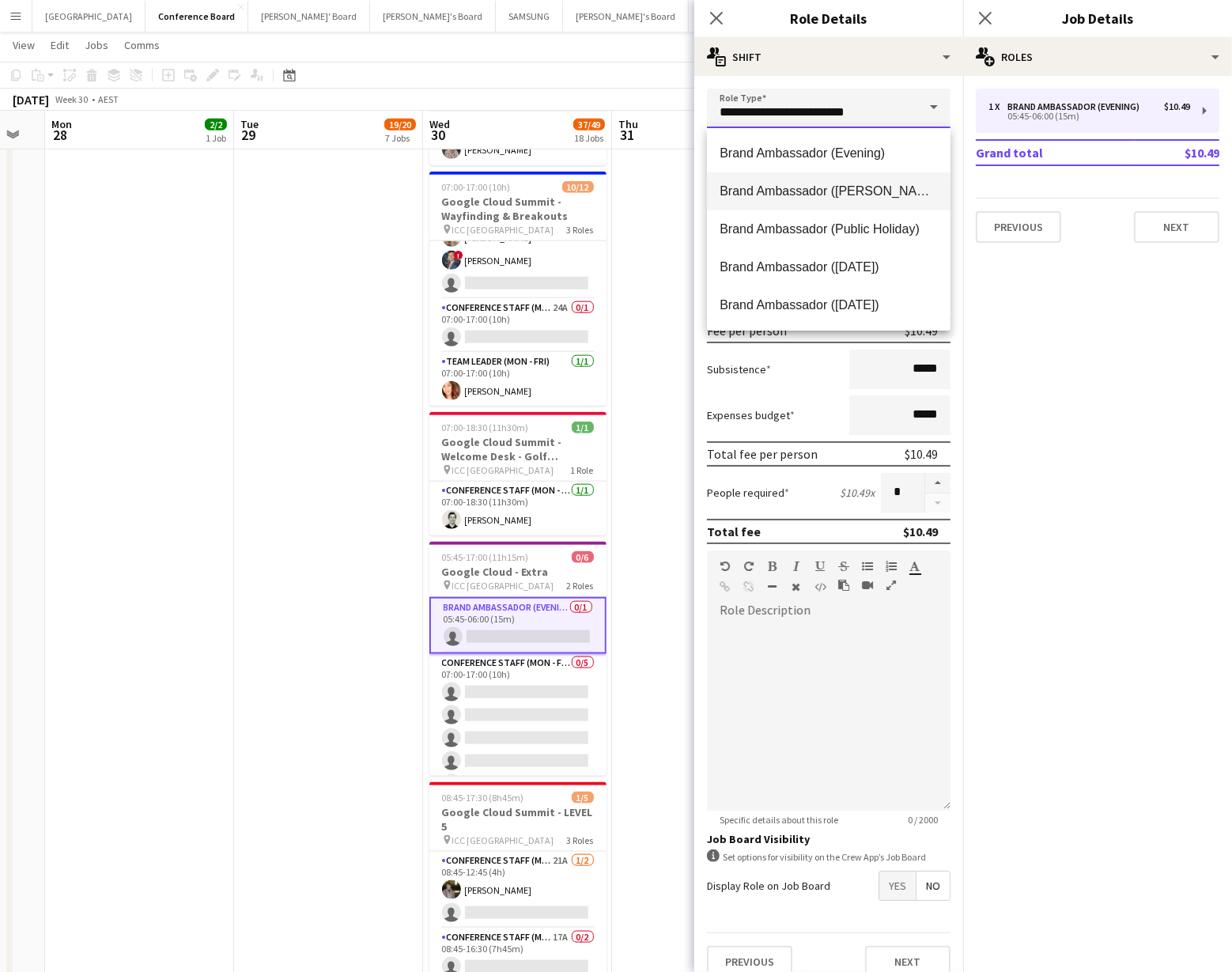 type on "**********" 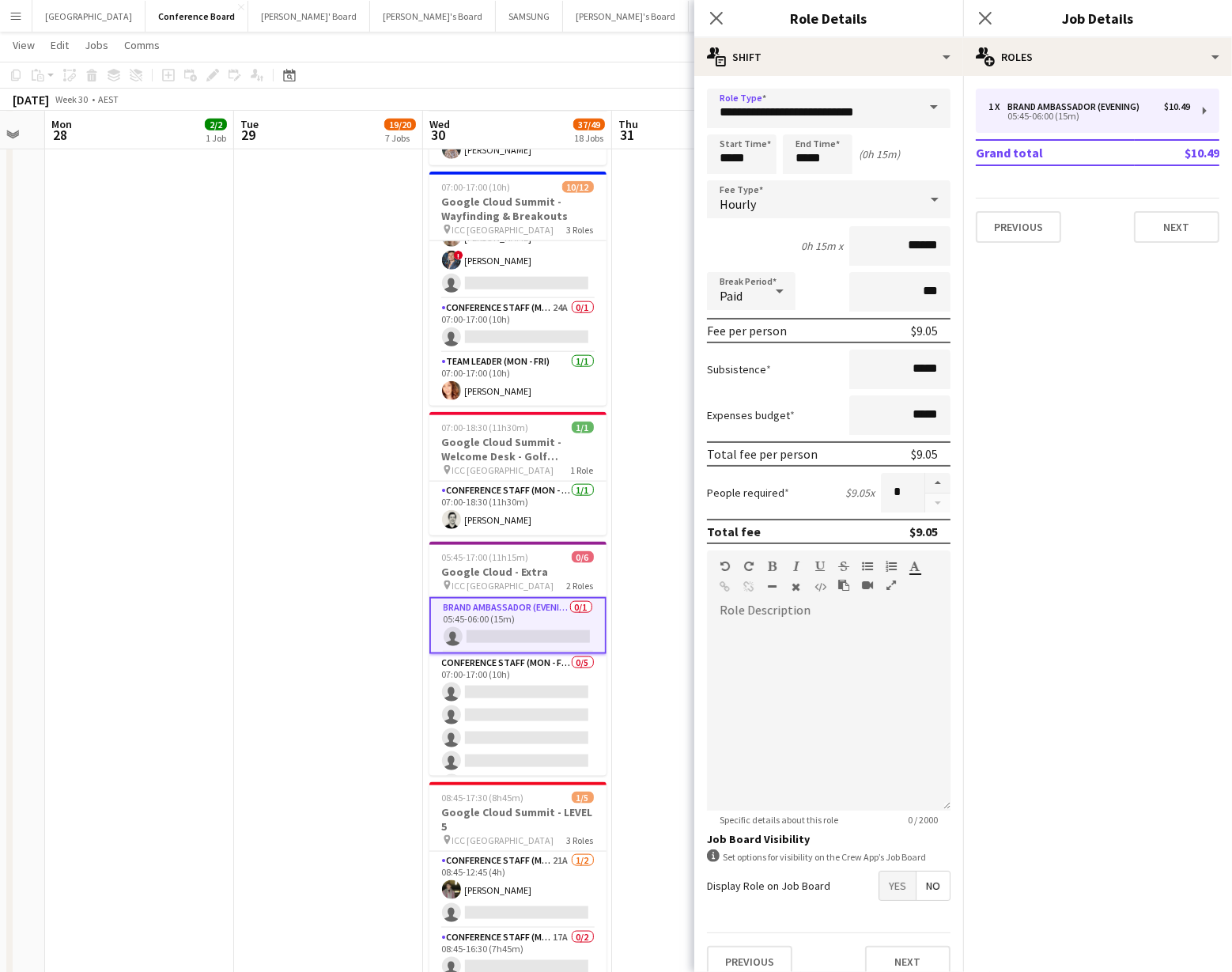 click on "12:00-18:00 (6h)    3/3   News Australia - All Screens for All [DEMOGRAPHIC_DATA]
pin
ILUMINA - Sydney   2 Roles   Conference Staff (Mon - Fri)   [DATE]   12:00-18:00 (6h)
[PERSON_NAME] [PERSON_NAME]  Team Leader (Mon - Fri)   [DATE]   12:00-18:00 (6h)
[PERSON_NAME]" at bounding box center [706, 28] 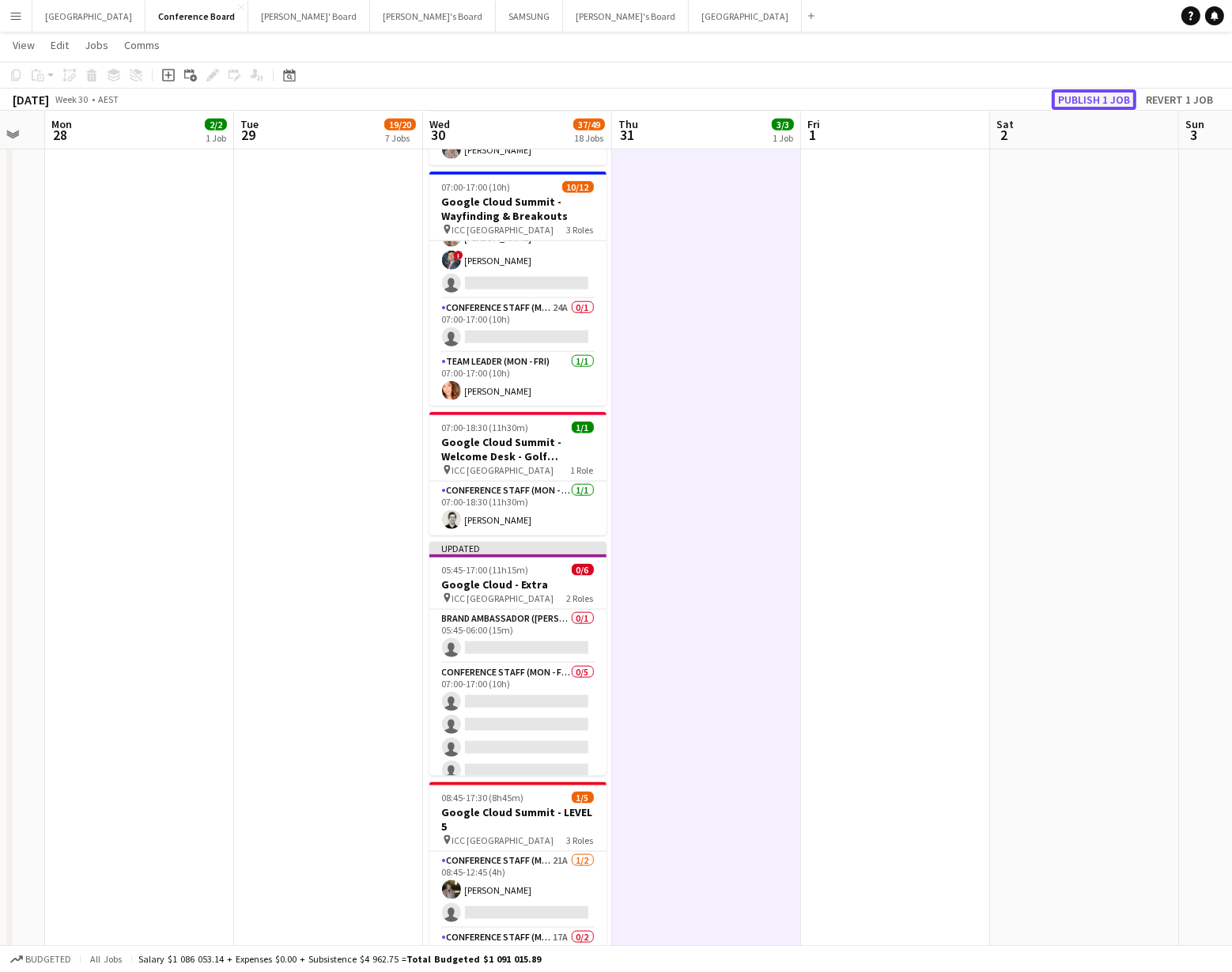 click on "Publish 1 job" 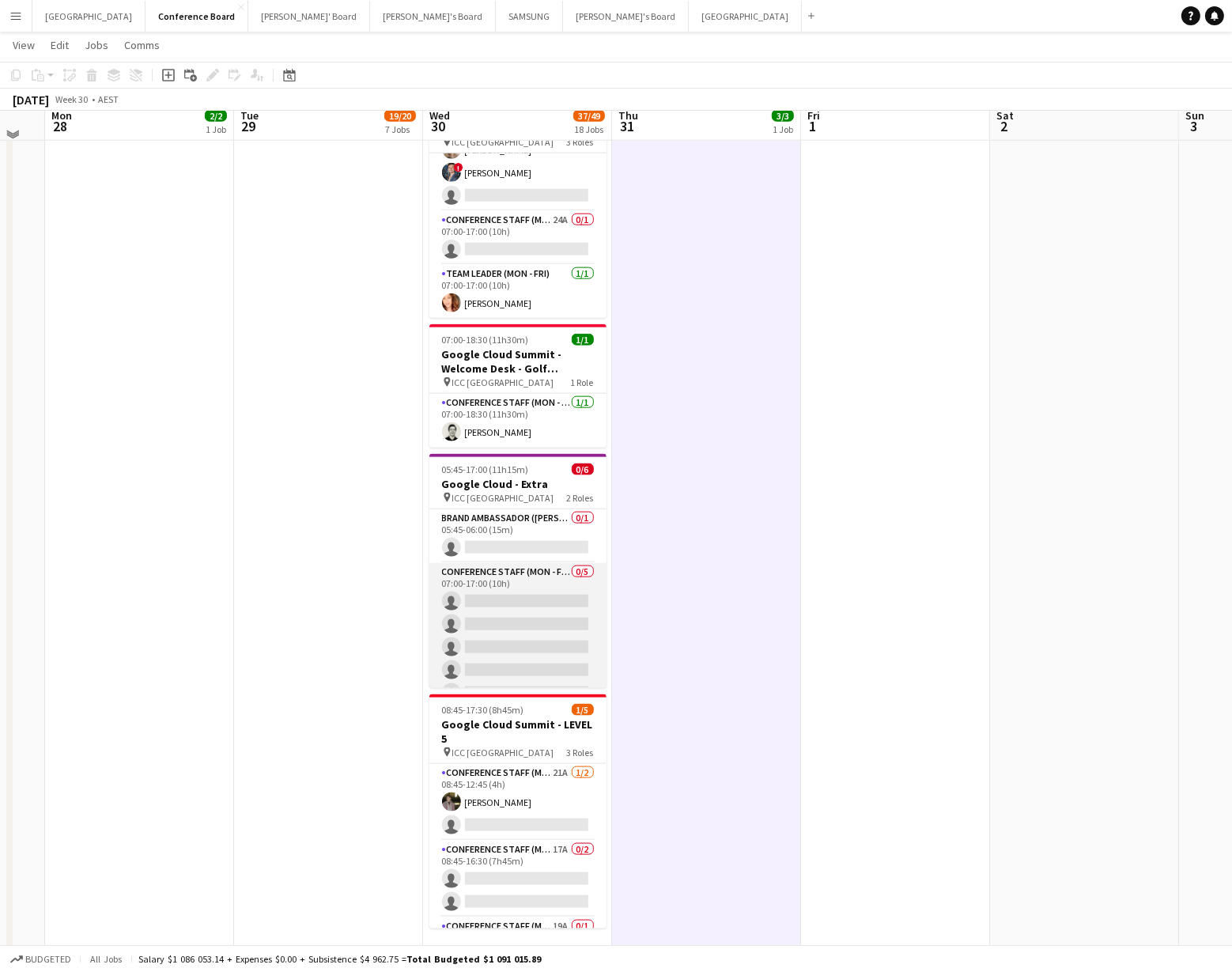 scroll, scrollTop: 2135, scrollLeft: 0, axis: vertical 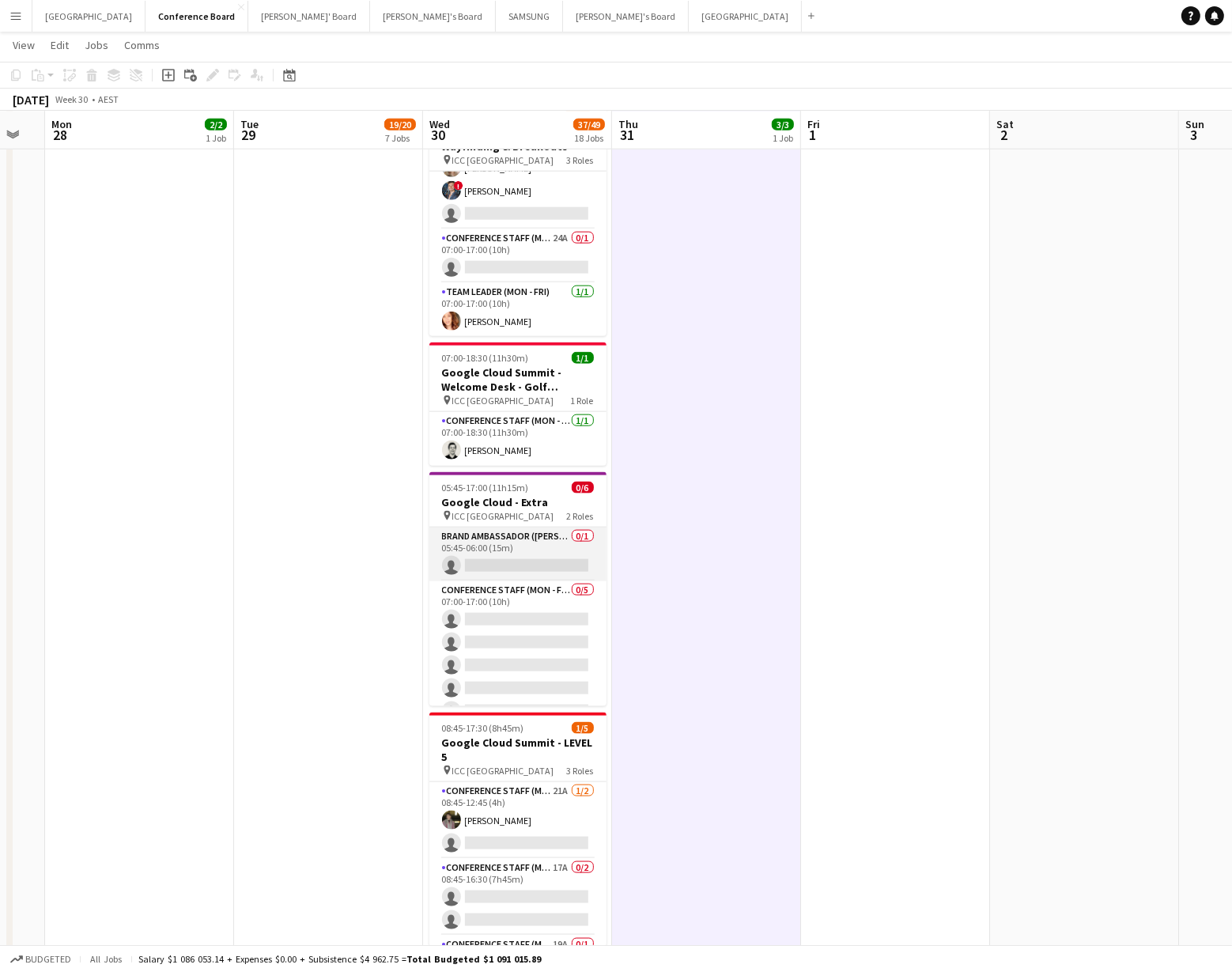 click on "Brand Ambassador (Mon - Fri)   0/1   05:45-06:00 (15m)
single-neutral-actions" at bounding box center (518, 554) 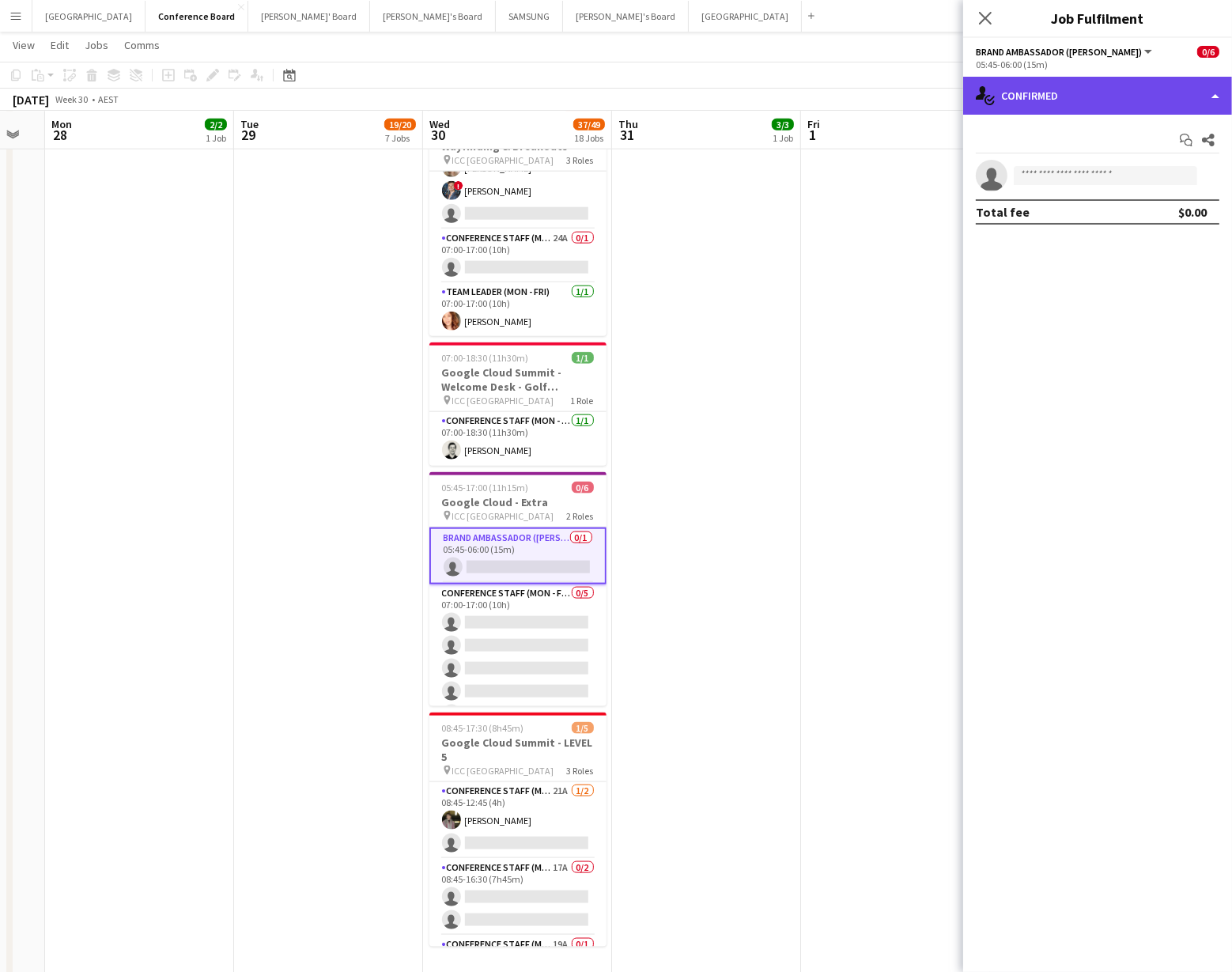 drag, startPoint x: 1159, startPoint y: 99, endPoint x: 1160, endPoint y: 112, distance: 13.0384 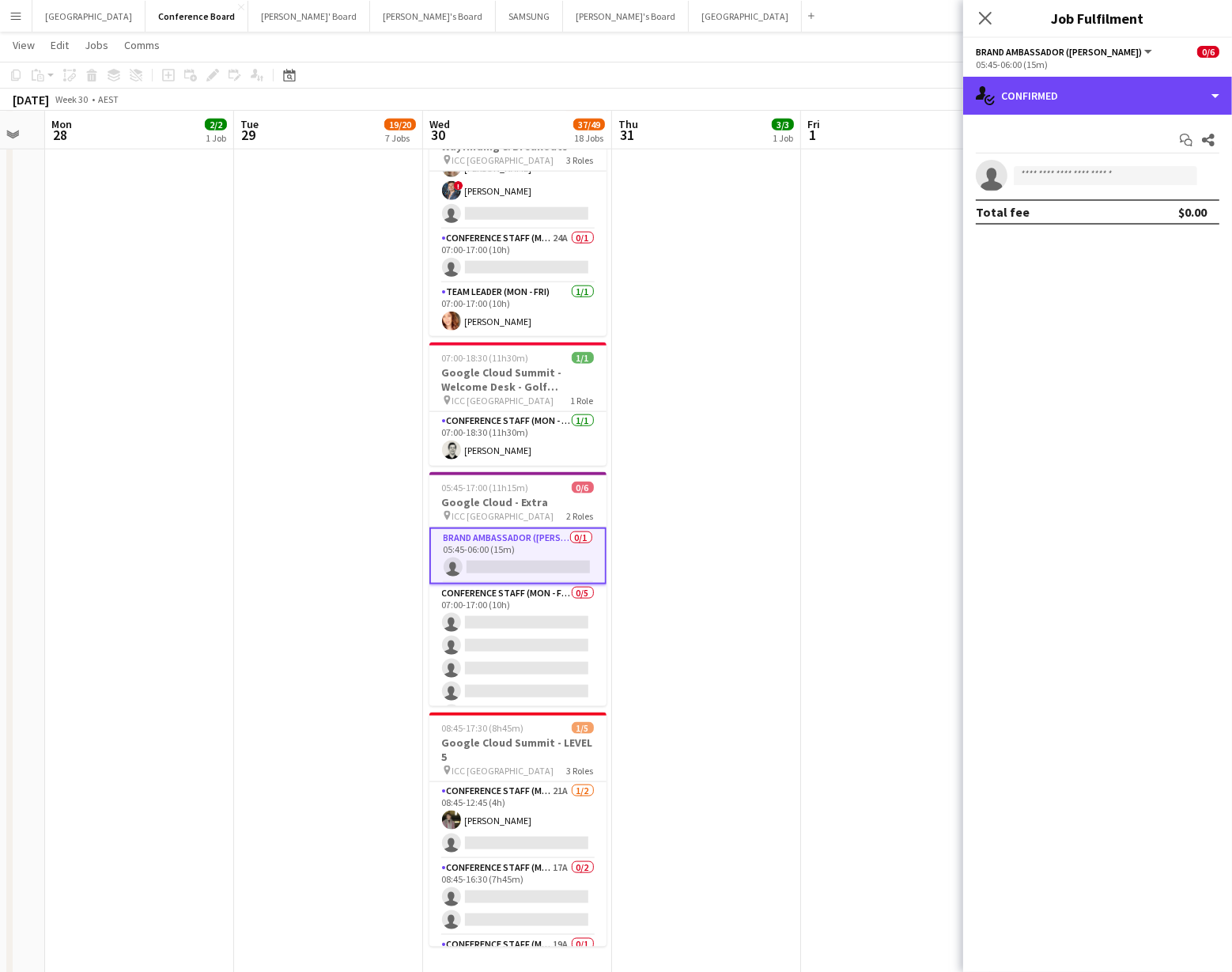 click on "single-neutral-actions-check-2
Confirmed" 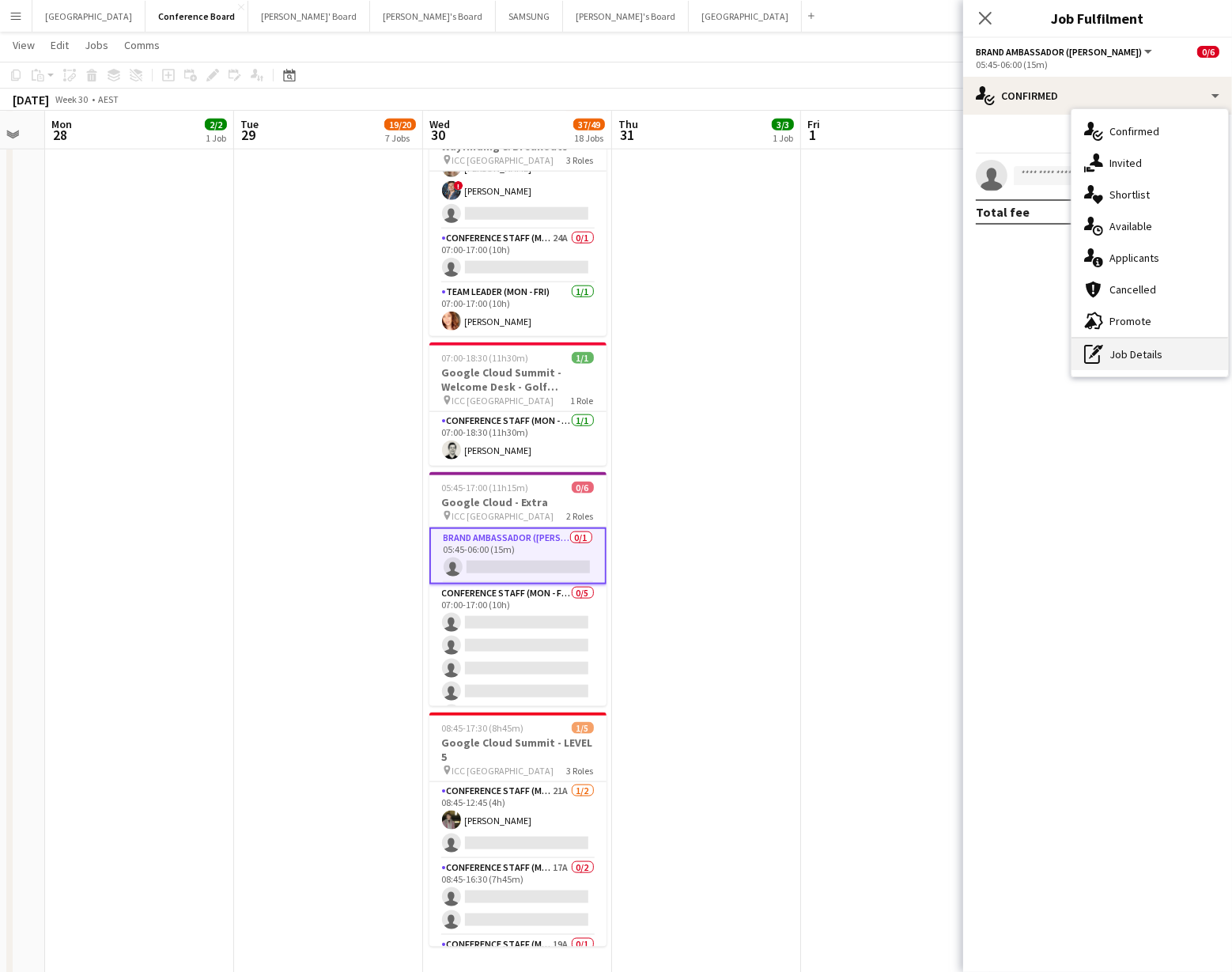 click on "pen-write
Job Details" at bounding box center (1150, 354) 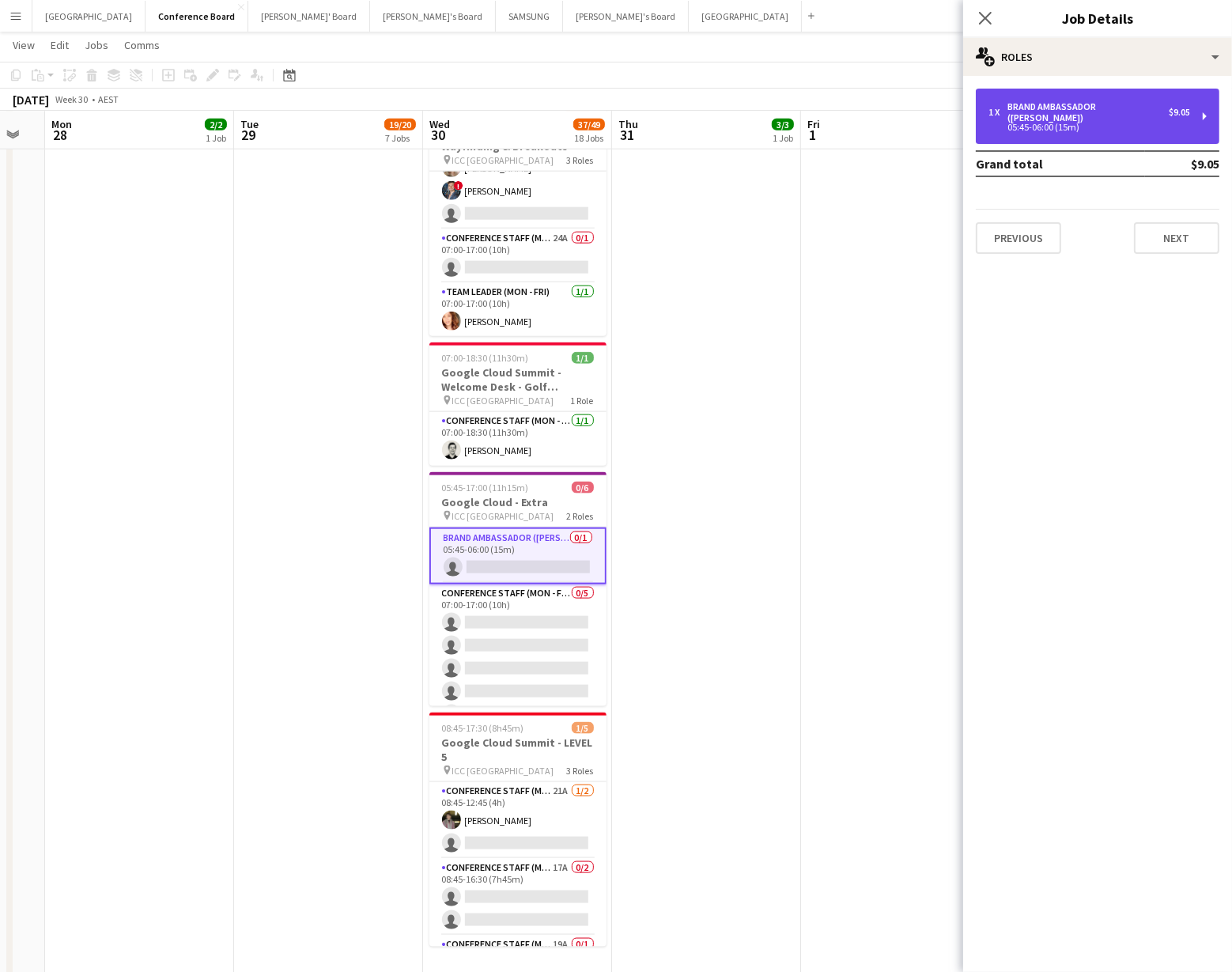 drag, startPoint x: 1149, startPoint y: 106, endPoint x: 1065, endPoint y: 96, distance: 84.5931 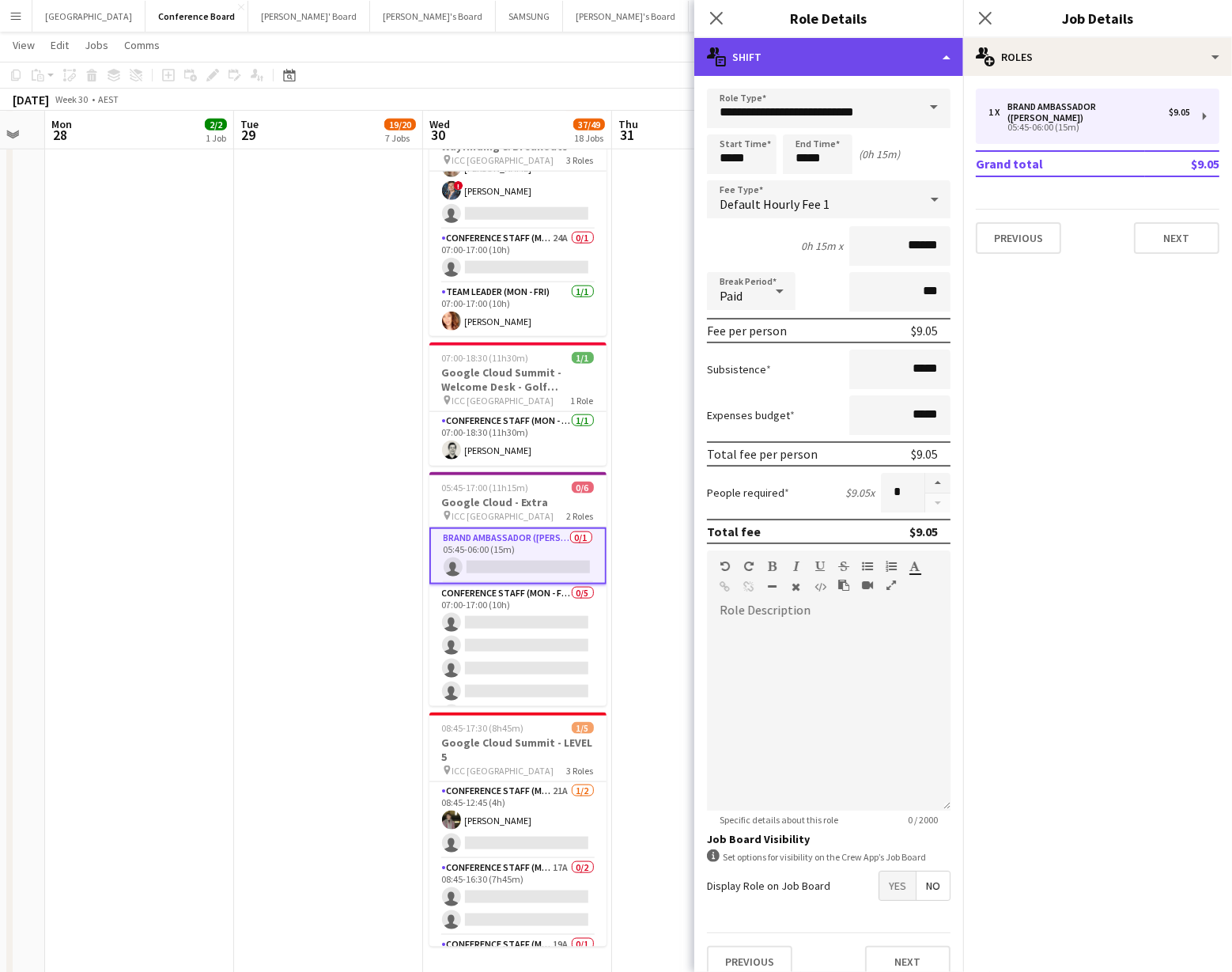 click on "multiple-actions-text
Shift" 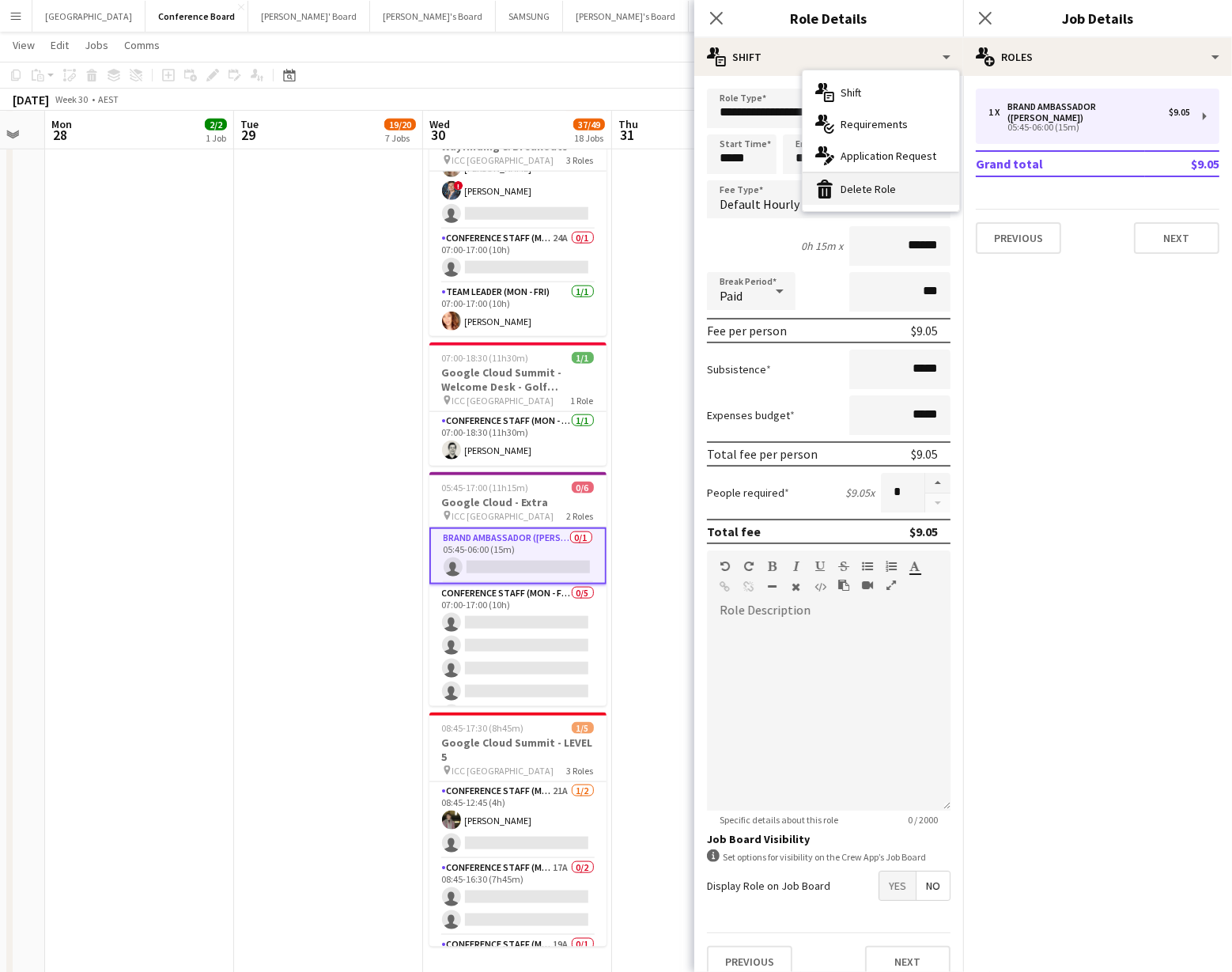 click on "bin-2
Delete Role" at bounding box center [881, 189] 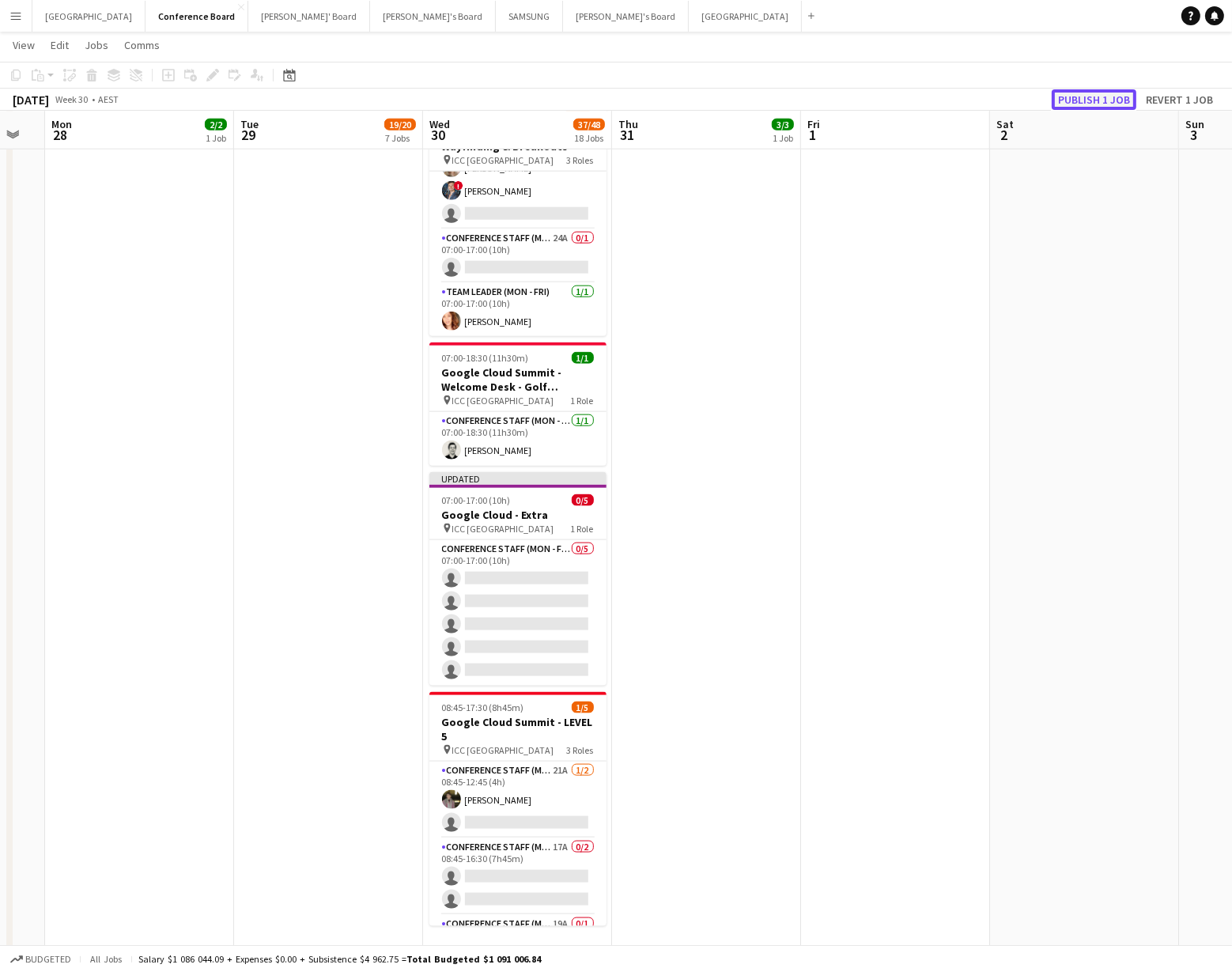 click on "Publish 1 job" 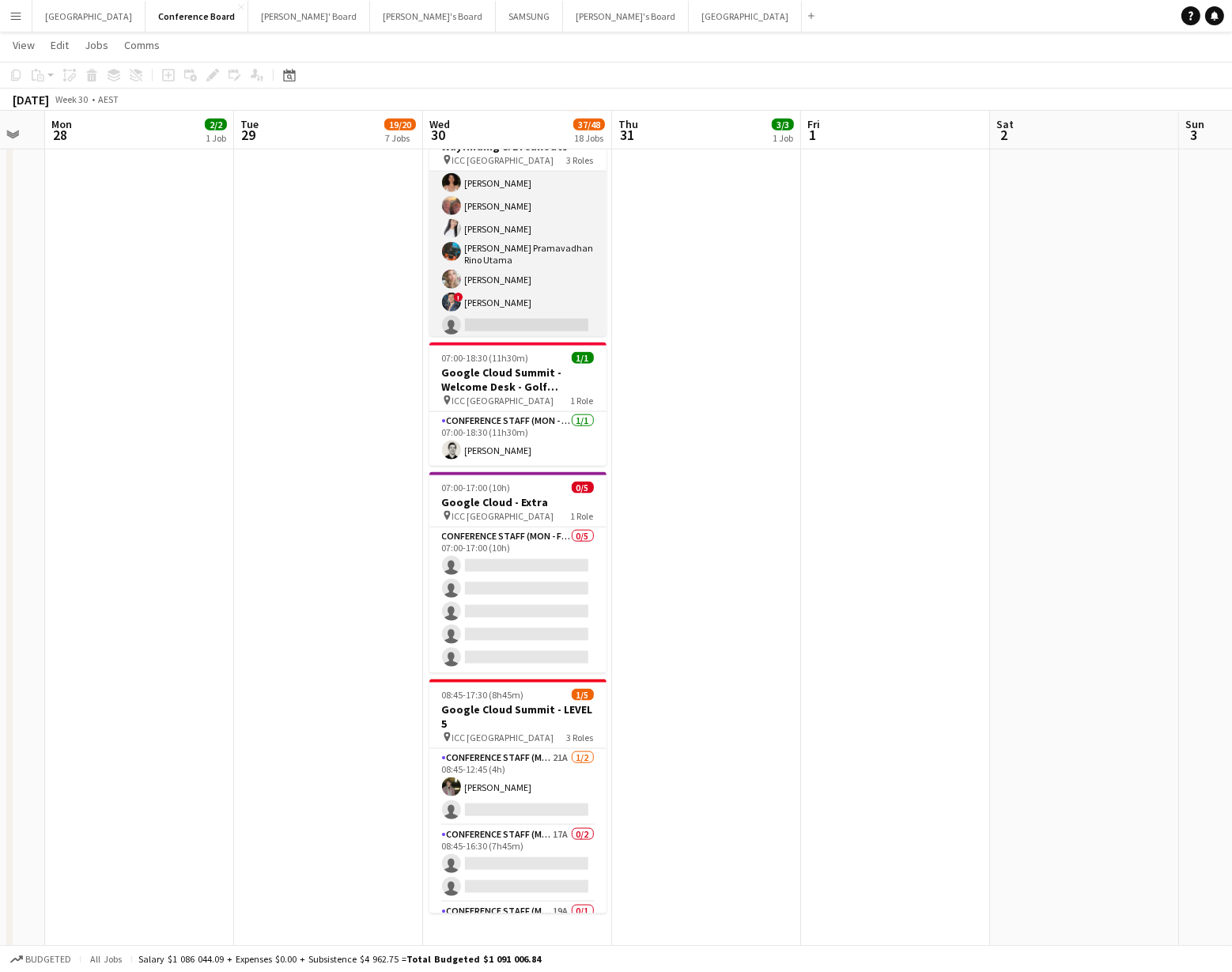 scroll, scrollTop: 0, scrollLeft: 0, axis: both 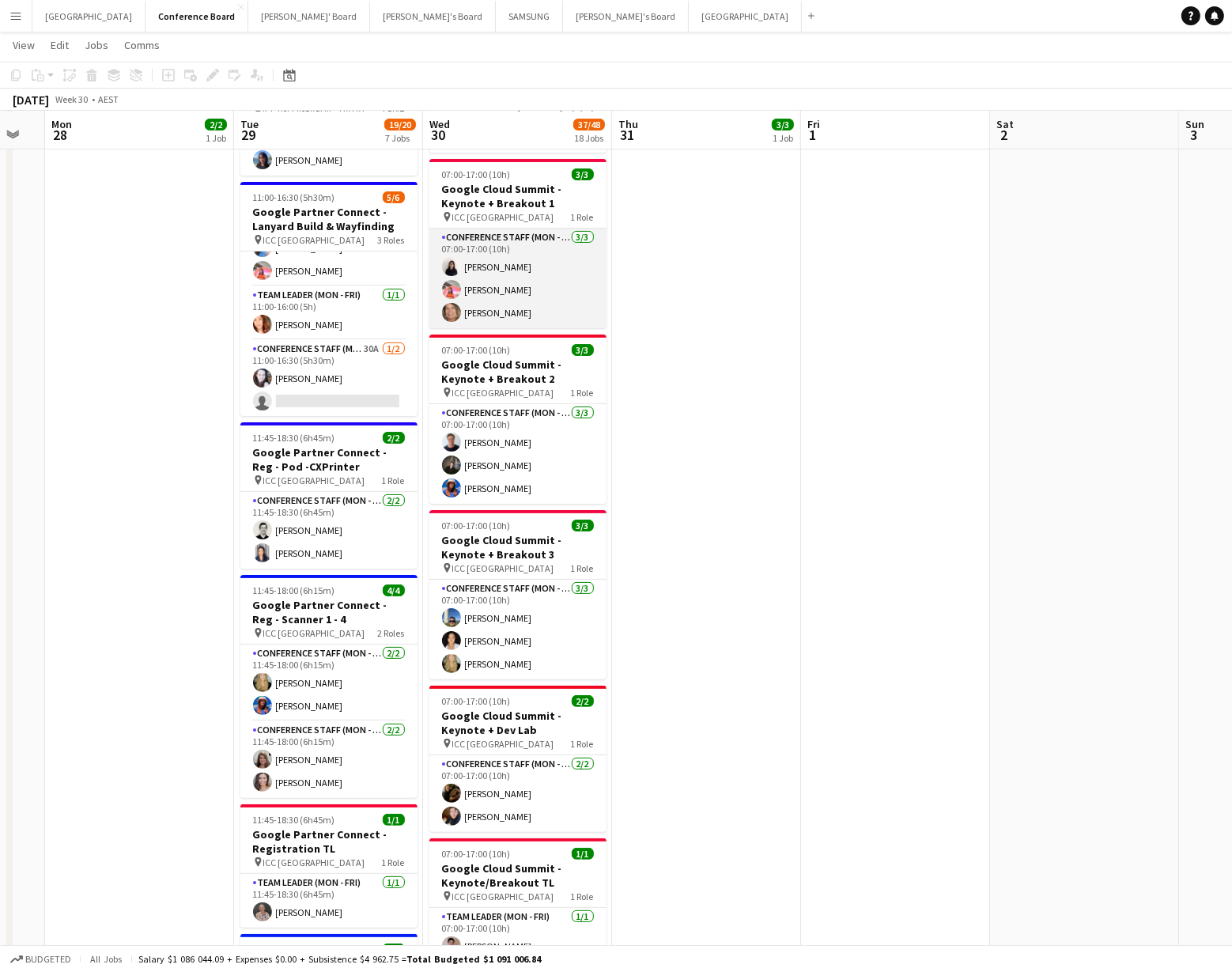 click on "Conference Staff (Mon - Fri)   [DATE]   07:00-17:00 (10h)
[PERSON_NAME] [PERSON_NAME] [PERSON_NAME]" at bounding box center [518, 278] 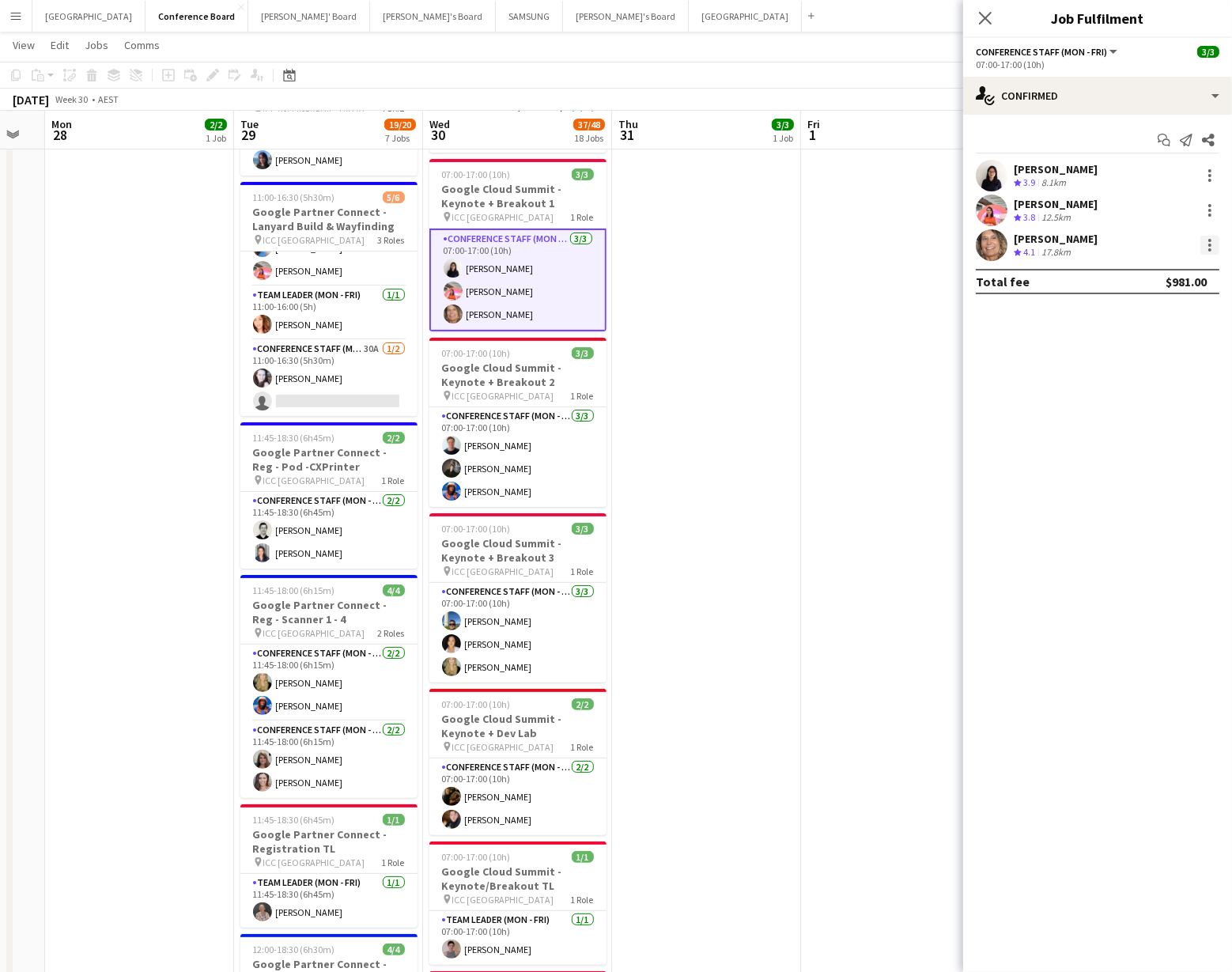 click at bounding box center [1210, 240] 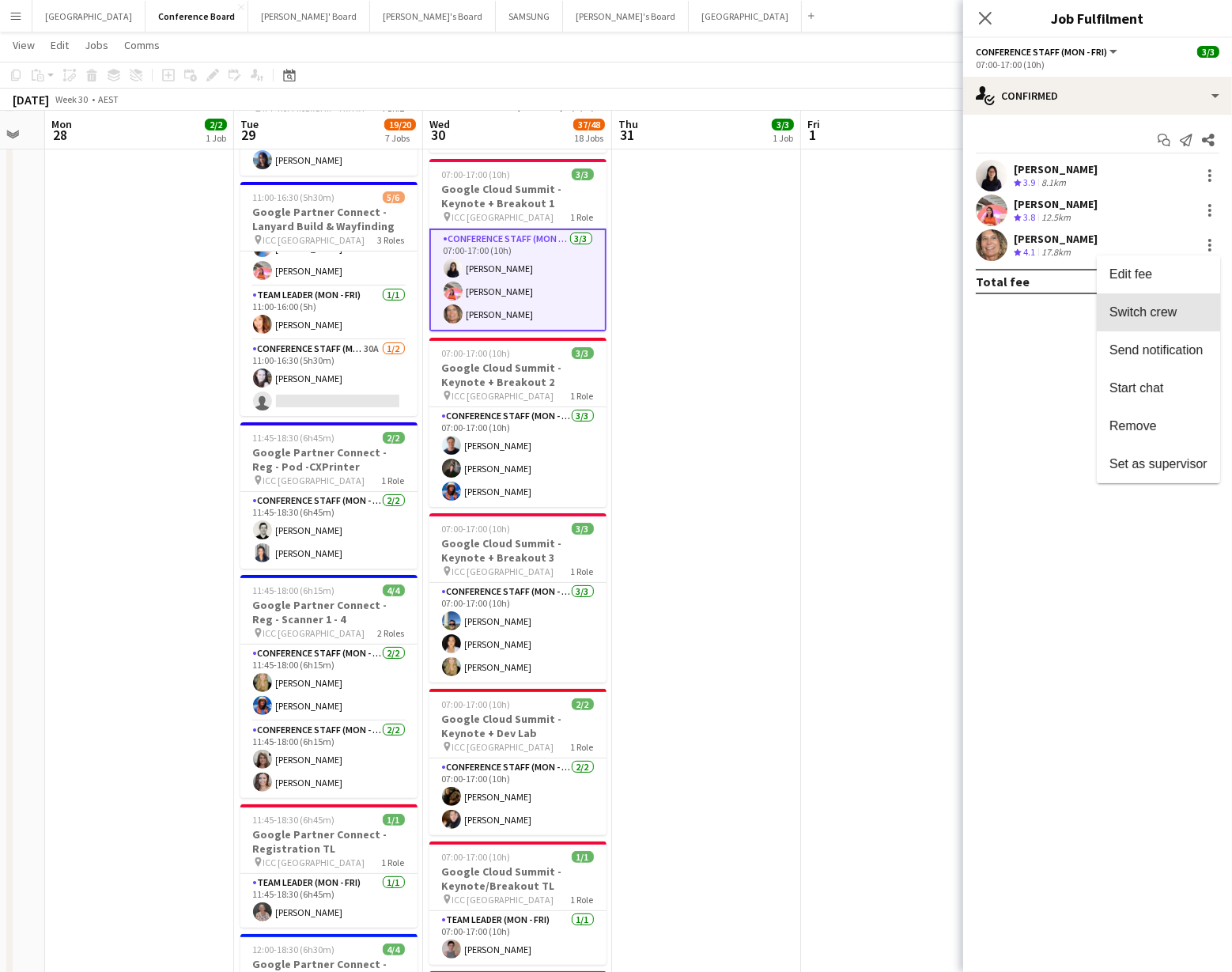 drag, startPoint x: 1147, startPoint y: 315, endPoint x: 1098, endPoint y: 334, distance: 52.55473 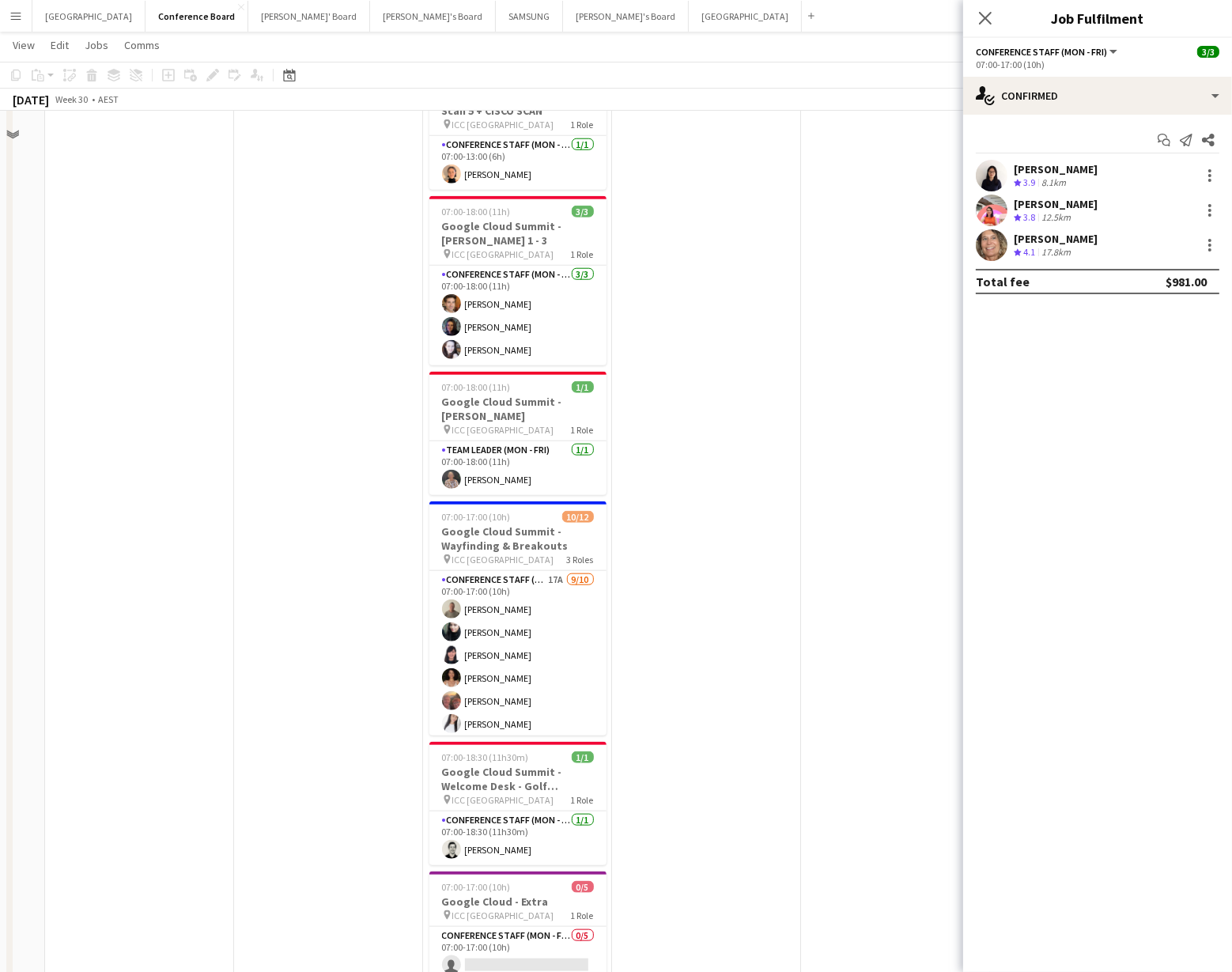 scroll, scrollTop: 1799, scrollLeft: 0, axis: vertical 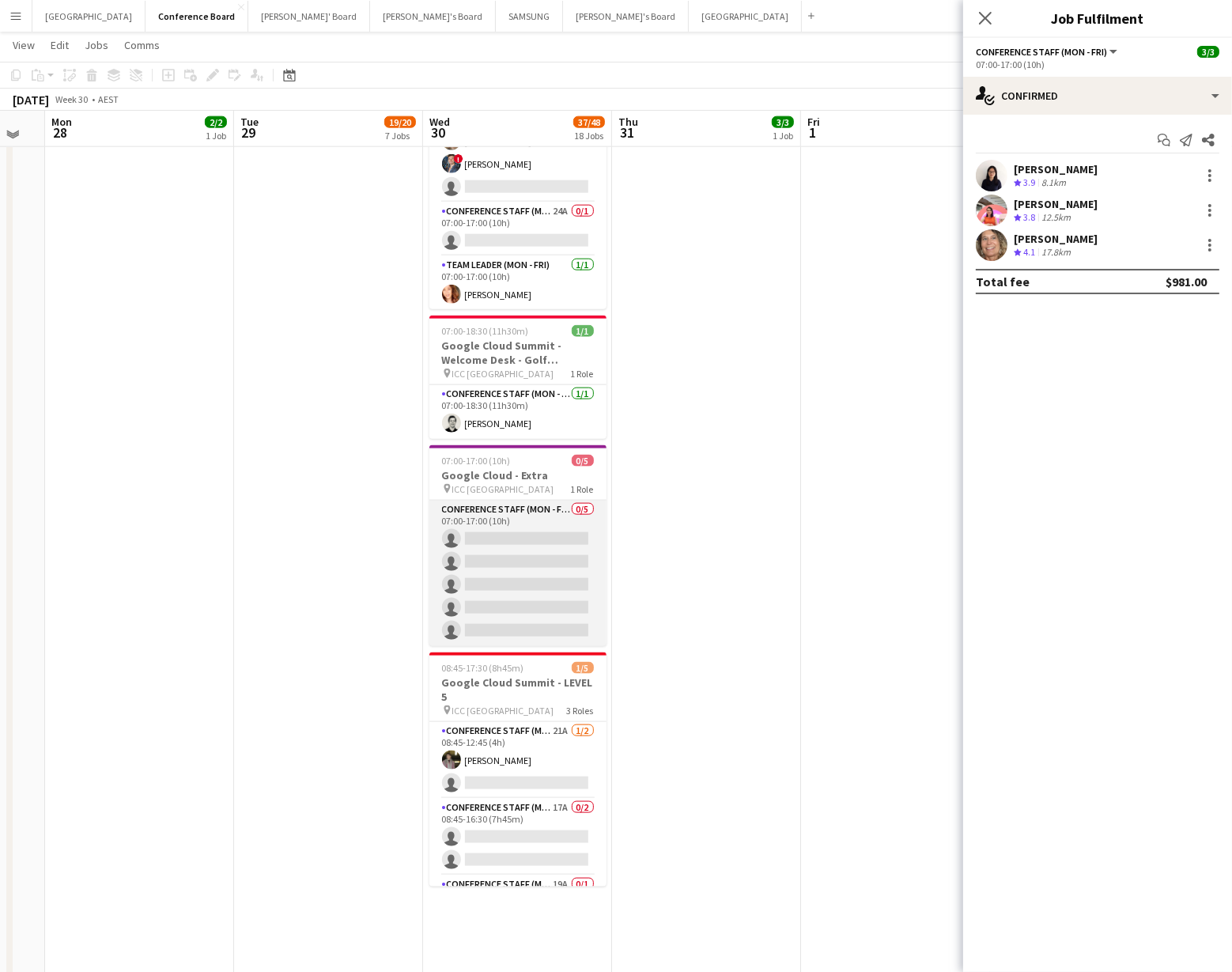 click on "Conference Staff (Mon - Fri)   0/5   07:00-17:00 (10h)
single-neutral-actions
single-neutral-actions
single-neutral-actions
single-neutral-actions
single-neutral-actions" at bounding box center (518, 573) 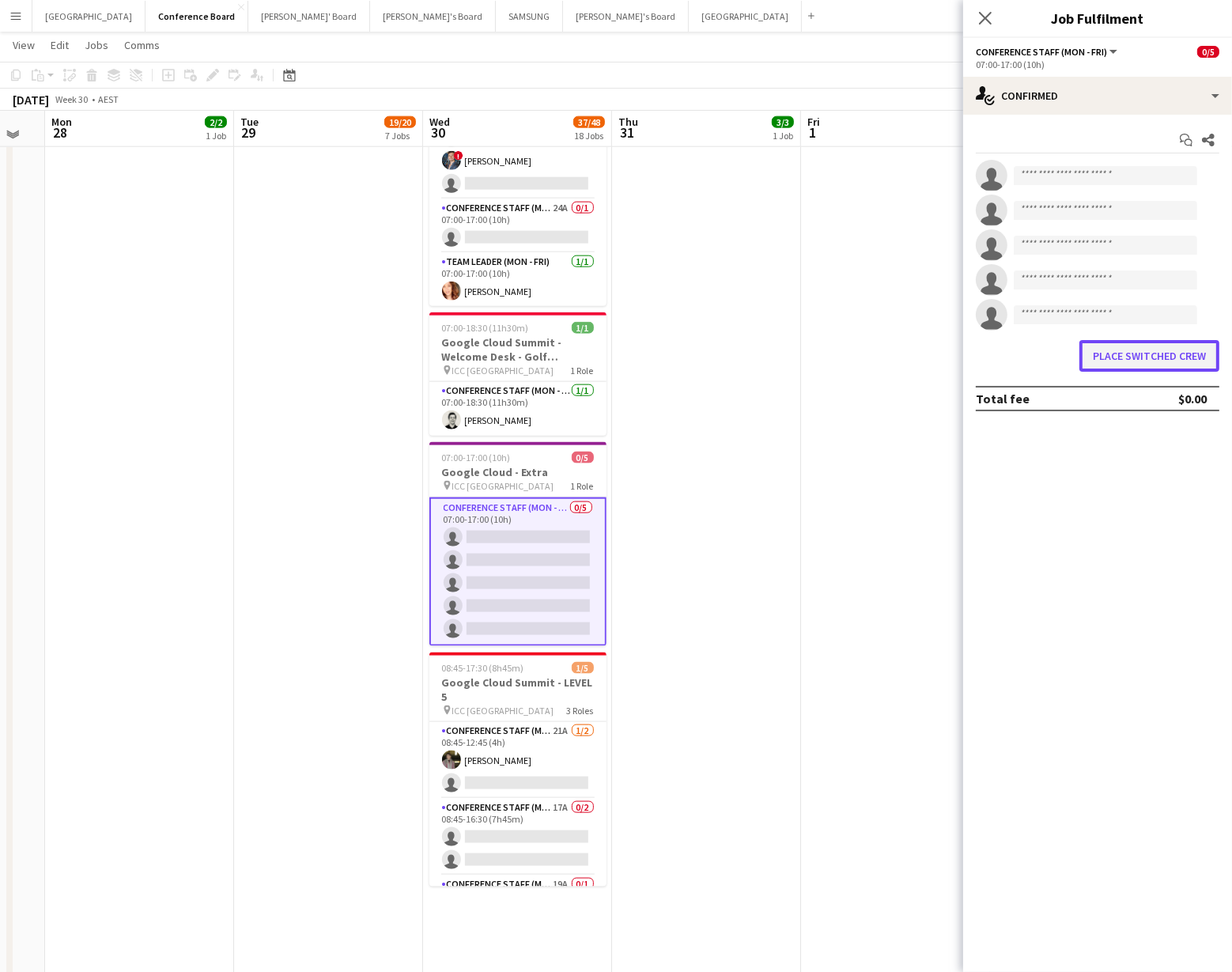 click on "Place switched crew" at bounding box center [1149, 356] 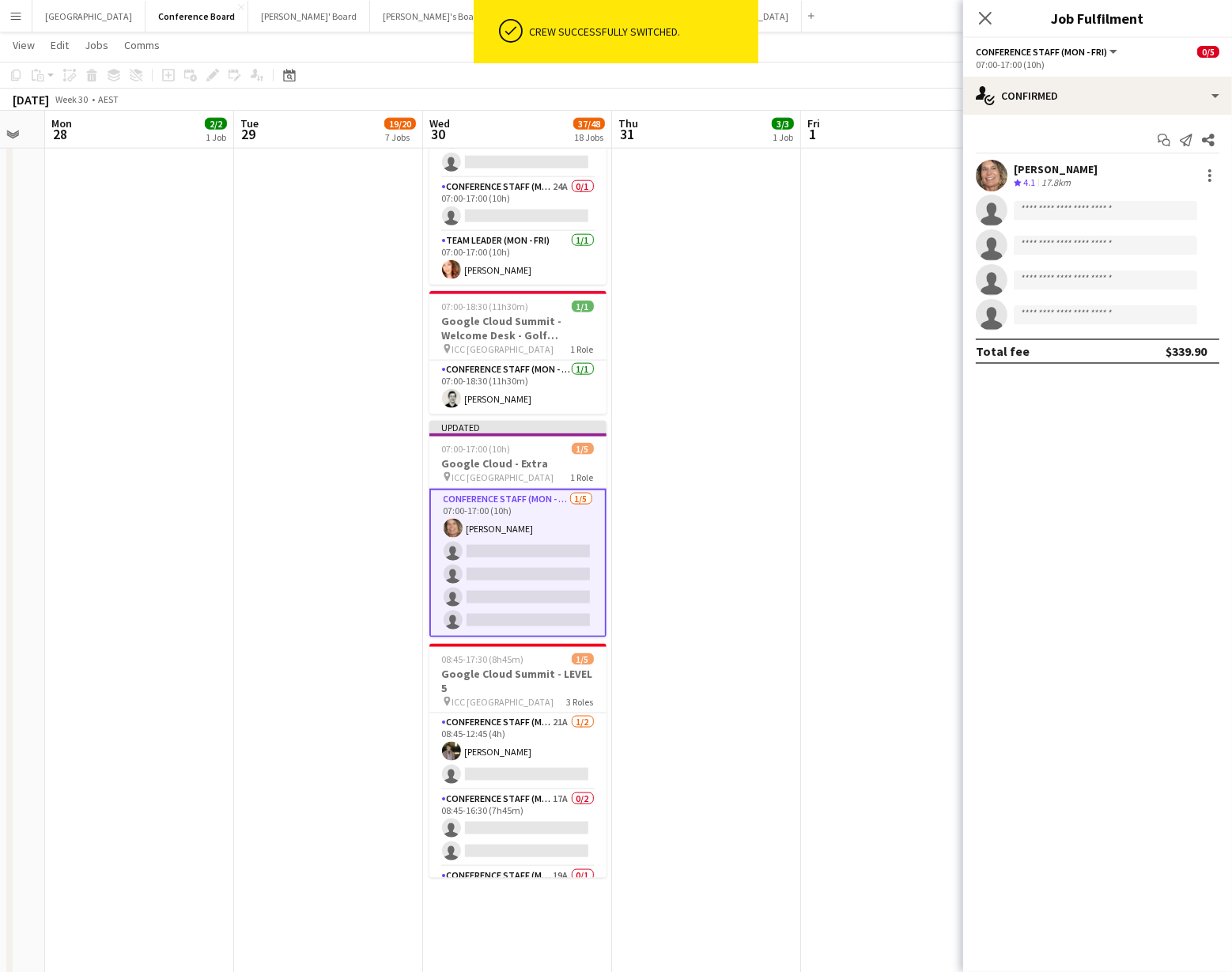 scroll, scrollTop: 2199, scrollLeft: 0, axis: vertical 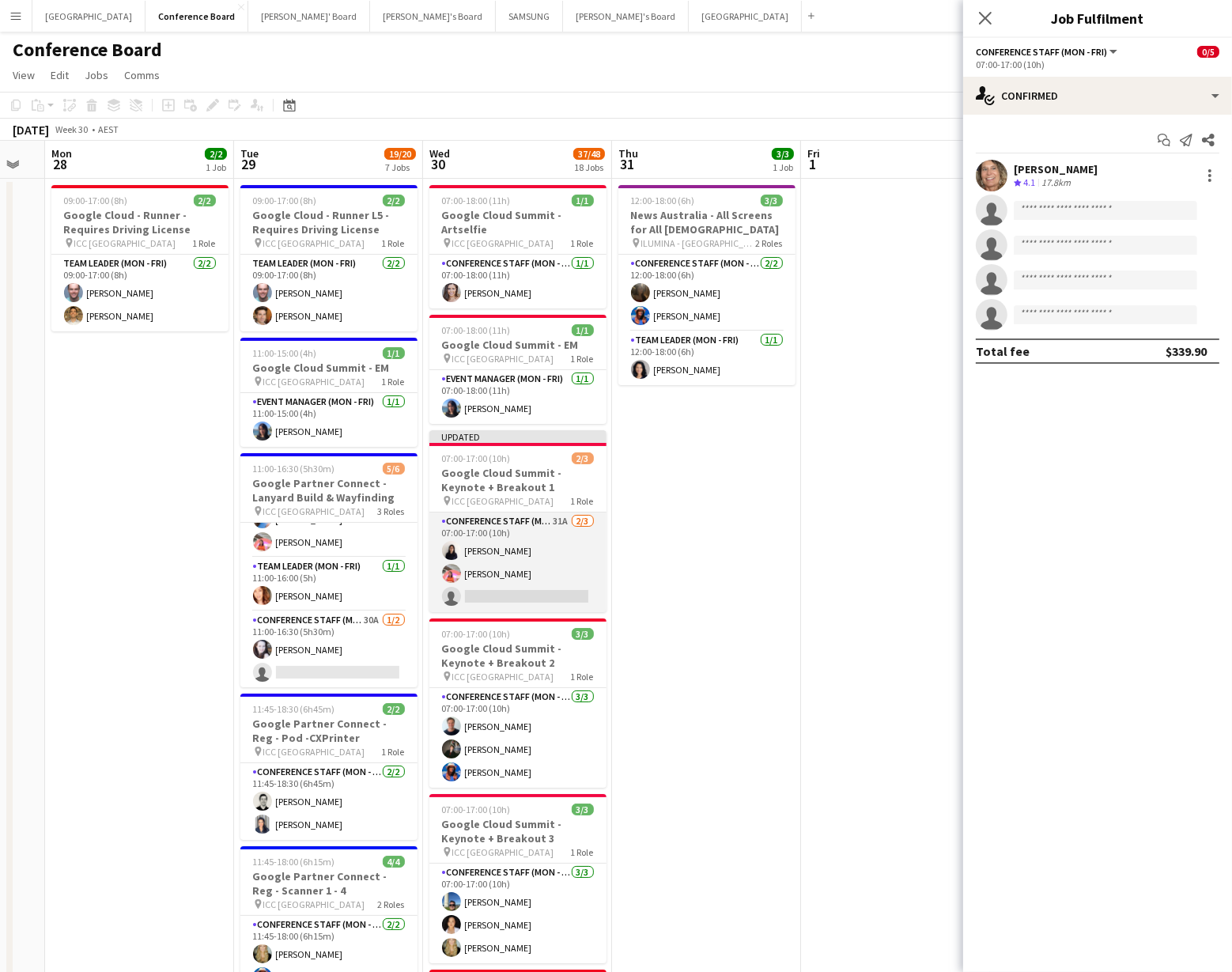 click on "Conference Staff (Mon - Fri)   31A   [DATE]   07:00-17:00 (10h)
[PERSON_NAME] [PERSON_NAME]
single-neutral-actions" at bounding box center (518, 562) 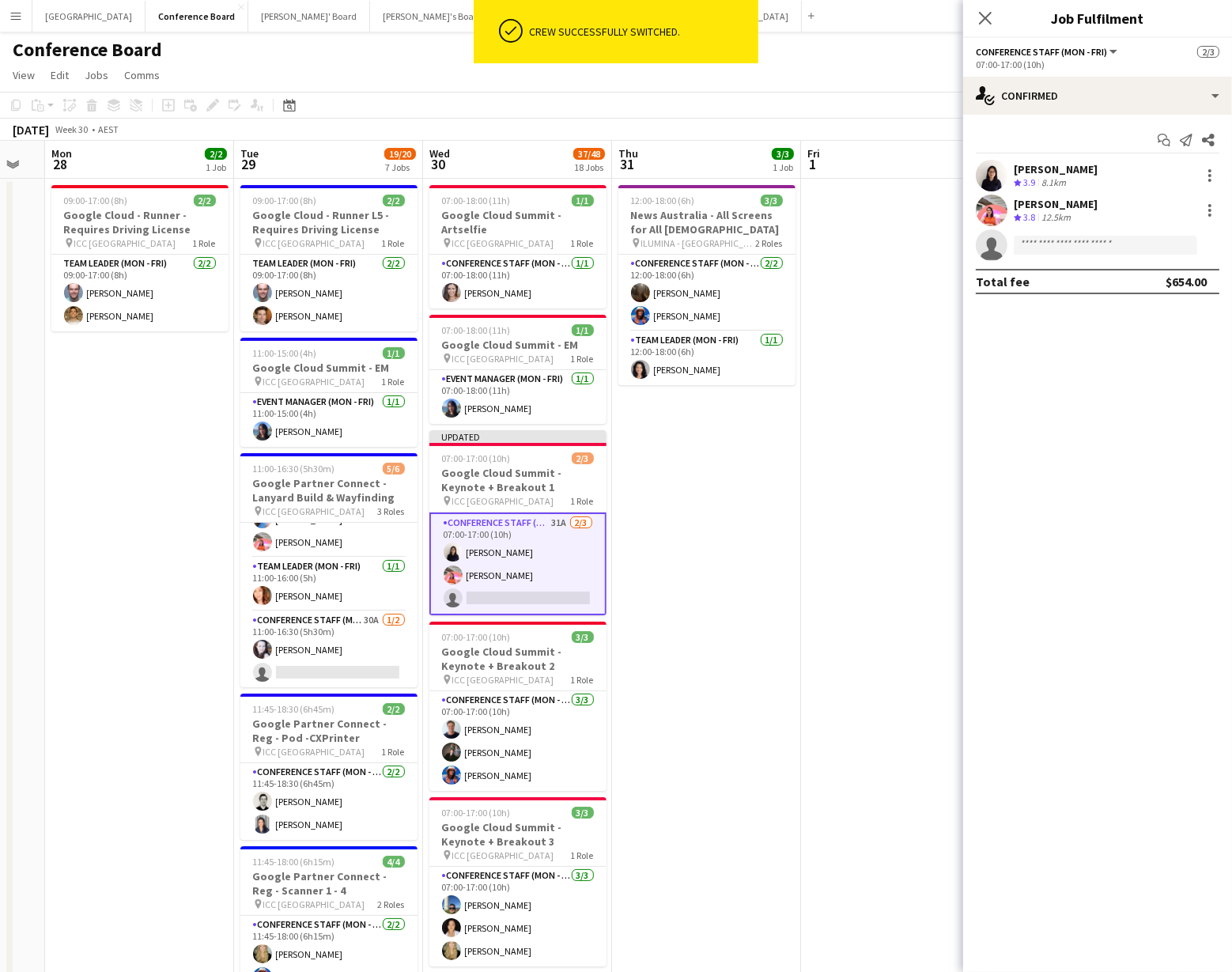 scroll, scrollTop: 1, scrollLeft: 0, axis: vertical 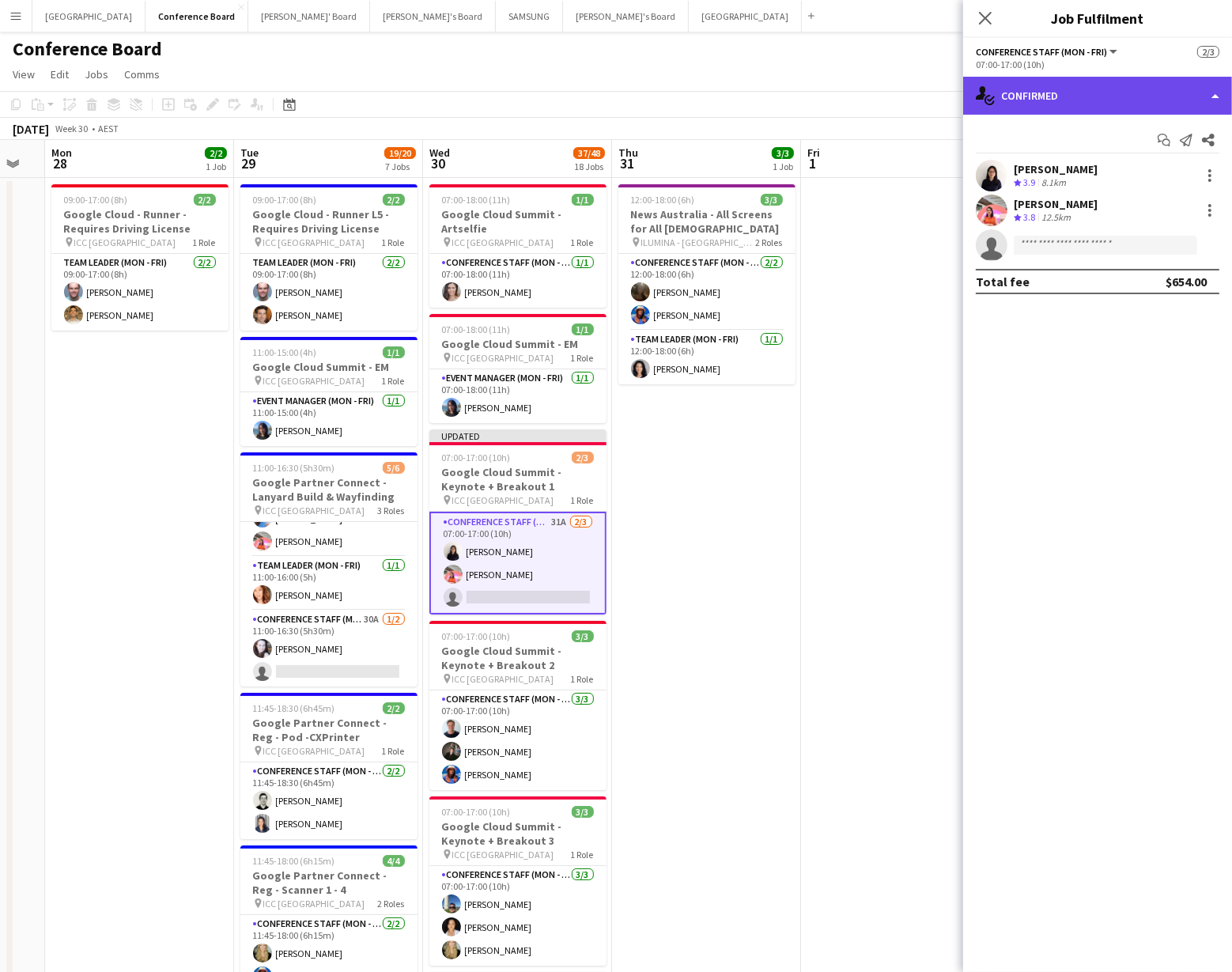 click on "single-neutral-actions-check-2
Confirmed" 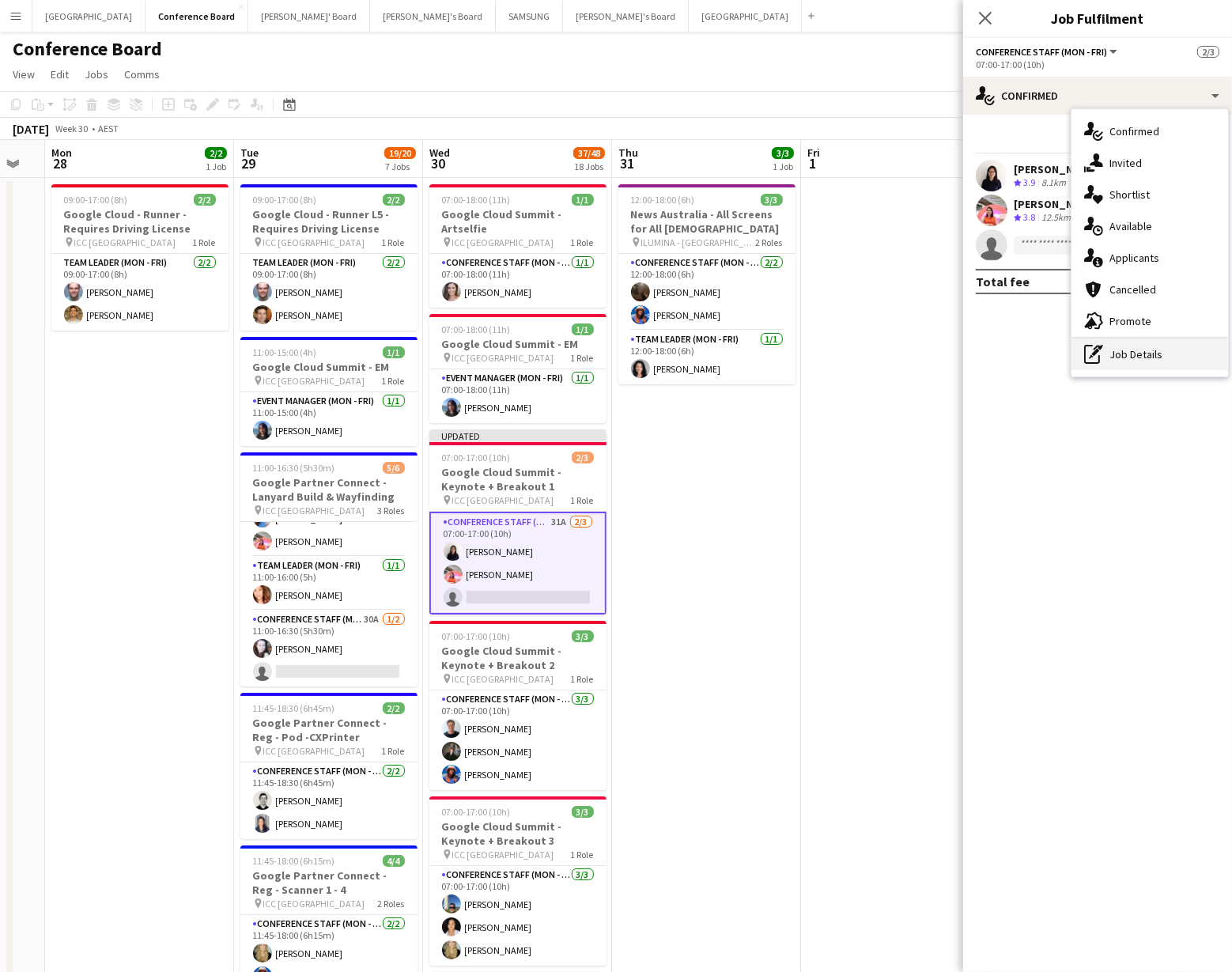 click on "pen-write
Job Details" at bounding box center (1150, 354) 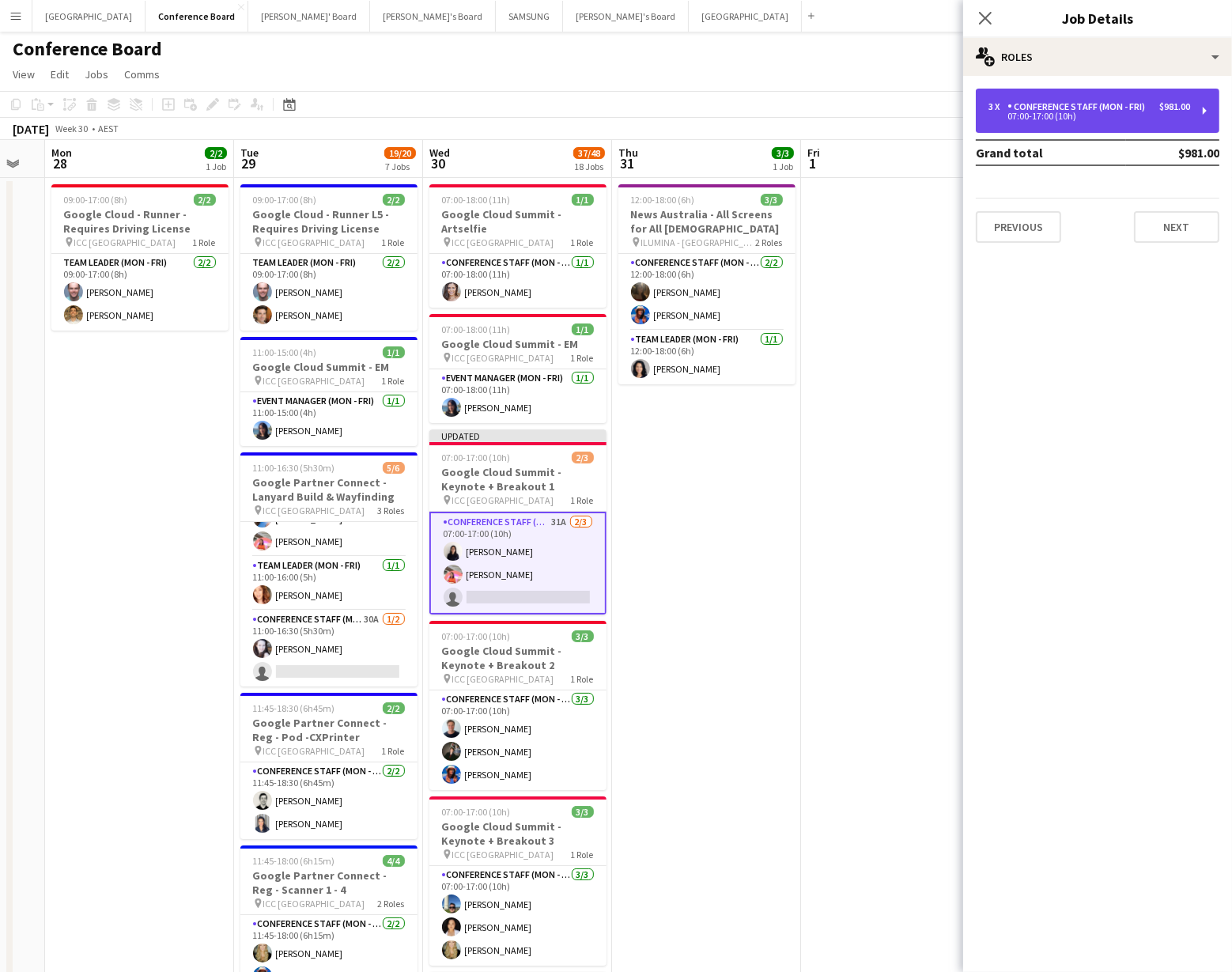 click on "07:00-17:00 (10h)" at bounding box center [1089, 116] 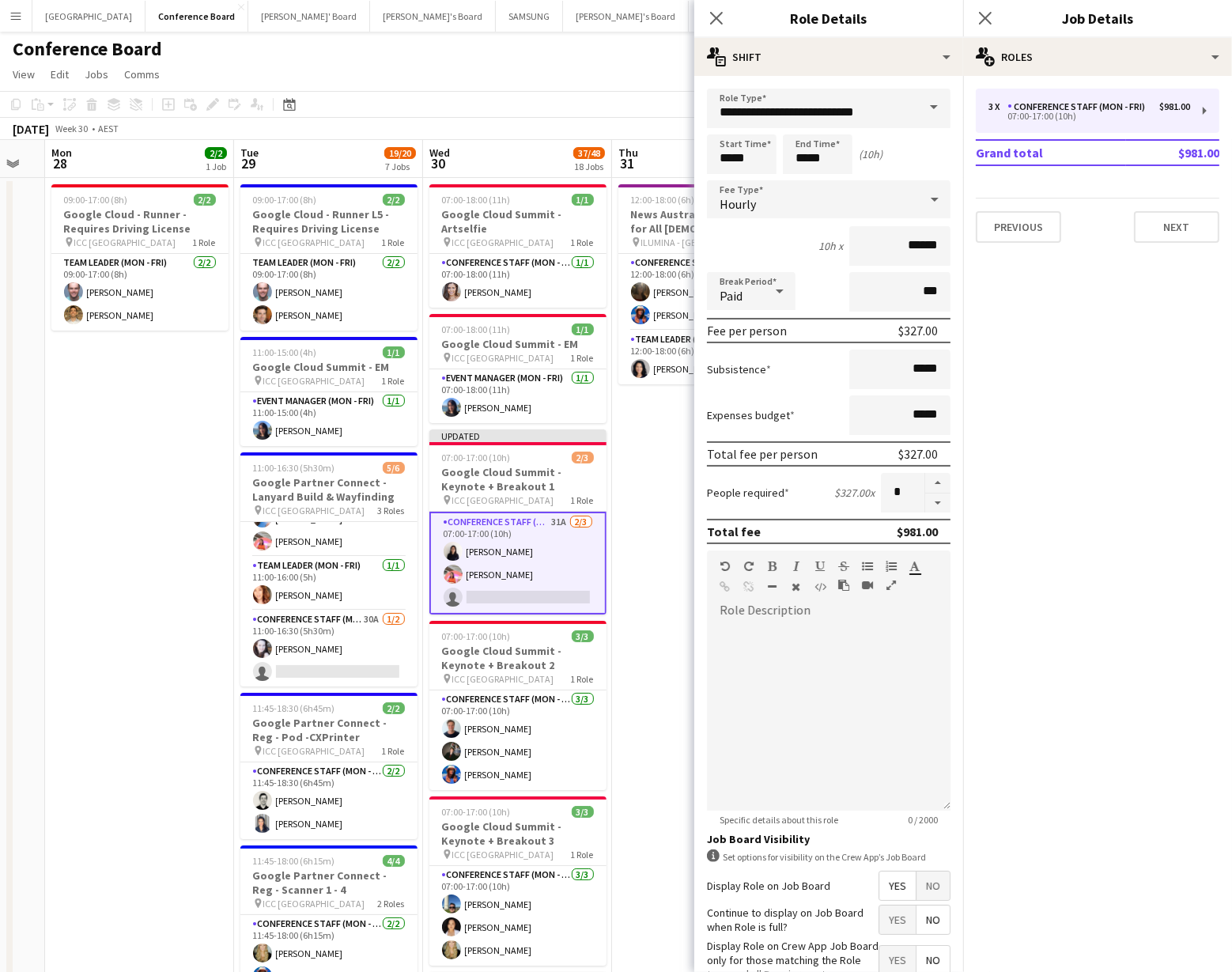 click at bounding box center [938, 503] 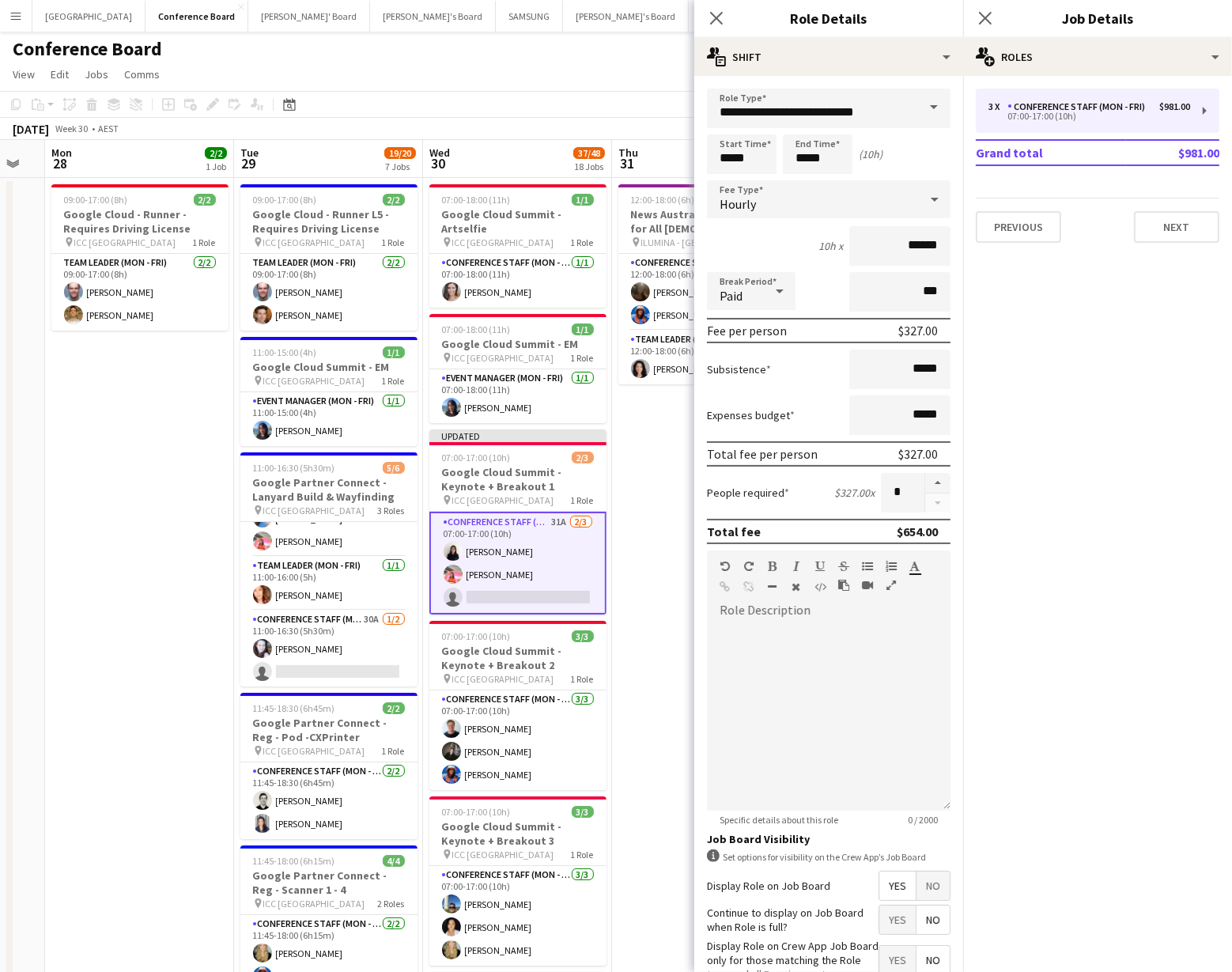 click on "12:00-18:00 (6h)    3/3   News Australia - All Screens for All [DEMOGRAPHIC_DATA]
pin
ILUMINA - Sydney   2 Roles   Conference Staff (Mon - Fri)   [DATE]   12:00-18:00 (6h)
[PERSON_NAME] [PERSON_NAME]  Team Leader (Mon - Fri)   [DATE]   12:00-18:00 (6h)
[PERSON_NAME]" at bounding box center [706, 2094] 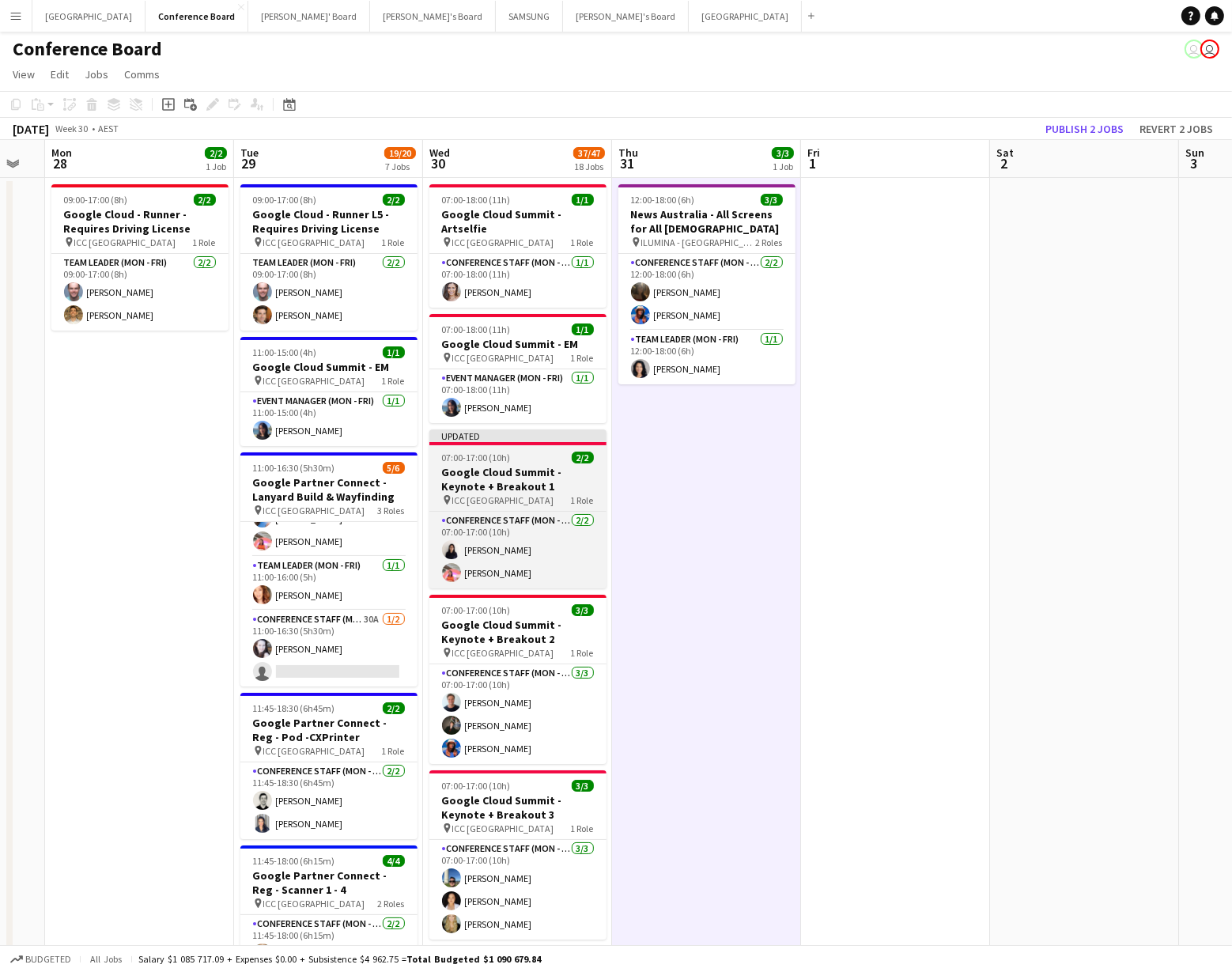 click on "Google Cloud Summit - Keynote + Breakout 1" at bounding box center [518, 479] 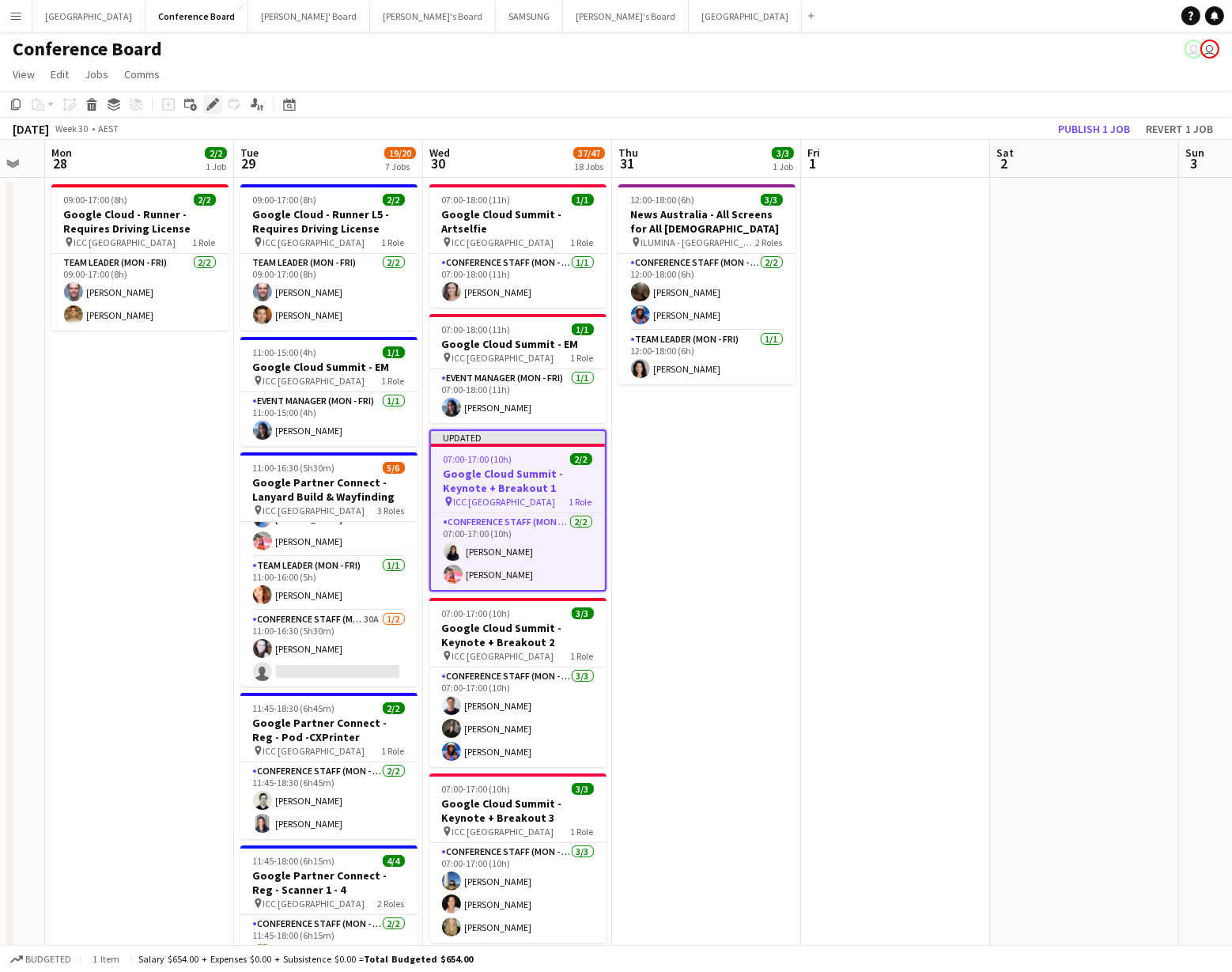 click 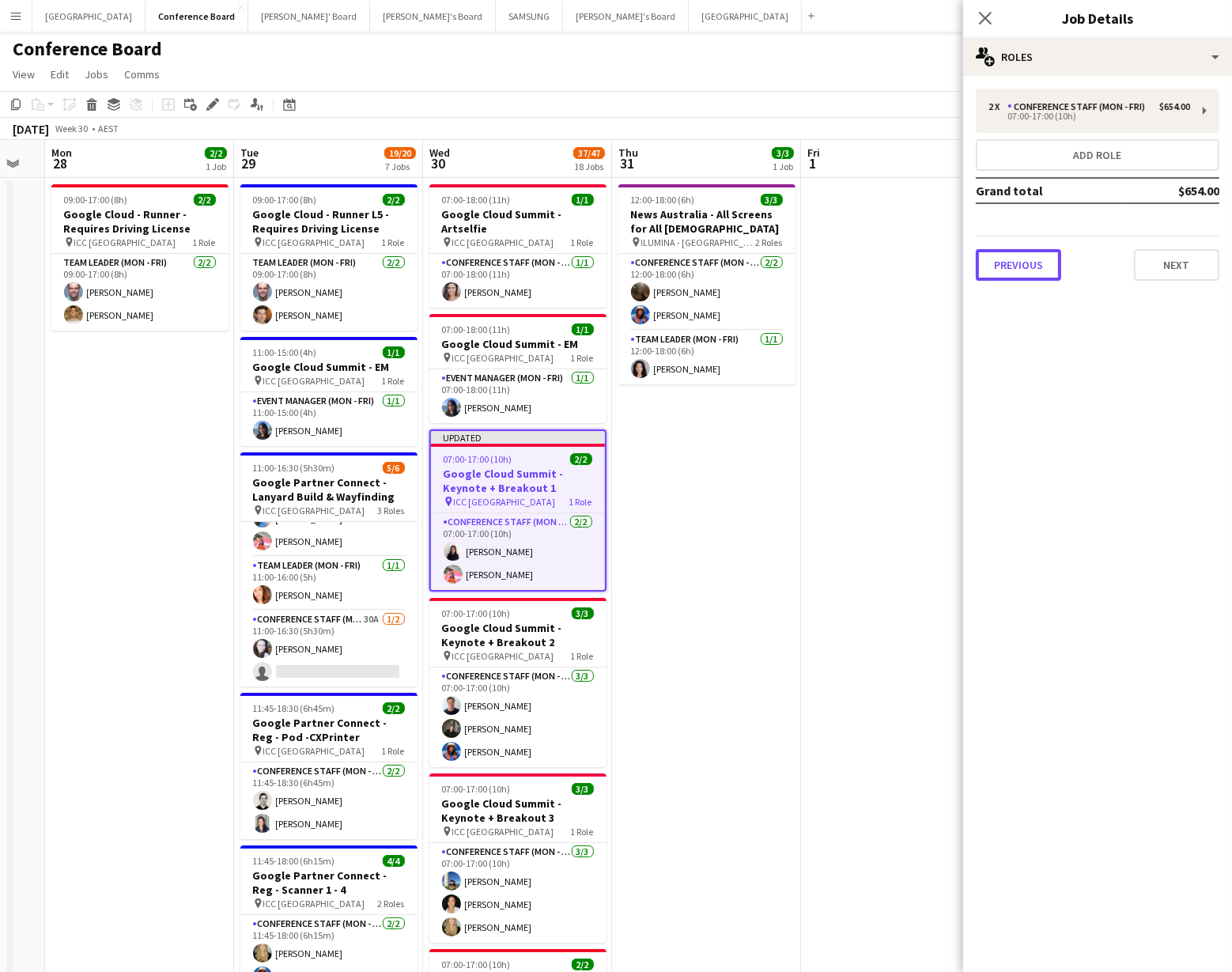 click on "Previous" at bounding box center [1018, 265] 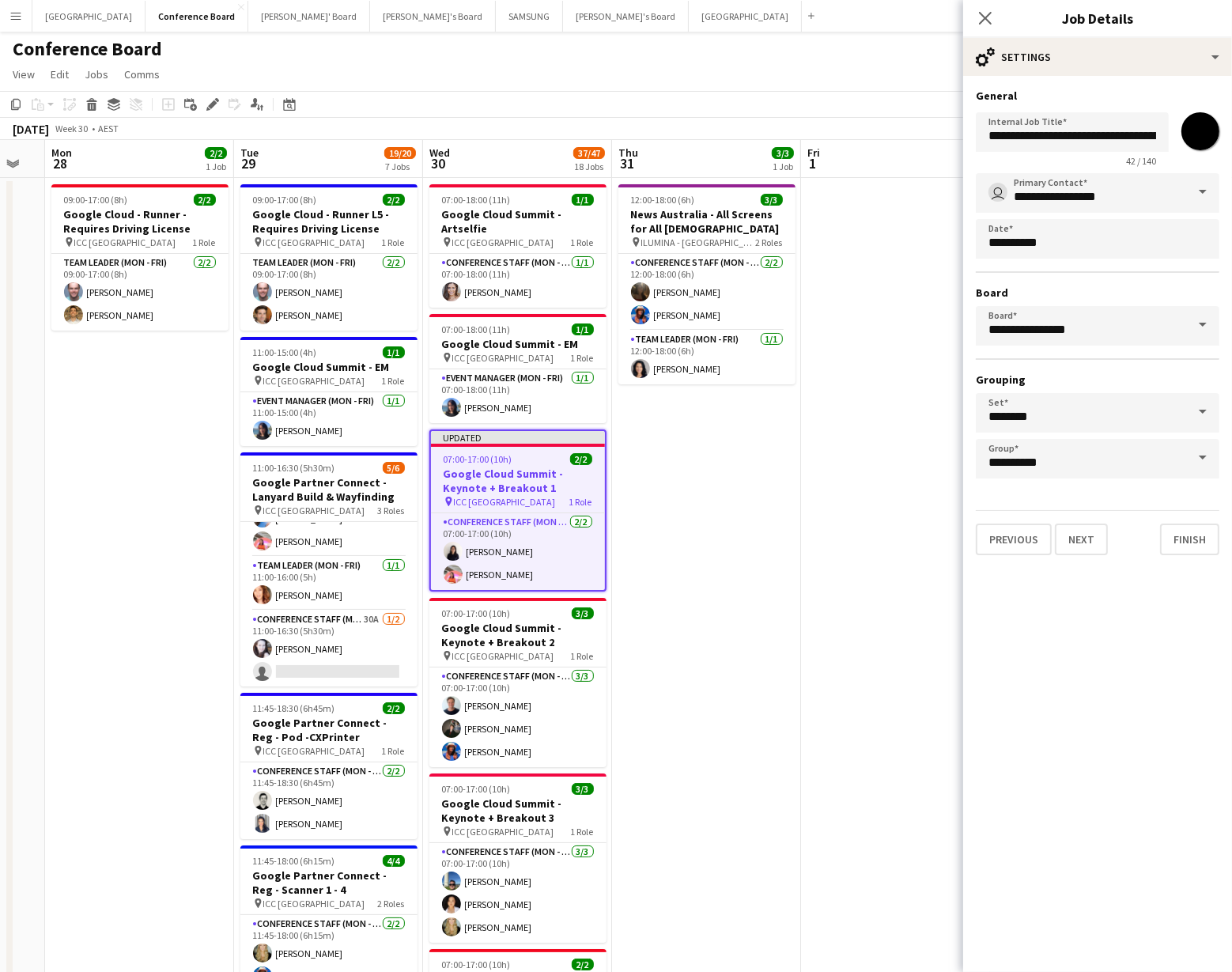 click on "*******" at bounding box center [1200, 131] 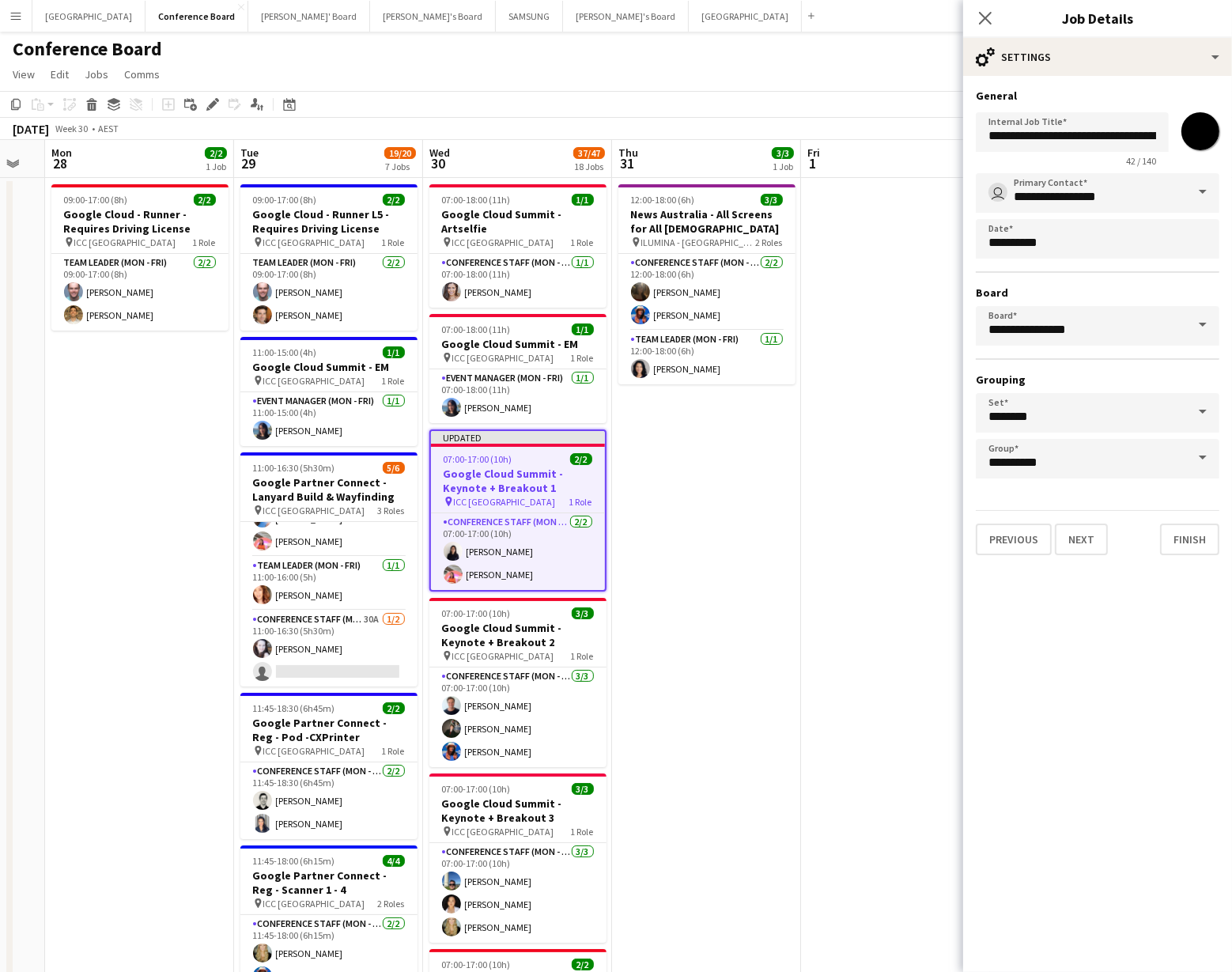type on "*******" 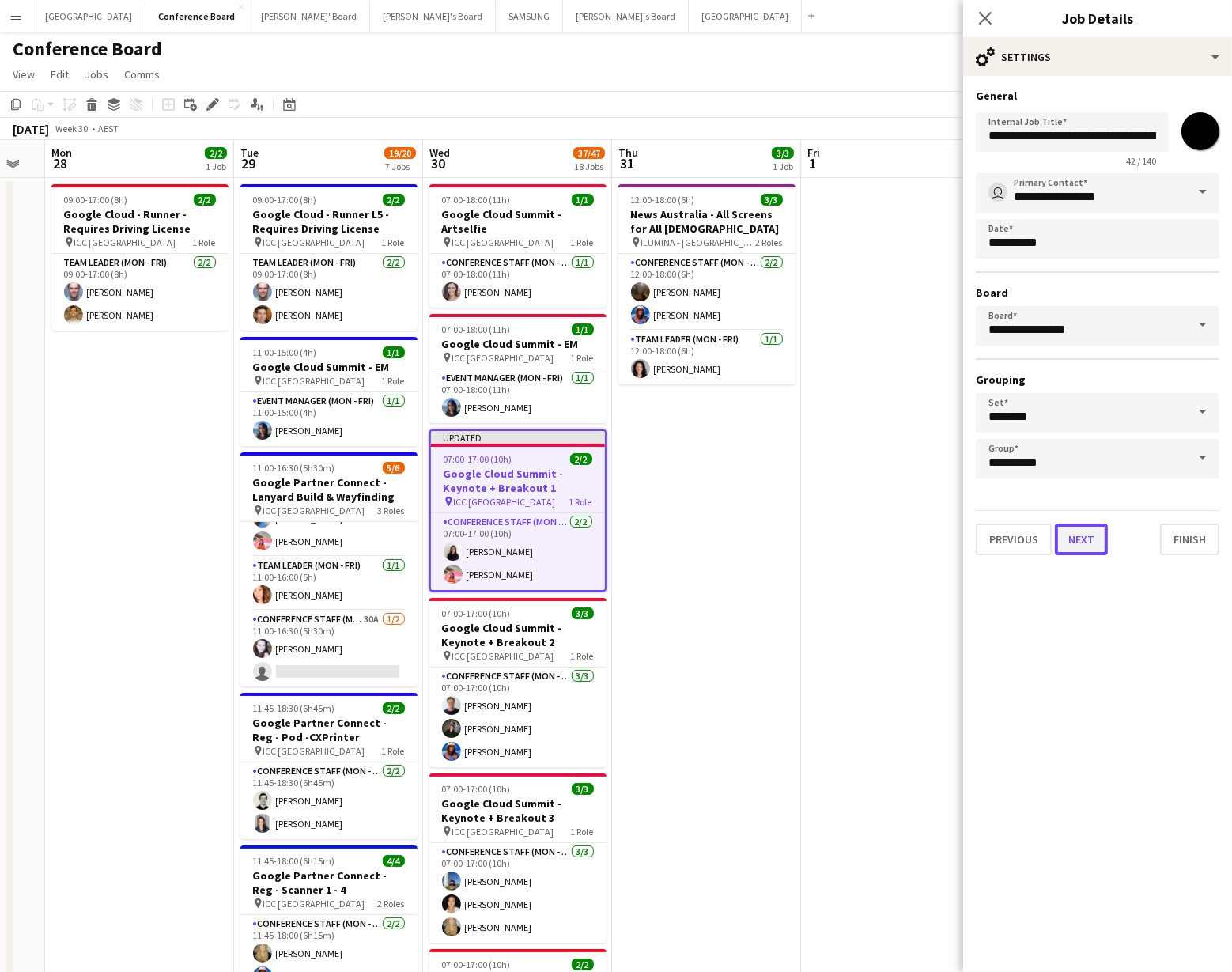 click on "Next" at bounding box center [1081, 539] 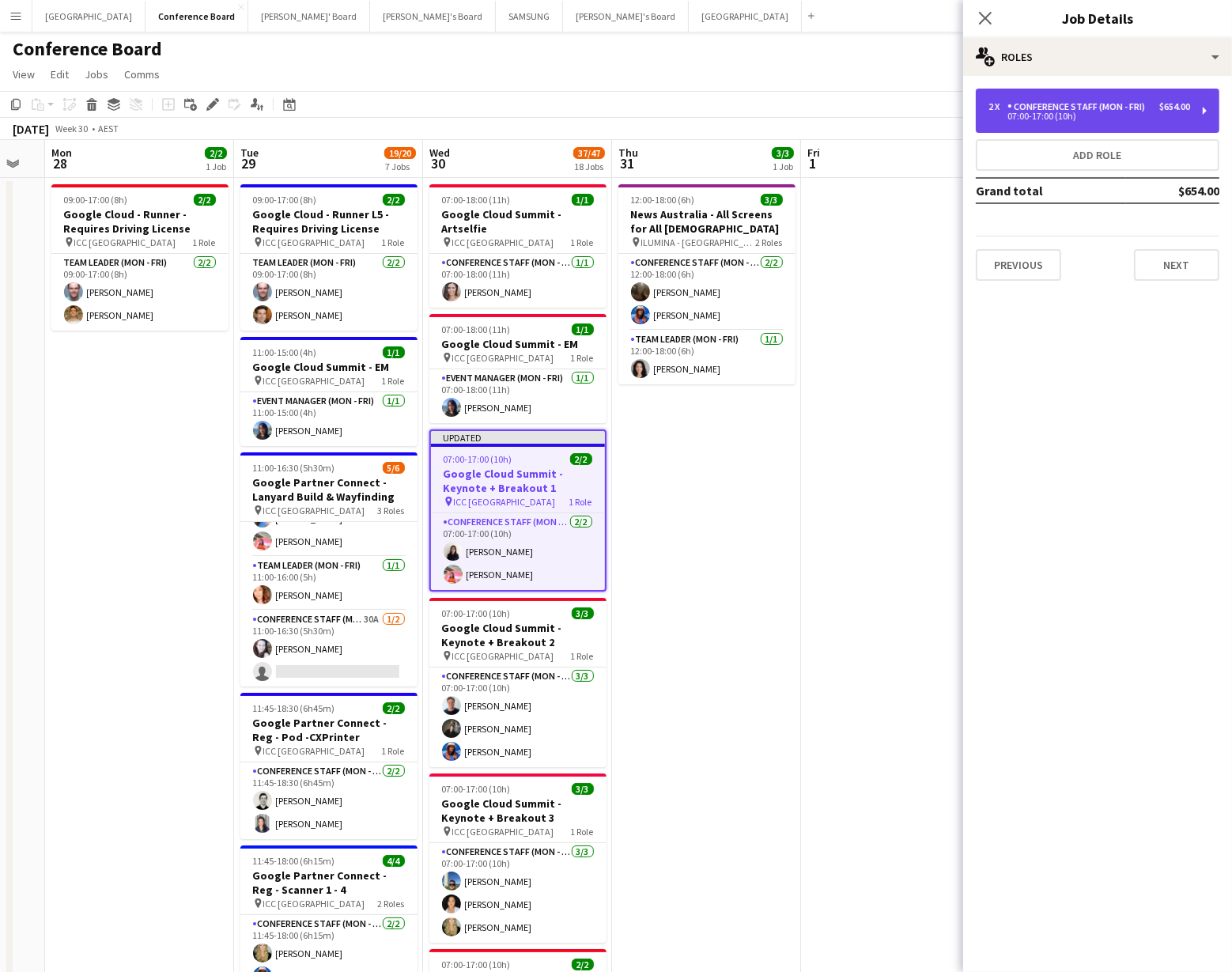 click on "07:00-17:00 (10h)" at bounding box center (1089, 116) 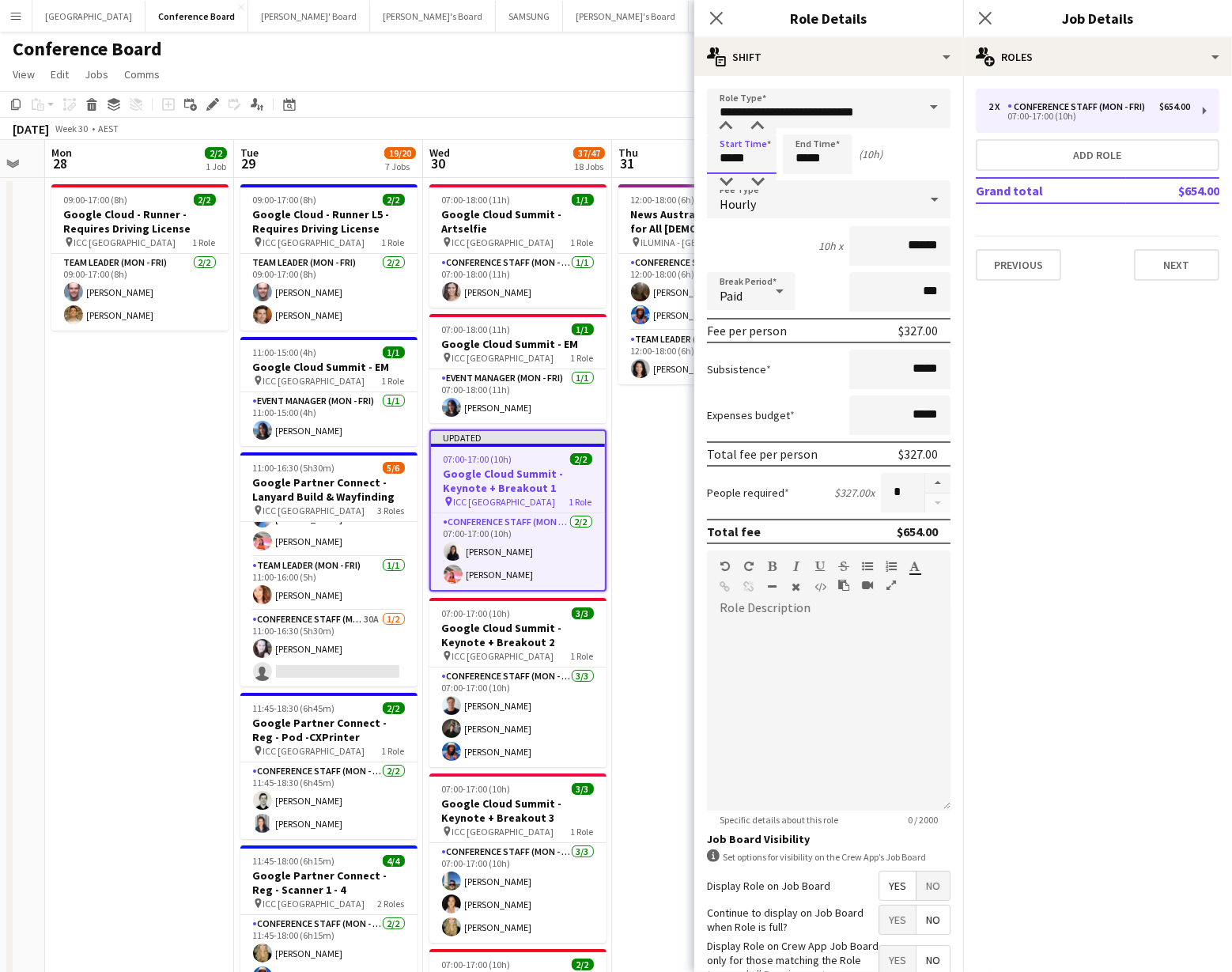 click on "*****" at bounding box center (742, 154) 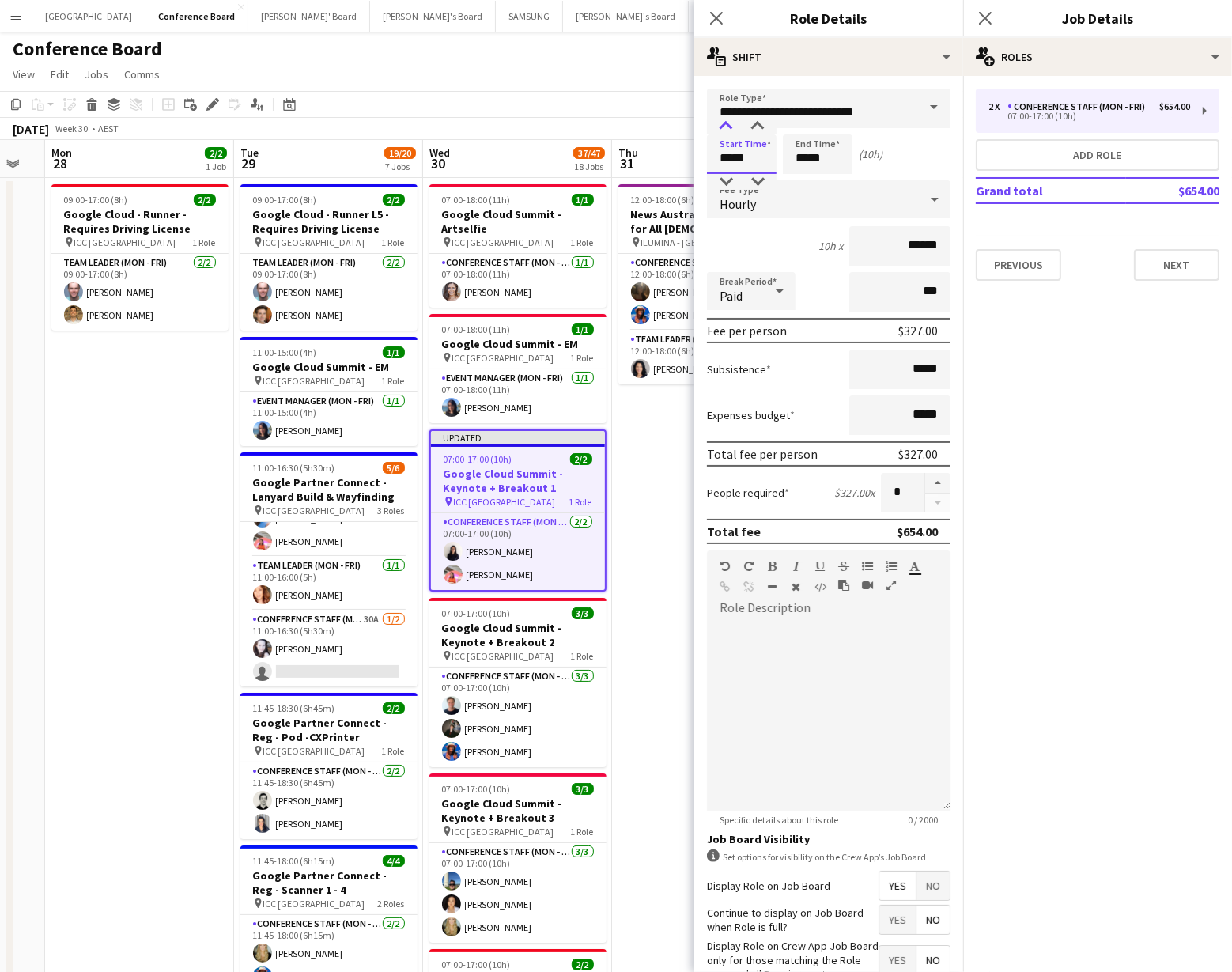 type on "*****" 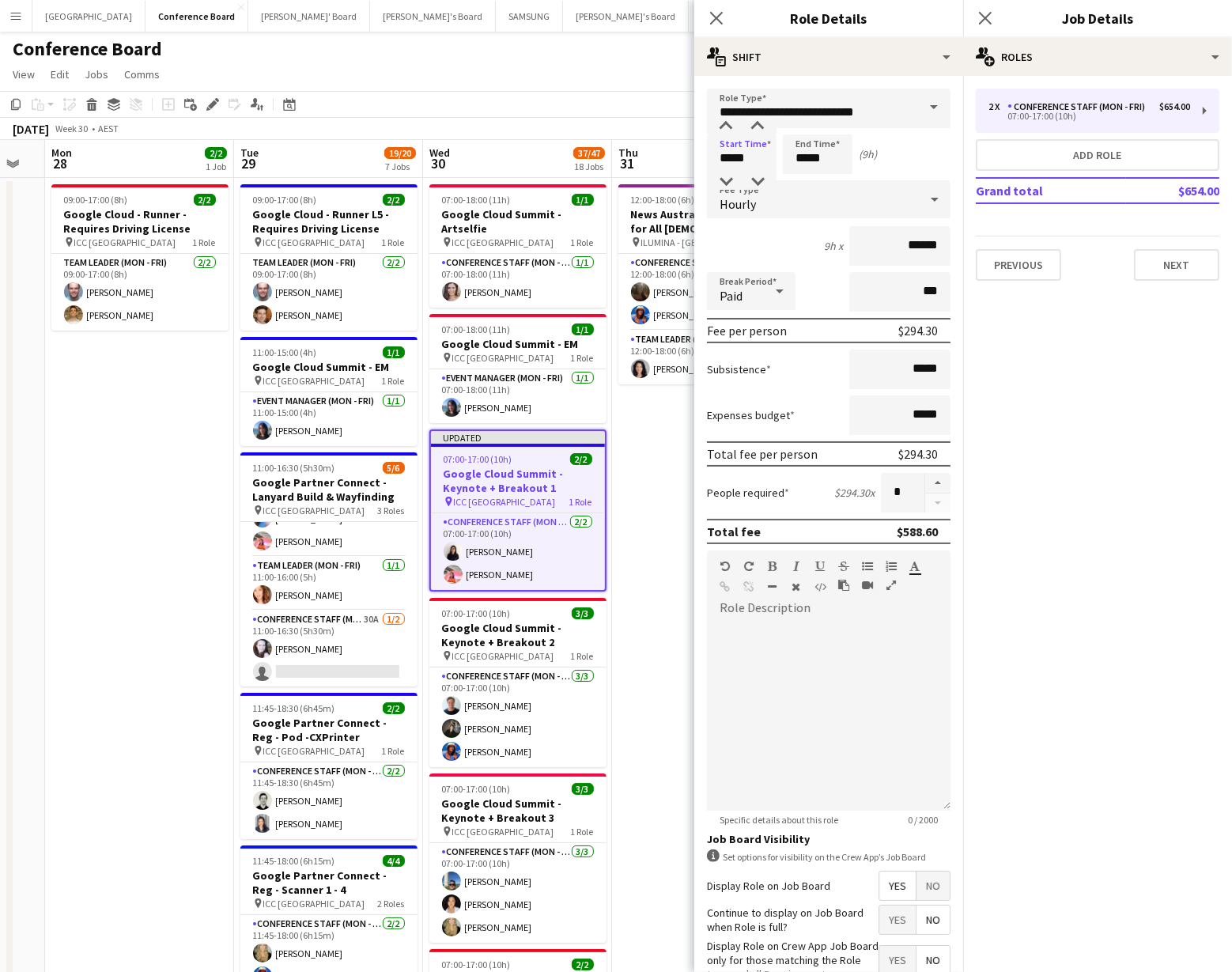 click on "Copy
Paste
Paste
Command
V Paste with crew
Command
Shift
V
Paste linked Job
[GEOGRAPHIC_DATA]
Group
Ungroup
Add job
Add linked Job
Edit
Edit linked Job
Applicants
Date picker
[DATE] [DATE] [DATE] M [DATE] T [DATE] W [DATE] T [DATE] F [DATE] S [DATE] S  [DATE]   2   3   4   5   6   7   8   9   10   11   12   13   14   15   16   17   18   19   20   21   22   23   24" 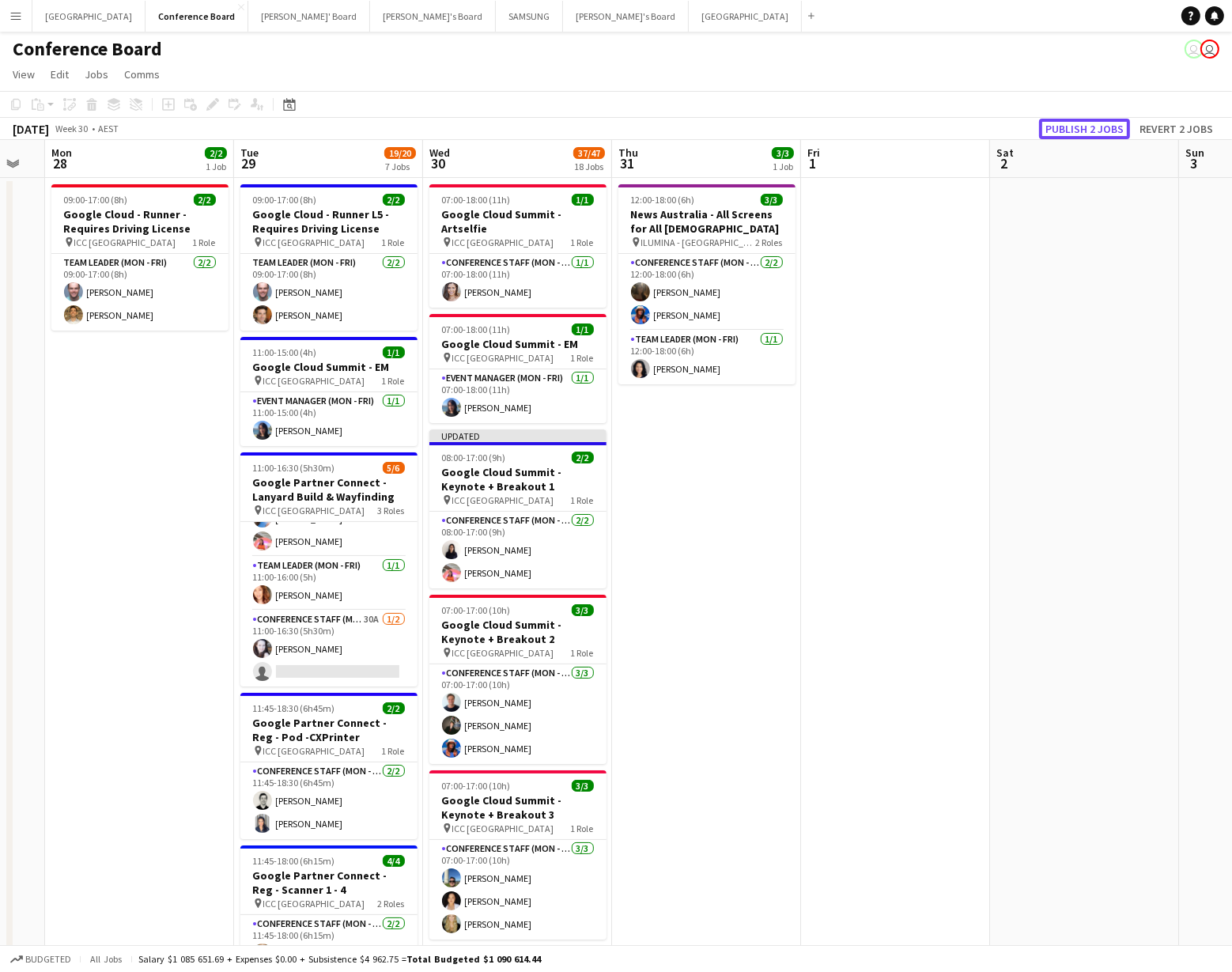 click on "Publish 2 jobs" 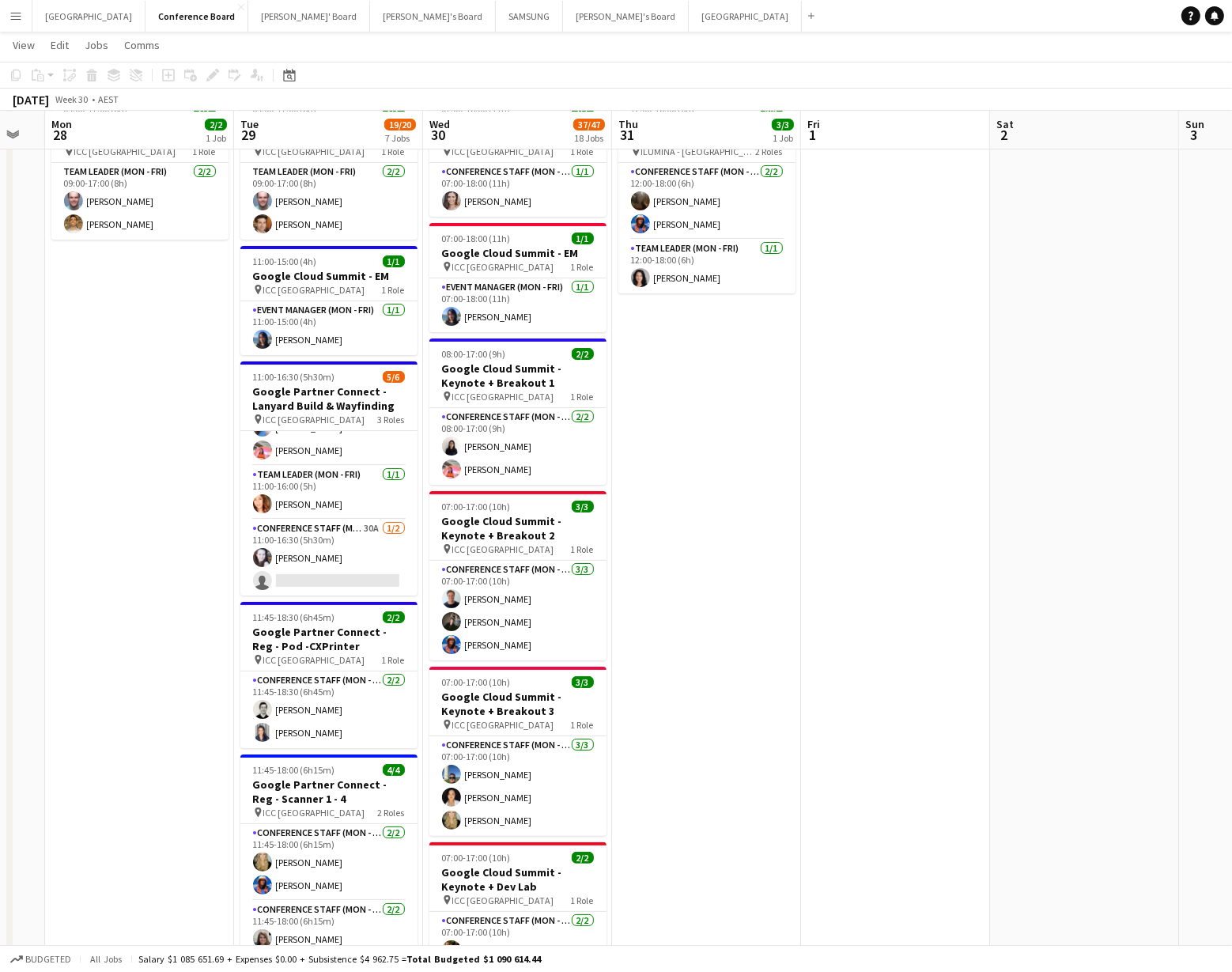 scroll, scrollTop: 91, scrollLeft: 0, axis: vertical 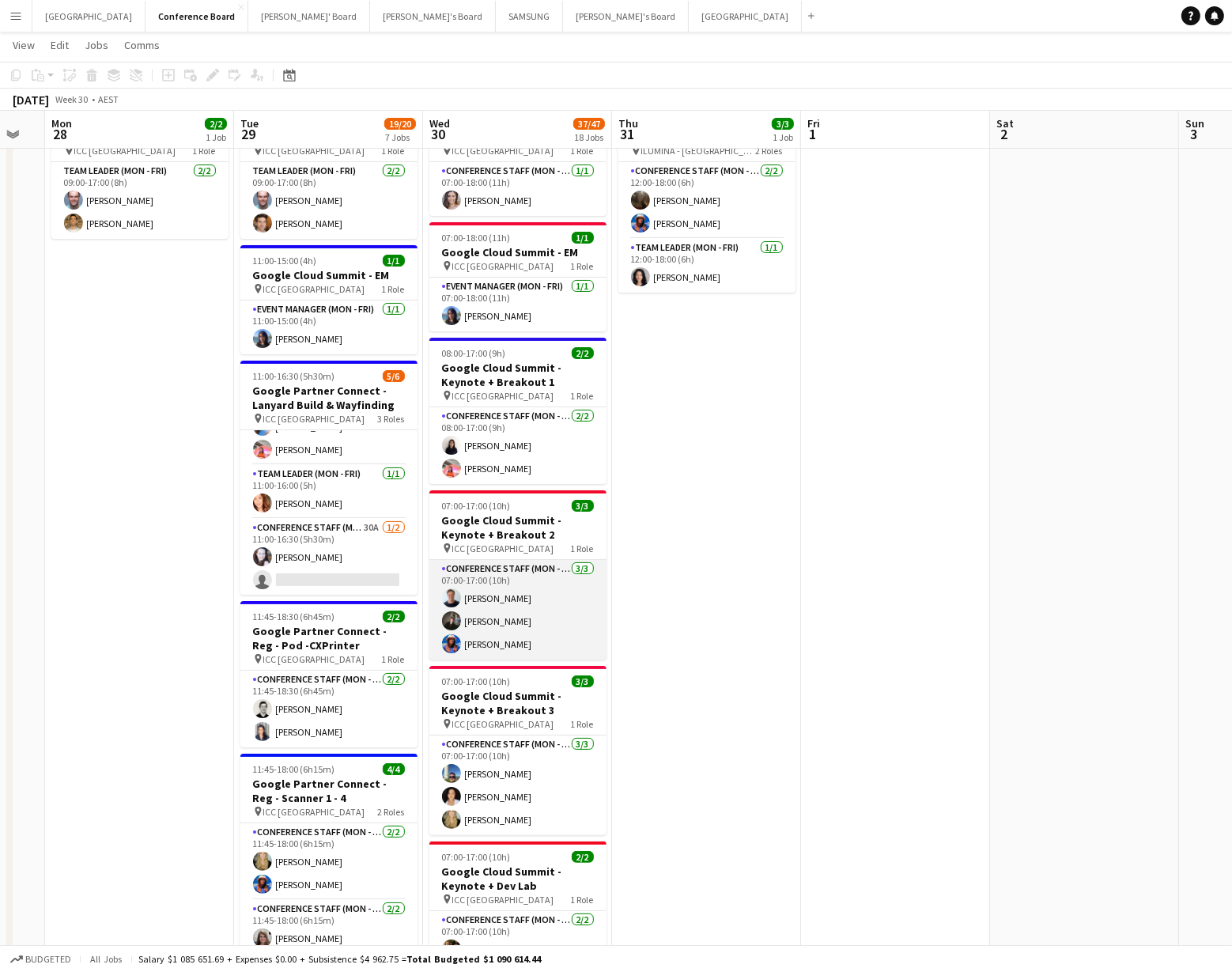 click on "Conference Staff (Mon - Fri)   [DATE]   07:00-17:00 (10h)
[PERSON_NAME] [PERSON_NAME] [PERSON_NAME]" at bounding box center [518, 610] 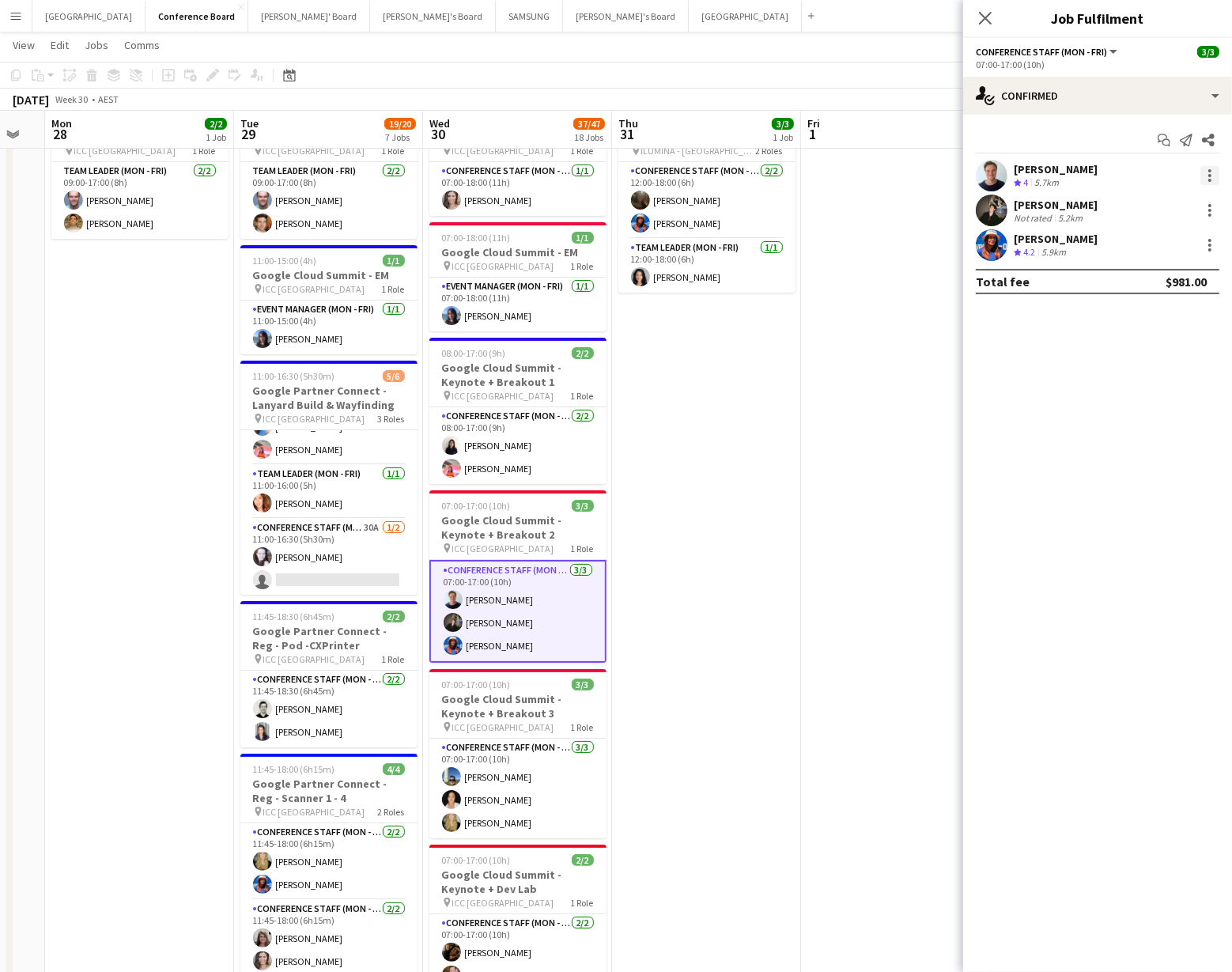 click at bounding box center [1210, 176] 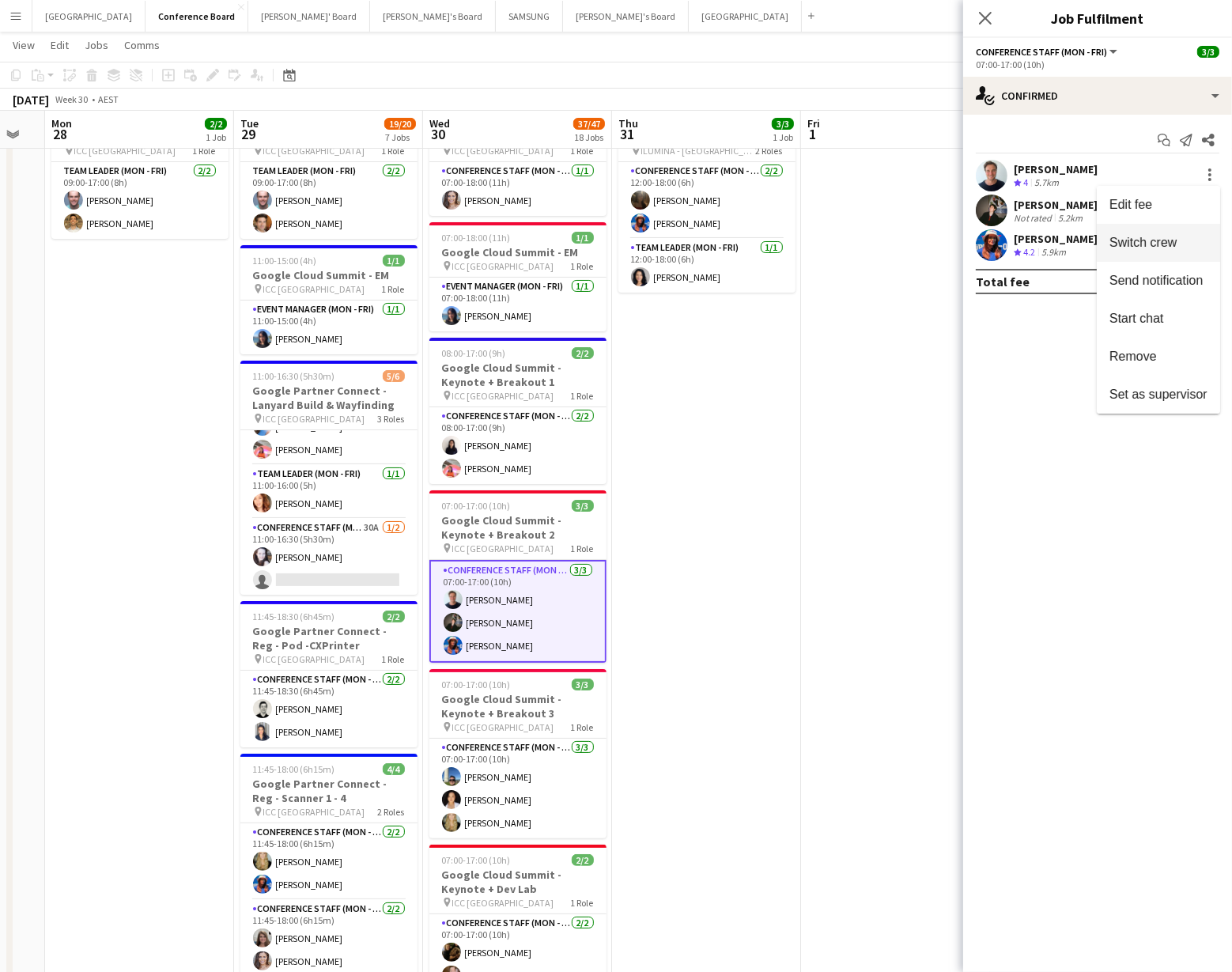 click on "Switch crew" at bounding box center (1158, 243) 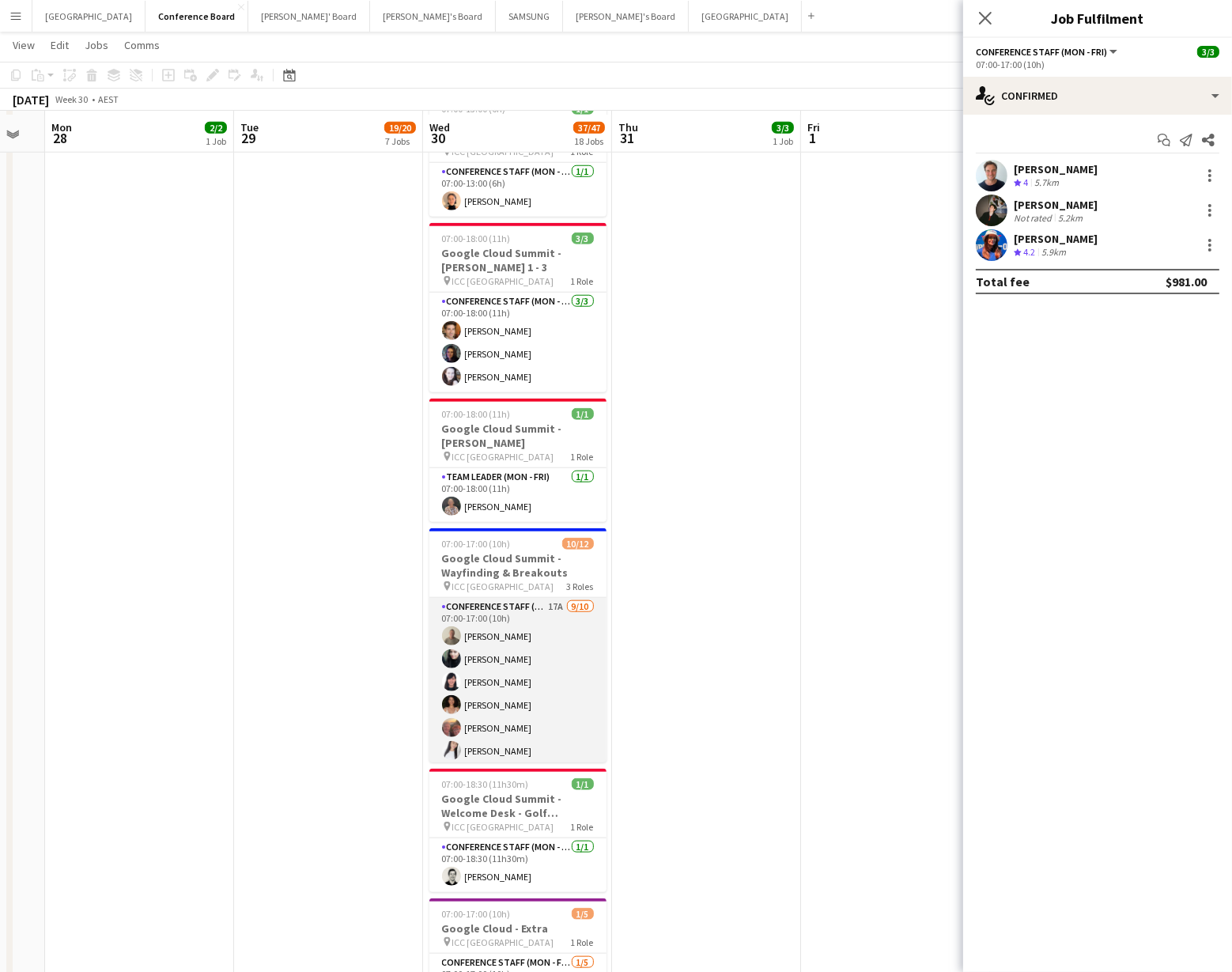 scroll, scrollTop: 1729, scrollLeft: 0, axis: vertical 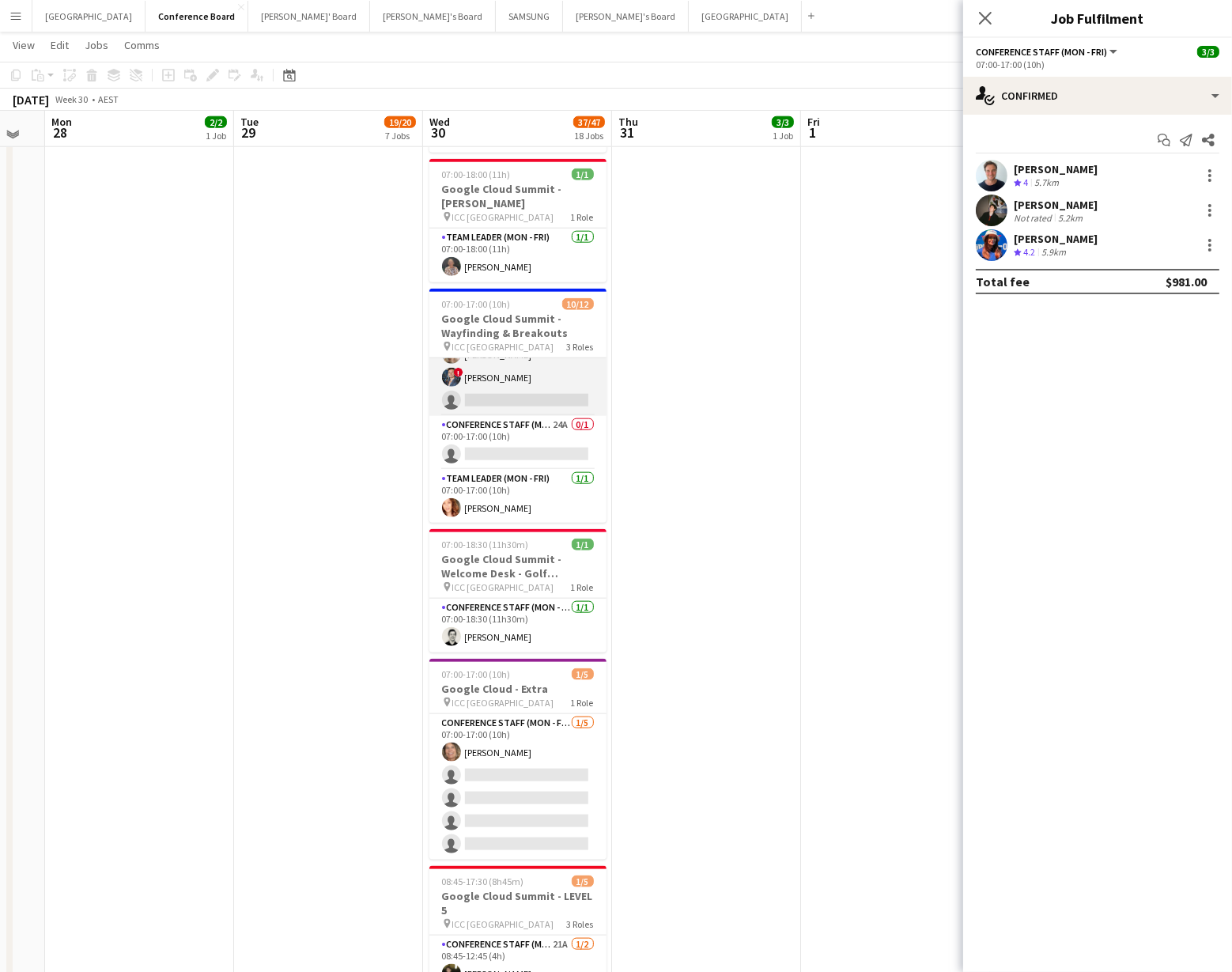 click on "Conference Staff (Mon - Fri)   17A   [DATE]   07:00-17:00 (10h)
[PERSON_NAME] [PERSON_NAME] [PERSON_NAME] [PERSON_NAME] [PERSON_NAME] [PERSON_NAME] Pramavadhan [PERSON_NAME] [PERSON_NAME] ! [PERSON_NAME]
single-neutral-actions" at bounding box center (518, 283) 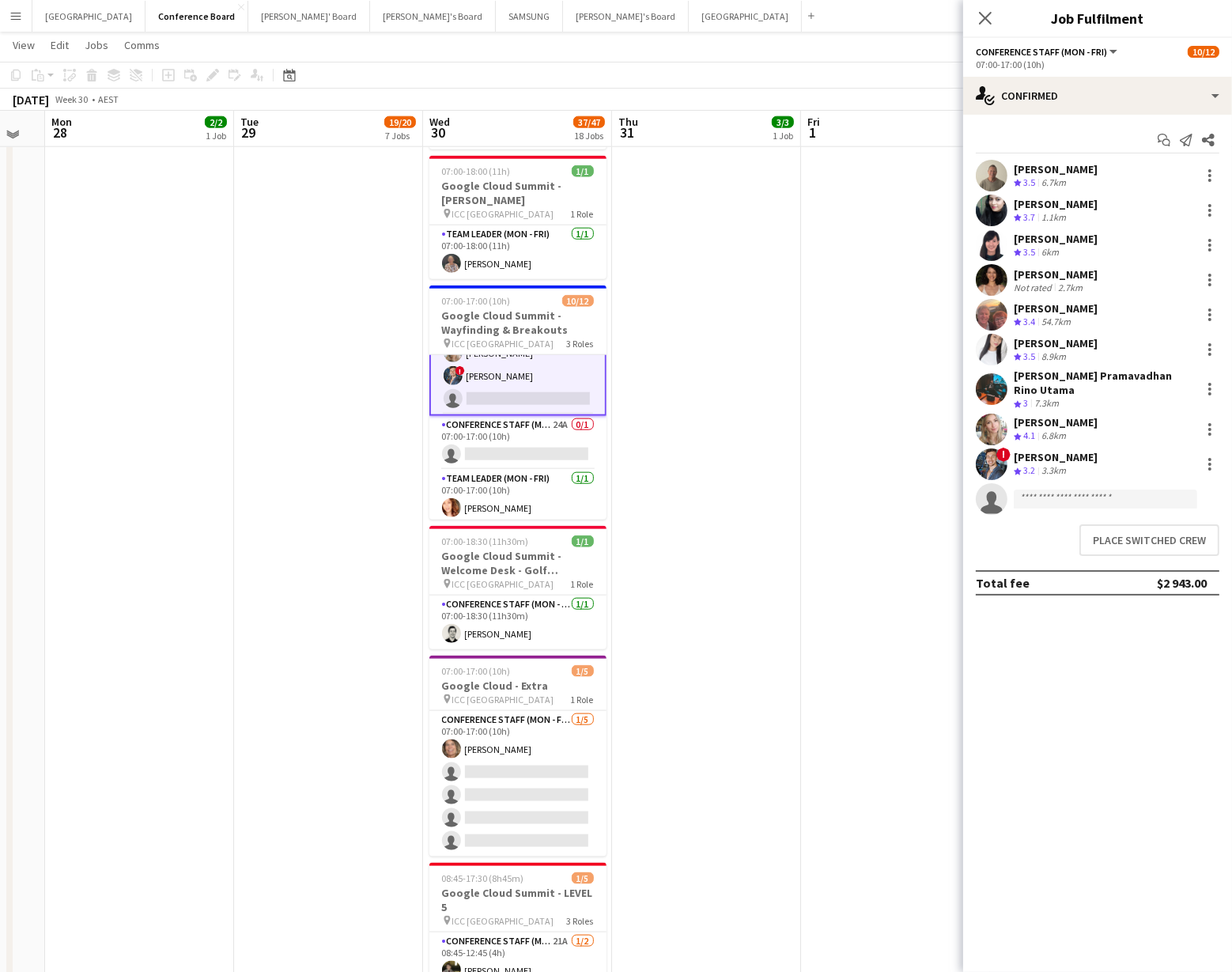 scroll, scrollTop: 209, scrollLeft: 0, axis: vertical 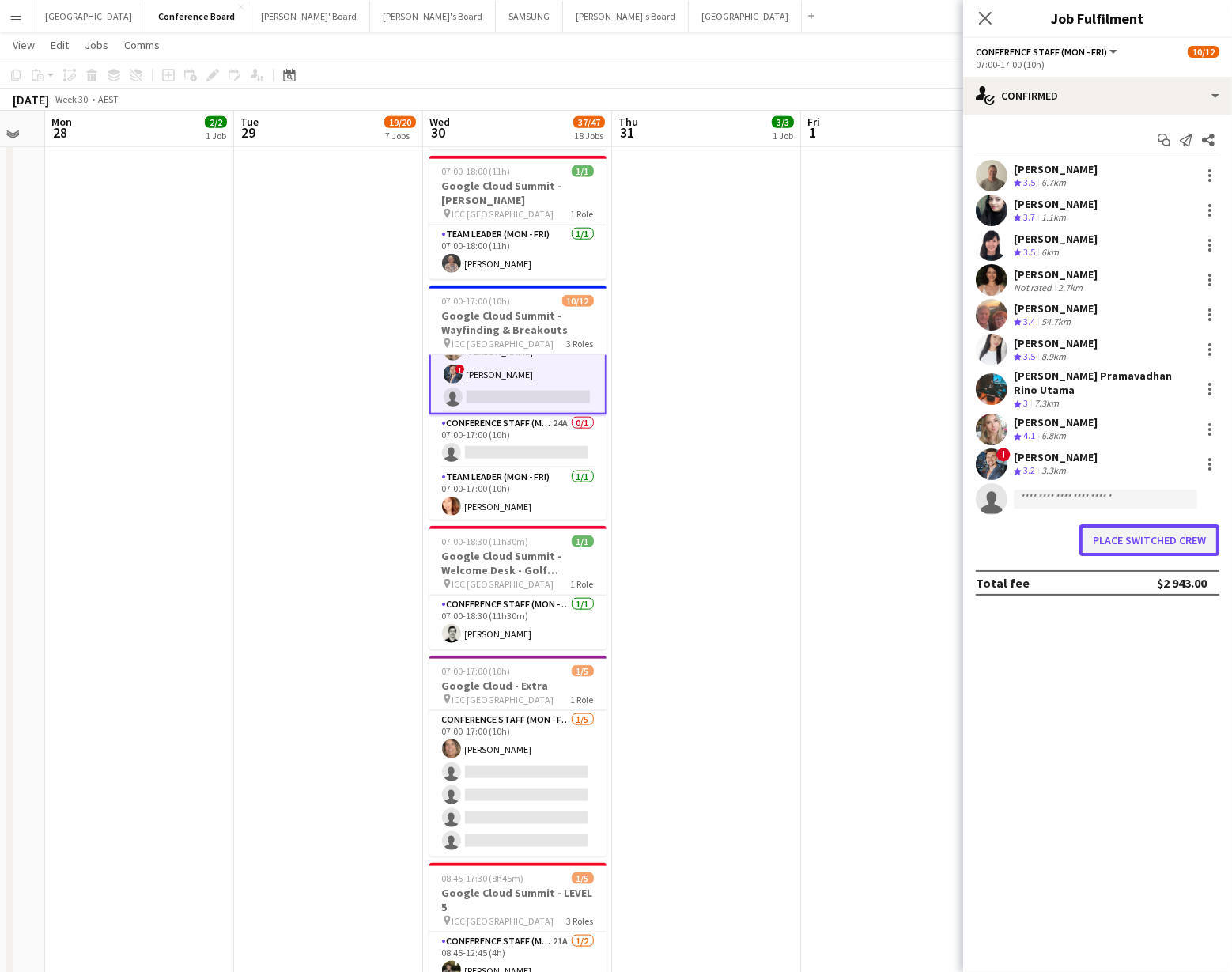 click on "Place switched crew" at bounding box center (1149, 540) 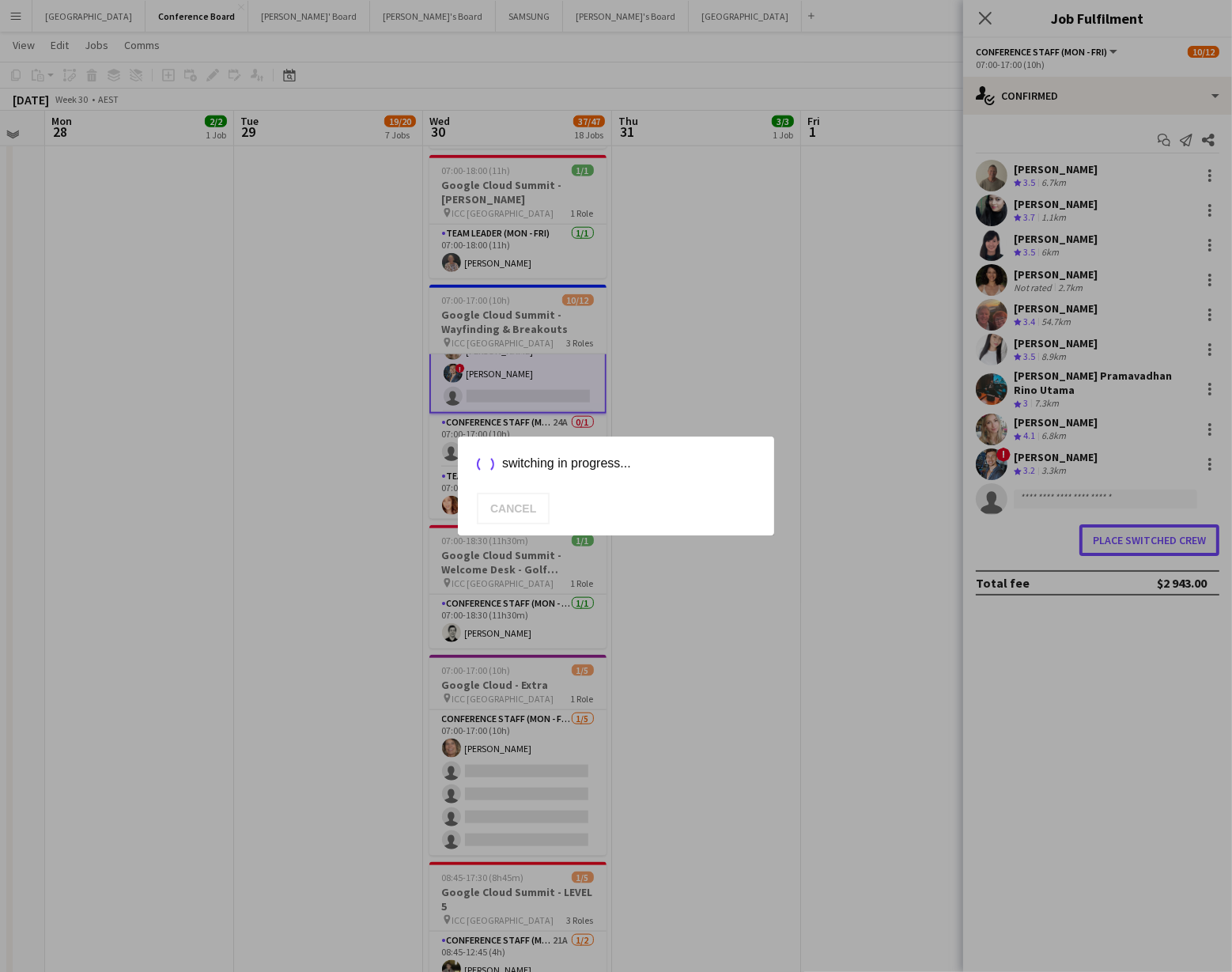 scroll, scrollTop: 0, scrollLeft: 0, axis: both 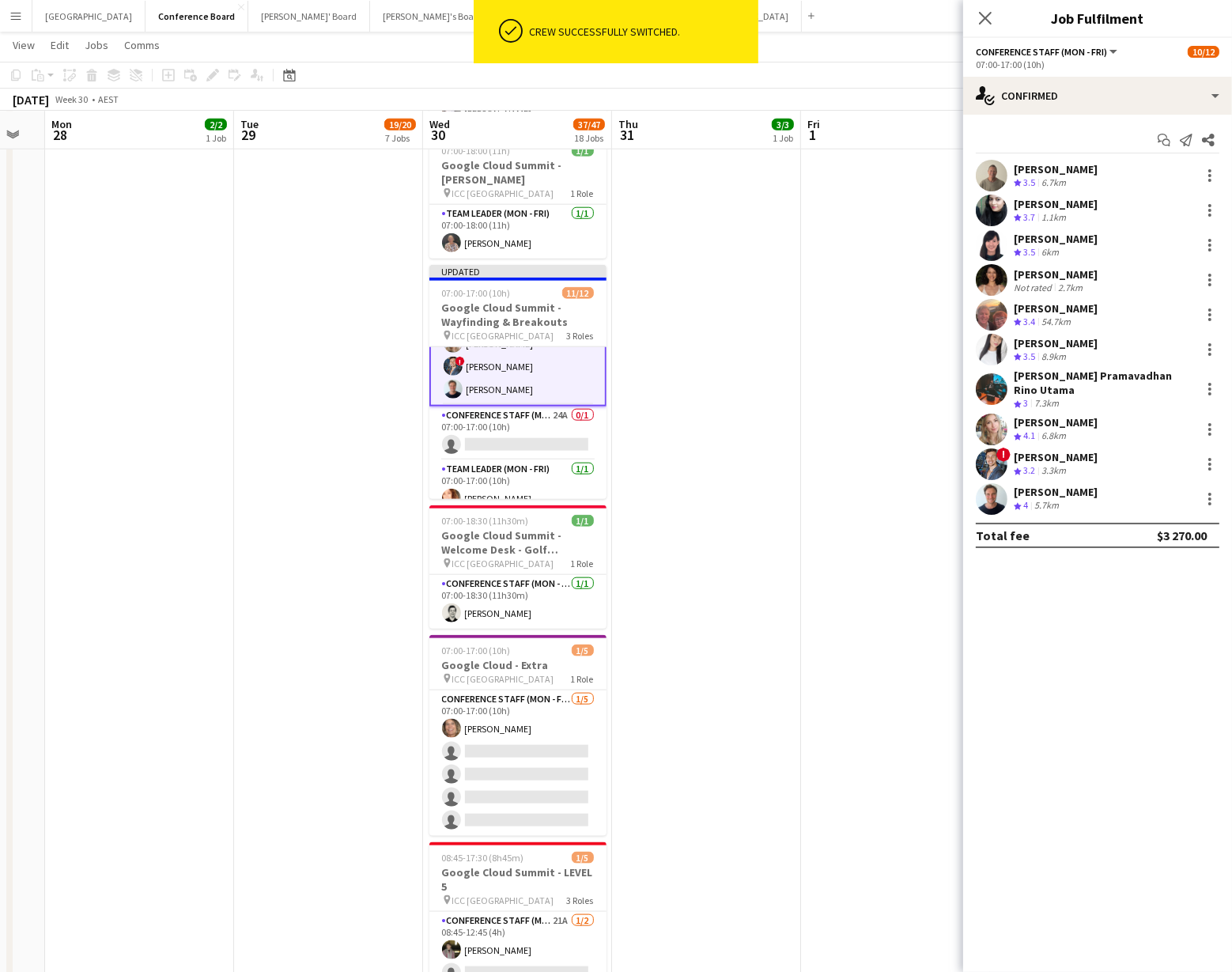 click on "12:00-18:00 (6h)    3/3   News Australia - All Screens for All [DEMOGRAPHIC_DATA]
pin
ILUMINA - Sydney   2 Roles   Conference Staff (Mon - Fri)   [DATE]   12:00-18:00 (6h)
[PERSON_NAME] [PERSON_NAME]  Team Leader (Mon - Fri)   [DATE]   12:00-18:00 (6h)
[PERSON_NAME]" at bounding box center (706, 131) 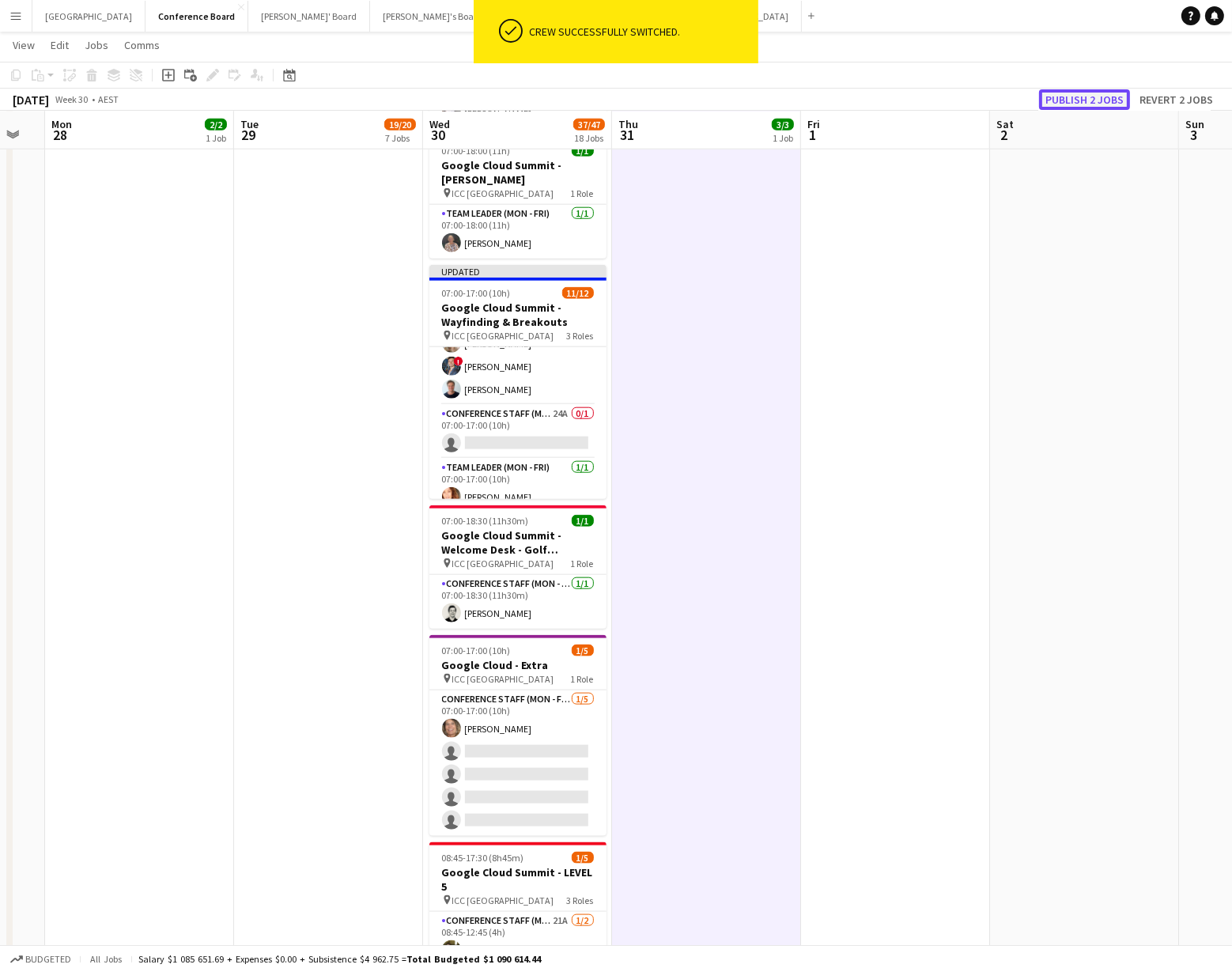 click on "Publish 2 jobs" 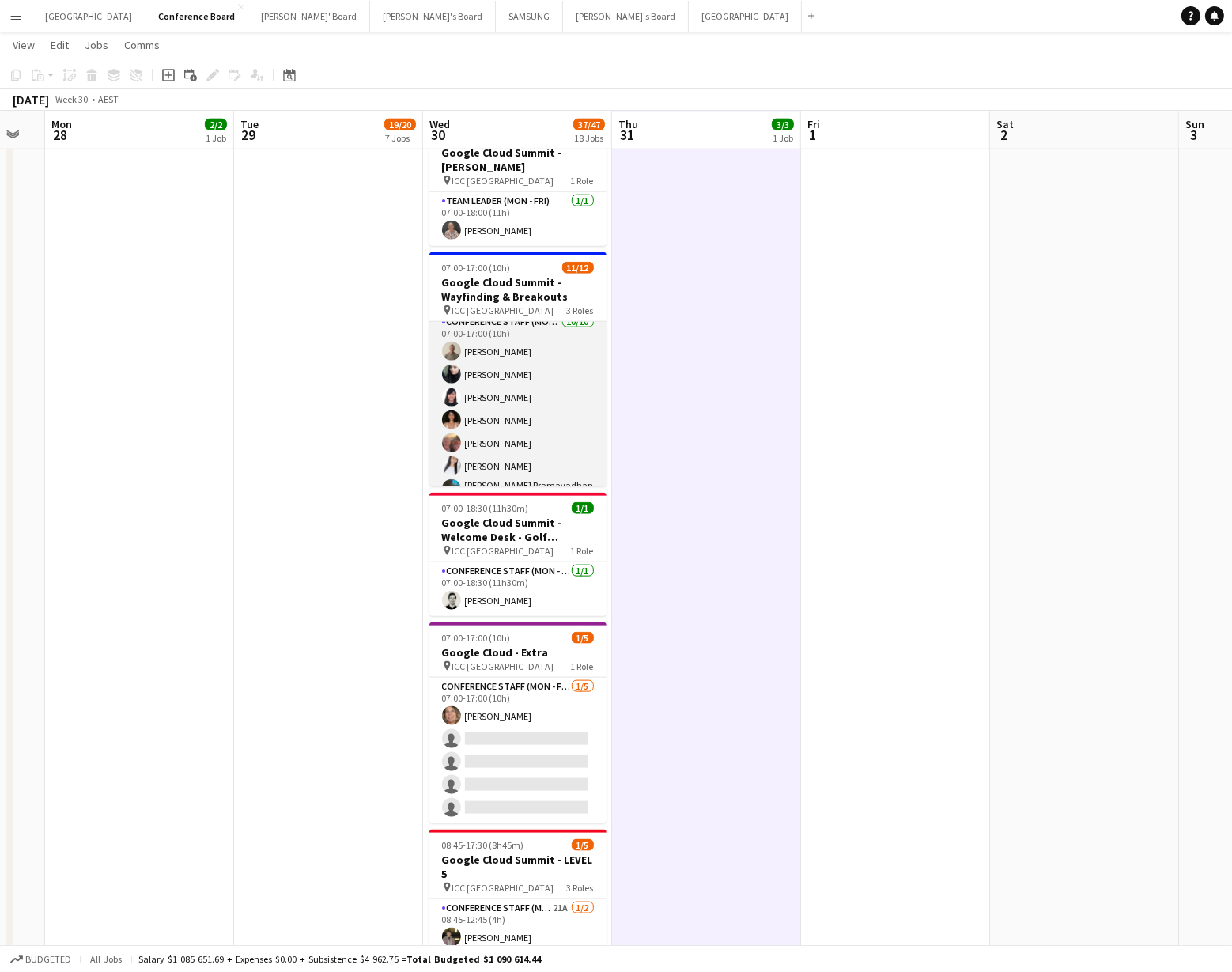 scroll, scrollTop: 0, scrollLeft: 0, axis: both 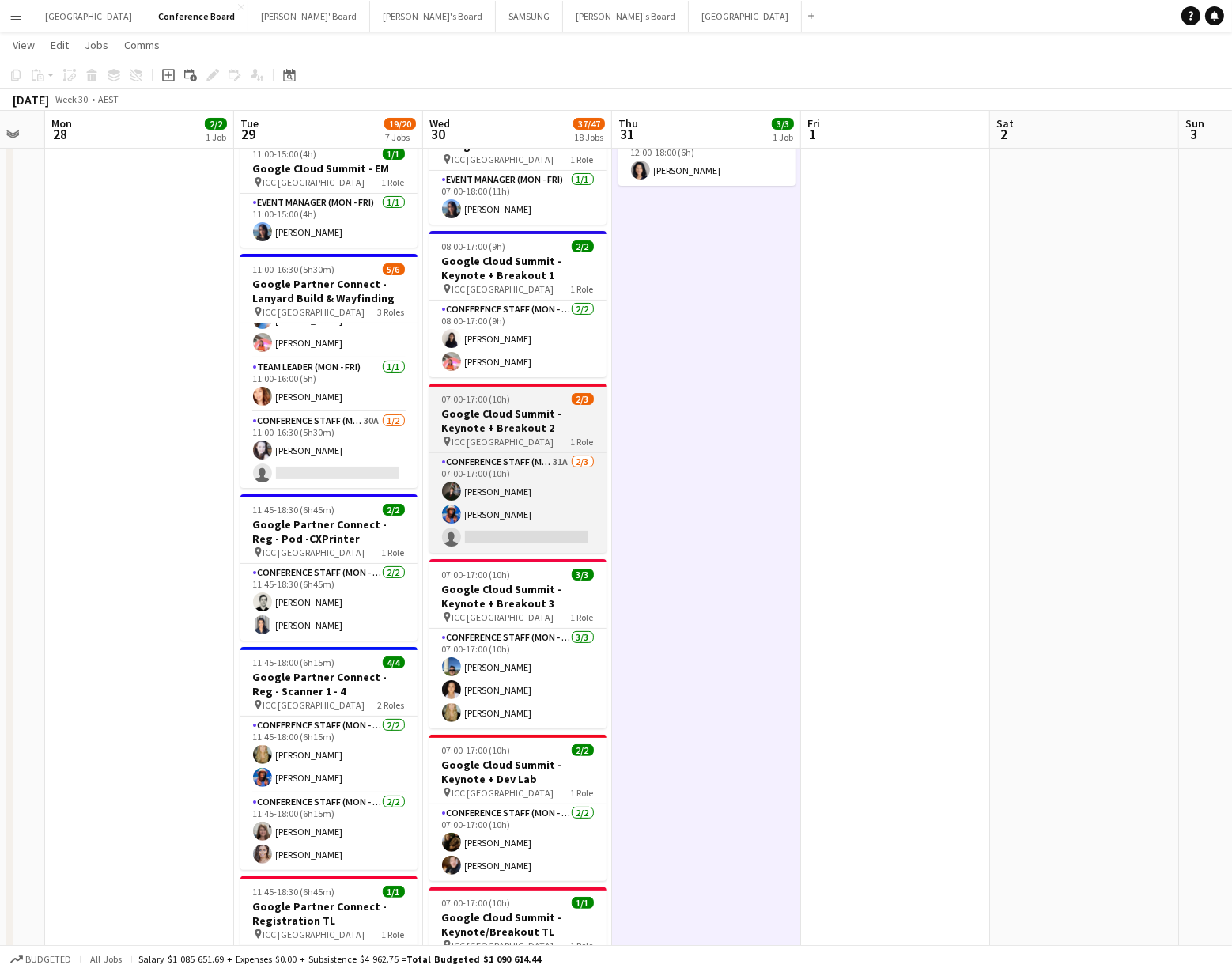 click on "Google Cloud Summit - Keynote + Breakout 2" at bounding box center [518, 421] 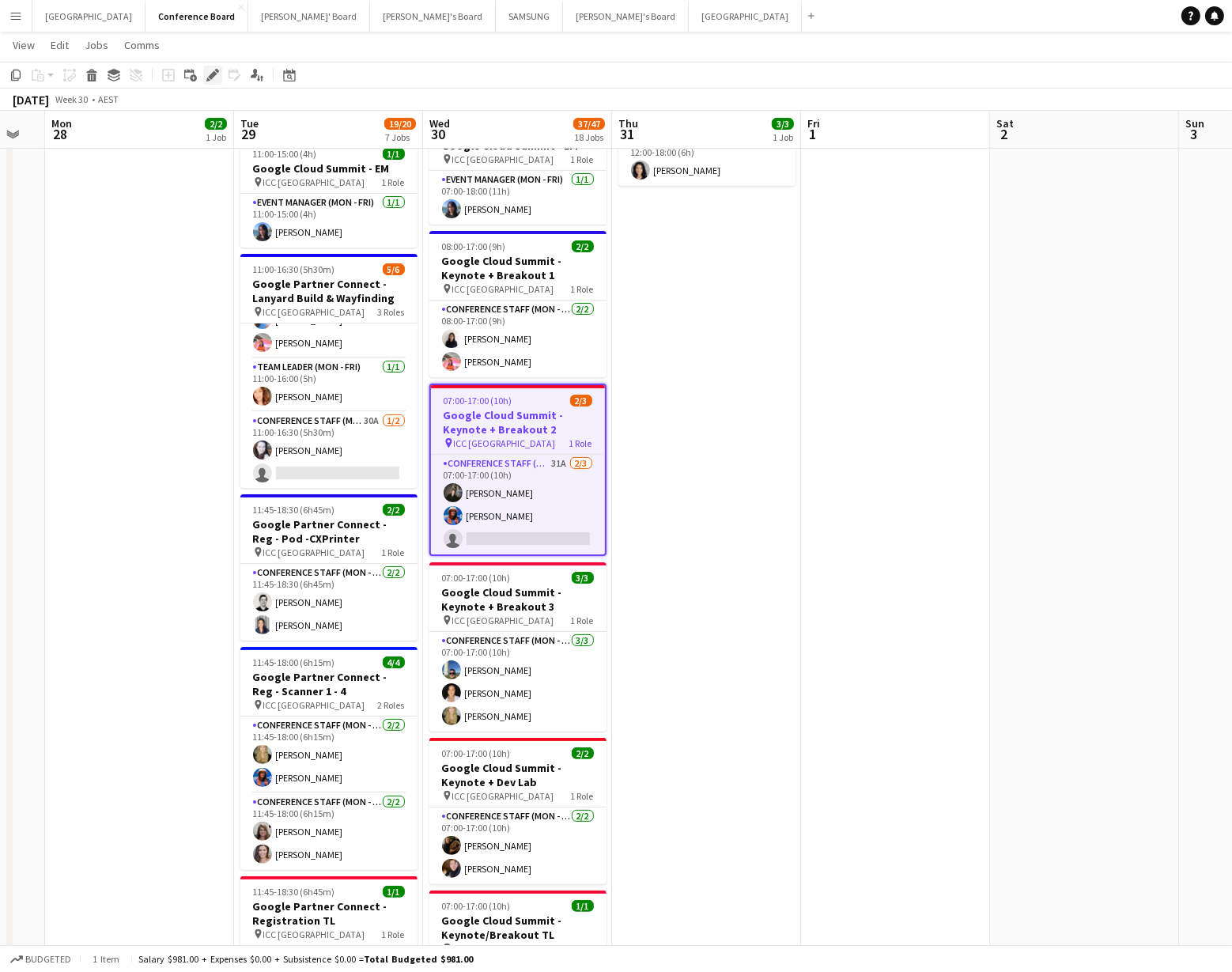 click on "Edit" 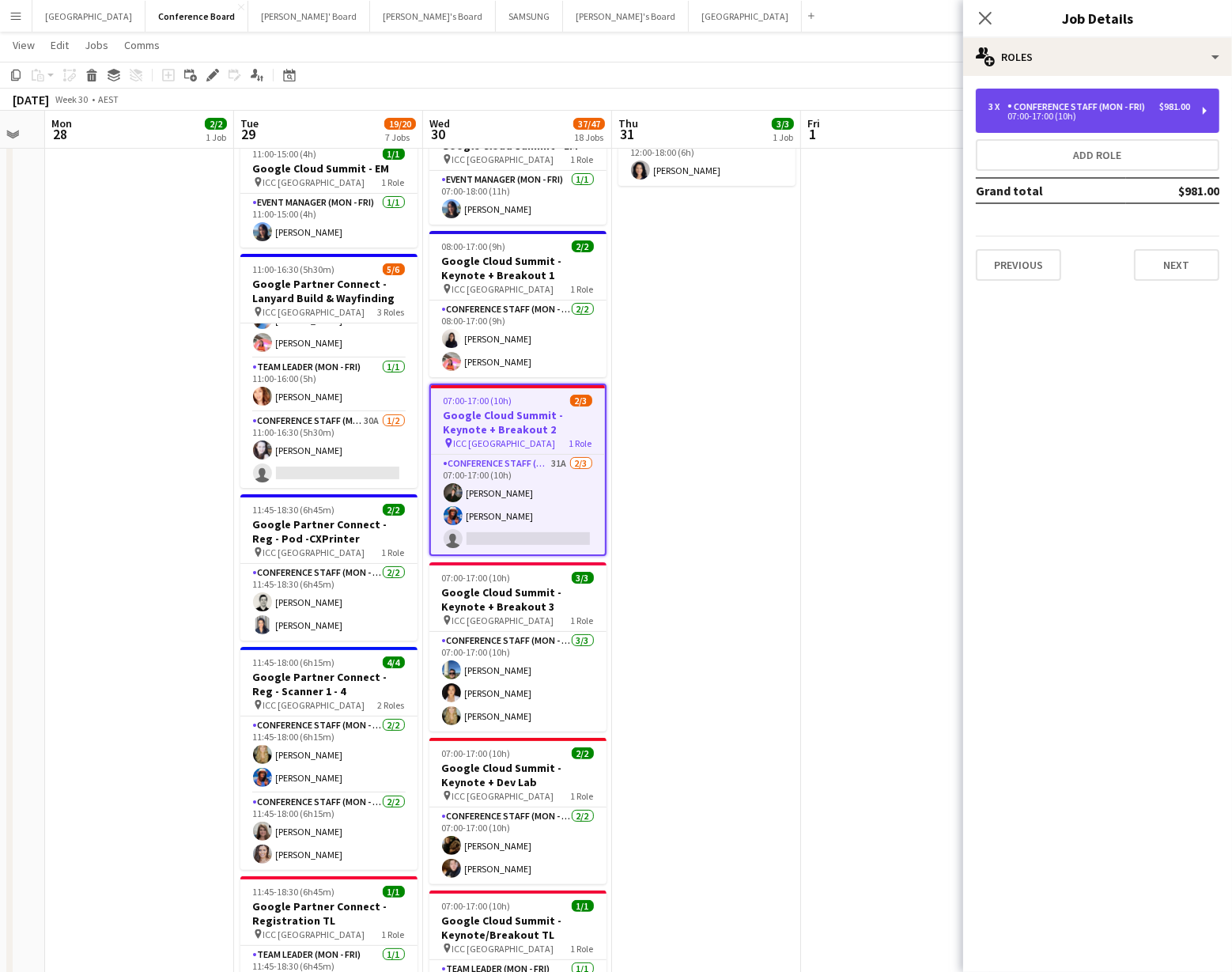 click on "Conference Staff (Mon - Fri)" at bounding box center (1079, 107) 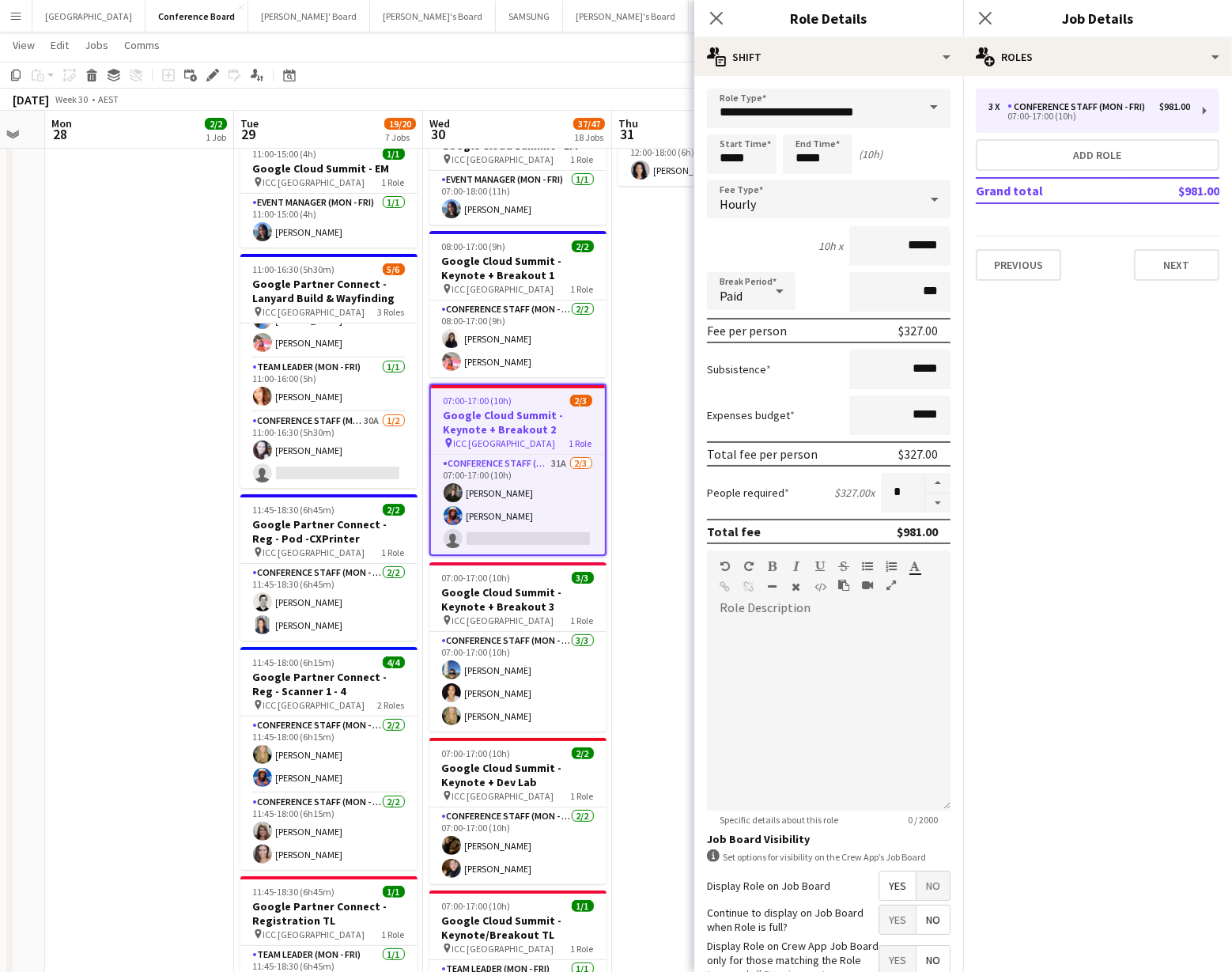 drag, startPoint x: 943, startPoint y: 504, endPoint x: 935, endPoint y: 494, distance: 12.8062 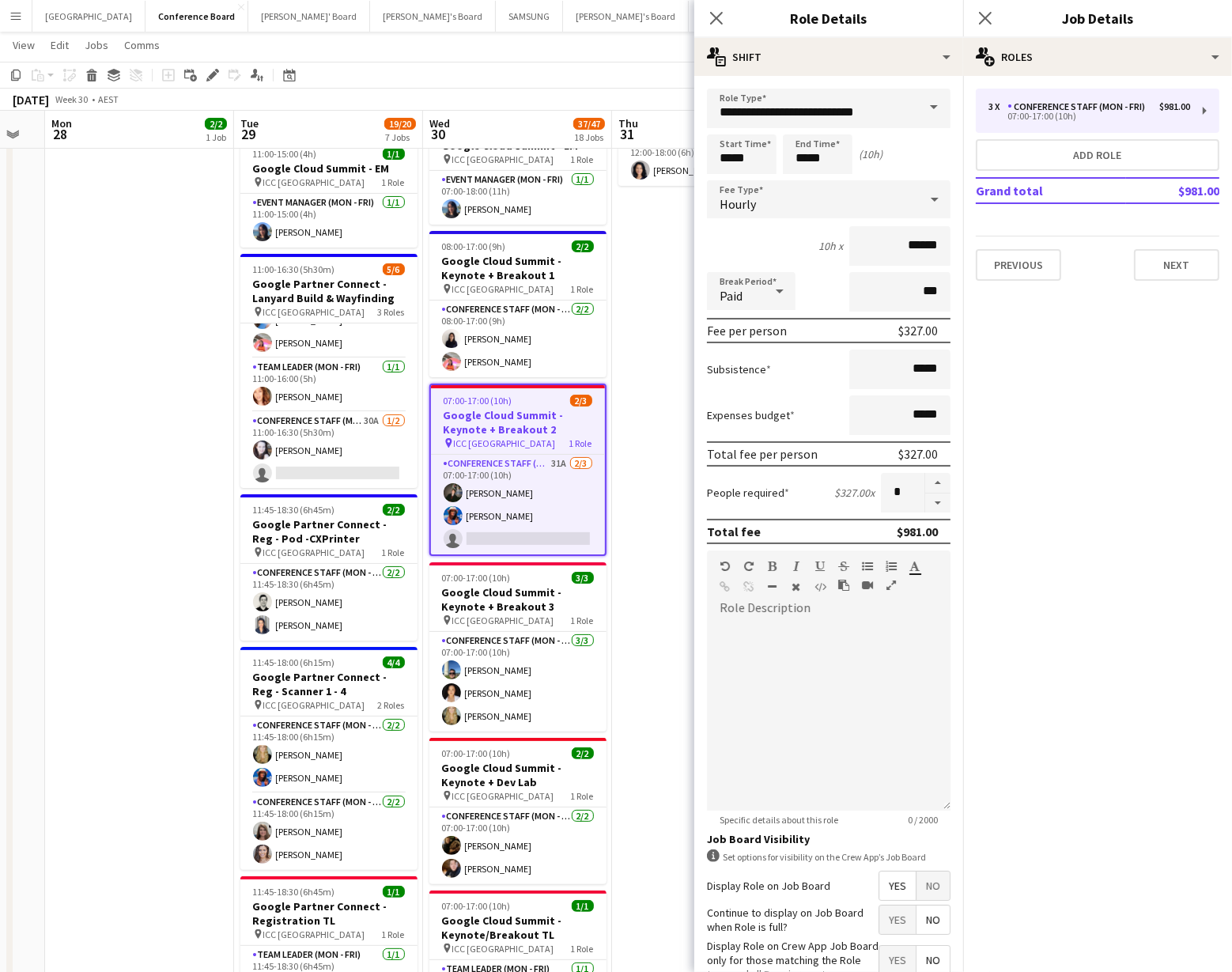 click at bounding box center [938, 503] 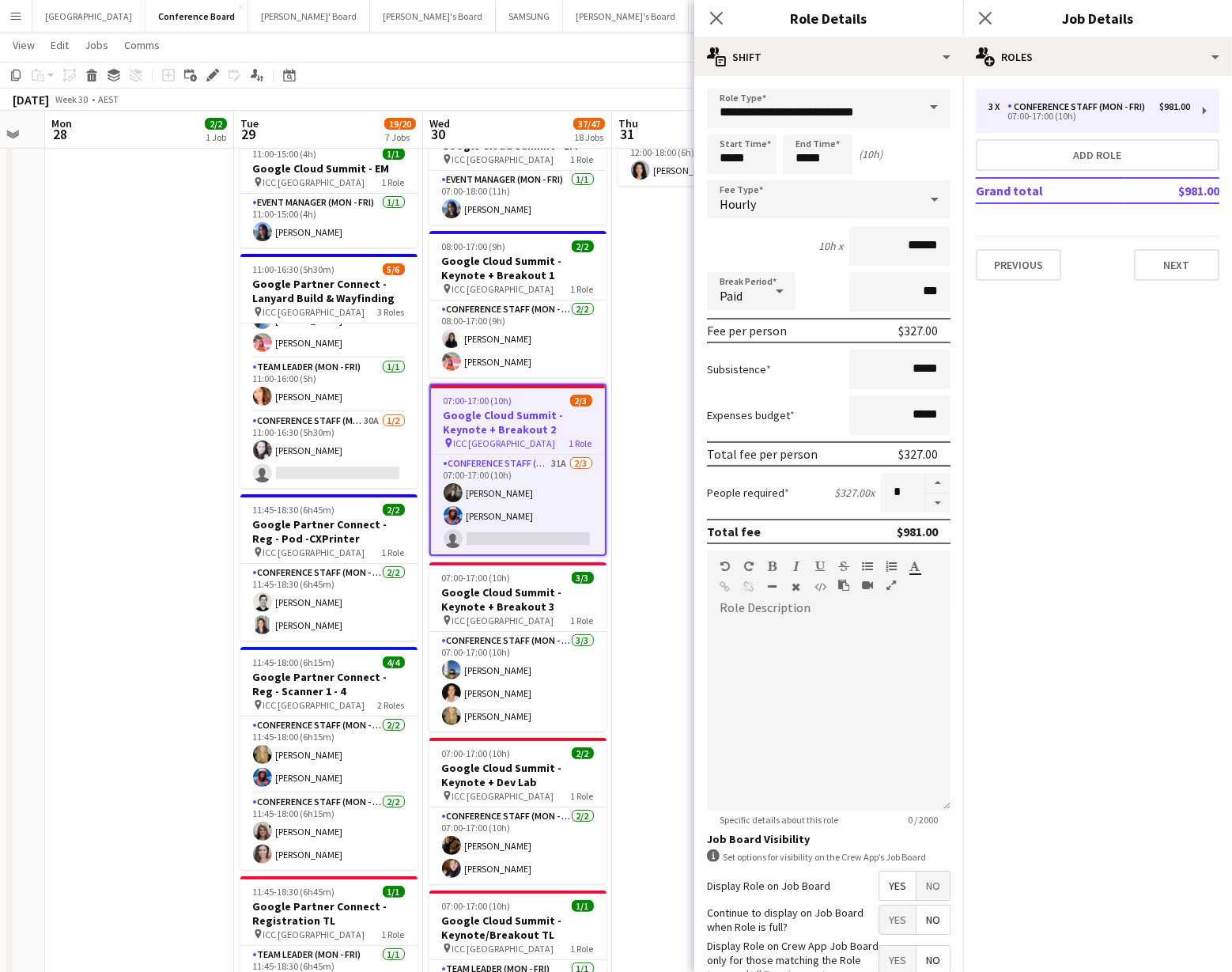 type on "*" 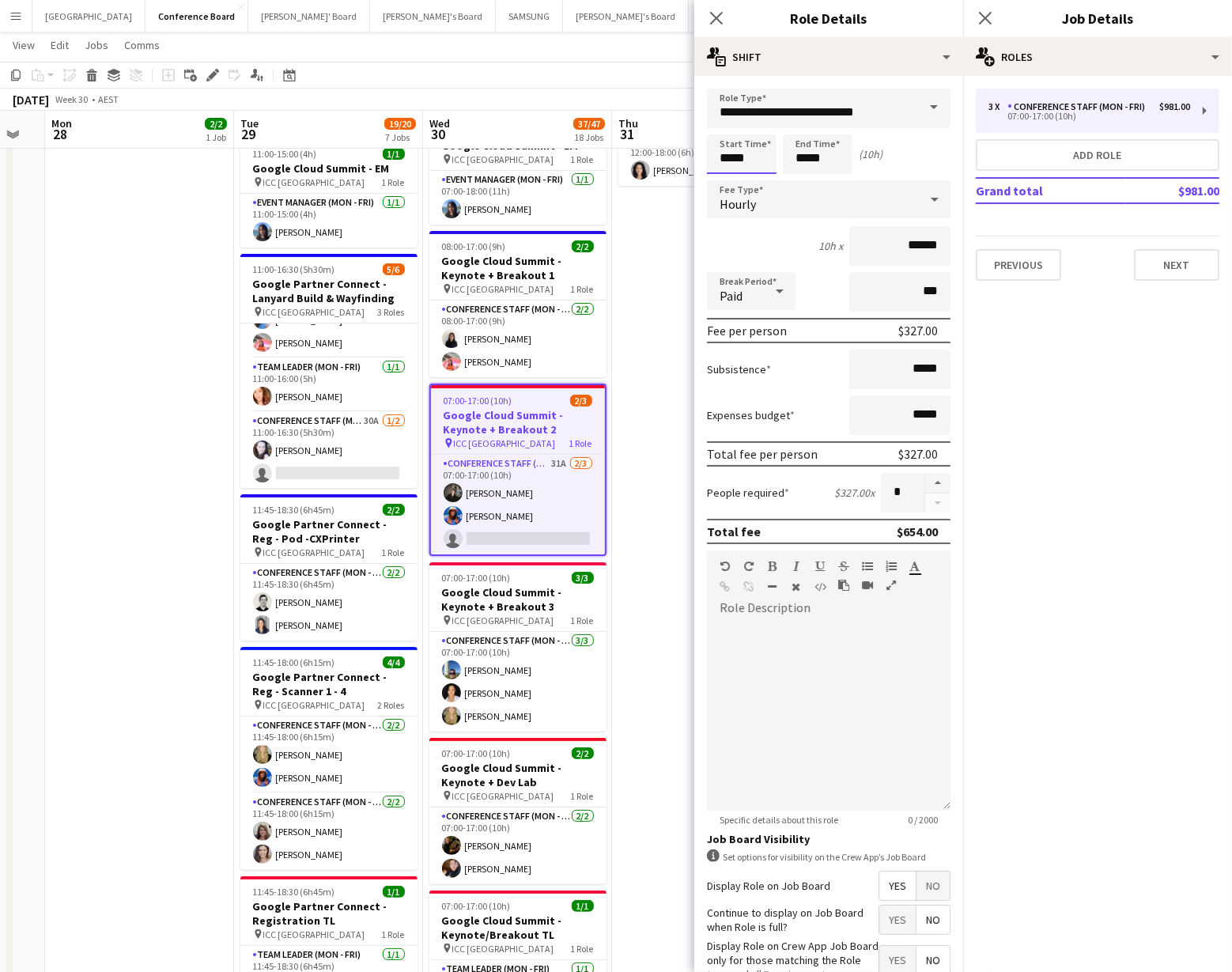 click on "*****" at bounding box center (742, 154) 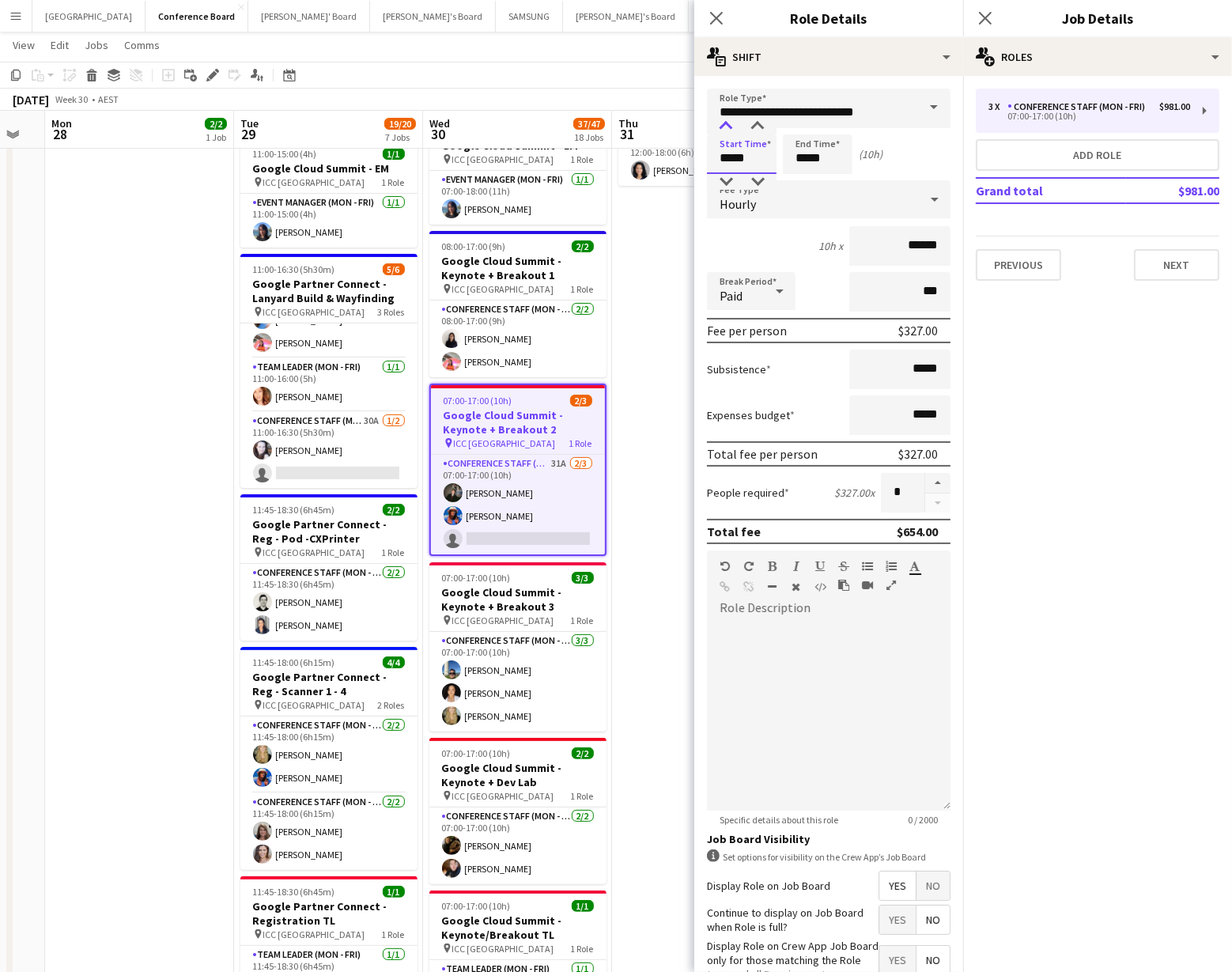 type on "*****" 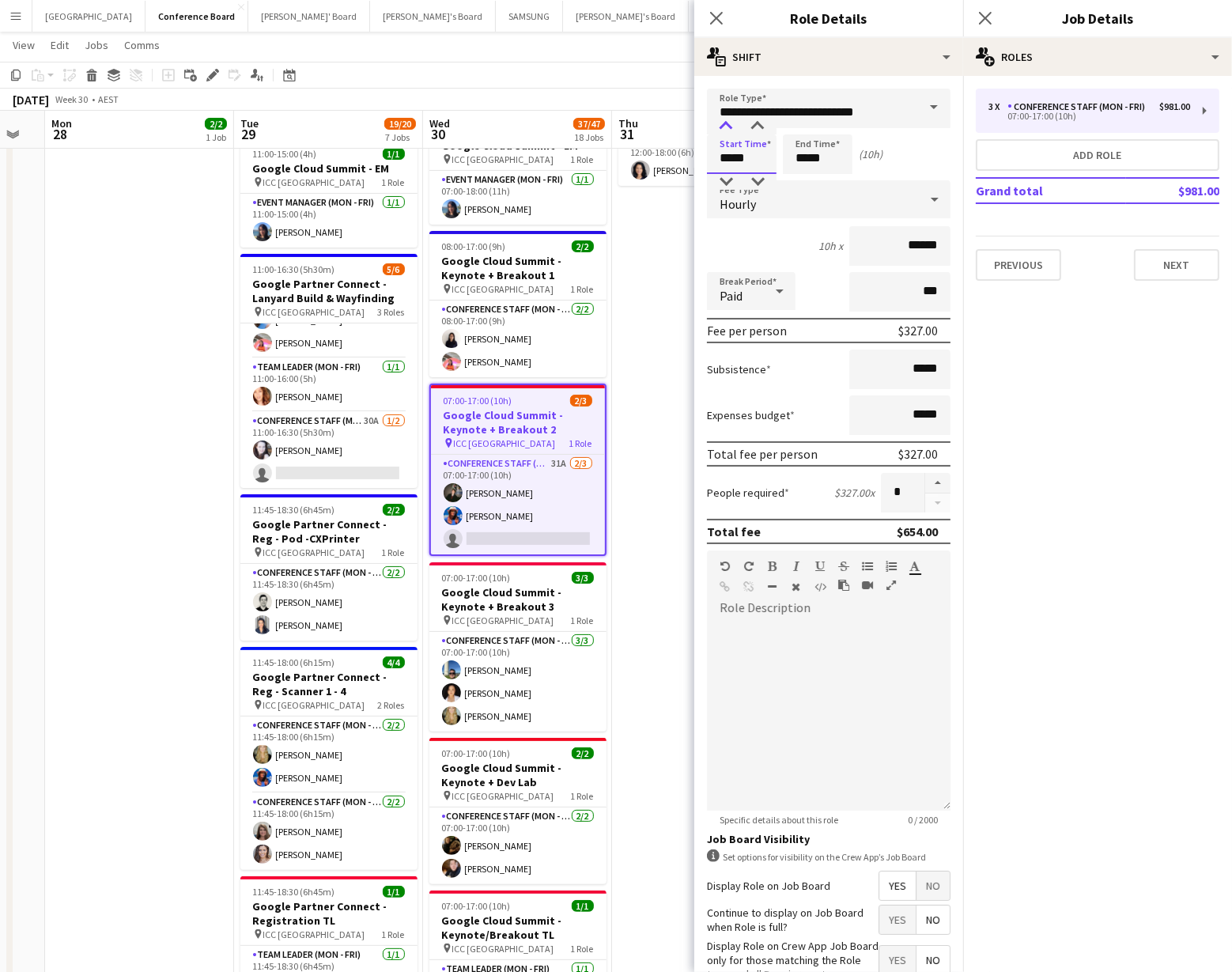 click at bounding box center (726, 127) 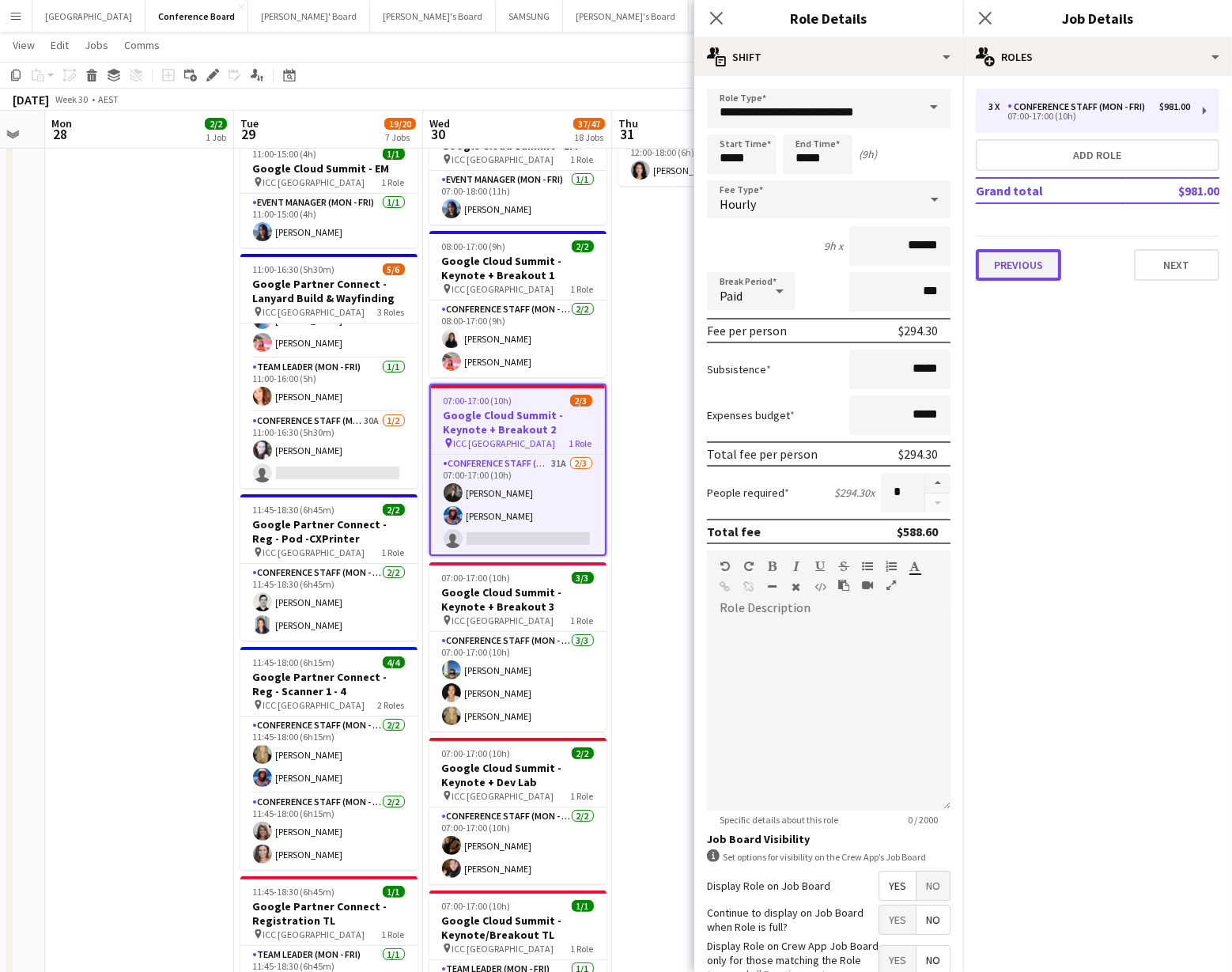 click on "Previous" at bounding box center [1018, 265] 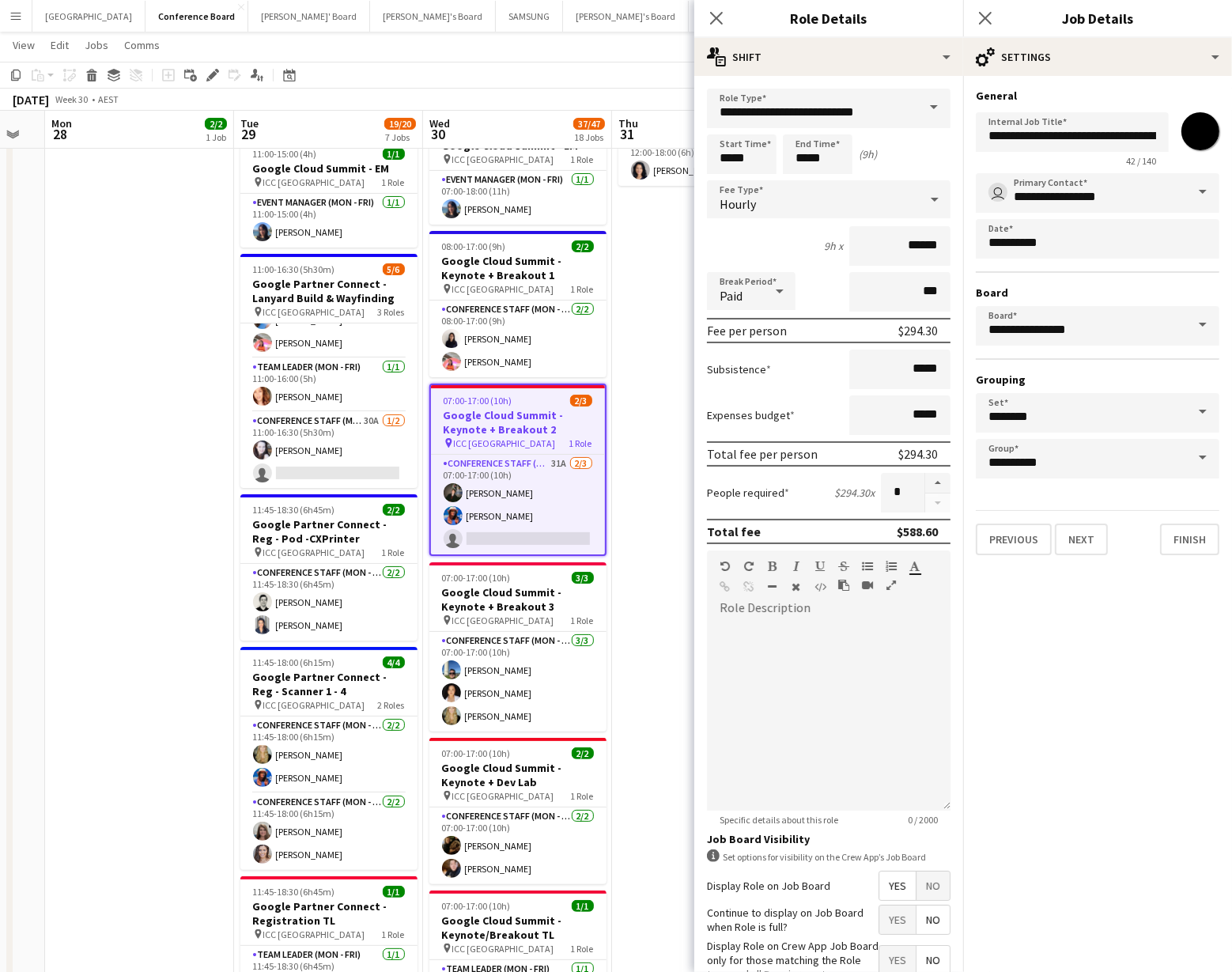 click on "*******" at bounding box center (1200, 131) 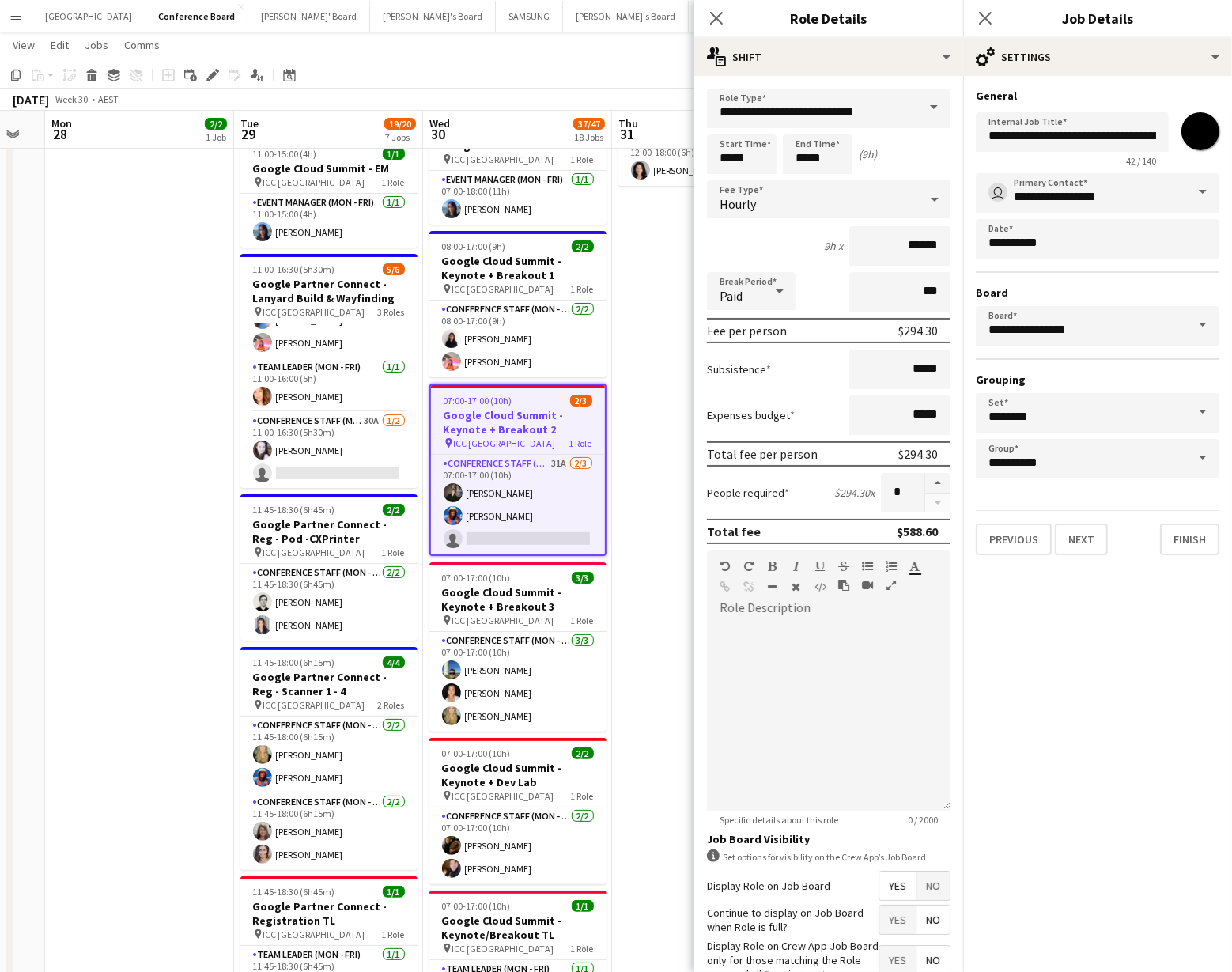 type on "*******" 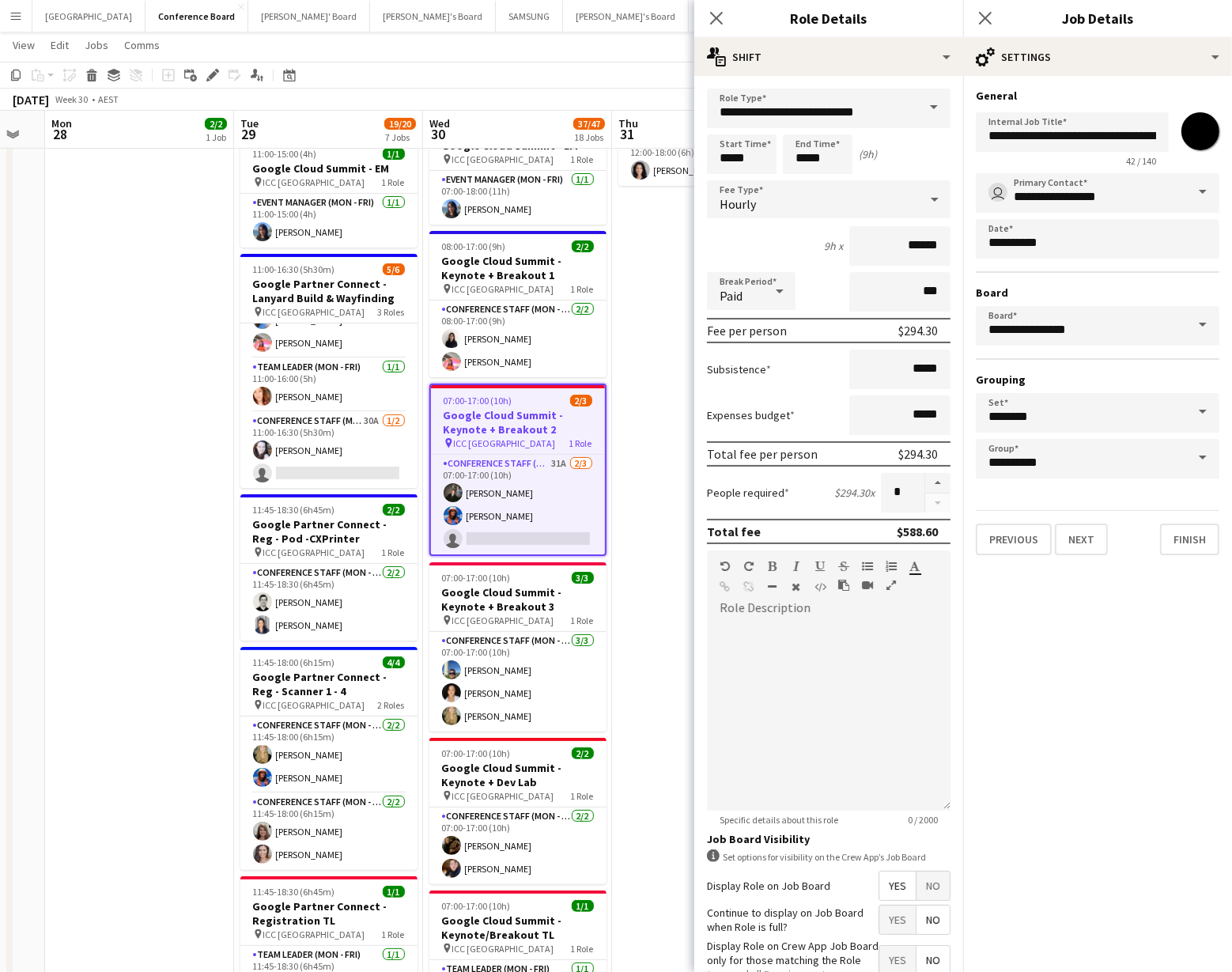 click on "12:00-18:00 (6h)    3/3   News Australia - All Screens for All [DEMOGRAPHIC_DATA]
pin
ILUMINA - Sydney   2 Roles   Conference Staff (Mon - Fri)   [DATE]   12:00-18:00 (6h)
[PERSON_NAME] [PERSON_NAME]  Team Leader (Mon - Fri)   [DATE]   12:00-18:00 (6h)
[PERSON_NAME]" at bounding box center [706, 1896] 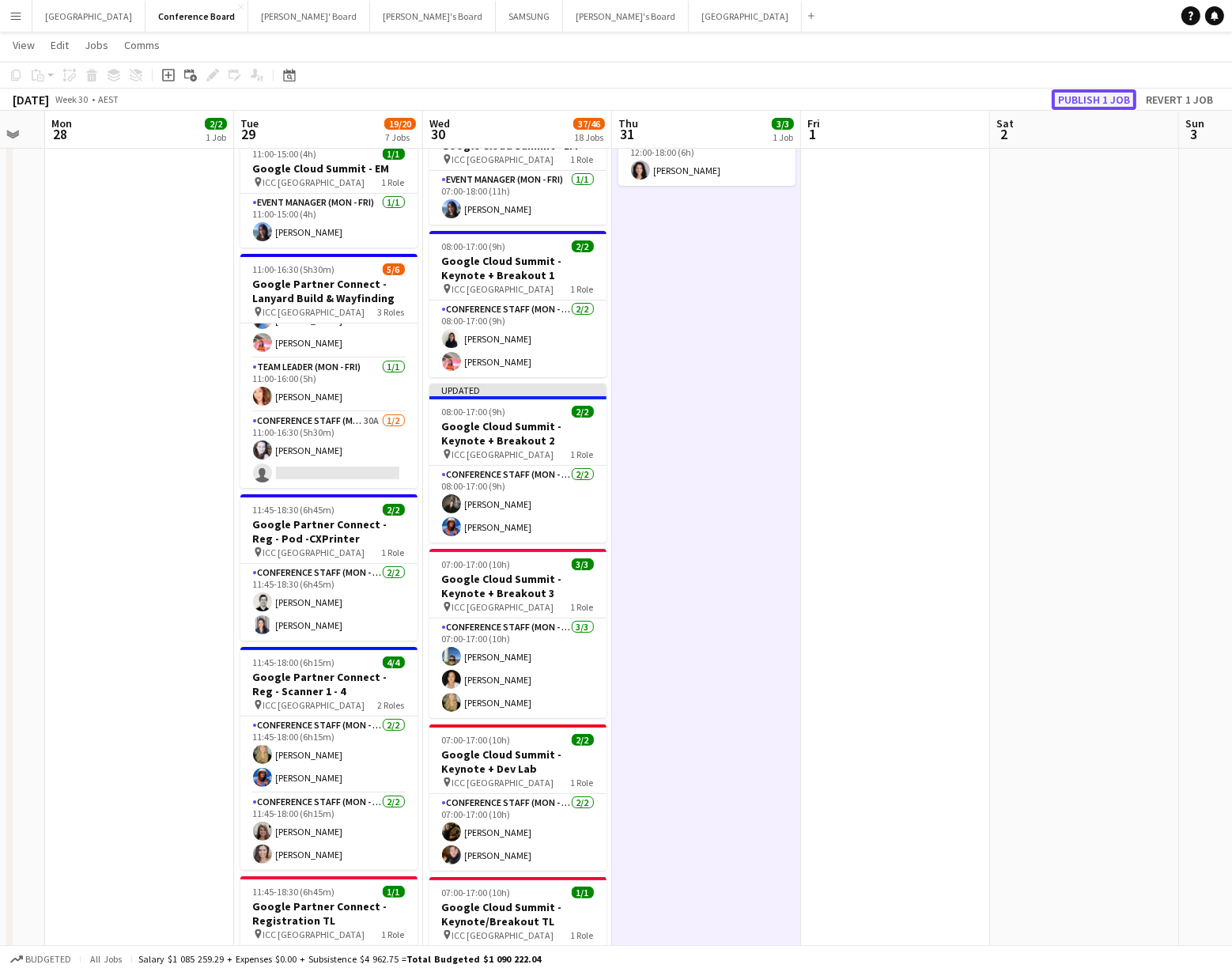 click on "Publish 1 job" 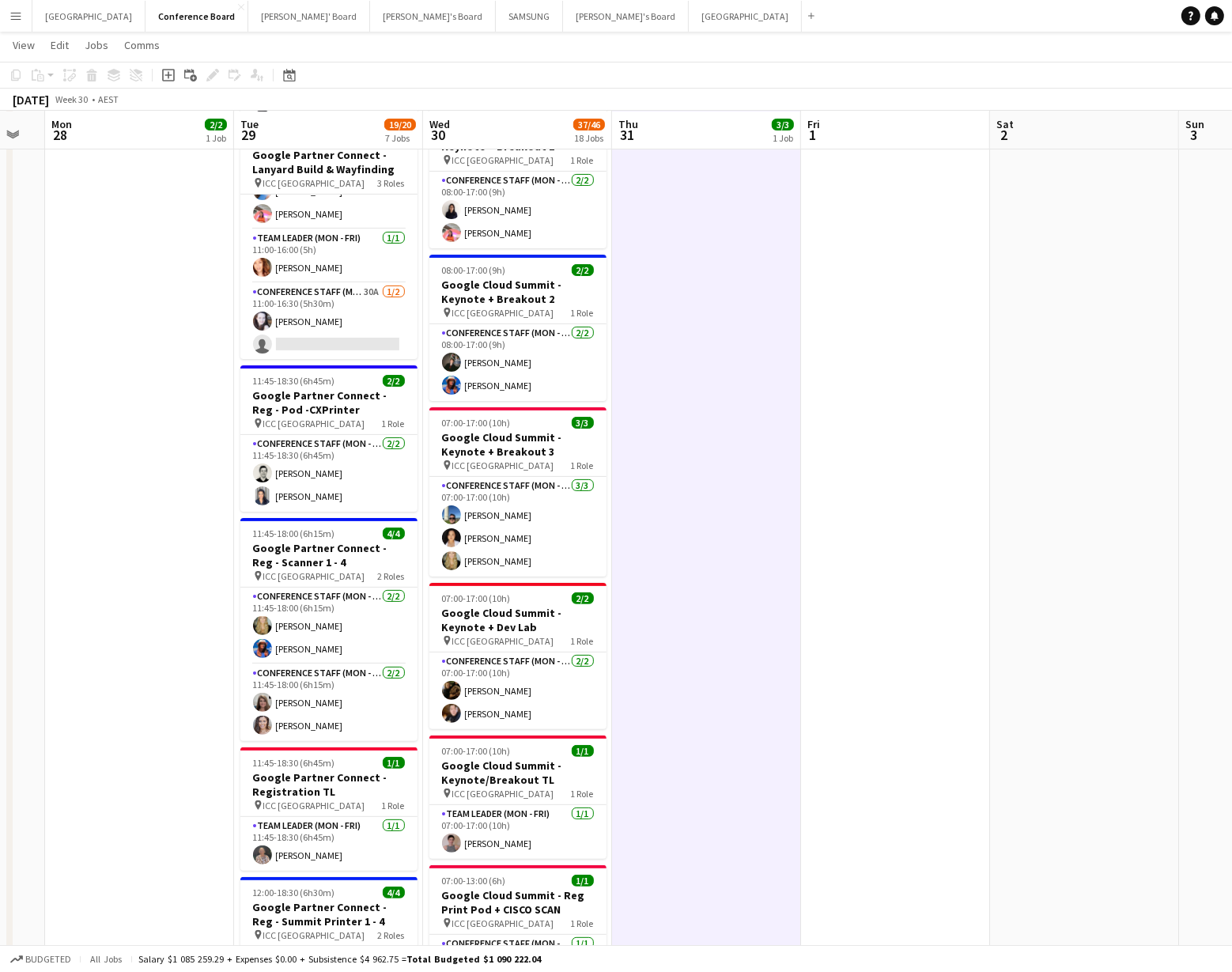 scroll, scrollTop: 327, scrollLeft: 0, axis: vertical 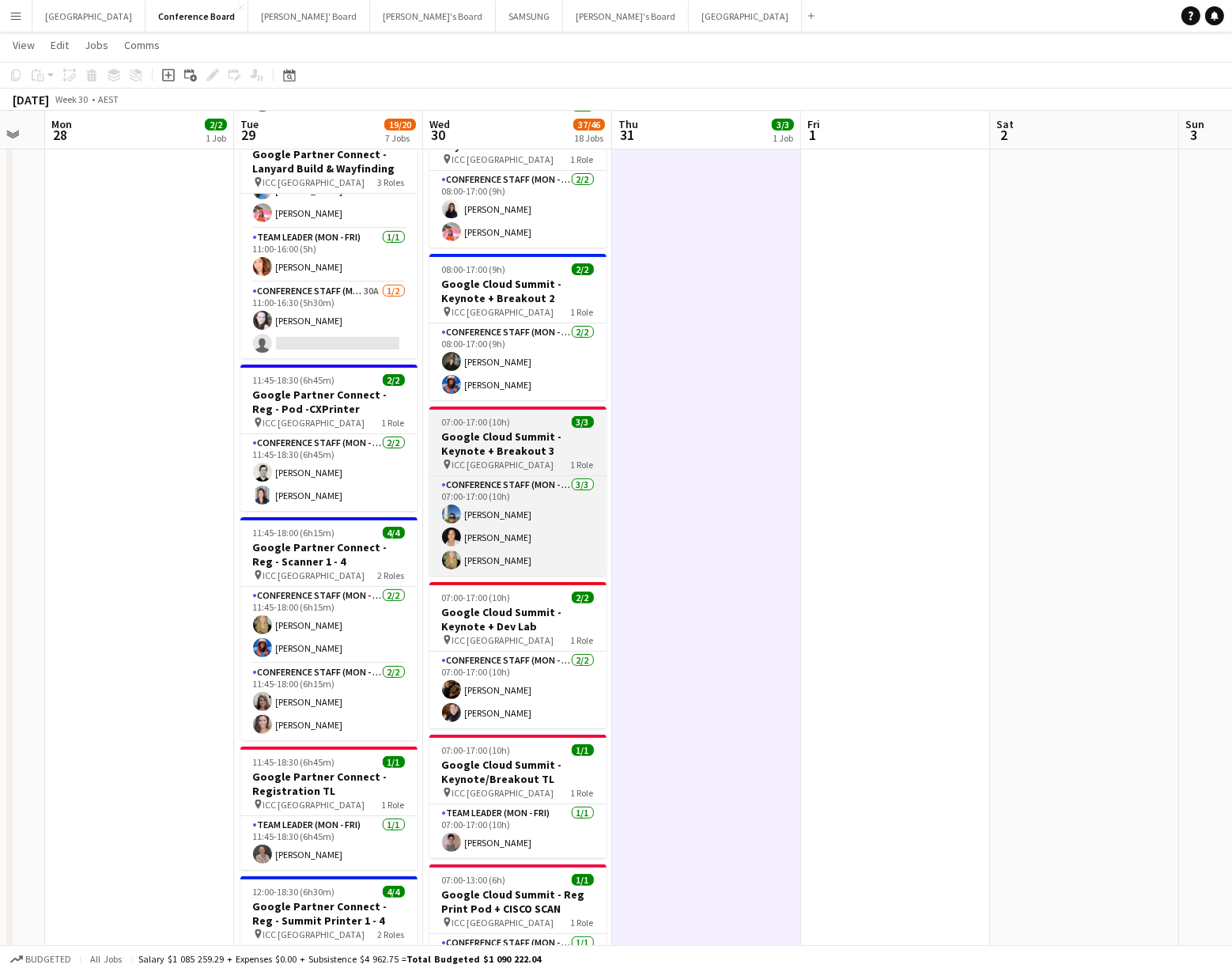 click on "pin
ICC Sydney   1 Role" at bounding box center (518, 464) 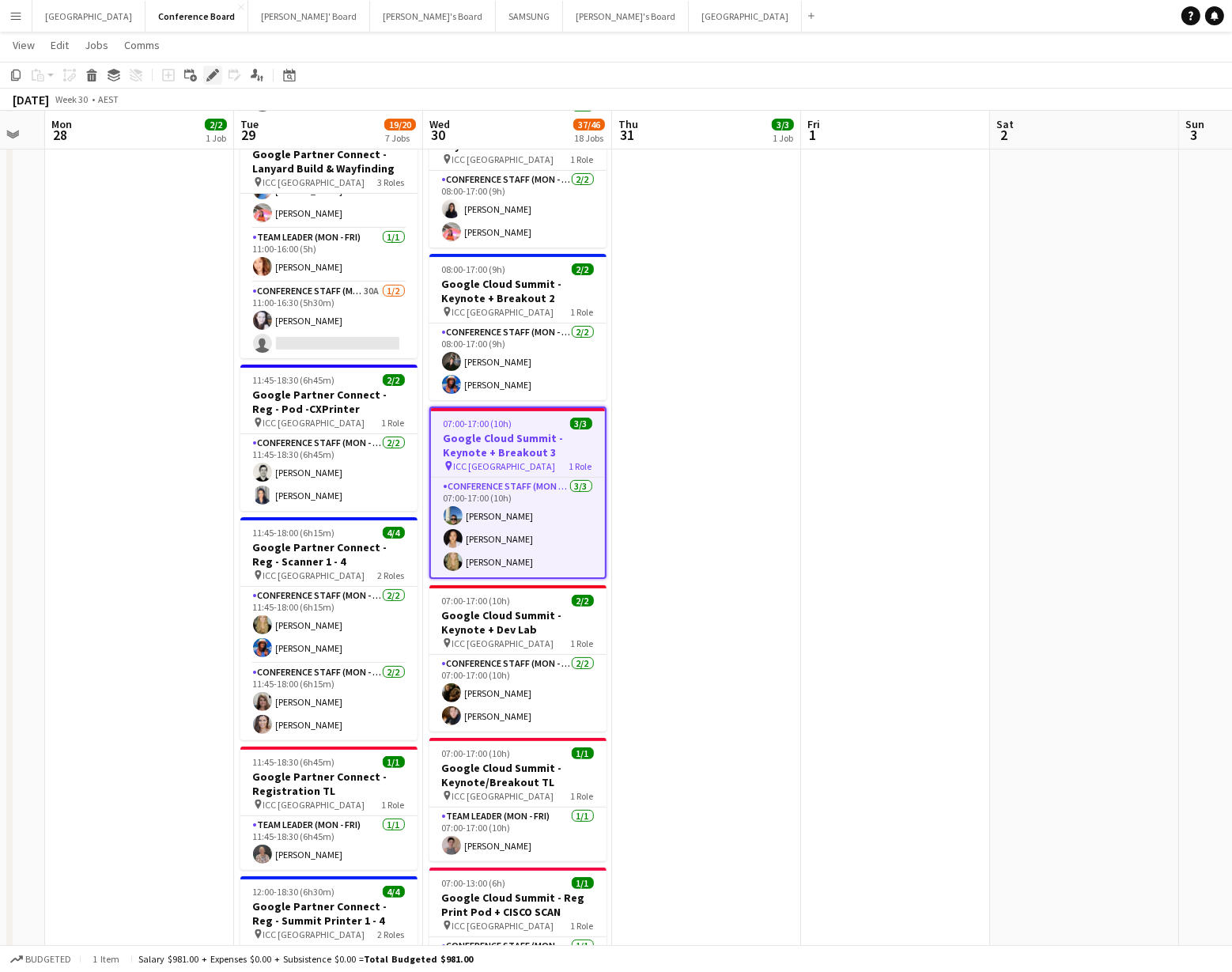 click 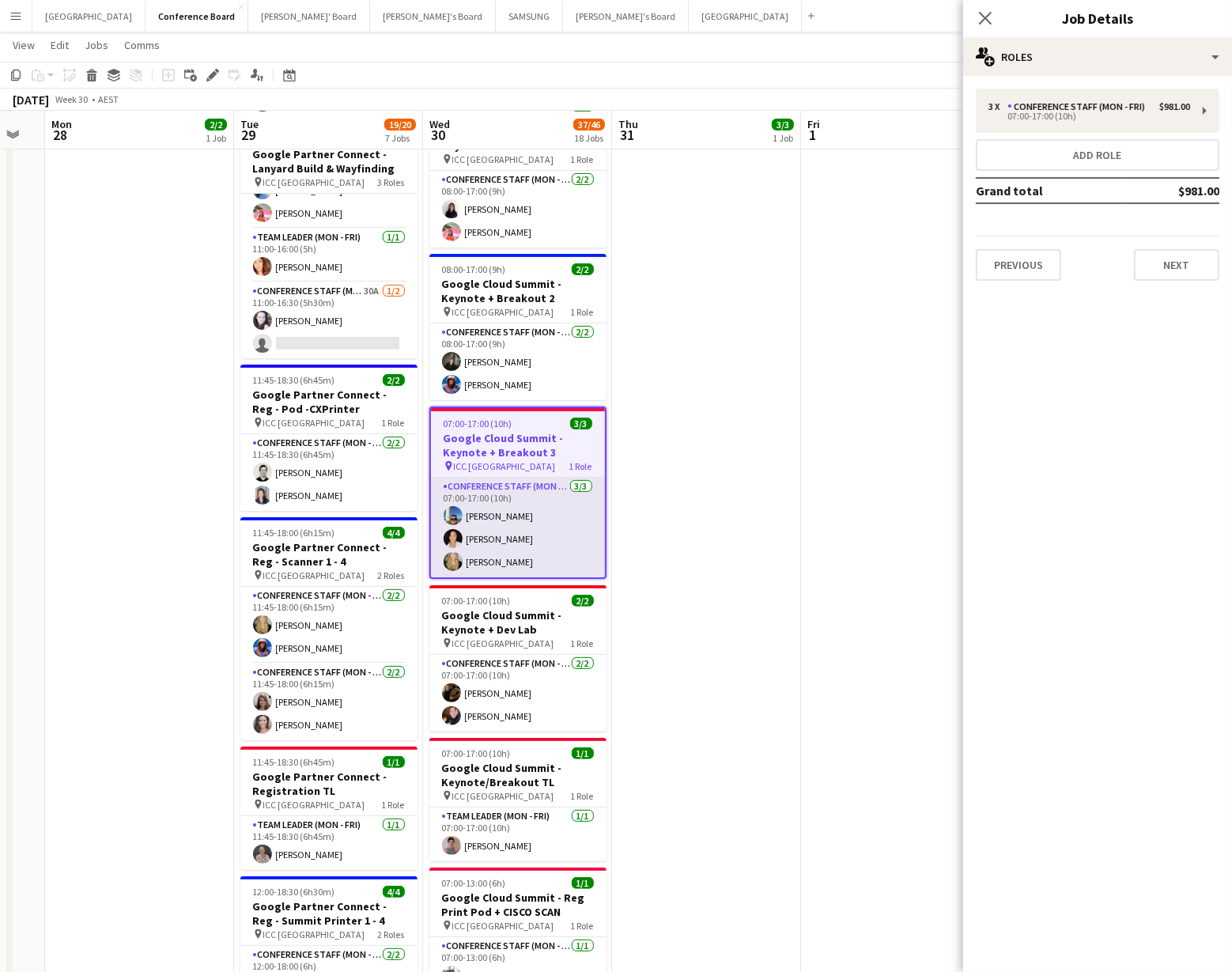 drag, startPoint x: 538, startPoint y: 549, endPoint x: 523, endPoint y: 538, distance: 18.601075 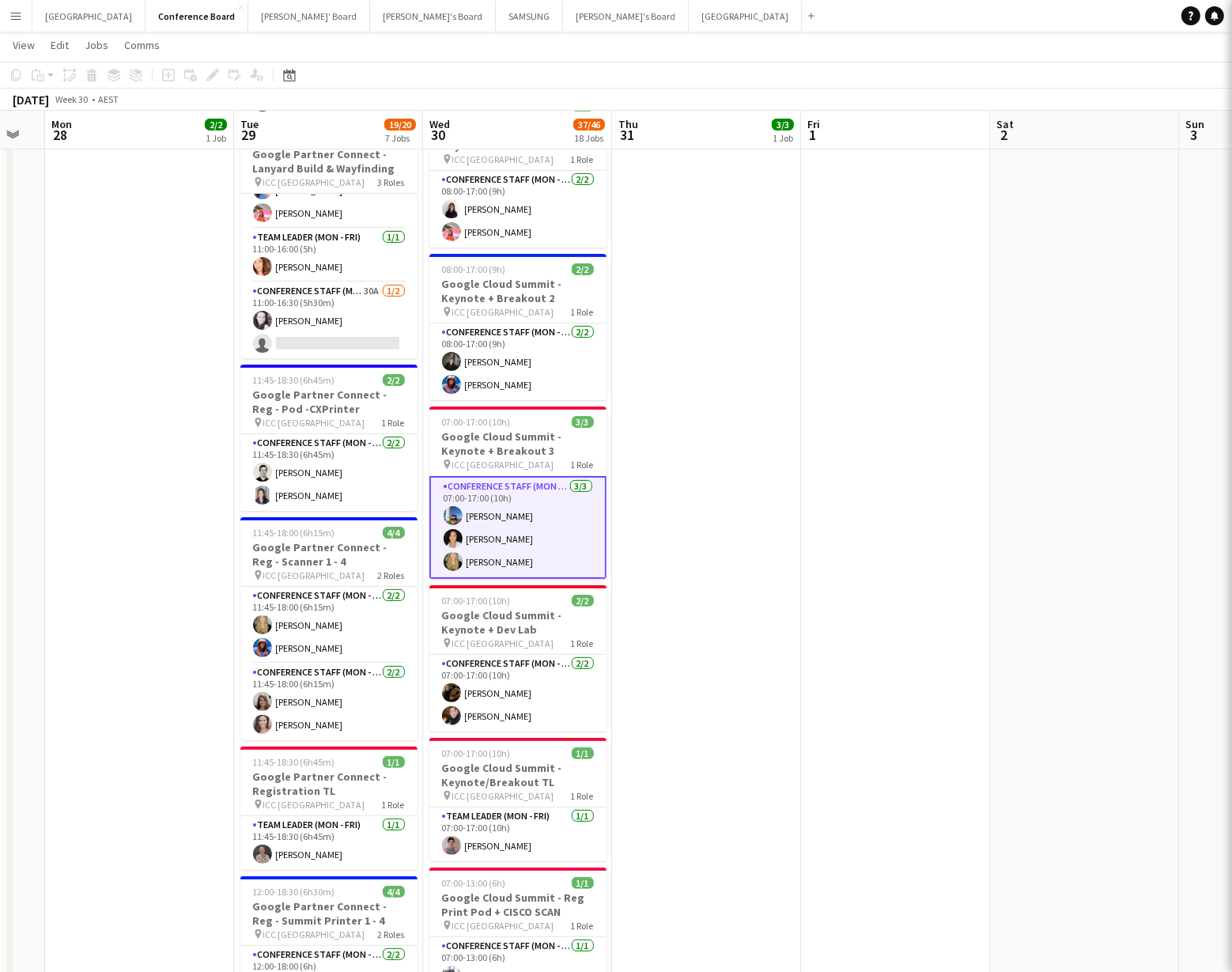 scroll, scrollTop: 0, scrollLeft: 523, axis: horizontal 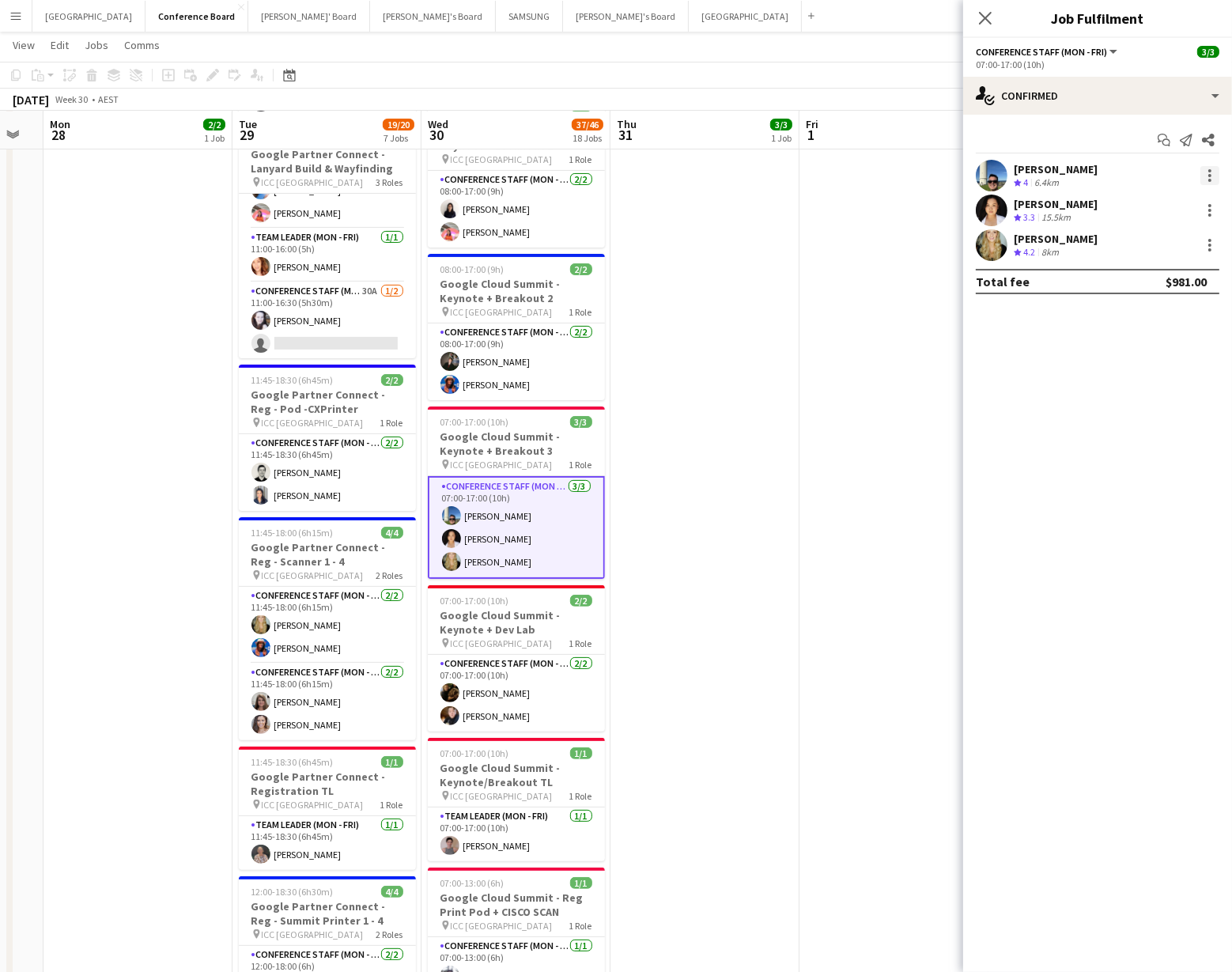 click at bounding box center (1210, 176) 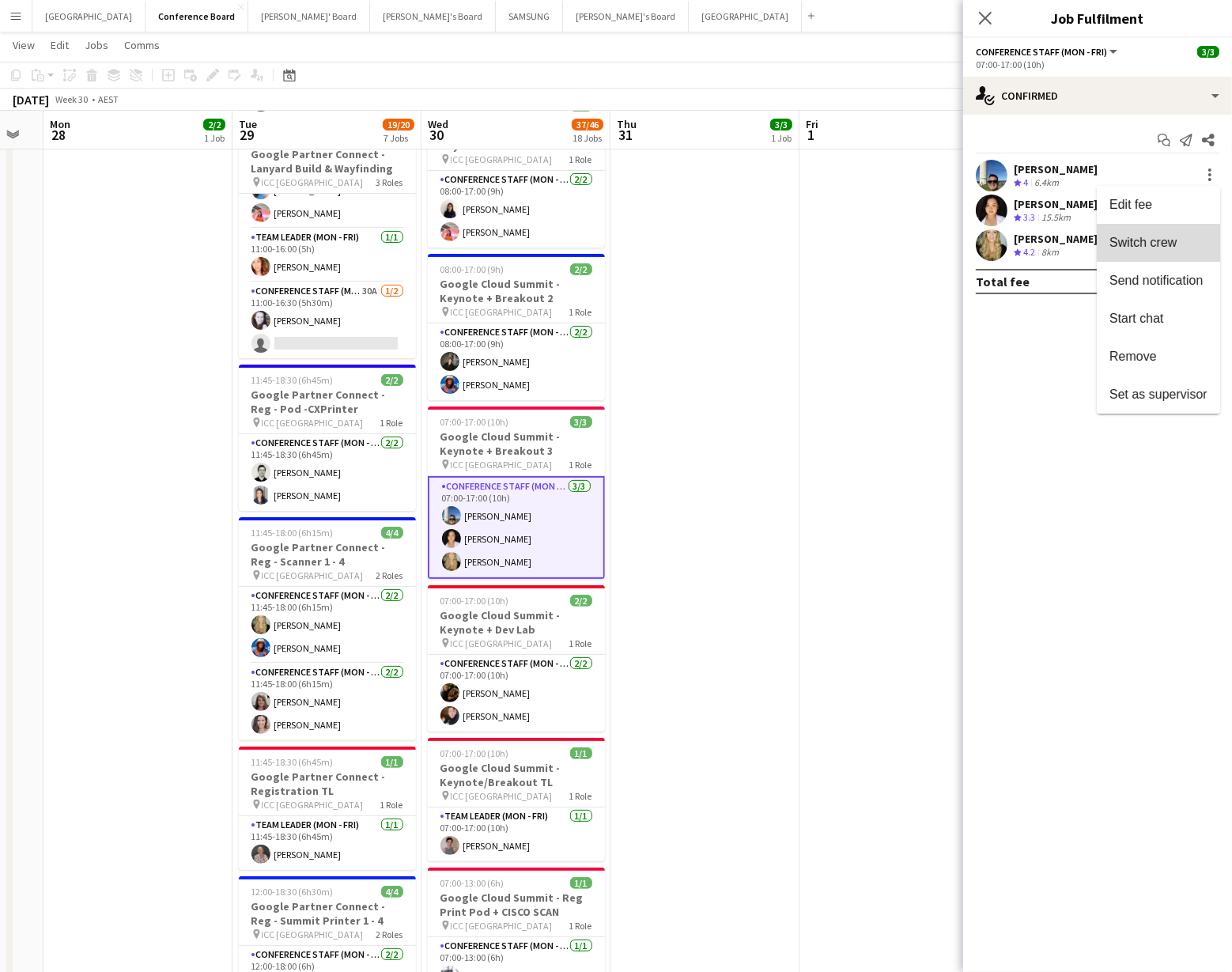 click on "Switch crew" at bounding box center (1143, 242) 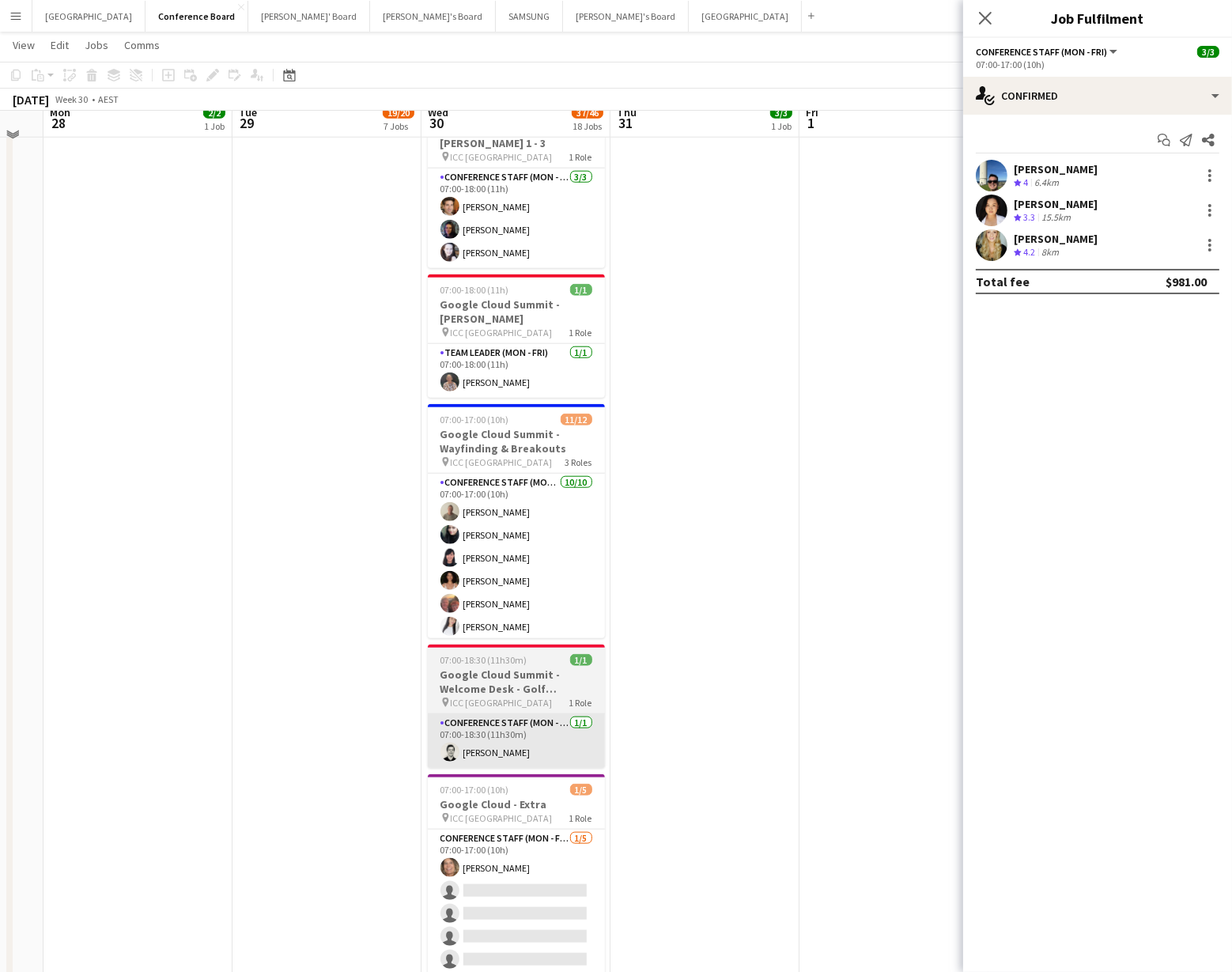 scroll, scrollTop: 1827, scrollLeft: 0, axis: vertical 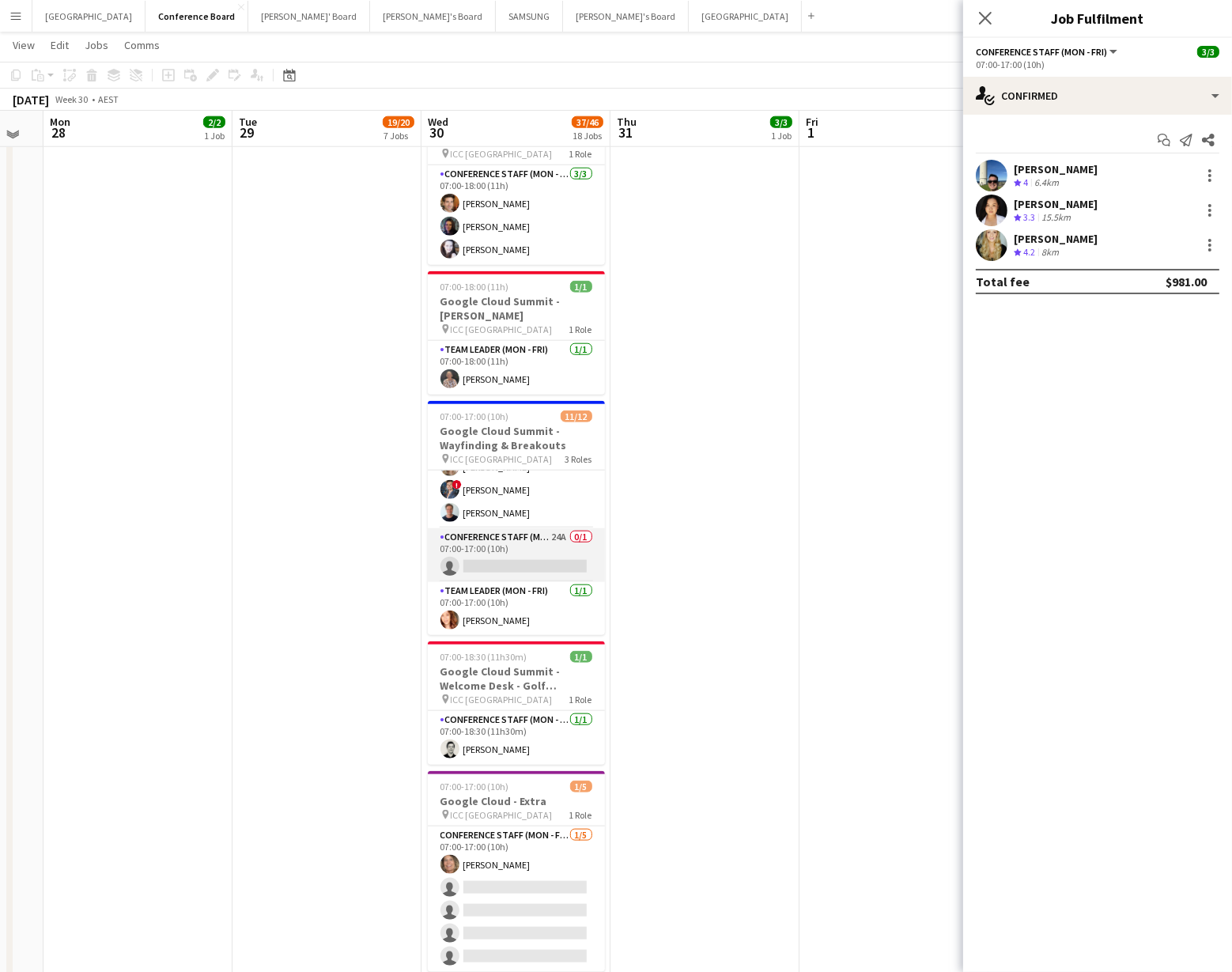 click on "Conference Staff (Mon - Fri)   24A   0/1   07:00-17:00 (10h)
single-neutral-actions" at bounding box center [516, 555] 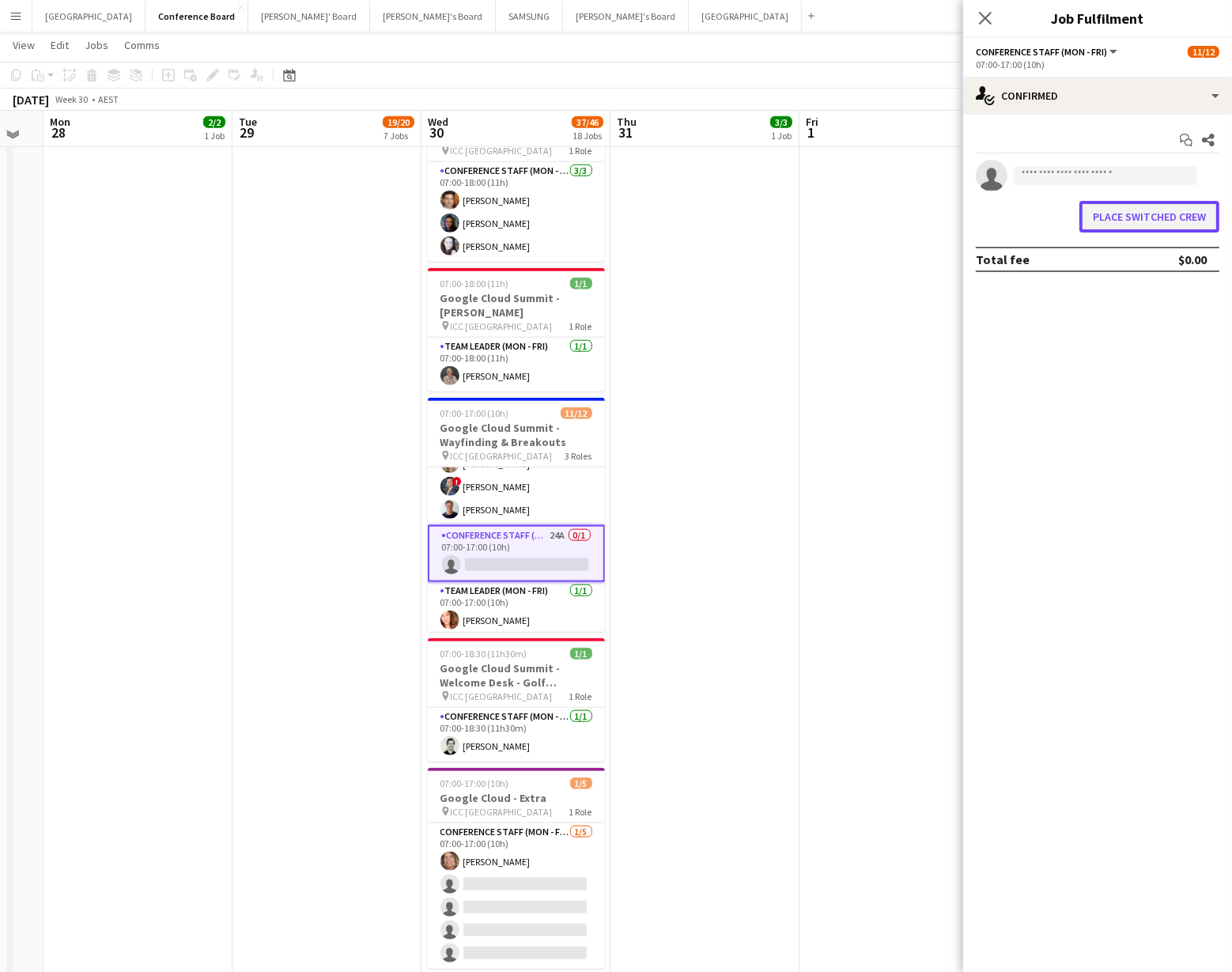 click on "Place switched crew" at bounding box center [1149, 217] 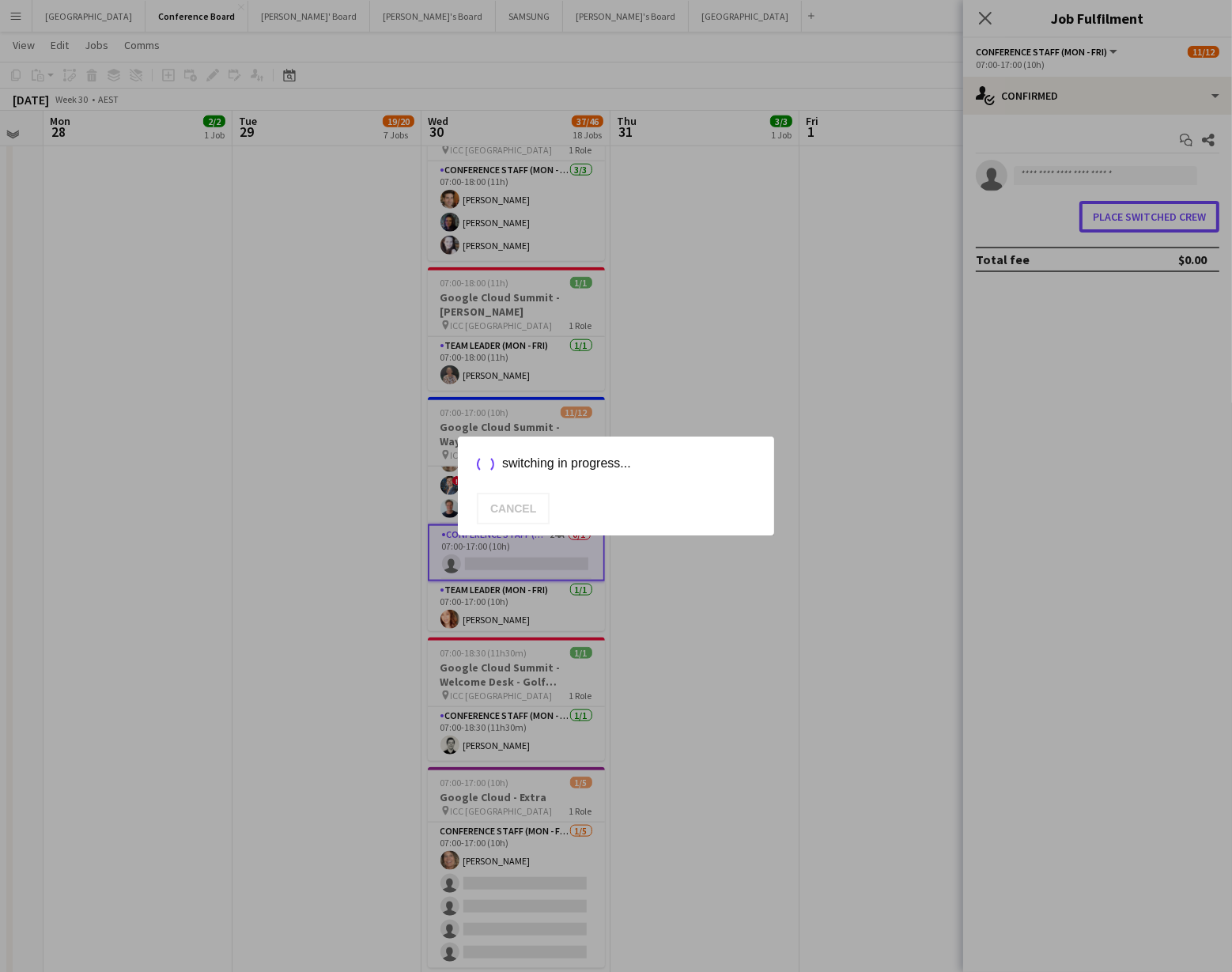 scroll, scrollTop: 0, scrollLeft: 0, axis: both 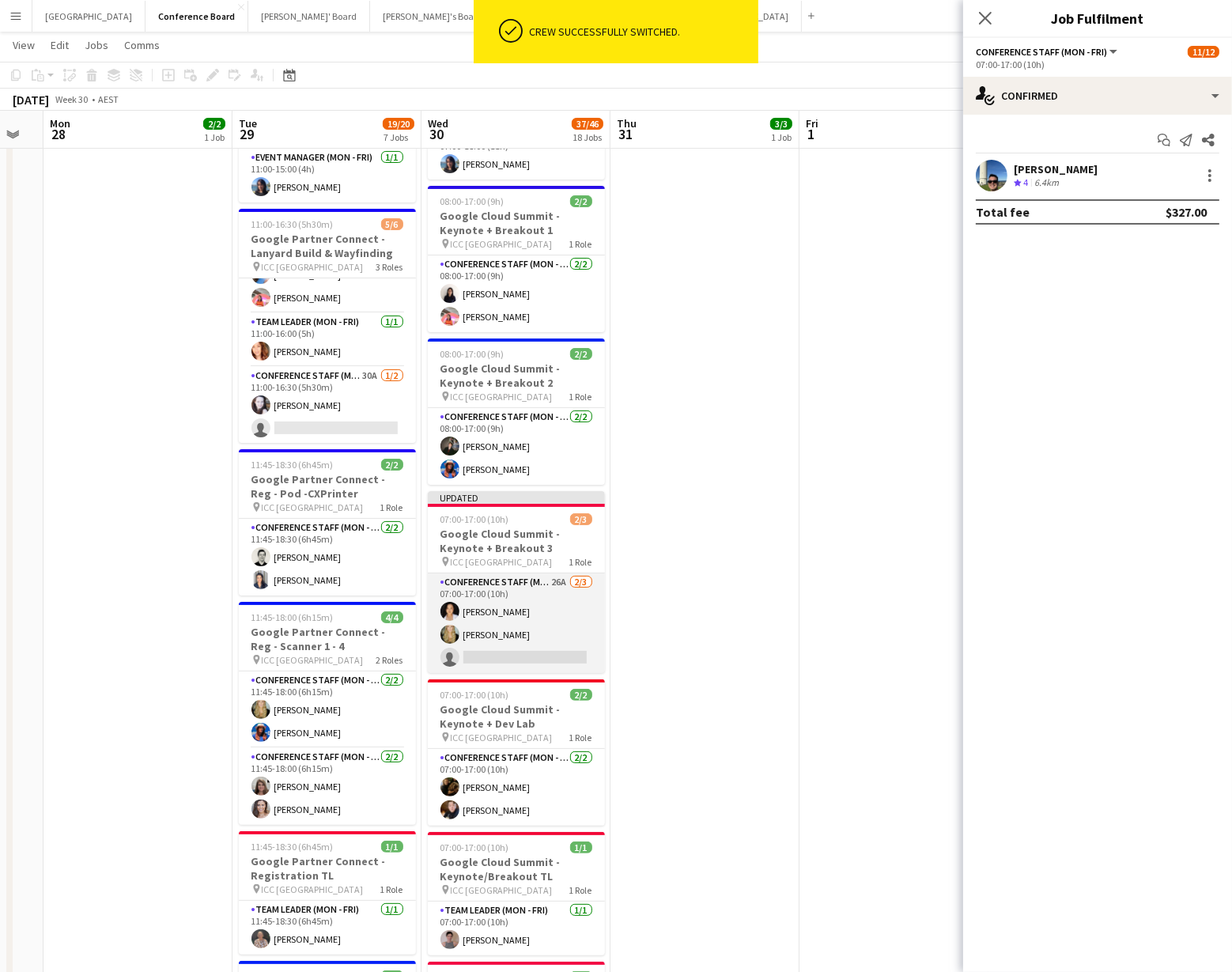 click on "Conference Staff (Mon - Fri)   26A   [DATE]   07:00-17:00 (10h)
[PERSON_NAME] Ou [PERSON_NAME]
single-neutral-actions" at bounding box center (516, 623) 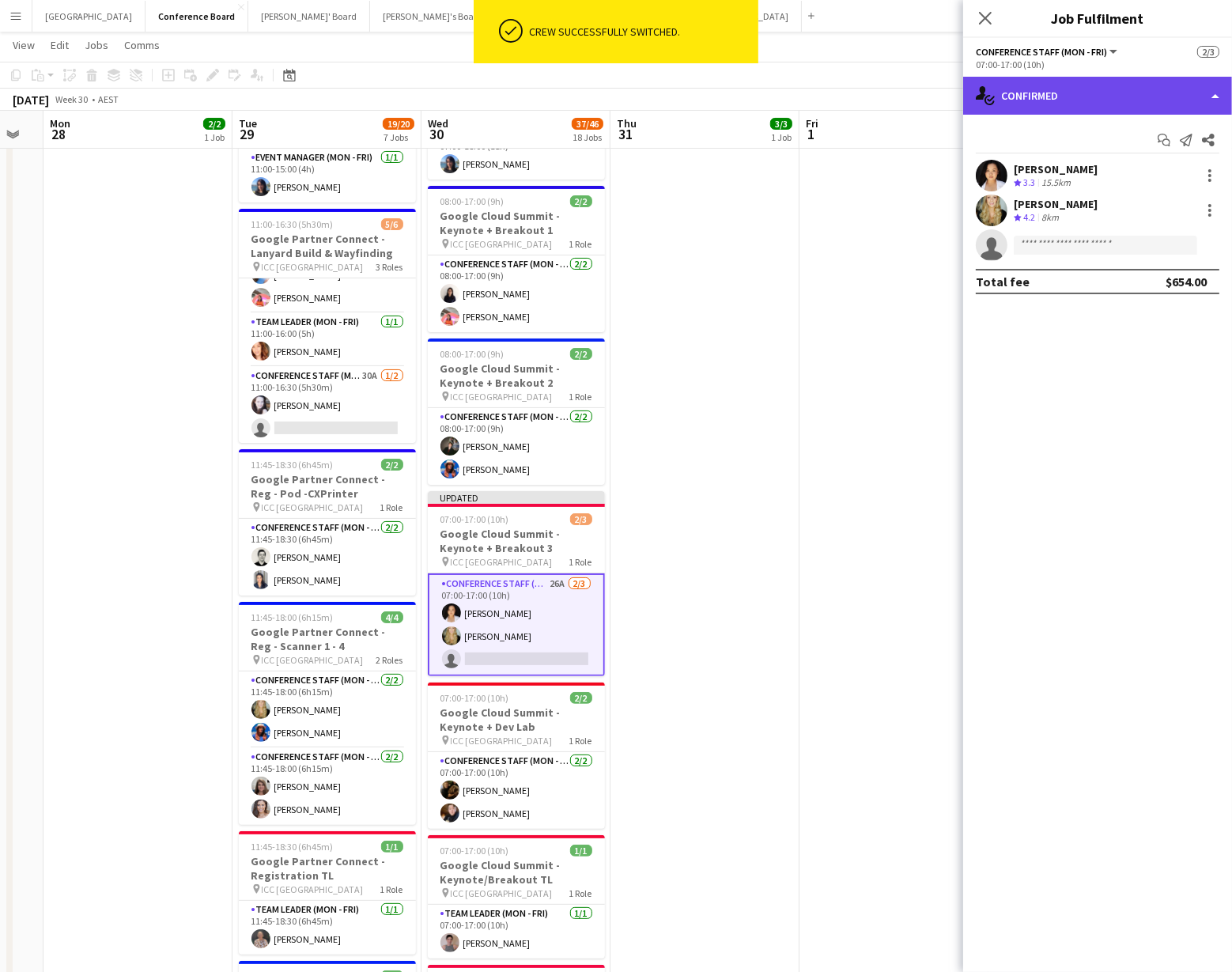 click on "single-neutral-actions-check-2
Confirmed" 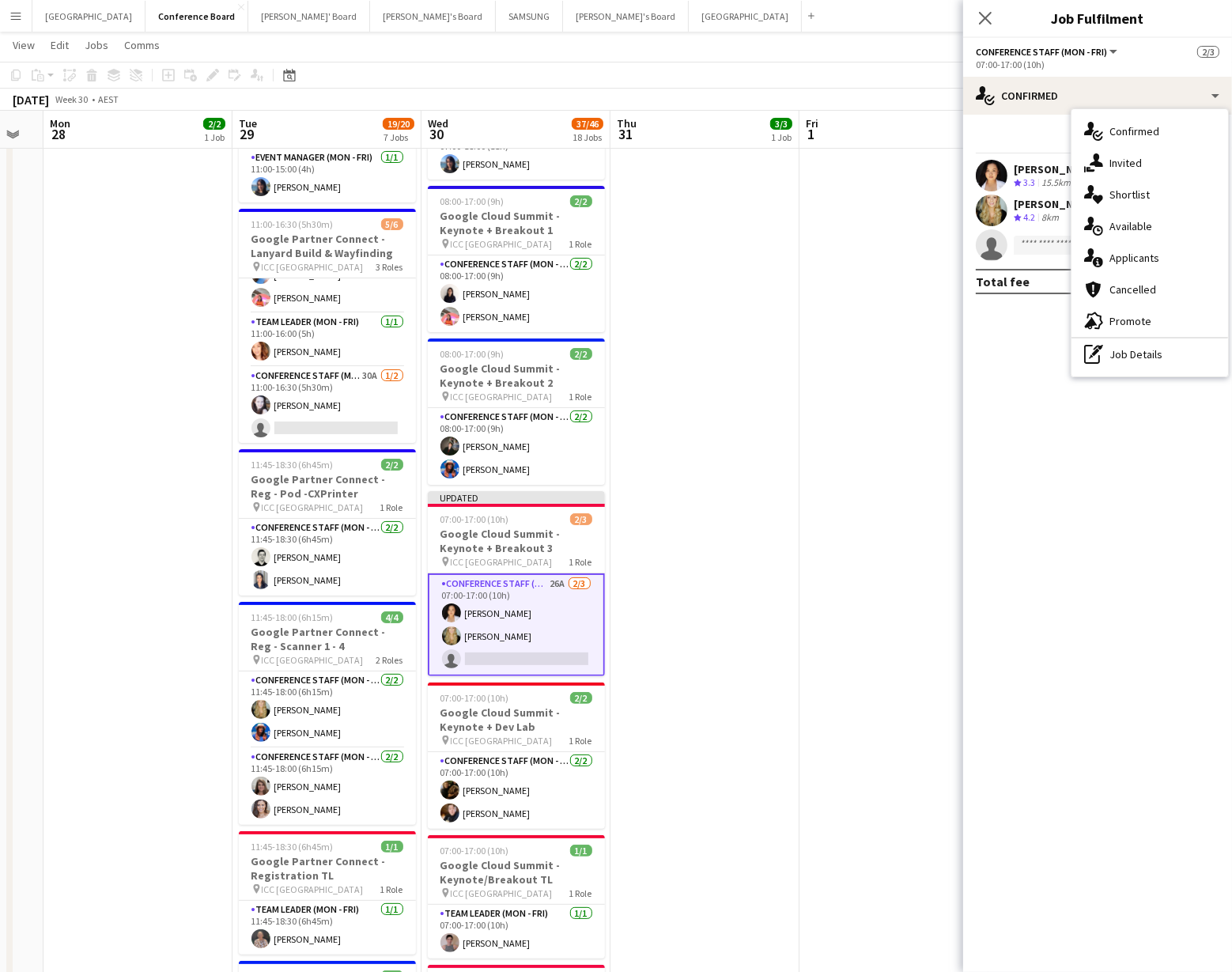 drag, startPoint x: 1155, startPoint y: 361, endPoint x: 1040, endPoint y: 318, distance: 122.7762 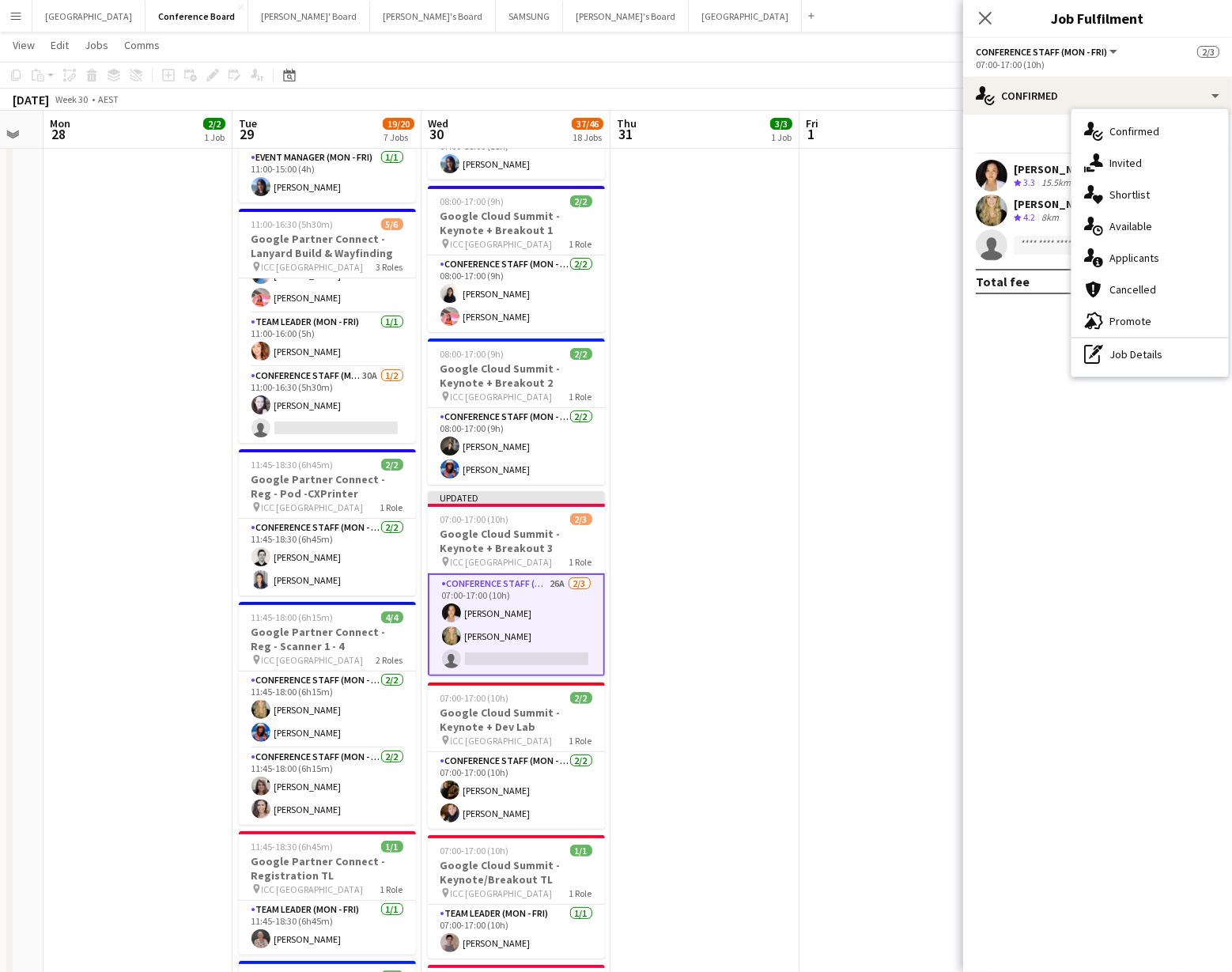 click on "pen-write
Job Details" at bounding box center [1150, 354] 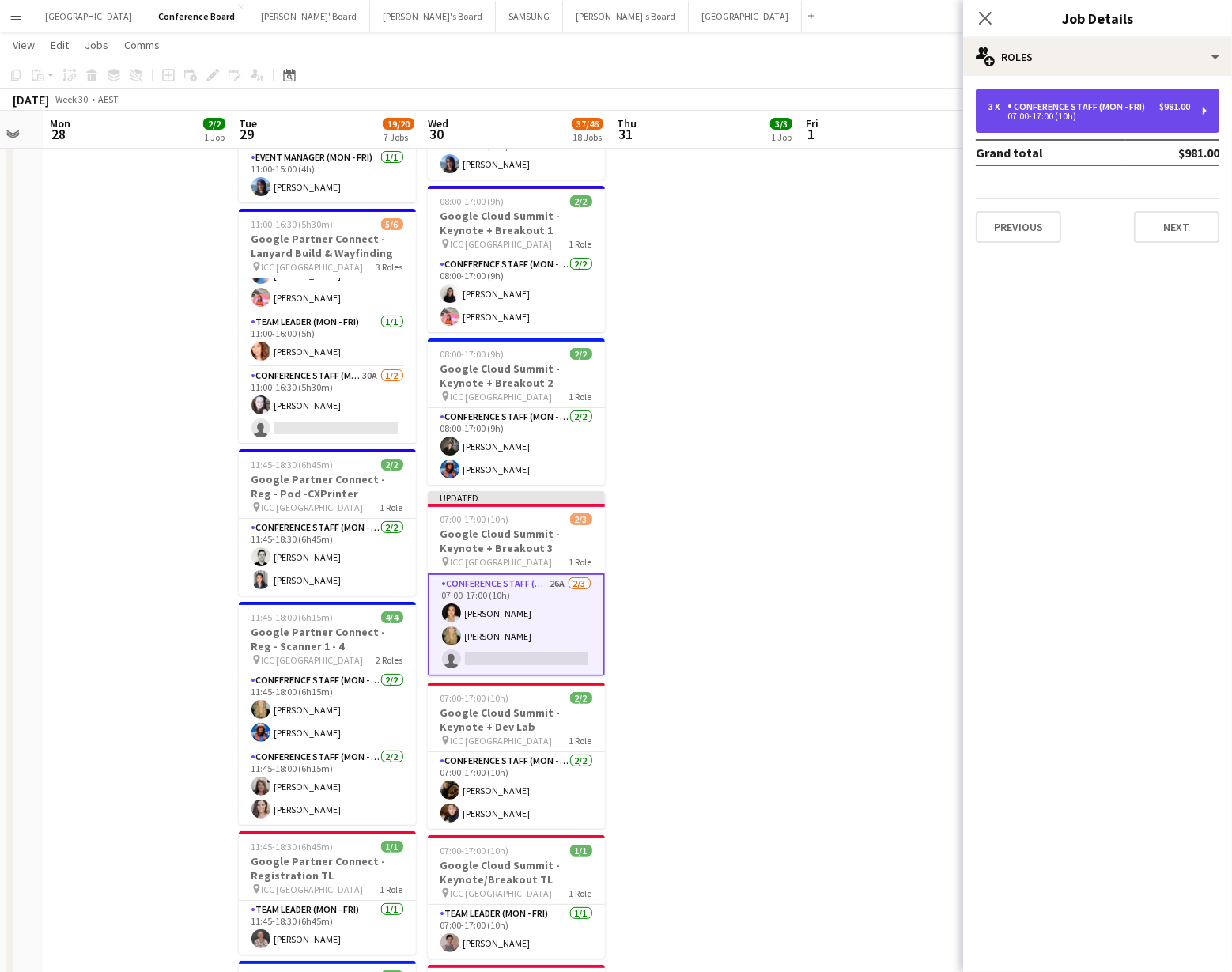 click on "07:00-17:00 (10h)" at bounding box center (1089, 116) 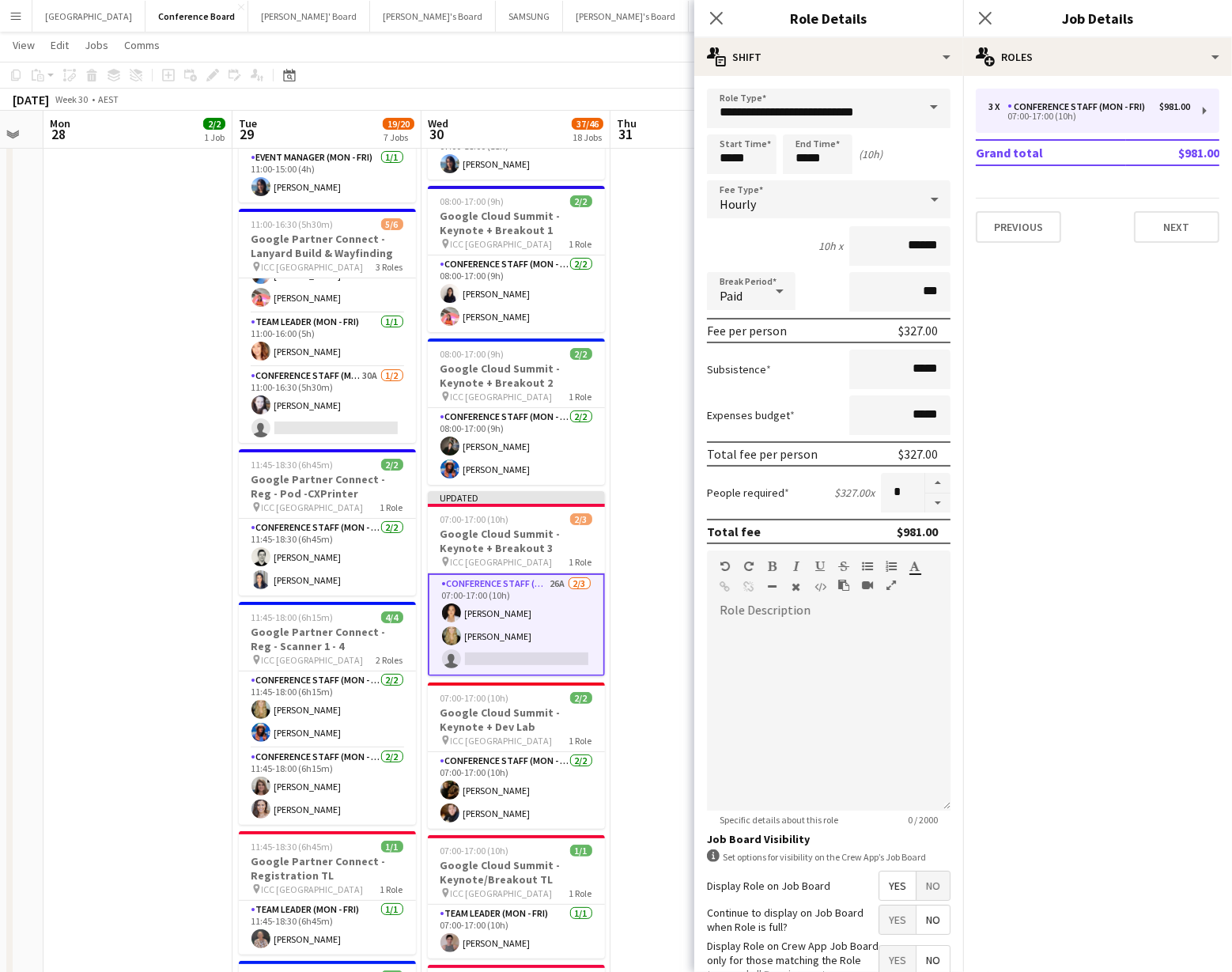 drag, startPoint x: 932, startPoint y: 508, endPoint x: 921, endPoint y: 494, distance: 17.804494 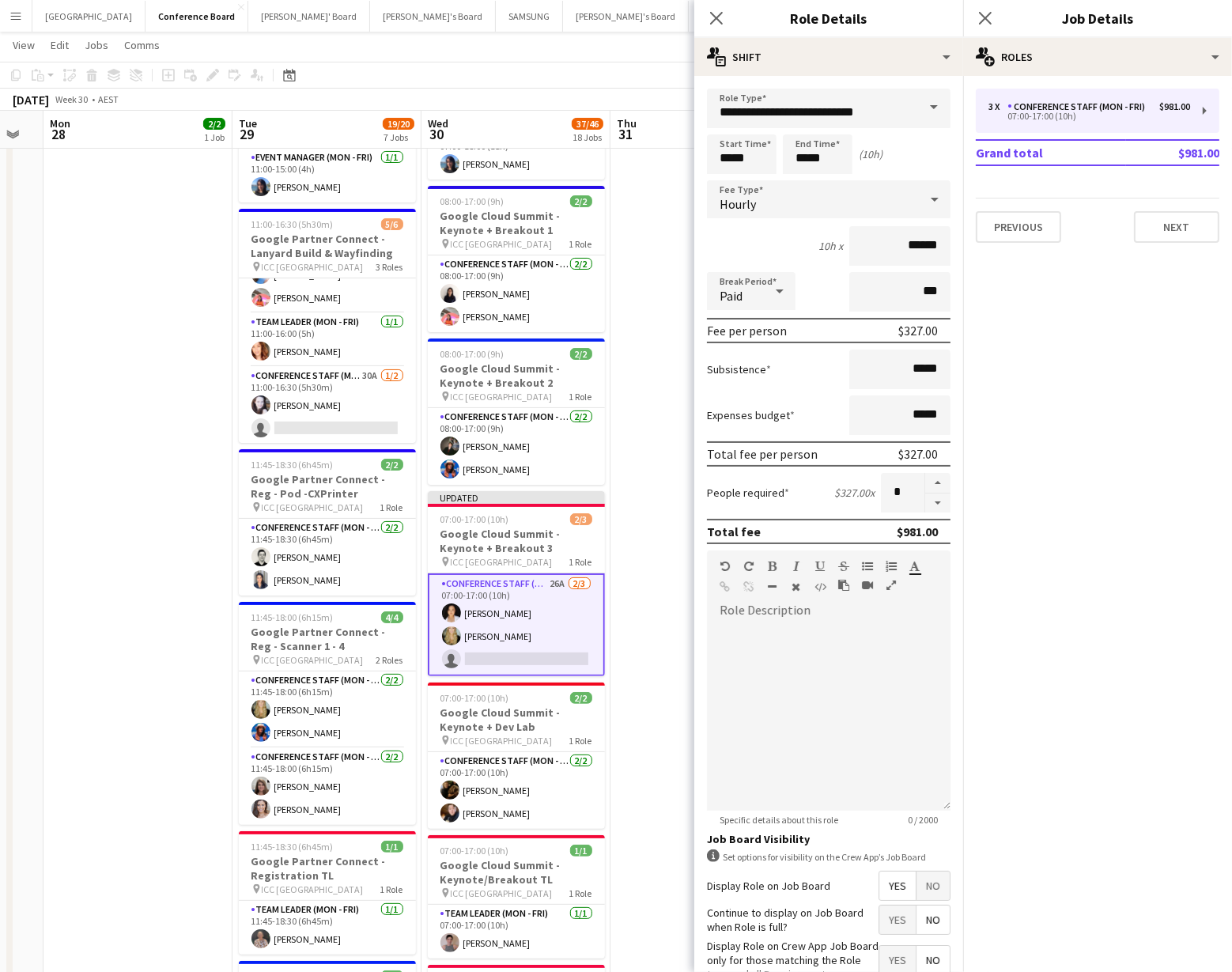 click at bounding box center (938, 503) 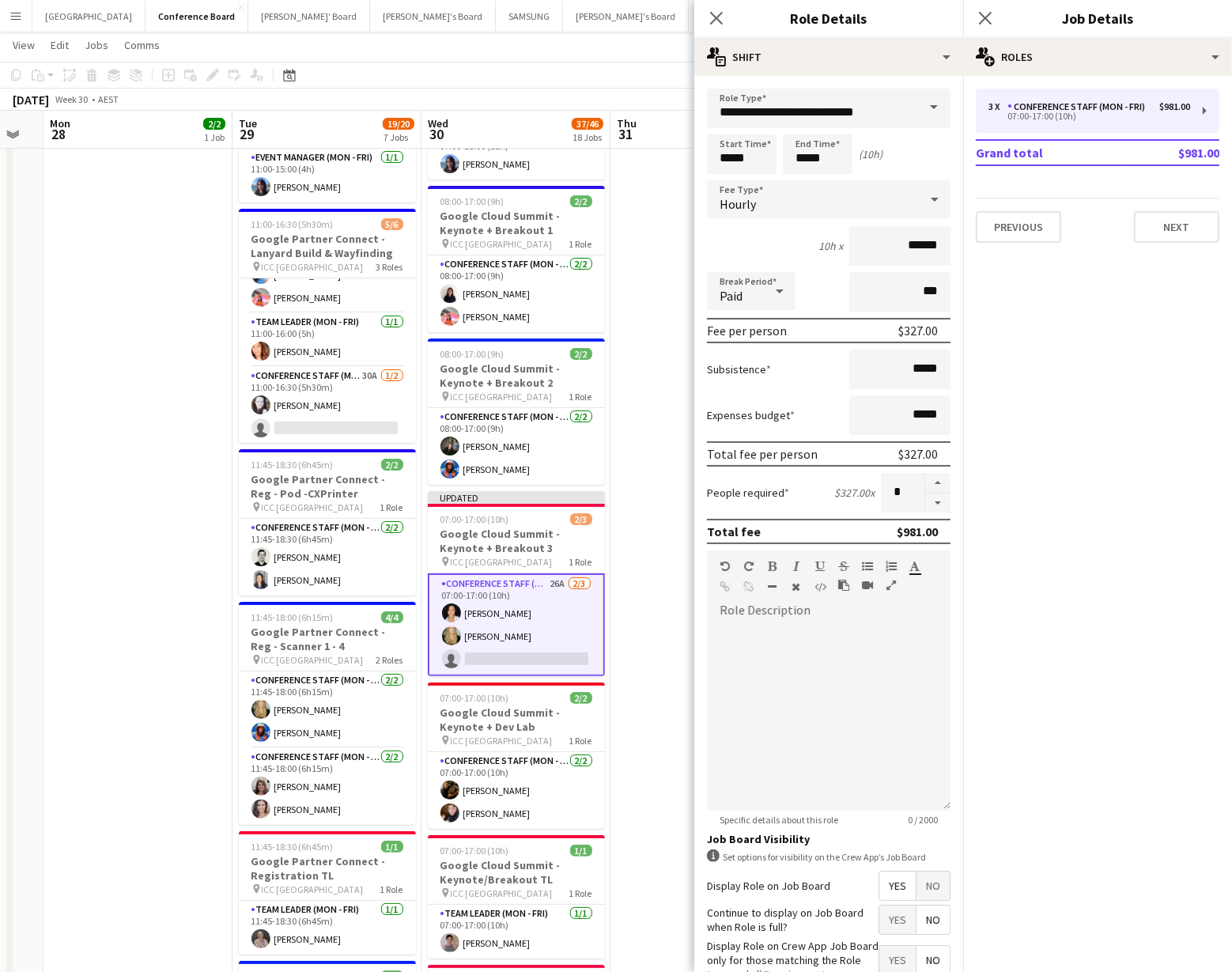 type on "*" 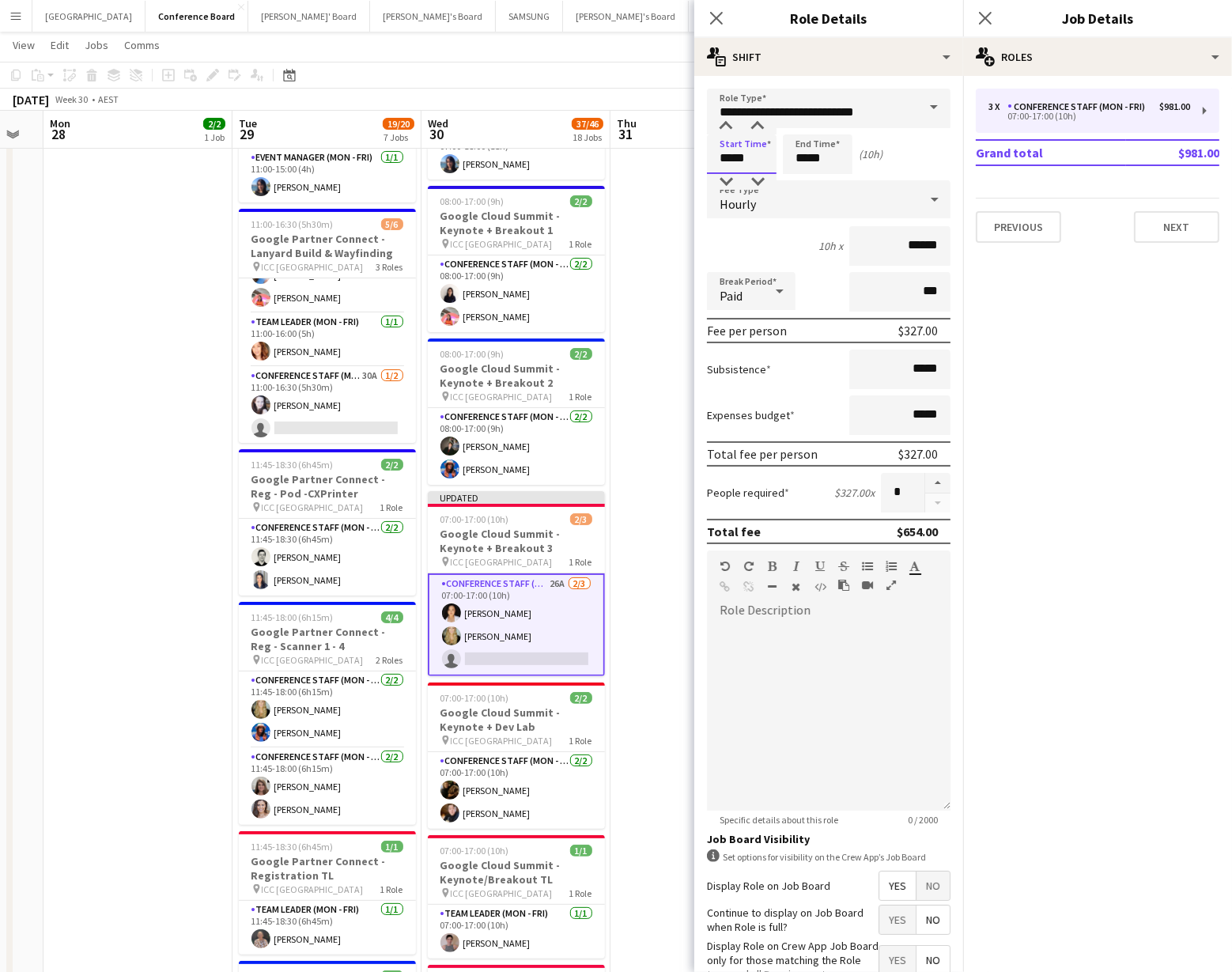 drag, startPoint x: 759, startPoint y: 161, endPoint x: 734, endPoint y: 136, distance: 35.355339 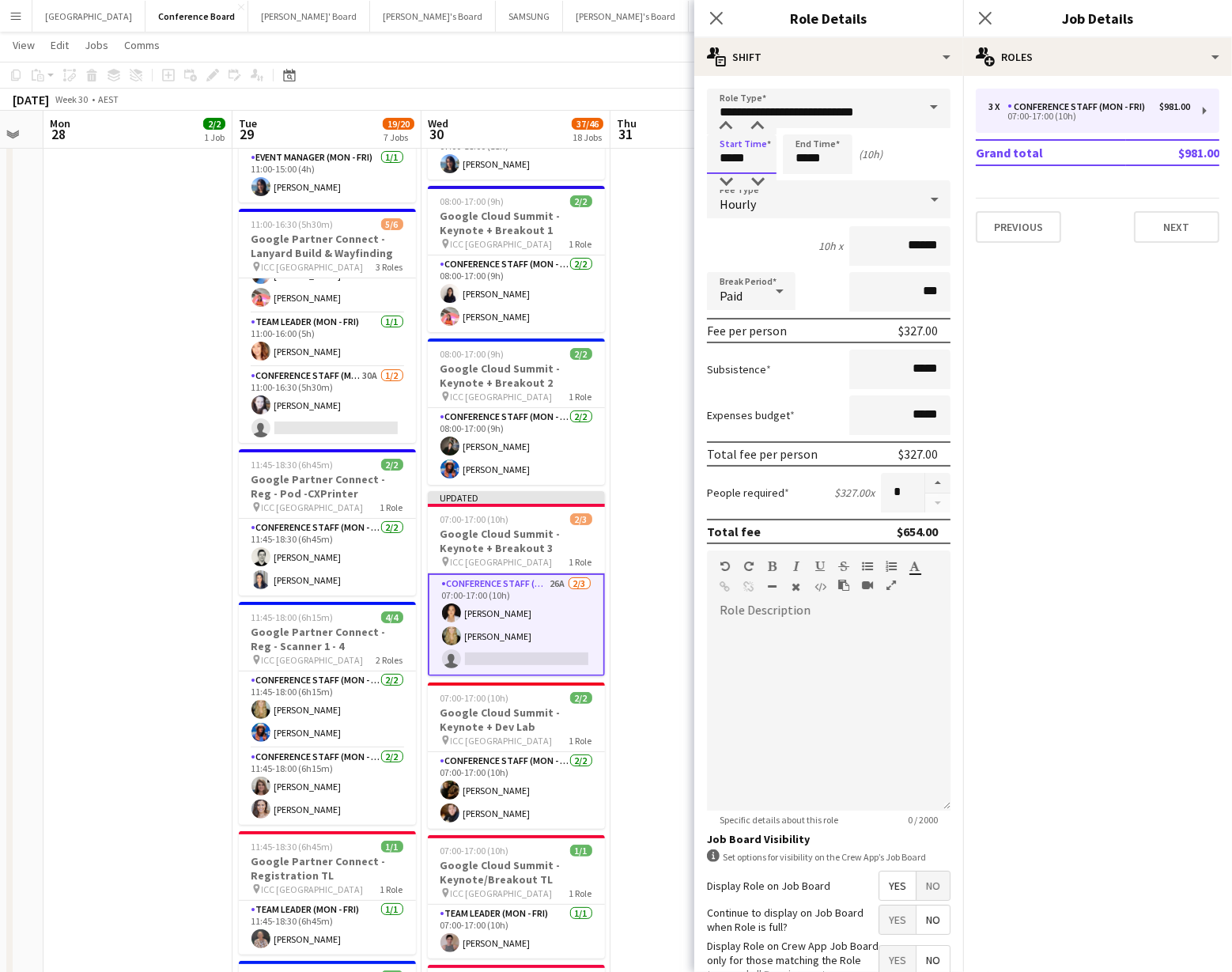 click on "*****" at bounding box center [742, 154] 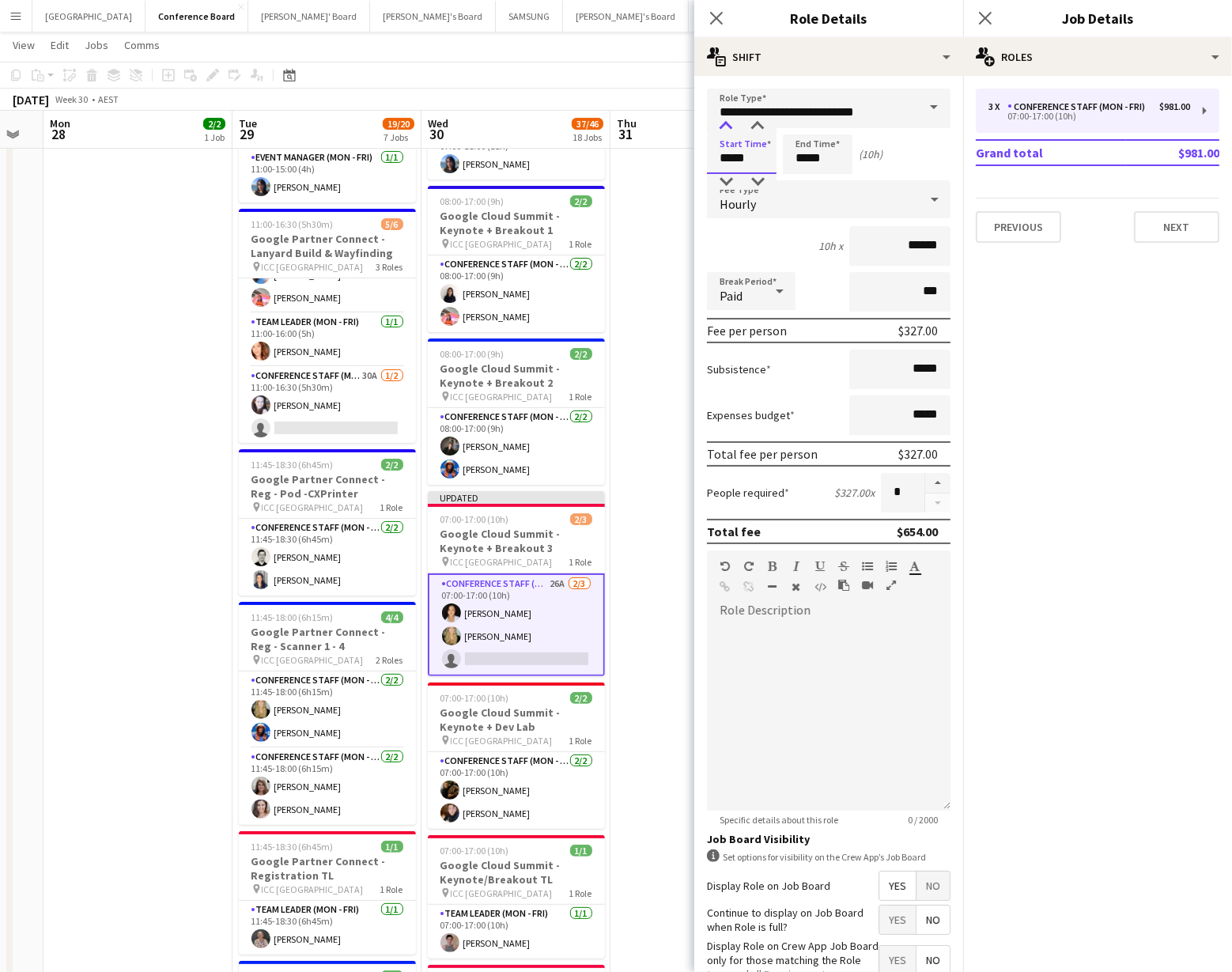 type on "*****" 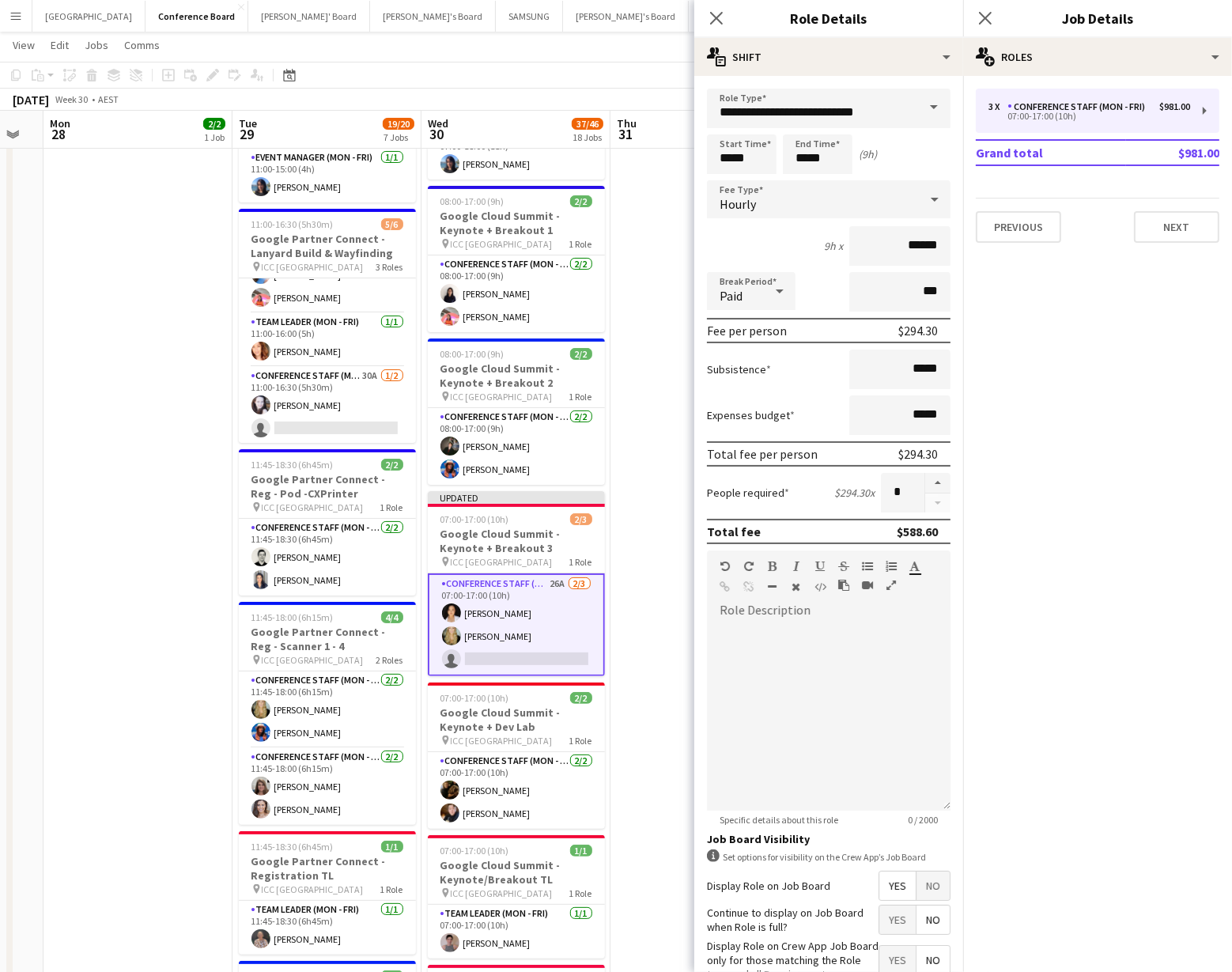 click on "[DATE]   Week 30
•   AEST   Publish 1 job   Revert 1 job" 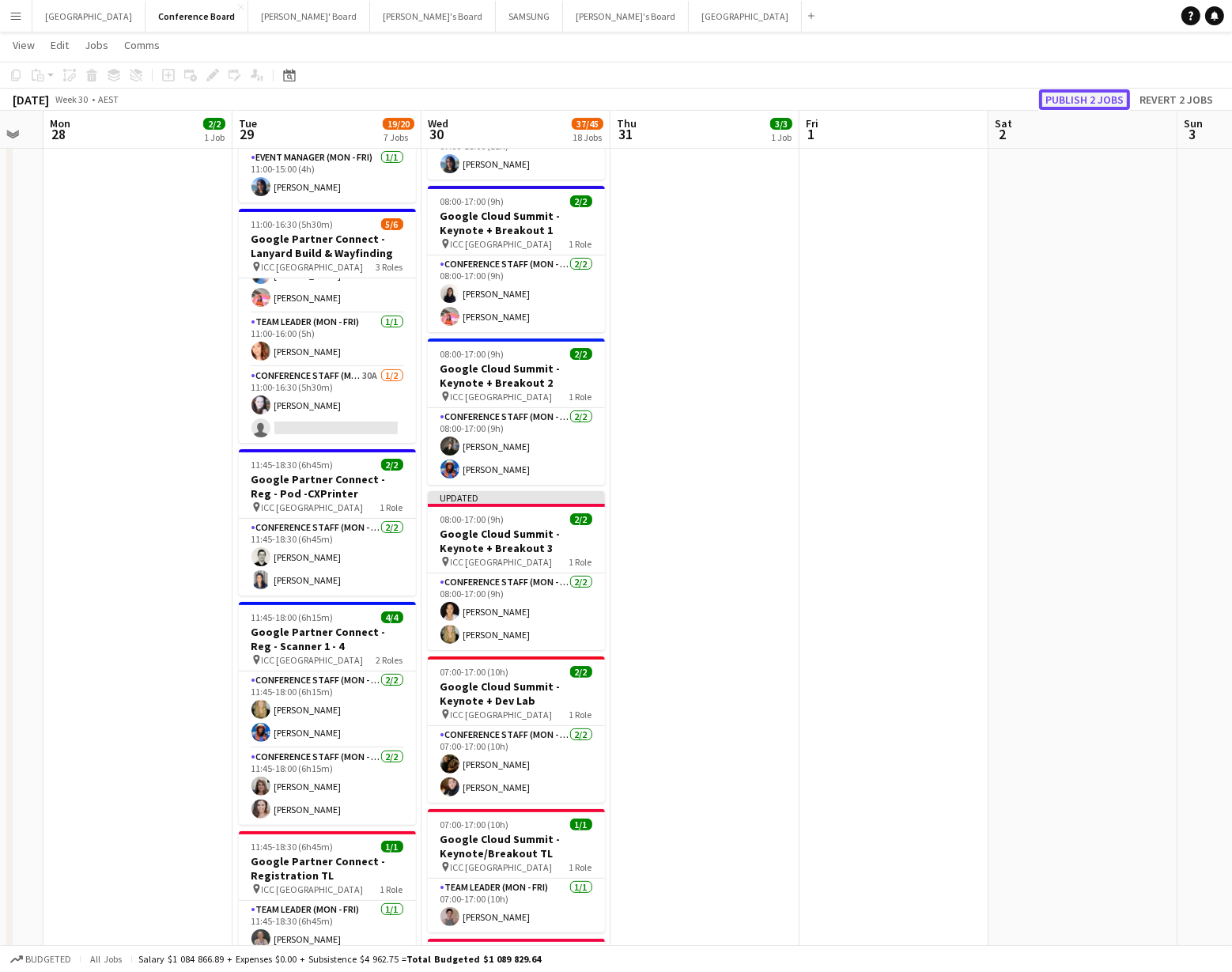click on "Publish 2 jobs" 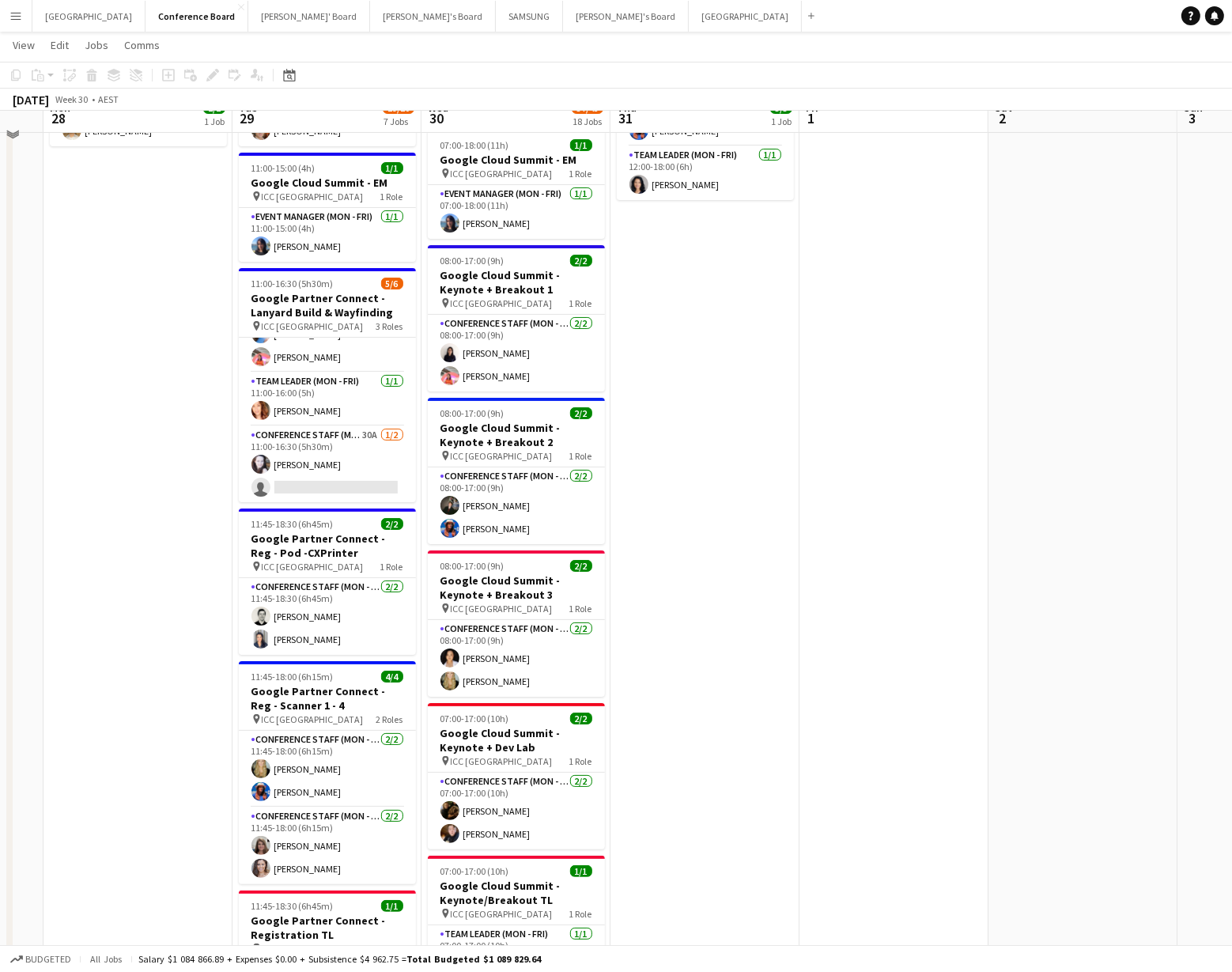 scroll, scrollTop: 164, scrollLeft: 0, axis: vertical 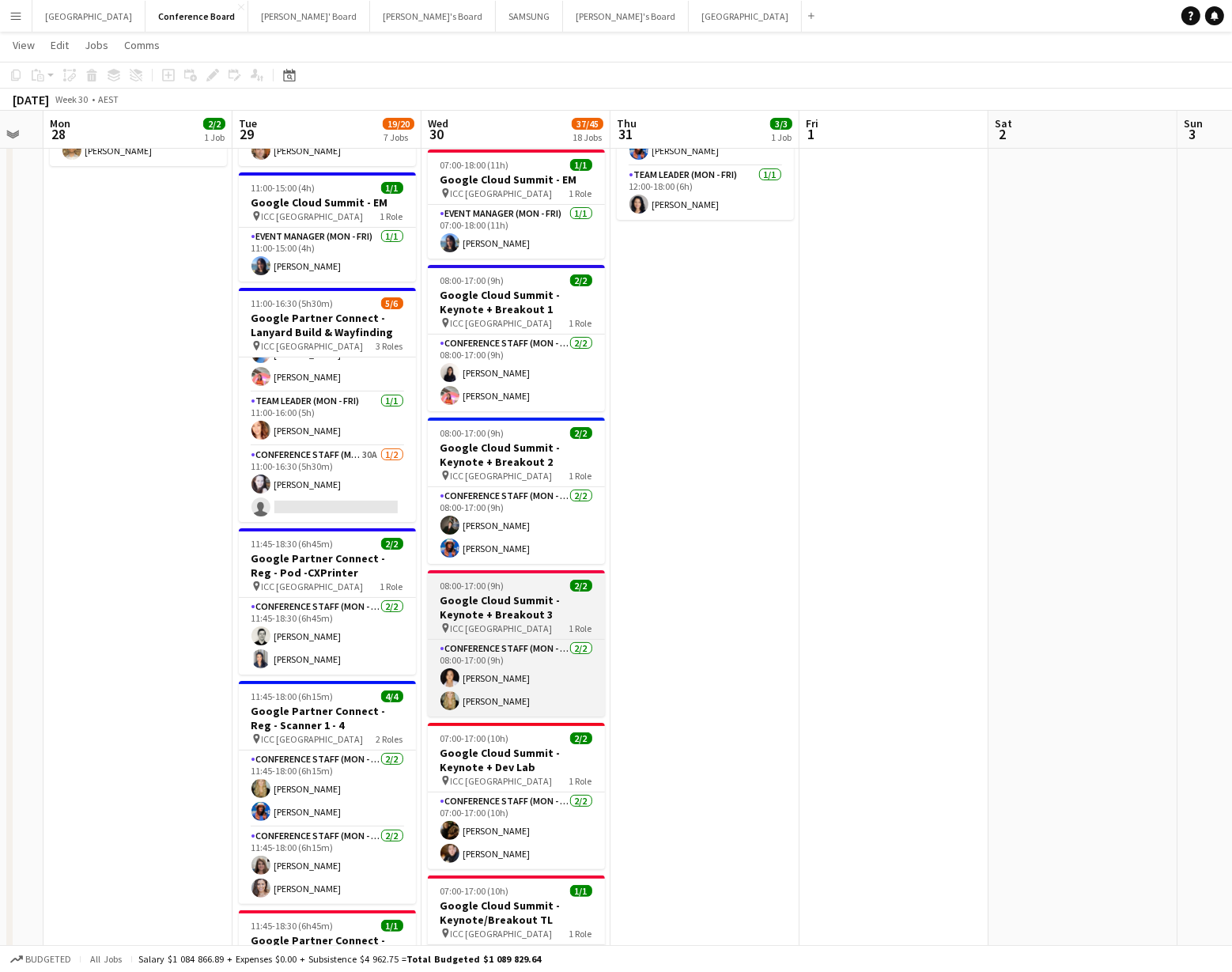 click on "Google Cloud Summit - Keynote + Breakout 3" at bounding box center (516, 607) 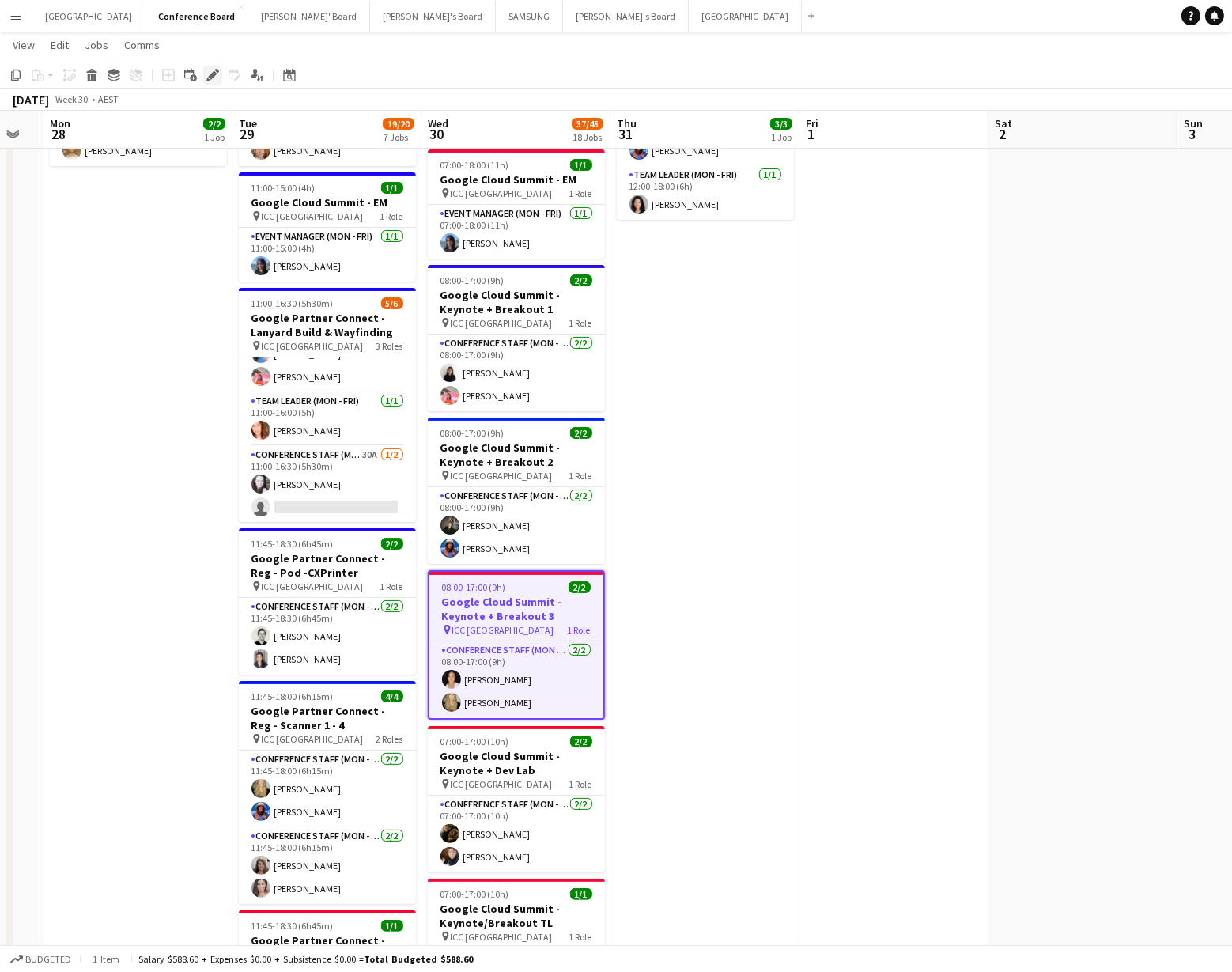 click 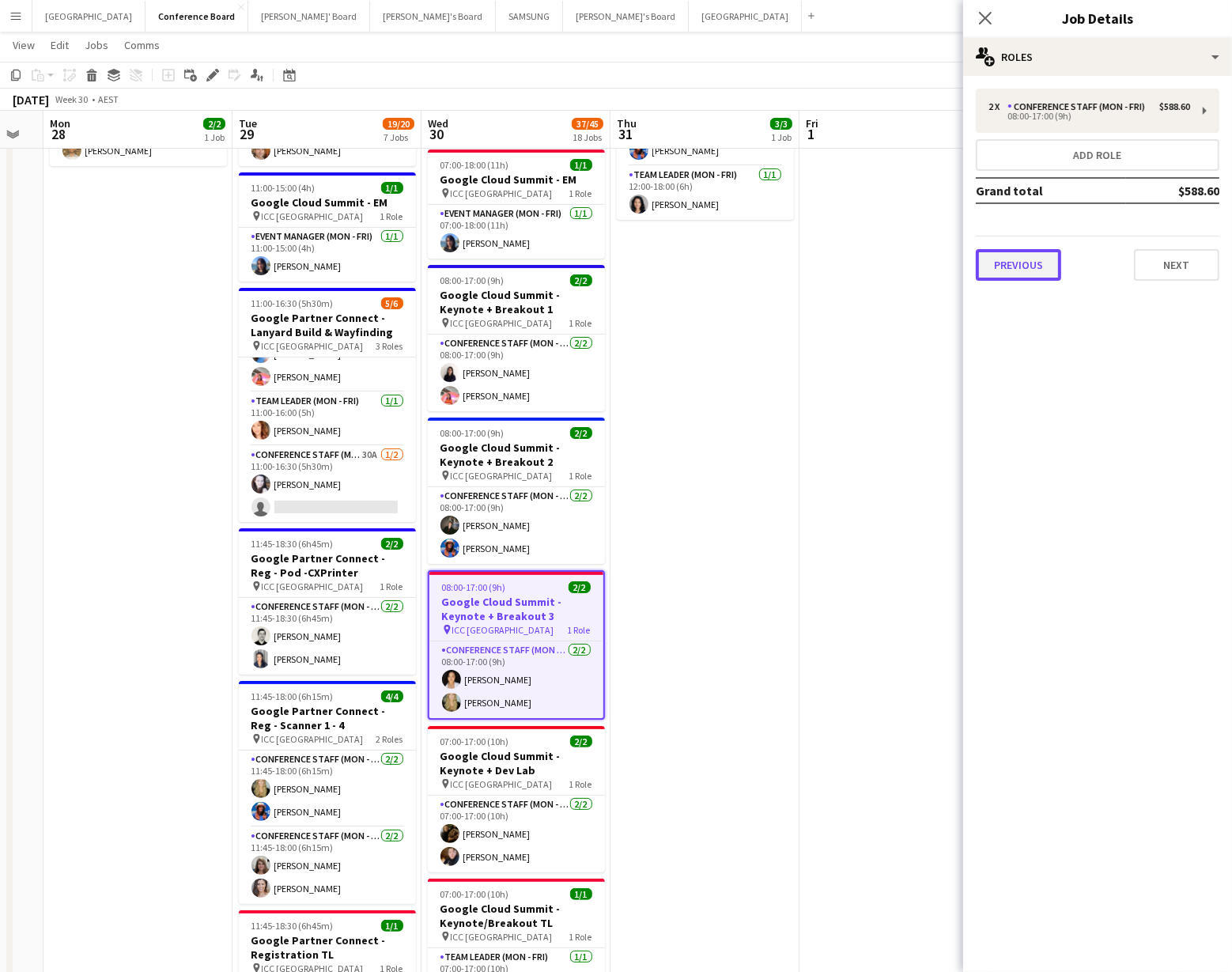 click on "Previous" at bounding box center [1018, 265] 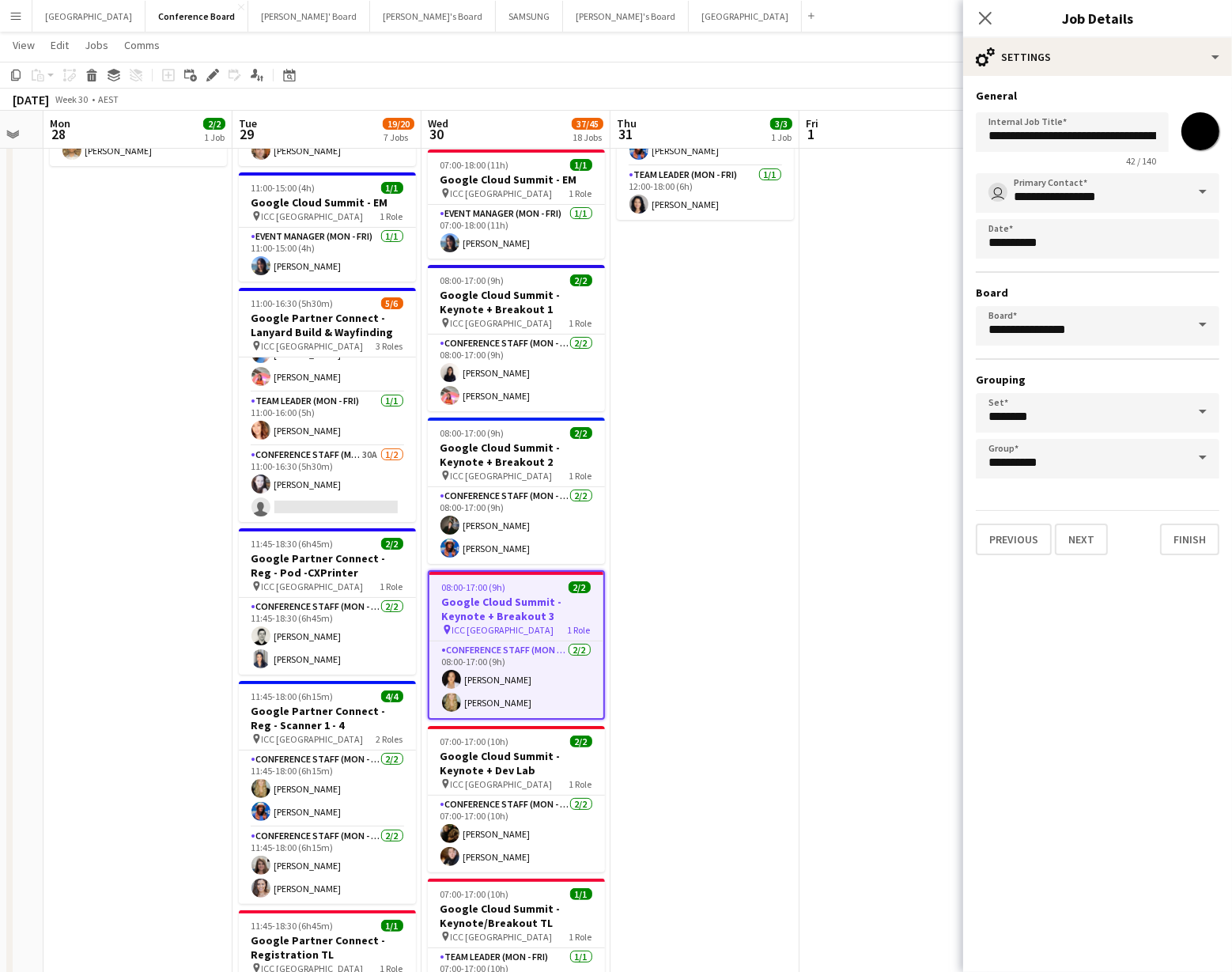 click on "*******" at bounding box center [1200, 131] 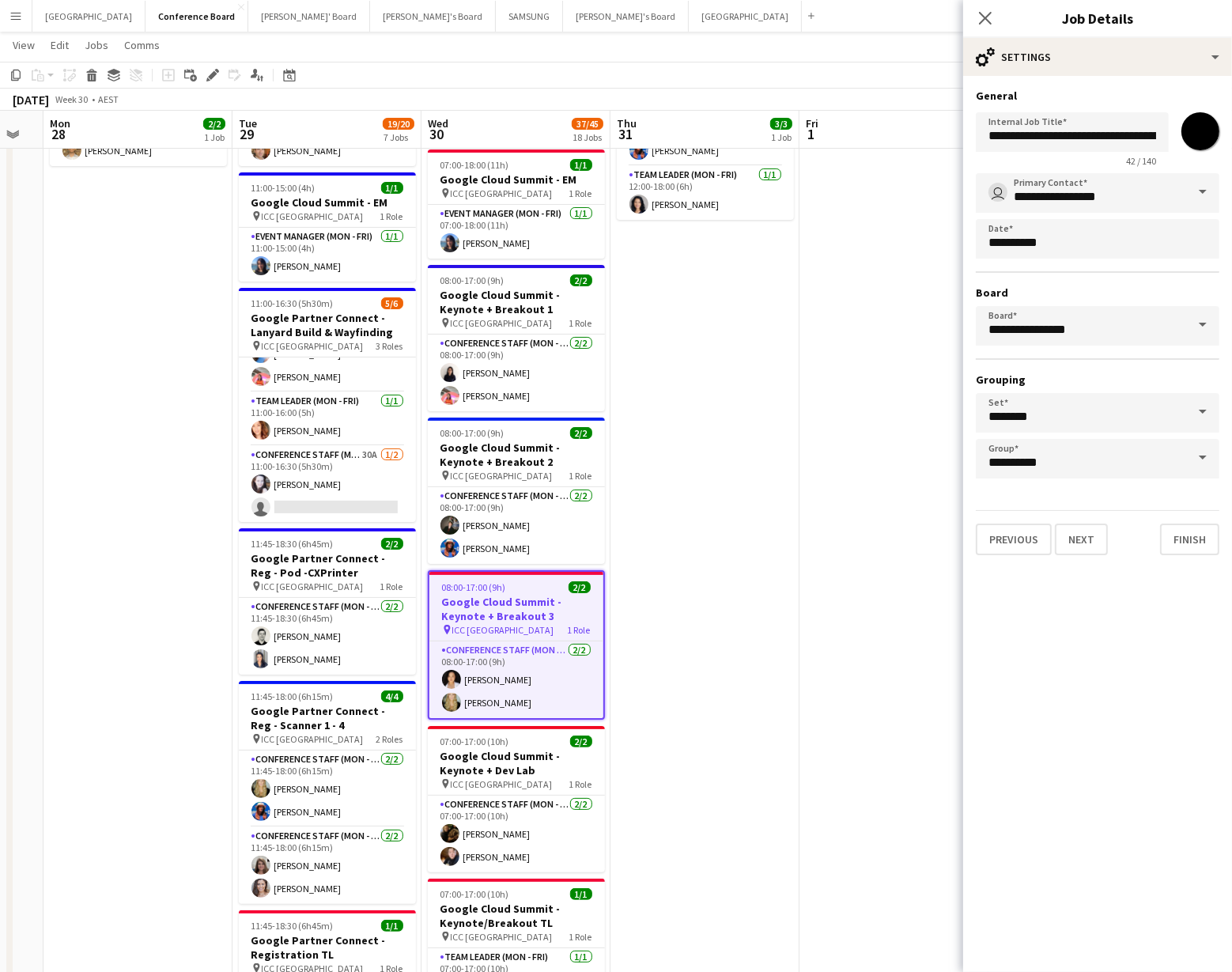 type on "*******" 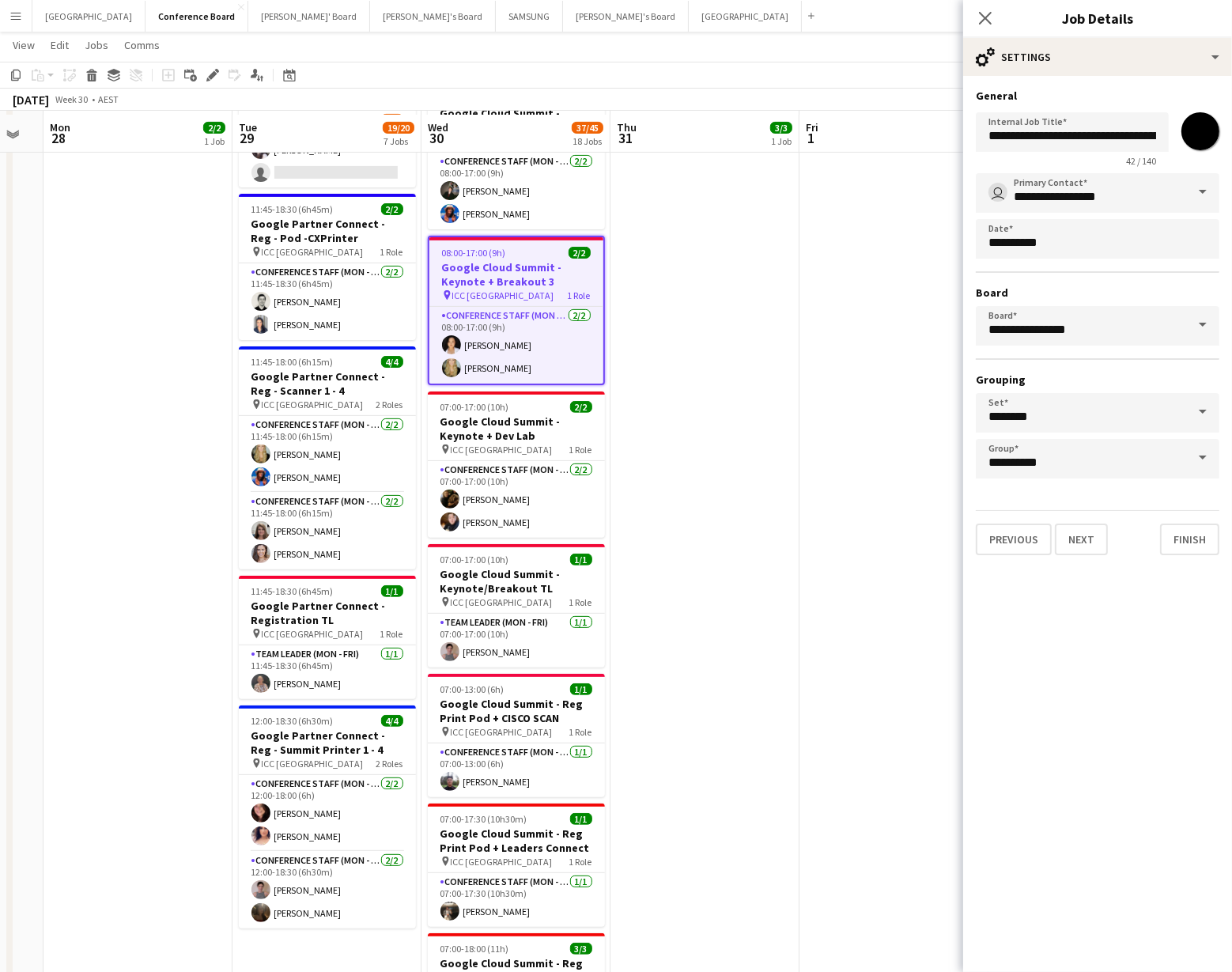 scroll, scrollTop: 467, scrollLeft: 0, axis: vertical 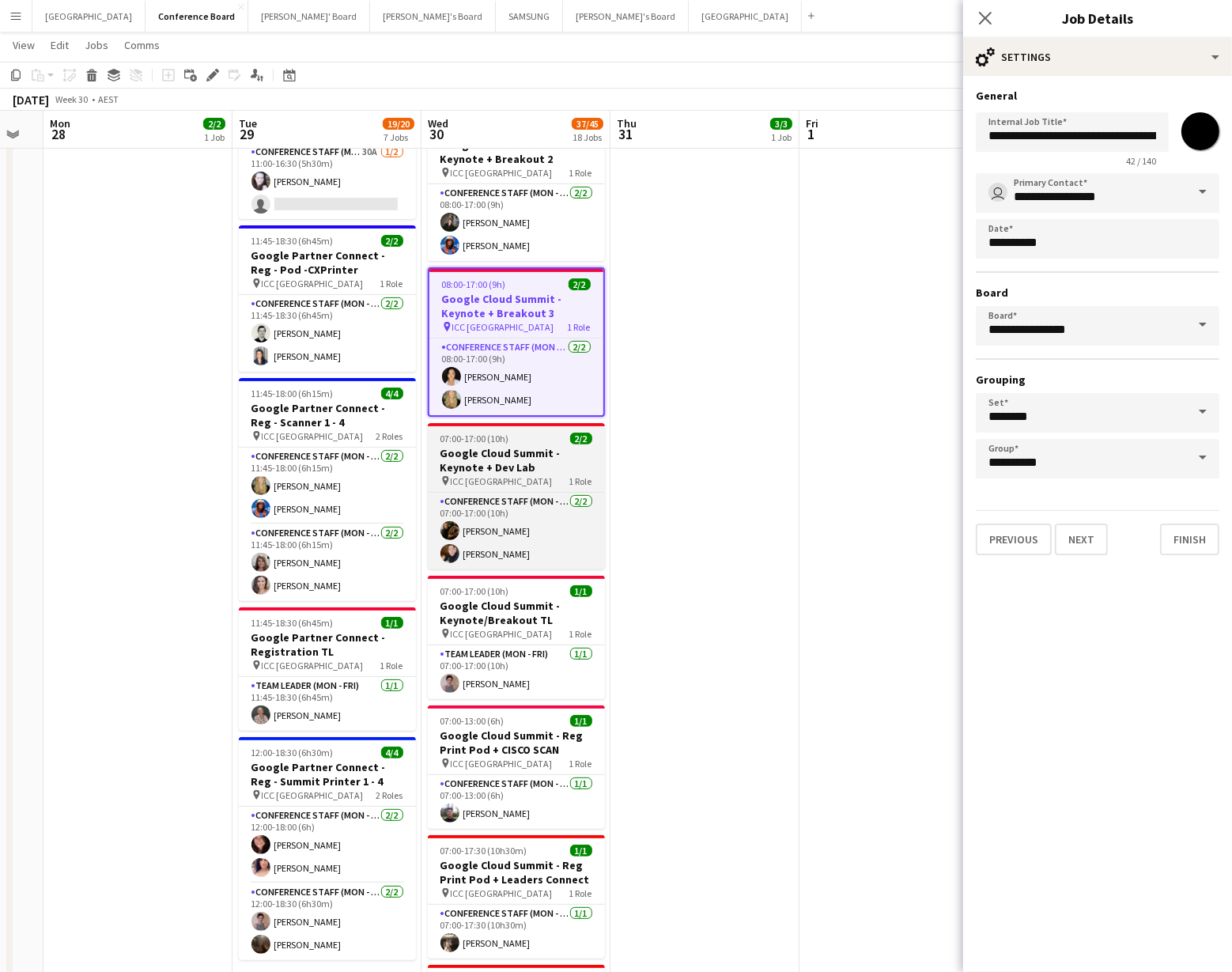 click on "pin
ICC Sydney   1 Role" at bounding box center [516, 481] 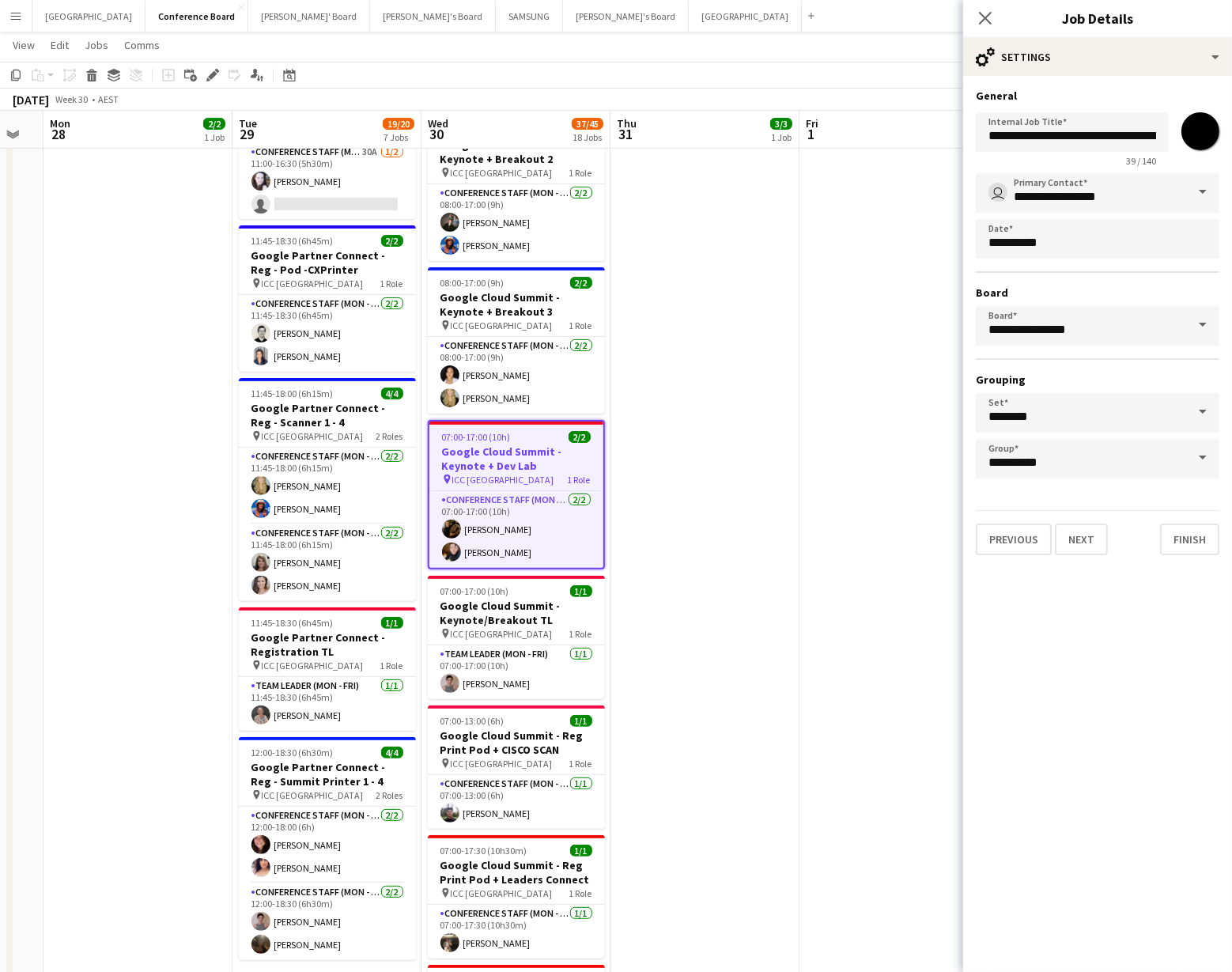 click on "*******" at bounding box center [1200, 131] 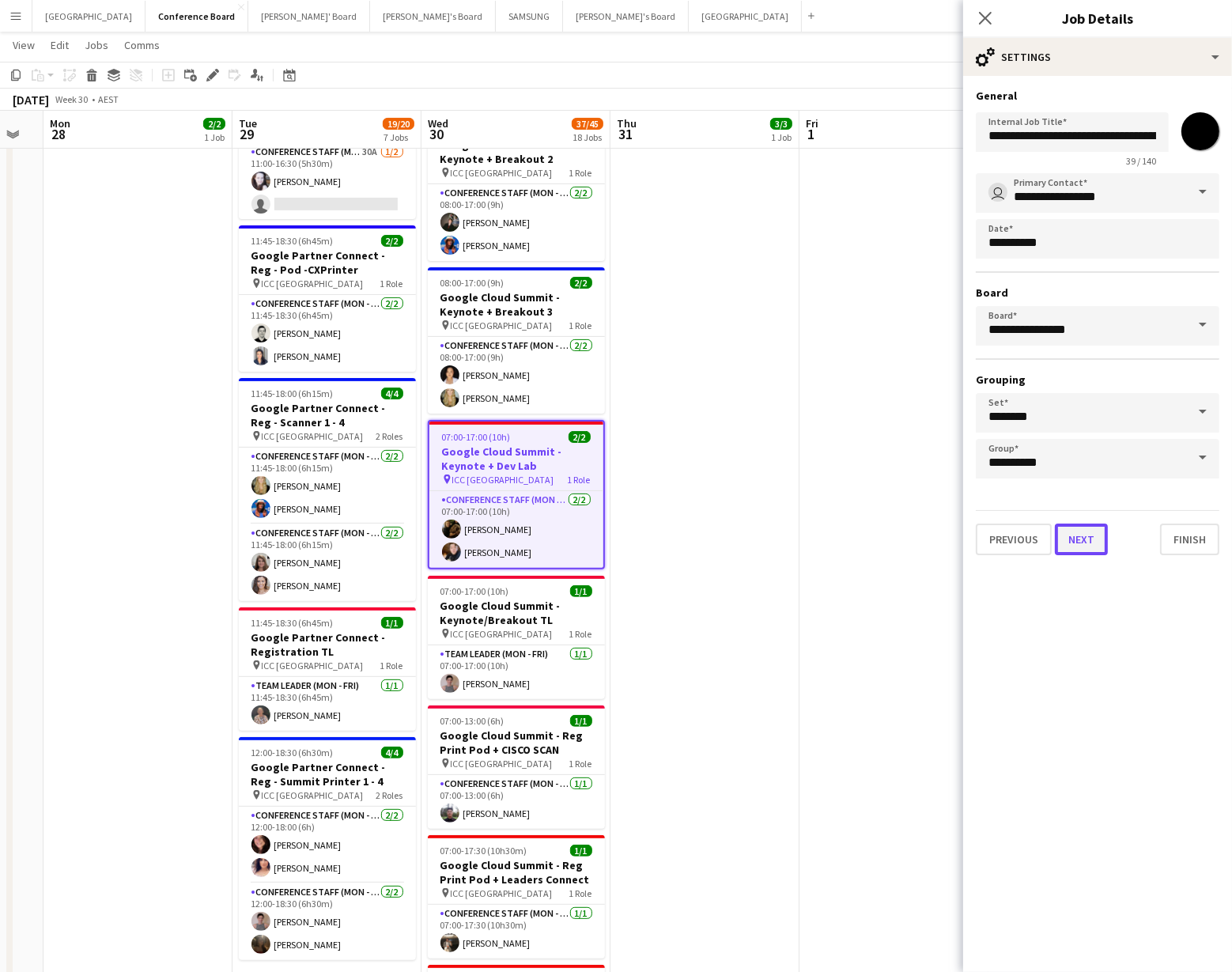 type on "*******" 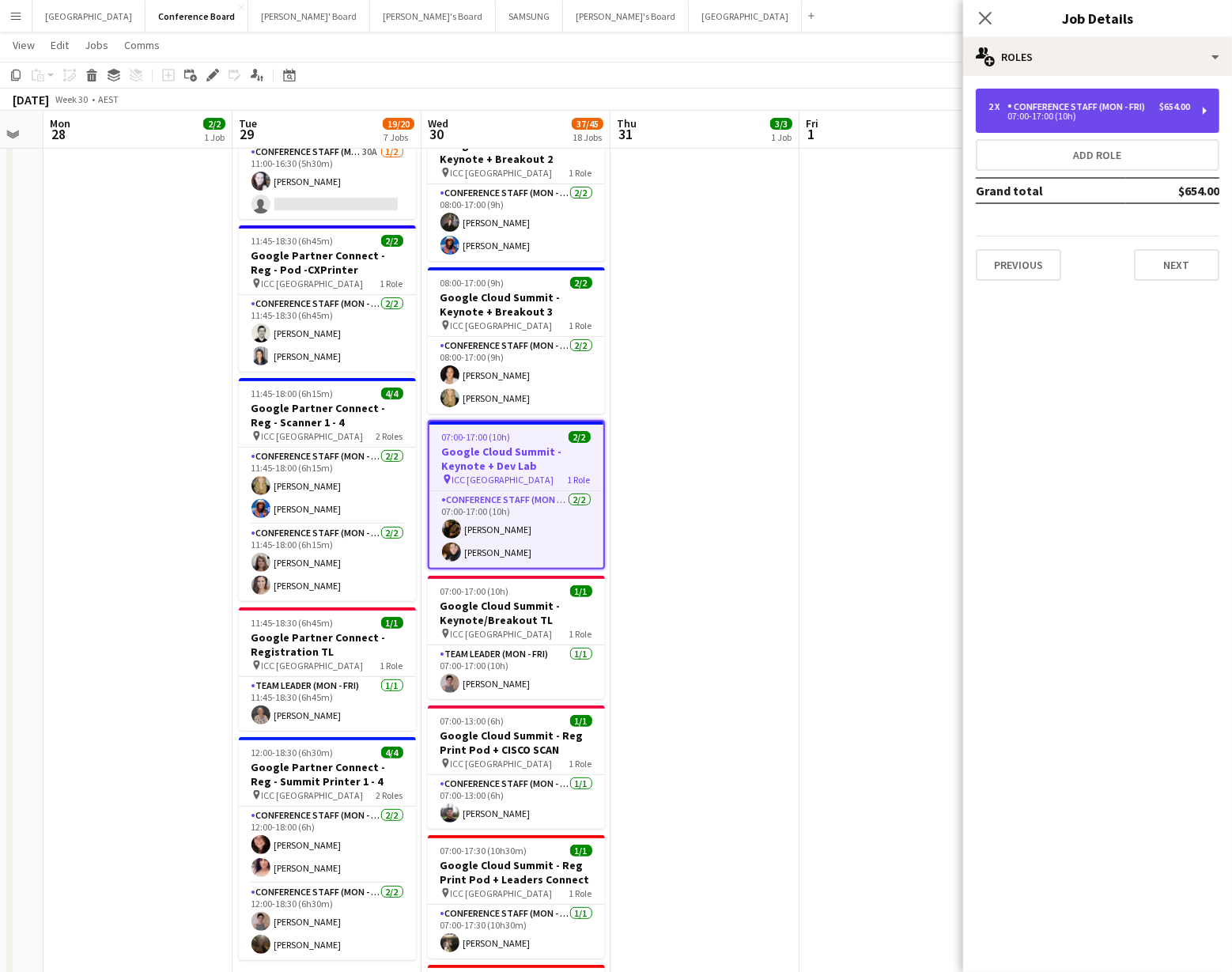 click on "07:00-17:00 (10h)" at bounding box center (1089, 116) 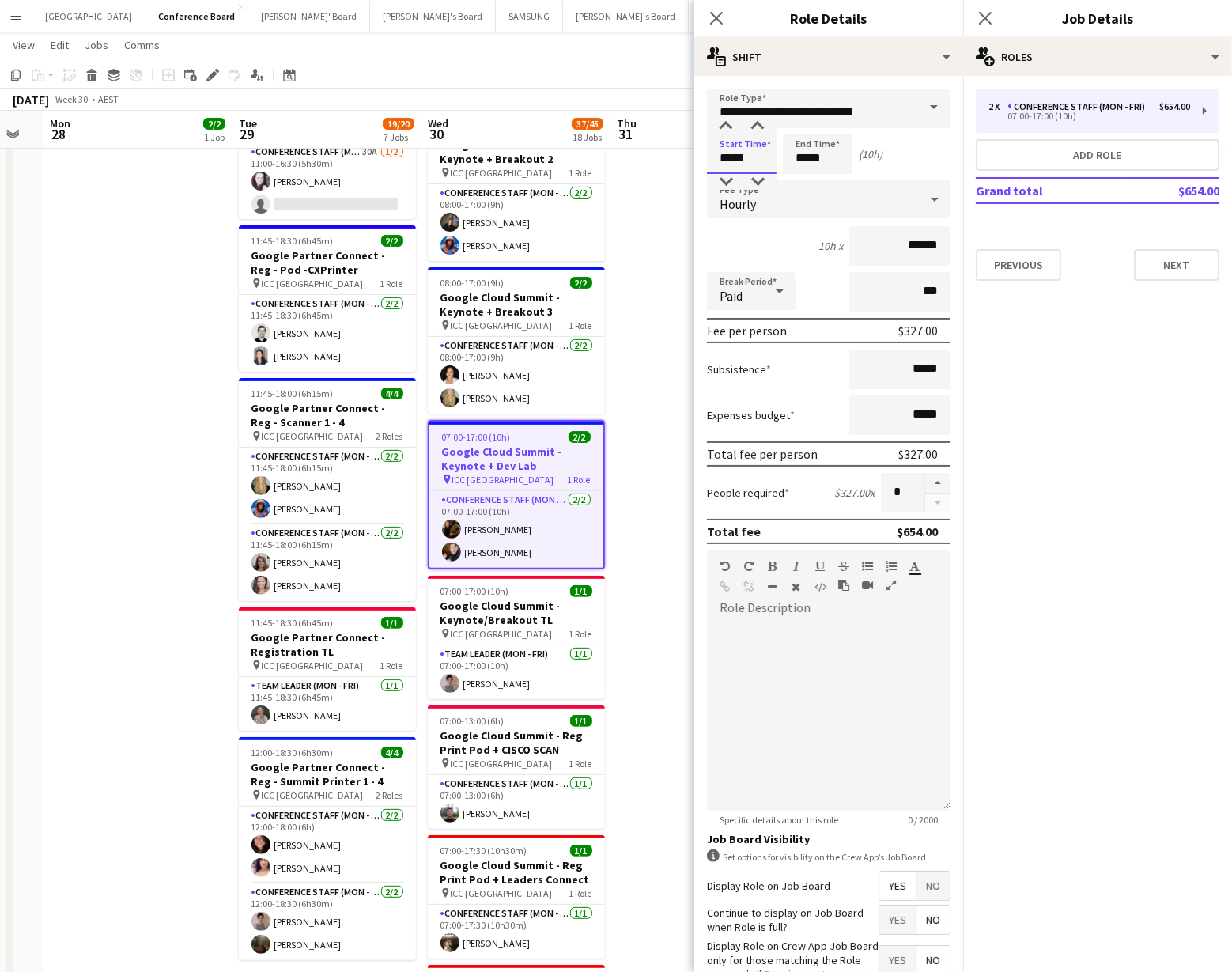 click on "*****" at bounding box center (742, 154) 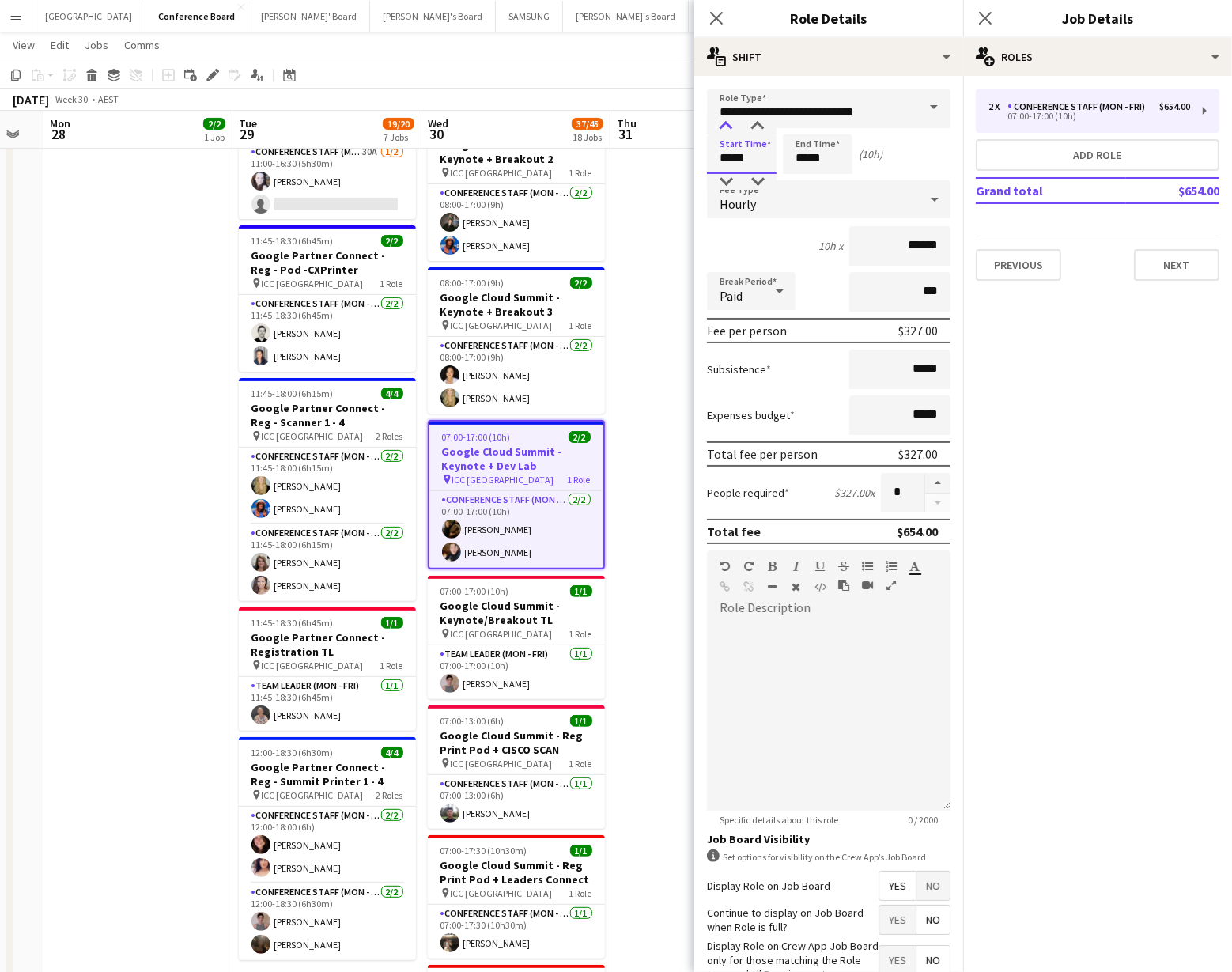 type on "*****" 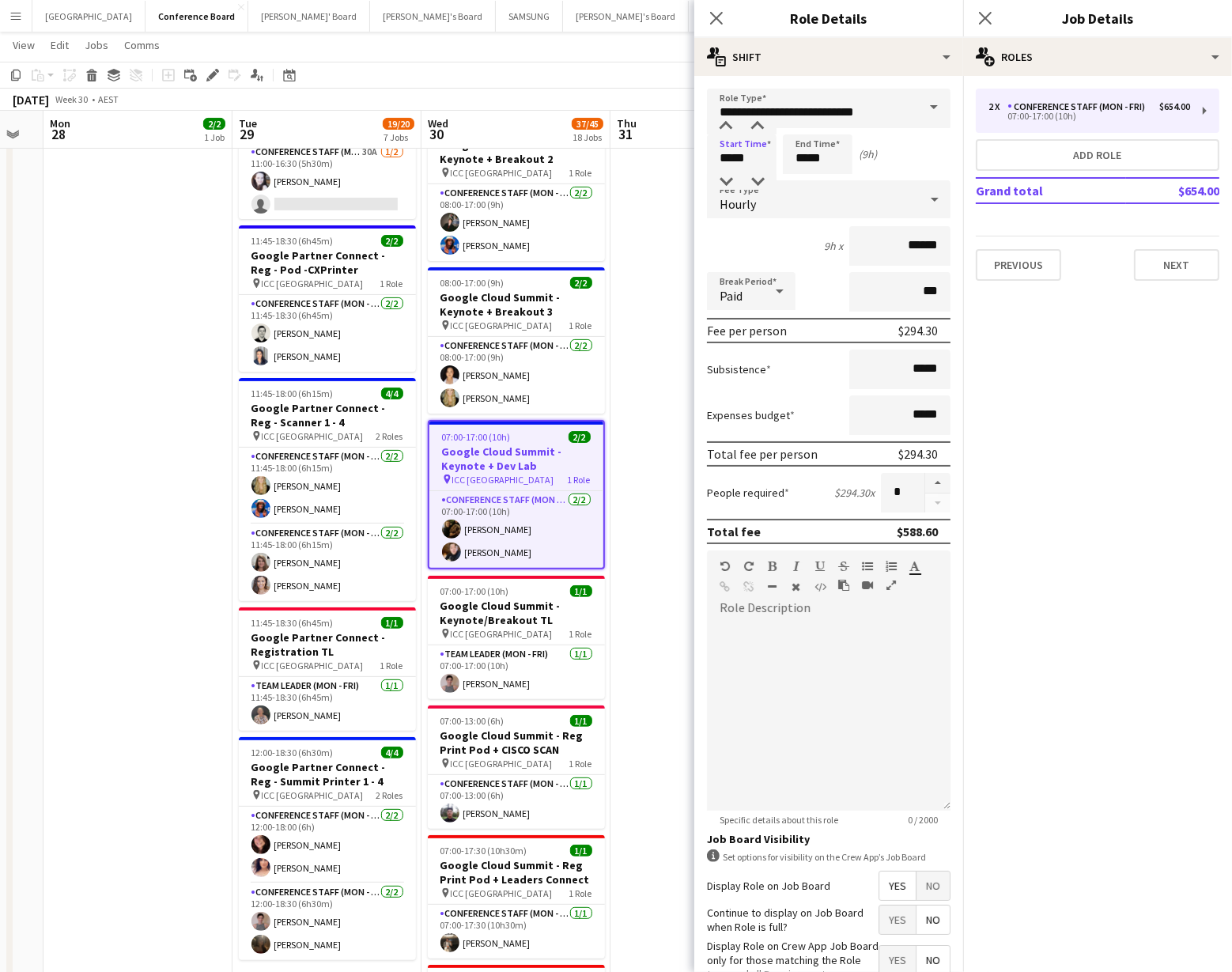 click on "12:00-18:00 (6h)    3/3   News Australia - All Screens for All [DEMOGRAPHIC_DATA]
pin
ILUMINA - Sydney   2 Roles   Conference Staff (Mon - Fri)   [DATE]   12:00-18:00 (6h)
[PERSON_NAME] [PERSON_NAME]  Team Leader (Mon - Fri)   [DATE]   12:00-18:00 (6h)
[PERSON_NAME]" at bounding box center (705, 1627) 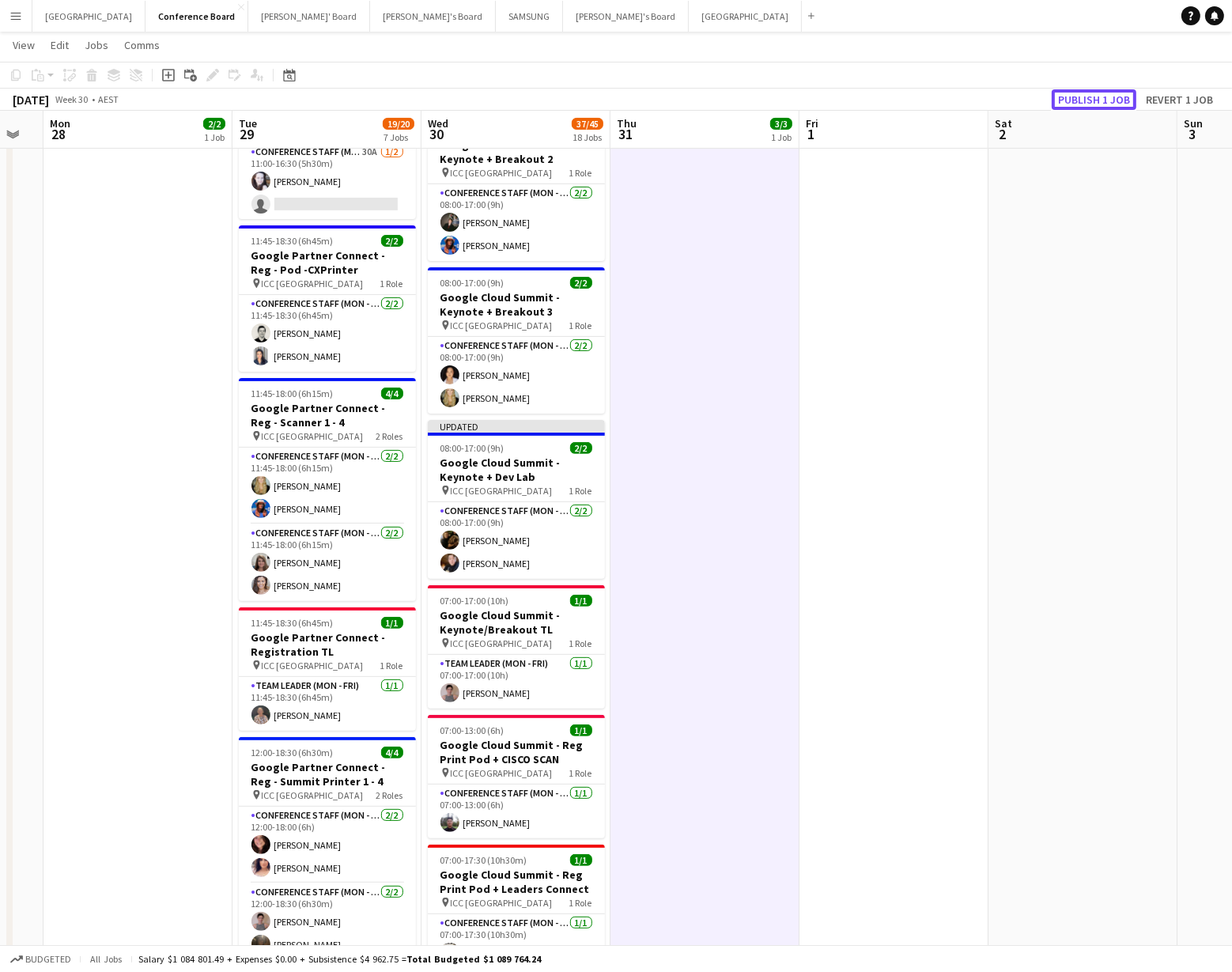 click on "Publish 1 job" 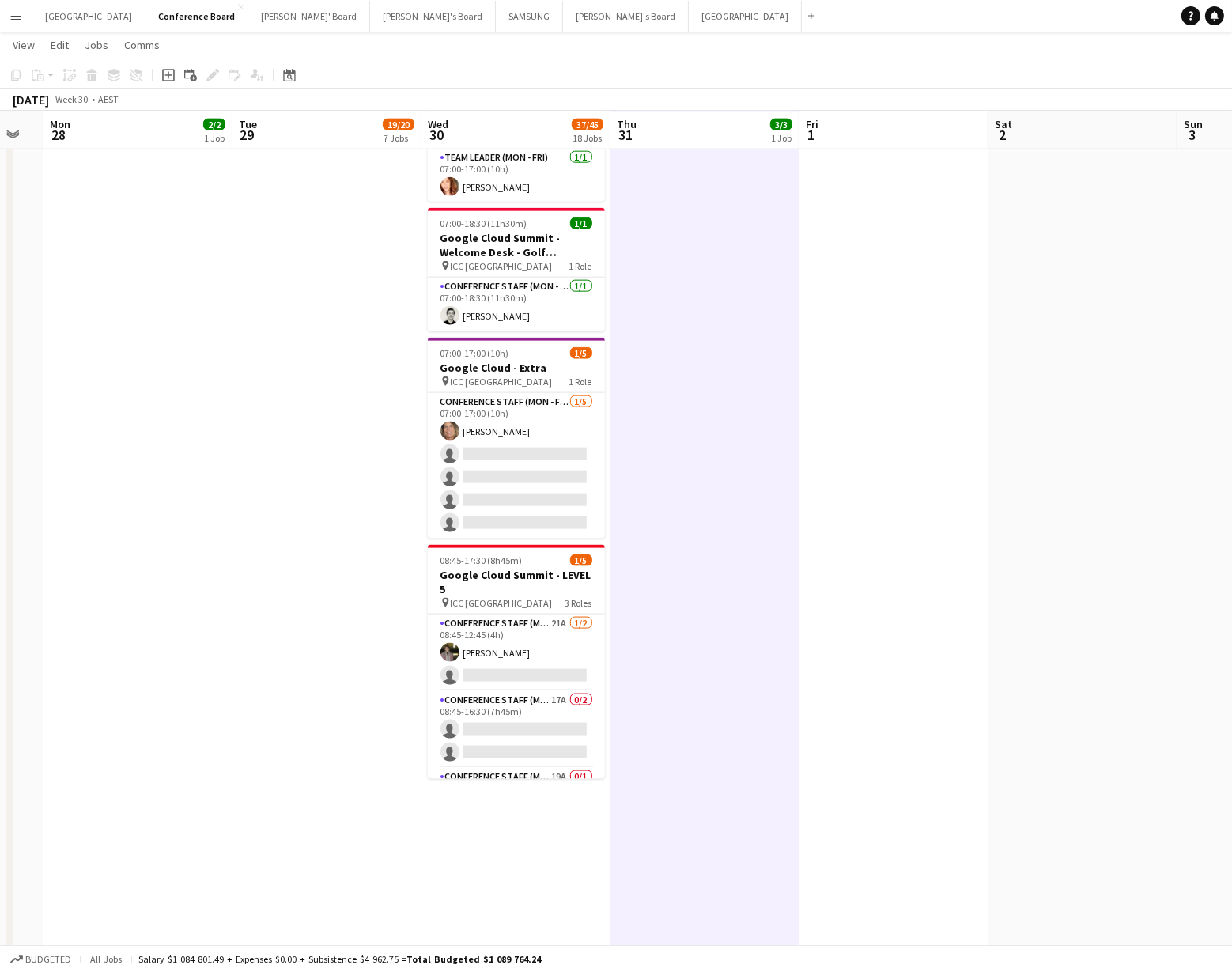 scroll, scrollTop: 2205, scrollLeft: 0, axis: vertical 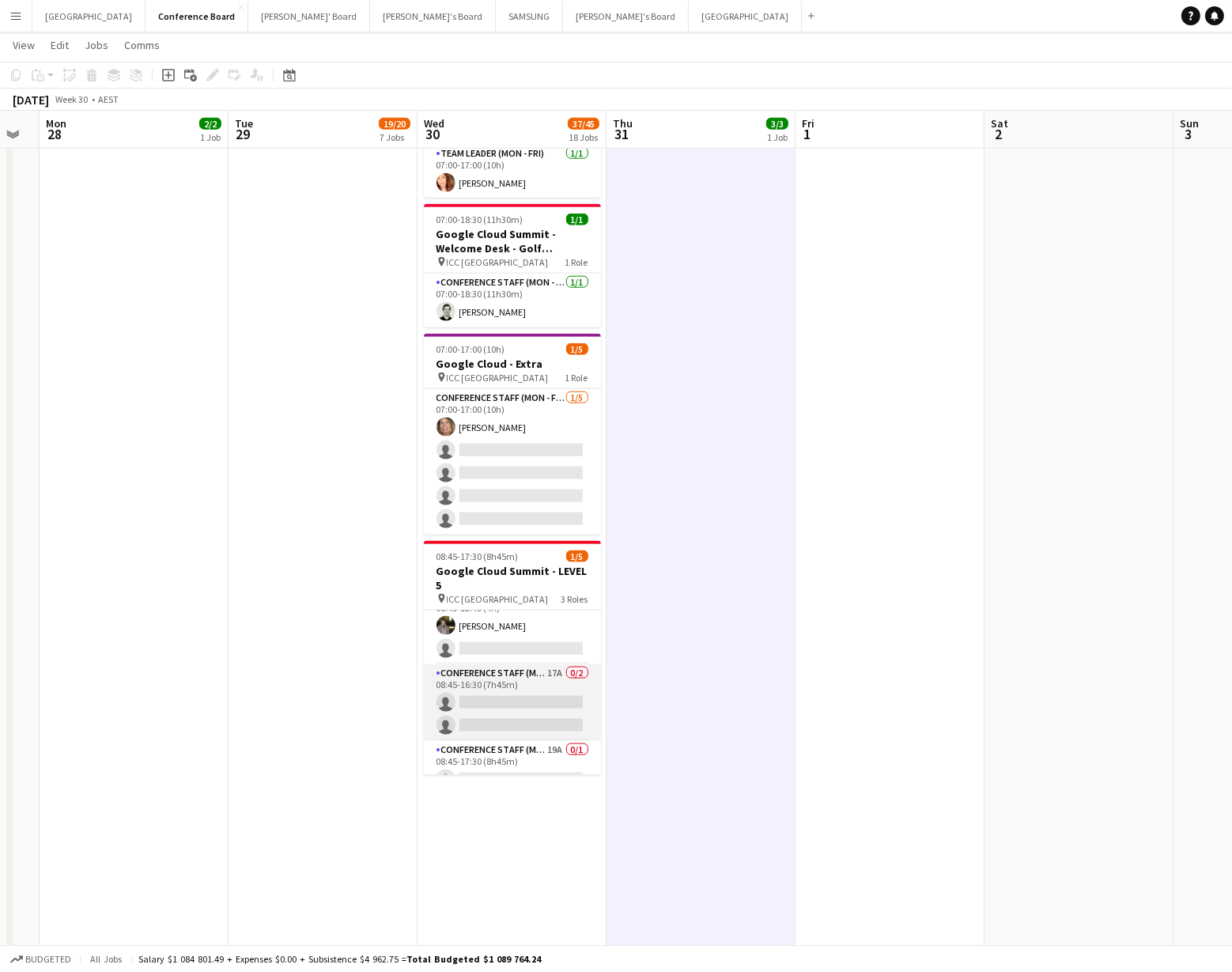 click on "Conference Staff (Mon - Fri)   17A   0/2   08:45-16:30 (7h45m)
single-neutral-actions
single-neutral-actions" at bounding box center [512, 702] 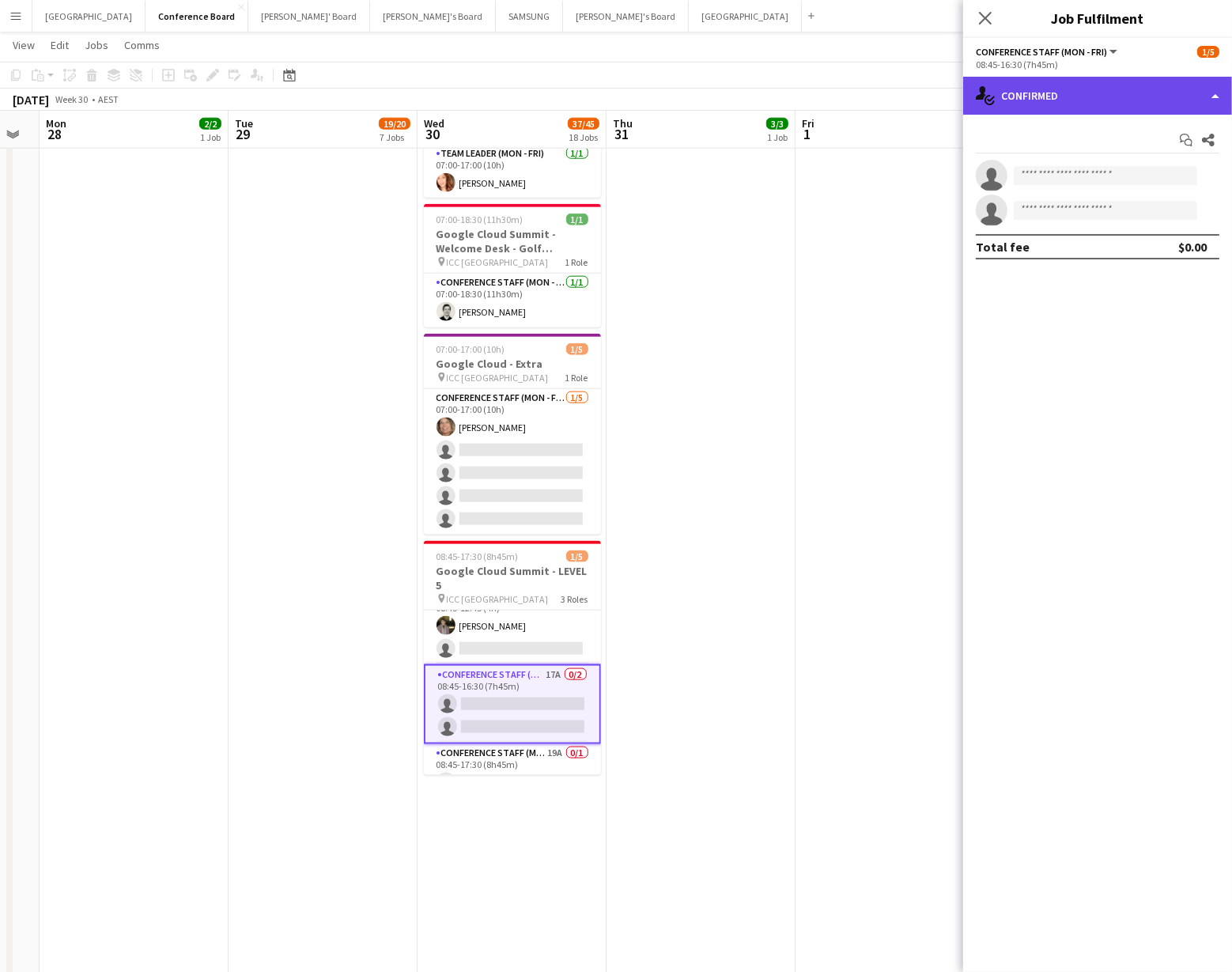 click on "single-neutral-actions-check-2
Confirmed" 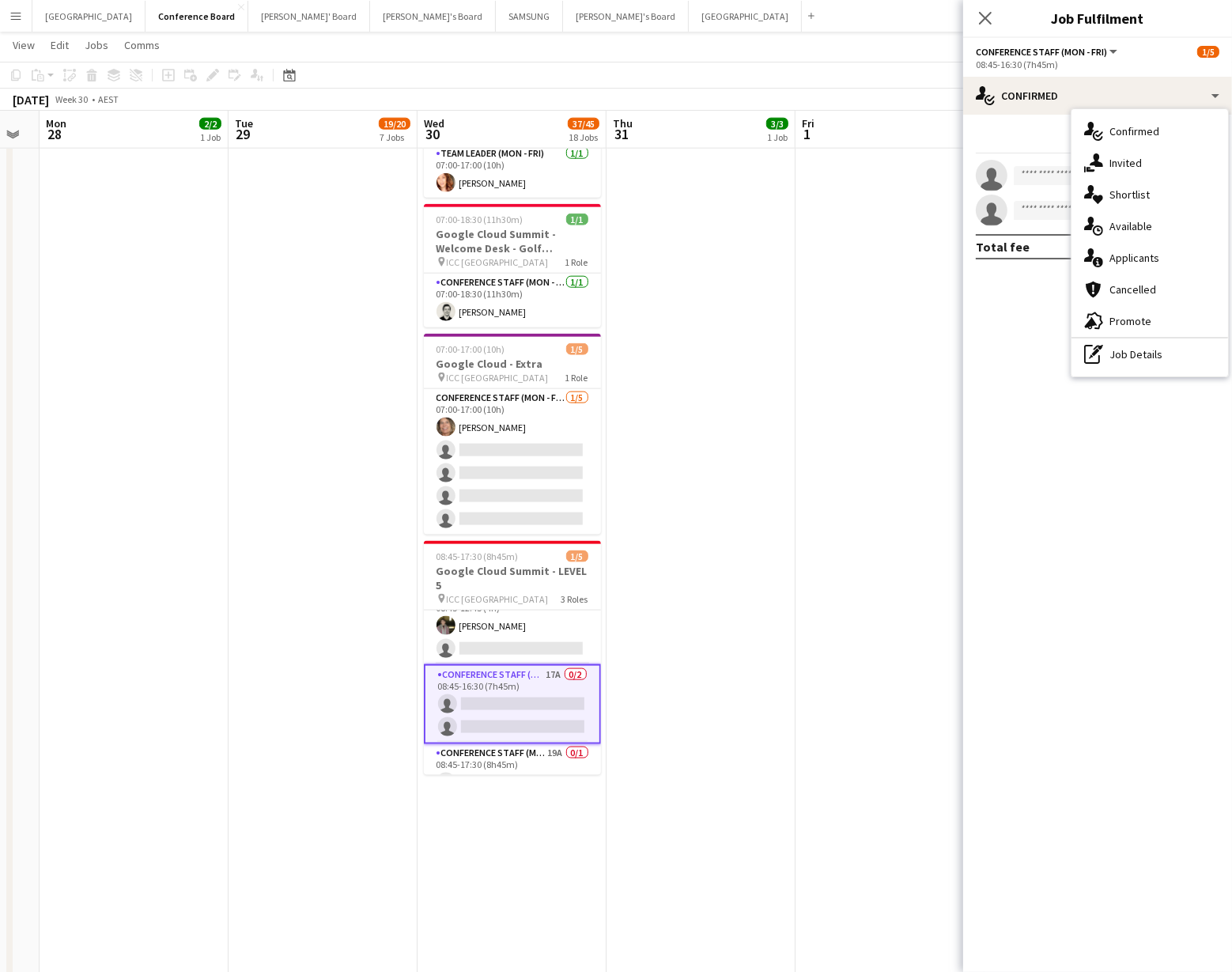drag, startPoint x: 1200, startPoint y: 353, endPoint x: 1150, endPoint y: 320, distance: 59.90826 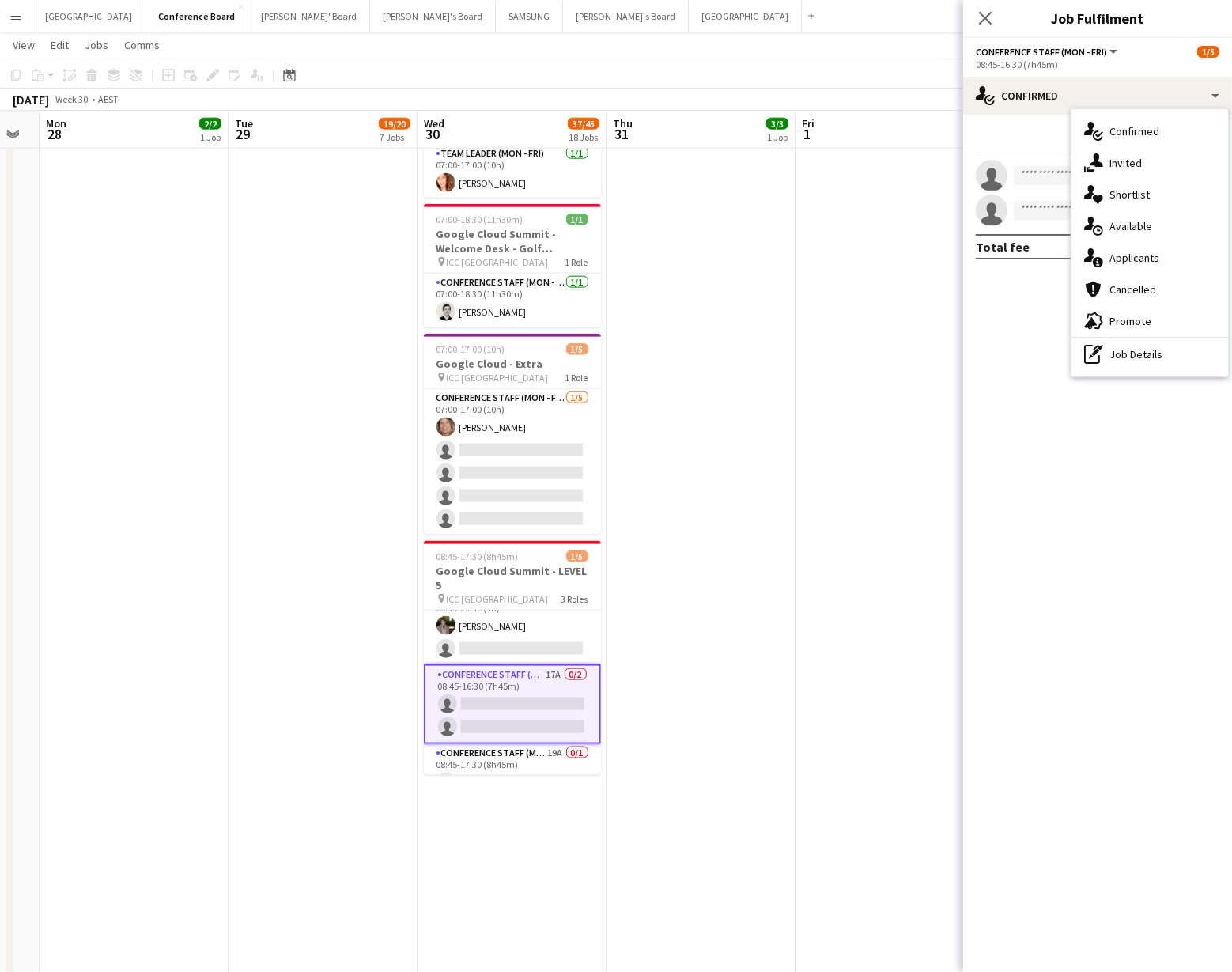 click on "pen-write
Job Details" at bounding box center (1150, 354) 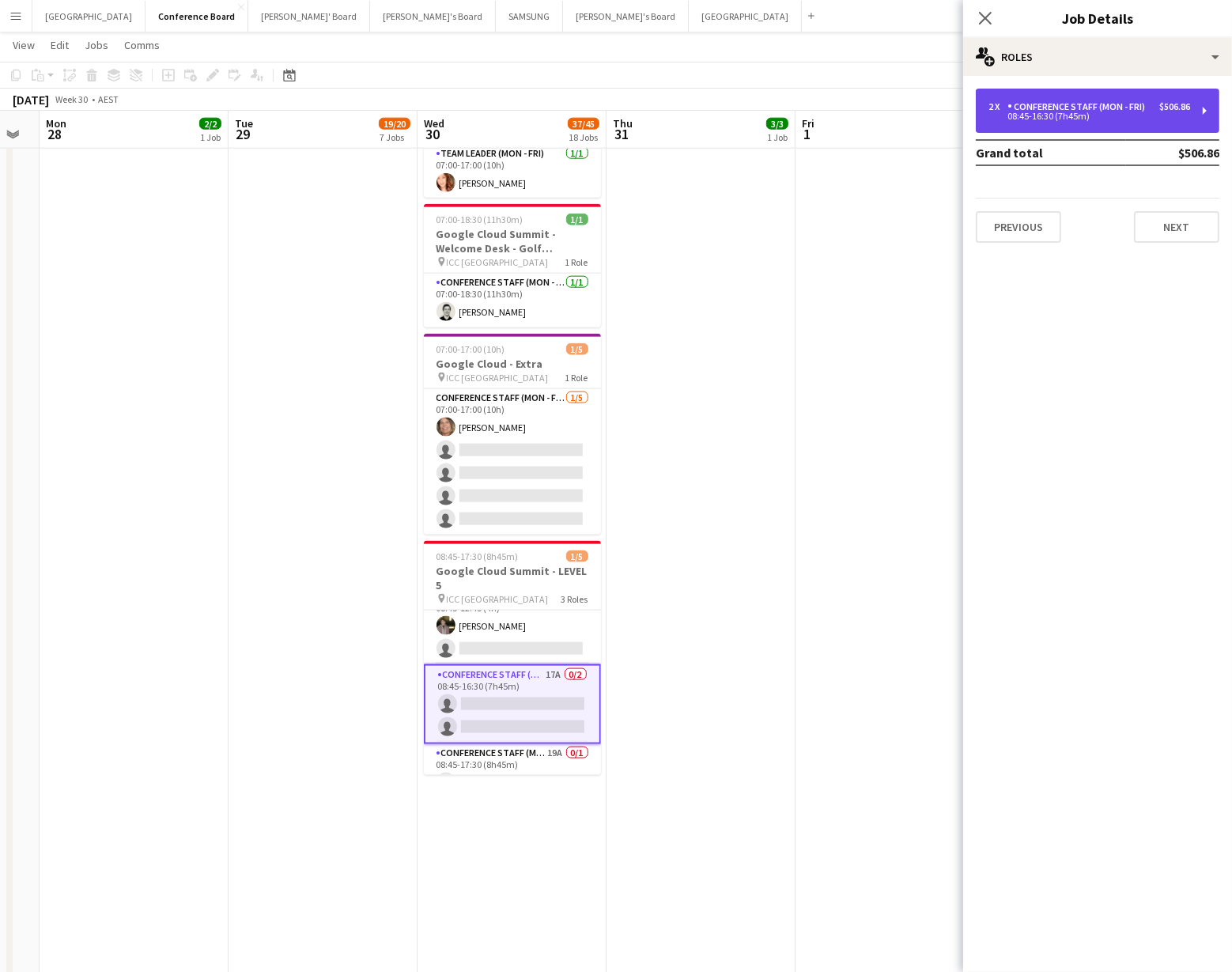 click on "Conference Staff (Mon - Fri)" at bounding box center (1079, 107) 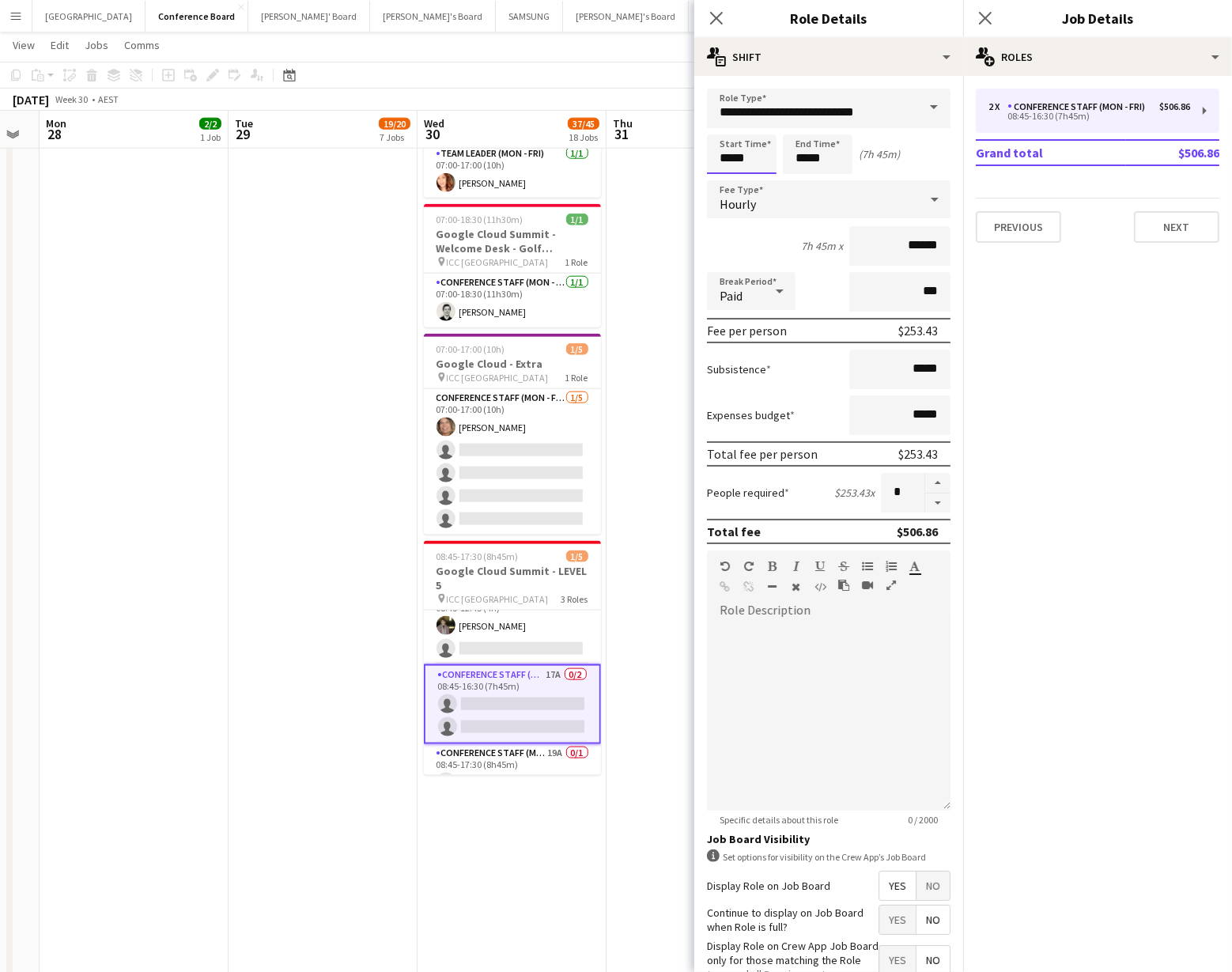 click on "*****" at bounding box center (742, 154) 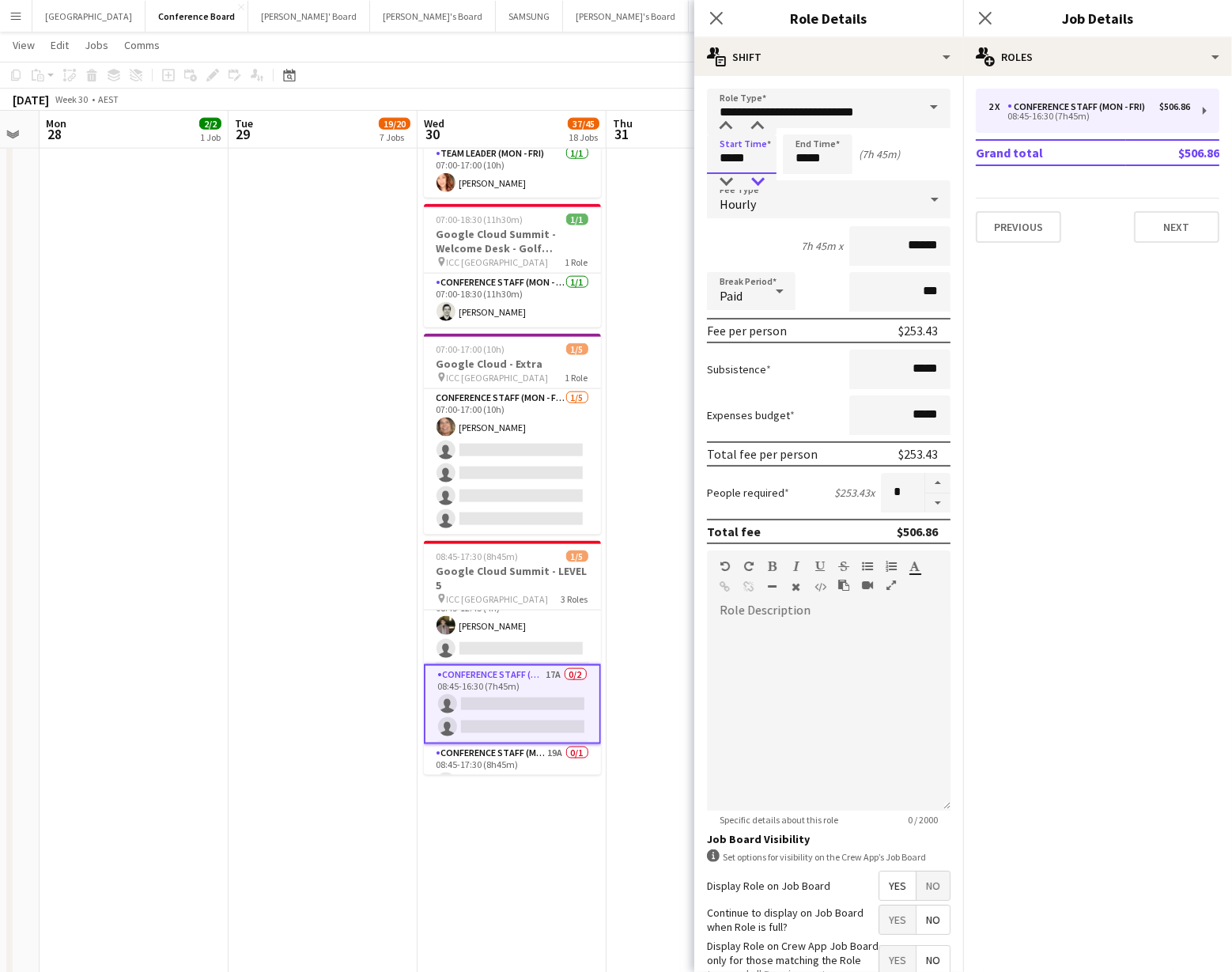 type on "*****" 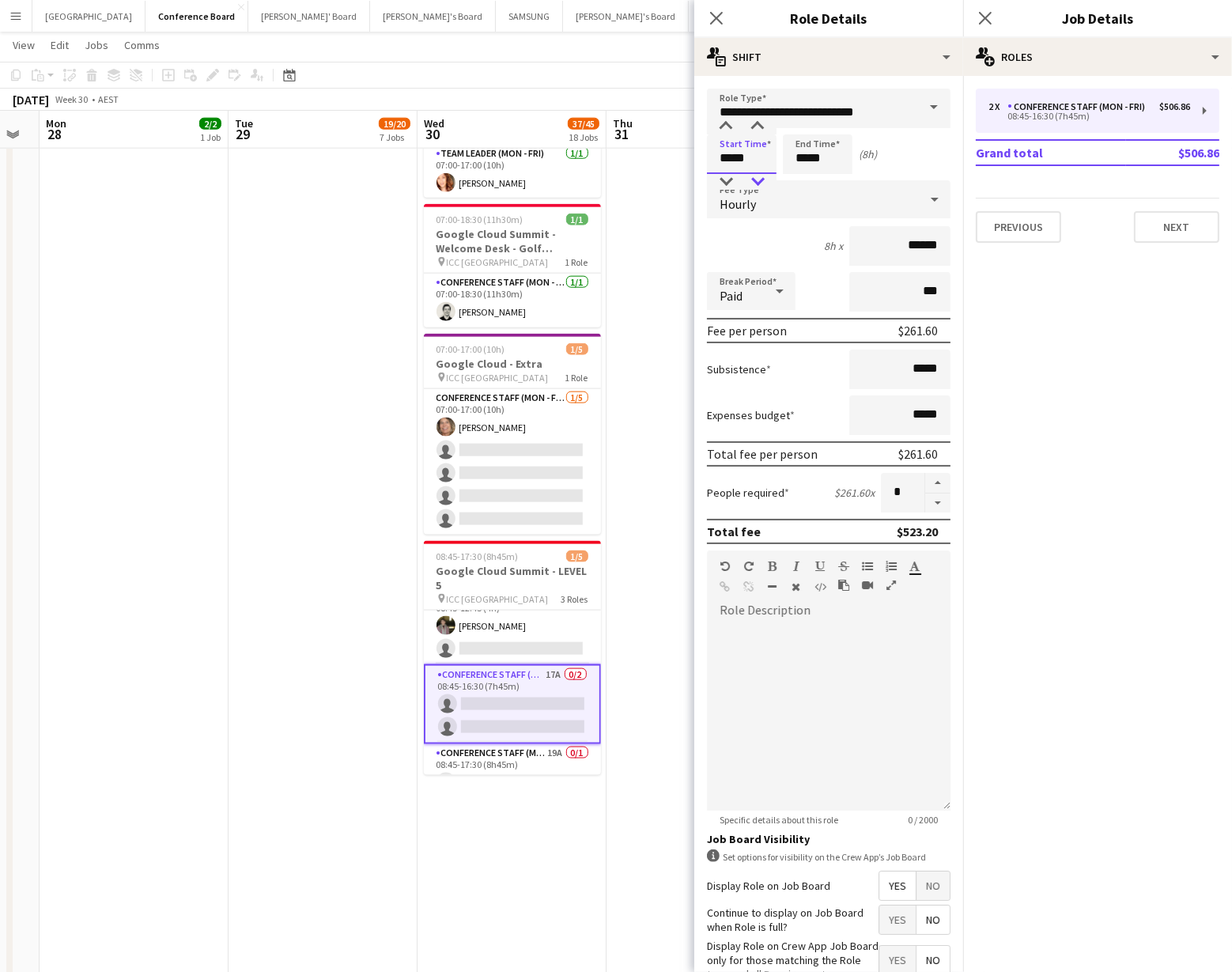click at bounding box center (758, 182) 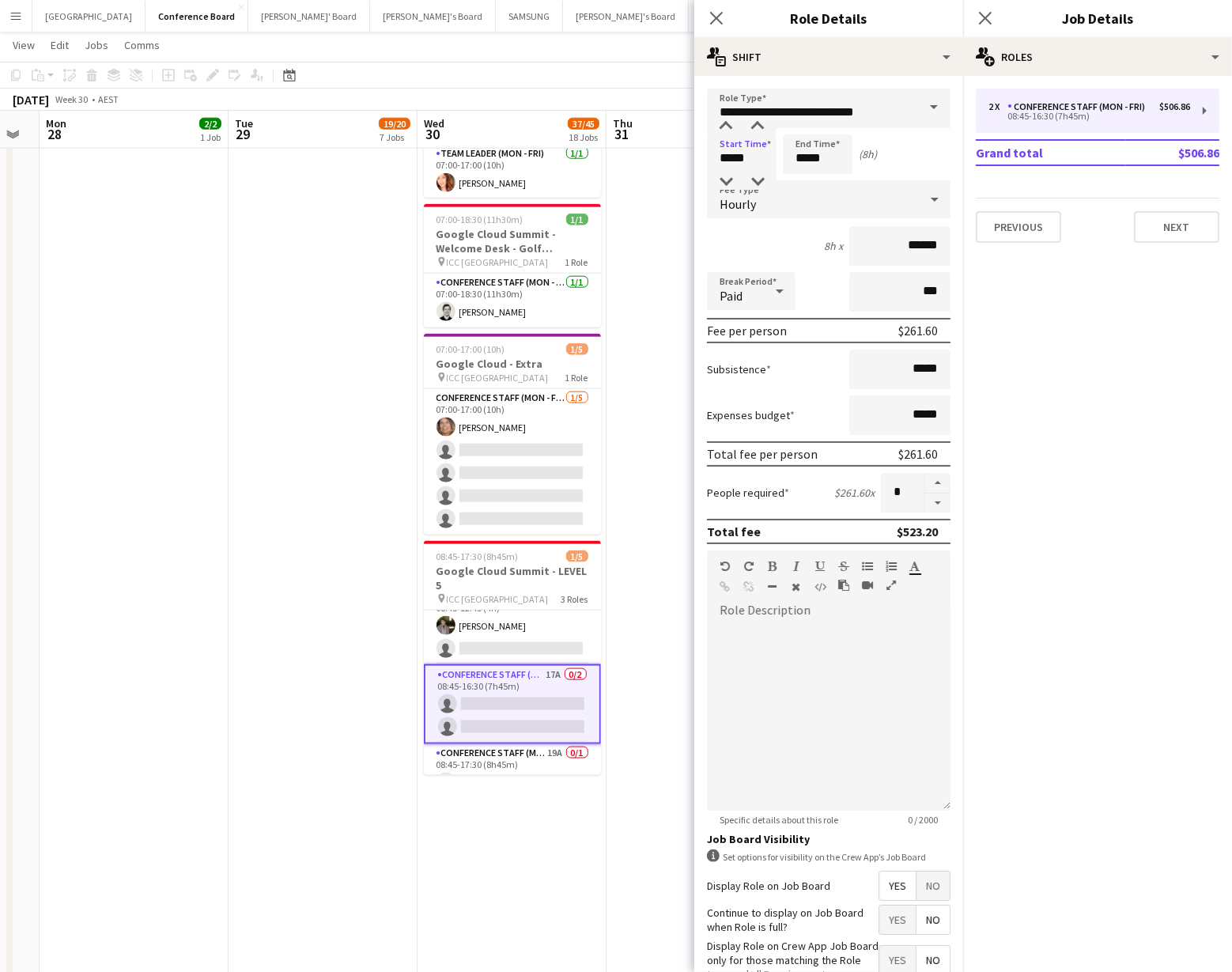 click on "12:00-18:00 (6h)    3/3   News Australia - All Screens for All [DEMOGRAPHIC_DATA]
pin
ILUMINA - Sydney   2 Roles   Conference Staff (Mon - Fri)   [DATE]   12:00-18:00 (6h)
[PERSON_NAME] [PERSON_NAME]  Team Leader (Mon - Fri)   [DATE]   12:00-18:00 (6h)
[PERSON_NAME]" at bounding box center [701, -112] 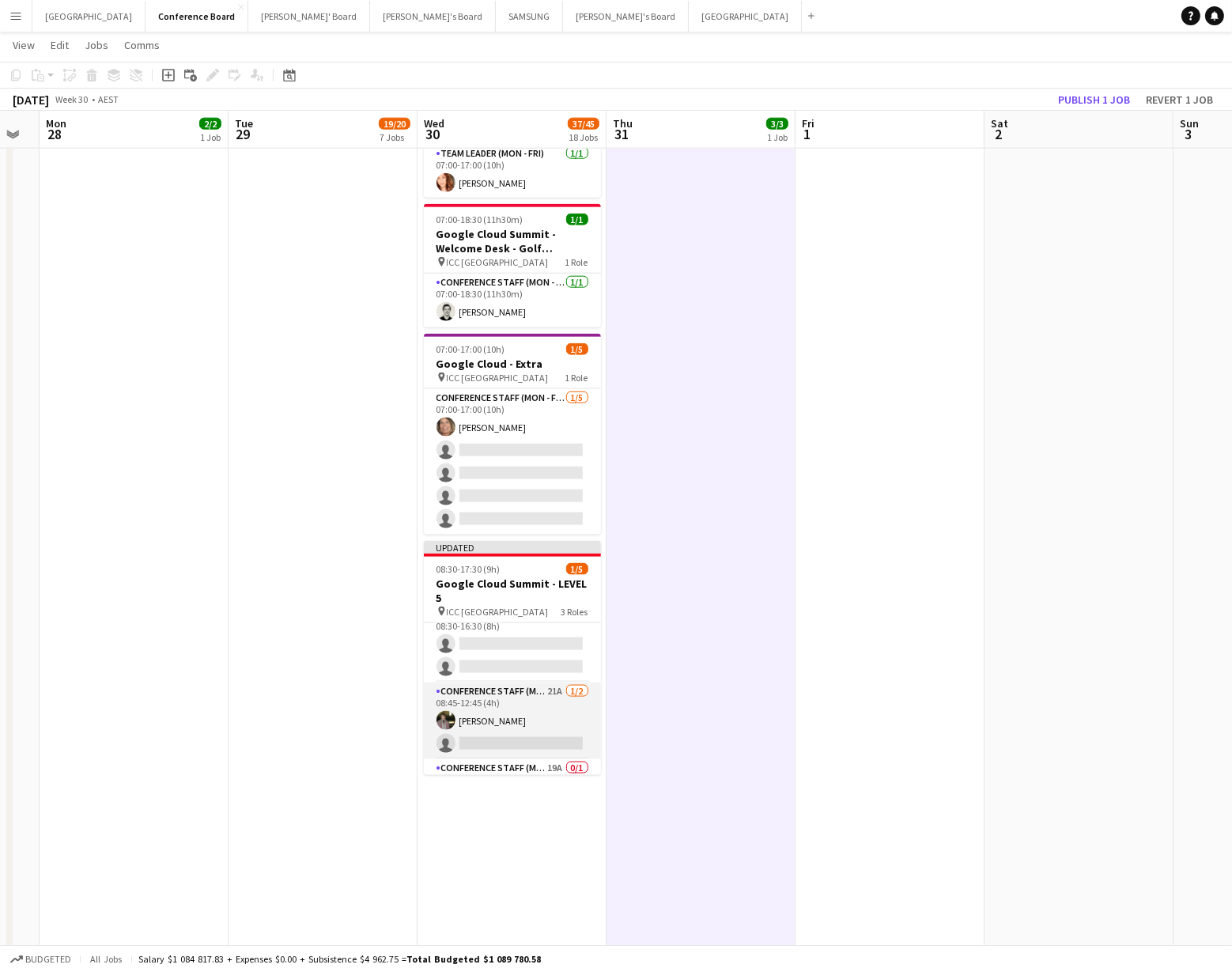 scroll, scrollTop: 40, scrollLeft: 0, axis: vertical 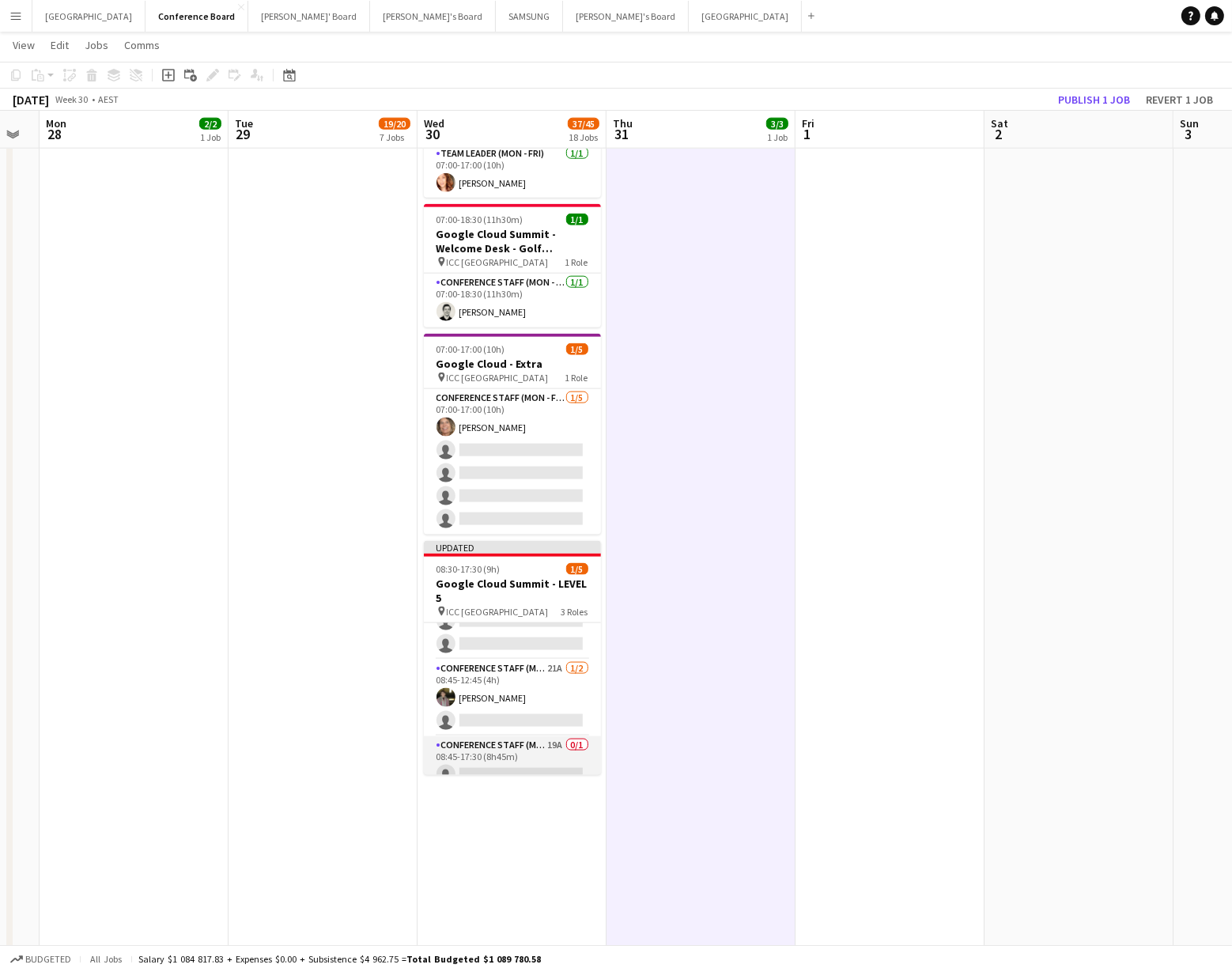 click on "Conference Staff (Mon - Fri)   19A   0/1   08:45-17:30 (8h45m)
single-neutral-actions" at bounding box center (512, 763) 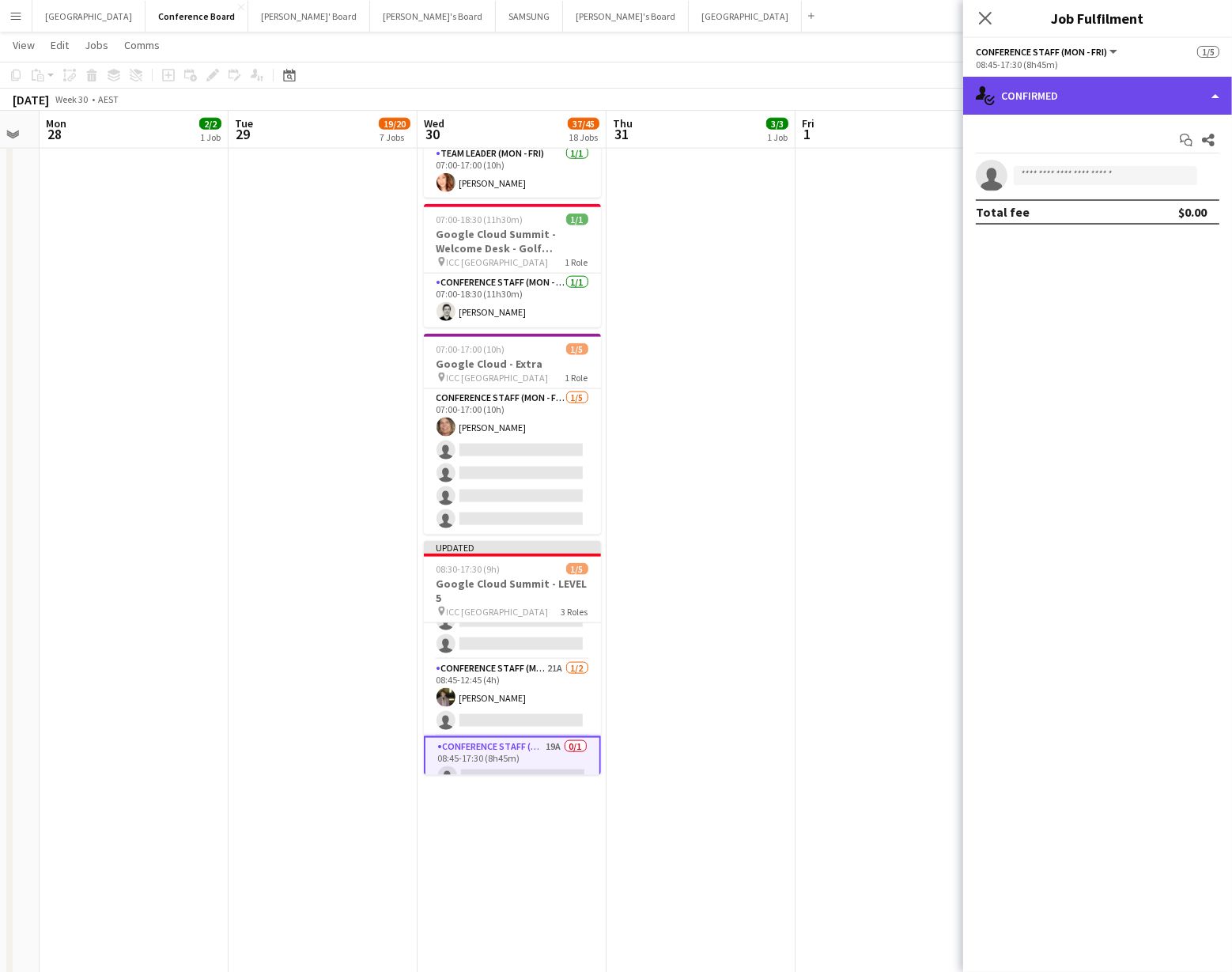 click on "single-neutral-actions-check-2
Confirmed" 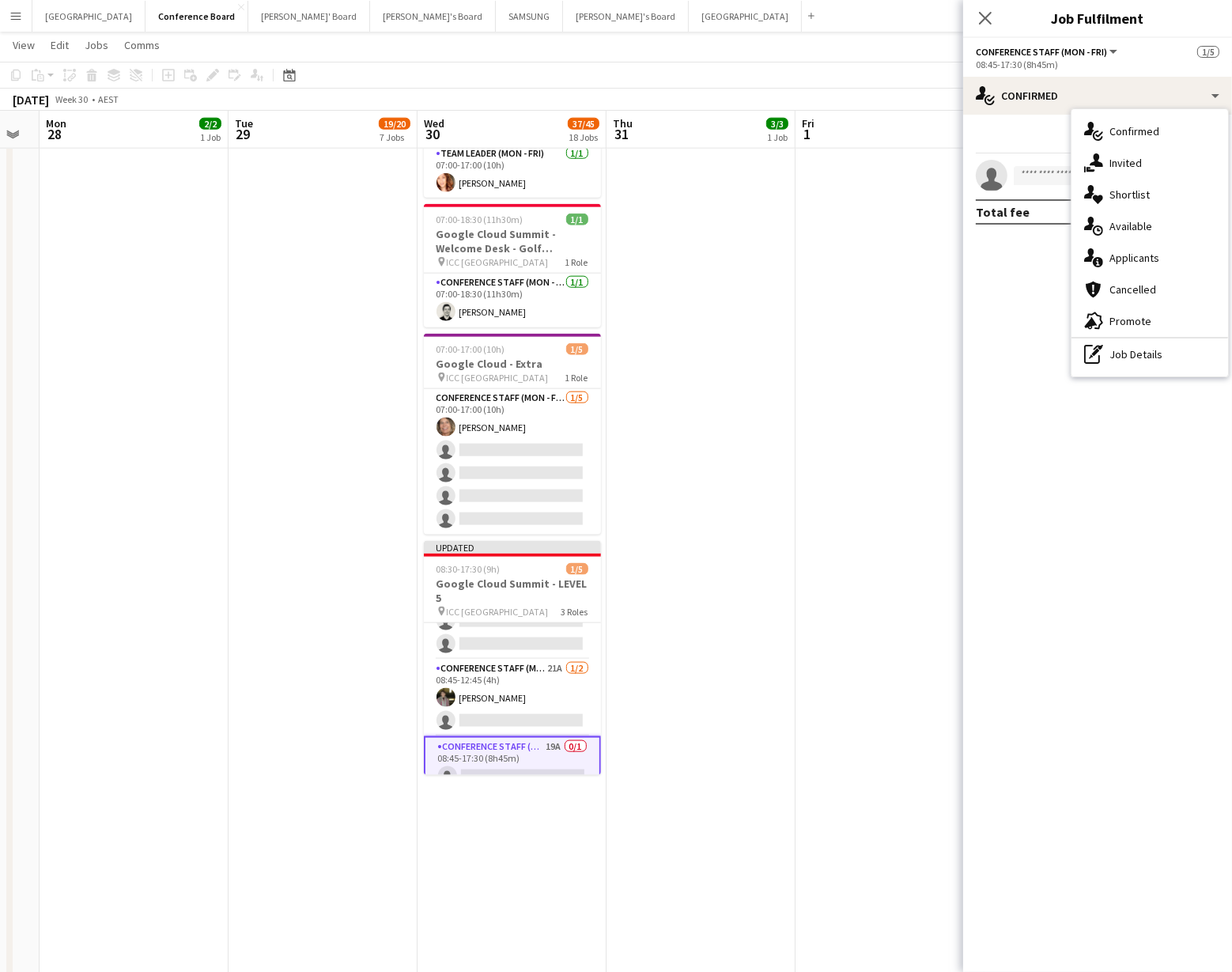 drag, startPoint x: 1166, startPoint y: 350, endPoint x: 1157, endPoint y: 335, distance: 17.492856 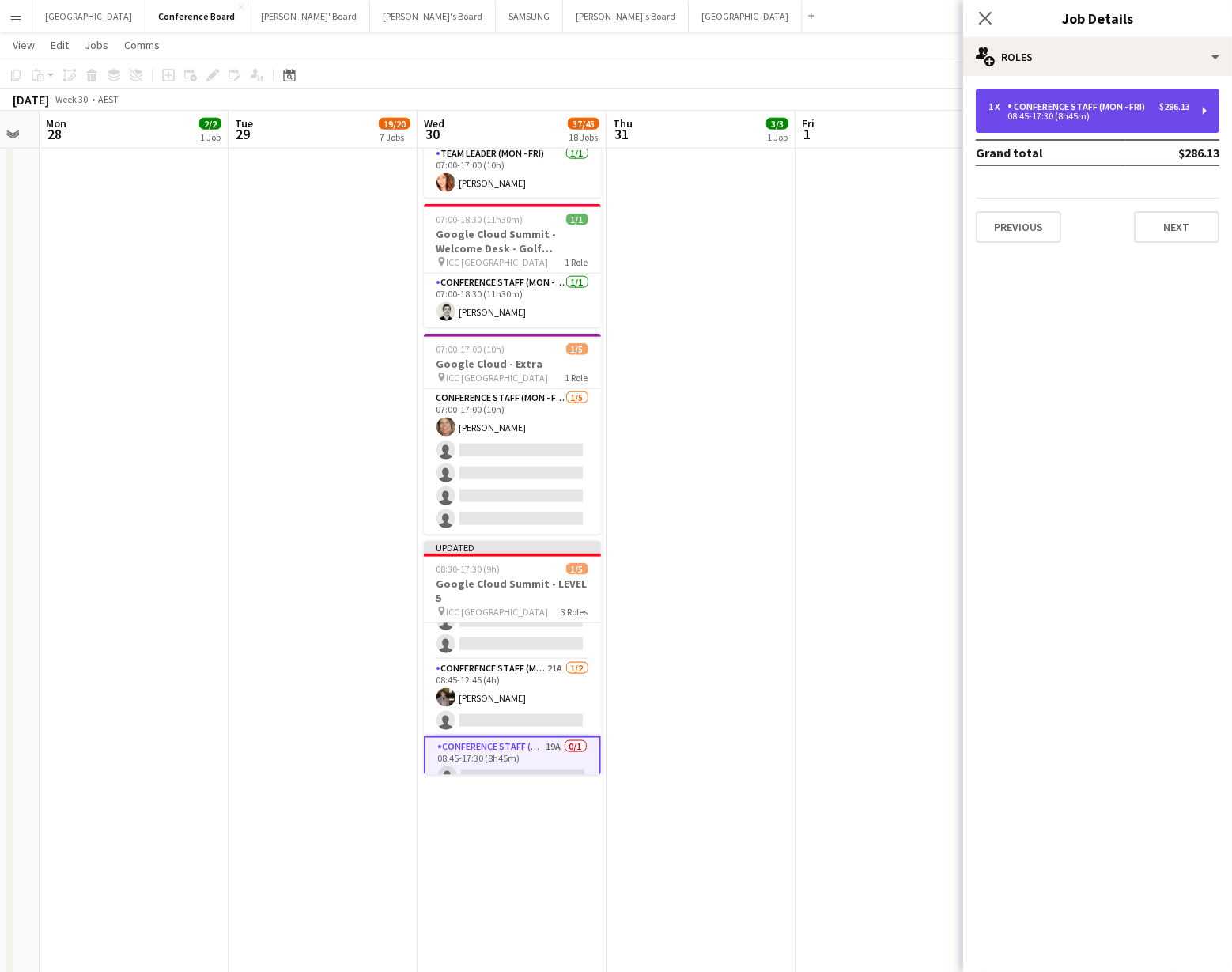 click on "1 x   Conference Staff (Mon - Fri)   $286.13   08:45-17:30 (8h45m)" at bounding box center (1098, 111) 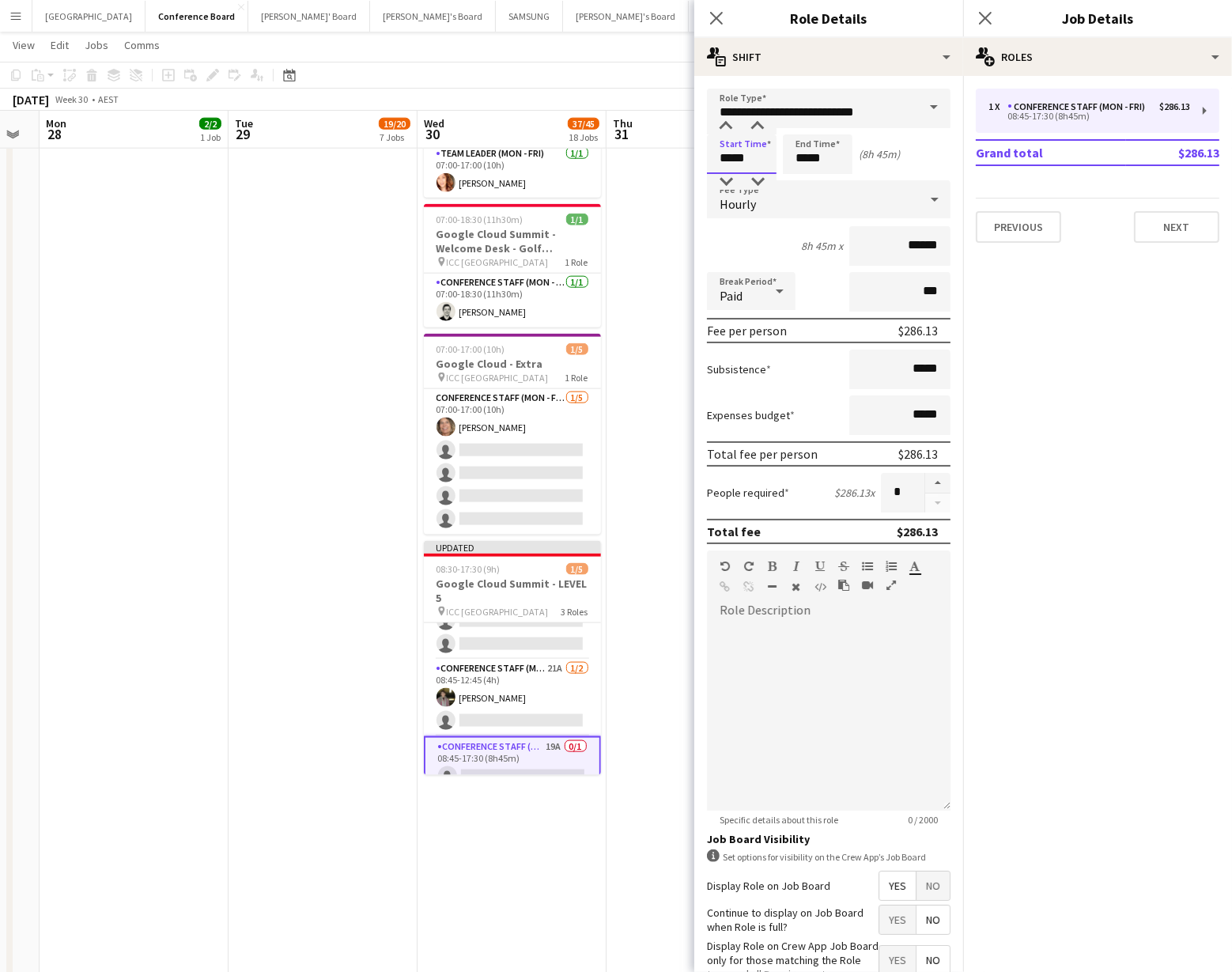 click on "*****" at bounding box center [742, 154] 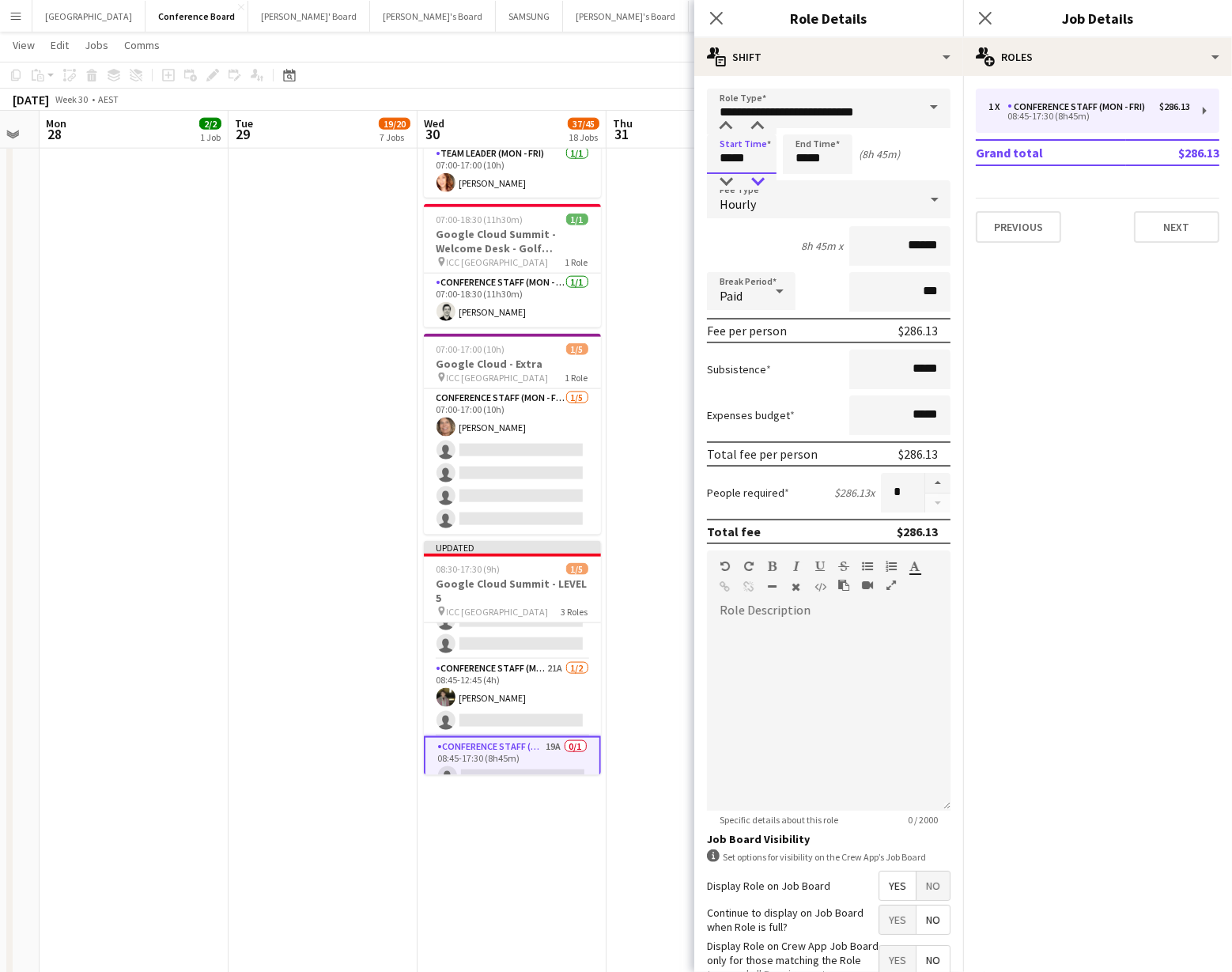 type on "*****" 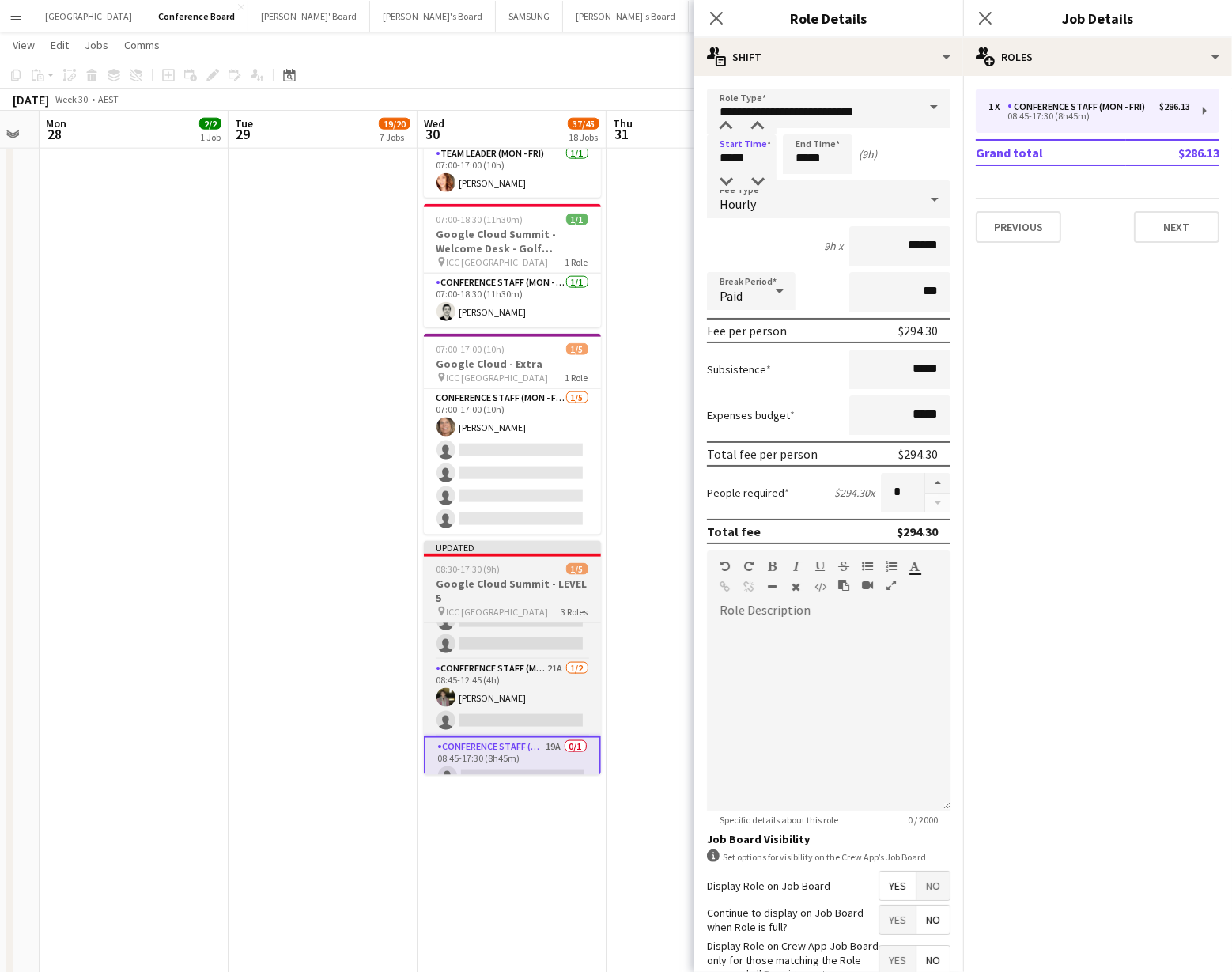 click on "Google Cloud Summit - LEVEL 5" at bounding box center (512, 591) 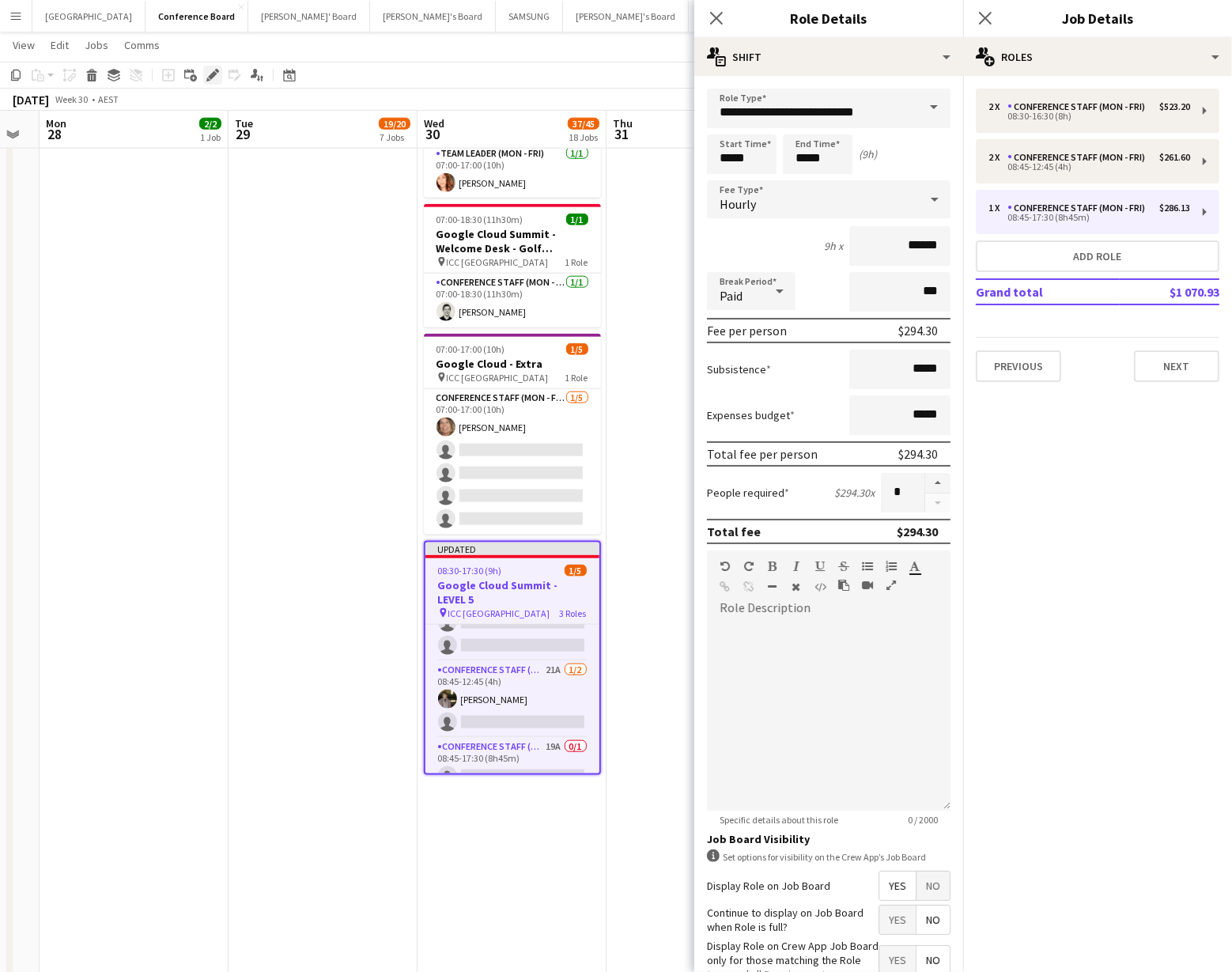 click 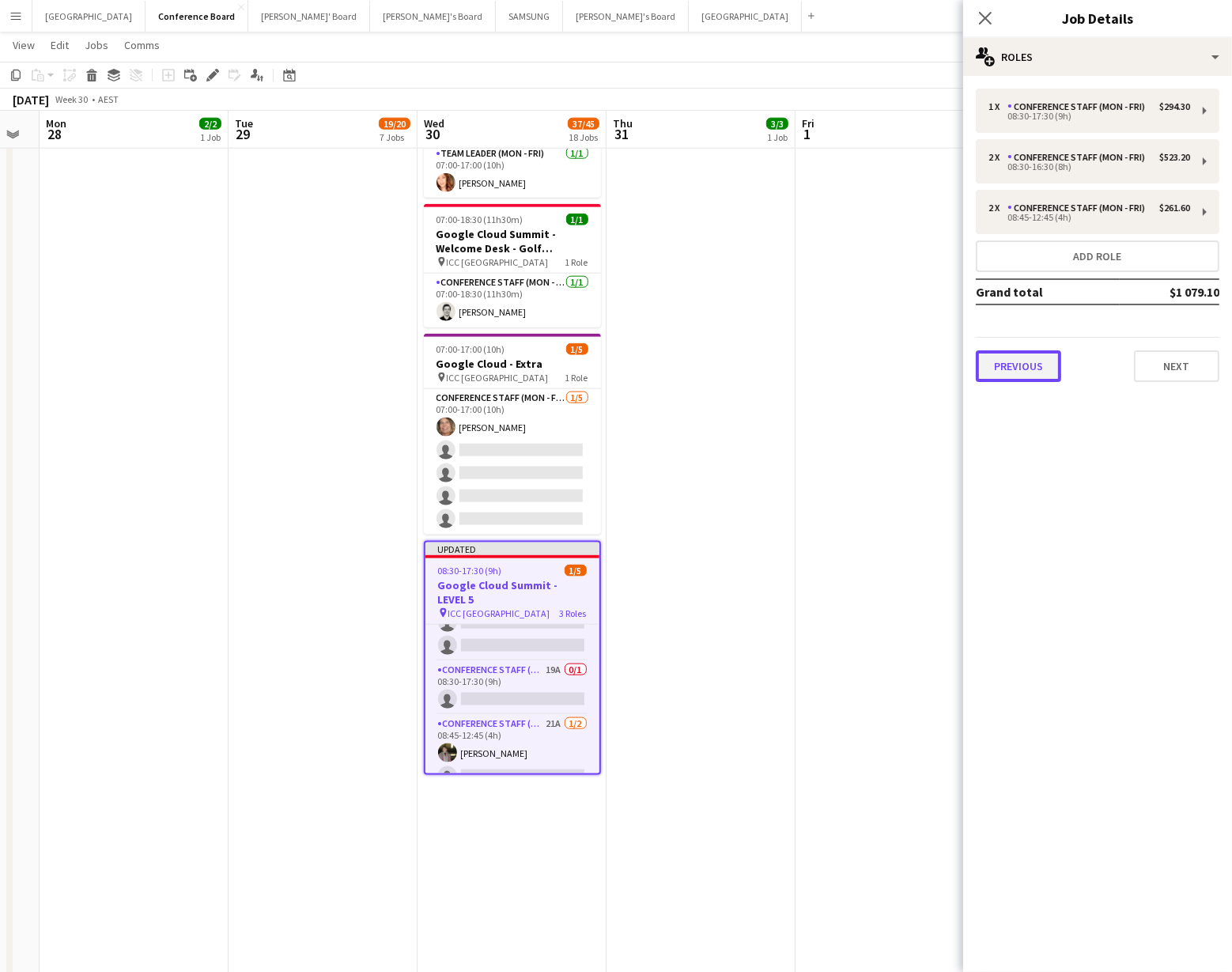 click on "Previous" at bounding box center [1018, 366] 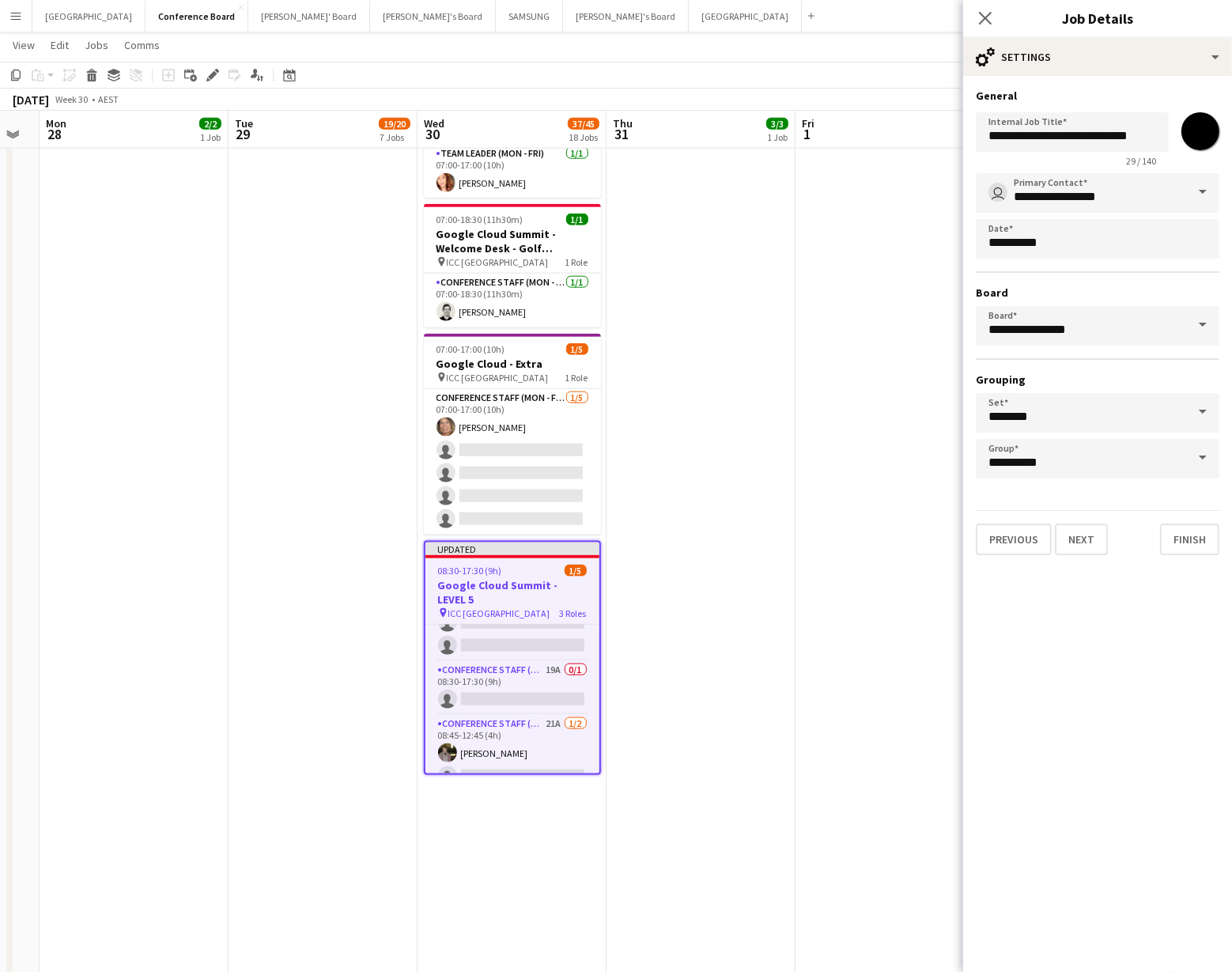 click on "*******" at bounding box center [1200, 131] 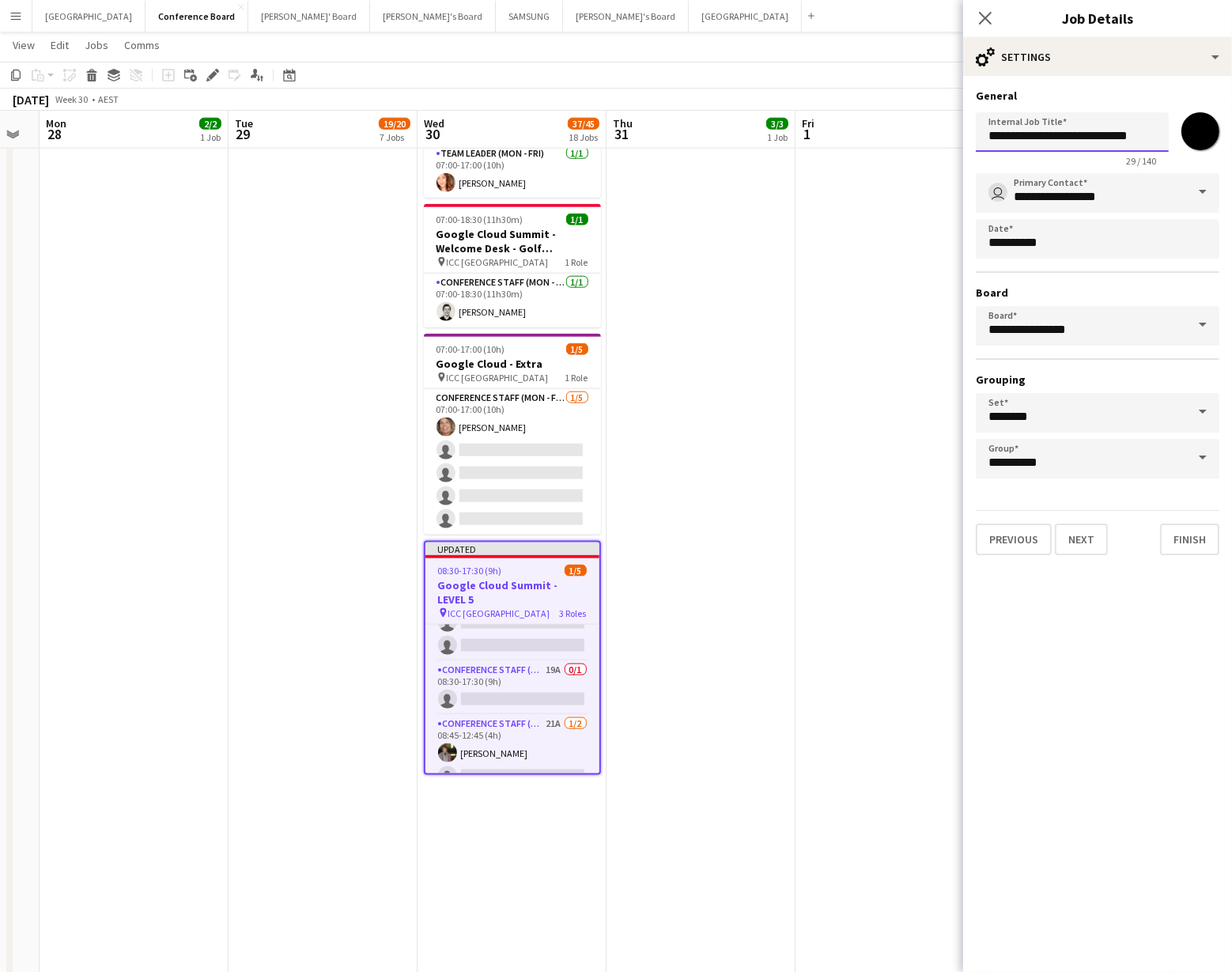 type on "*******" 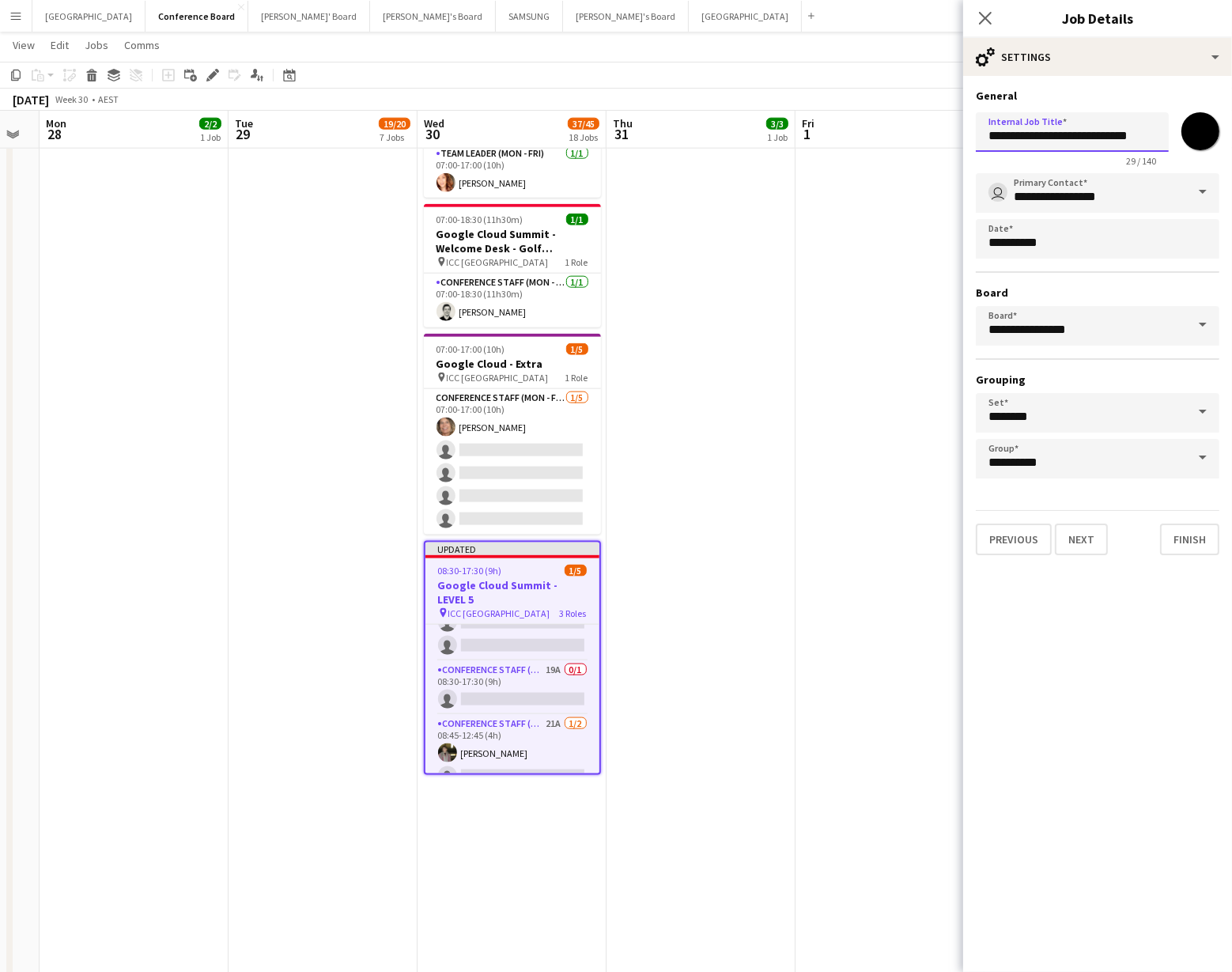 drag, startPoint x: 1112, startPoint y: 134, endPoint x: 1207, endPoint y: 137, distance: 95.04736 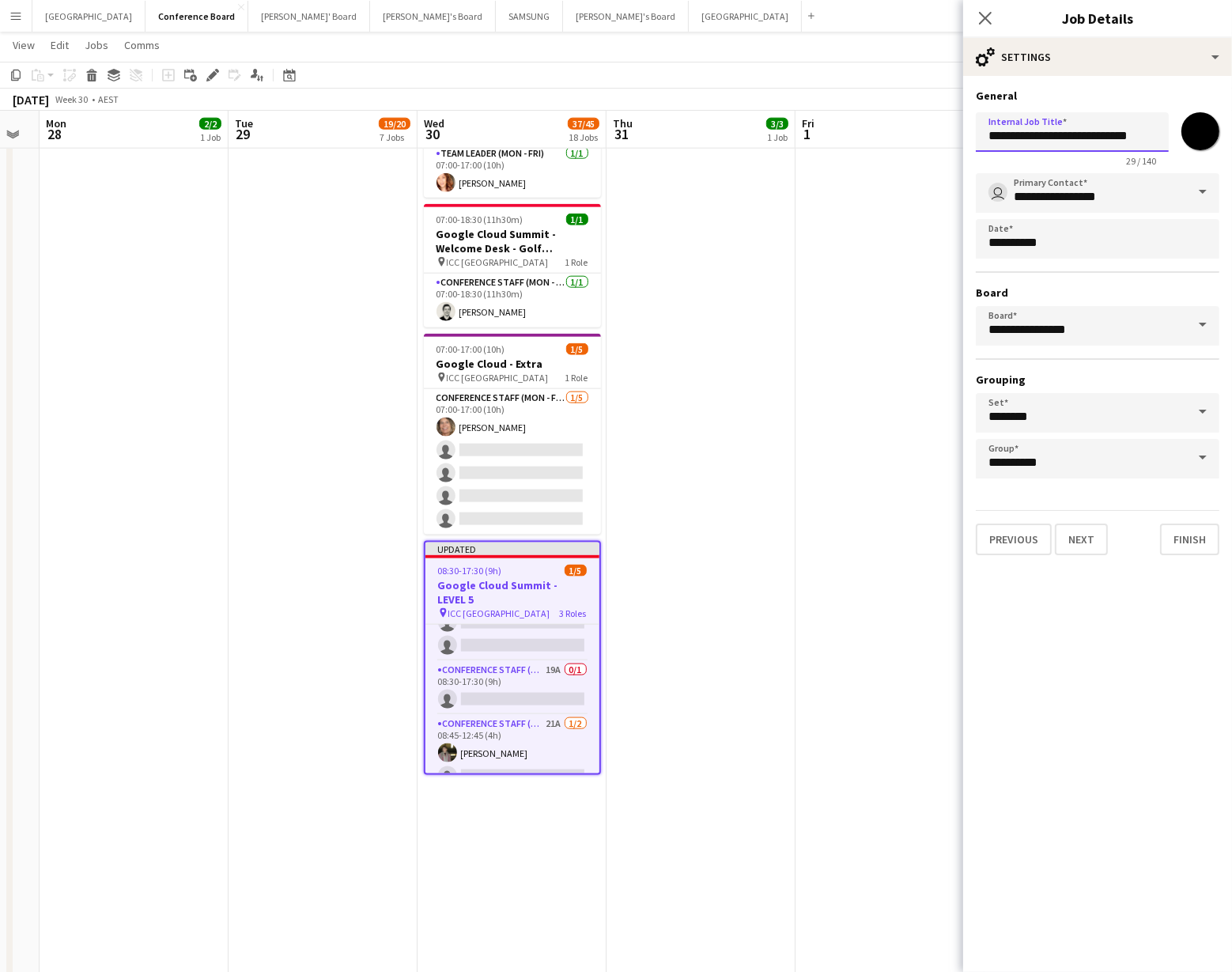 click on "**********" at bounding box center [1098, 136] 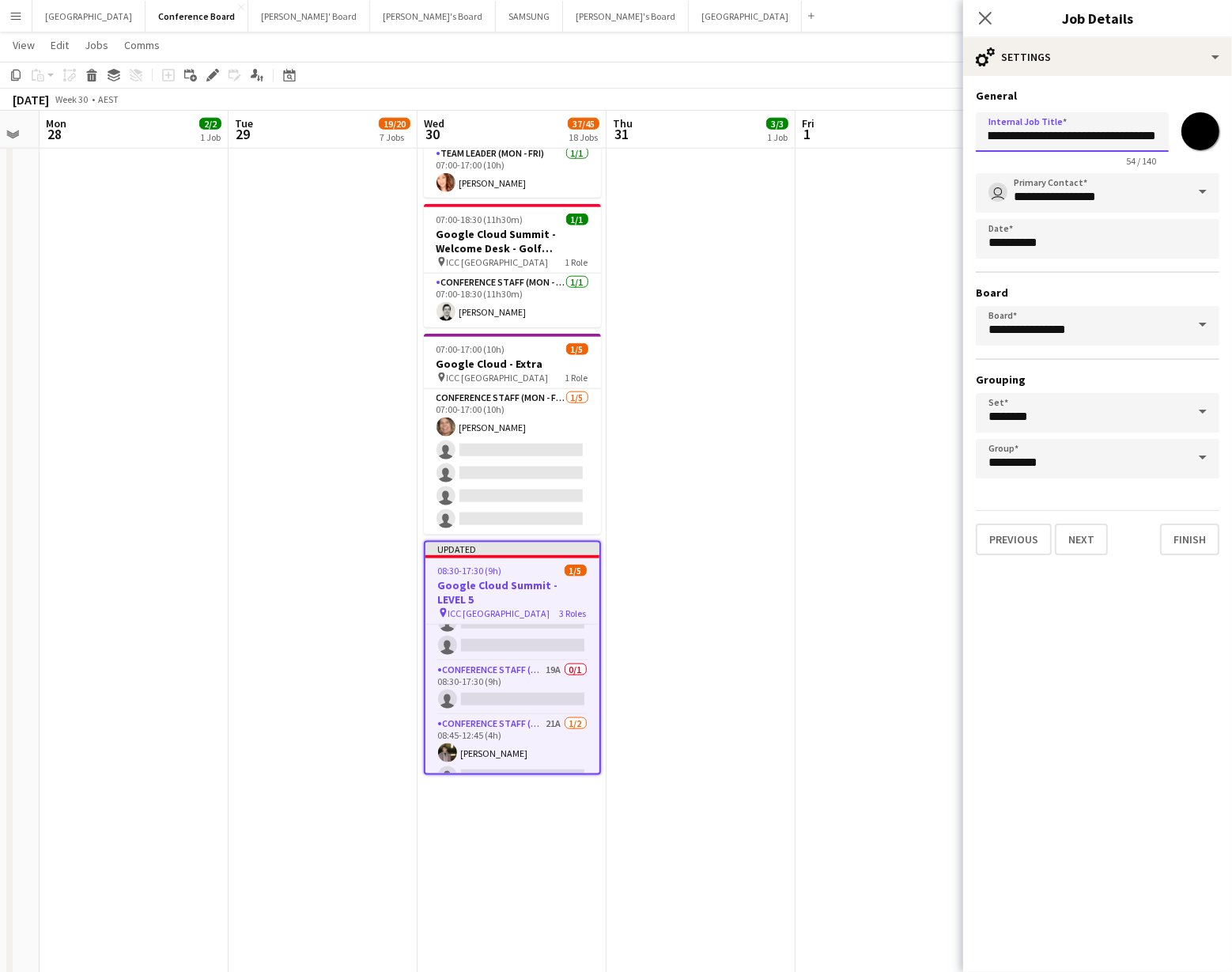 scroll, scrollTop: 0, scrollLeft: 149, axis: horizontal 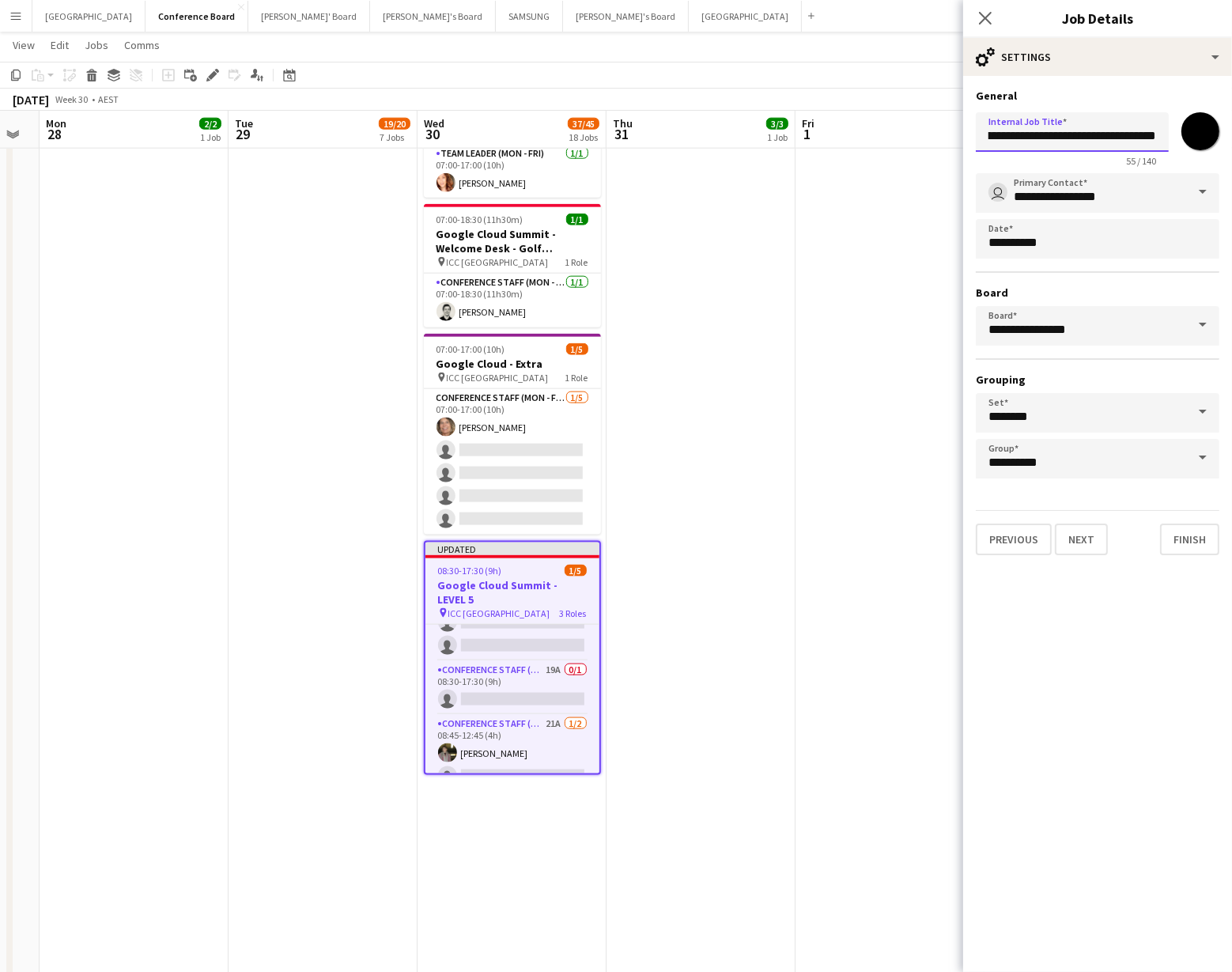 type on "**********" 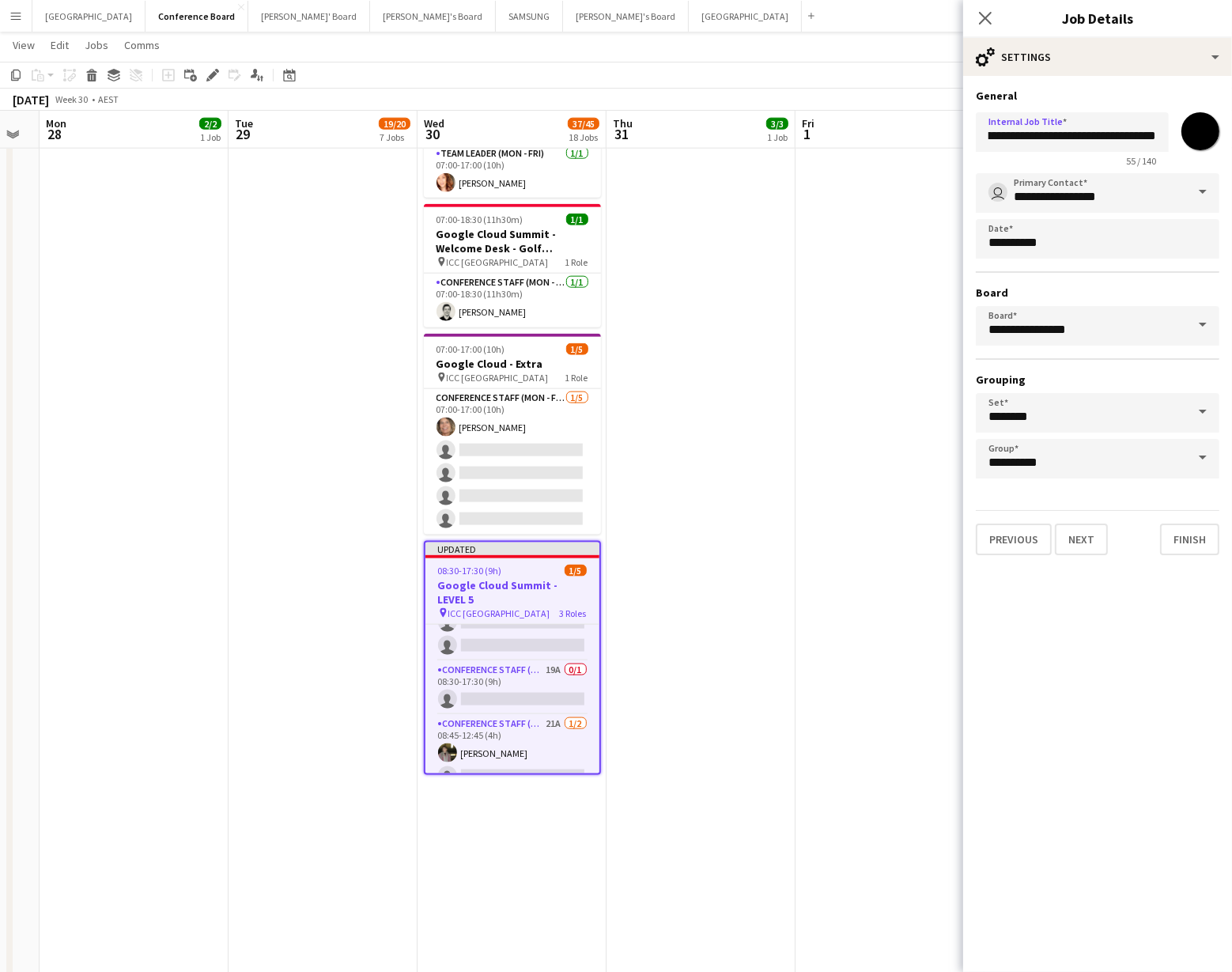 scroll, scrollTop: 0, scrollLeft: 0, axis: both 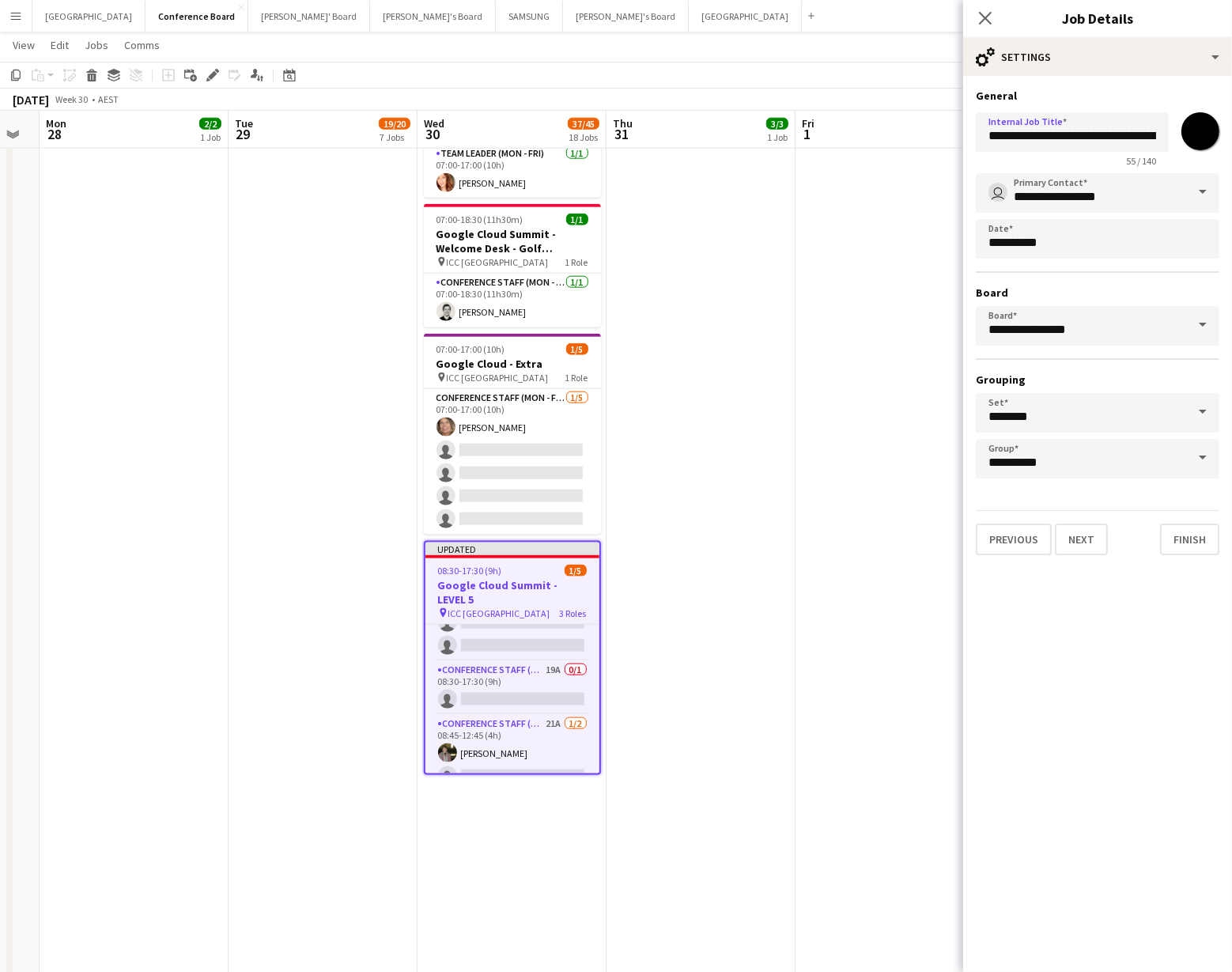 click at bounding box center [890, -112] 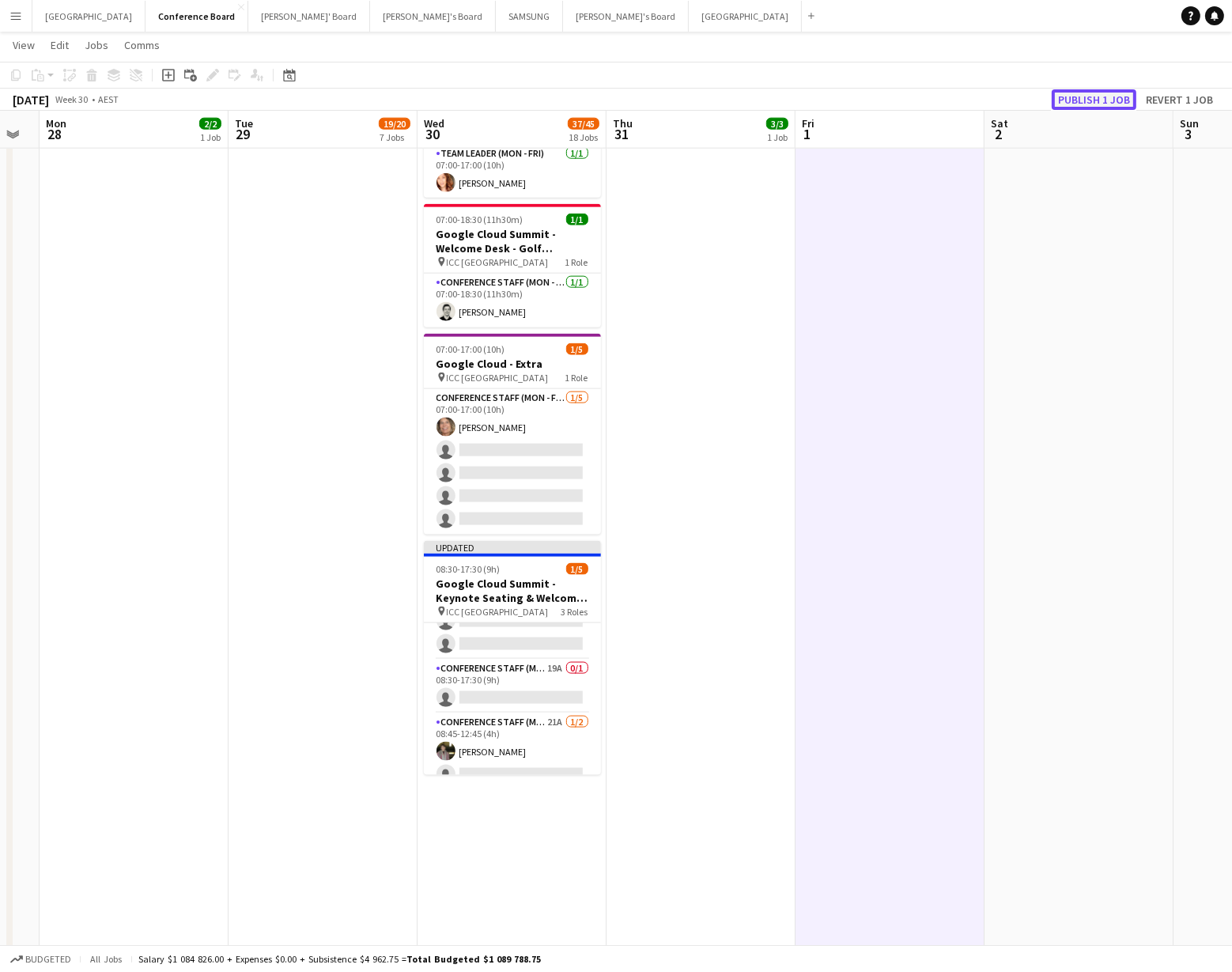 click on "Publish 1 job" 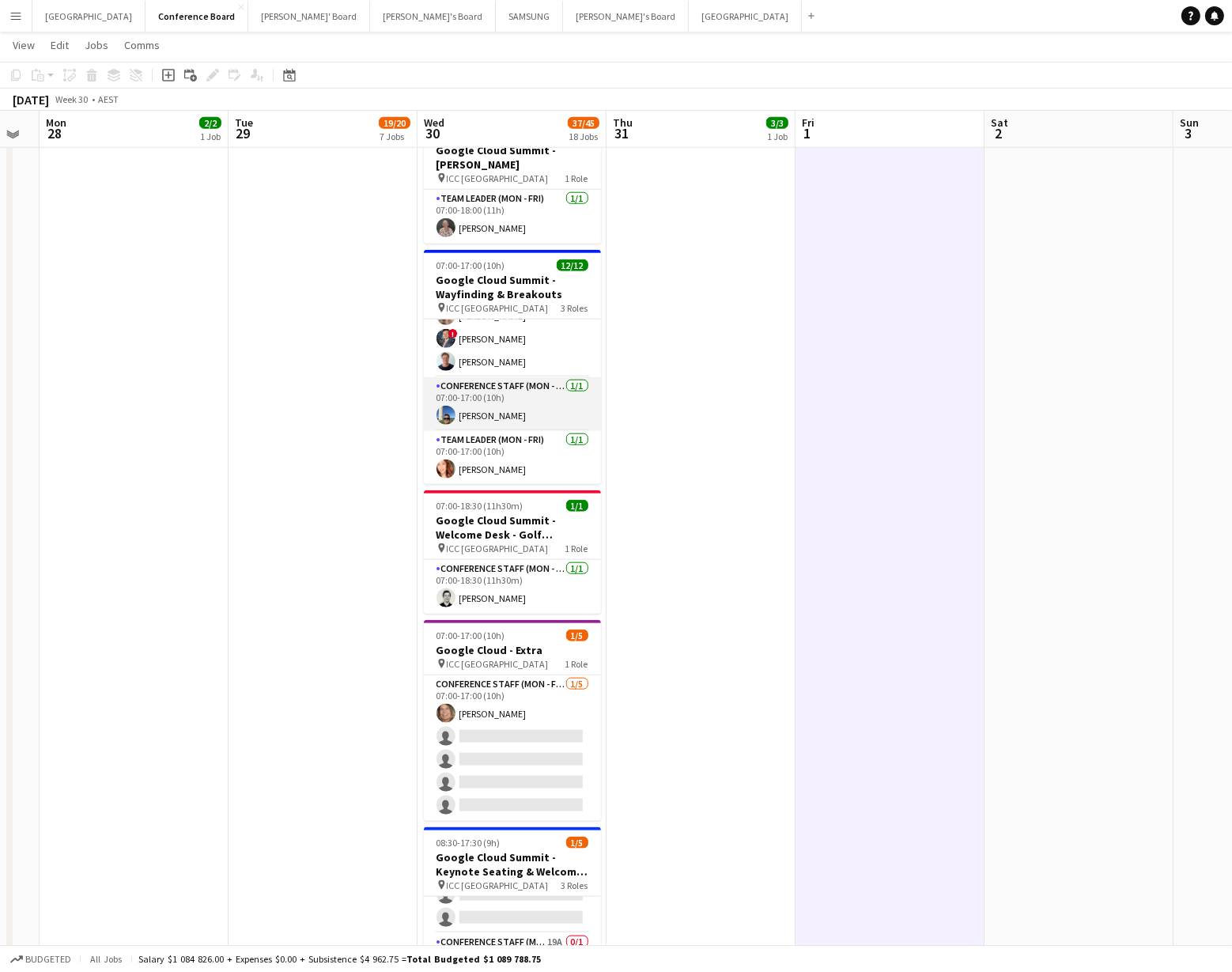 scroll, scrollTop: 1918, scrollLeft: 0, axis: vertical 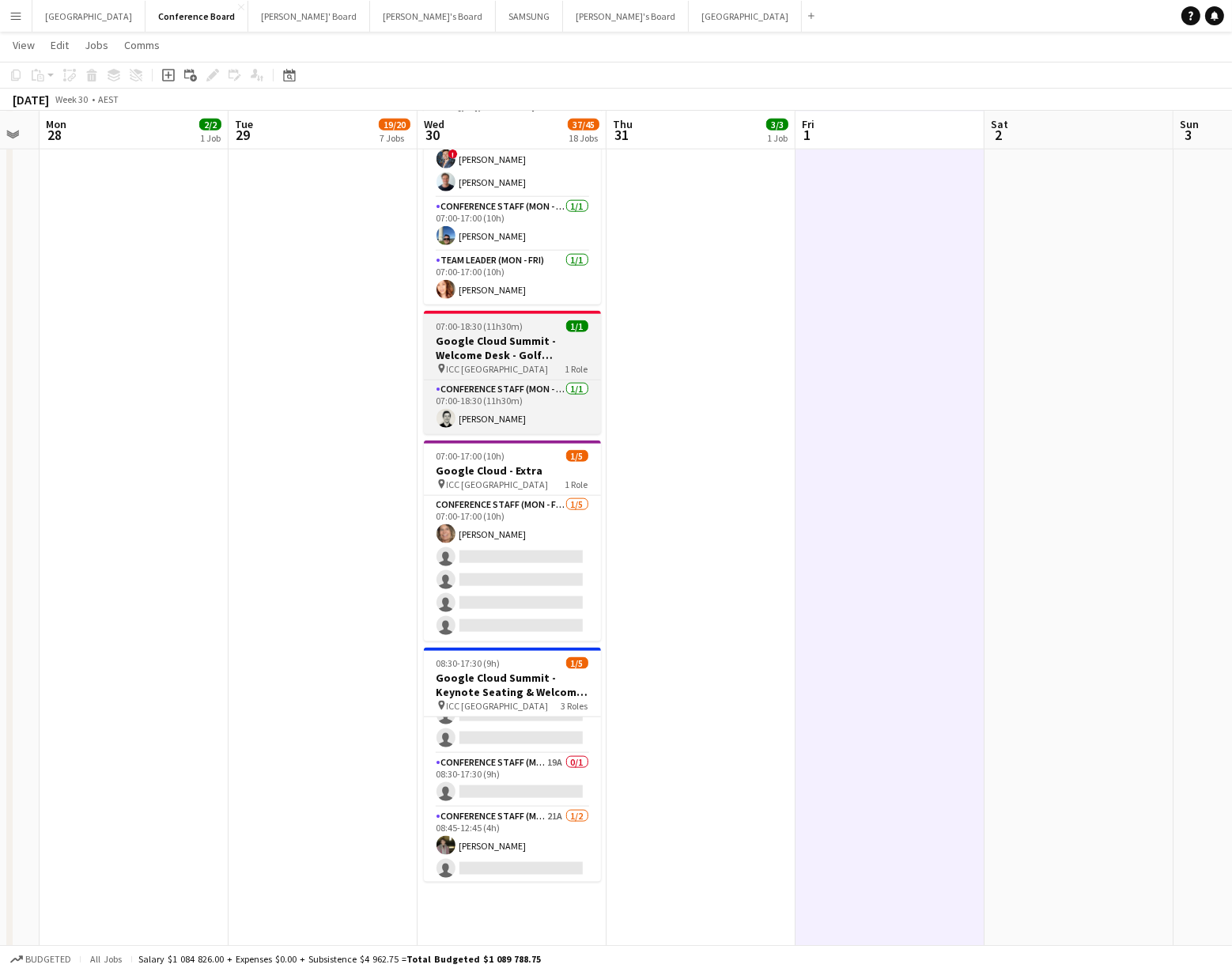 click on "Google Cloud Summit - Welcome Desk - Golf Activation" at bounding box center (512, 348) 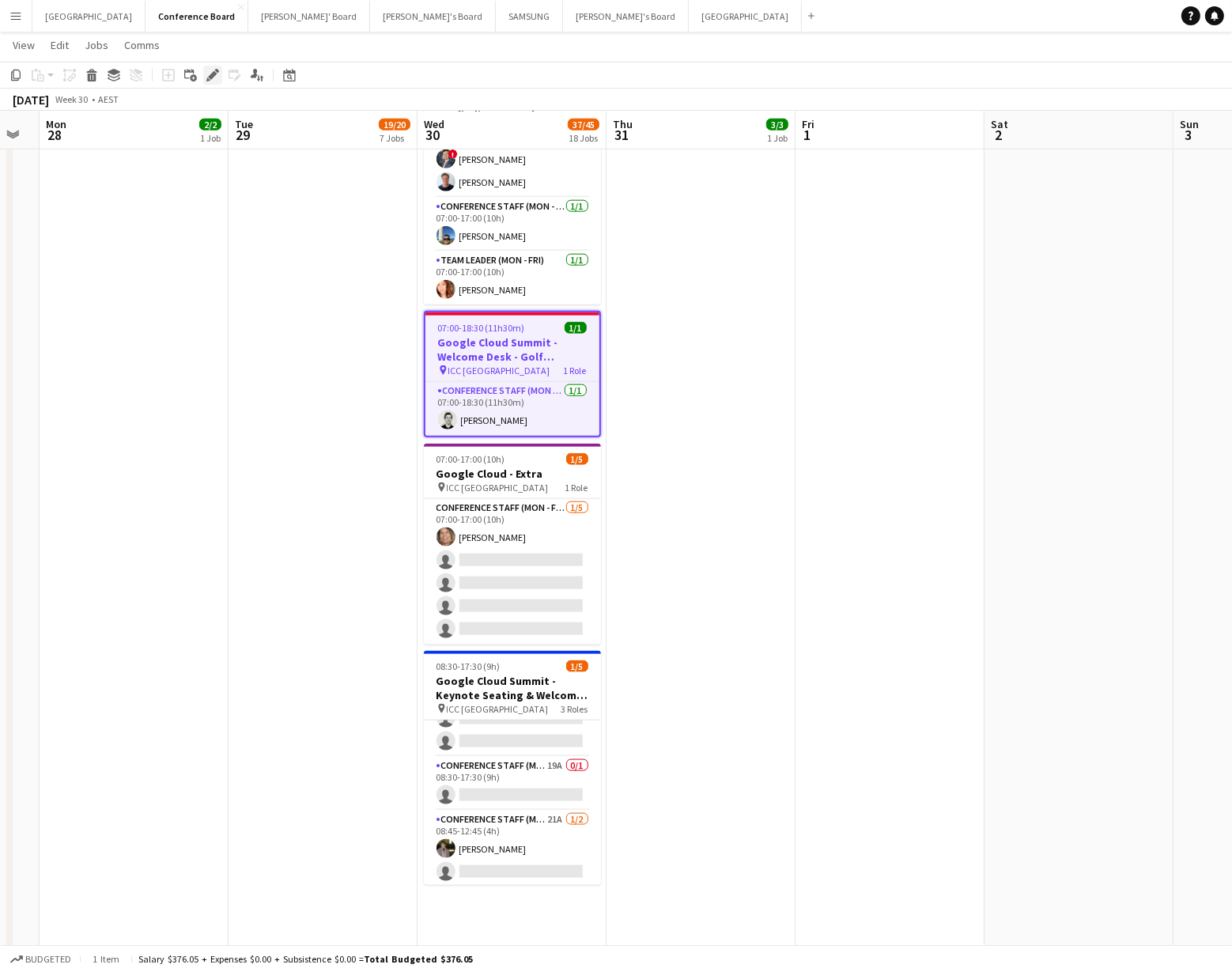 click 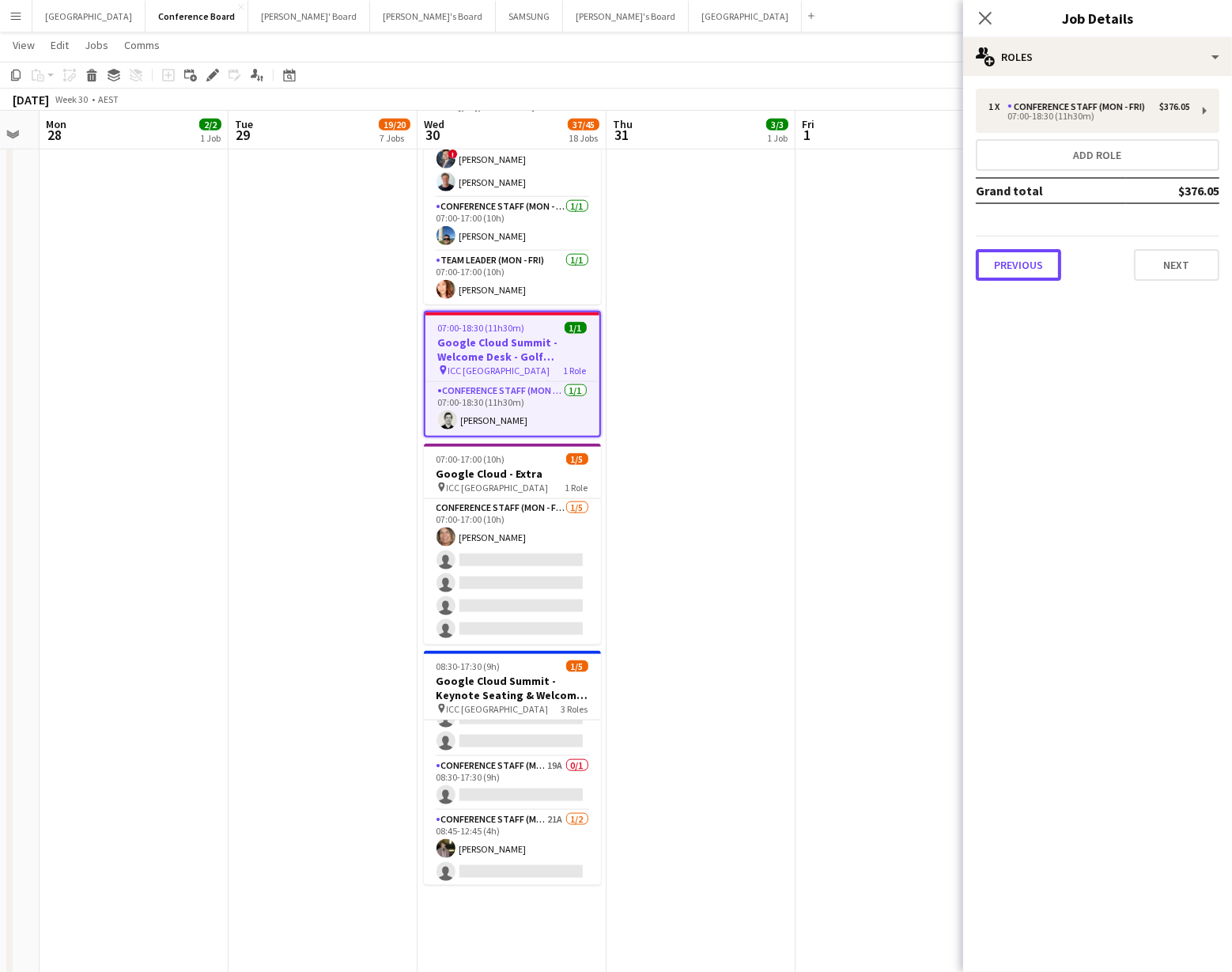 drag, startPoint x: 1020, startPoint y: 270, endPoint x: 1005, endPoint y: 271, distance: 15.033296 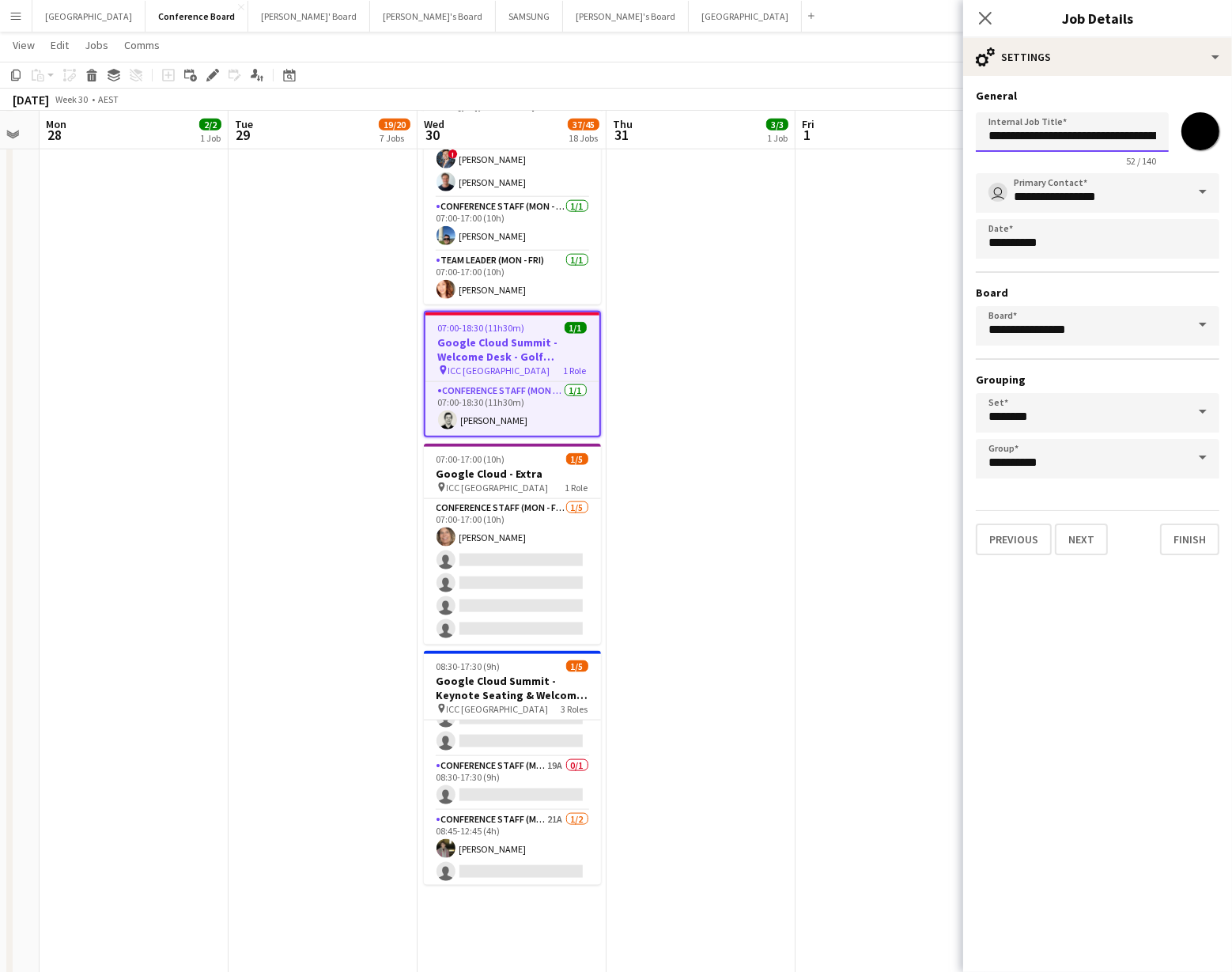 click on "**********" at bounding box center (1072, 132) 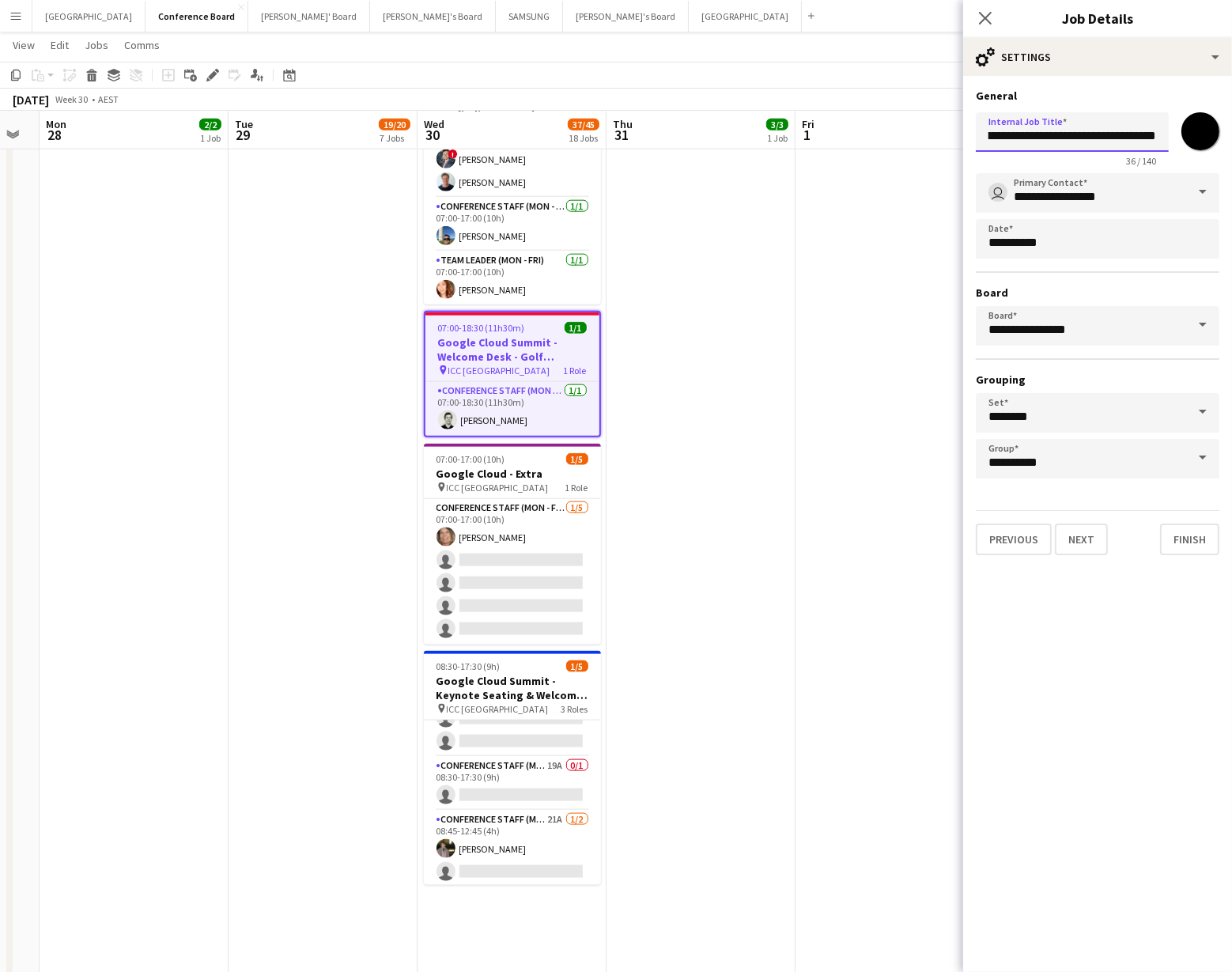 scroll, scrollTop: 0, scrollLeft: 51, axis: horizontal 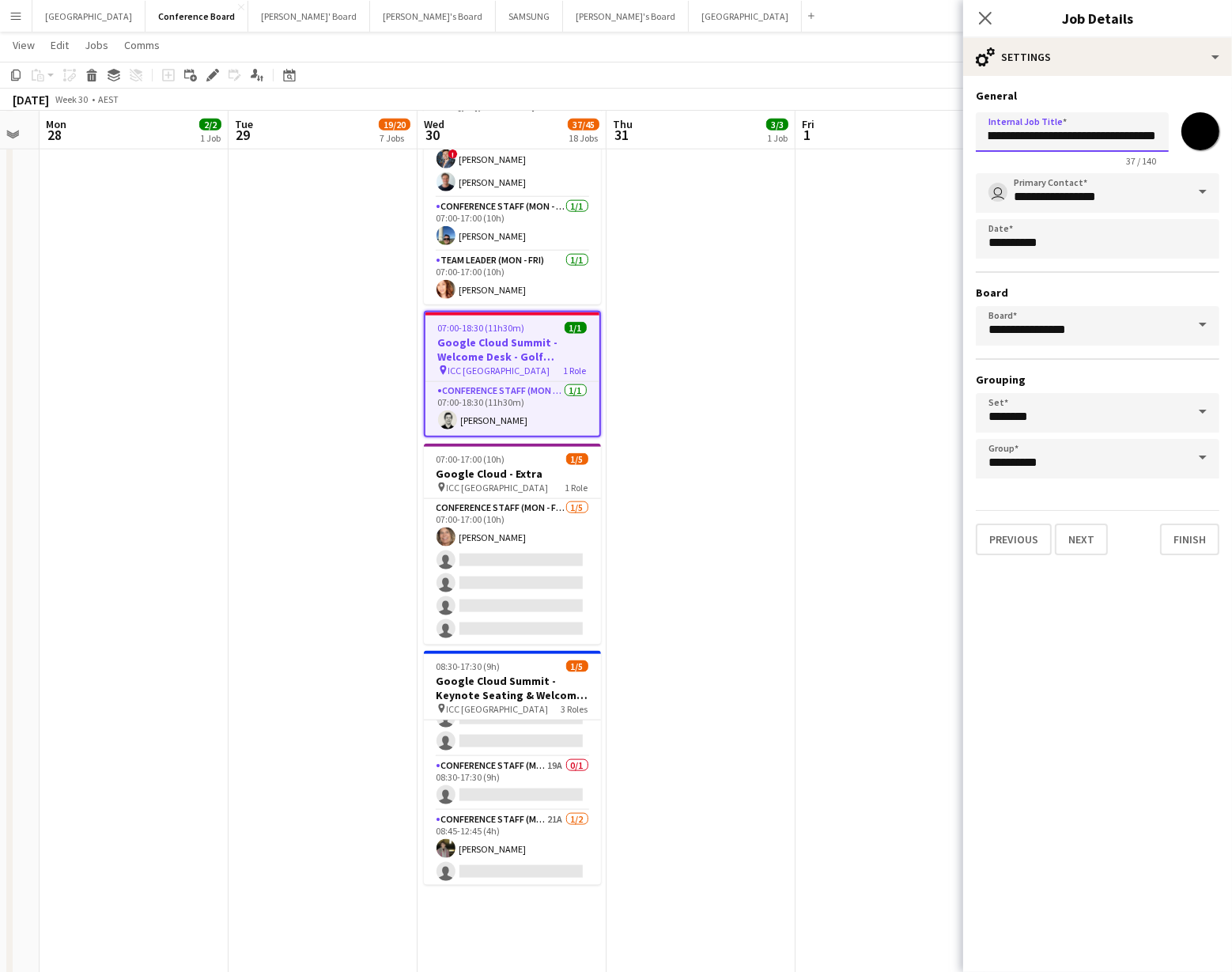 type on "**********" 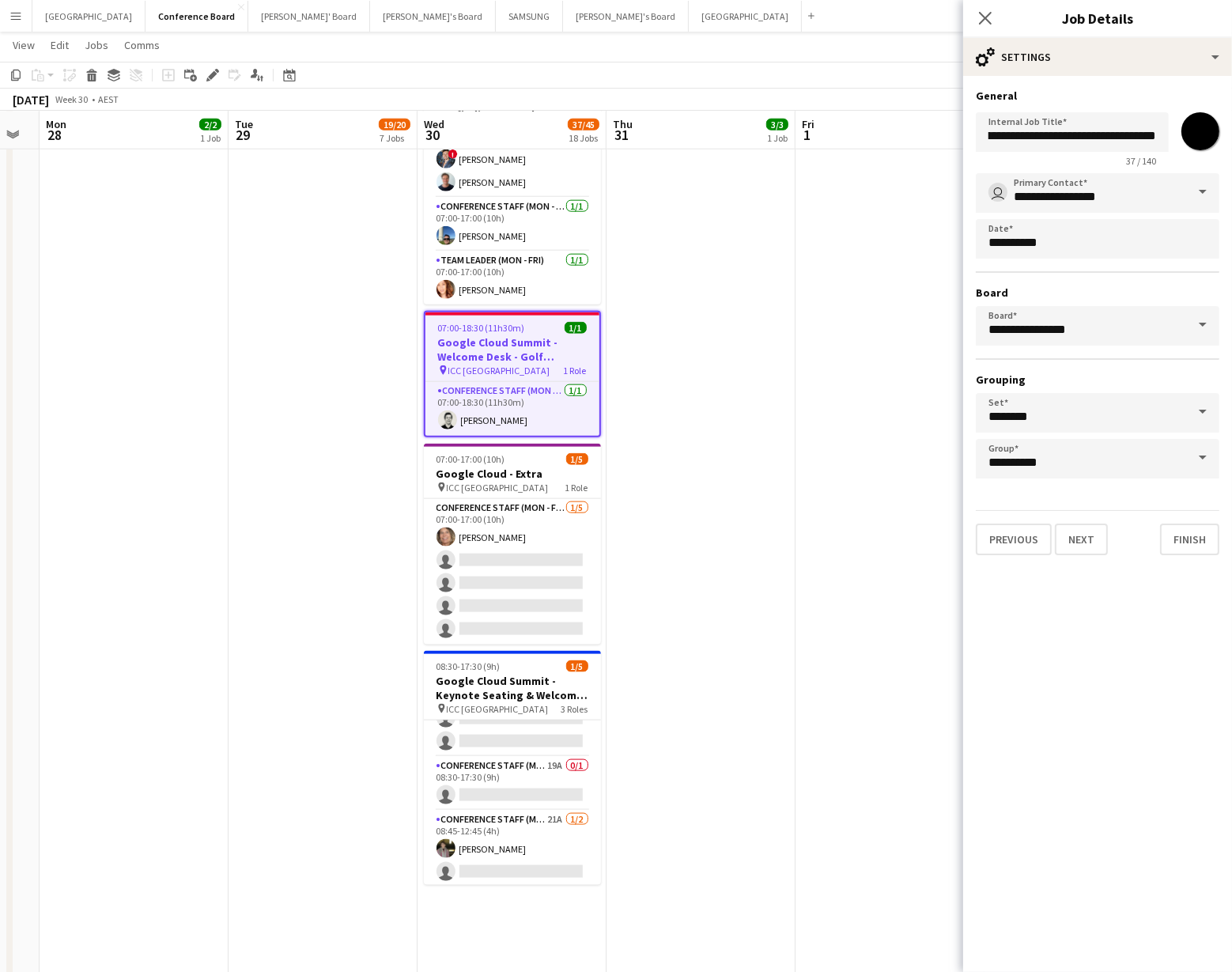 click on "*******" at bounding box center [1200, 131] 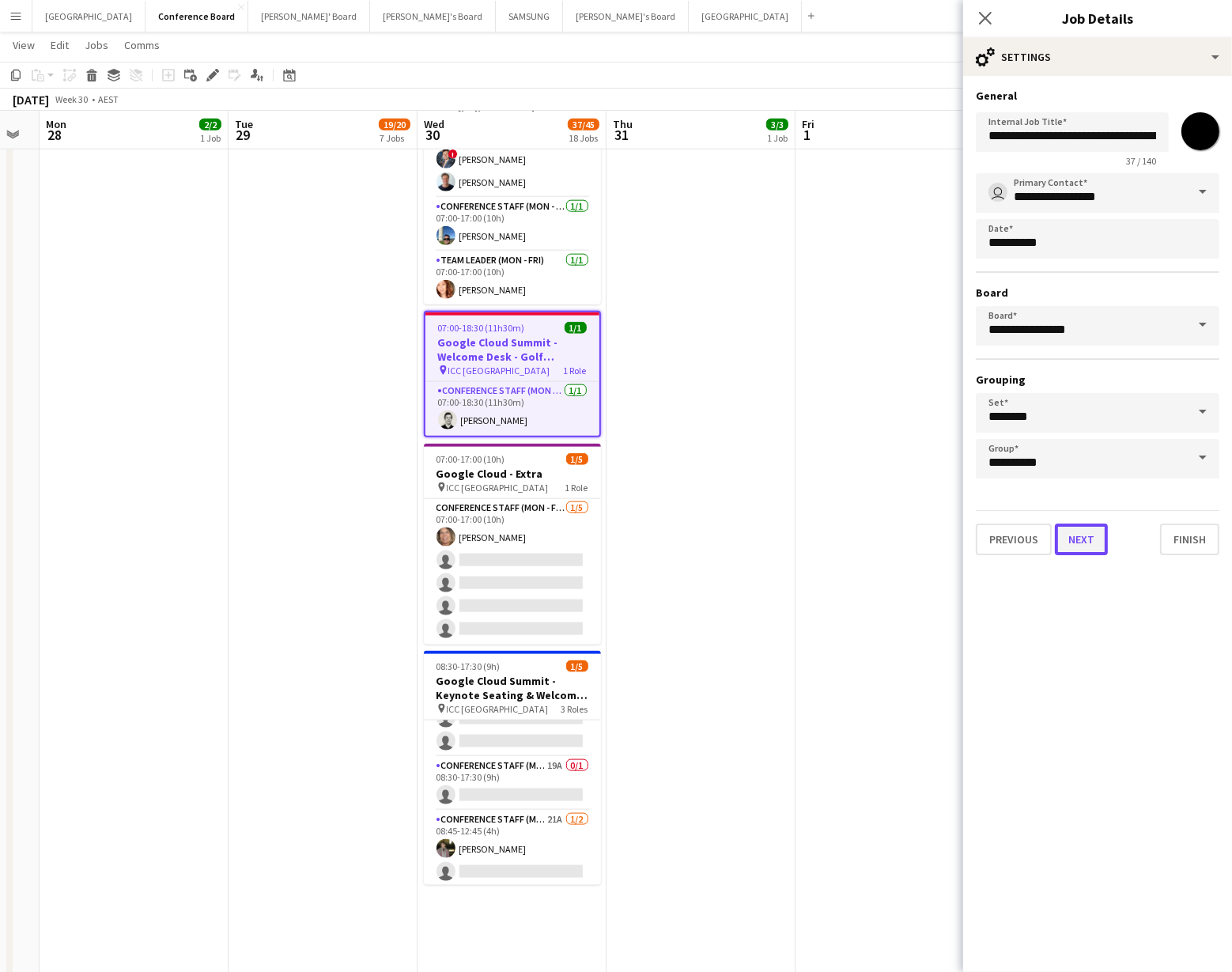type on "*******" 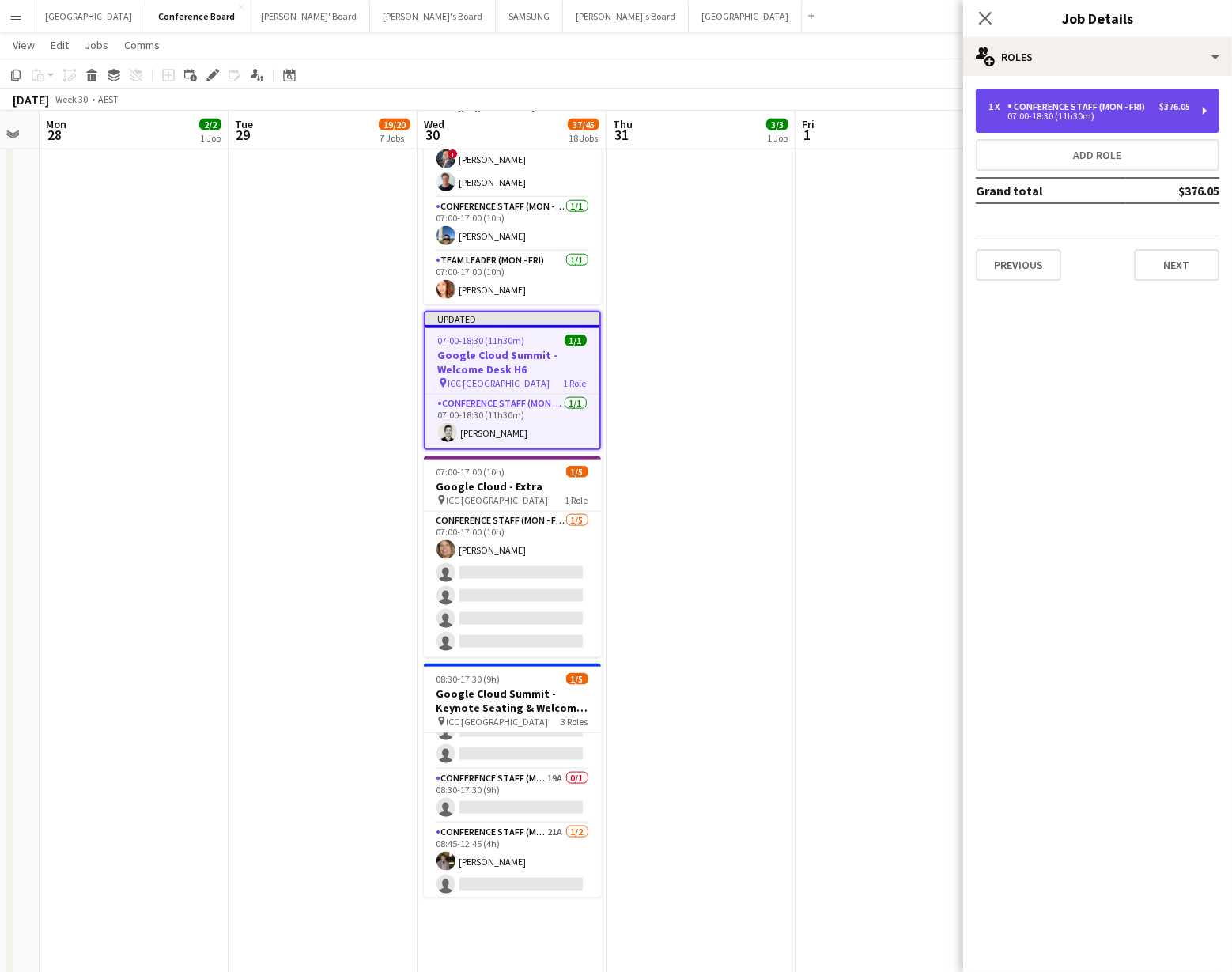 click on "Conference Staff (Mon - Fri)" at bounding box center [1079, 107] 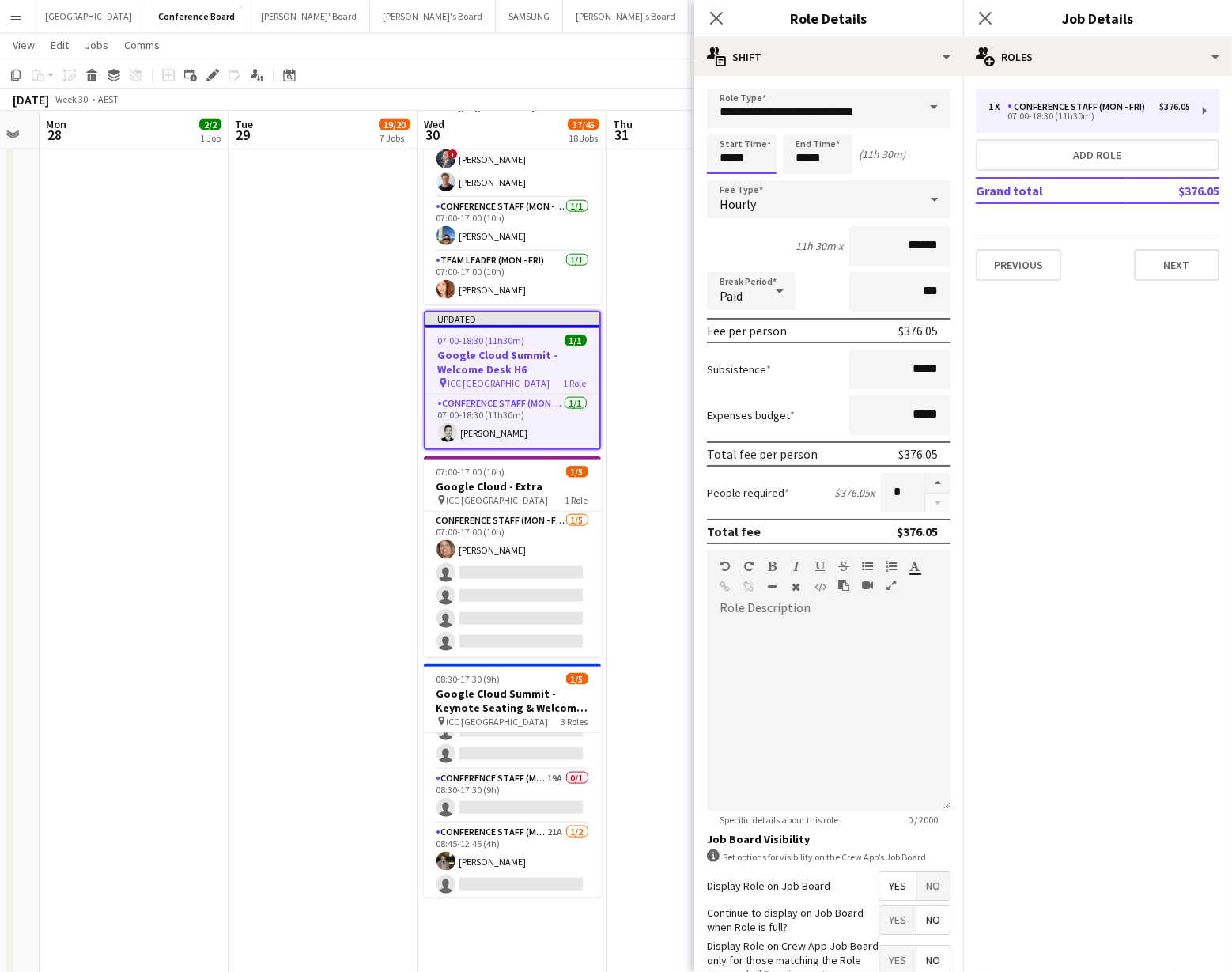 click on "*****" at bounding box center [742, 154] 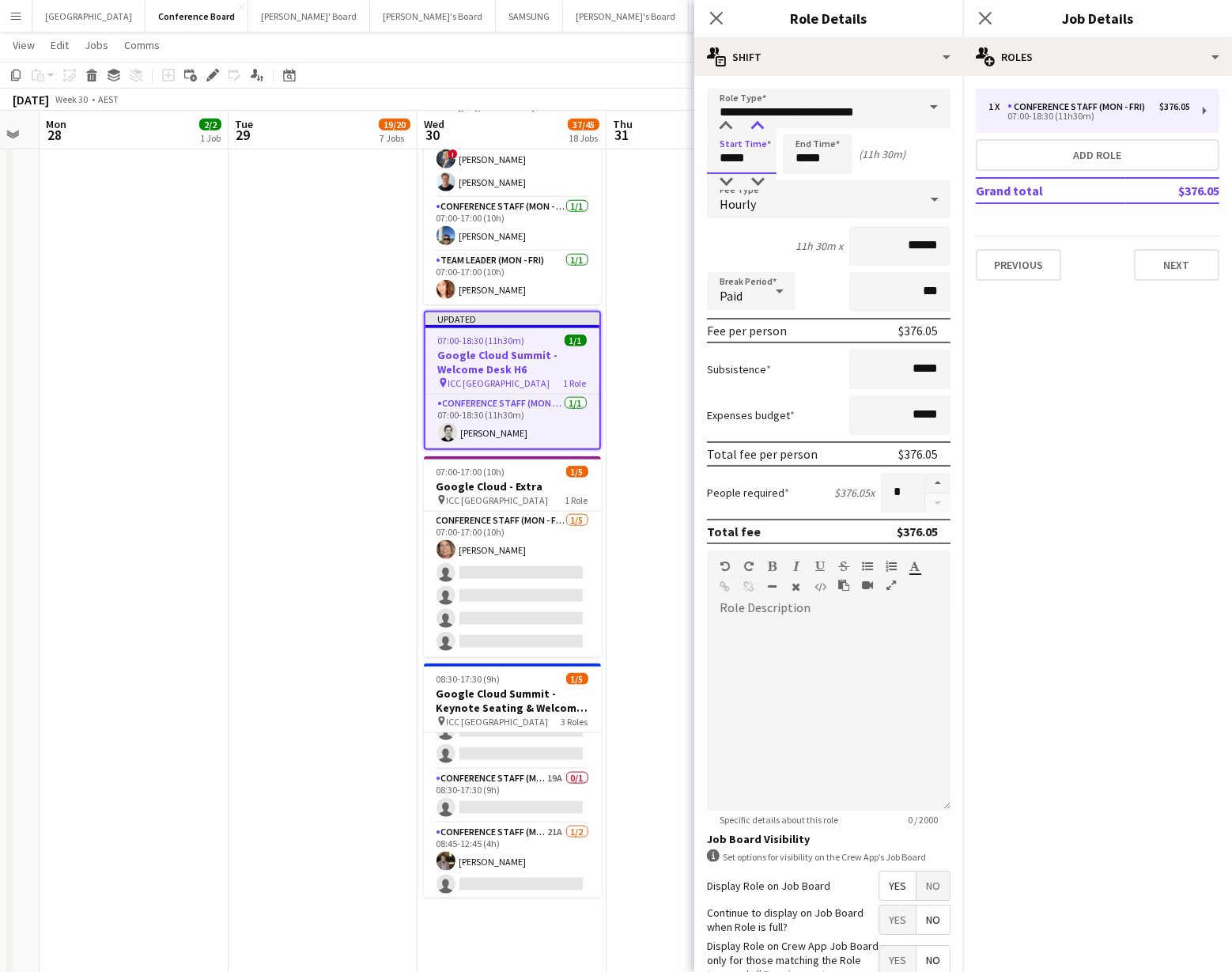 type on "*****" 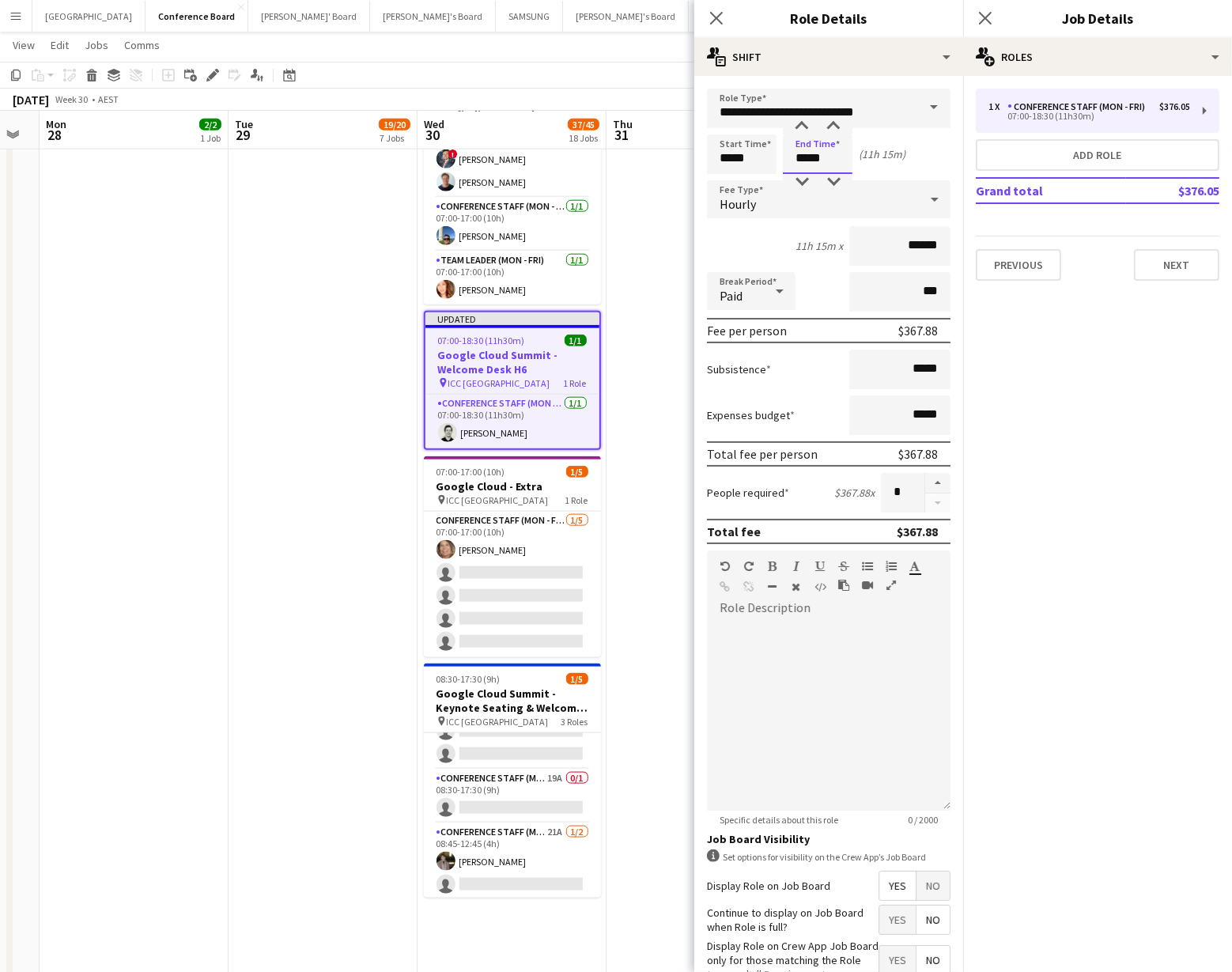 click on "*****" at bounding box center (818, 154) 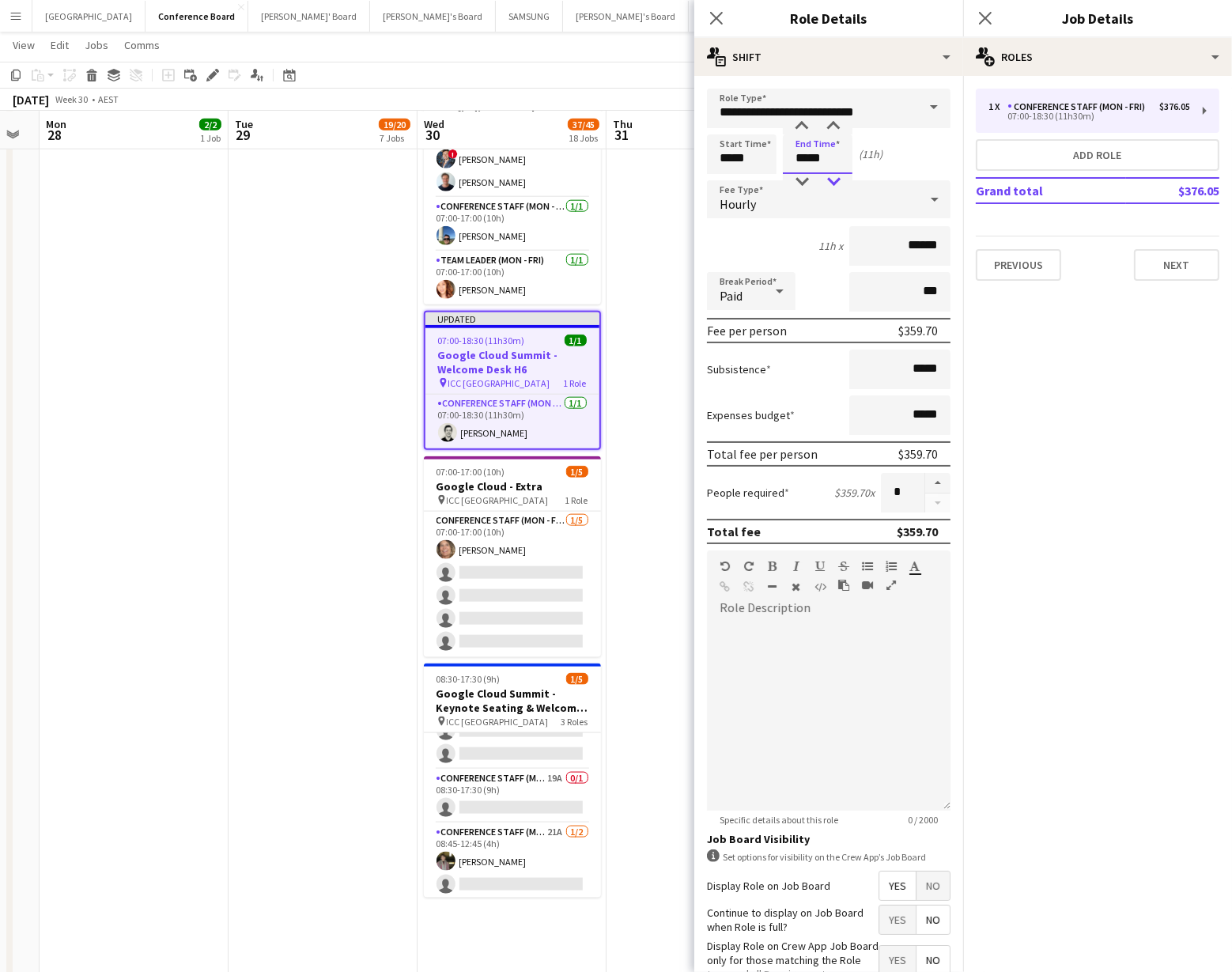 click at bounding box center (833, 182) 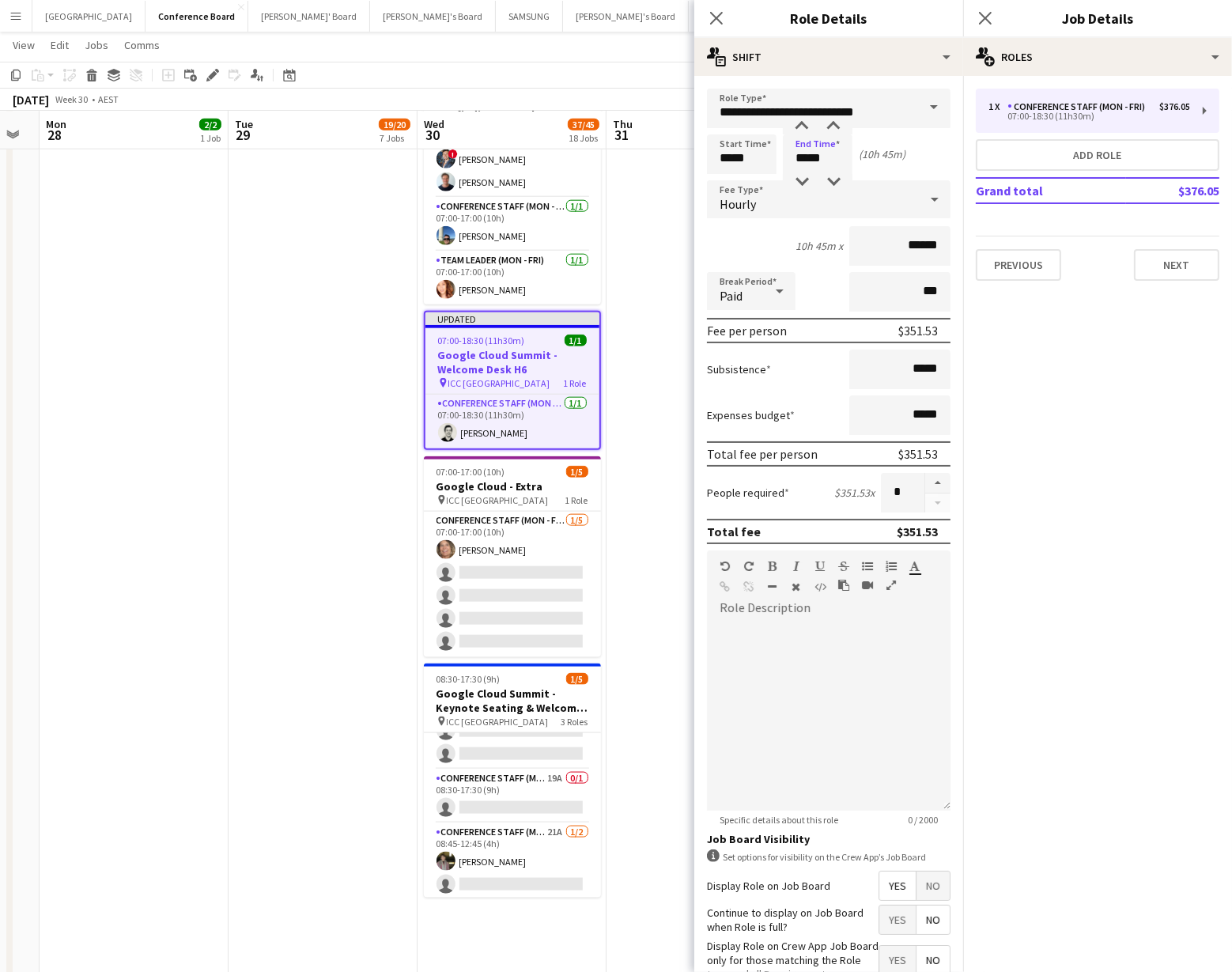 click on "12:00-18:00 (6h)    3/3   News Australia - All Screens for All [DEMOGRAPHIC_DATA]
pin
ILUMINA - Sydney   2 Roles   Conference Staff (Mon - Fri)   [DATE]   12:00-18:00 (6h)
[PERSON_NAME] [PERSON_NAME]  Team Leader (Mon - Fri)   [DATE]   12:00-18:00 (6h)
[PERSON_NAME]" at bounding box center (701, -5) 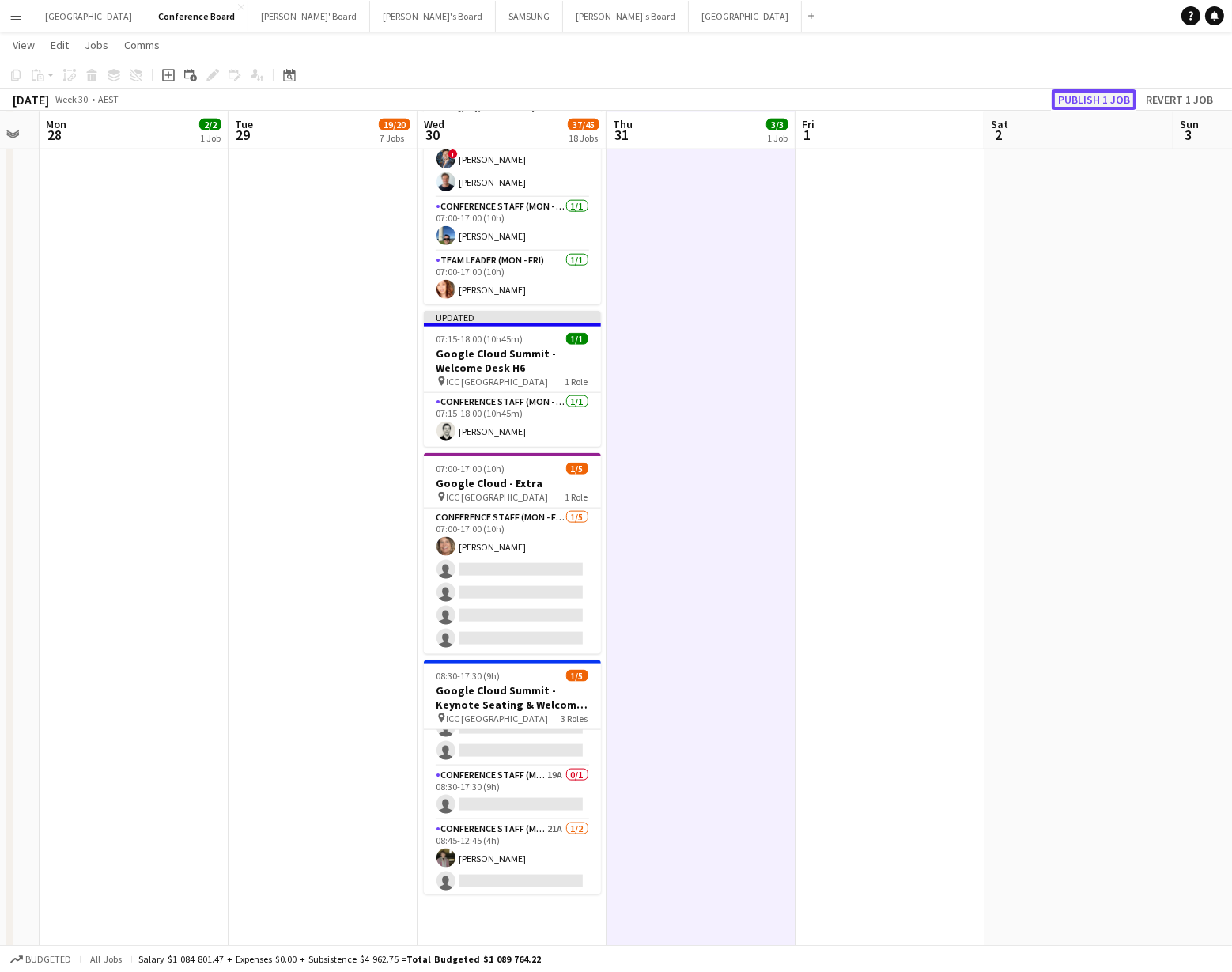 click on "Publish 1 job" 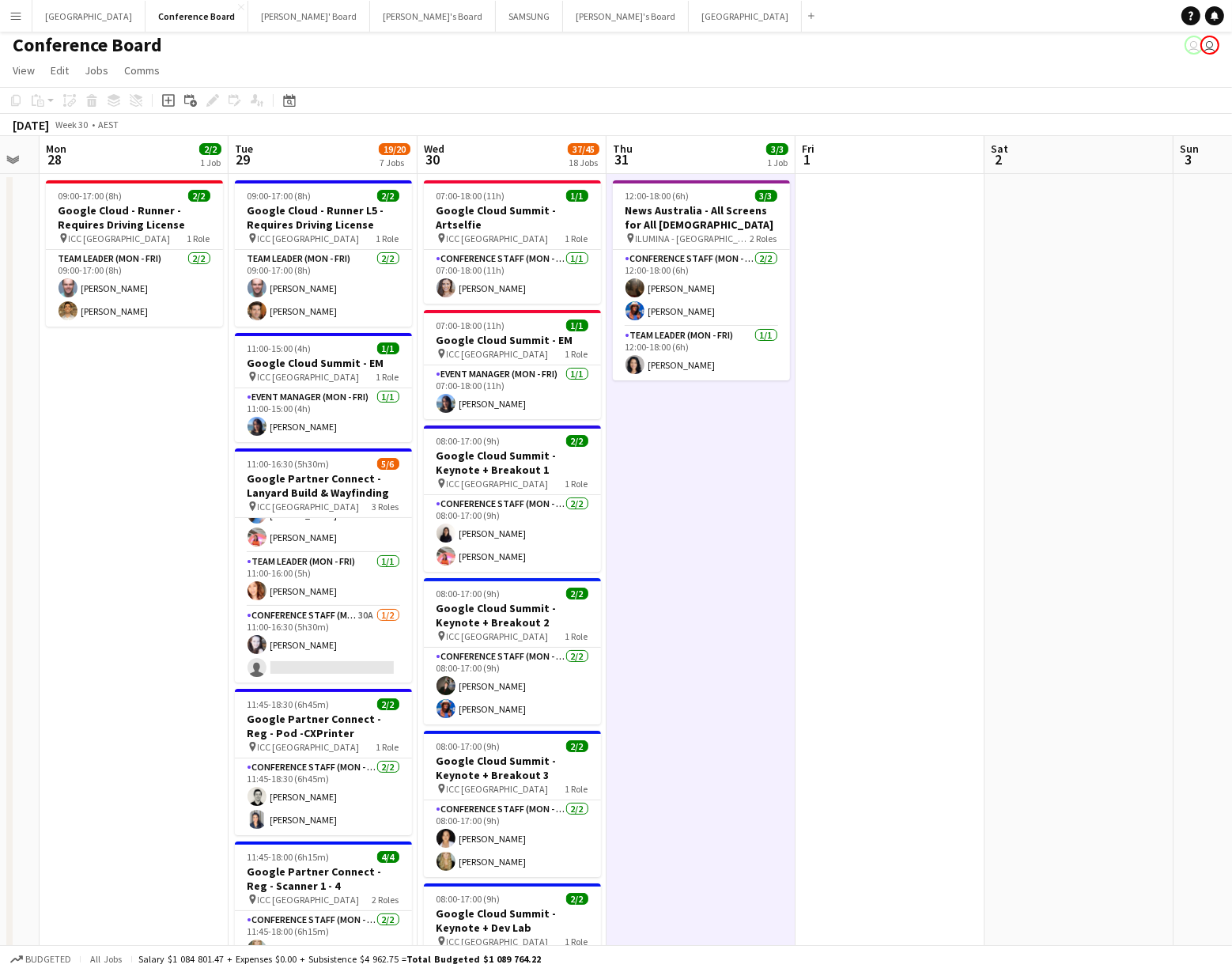 scroll, scrollTop: 0, scrollLeft: 0, axis: both 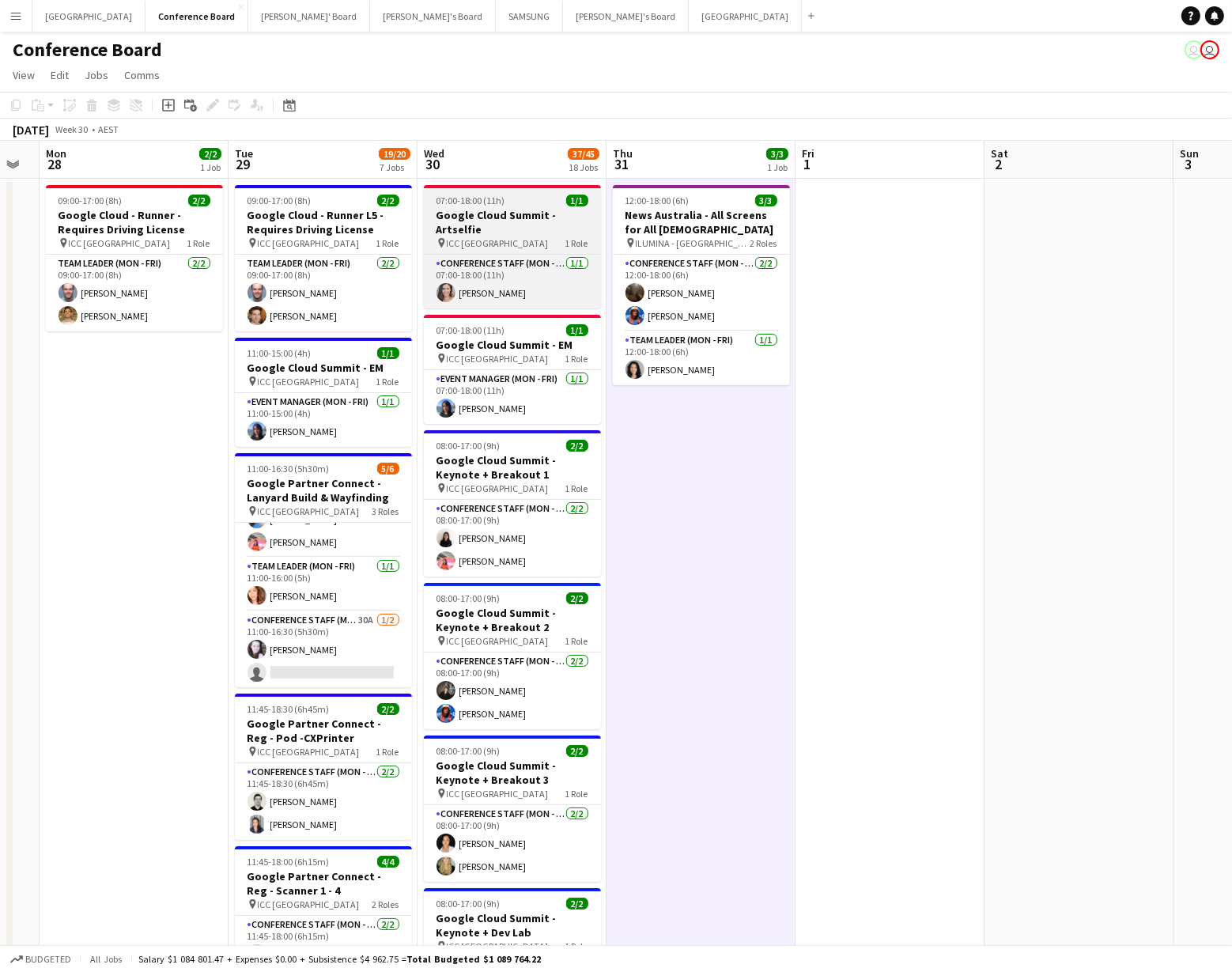 drag, startPoint x: 463, startPoint y: 238, endPoint x: 437, endPoint y: 225, distance: 29.06888 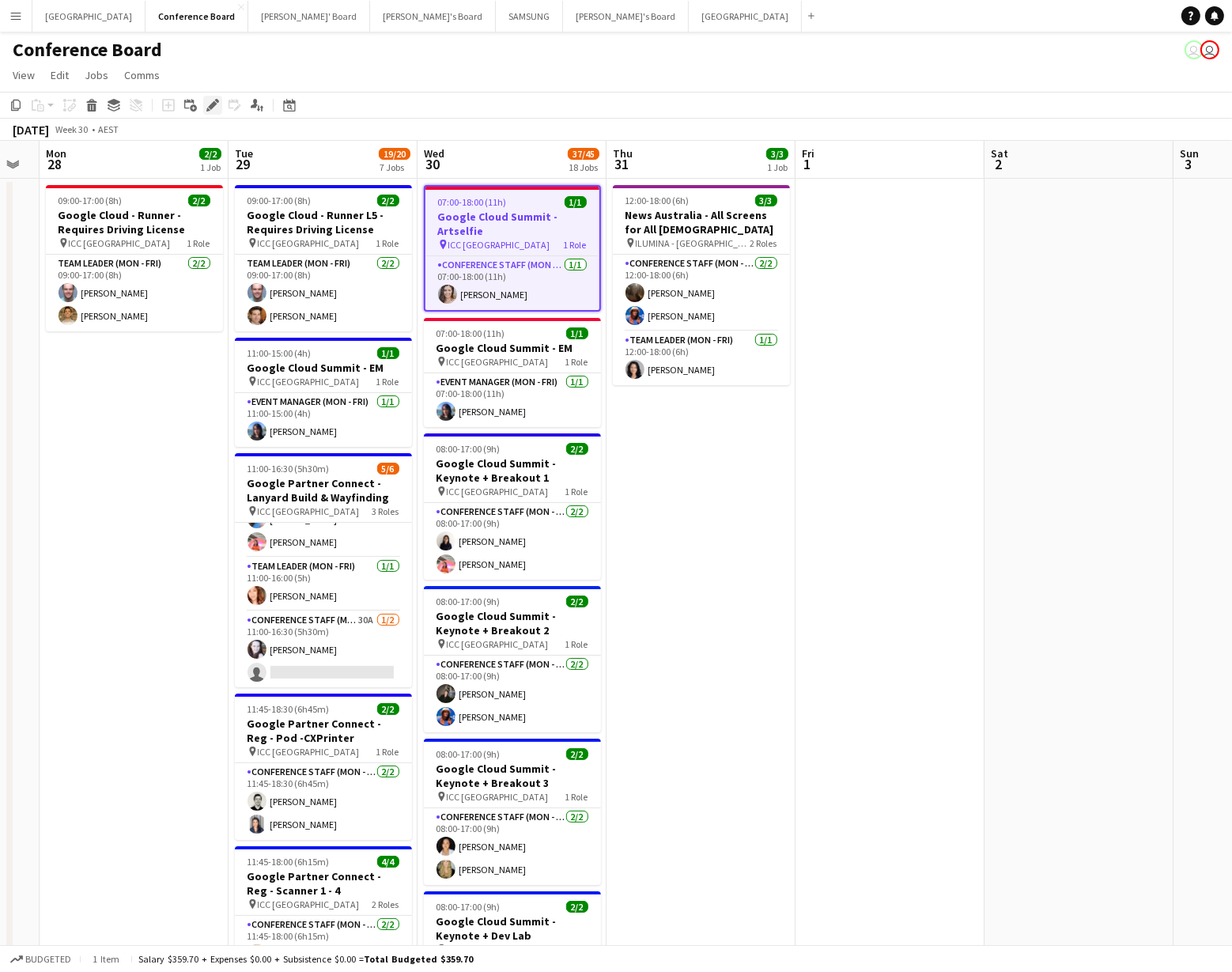 click on "Edit" 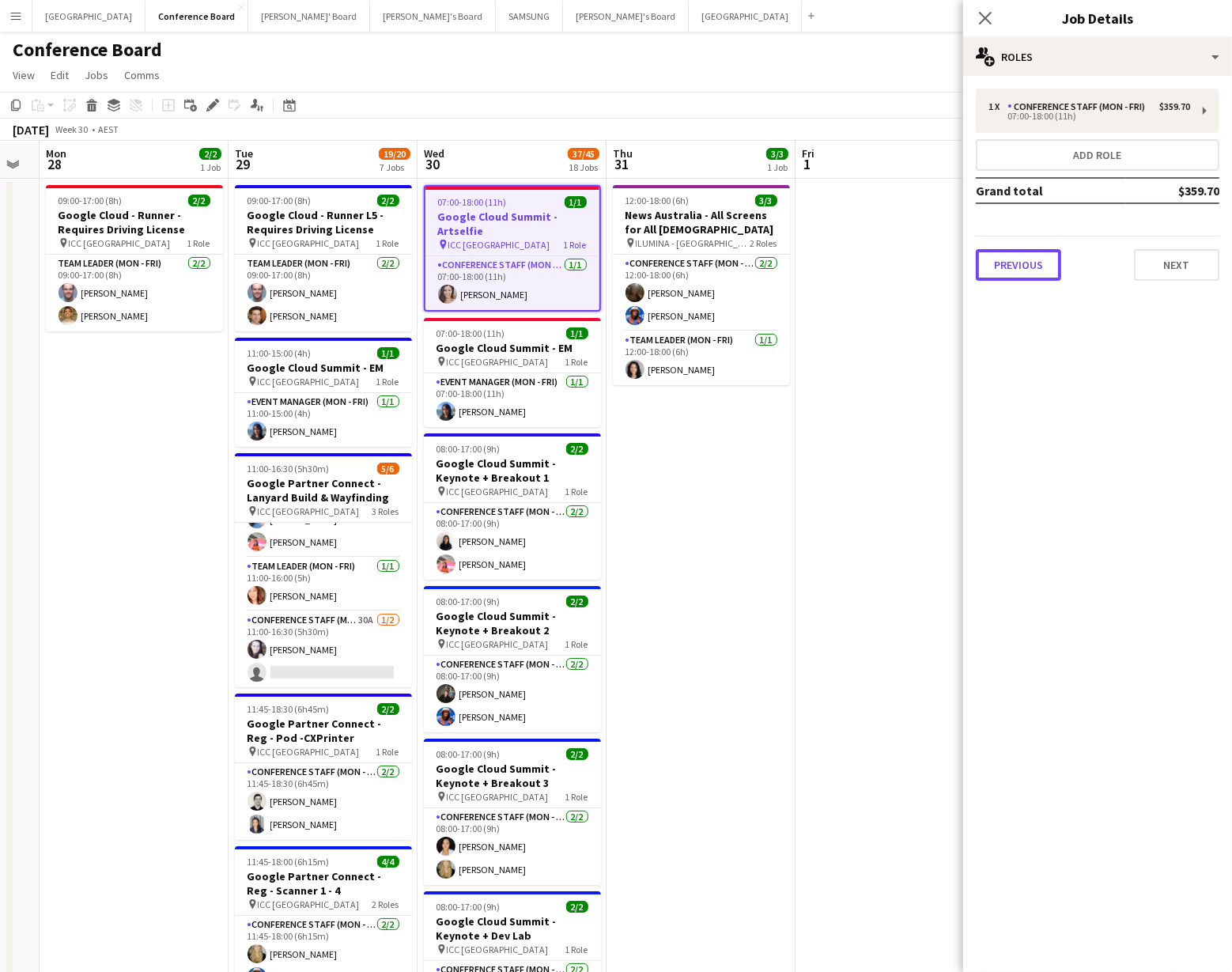drag, startPoint x: 1034, startPoint y: 255, endPoint x: 958, endPoint y: 210, distance: 88.32327 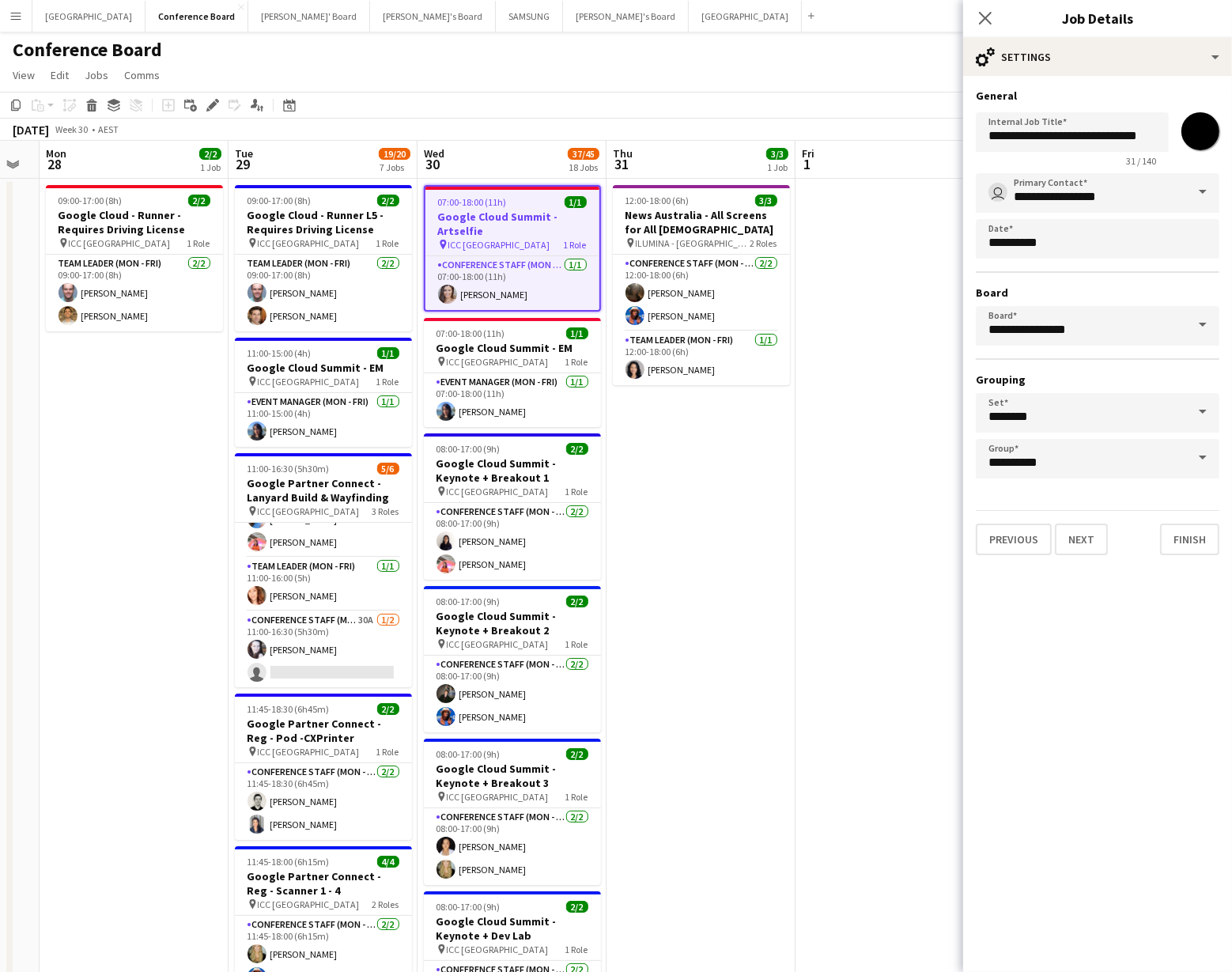 click on "*******" at bounding box center [1200, 131] 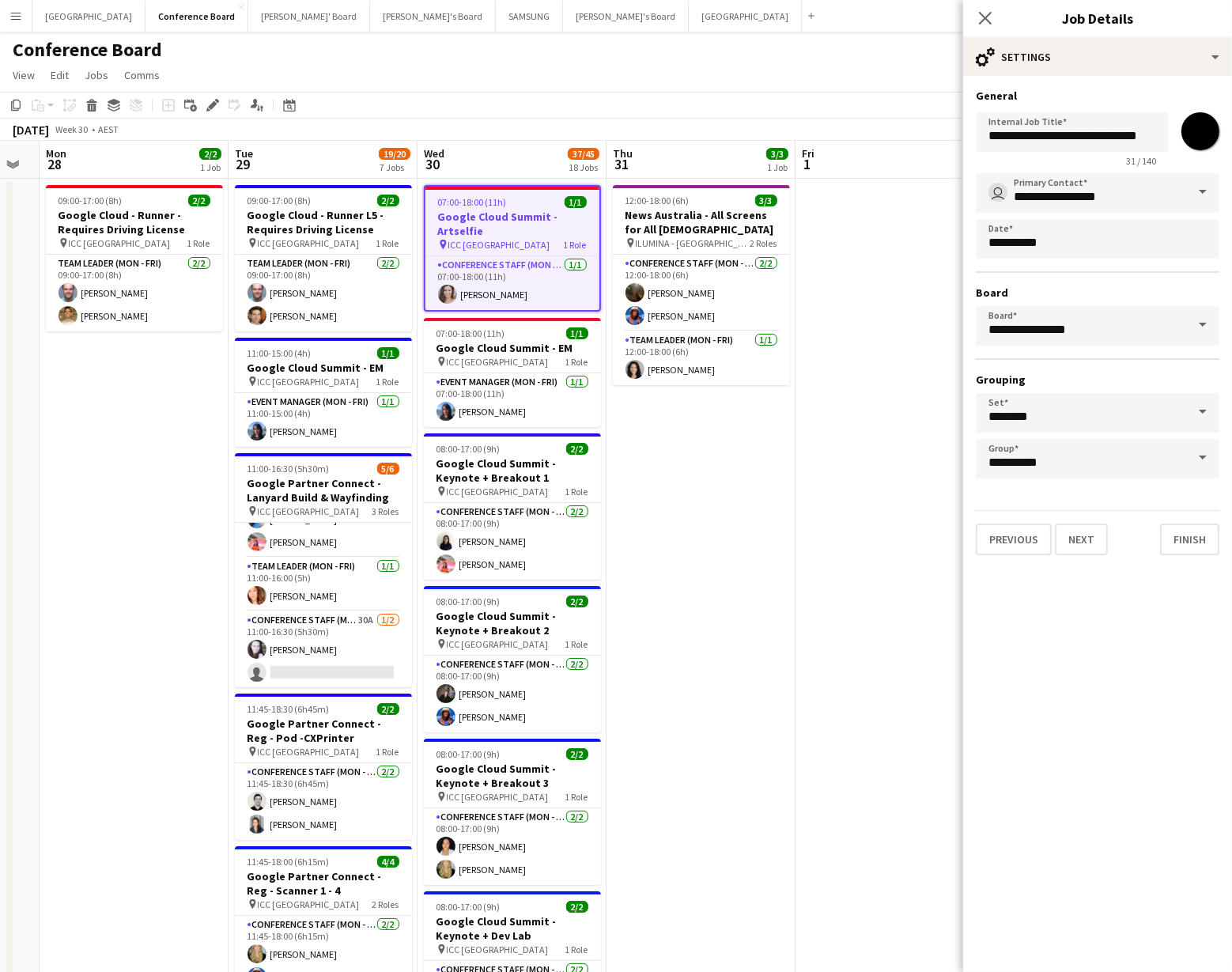 type on "*******" 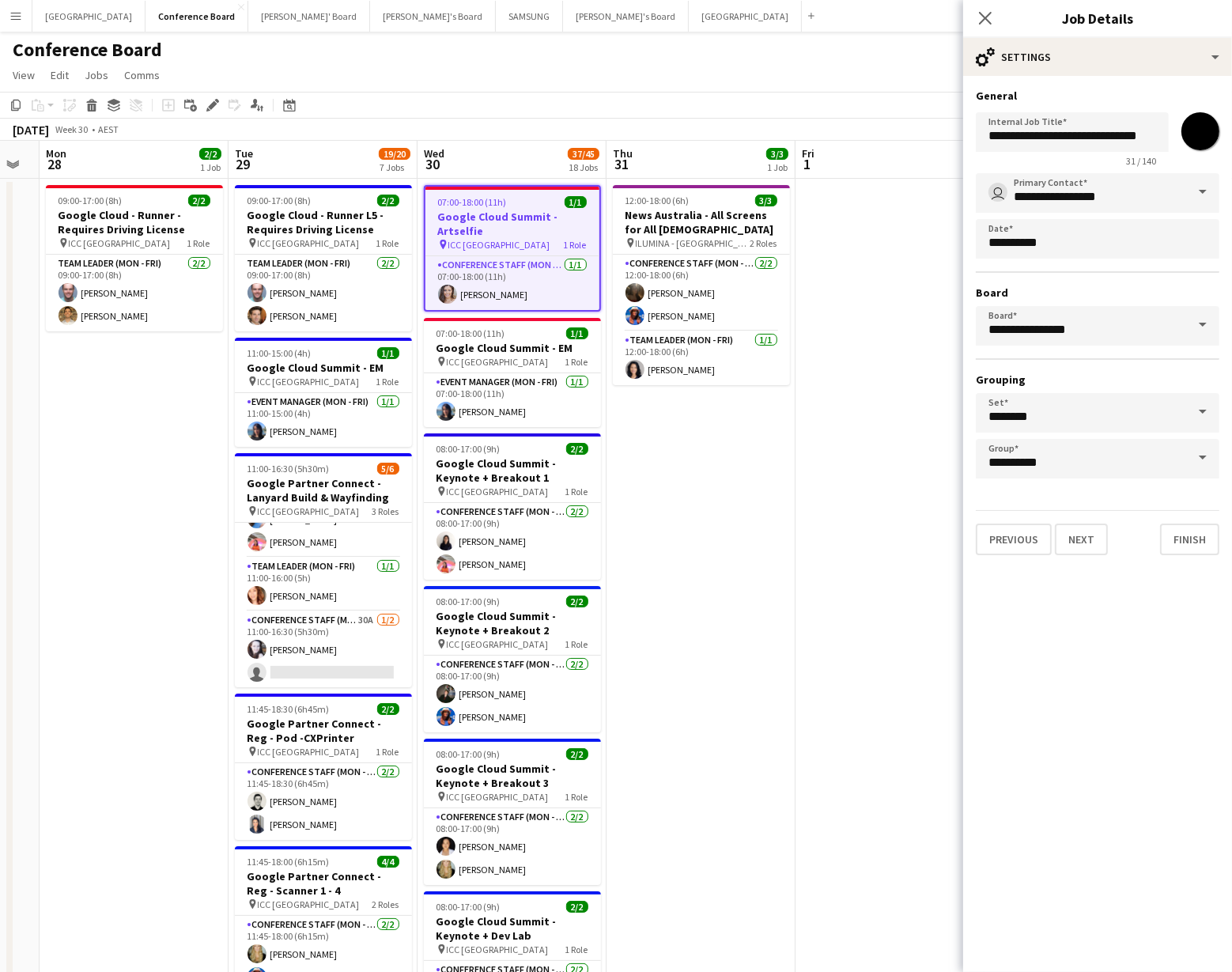 click on "12:00-18:00 (6h)    3/3   News Australia - All Screens for All [DEMOGRAPHIC_DATA]
pin
ILUMINA - Sydney   2 Roles   Conference Staff (Mon - Fri)   [DATE]   12:00-18:00 (6h)
[PERSON_NAME] [PERSON_NAME]  Team Leader (Mon - Fri)   [DATE]   12:00-18:00 (6h)
[PERSON_NAME]" at bounding box center (701, 2095) 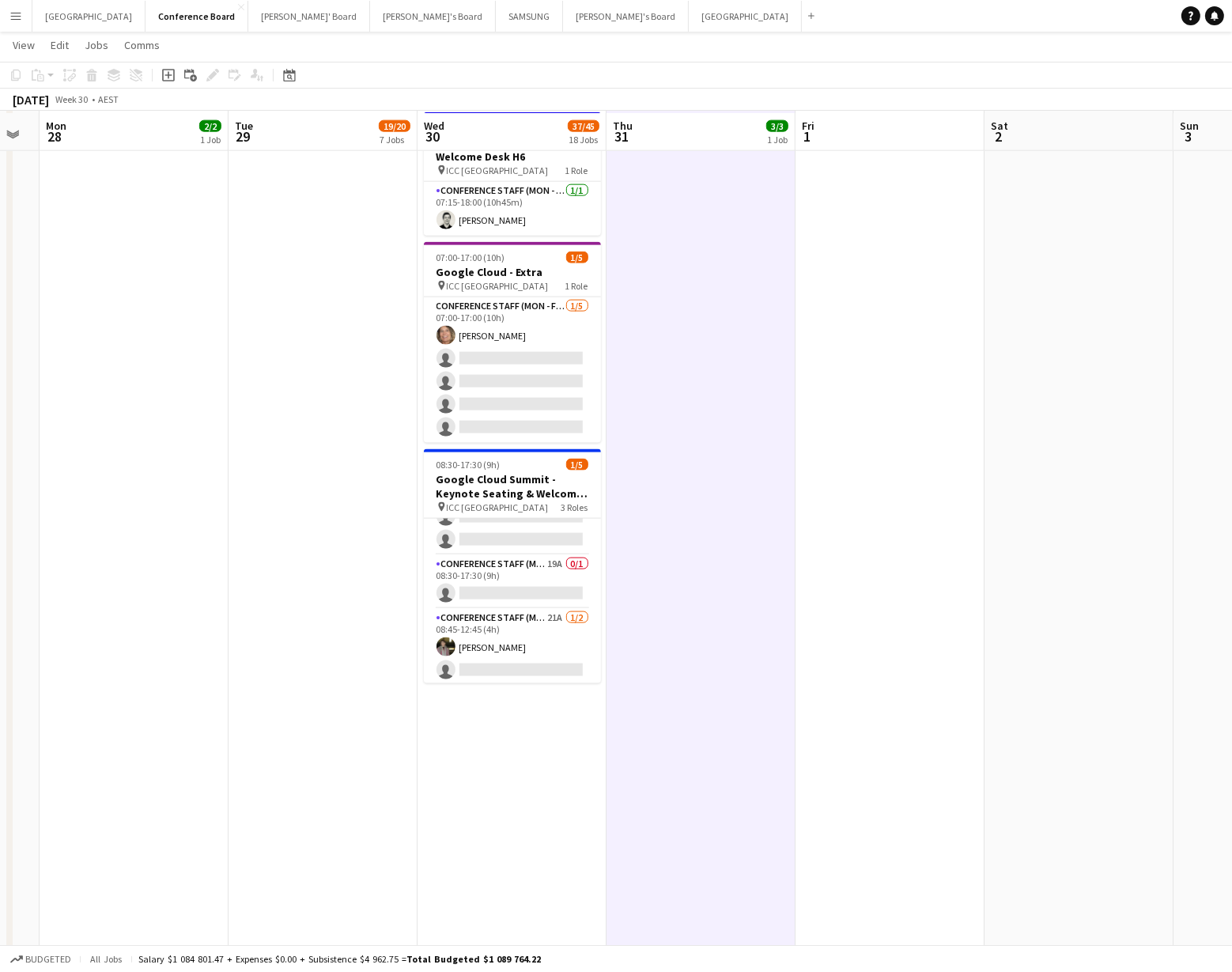 scroll, scrollTop: 2299, scrollLeft: 0, axis: vertical 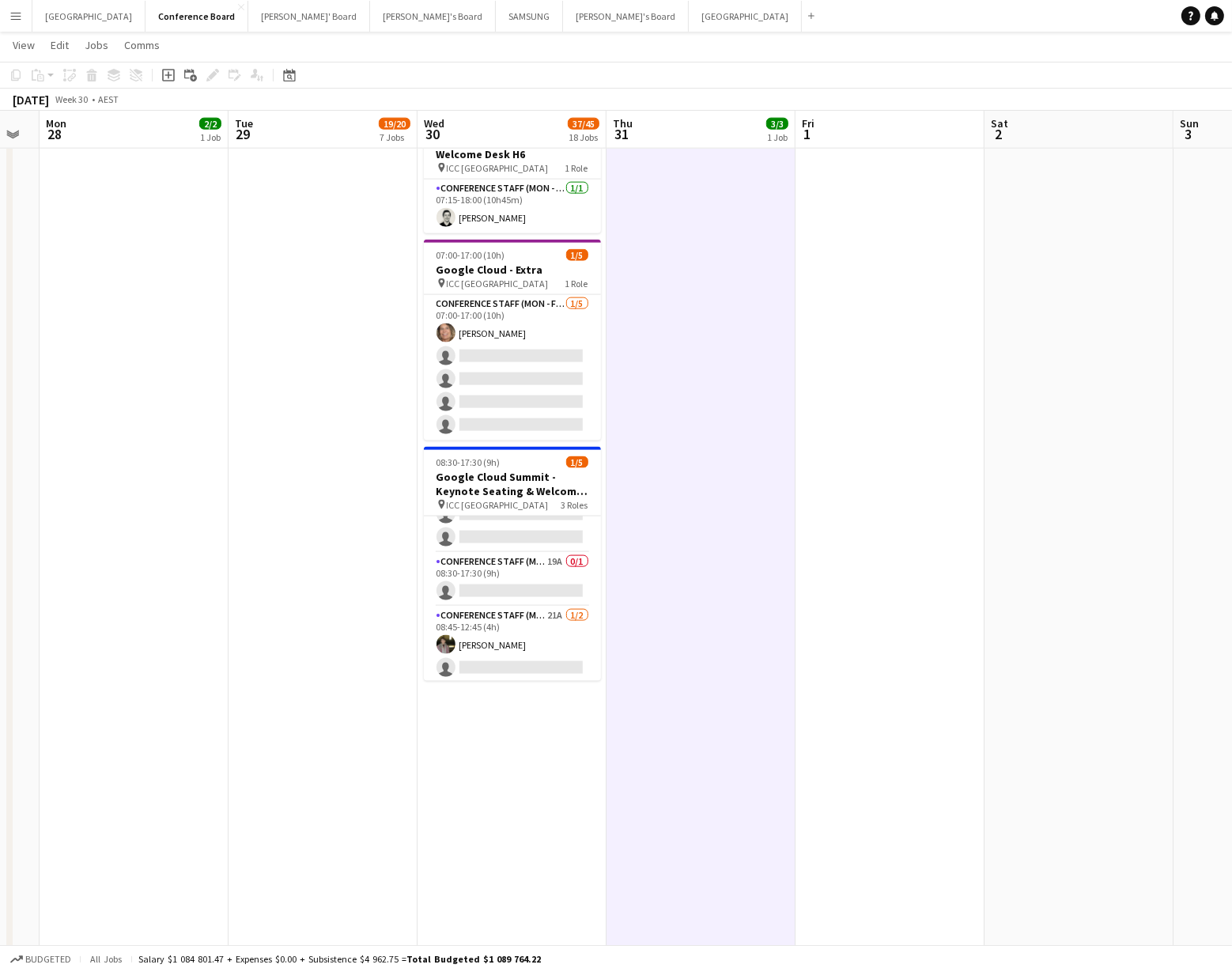 click on "07:00-18:00 (11h)    1/1   Google Cloud Summit - Artselfie
pin
ICC Sydney   1 Role   Conference Staff (Mon - Fri)   [DATE]   07:00-18:00 (11h)
[PERSON_NAME]     07:00-18:00 (11h)    1/1   Google Cloud Summit - EM
pin
ICC Sydney   1 Role   Event Manager (Mon - Fri)   [DATE]   07:00-18:00 (11h)
[PERSON_NAME]     08:00-17:00 (9h)    2/2   Google Cloud Summit - Keynote + Breakout 1
pin
ICC Sydney   1 Role   Conference Staff (Mon - Fri)   [DATE]   08:00-17:00 (9h)
[PERSON_NAME] [PERSON_NAME]     08:00-17:00 (9h)    2/2   Google Cloud Summit - Keynote + Breakout 2
pin
ICC Sydney   1 Role   Conference Staff (Mon - Fri)   [DATE]   08:00-17:00 (9h)
[PERSON_NAME] [PERSON_NAME]     08:00-17:00 (9h)    2/2   Google Cloud Summit - Keynote + Breakout 3
pin
ICC Sydney   1 Role   Conference Staff (Mon - Fri)   [DATE]   08:00-17:00 (9h)" at bounding box center (512, -206) 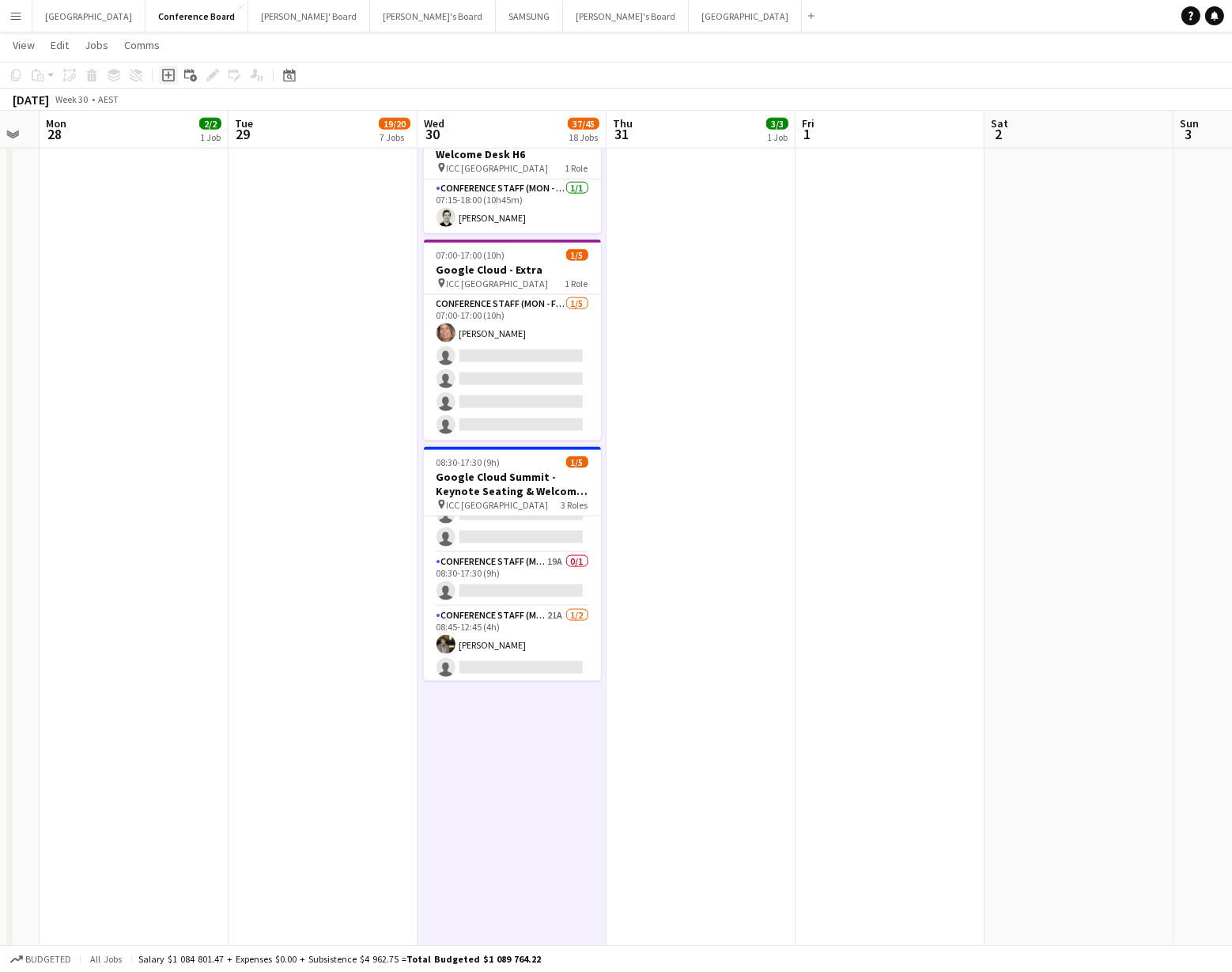 click on "Add job" 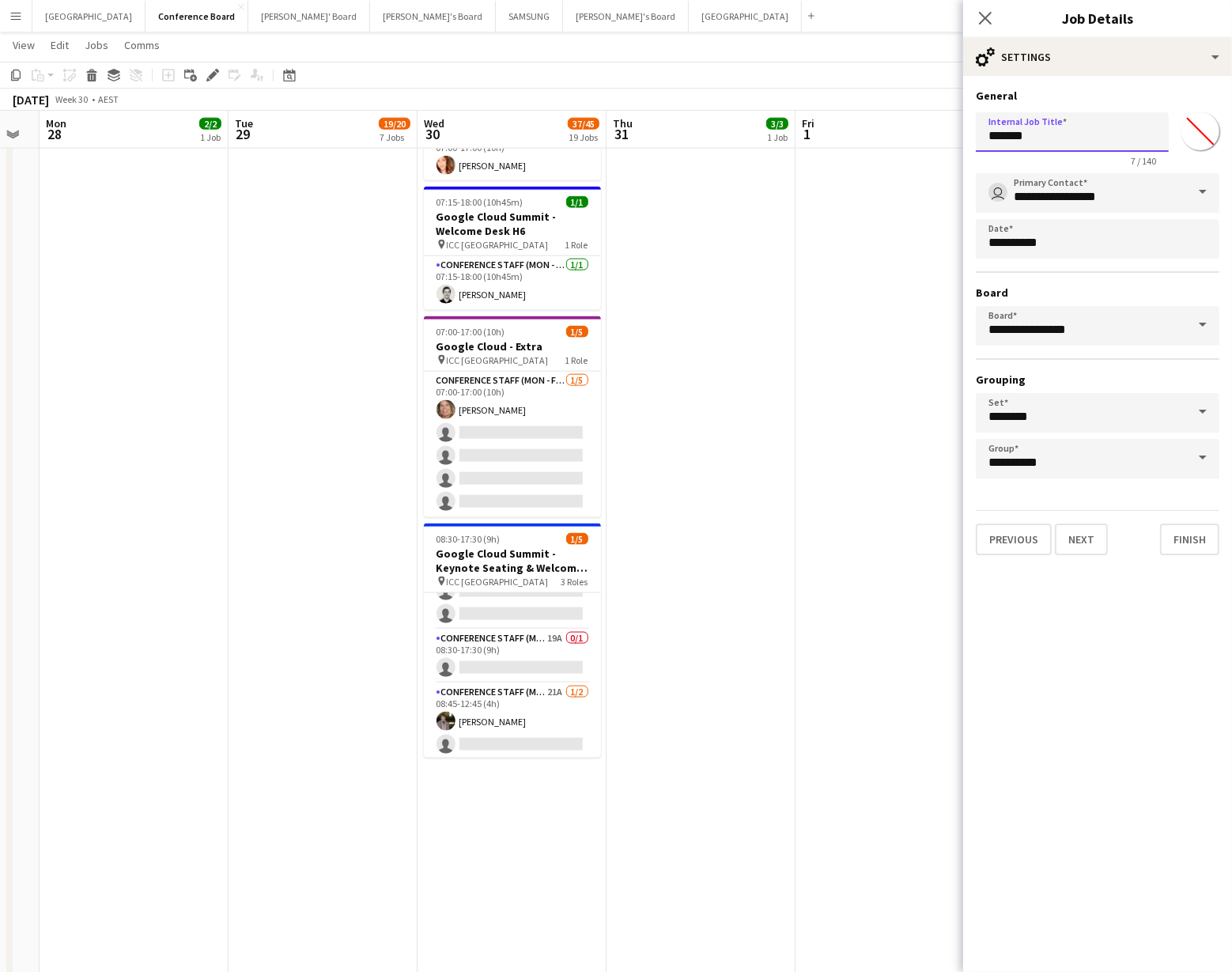 drag, startPoint x: 1045, startPoint y: 138, endPoint x: 988, endPoint y: 138, distance: 57 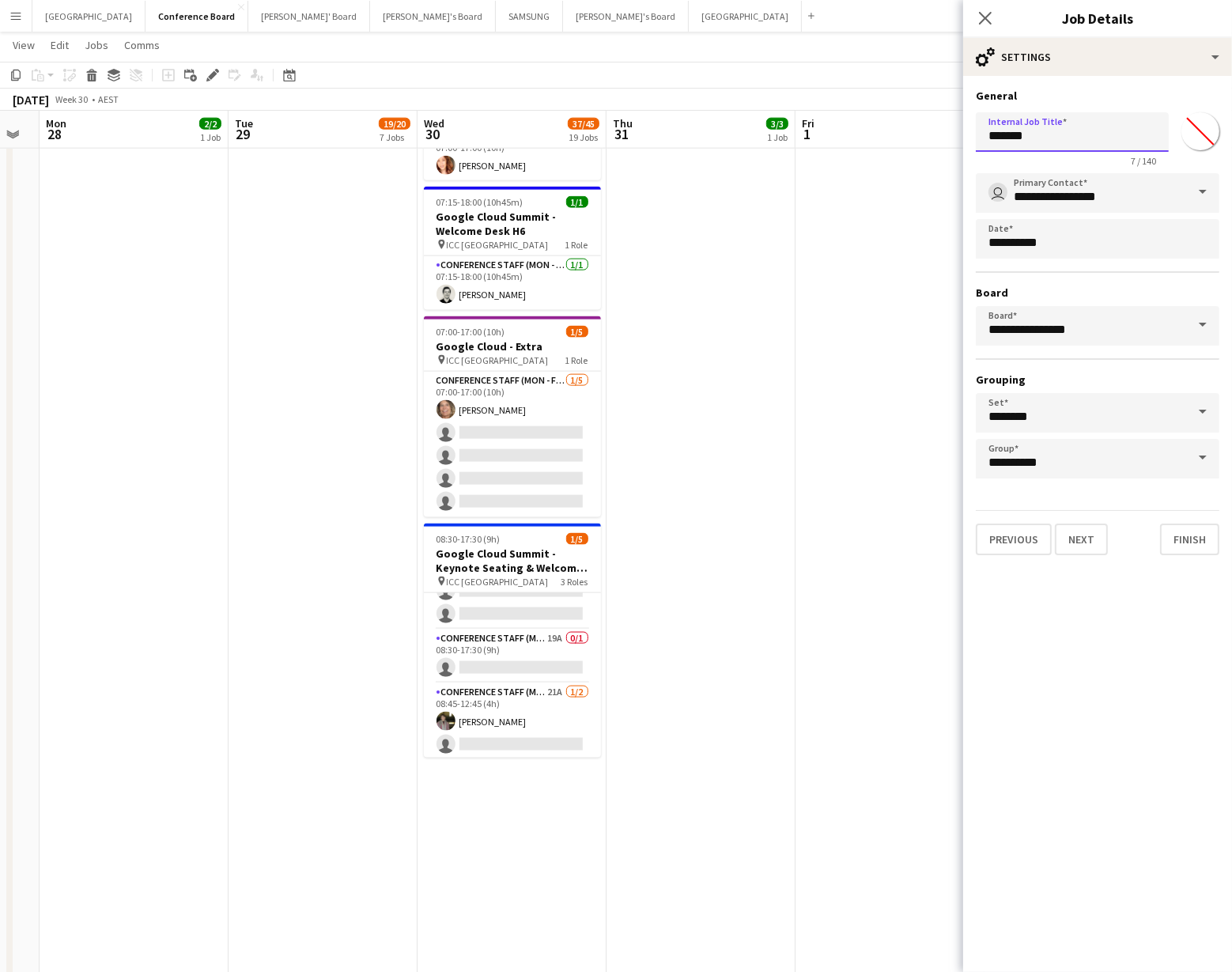 click on "*******" at bounding box center (1072, 132) 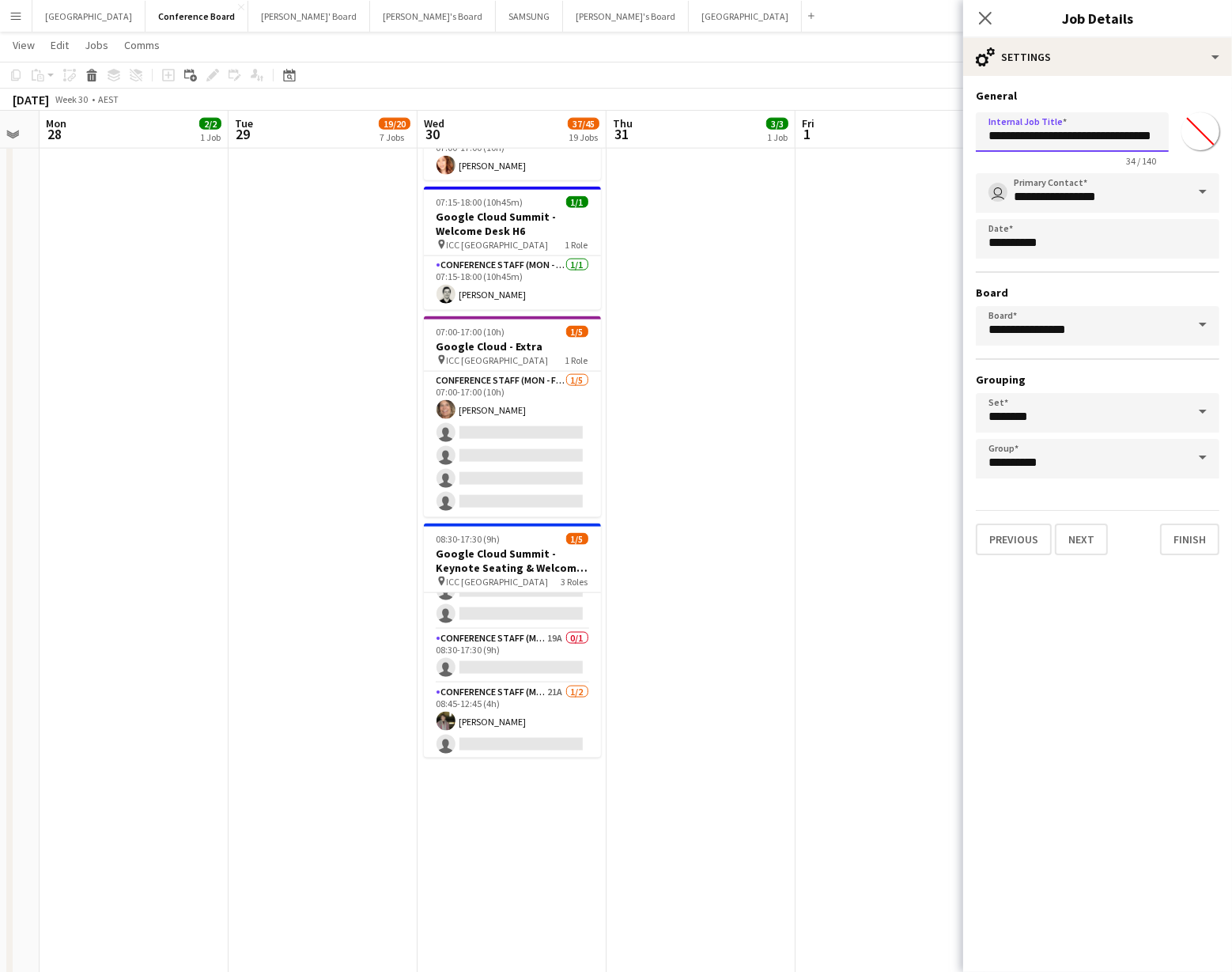 scroll, scrollTop: 0, scrollLeft: 21, axis: horizontal 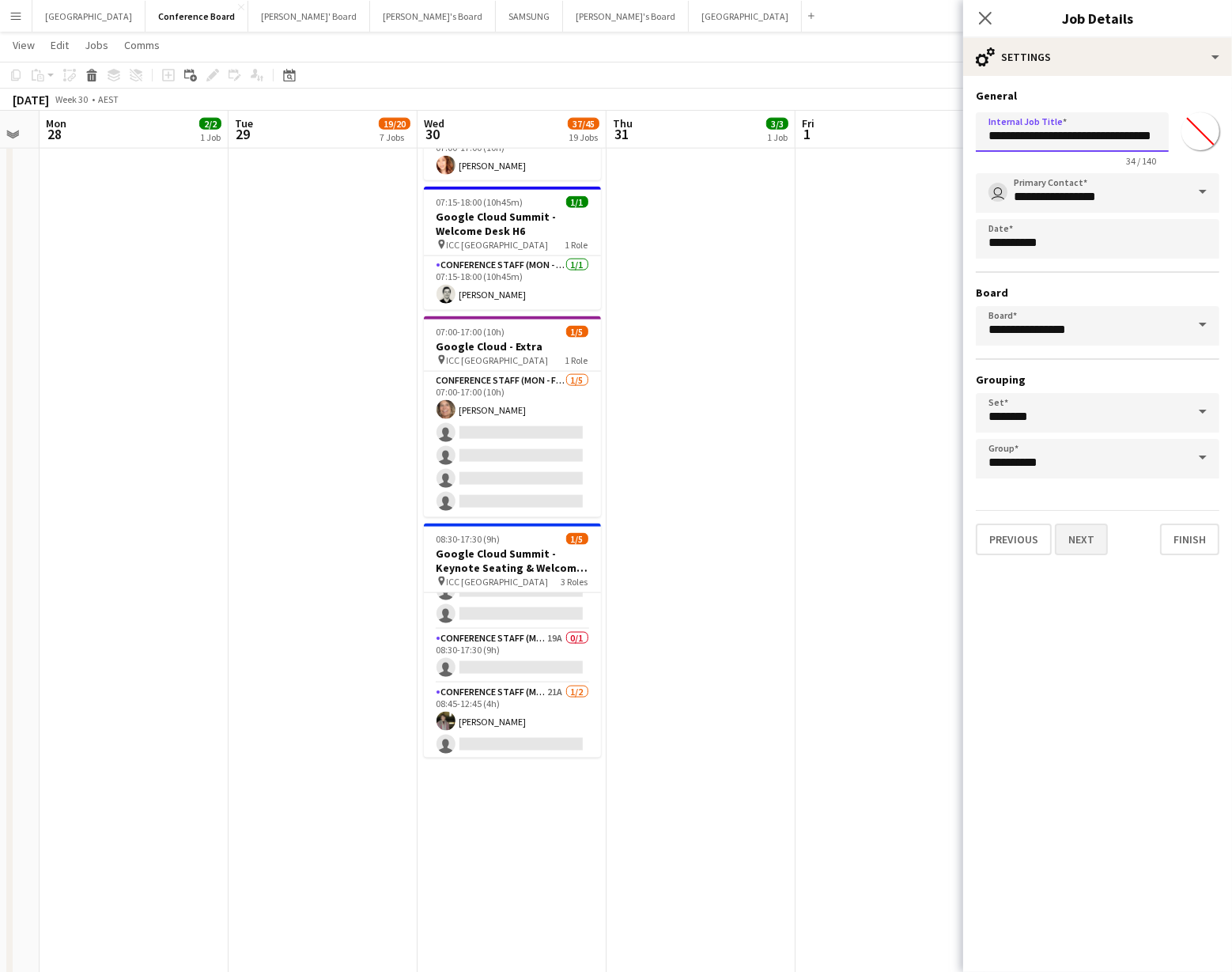 type on "**********" 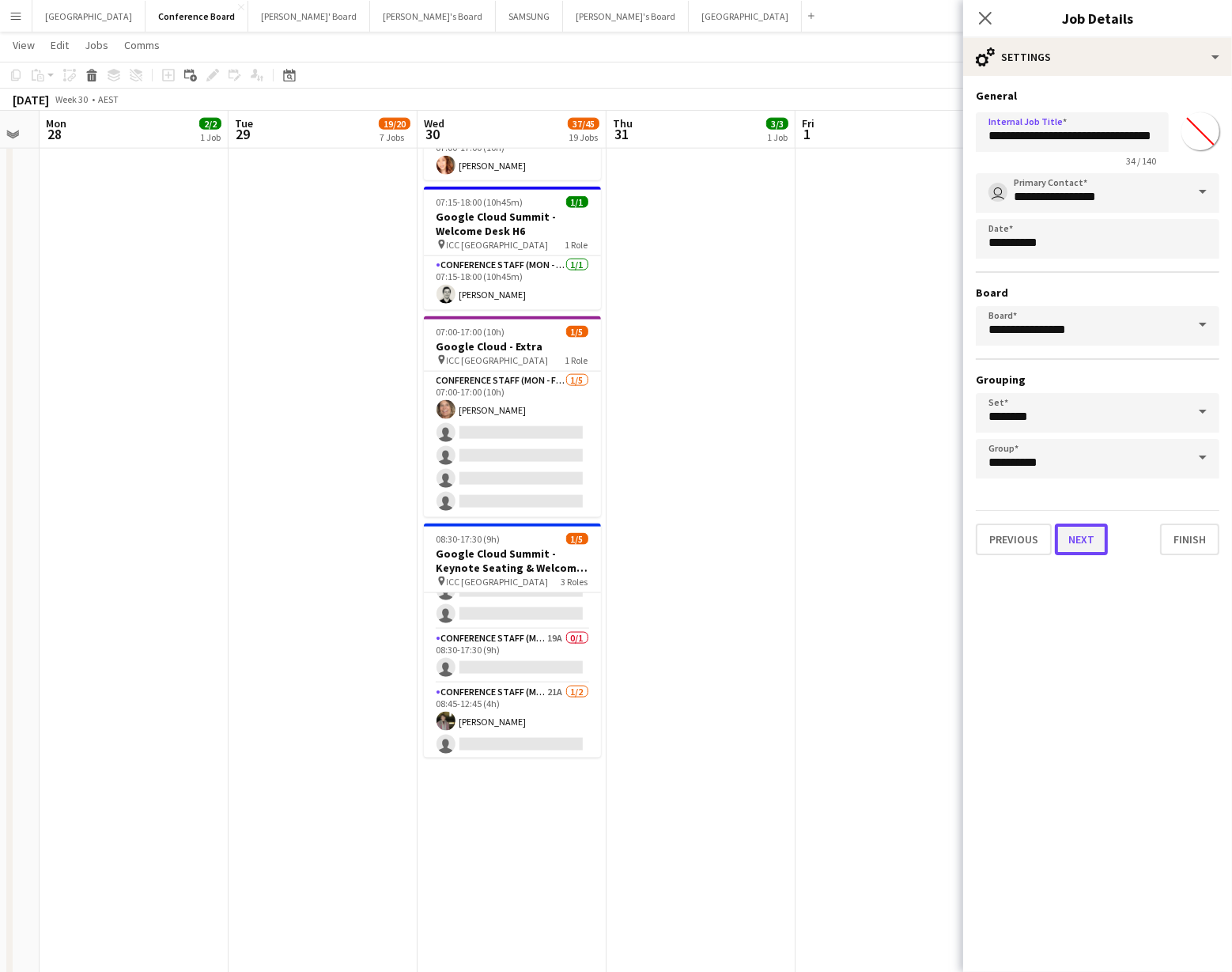 click on "Next" at bounding box center [1081, 539] 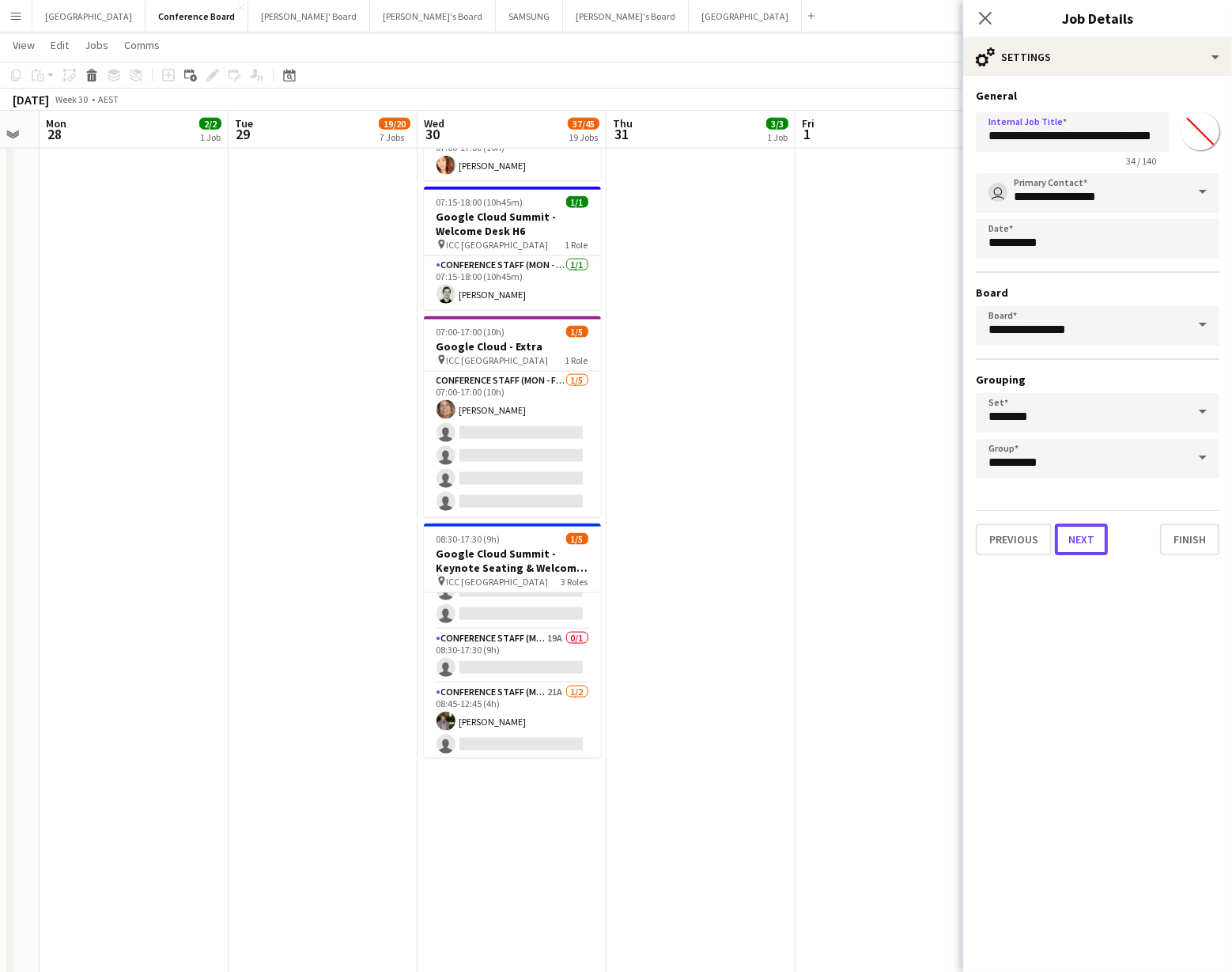 scroll, scrollTop: 0, scrollLeft: 0, axis: both 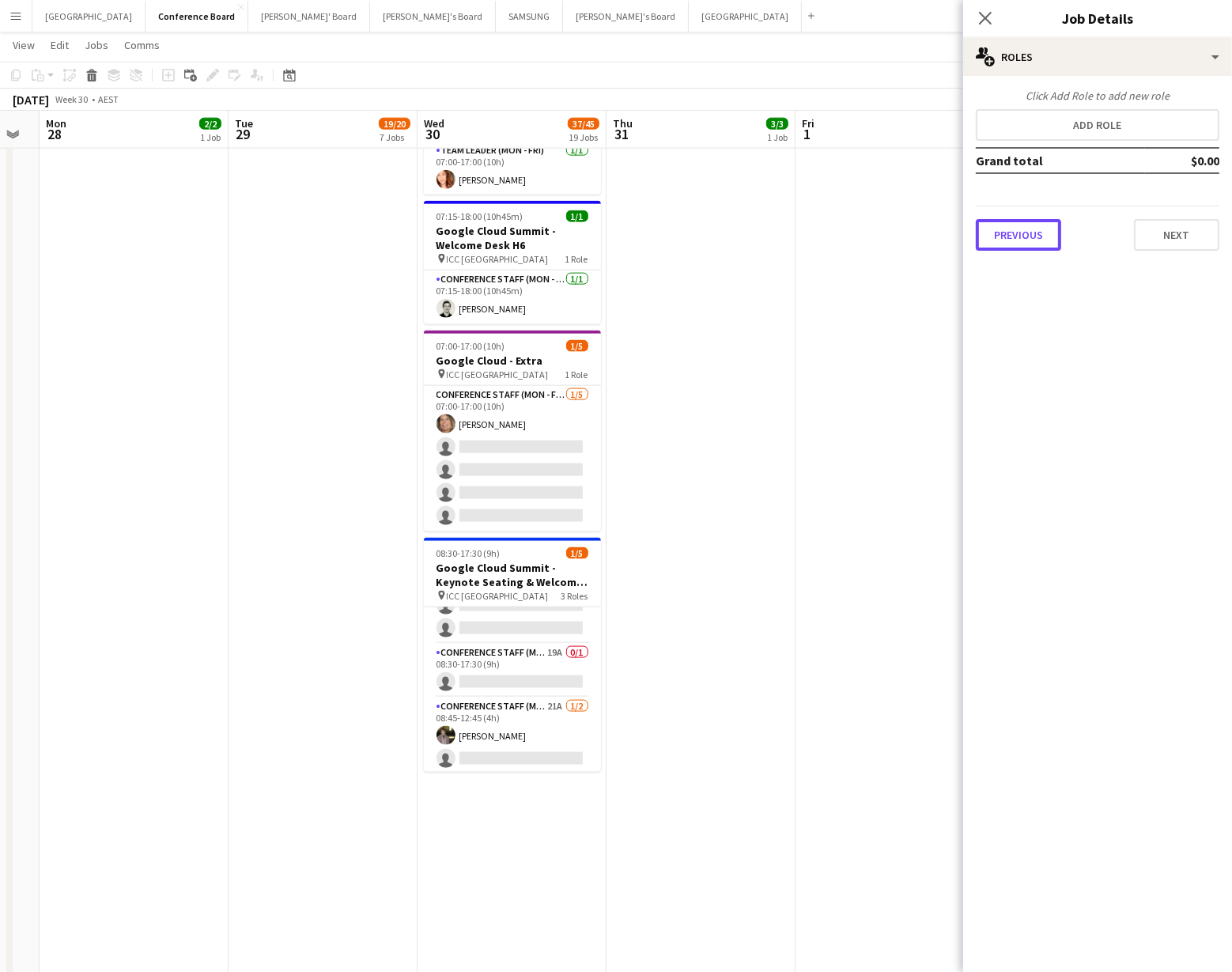 click on "Previous" at bounding box center (1018, 235) 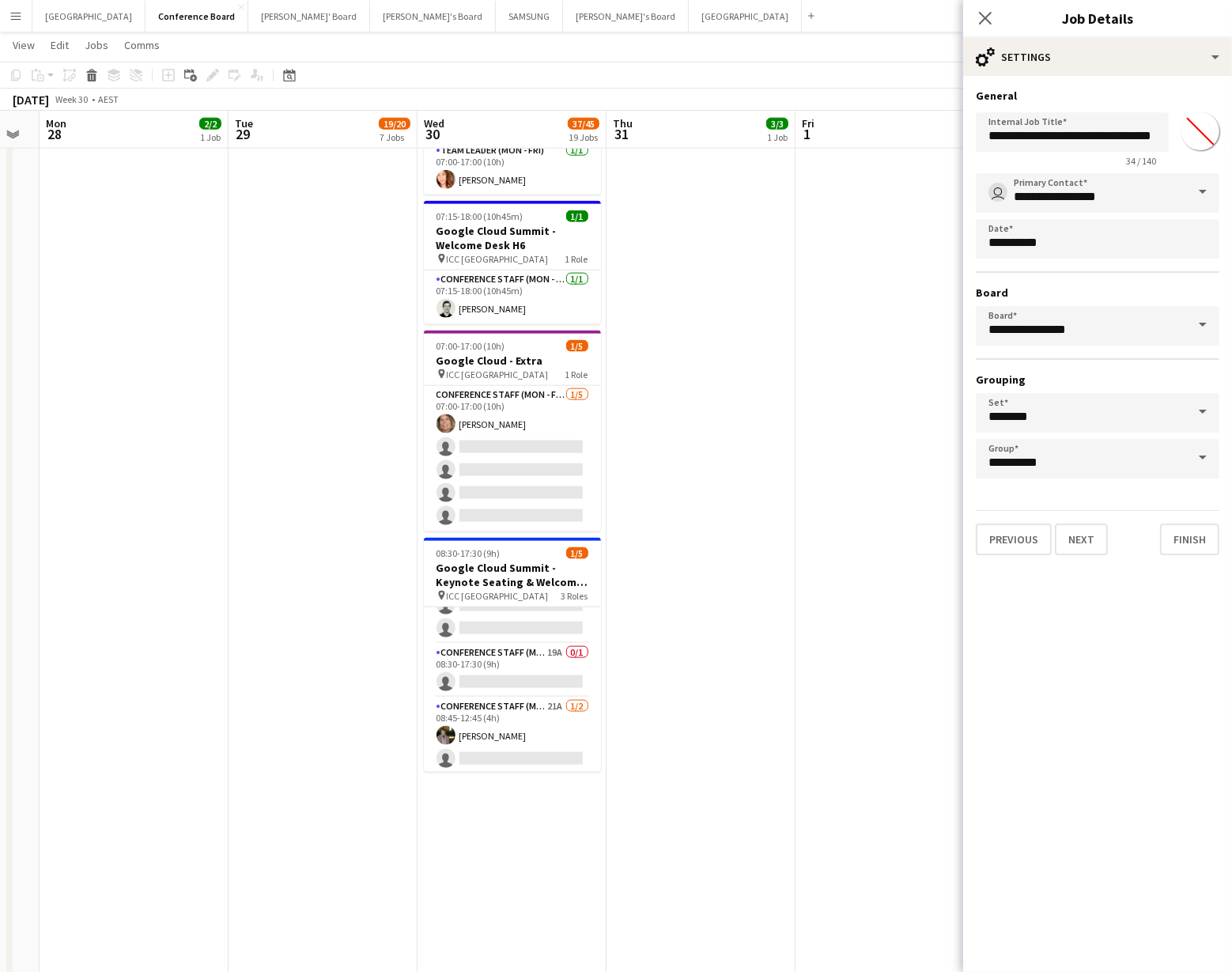 click on "*******" at bounding box center (1200, 131) 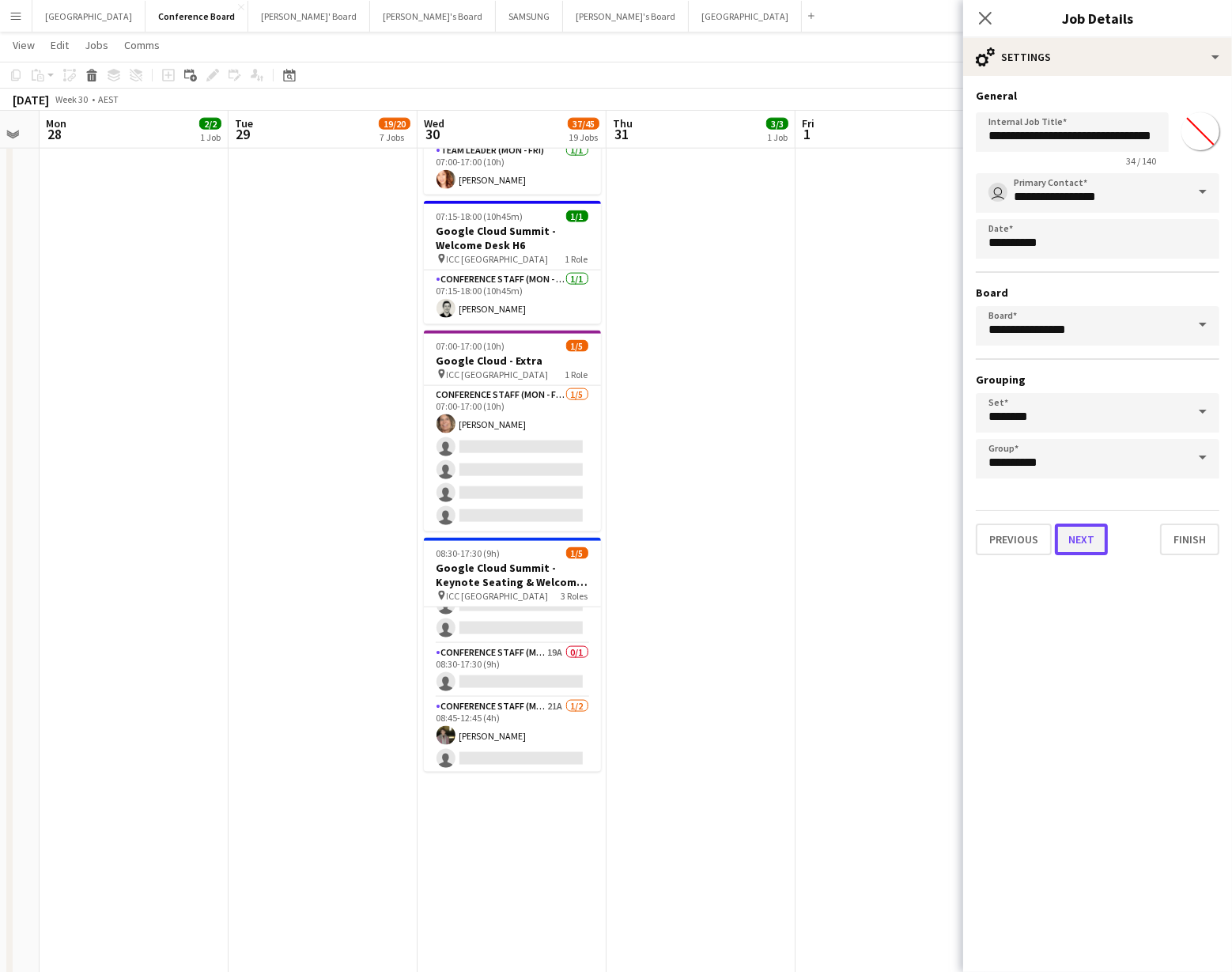 click on "Next" at bounding box center (1081, 539) 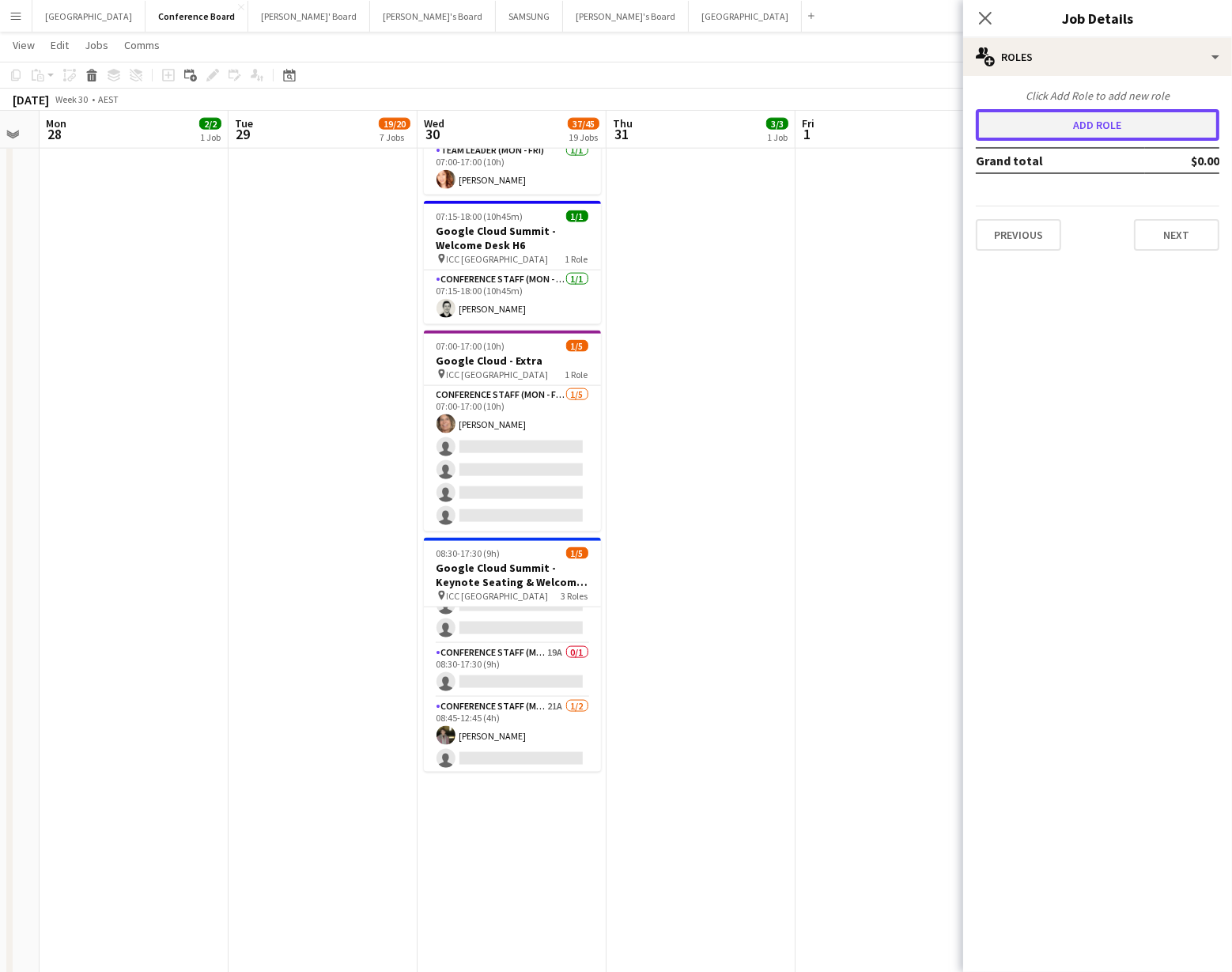 click on "Add role" at bounding box center (1098, 125) 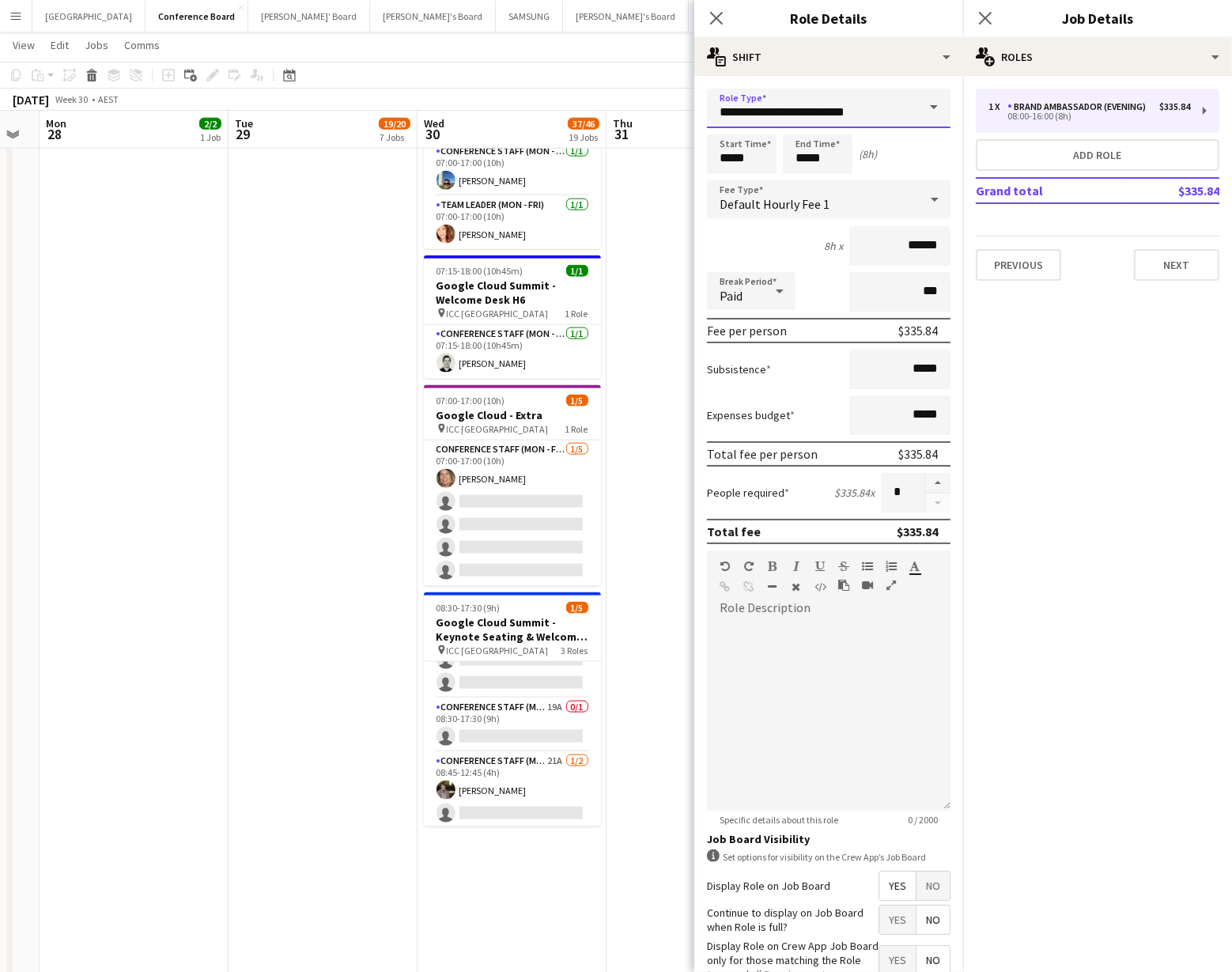 click on "**********" at bounding box center (829, 108) 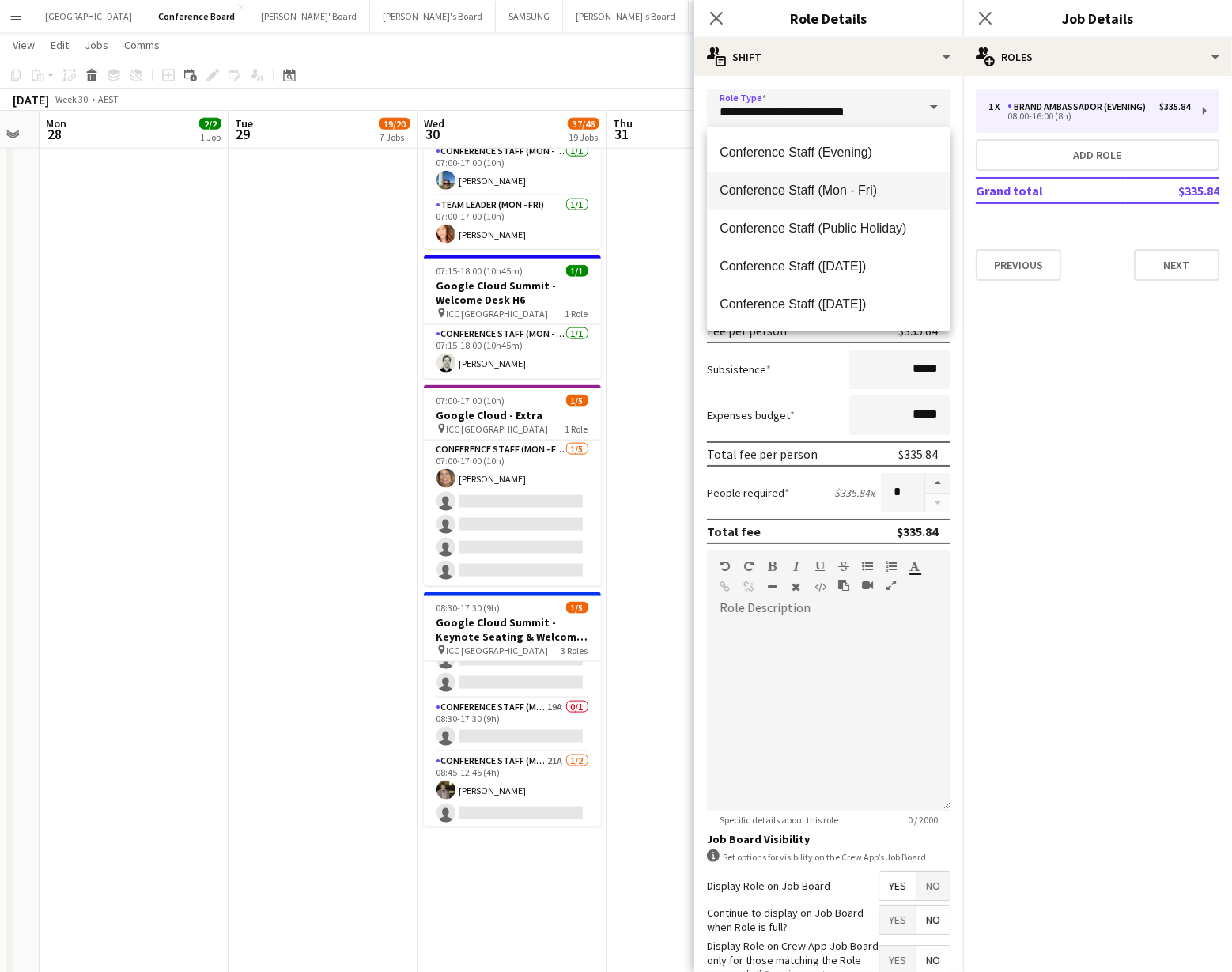 scroll, scrollTop: 186, scrollLeft: 0, axis: vertical 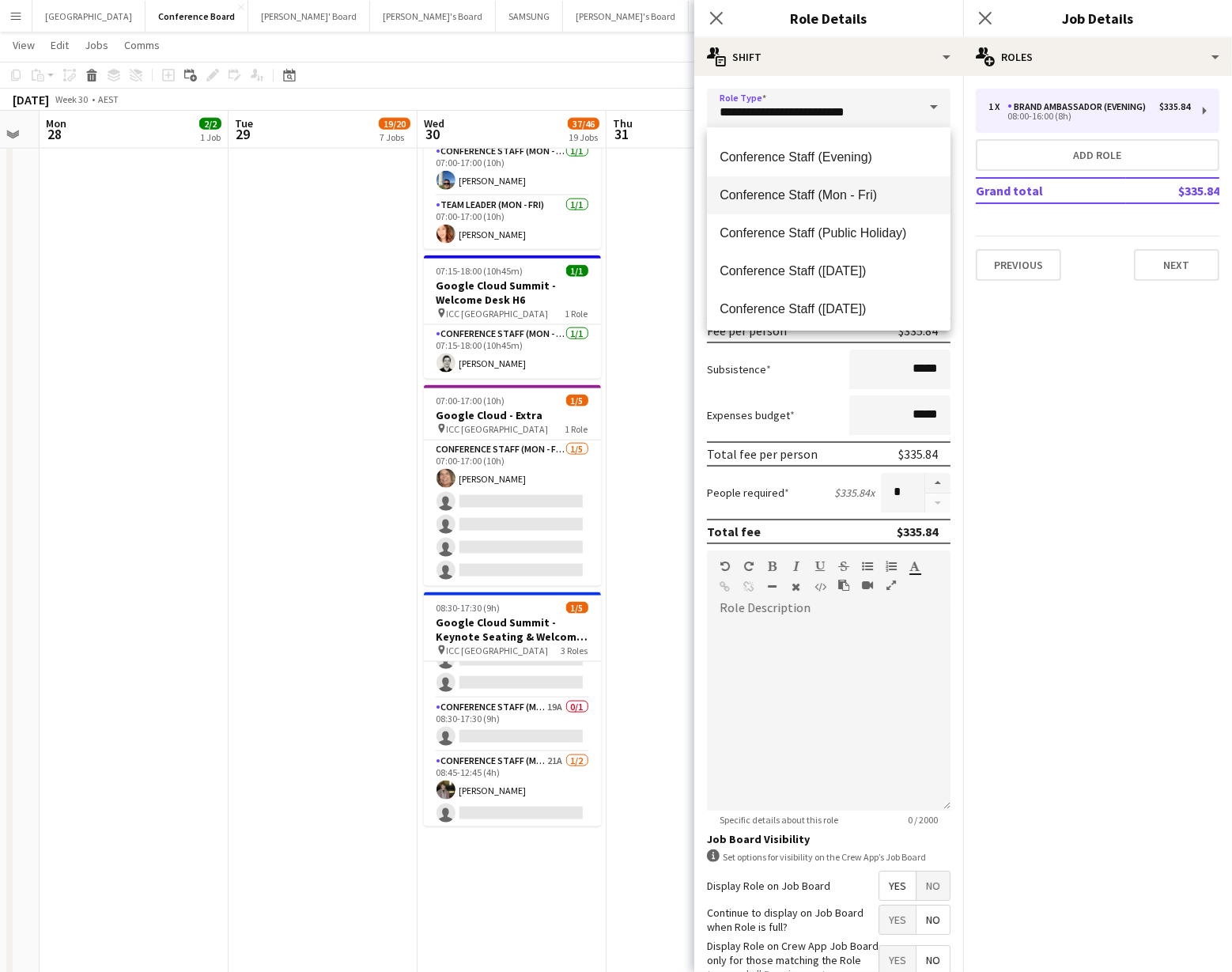click on "Conference Staff (Mon - Fri)" at bounding box center (829, 195) 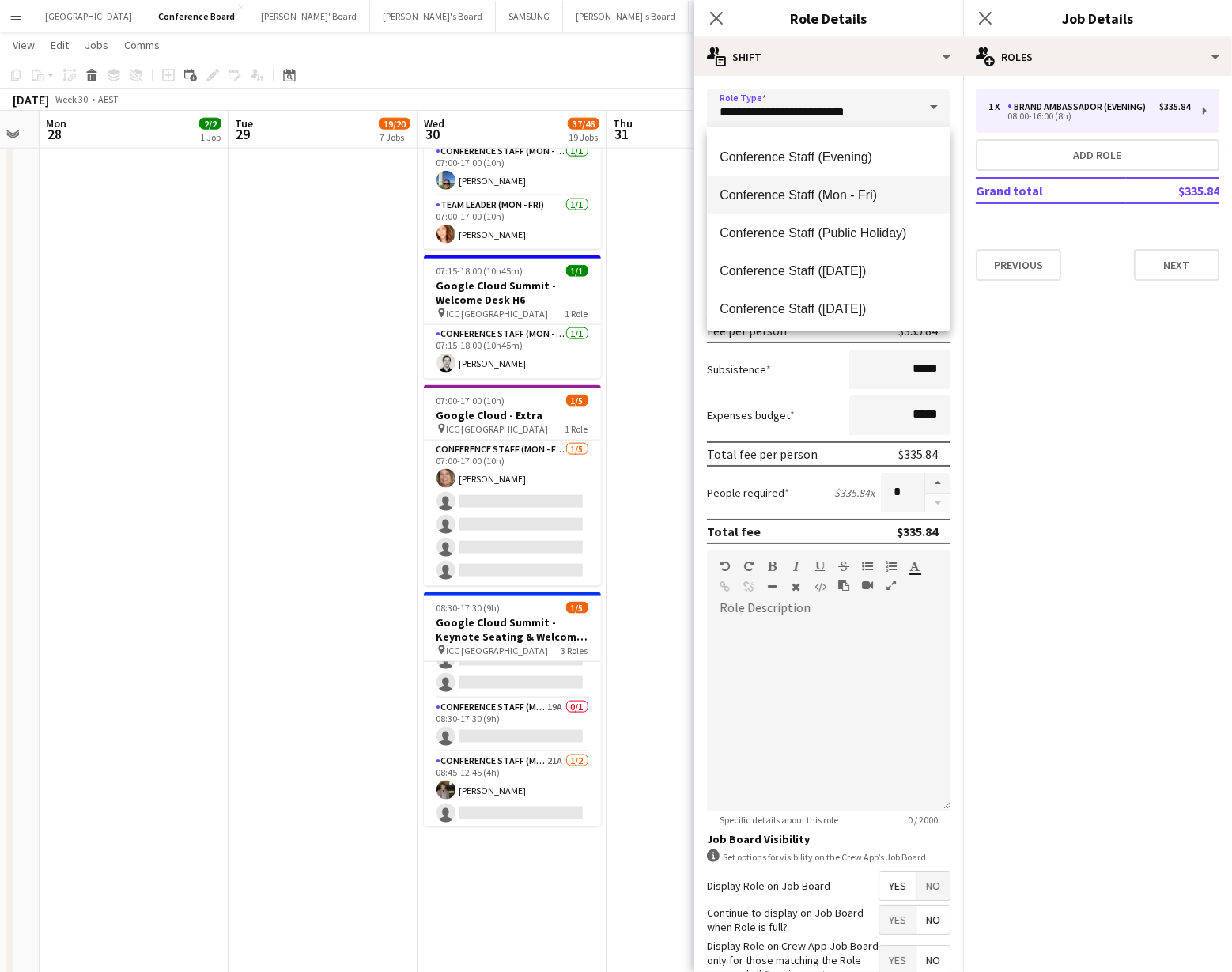 type on "**********" 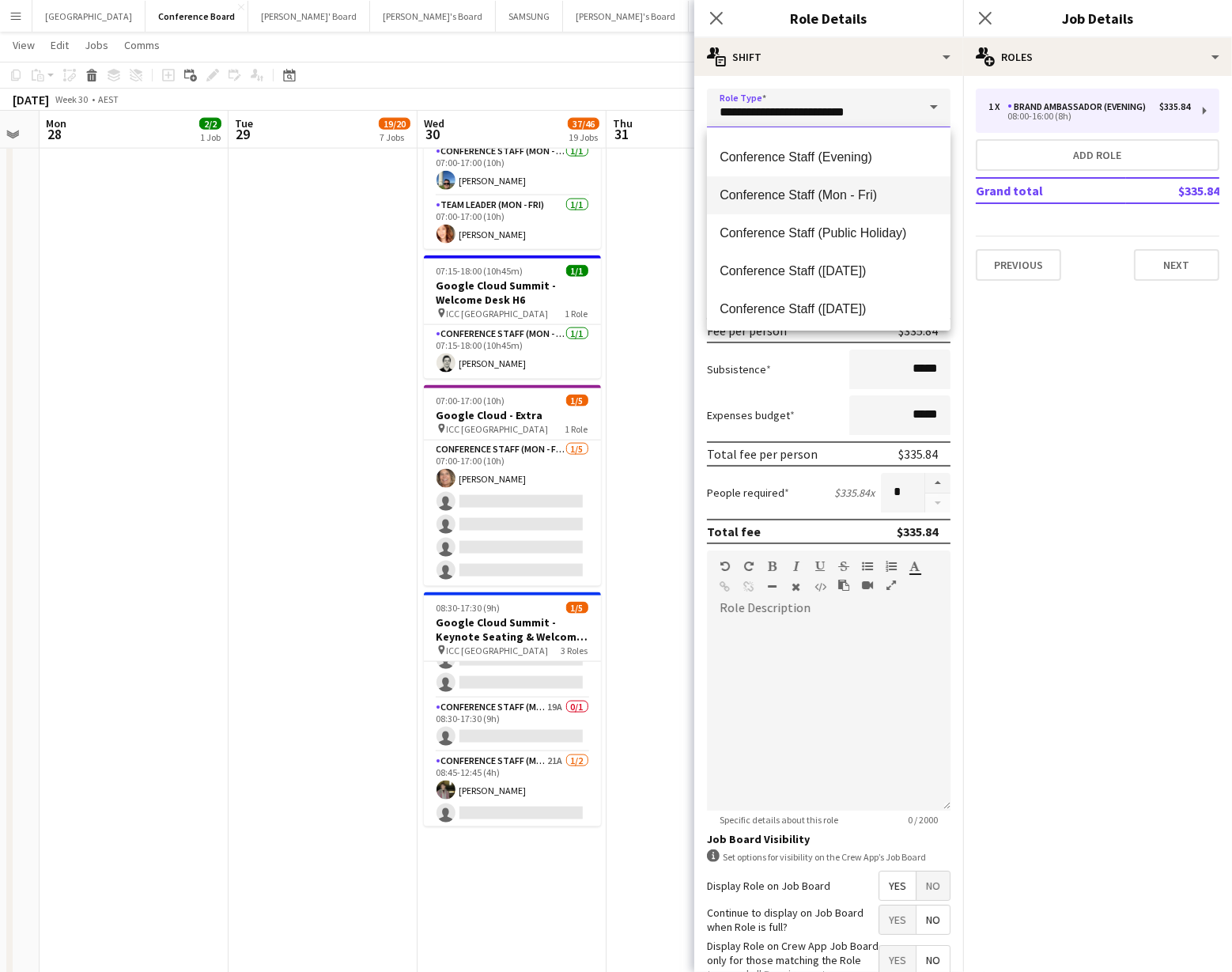 type on "******" 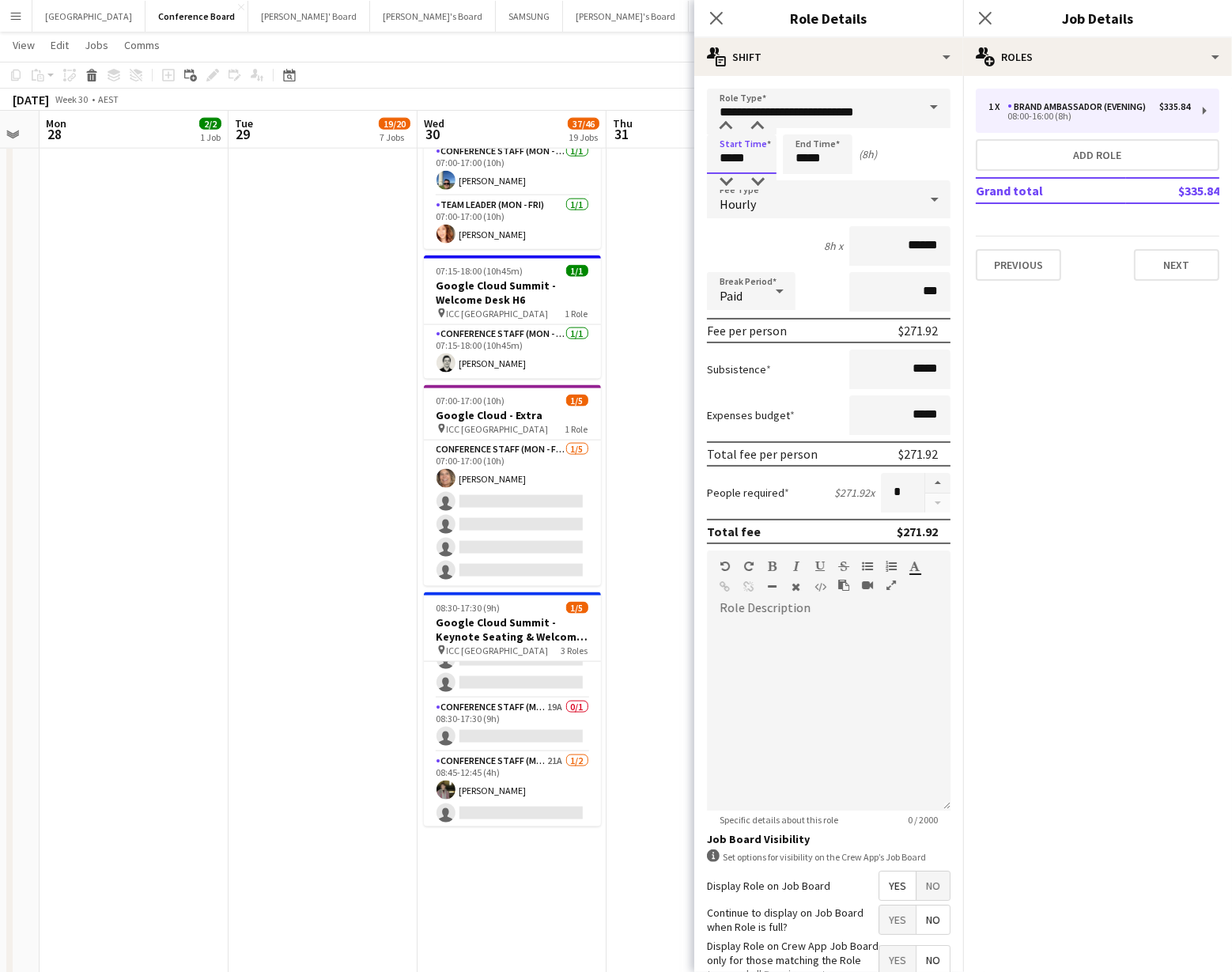 click on "*****" at bounding box center [742, 154] 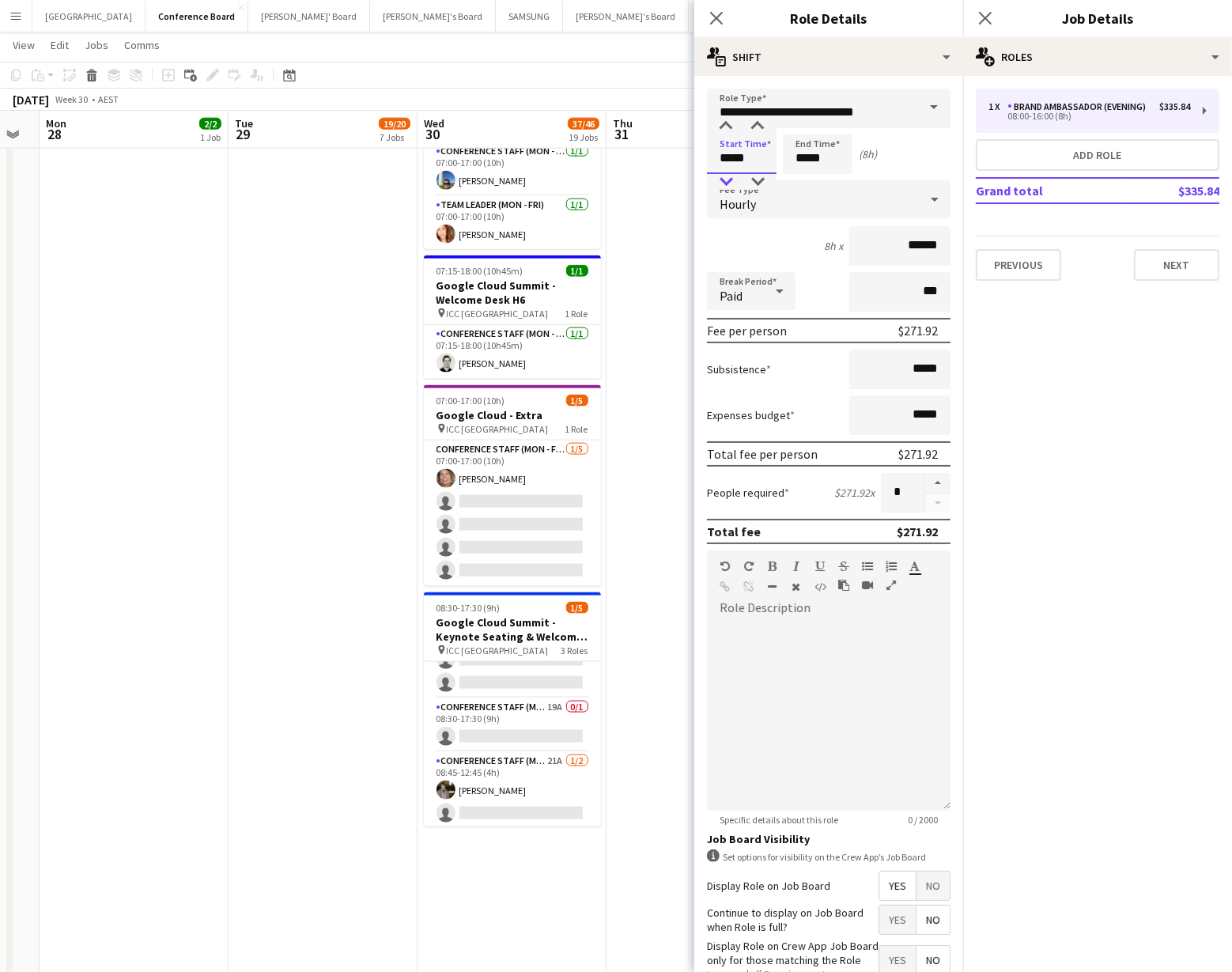 click at bounding box center [726, 182] 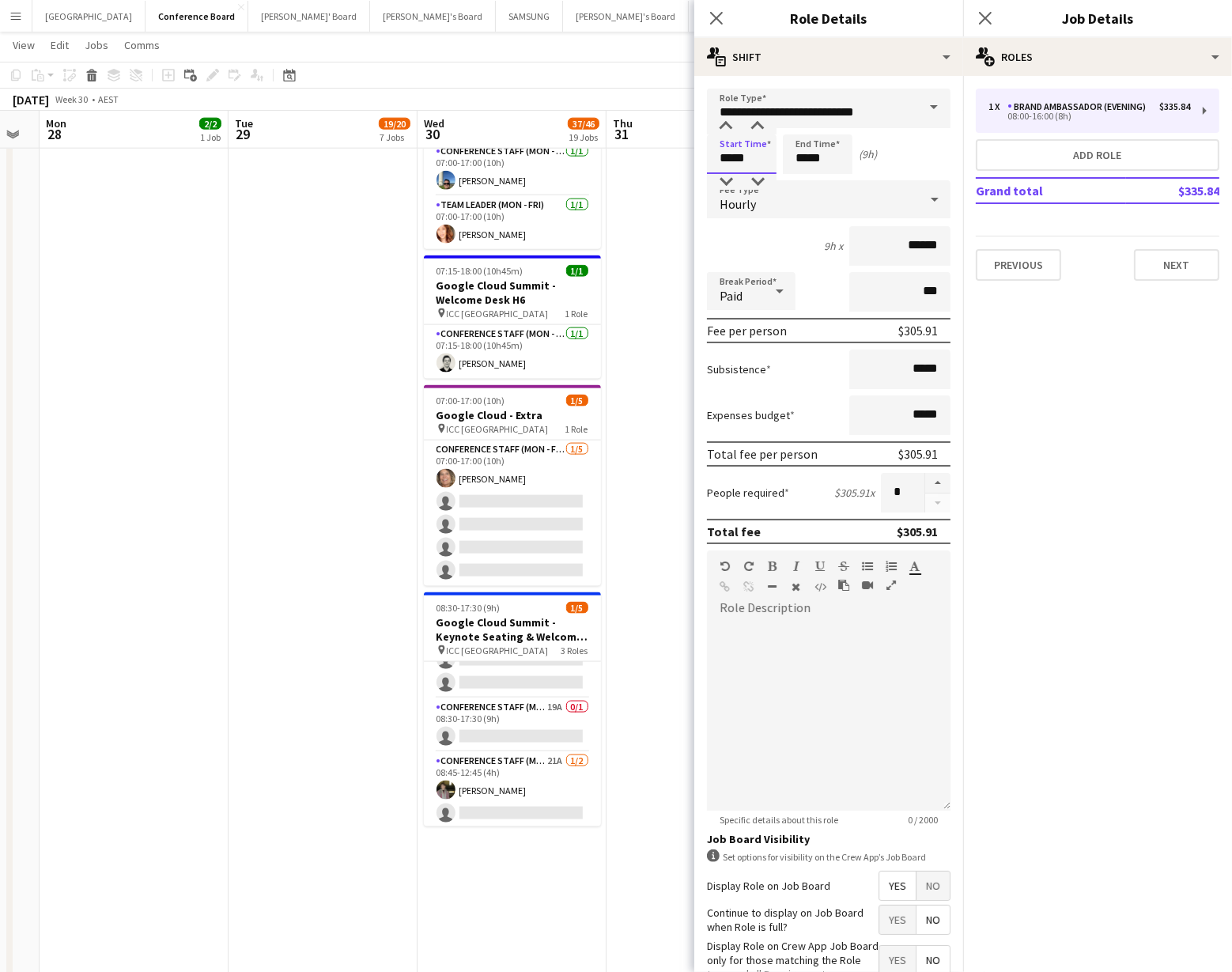 drag, startPoint x: 726, startPoint y: 179, endPoint x: 728, endPoint y: 170, distance: 9.219544 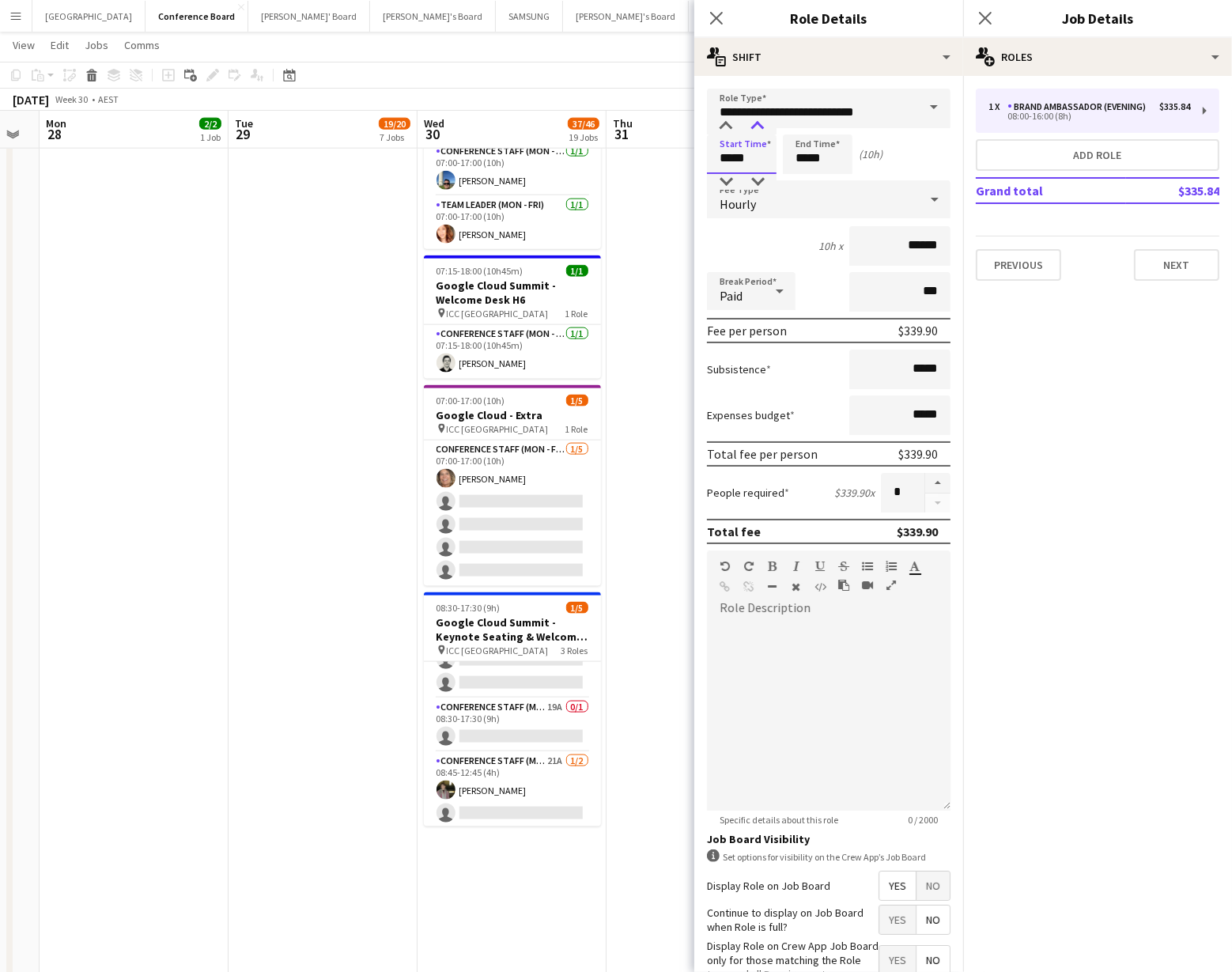 click at bounding box center (758, 127) 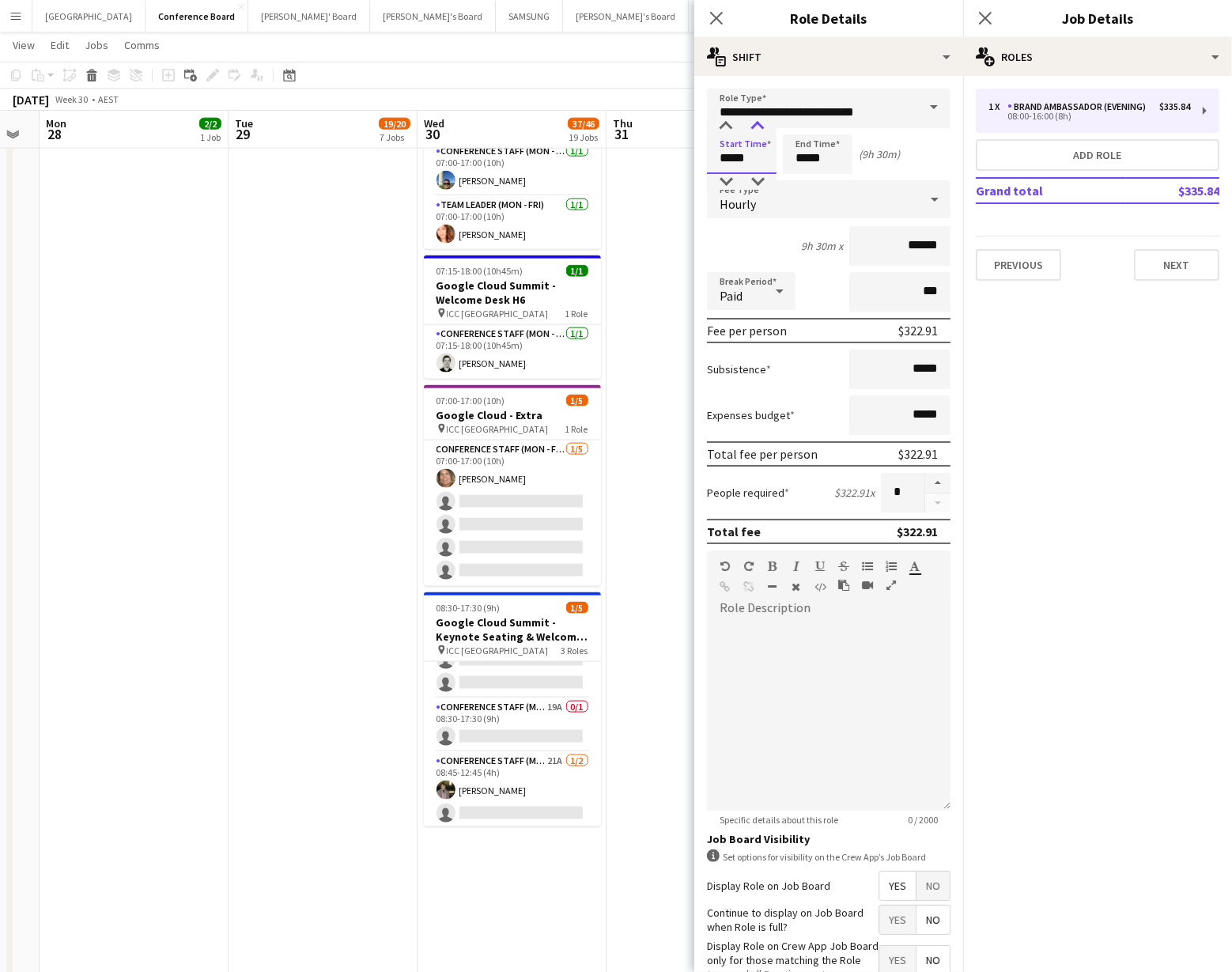 click at bounding box center (758, 127) 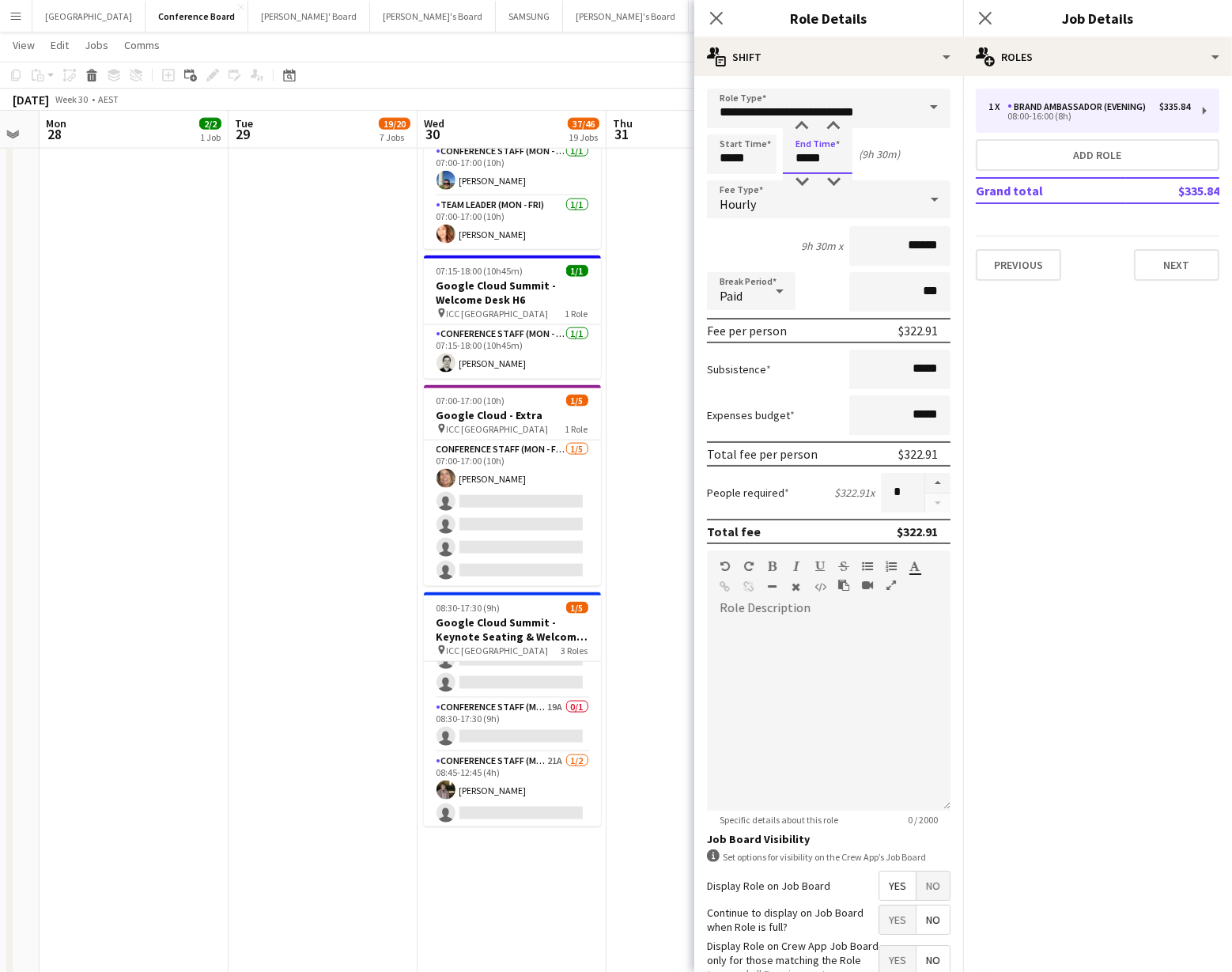 click on "*****" at bounding box center (818, 154) 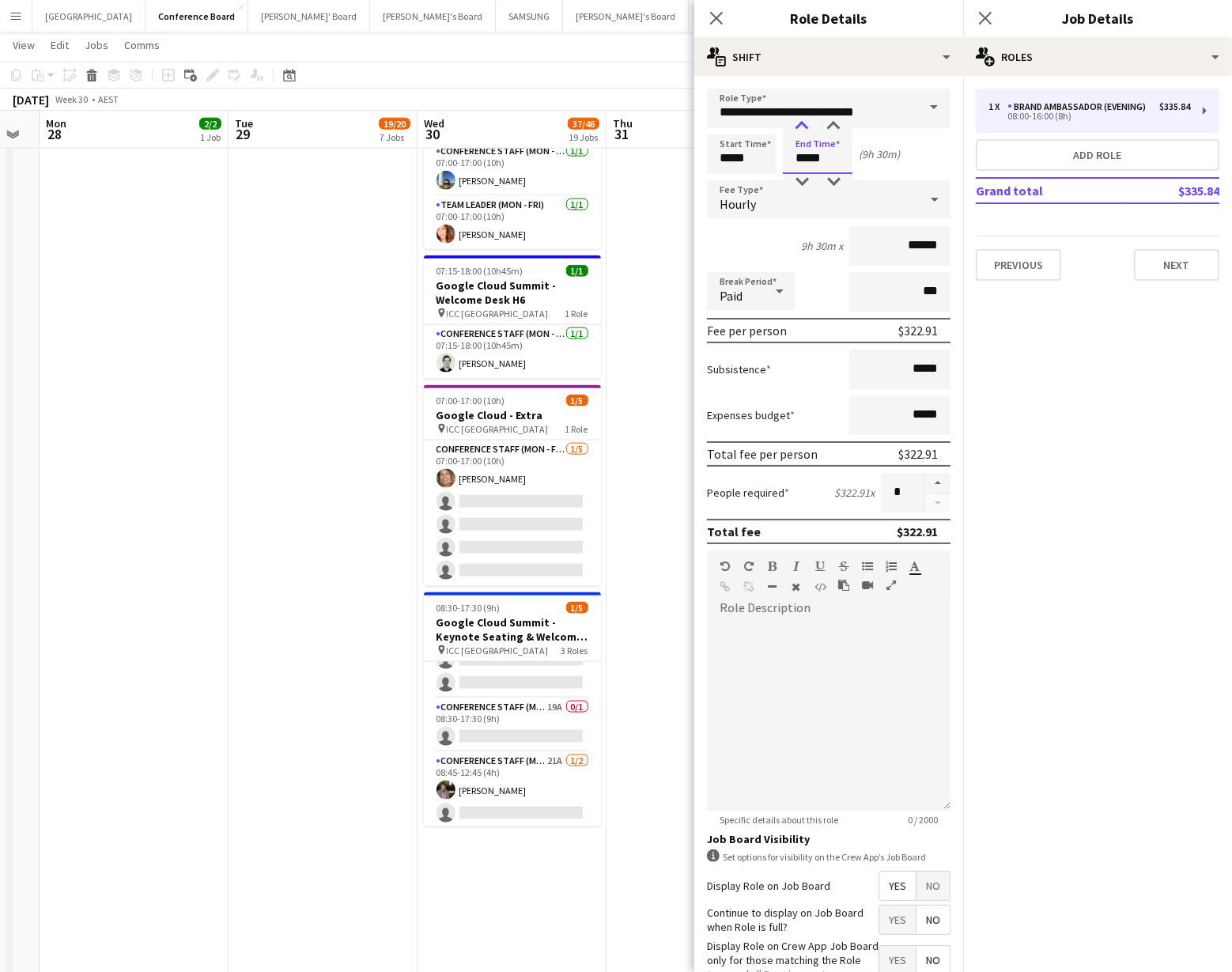 type on "*****" 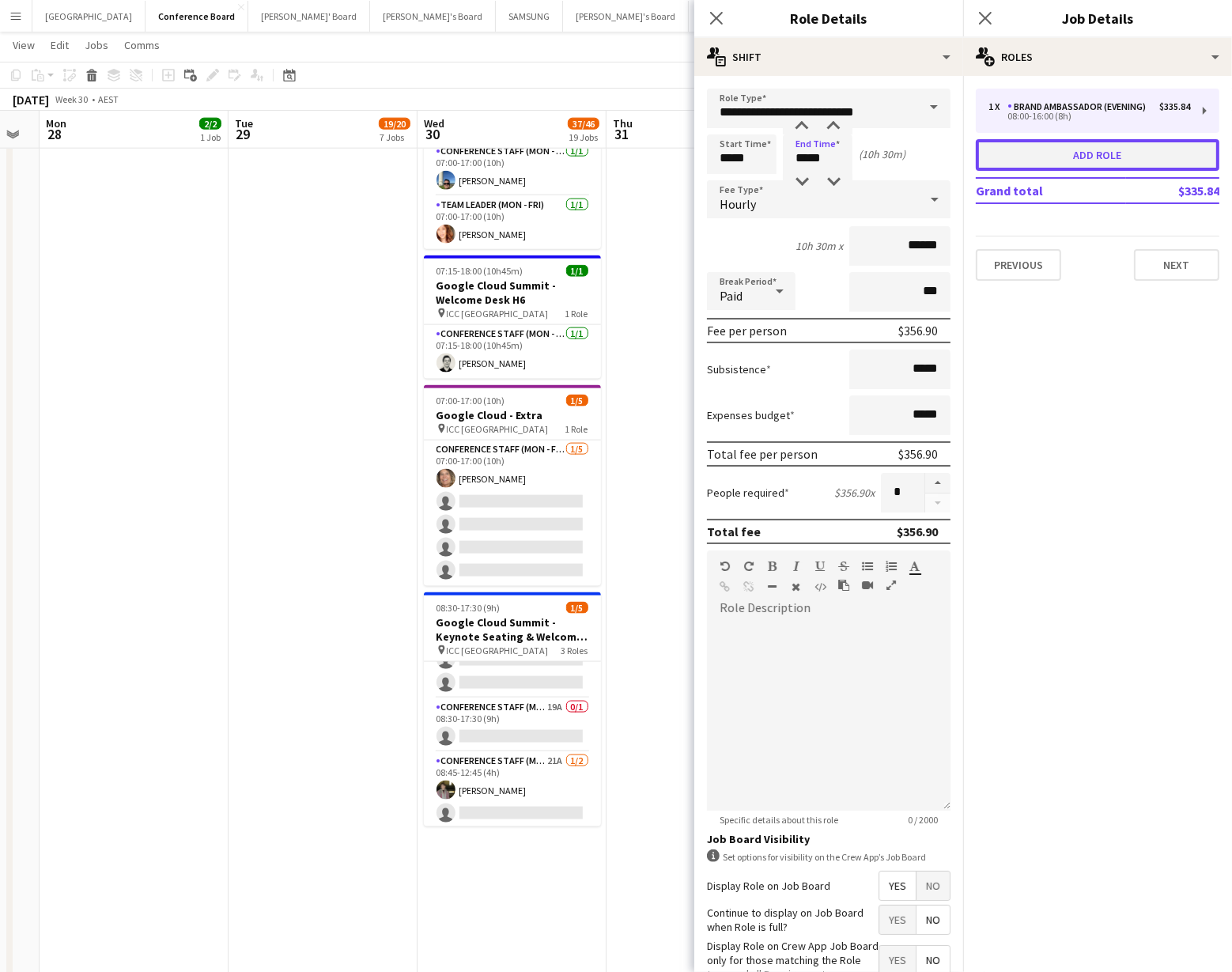 click on "Add role" at bounding box center [1098, 155] 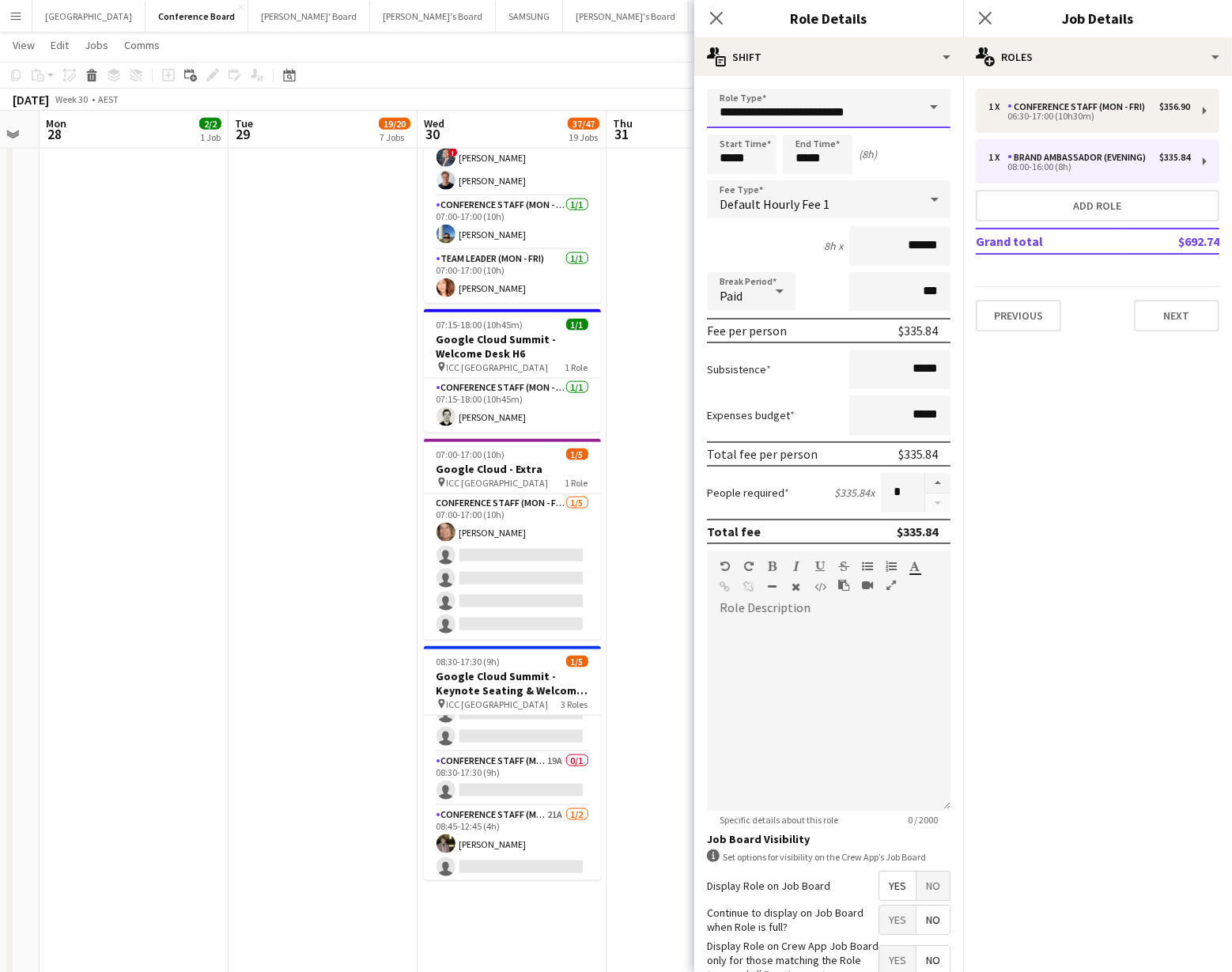 click on "**********" at bounding box center [829, 108] 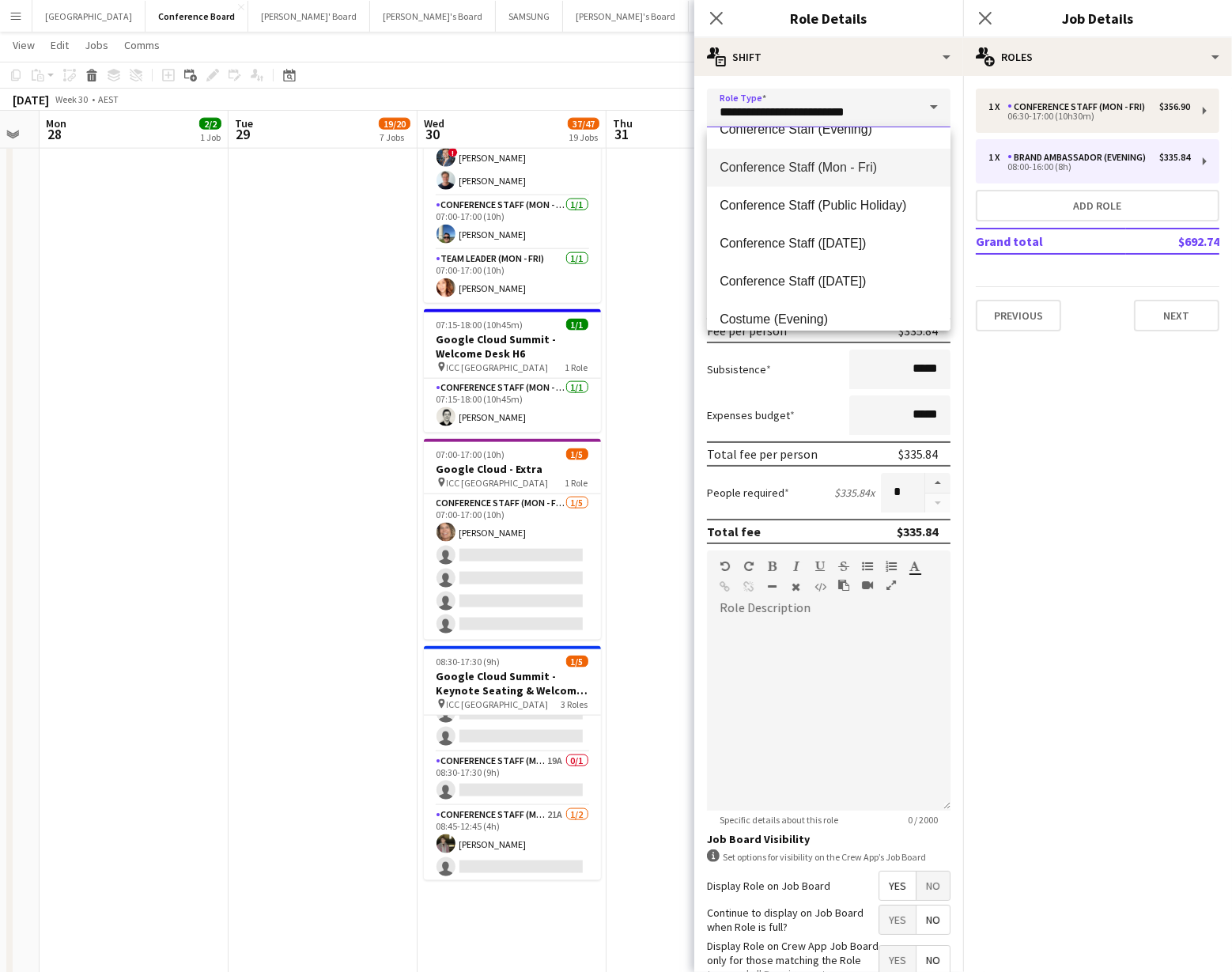 scroll, scrollTop: 215, scrollLeft: 0, axis: vertical 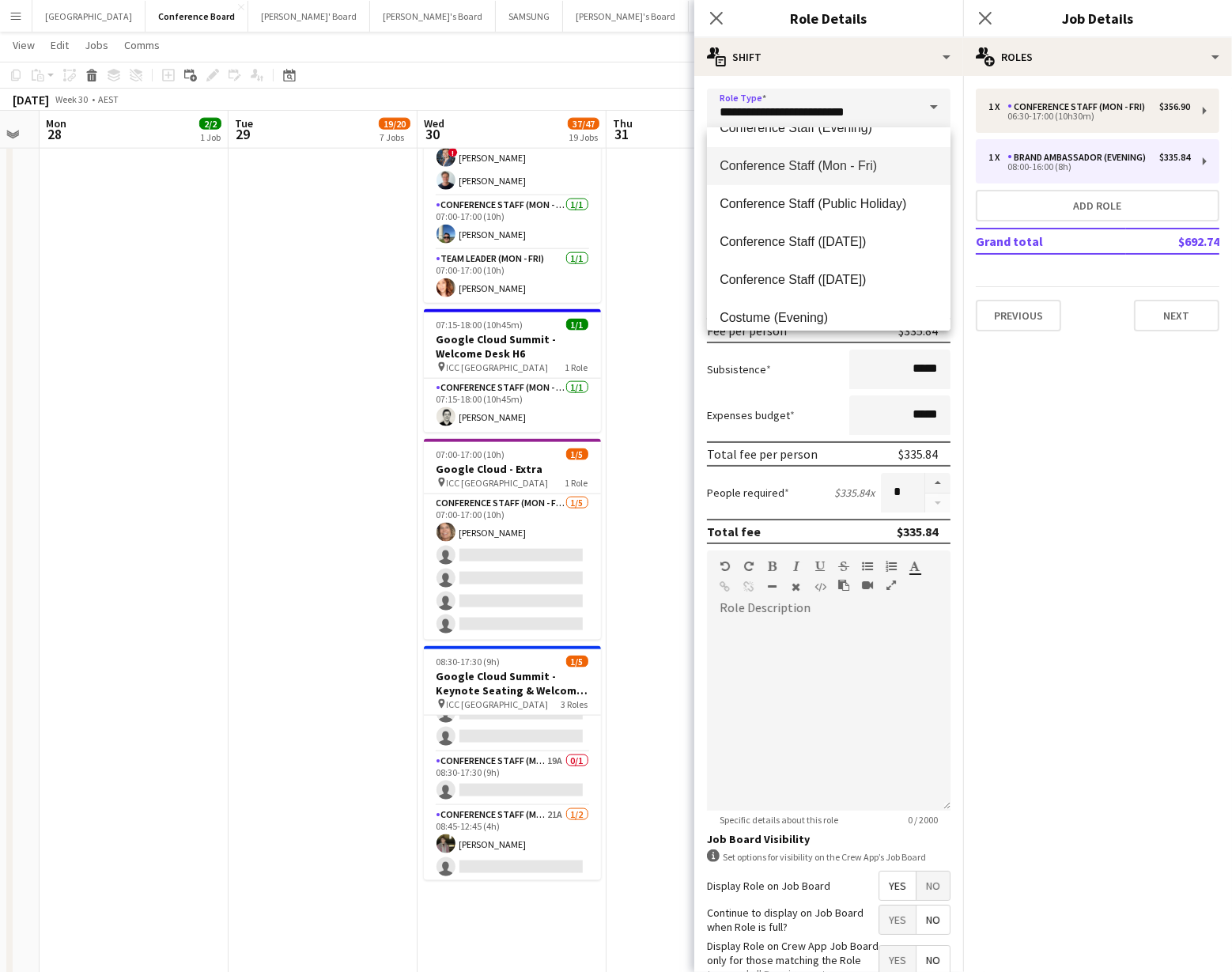click on "Conference Staff (Mon - Fri)" at bounding box center (829, 165) 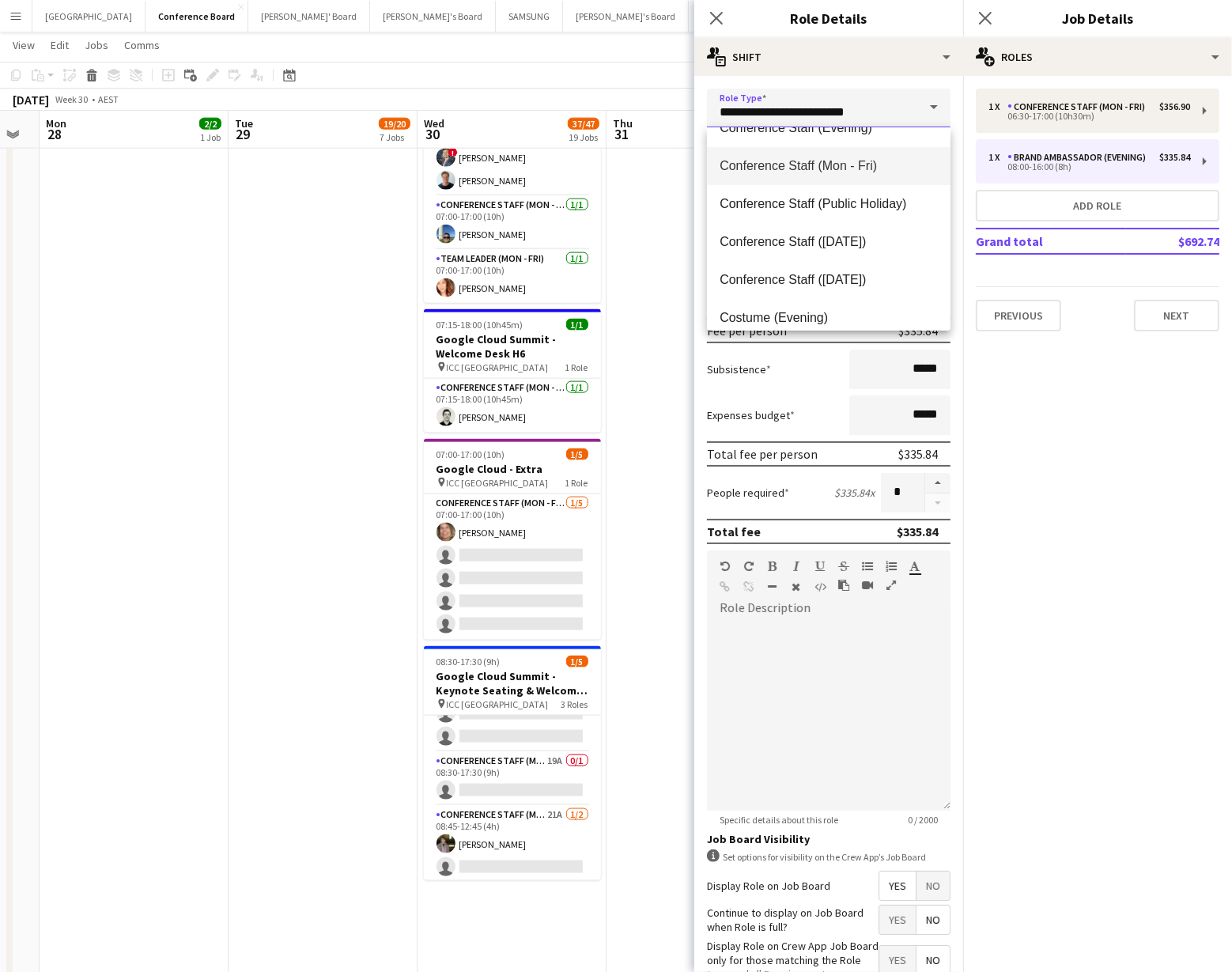 type on "**********" 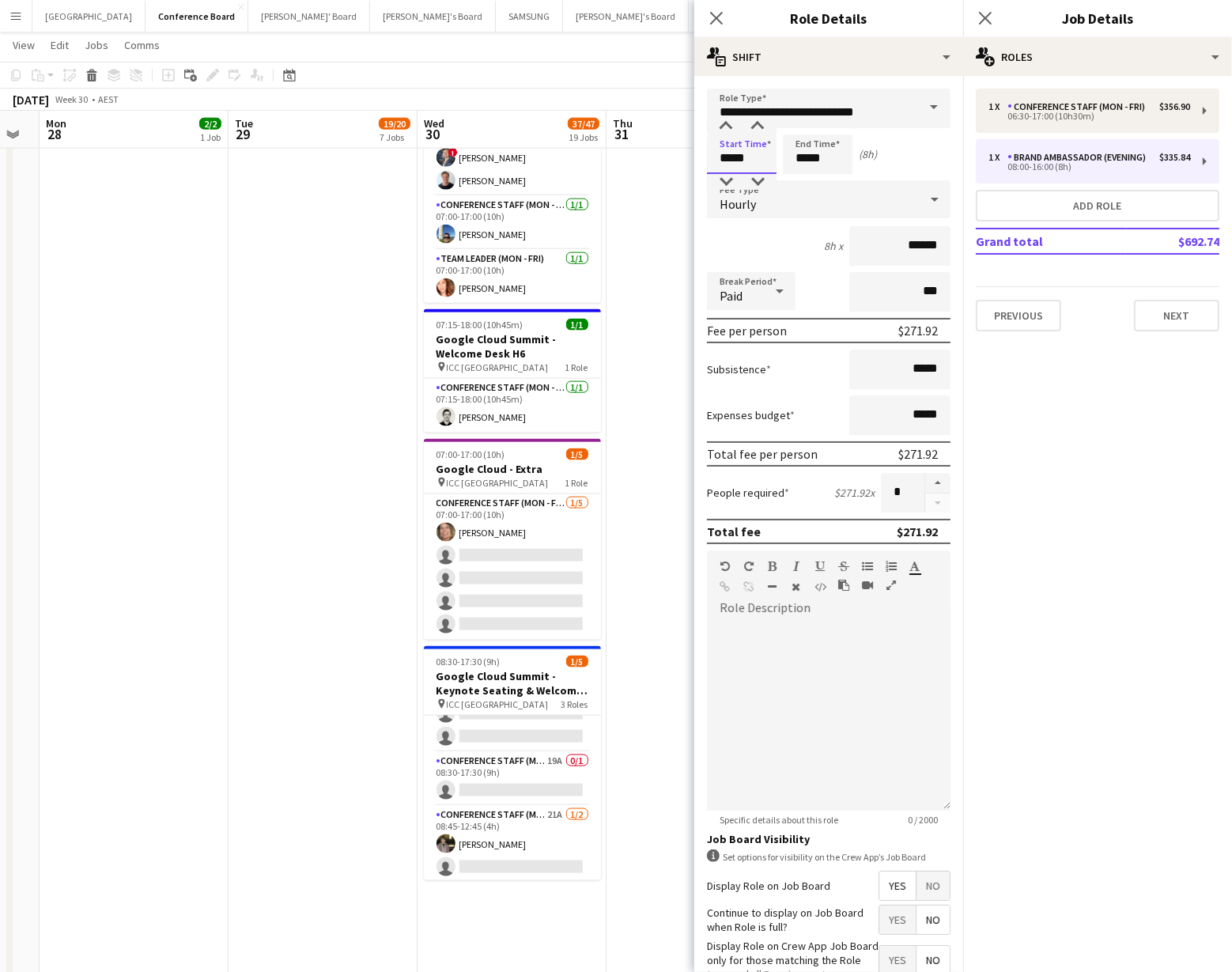 click on "*****" at bounding box center (742, 154) 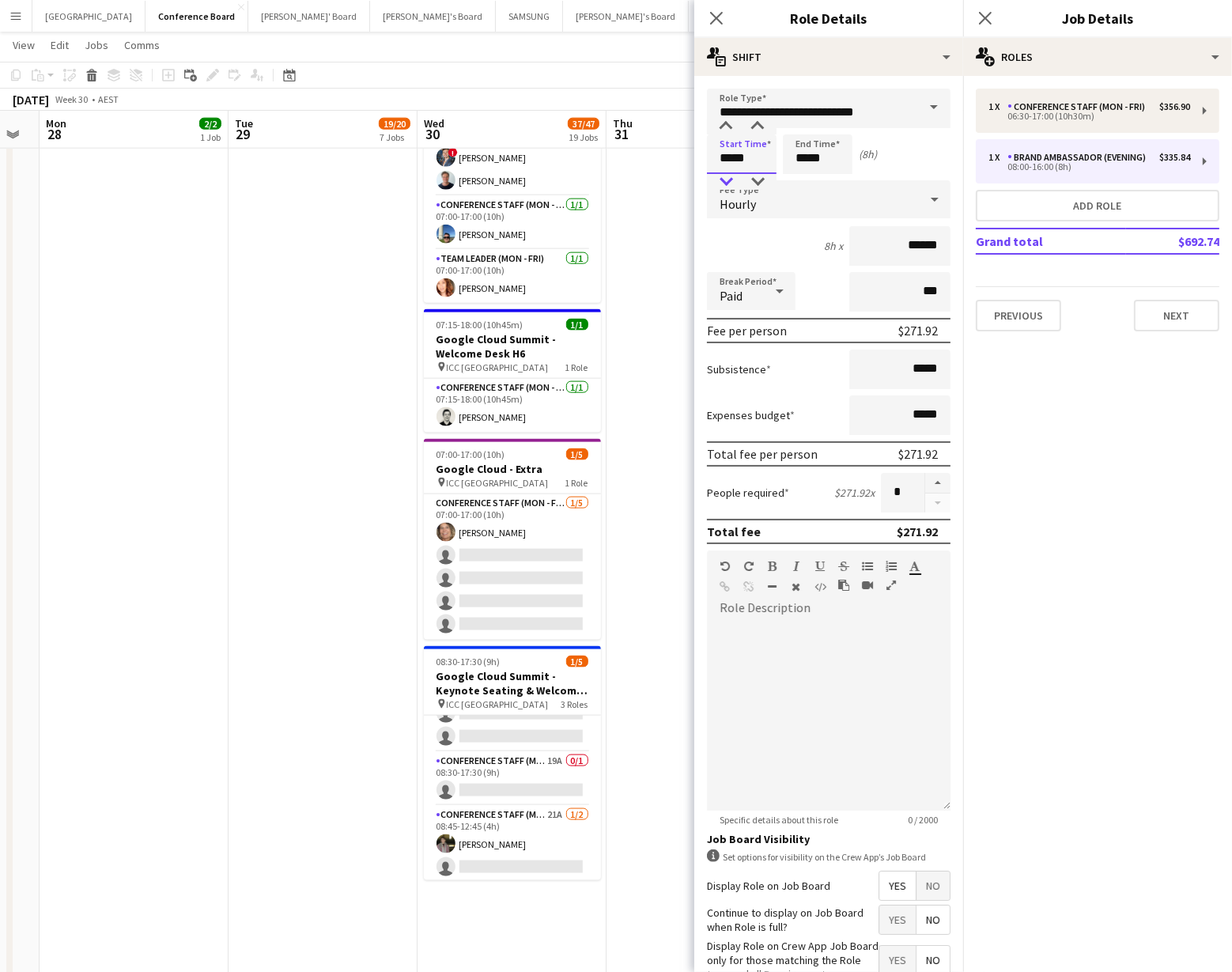 click at bounding box center (726, 182) 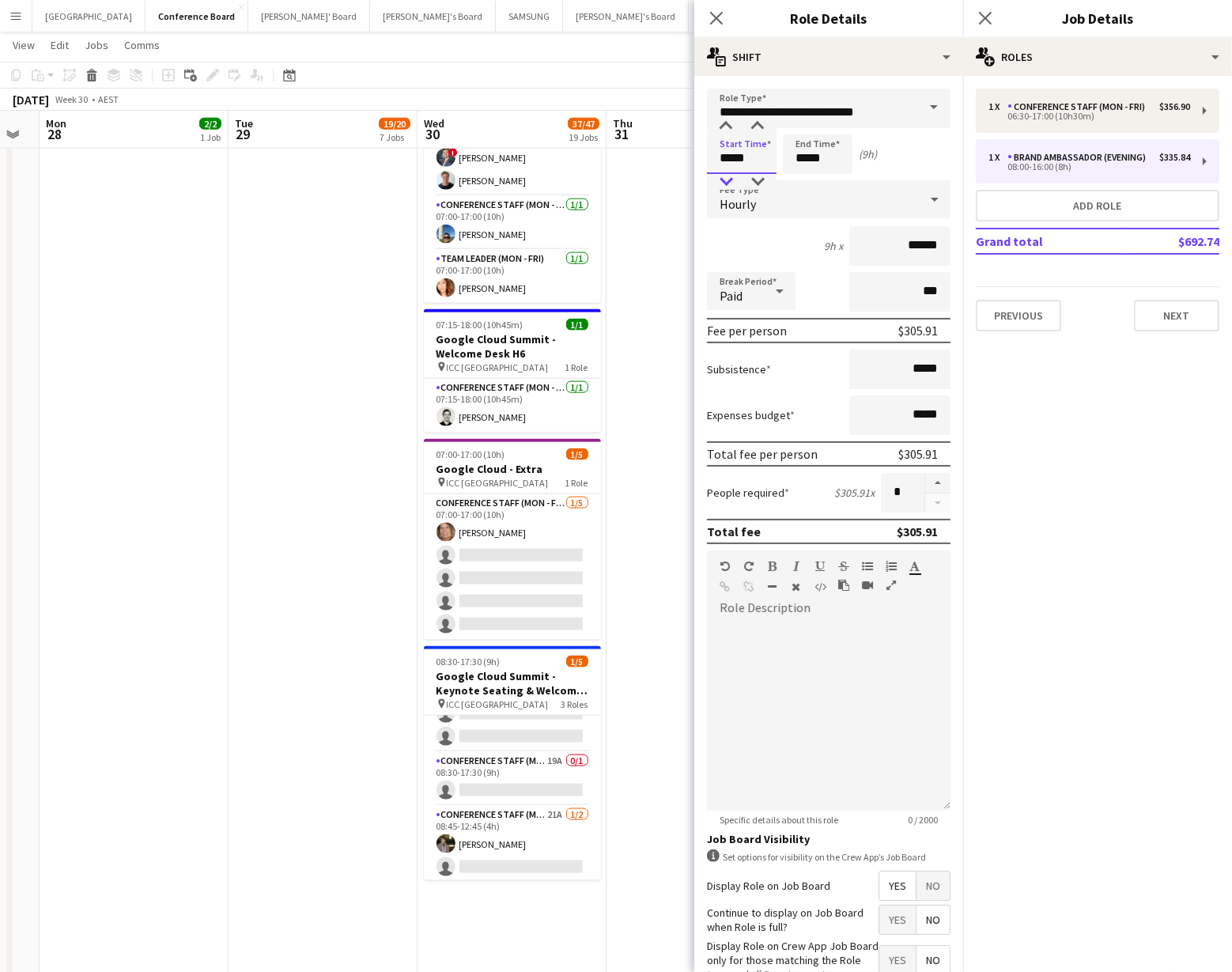click at bounding box center [726, 182] 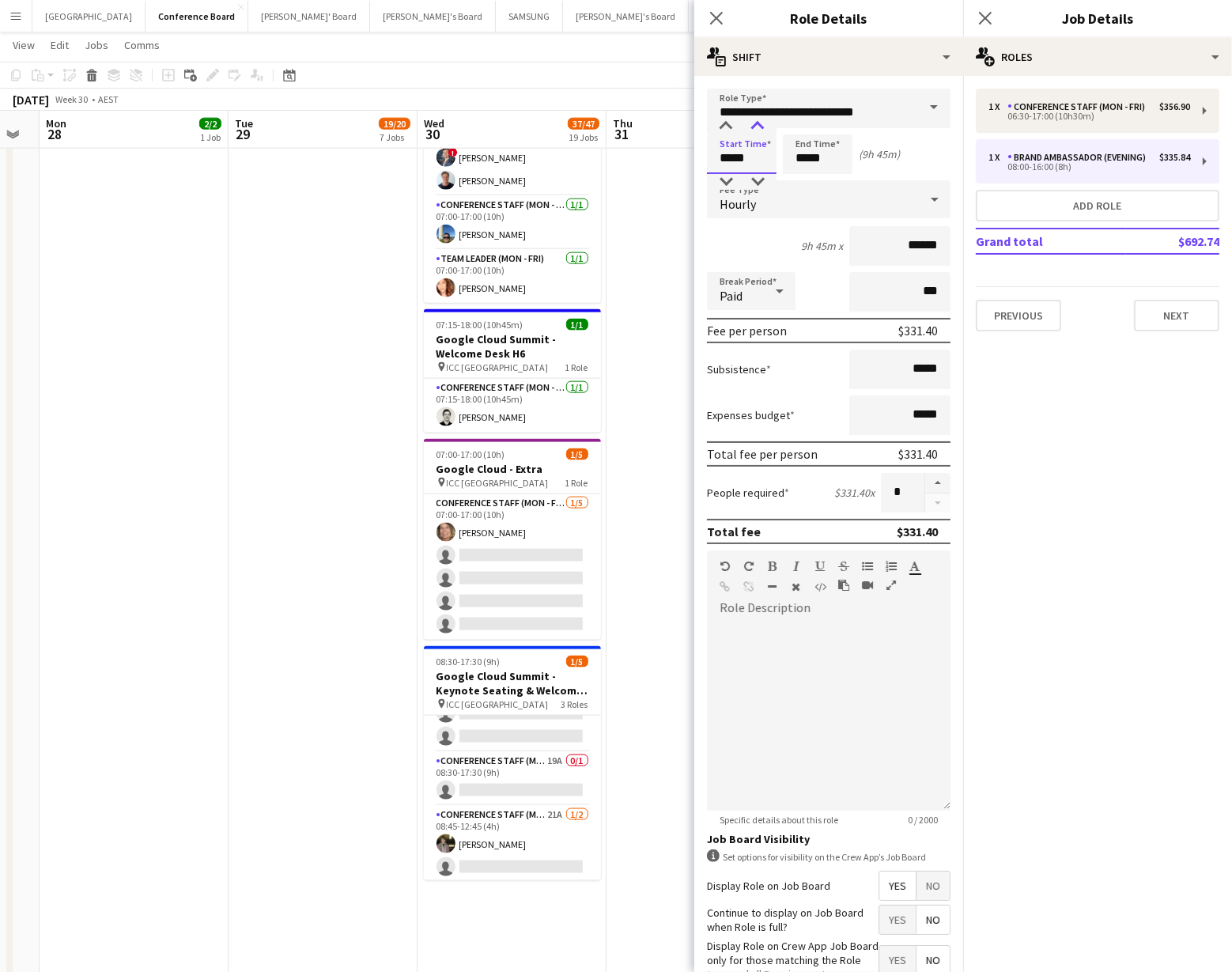 click at bounding box center [758, 127] 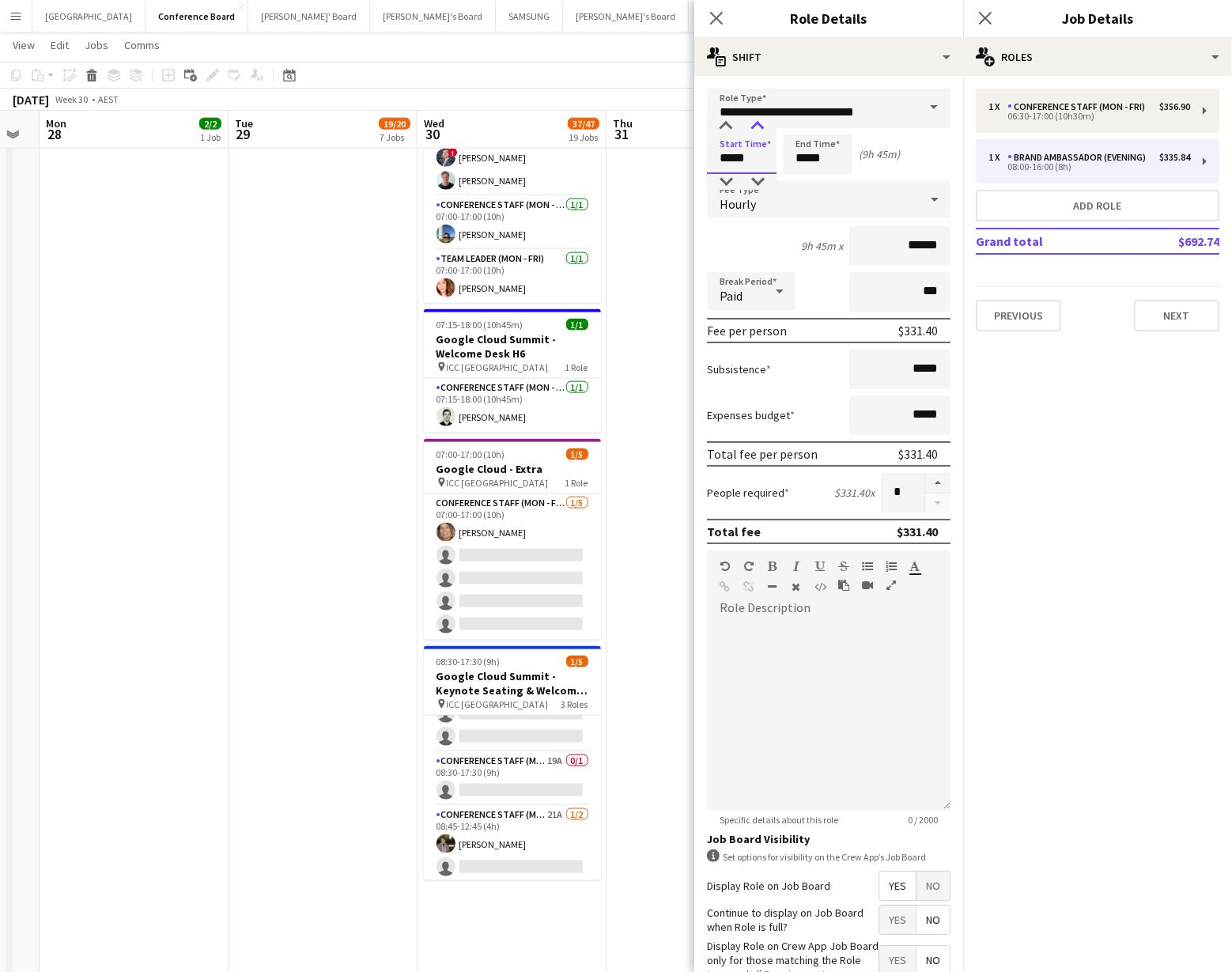 type on "*****" 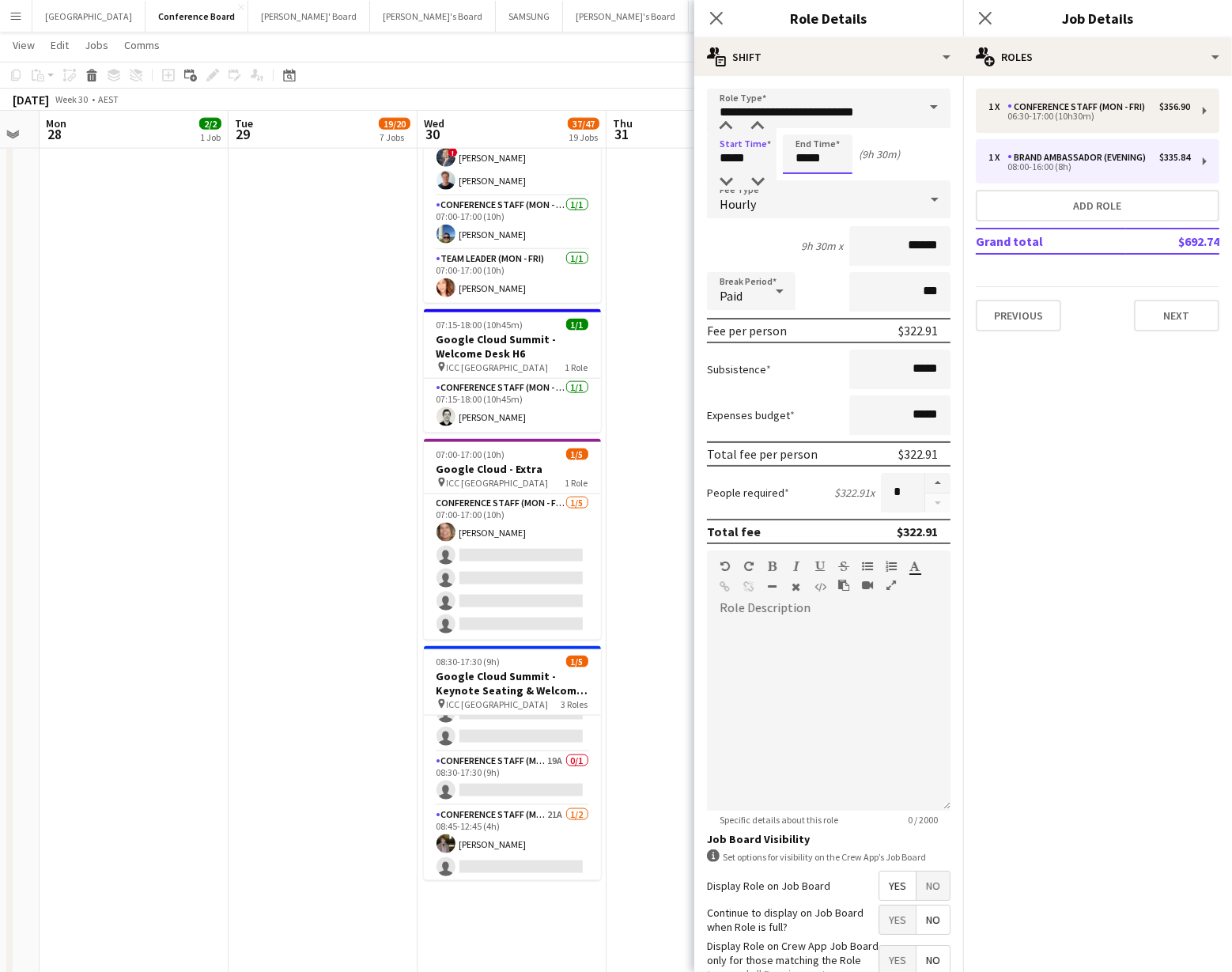 click on "*****" at bounding box center (818, 154) 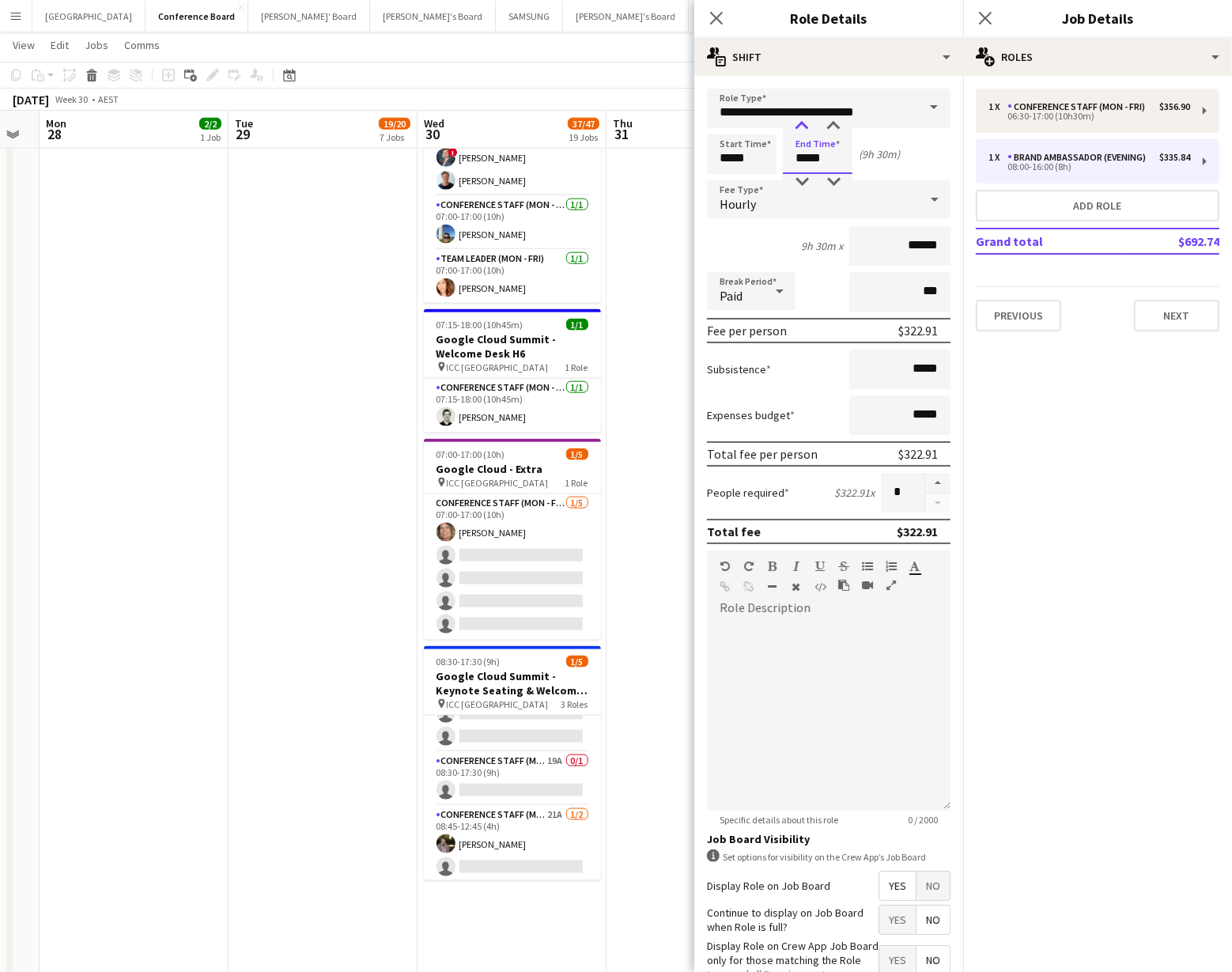 click at bounding box center (802, 127) 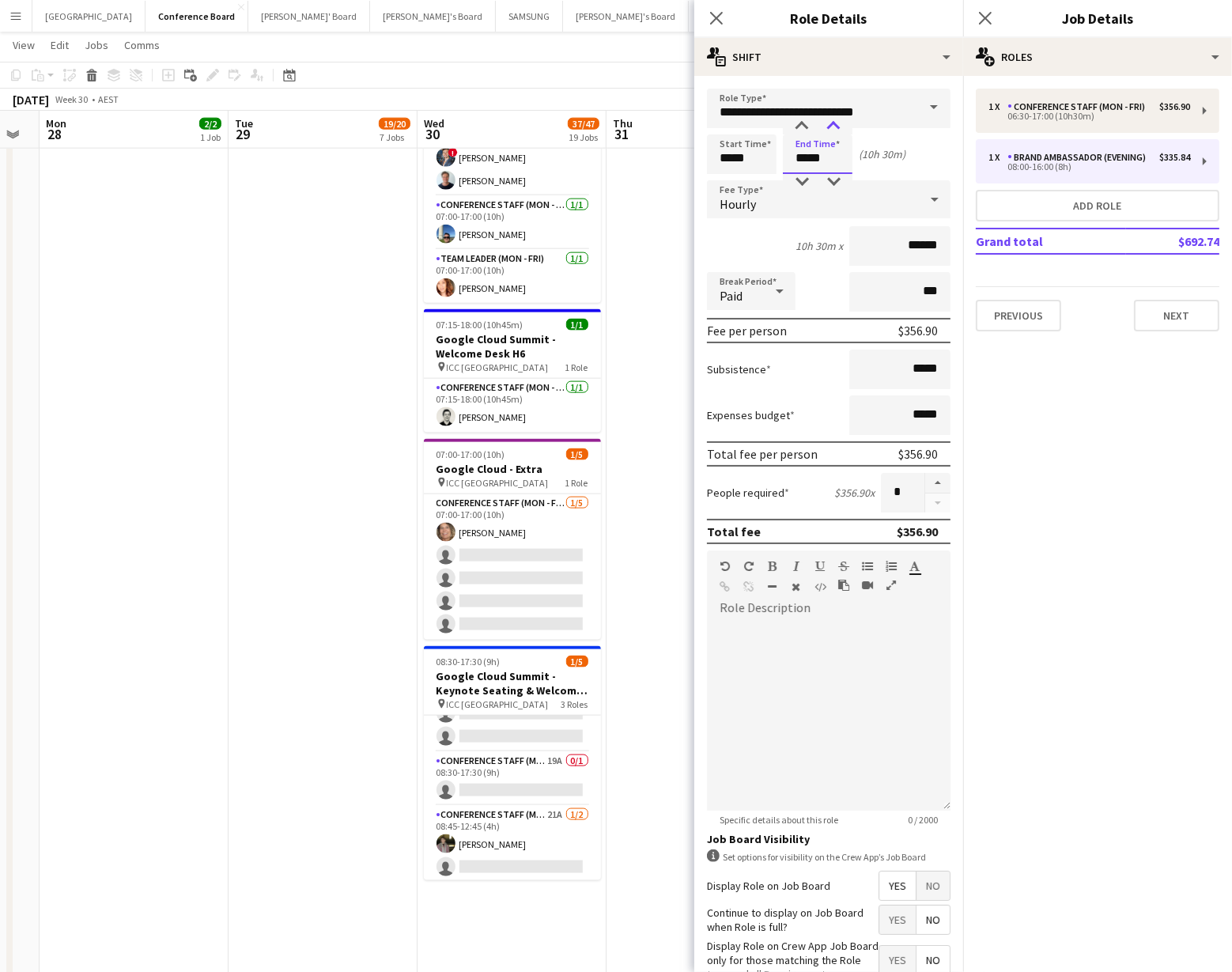 click at bounding box center [833, 127] 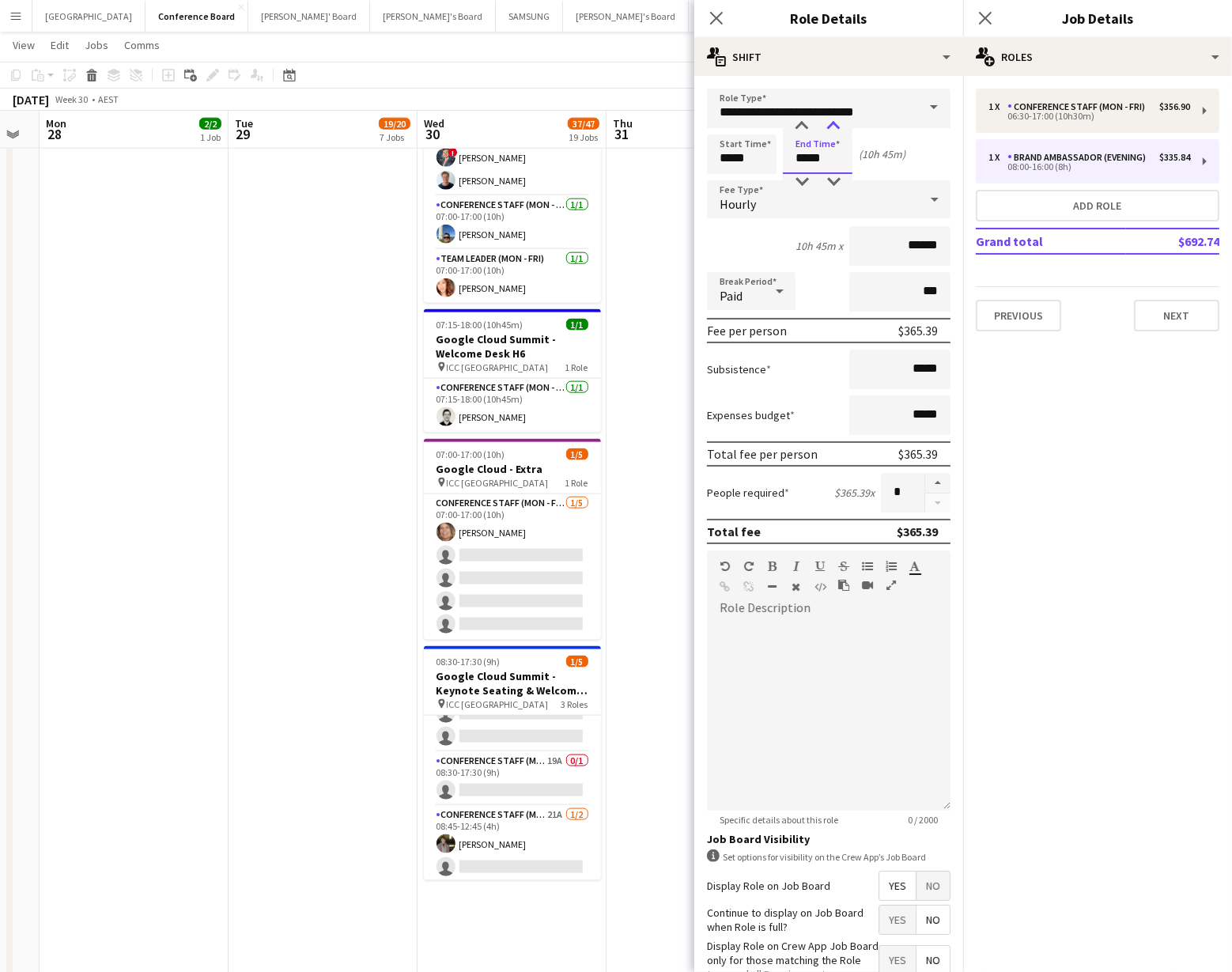 type on "*****" 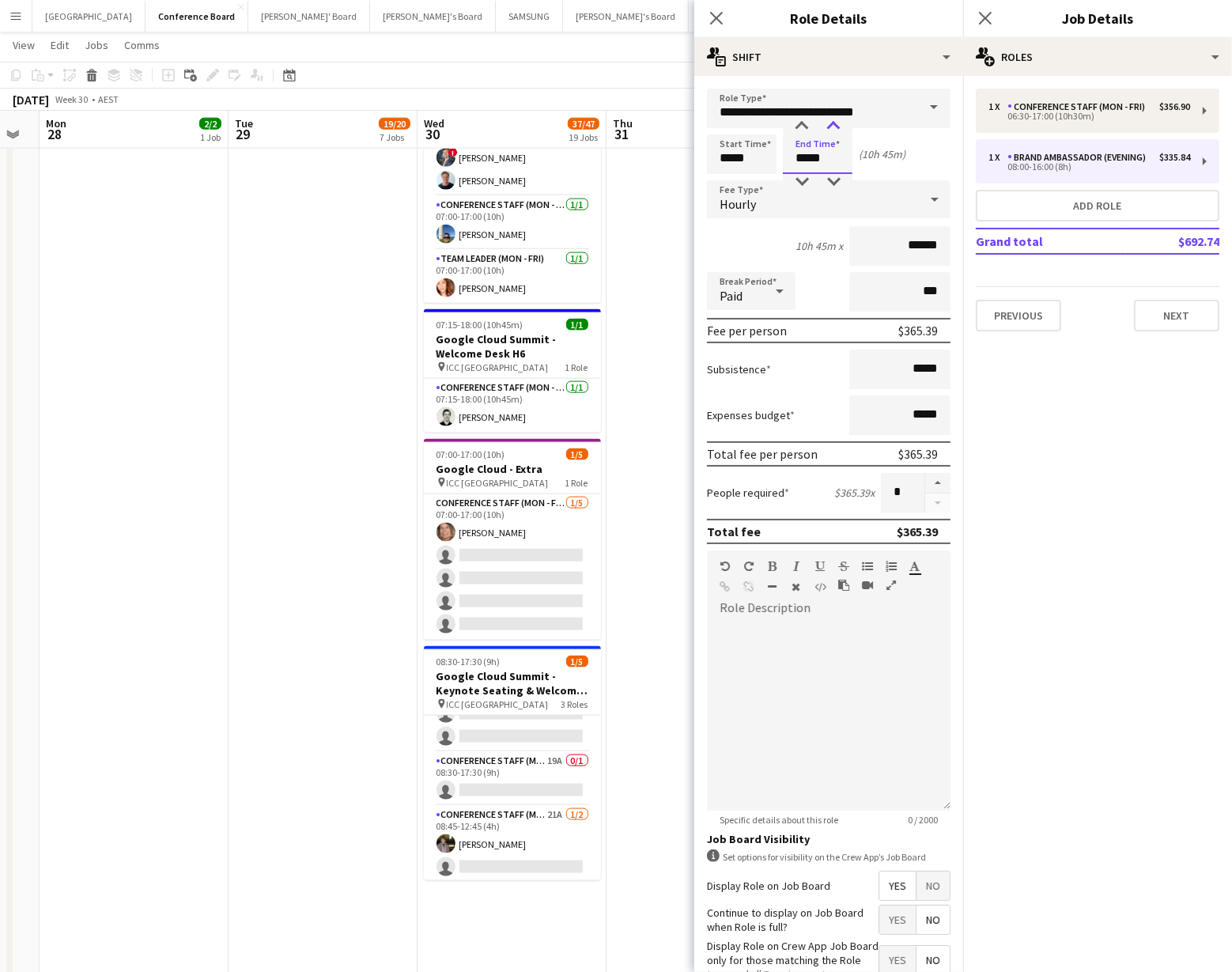 click at bounding box center (833, 127) 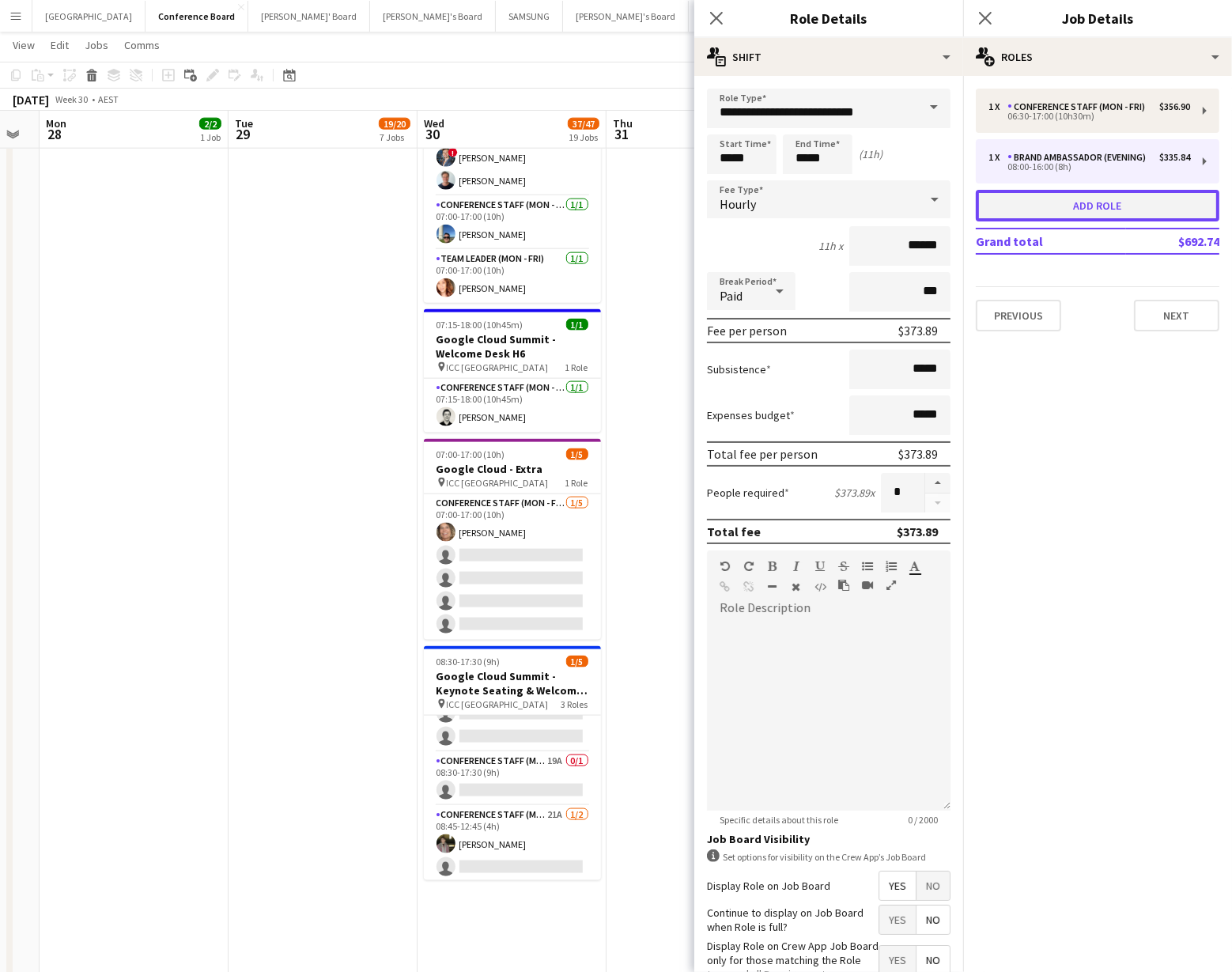 click on "Add role" at bounding box center (1098, 206) 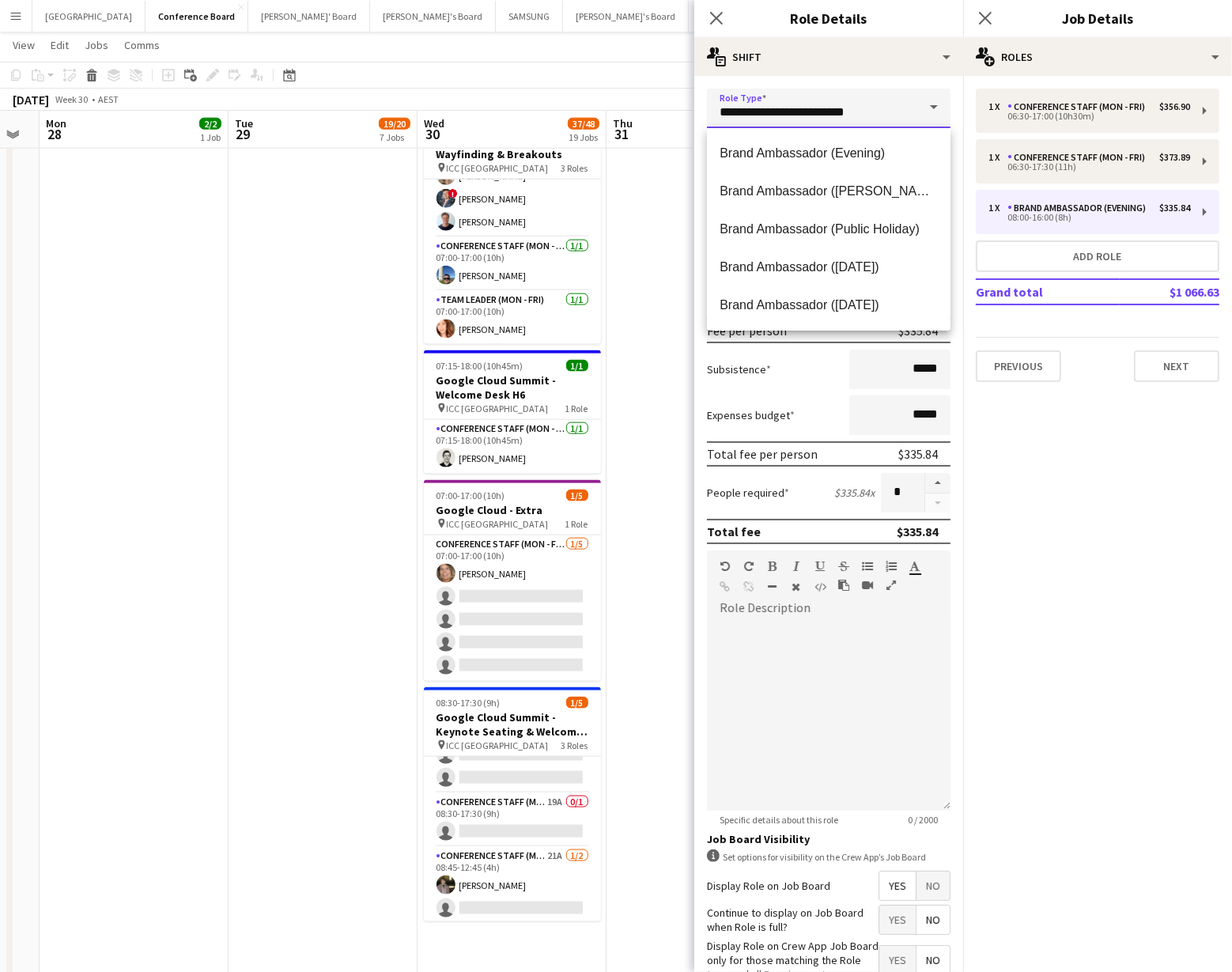 click on "**********" at bounding box center [829, 108] 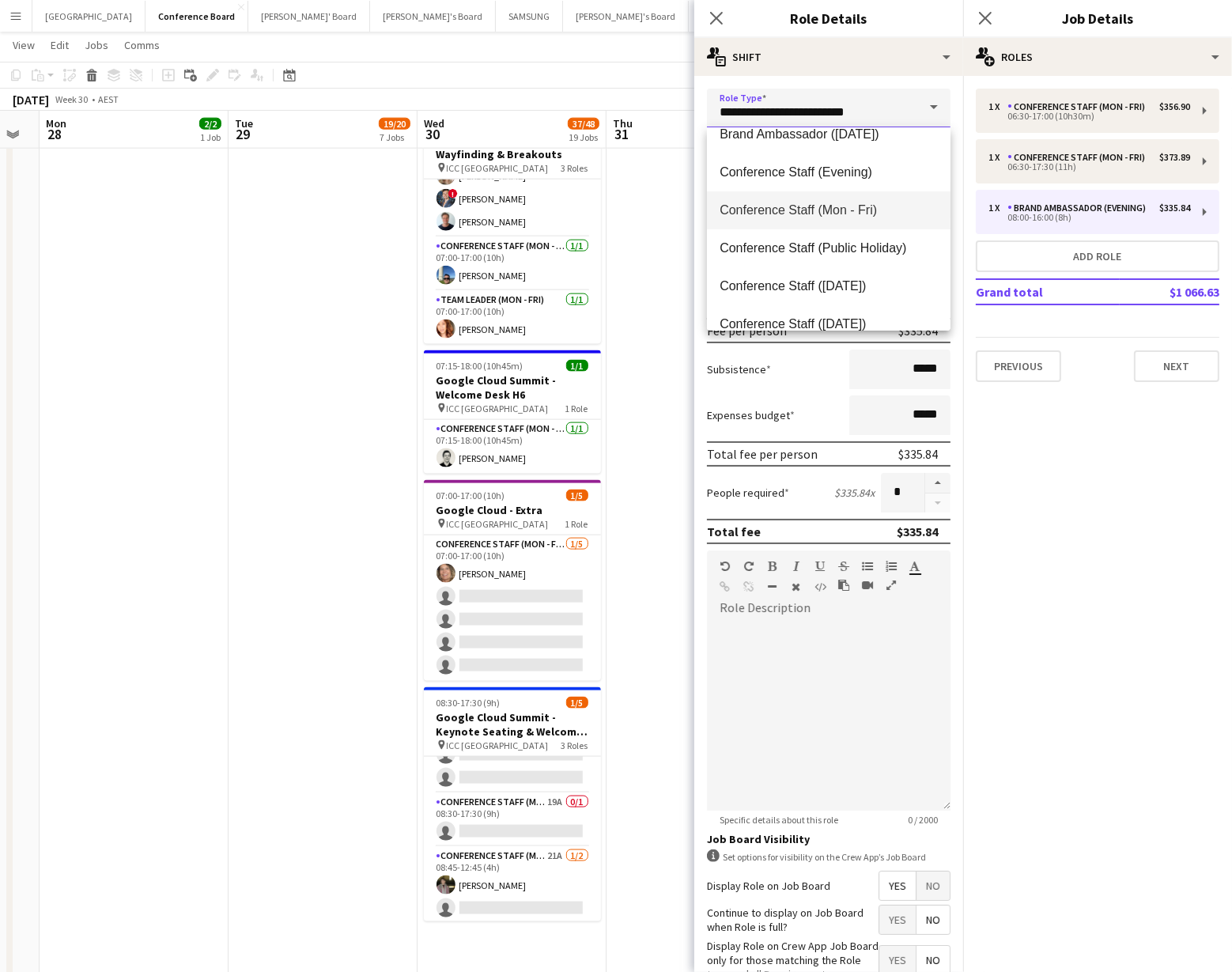 scroll, scrollTop: 174, scrollLeft: 0, axis: vertical 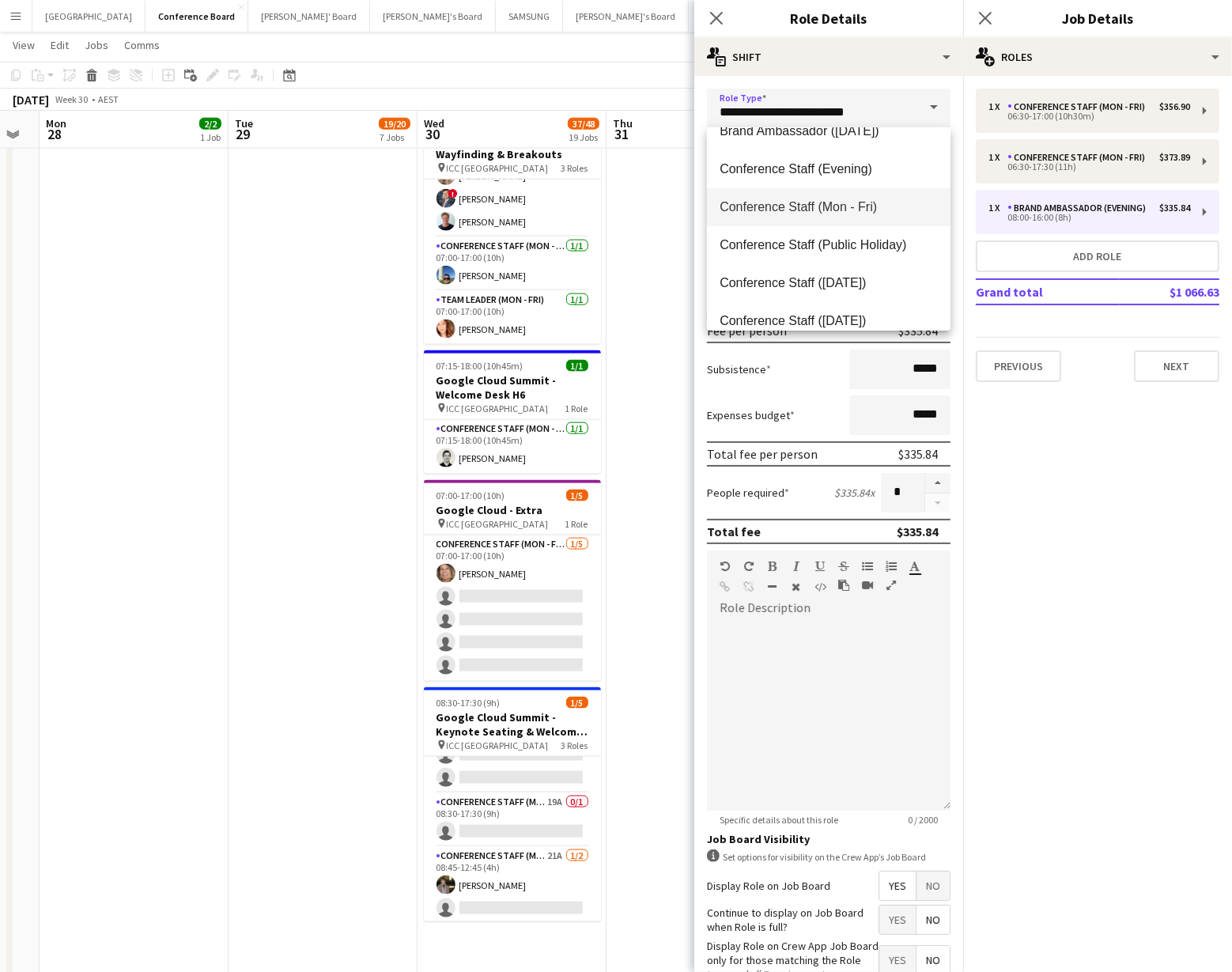 drag, startPoint x: 825, startPoint y: 210, endPoint x: 810, endPoint y: 205, distance: 15.811388 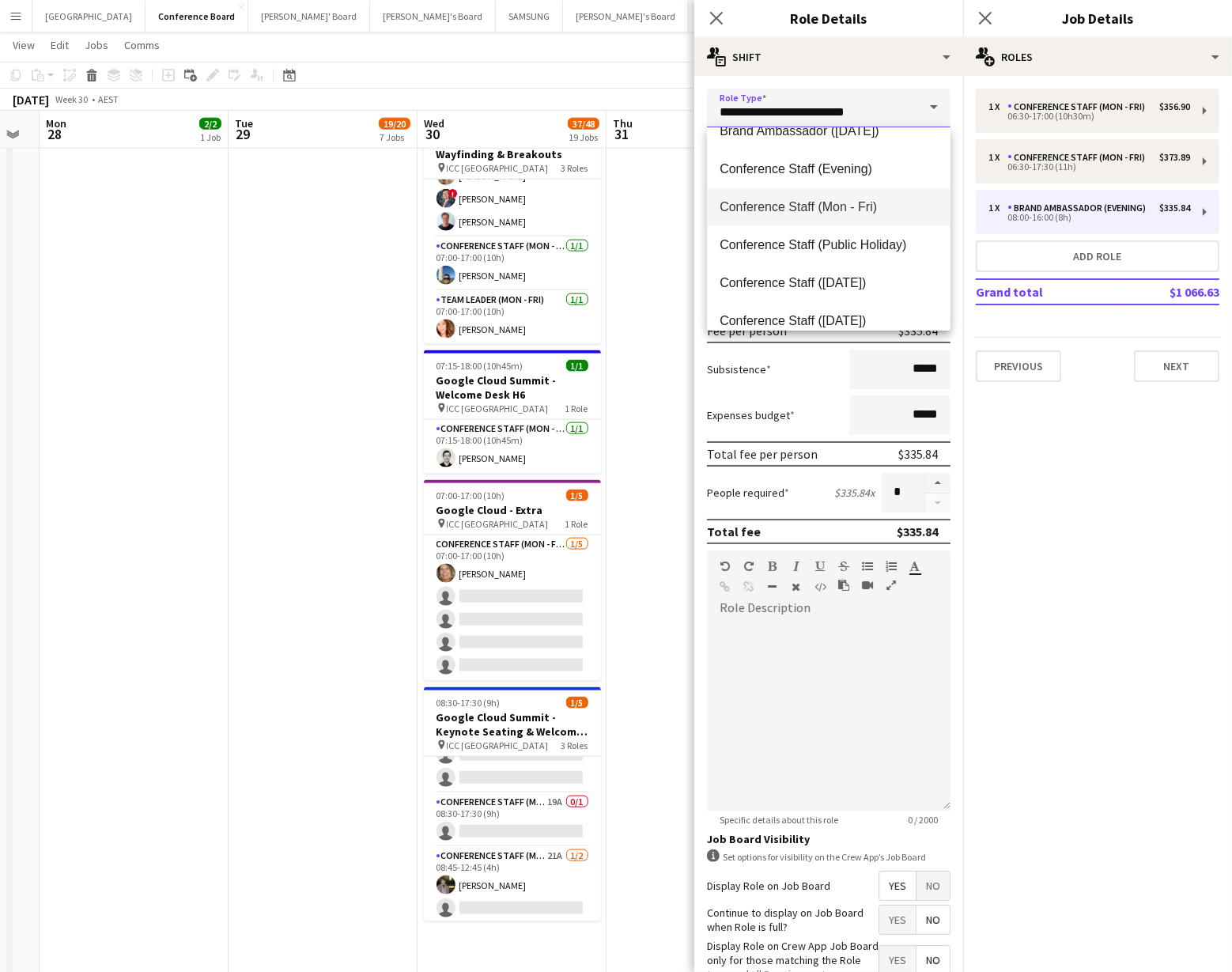 type on "**********" 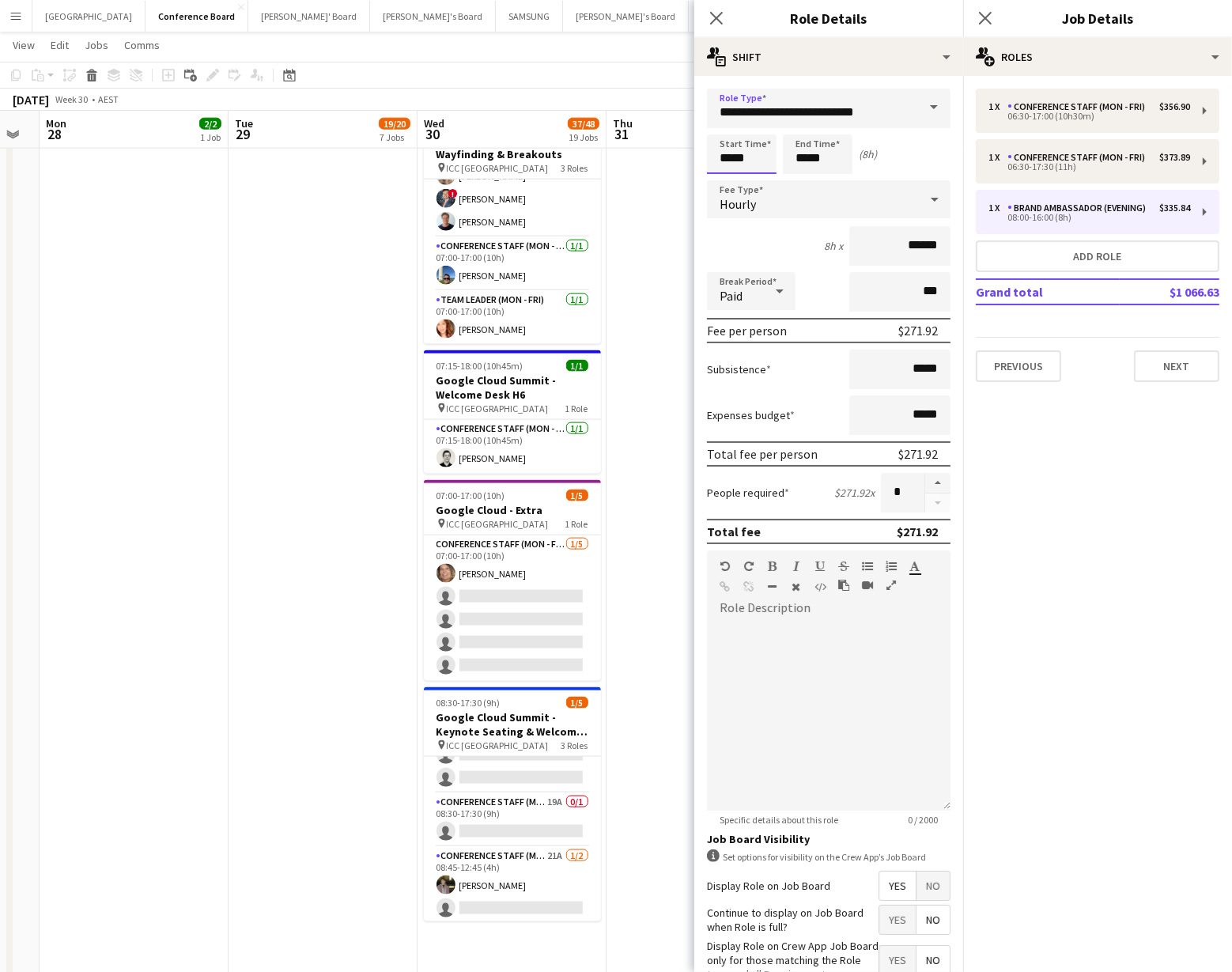 click on "*****" at bounding box center (742, 154) 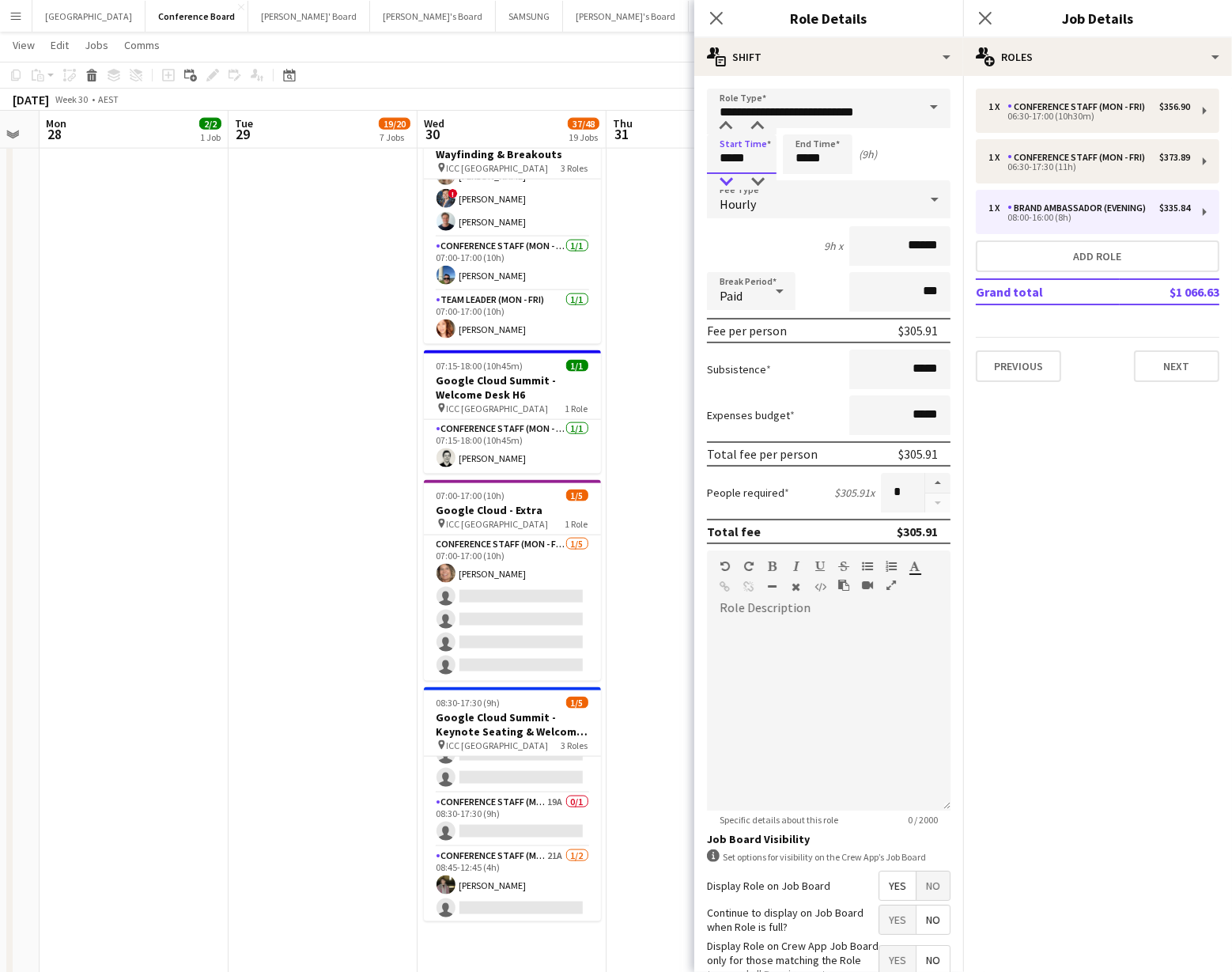 click at bounding box center [726, 182] 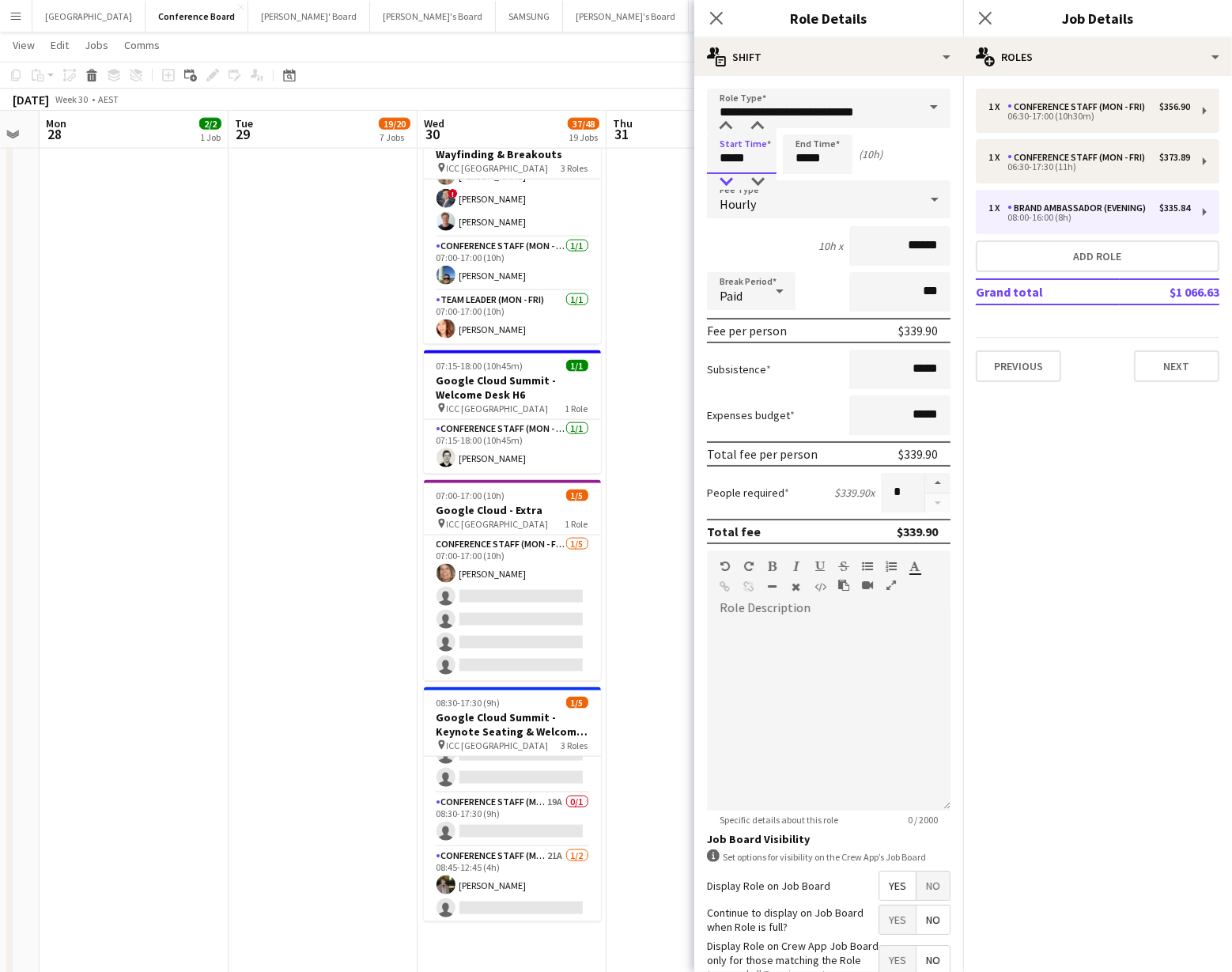 click at bounding box center (726, 182) 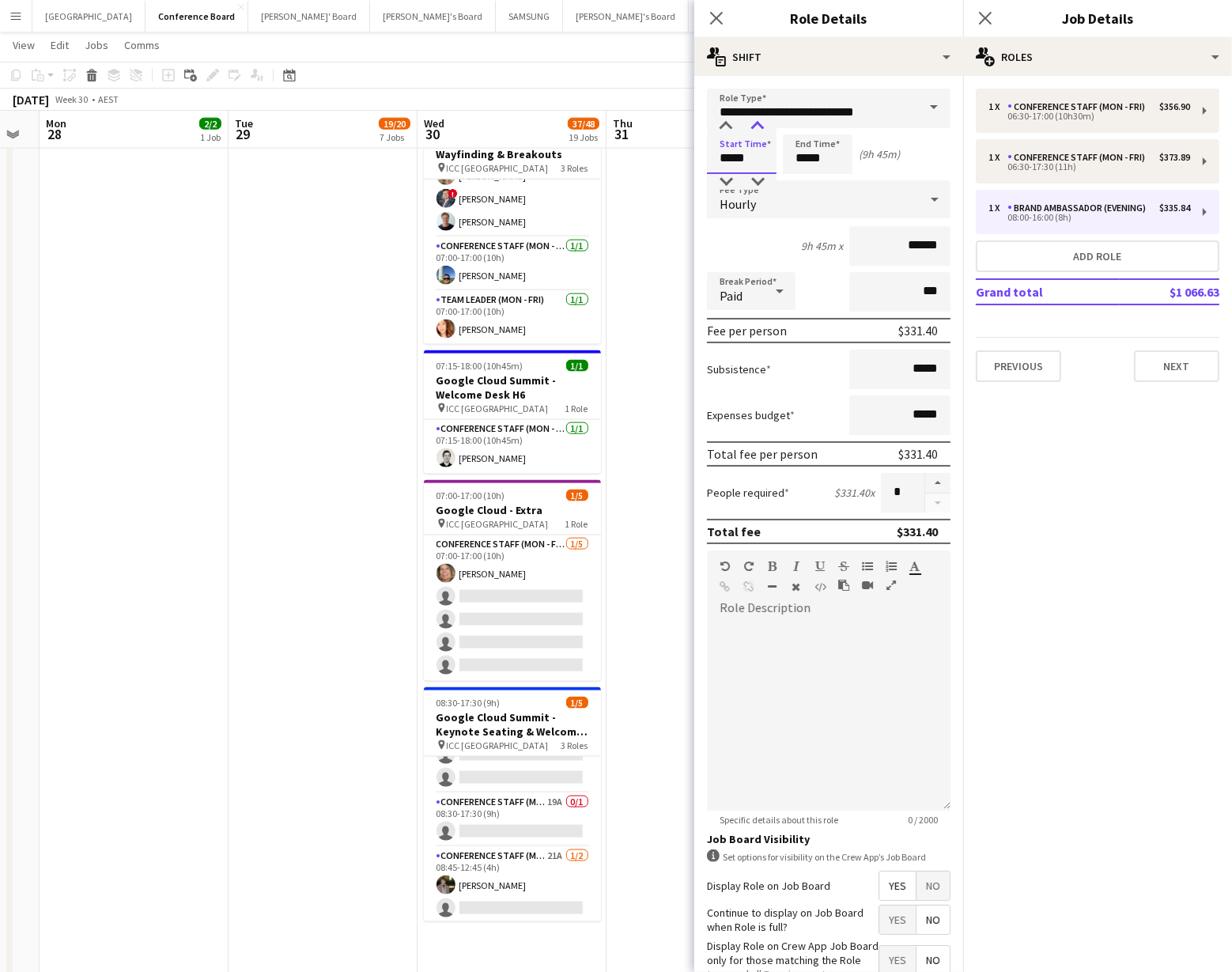 click at bounding box center (758, 127) 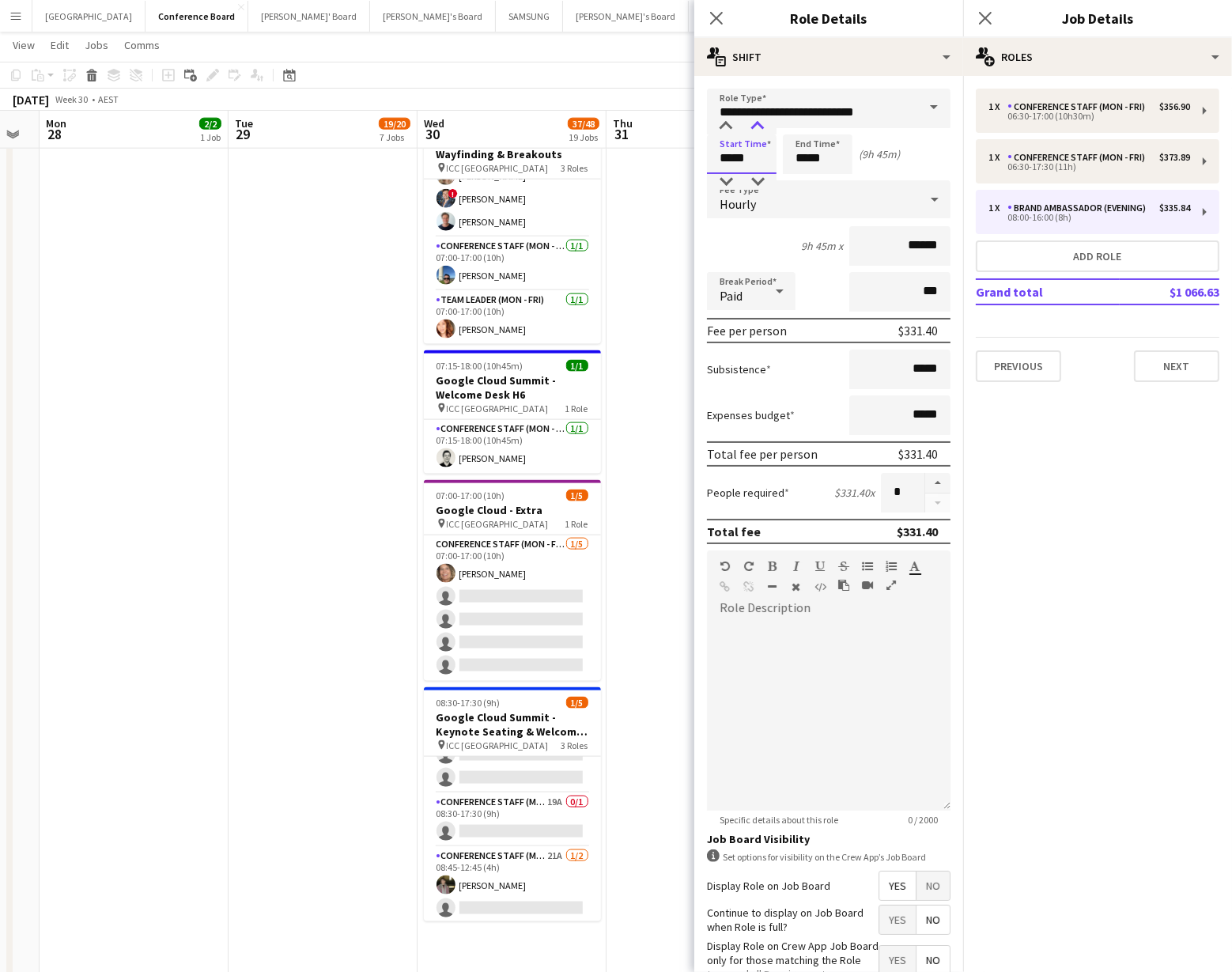 type on "*****" 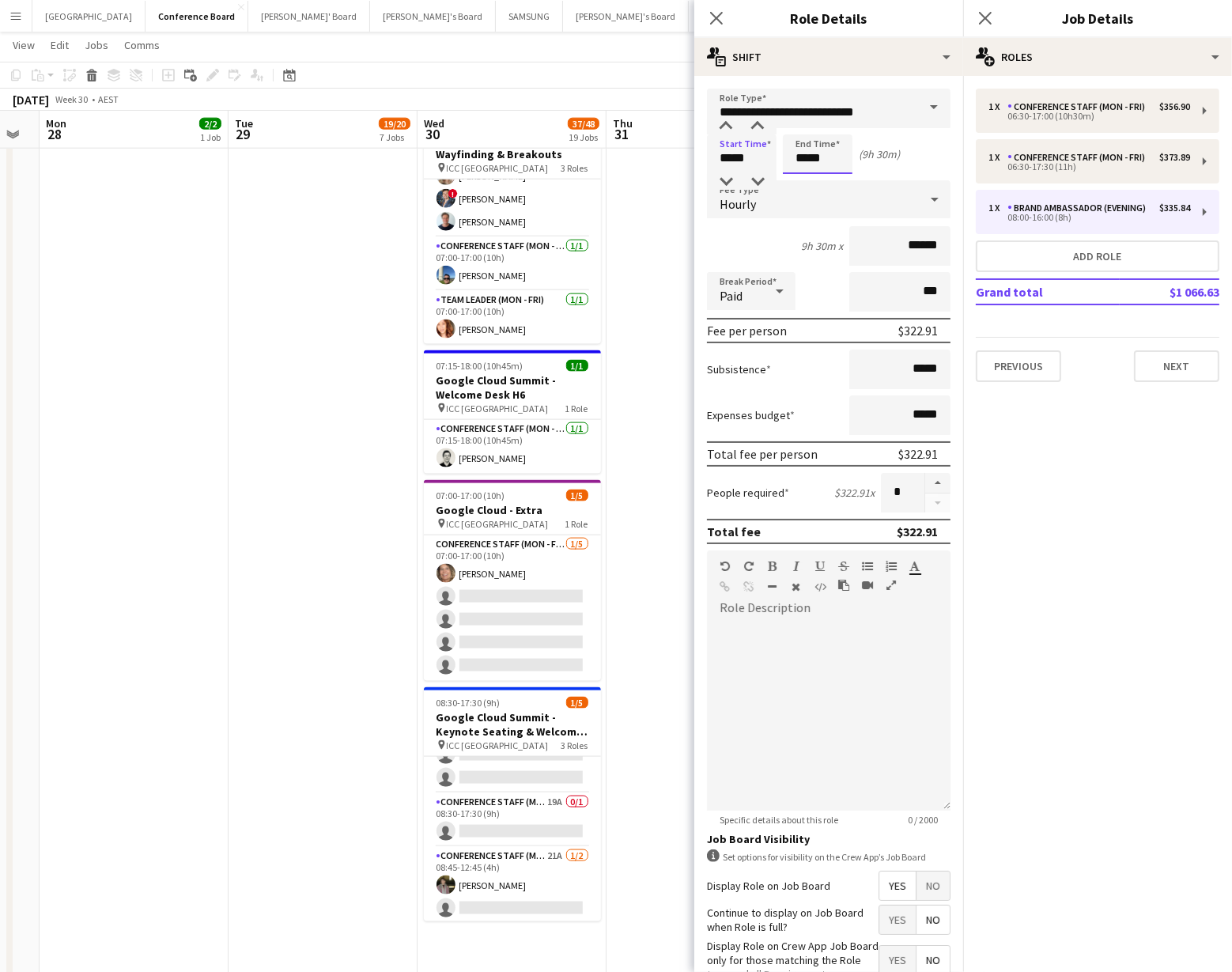 click on "*****" at bounding box center (818, 154) 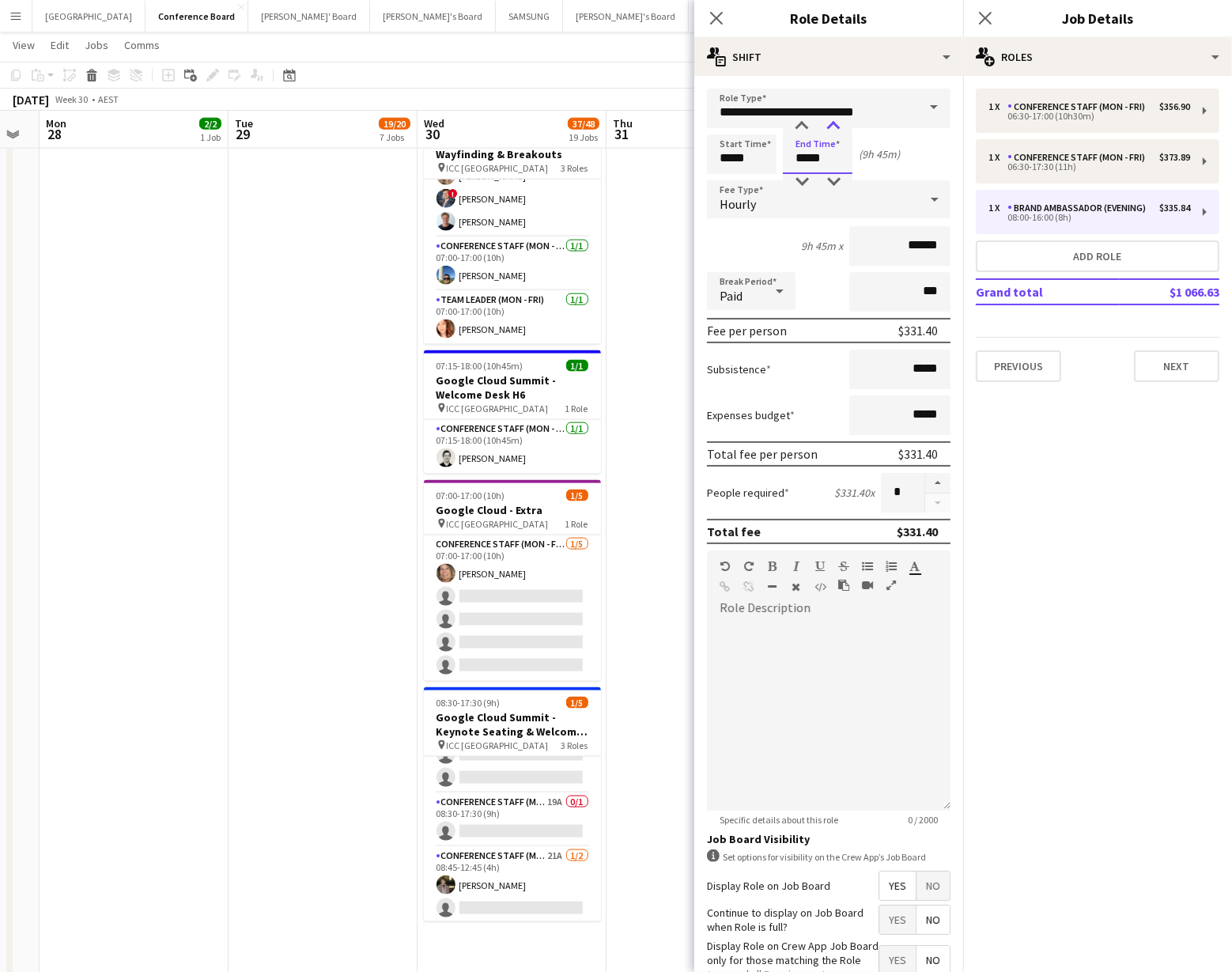 click at bounding box center [833, 127] 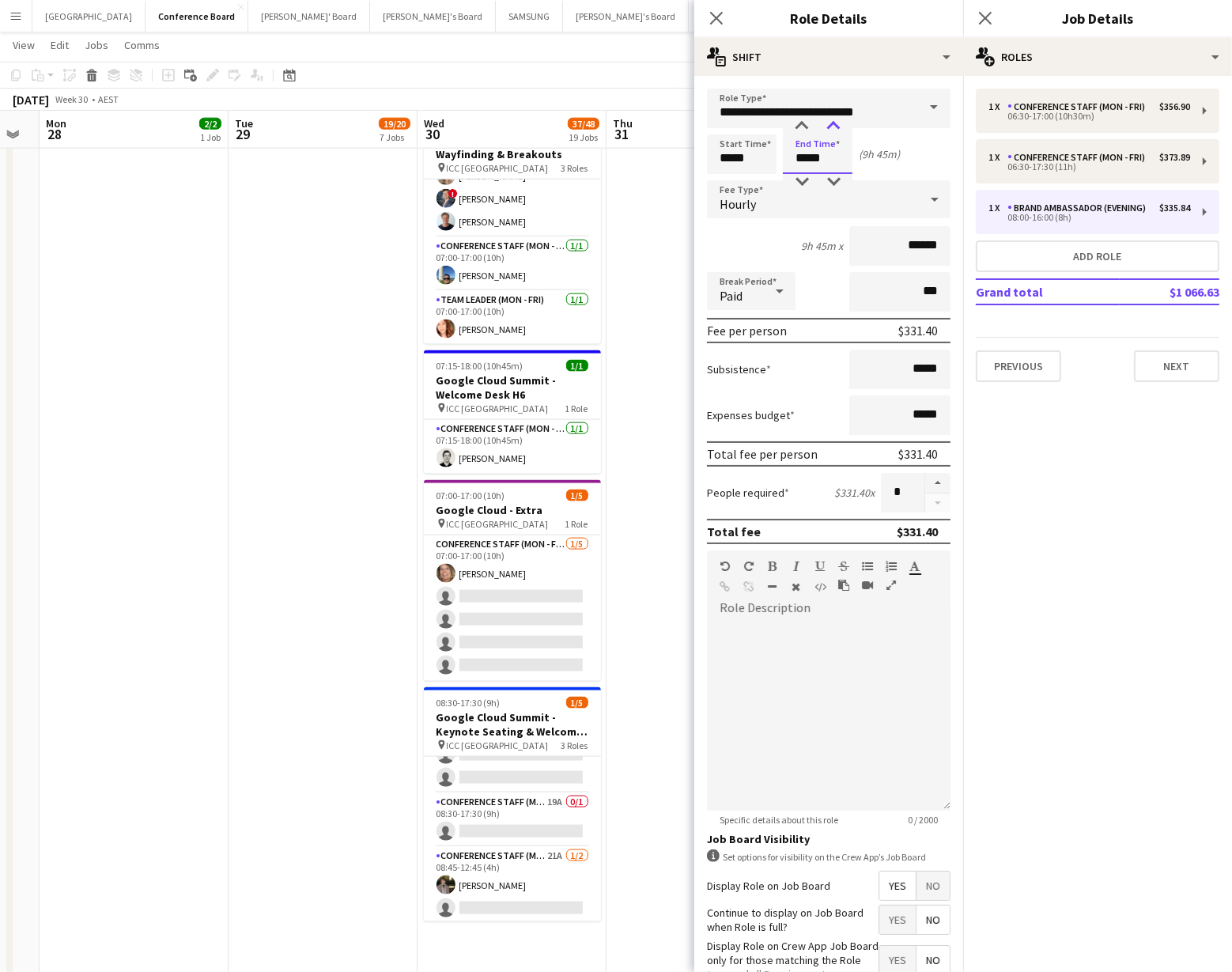 type on "*****" 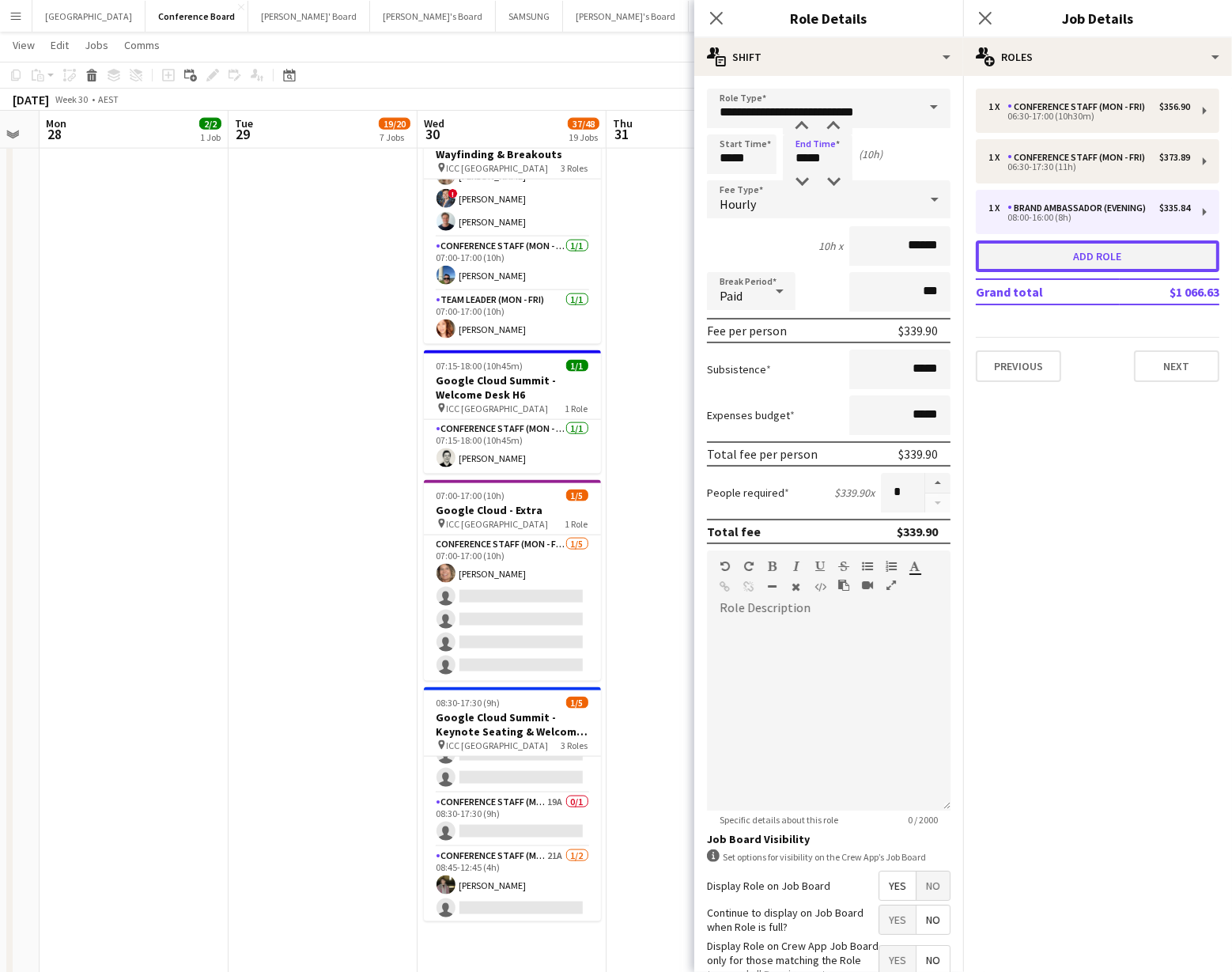 click on "Add role" at bounding box center [1098, 256] 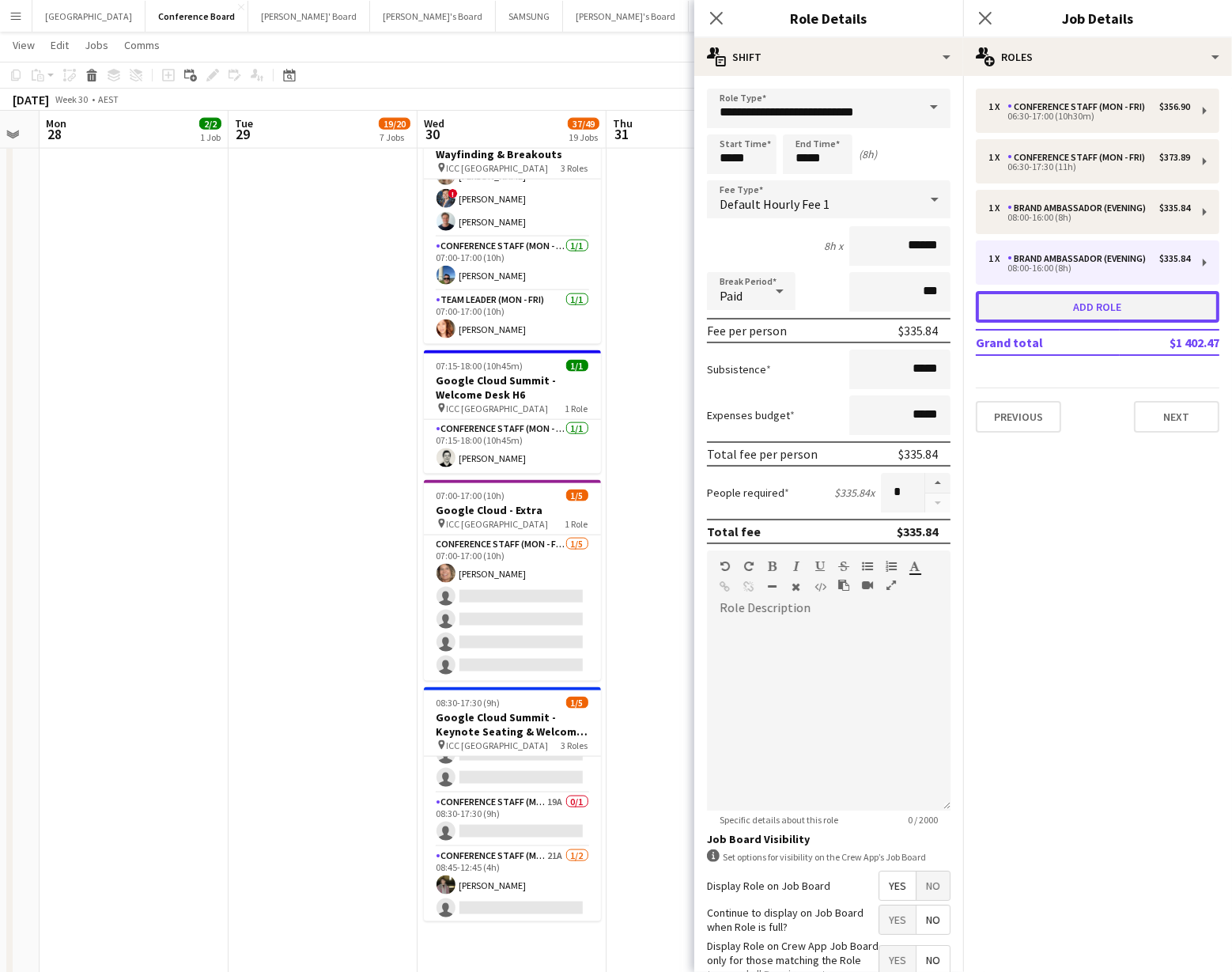 type on "**********" 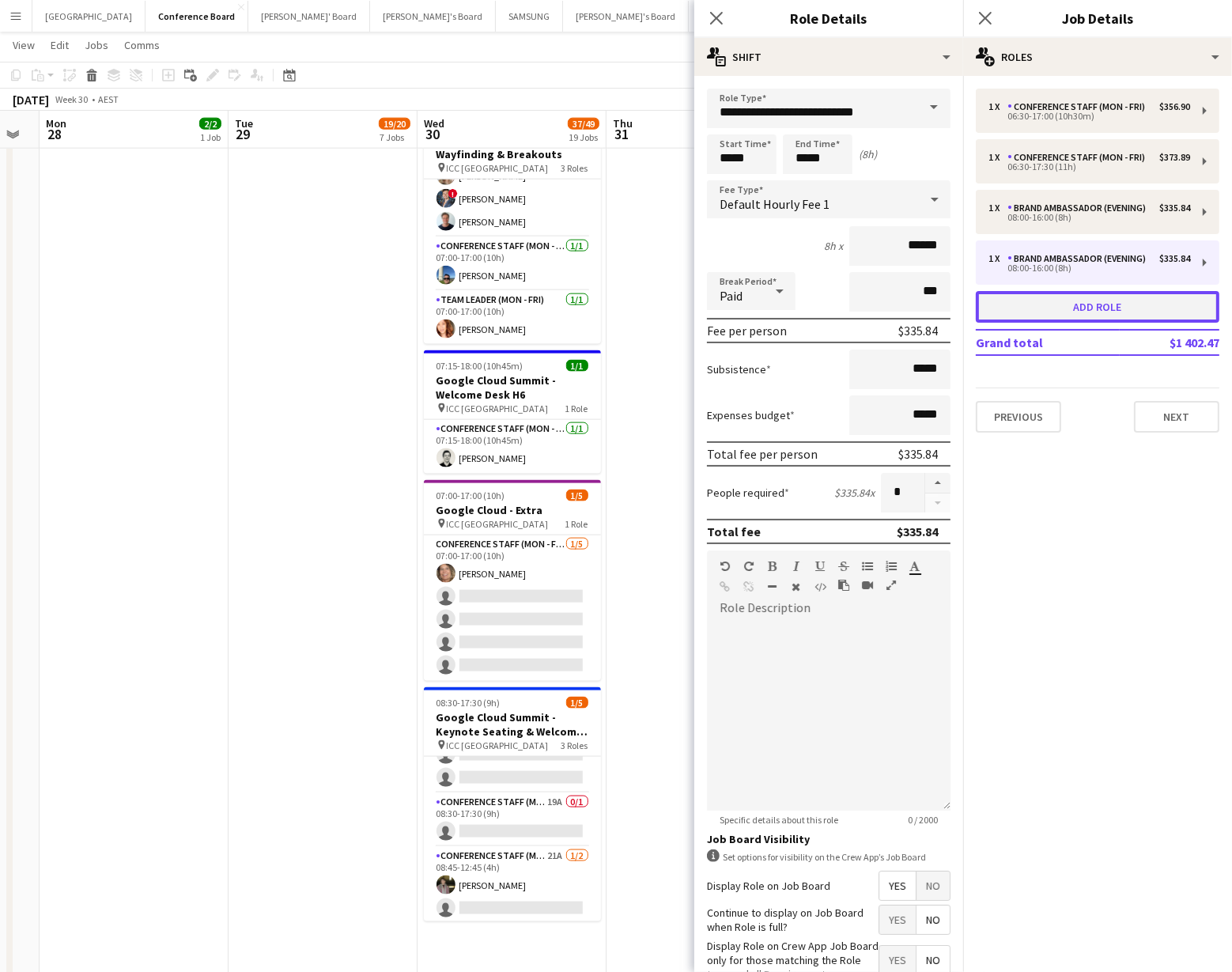 type on "*****" 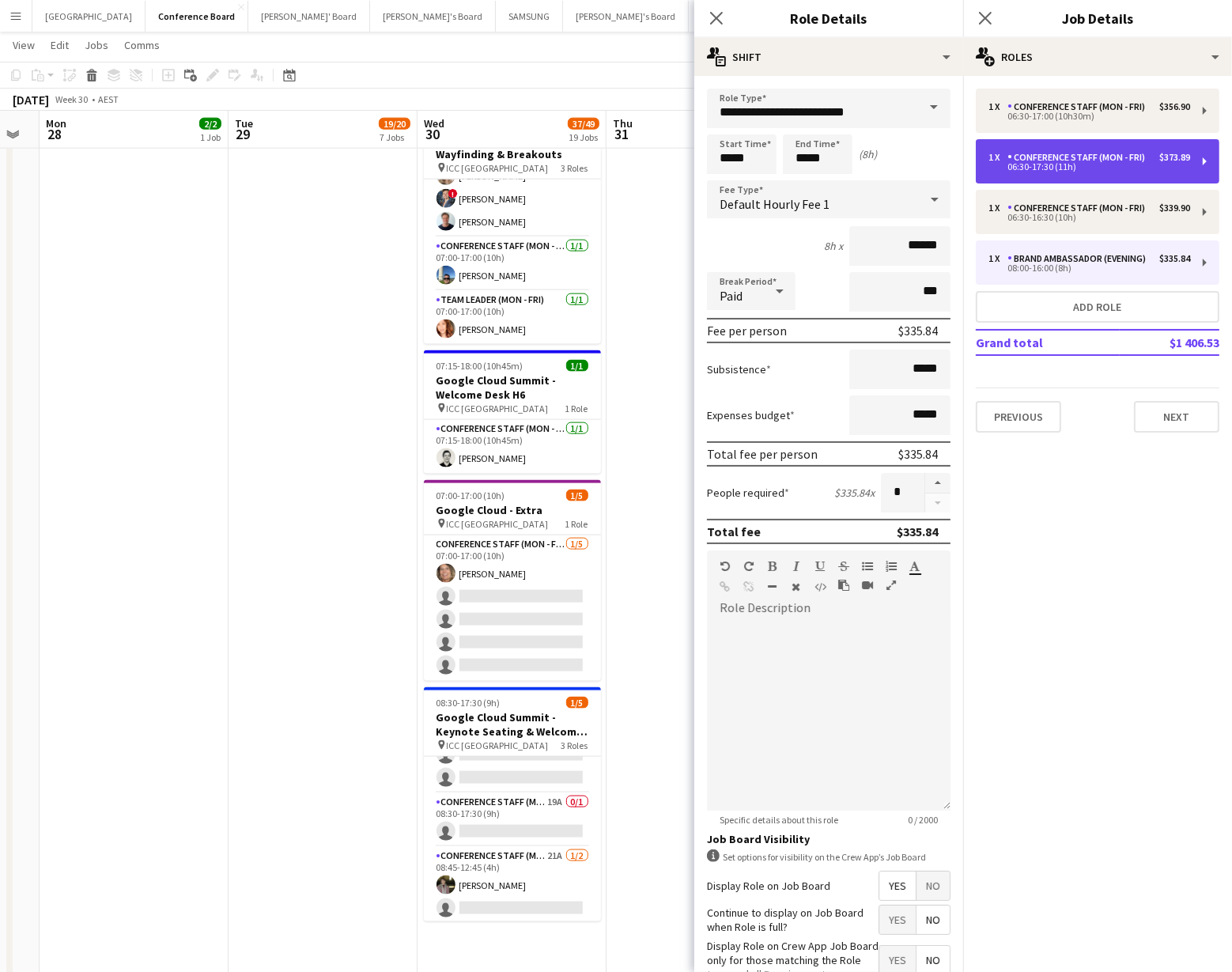 click on "06:30-17:30 (11h)" at bounding box center (1089, 167) 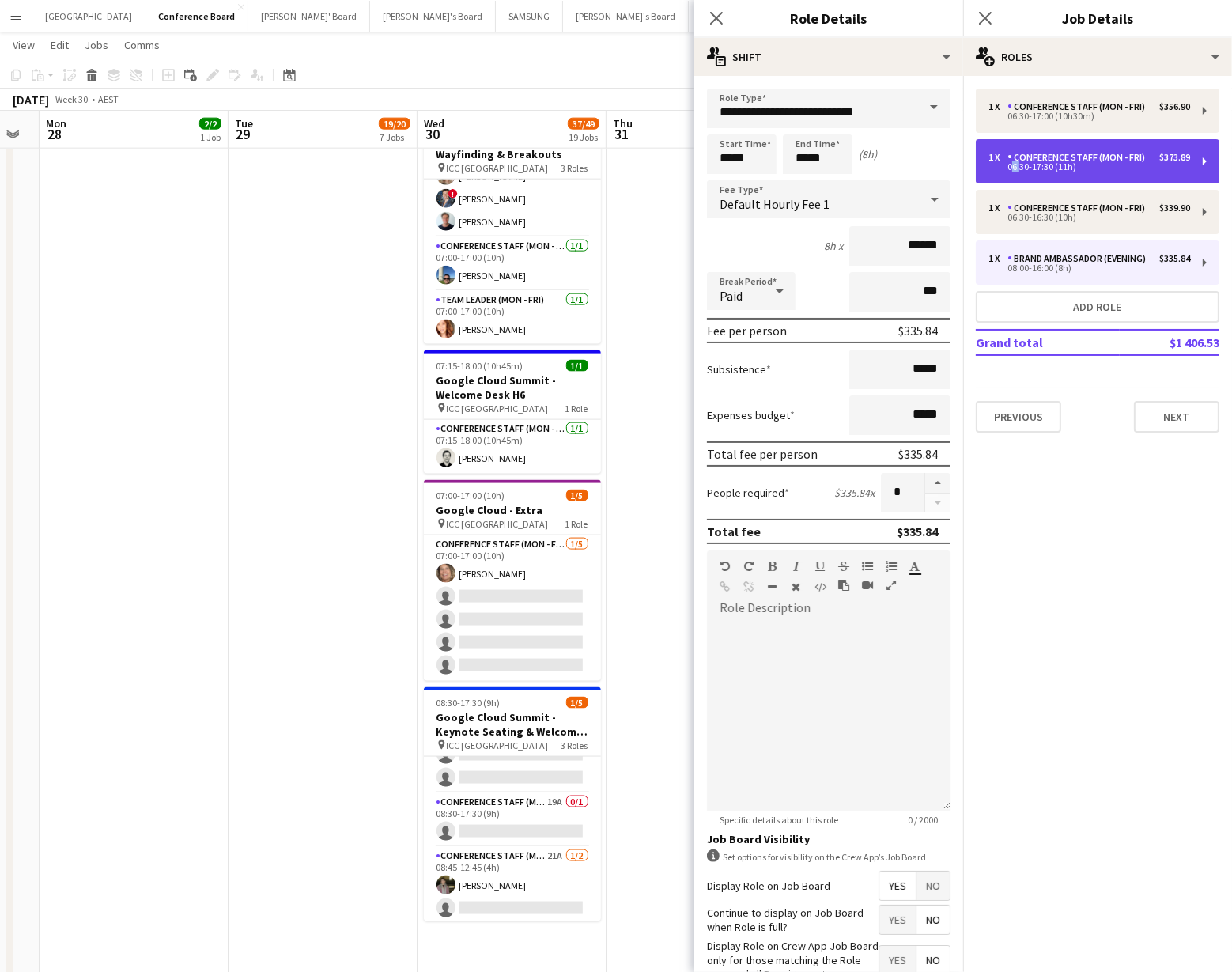 click on "06:30-17:30 (11h)" at bounding box center (1089, 167) 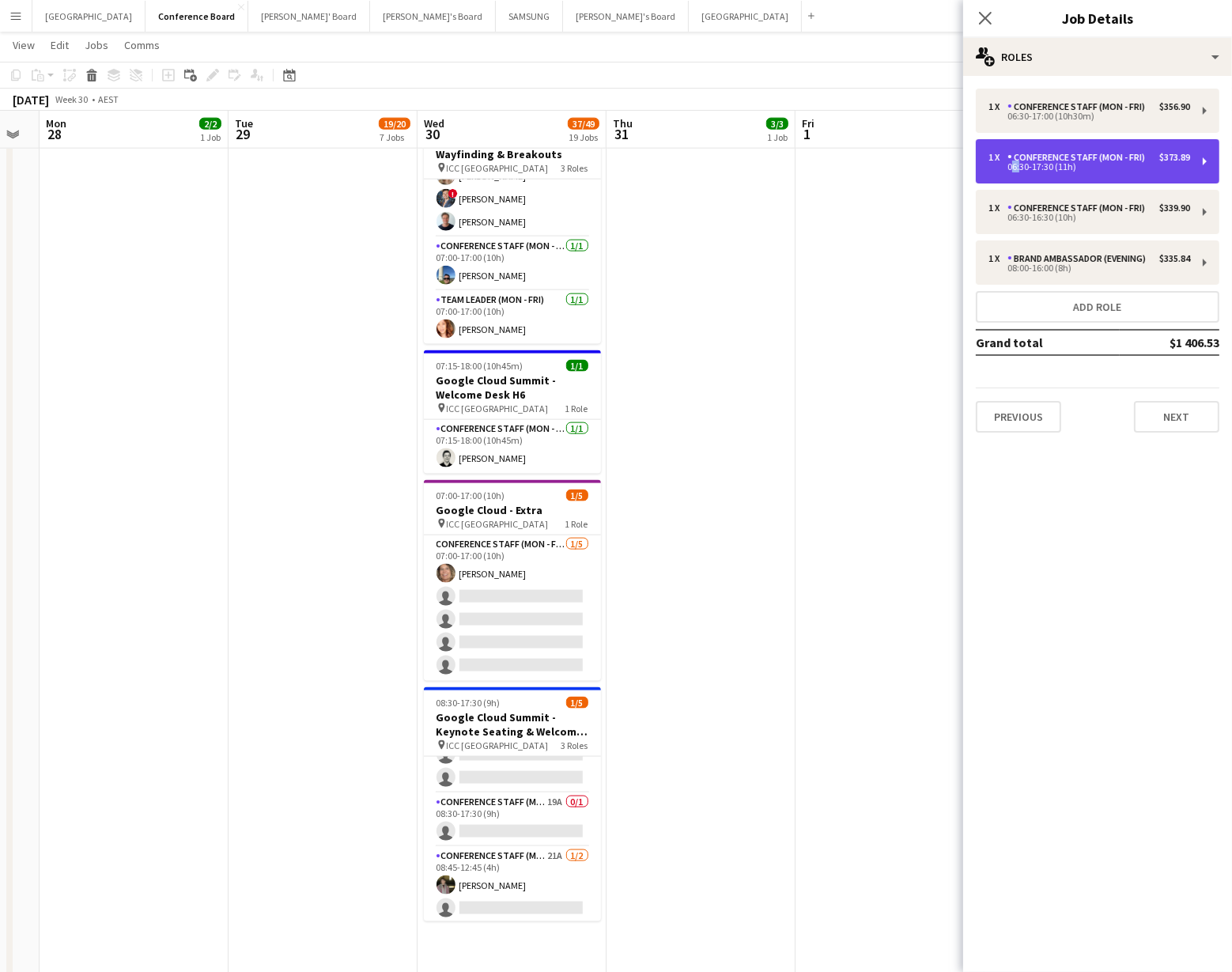 click on "06:30-17:30 (11h)" at bounding box center (1089, 167) 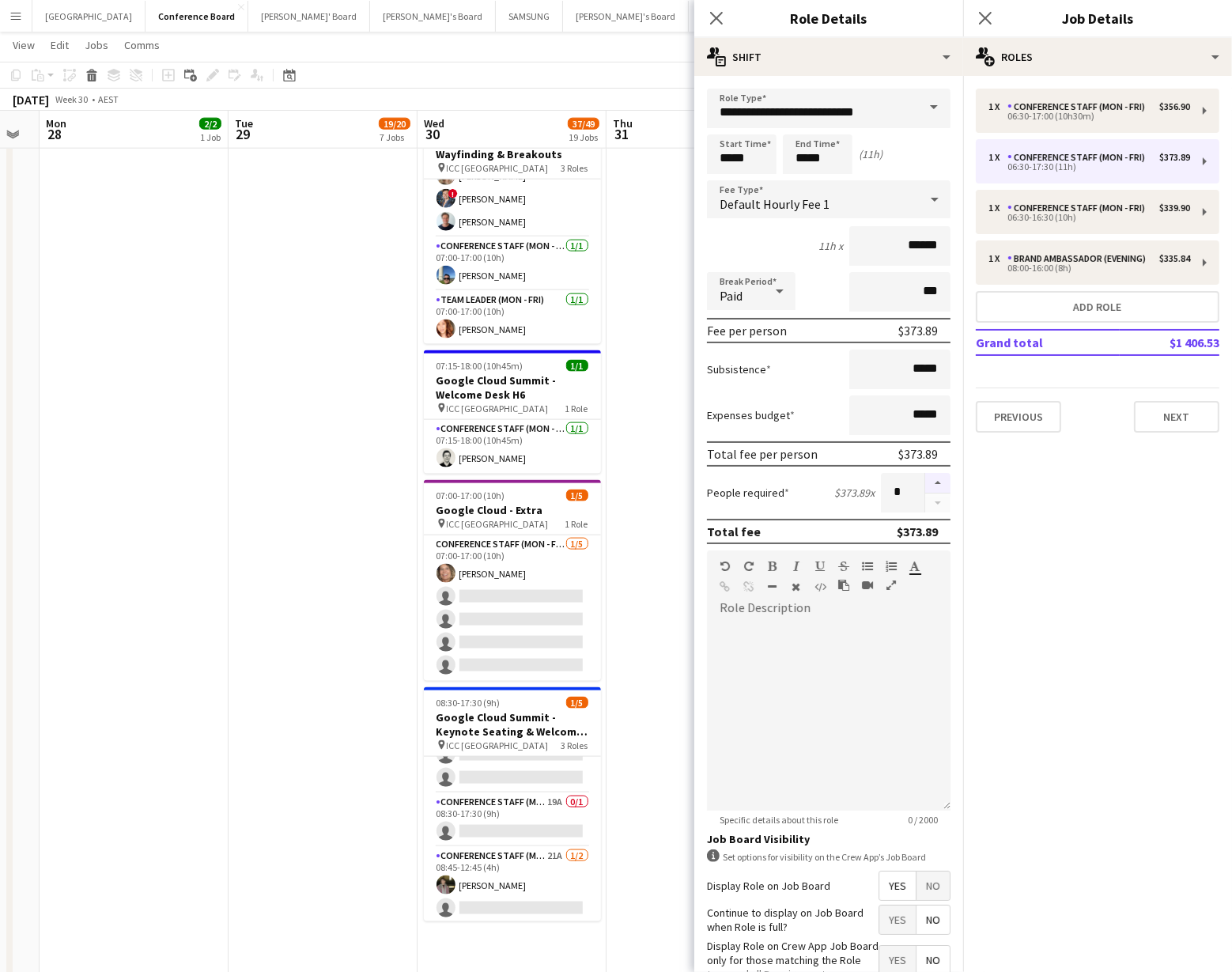 drag, startPoint x: 935, startPoint y: 480, endPoint x: 928, endPoint y: 472, distance: 10.630146 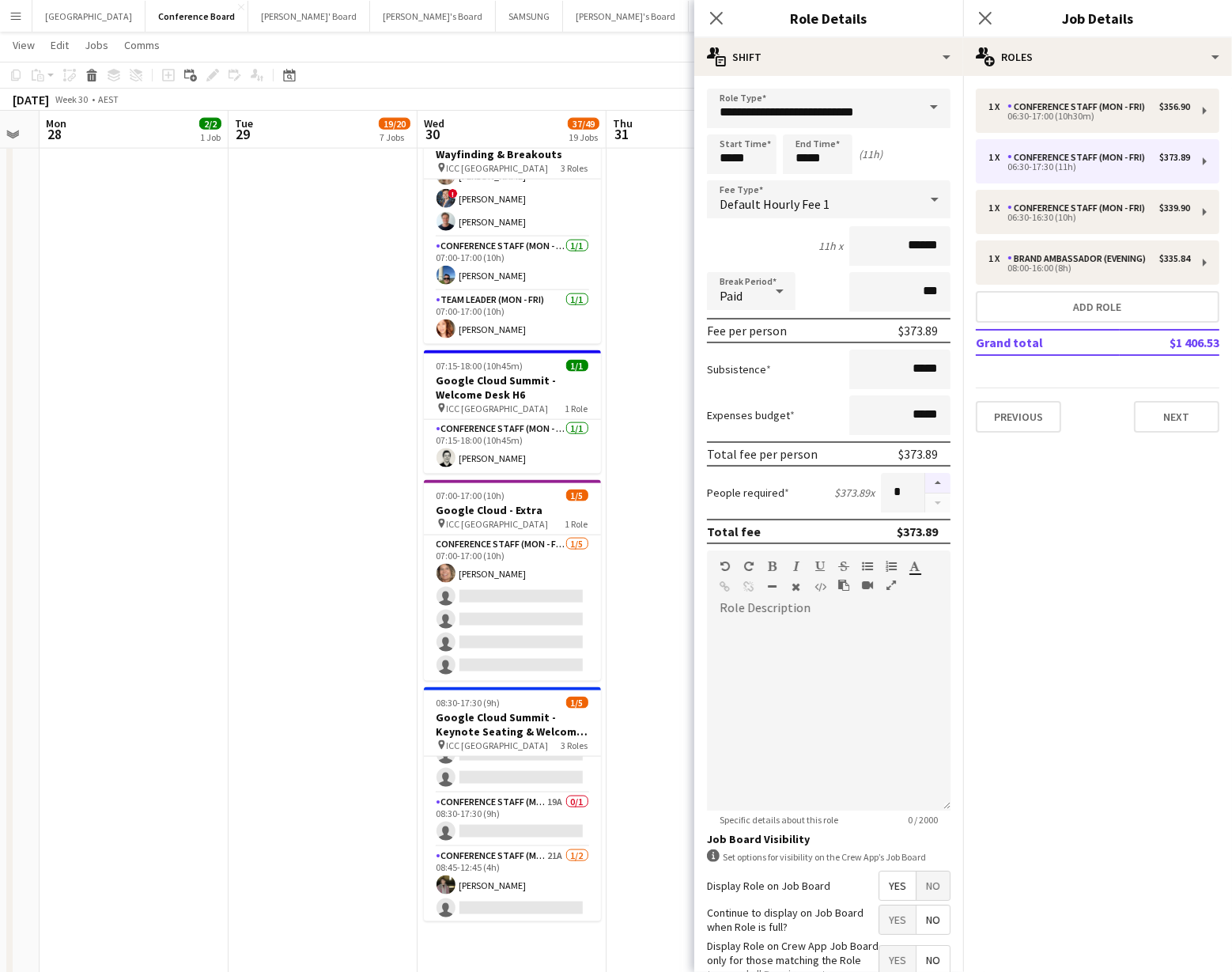 click at bounding box center (938, 483) 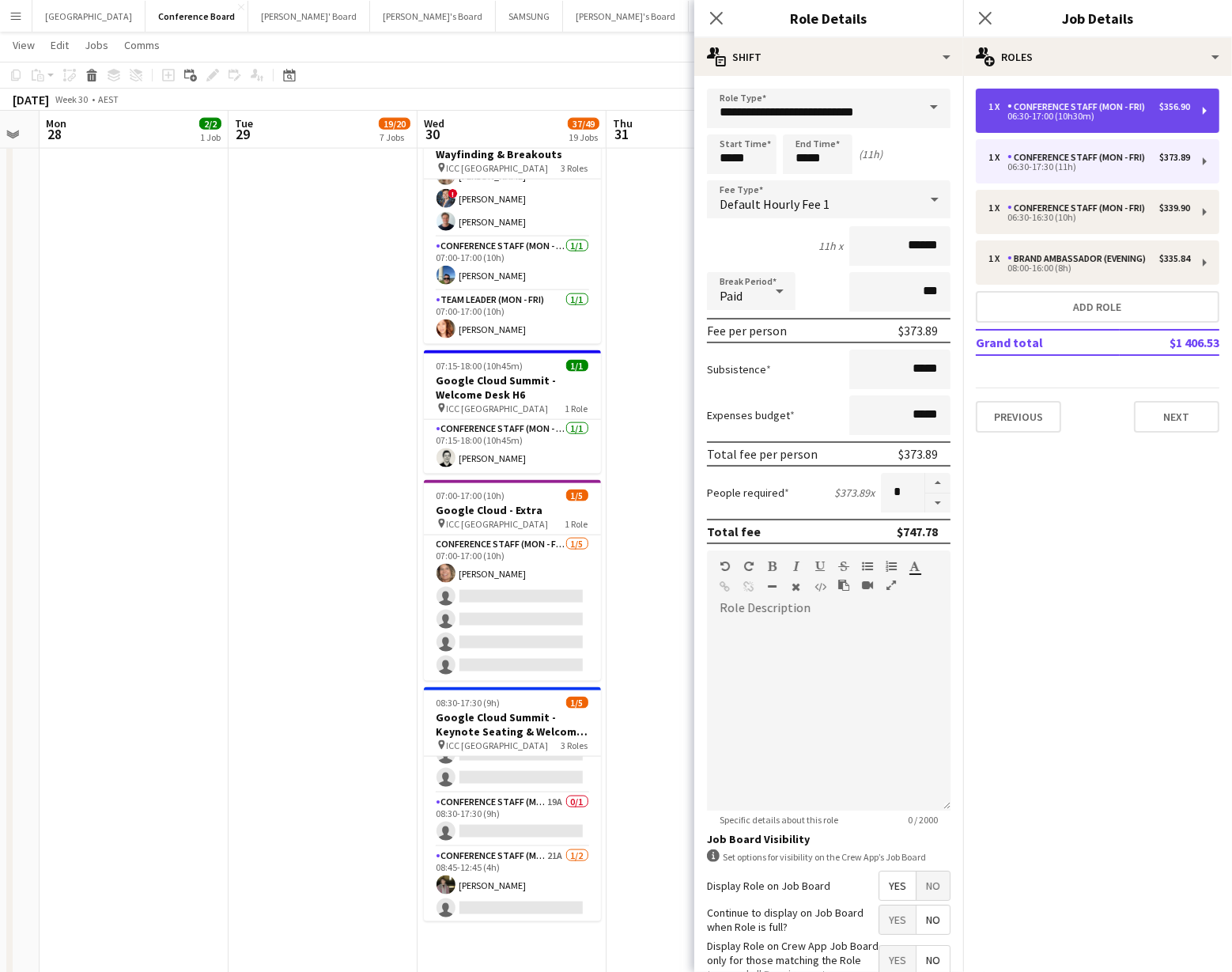 click on "1 x" at bounding box center [998, 107] 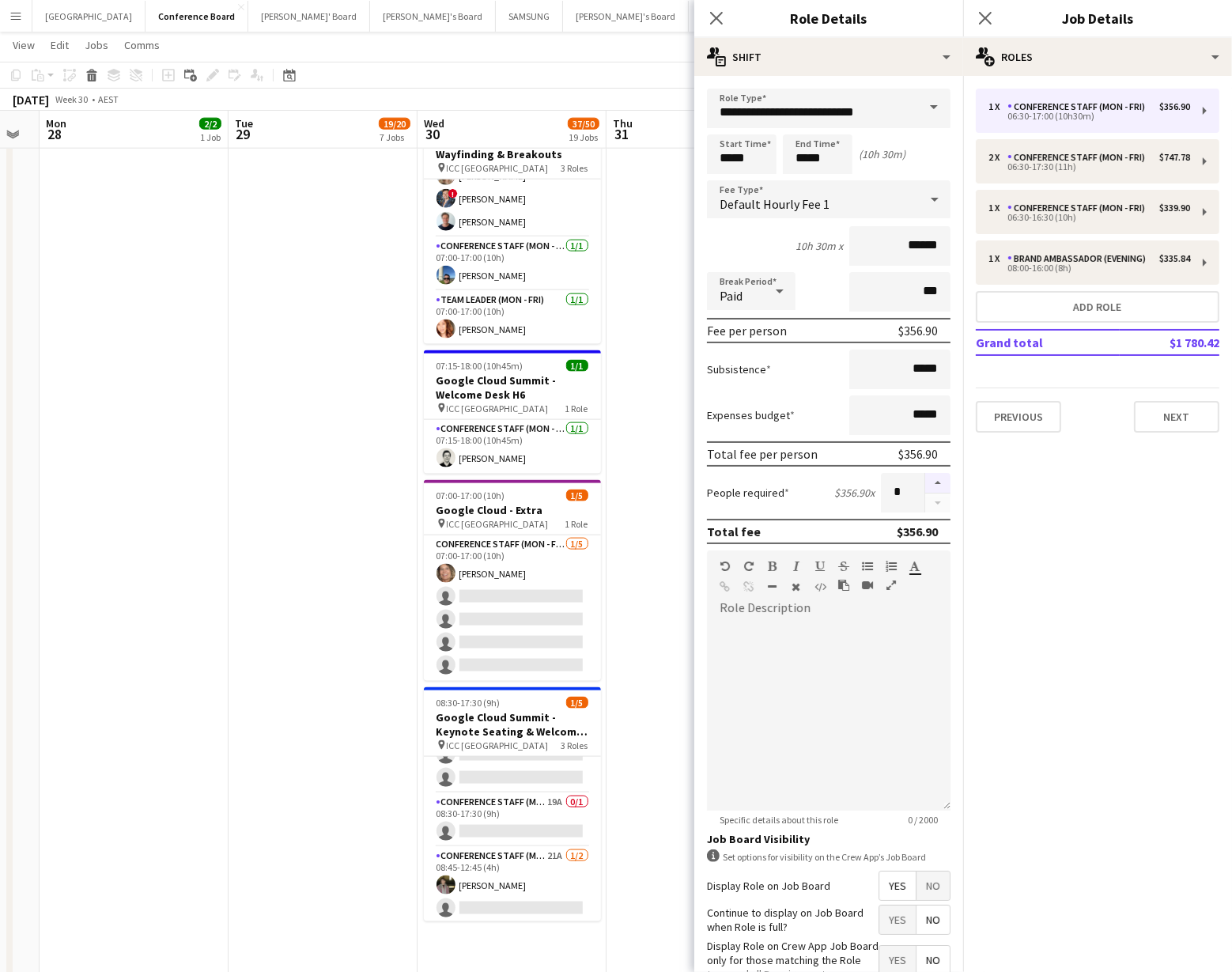 click at bounding box center [938, 483] 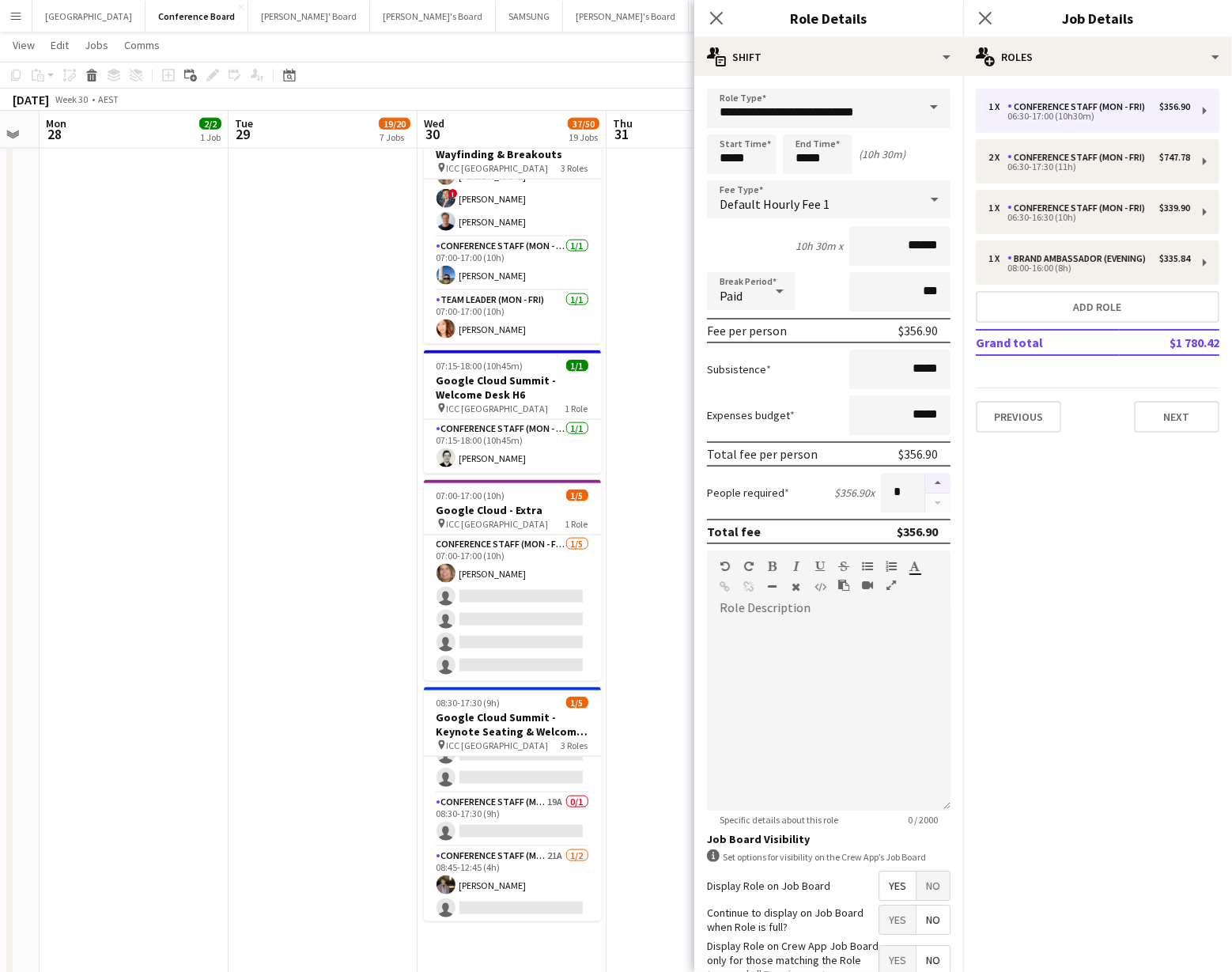 type on "*" 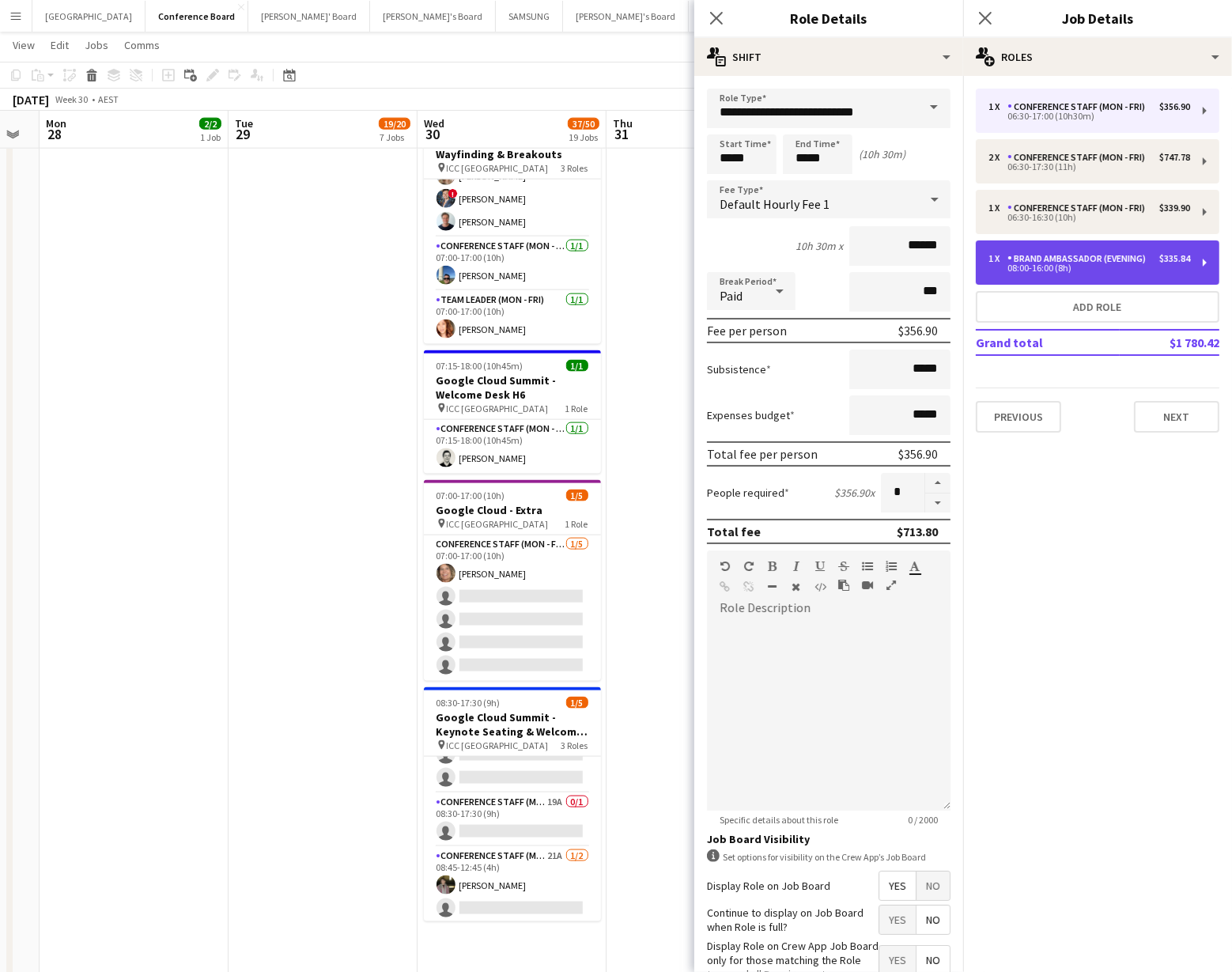 click on "Brand Ambassador (Evening)" at bounding box center (1079, 259) 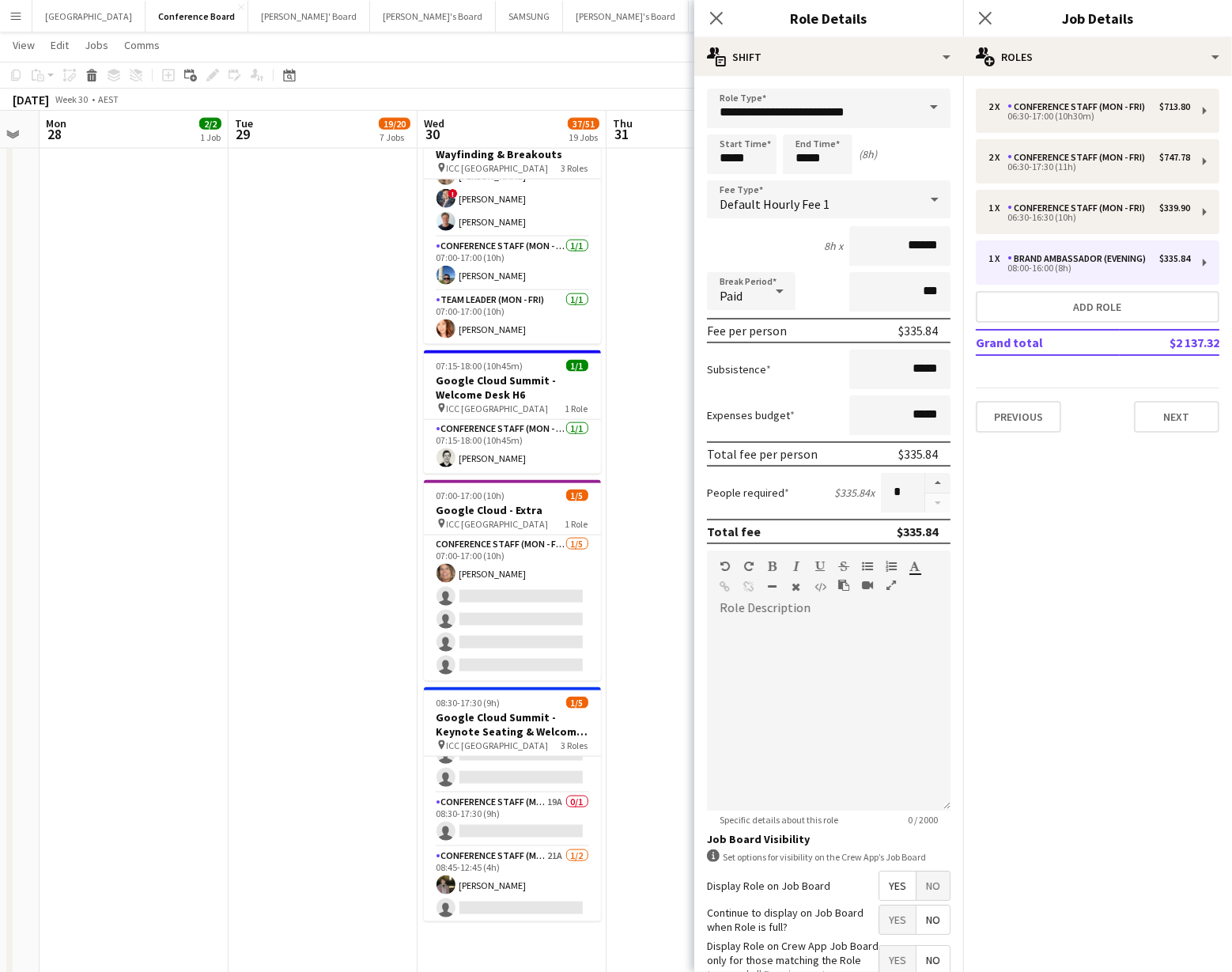 click at bounding box center [934, 108] 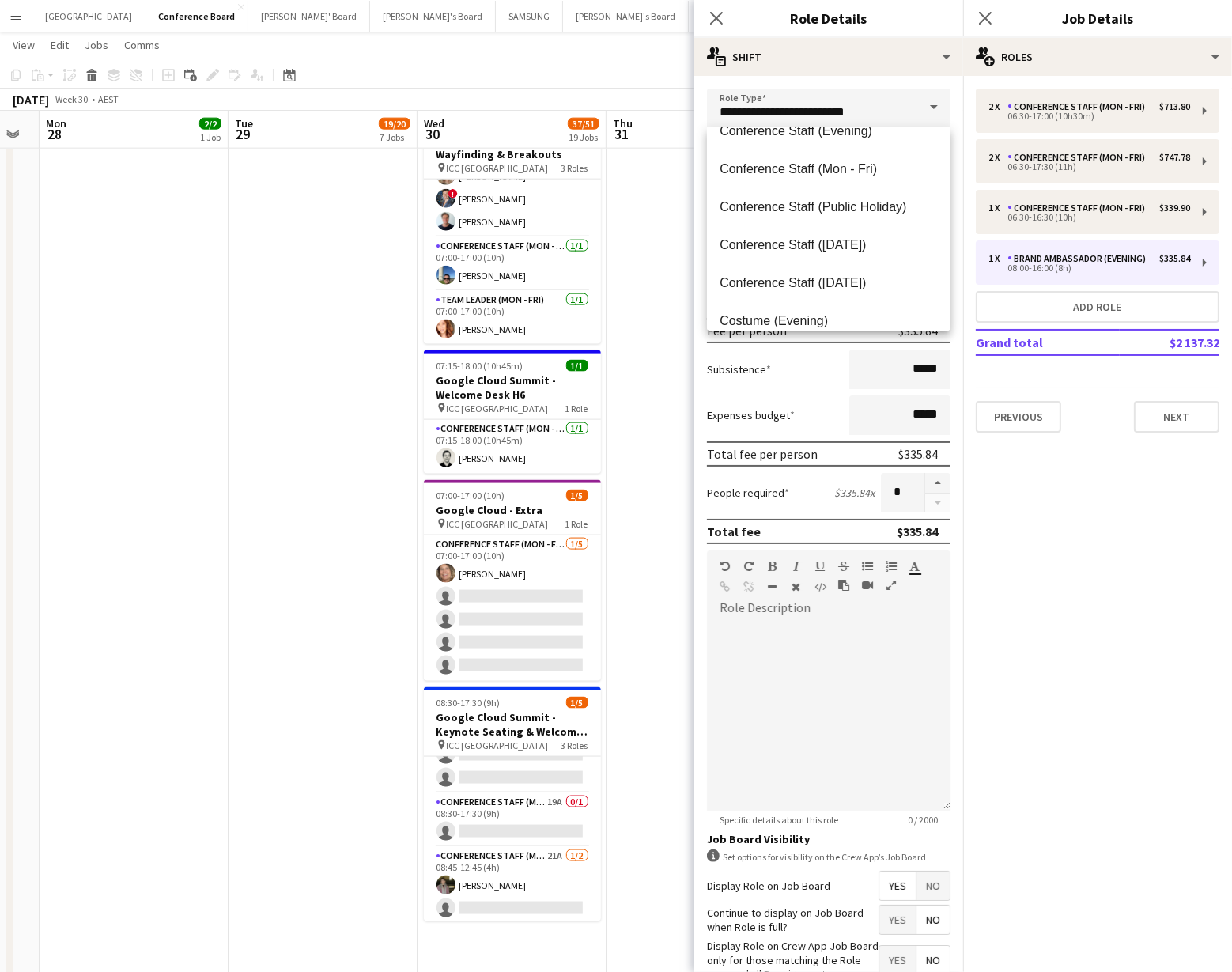 scroll, scrollTop: 206, scrollLeft: 0, axis: vertical 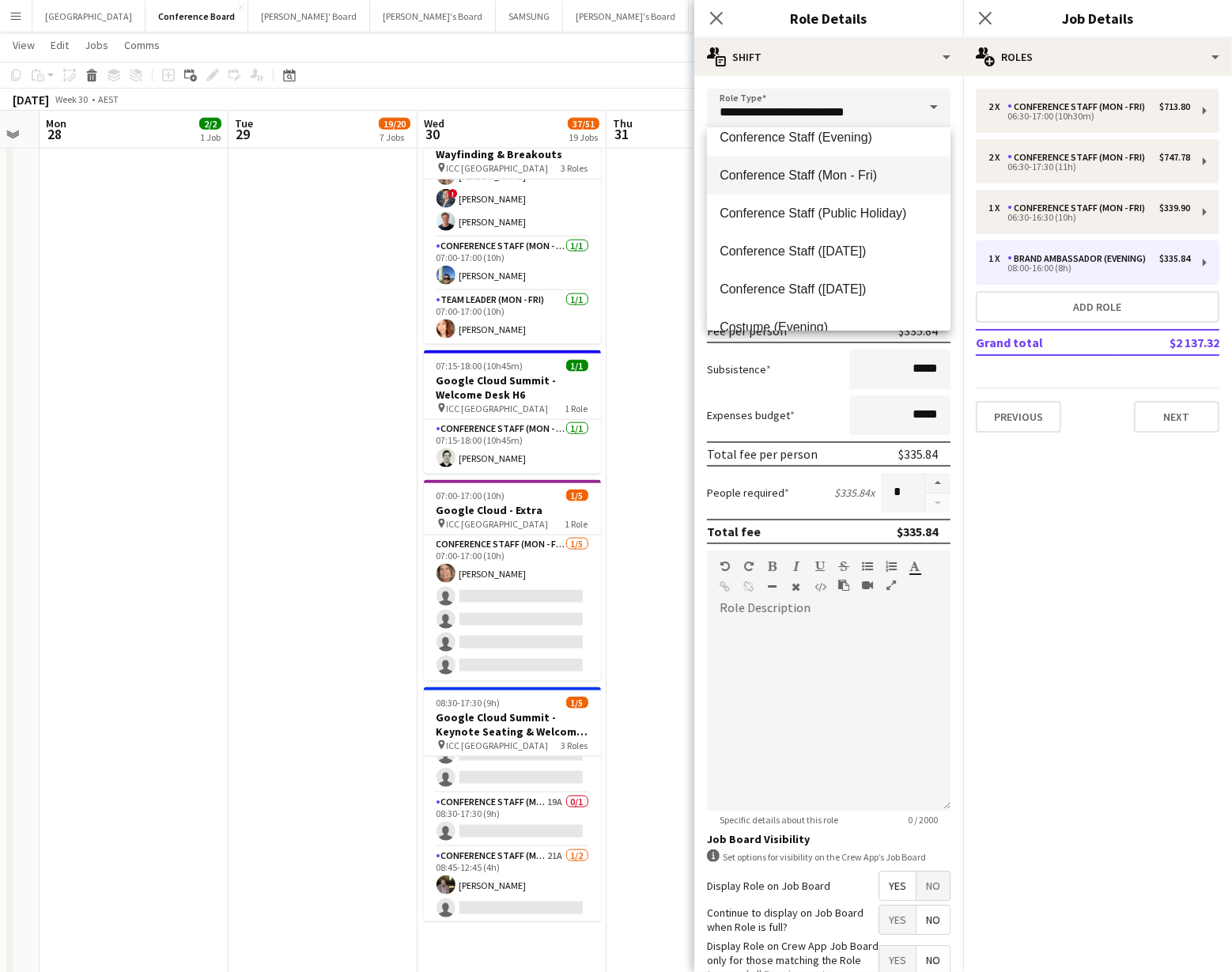 click on "Conference Staff (Mon - Fri)" at bounding box center [829, 175] 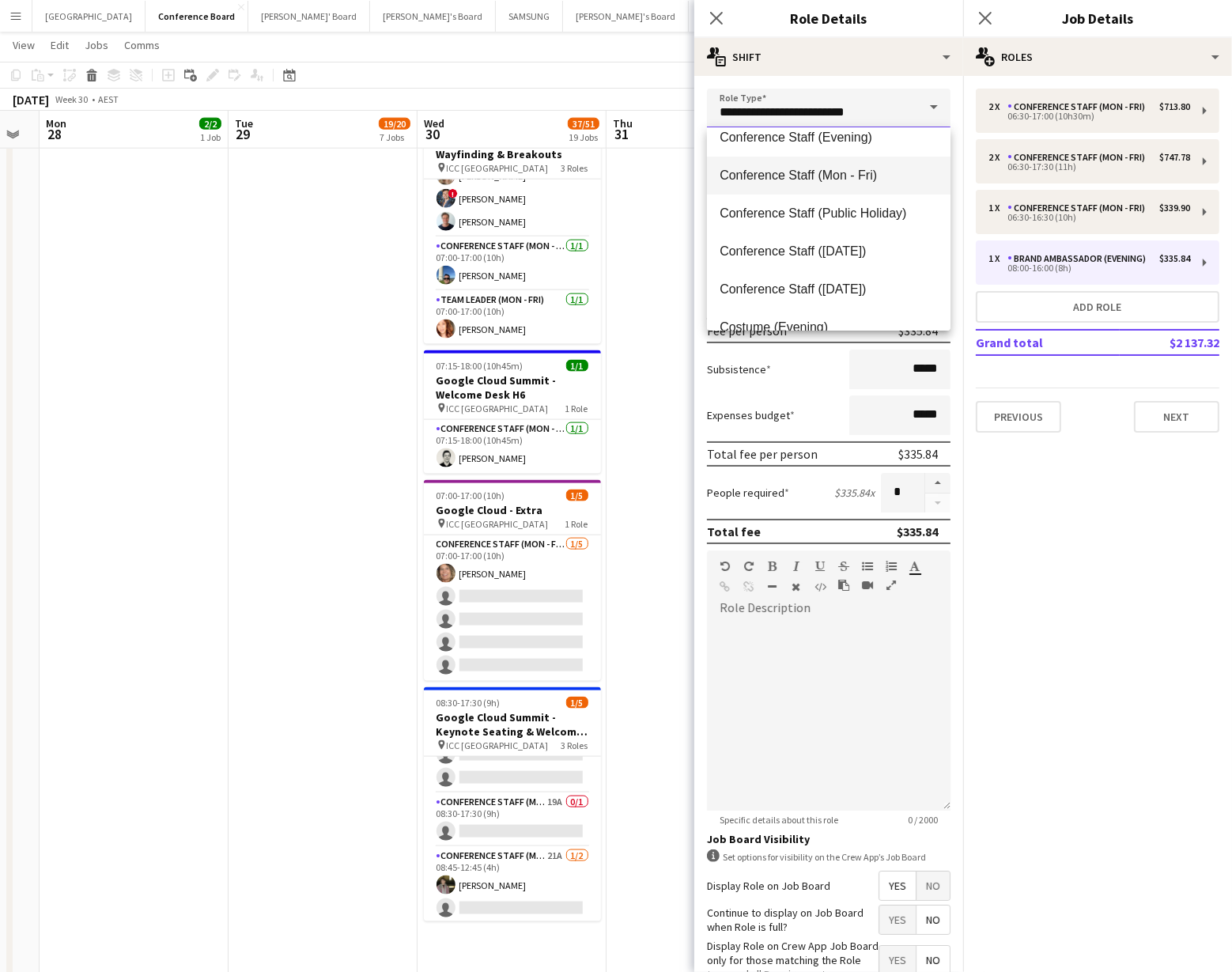 type on "**********" 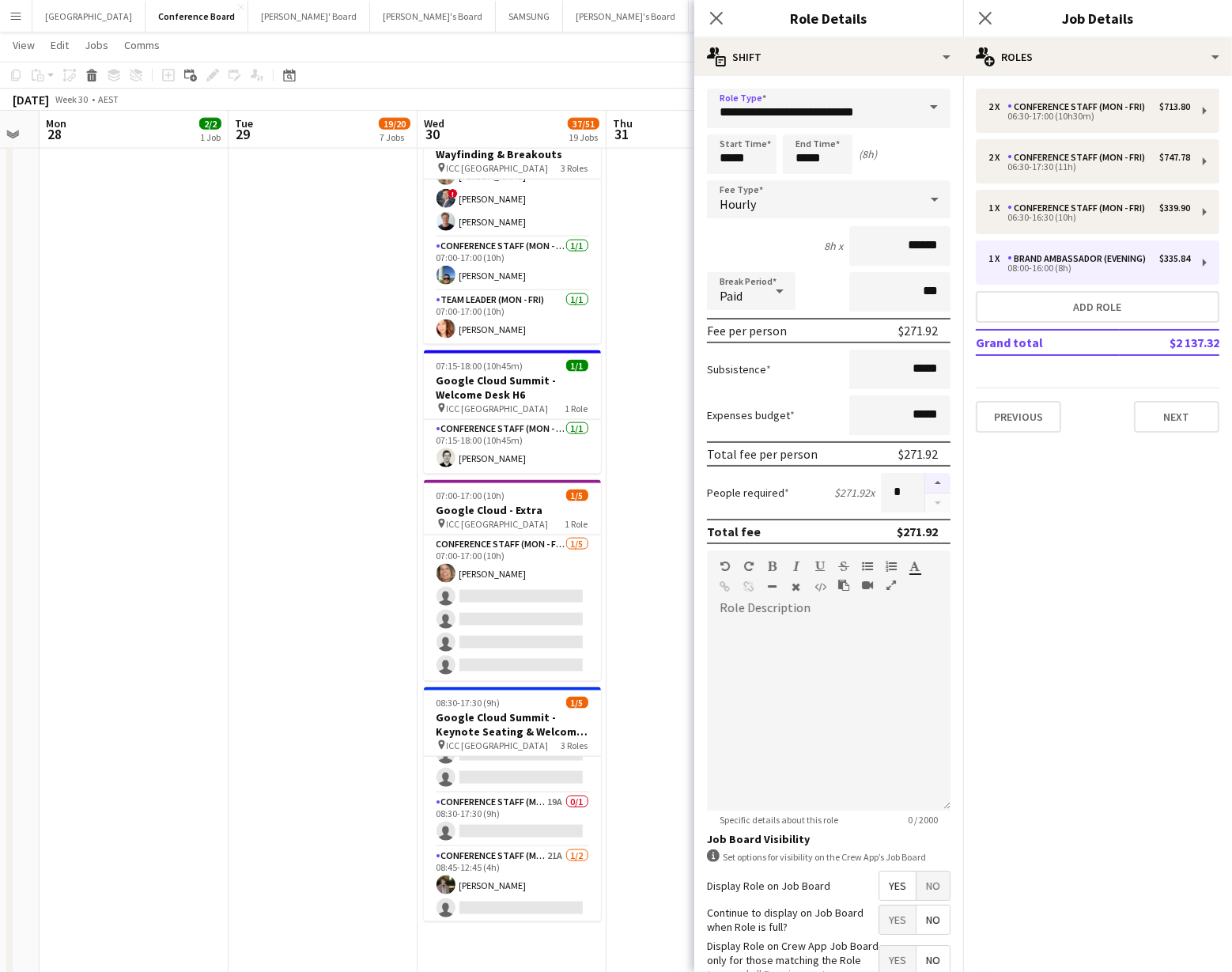 click at bounding box center (938, 483) 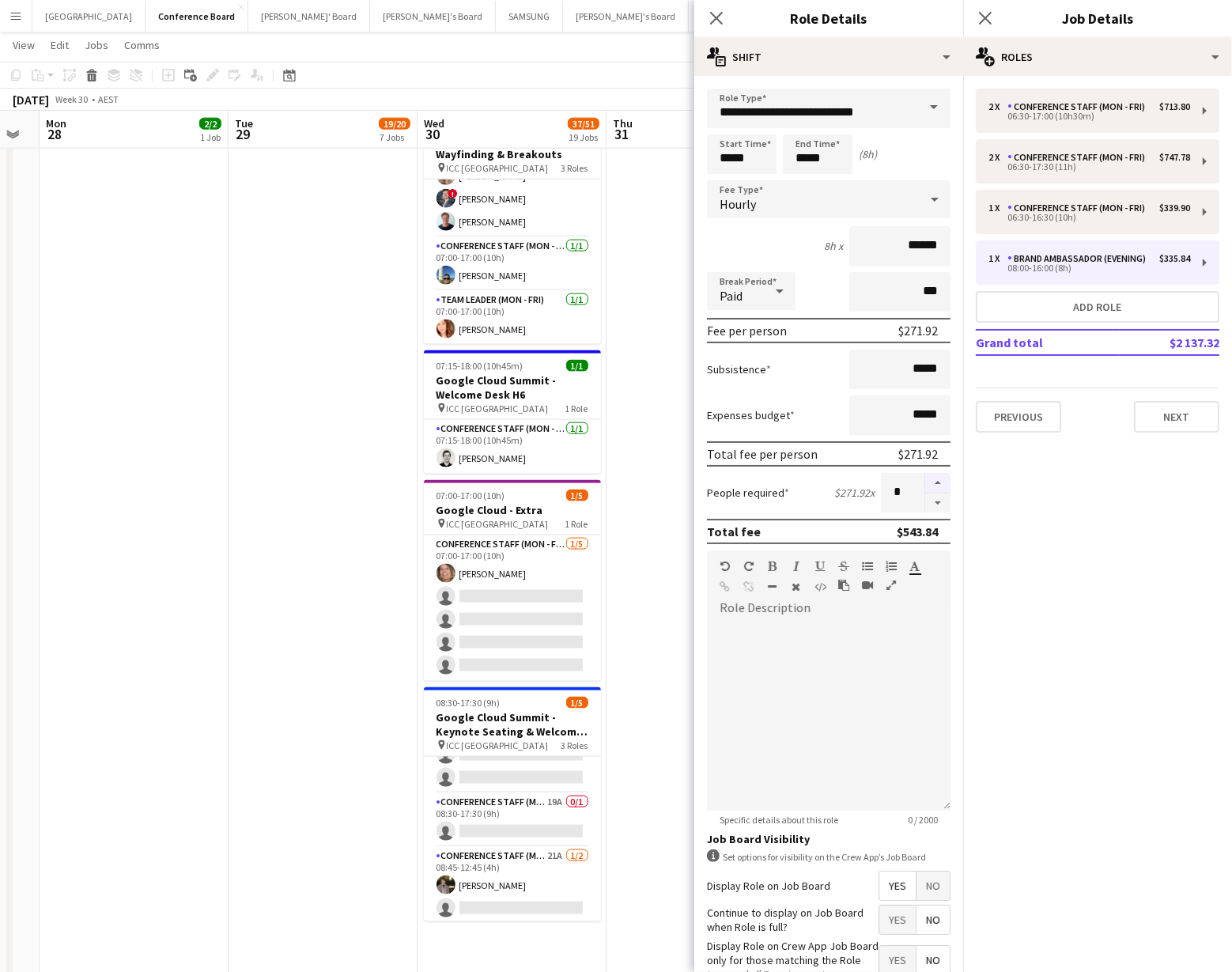 click at bounding box center (938, 483) 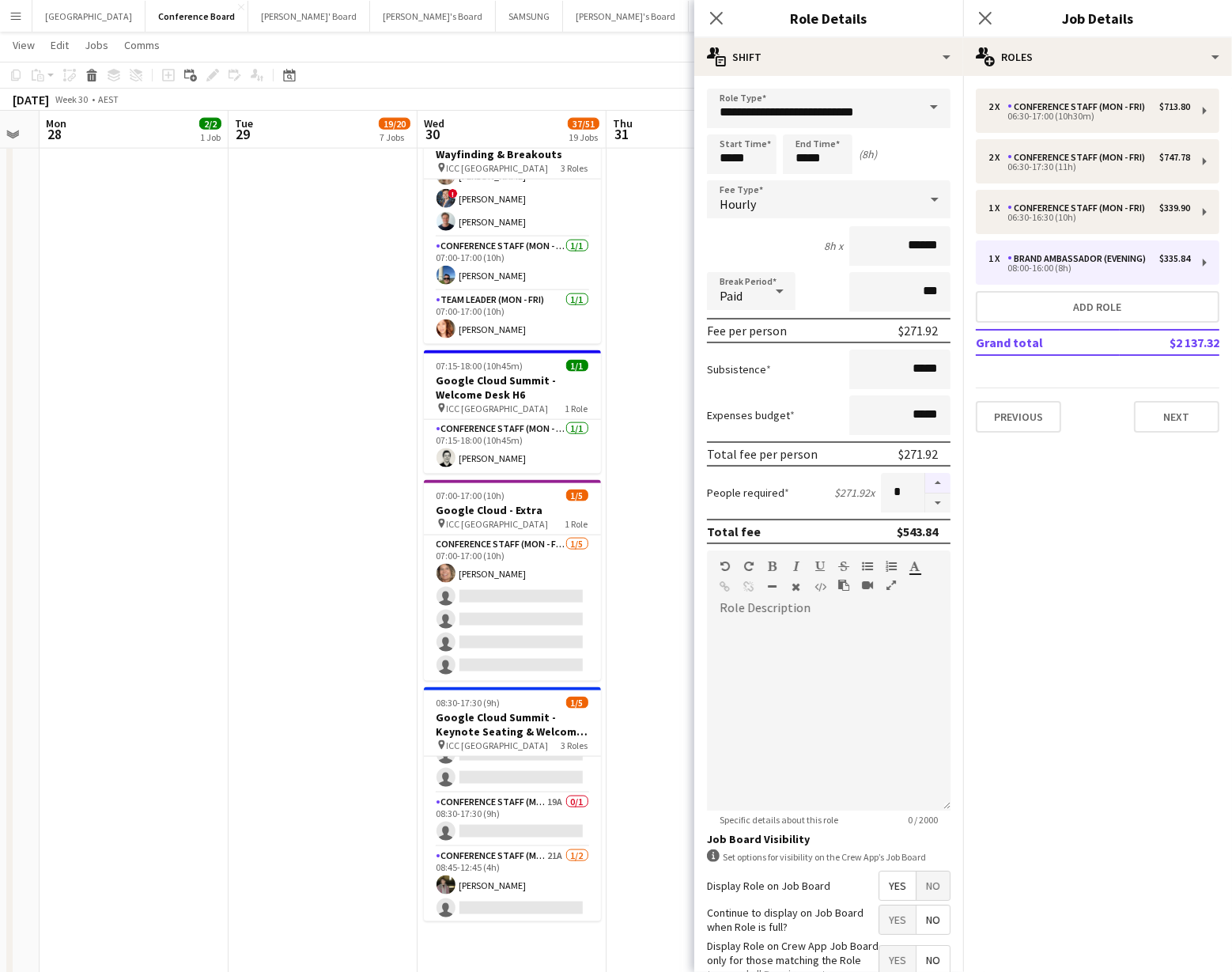 type on "*" 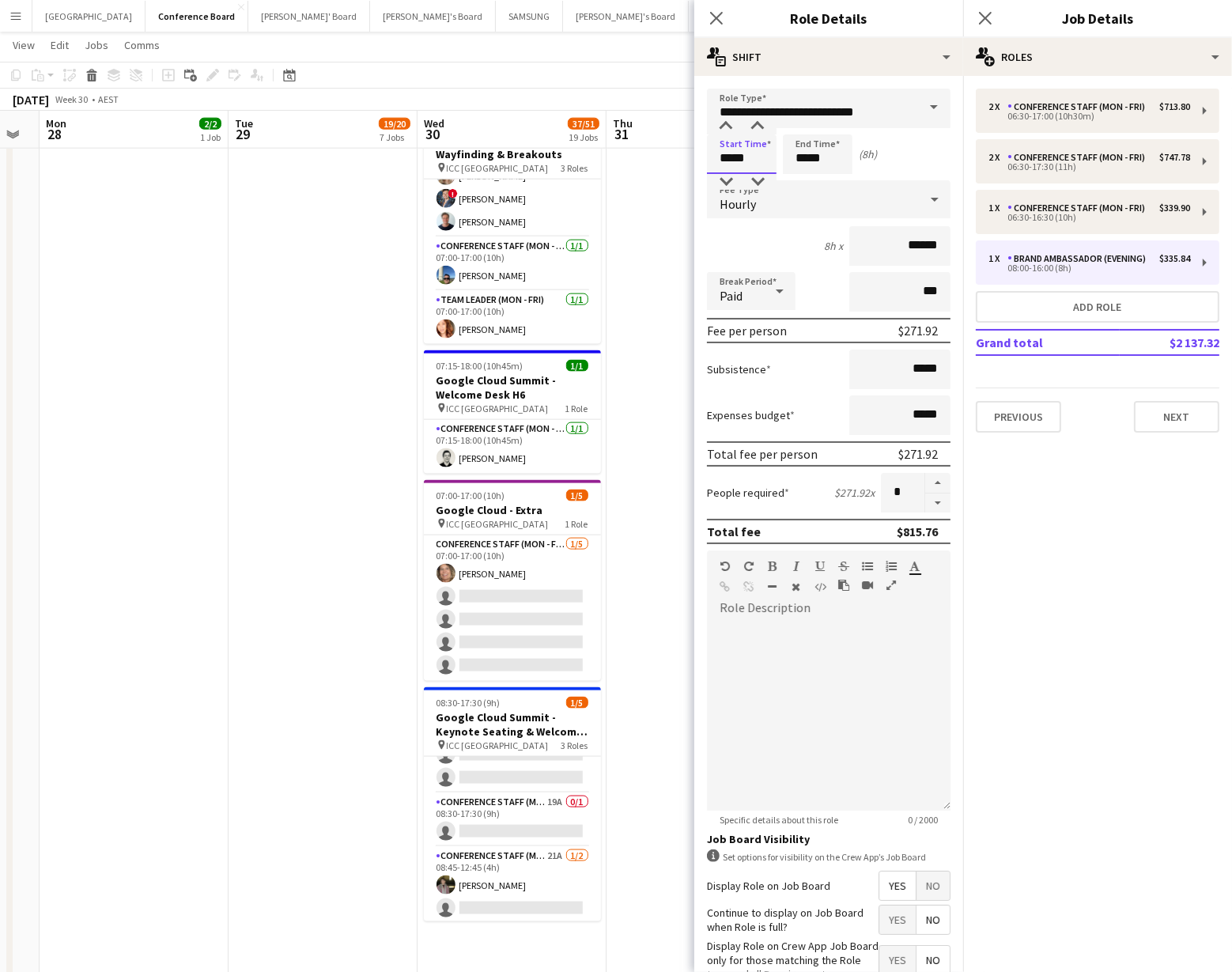 drag, startPoint x: 754, startPoint y: 152, endPoint x: 742, endPoint y: 165, distance: 17.691806 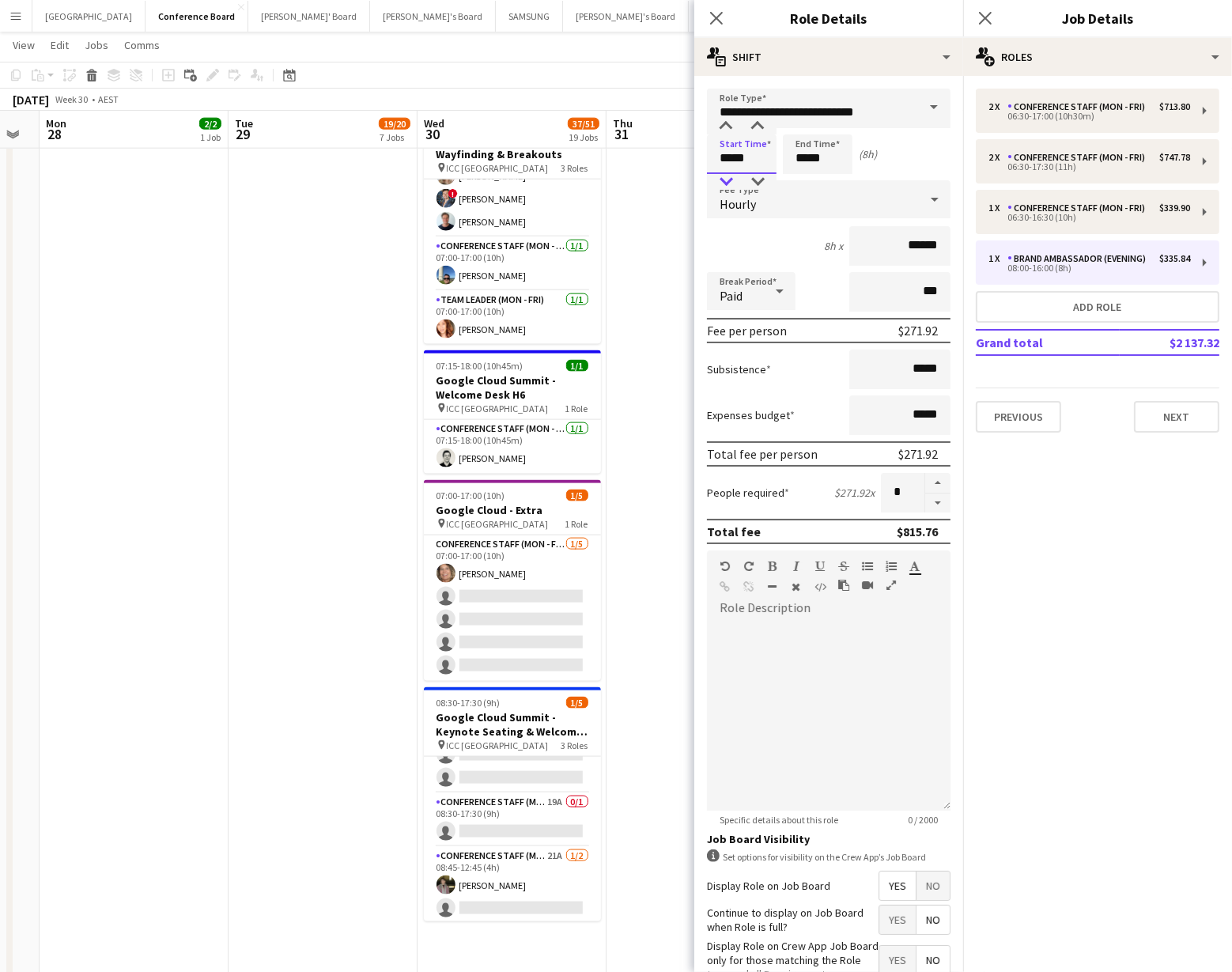 click at bounding box center [726, 182] 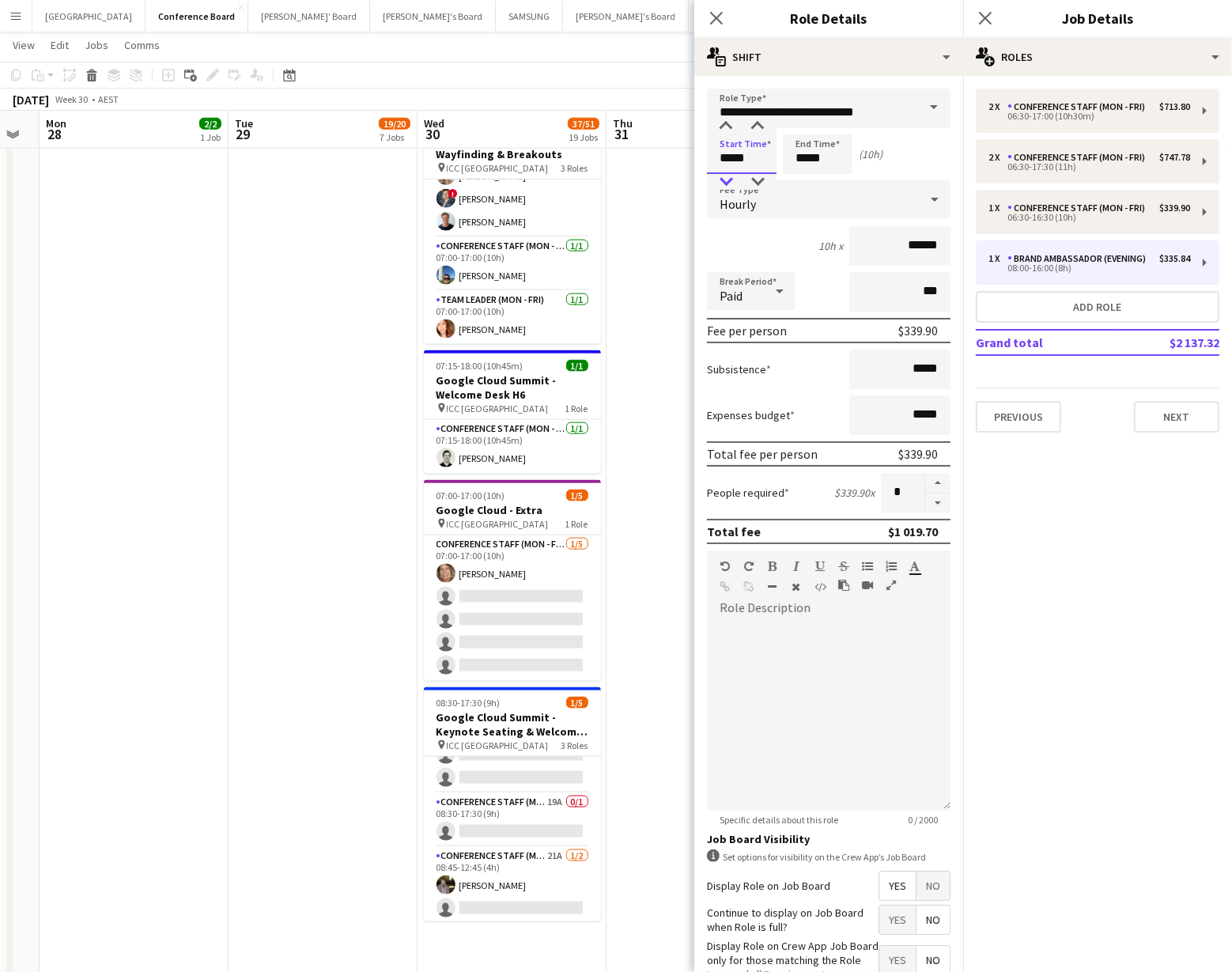 click at bounding box center (726, 182) 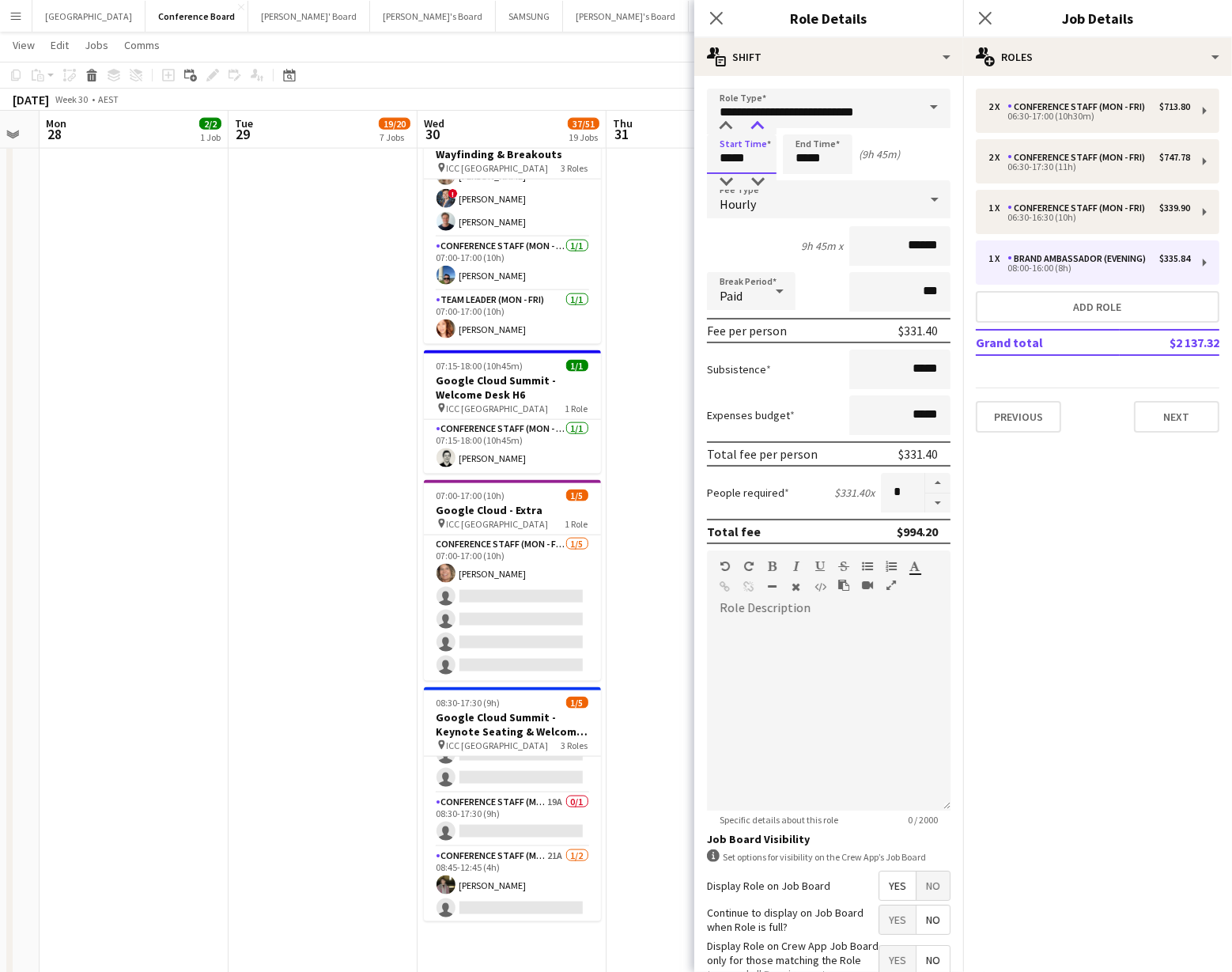 click at bounding box center (758, 127) 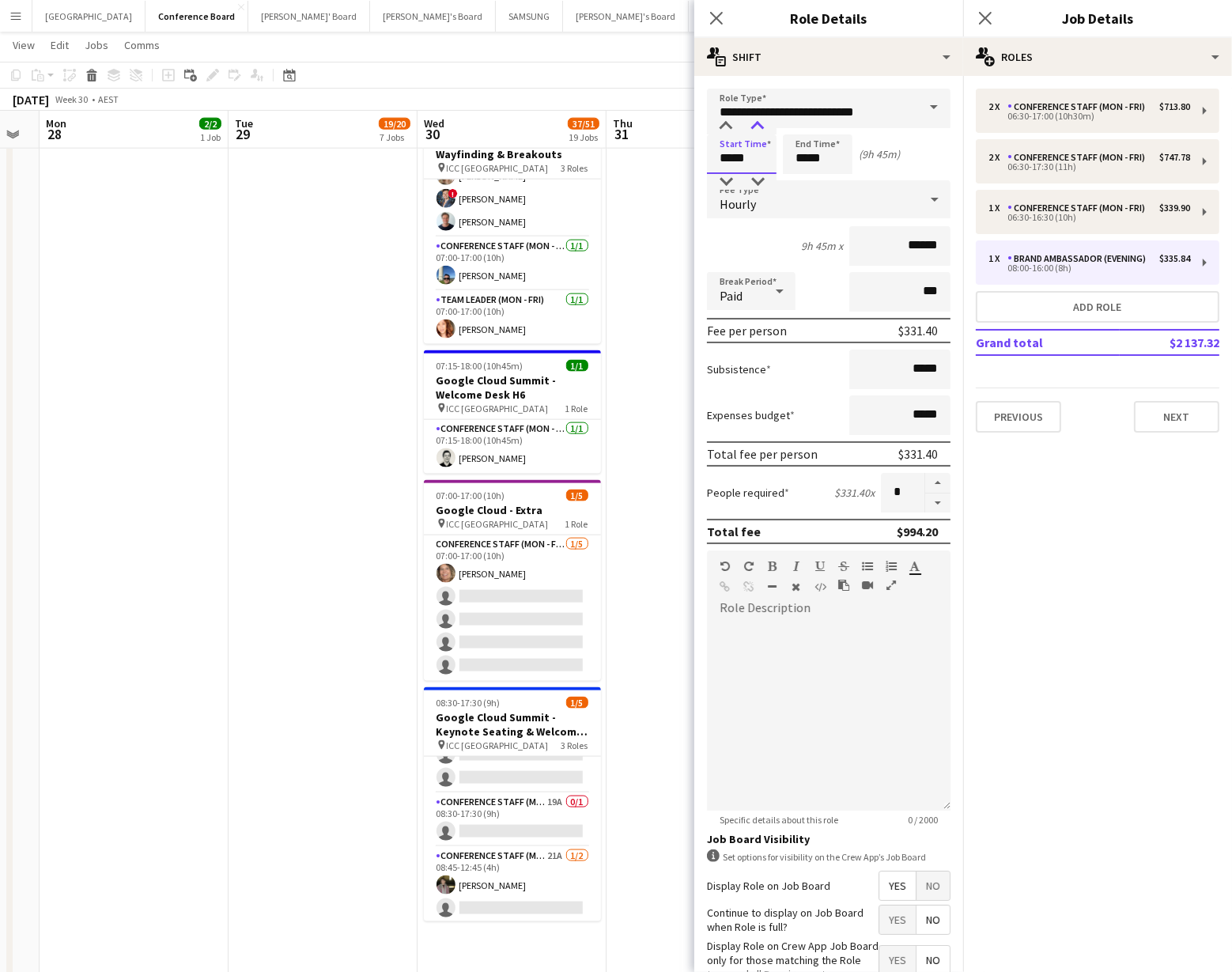 type on "*****" 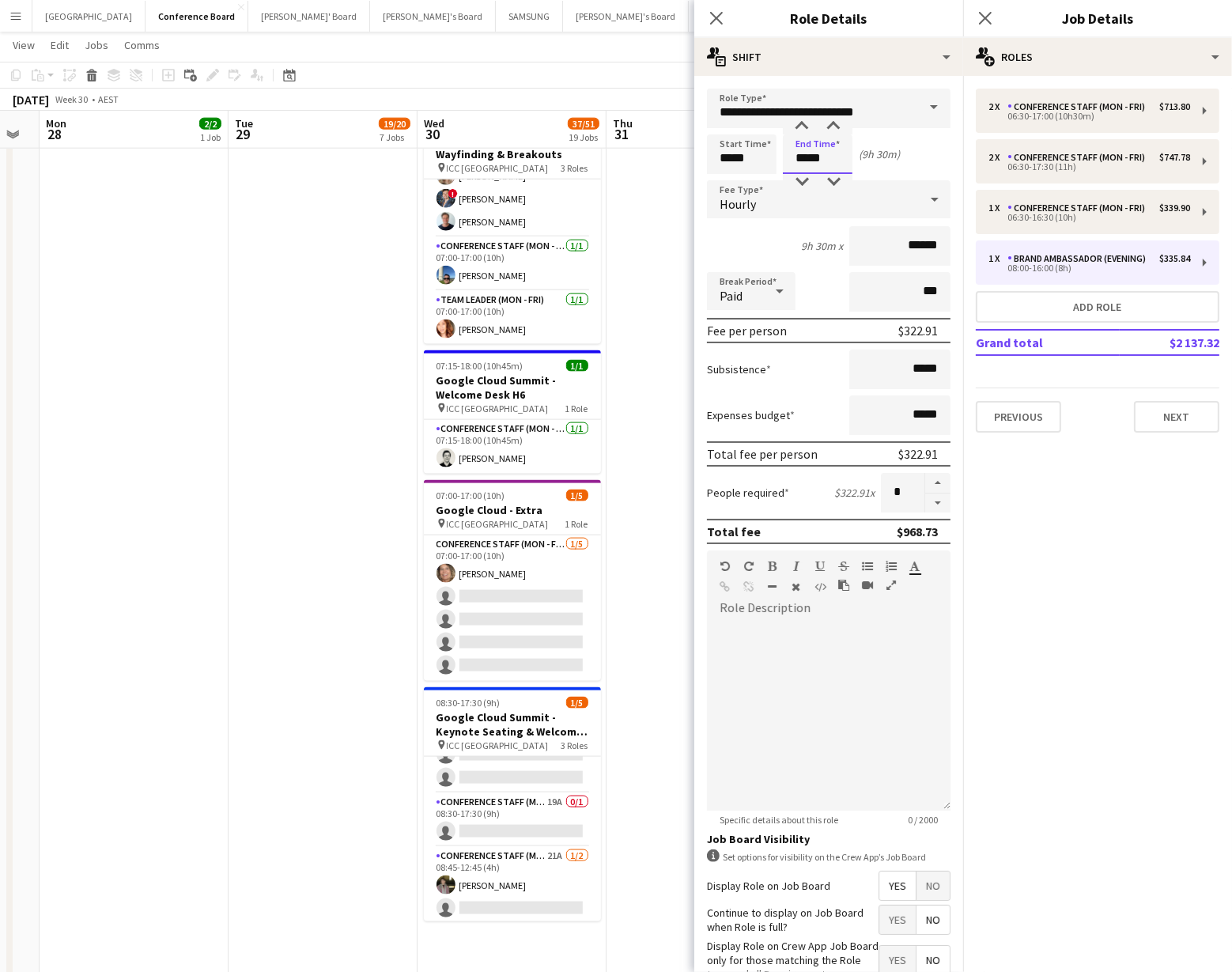 click on "*****" at bounding box center [818, 154] 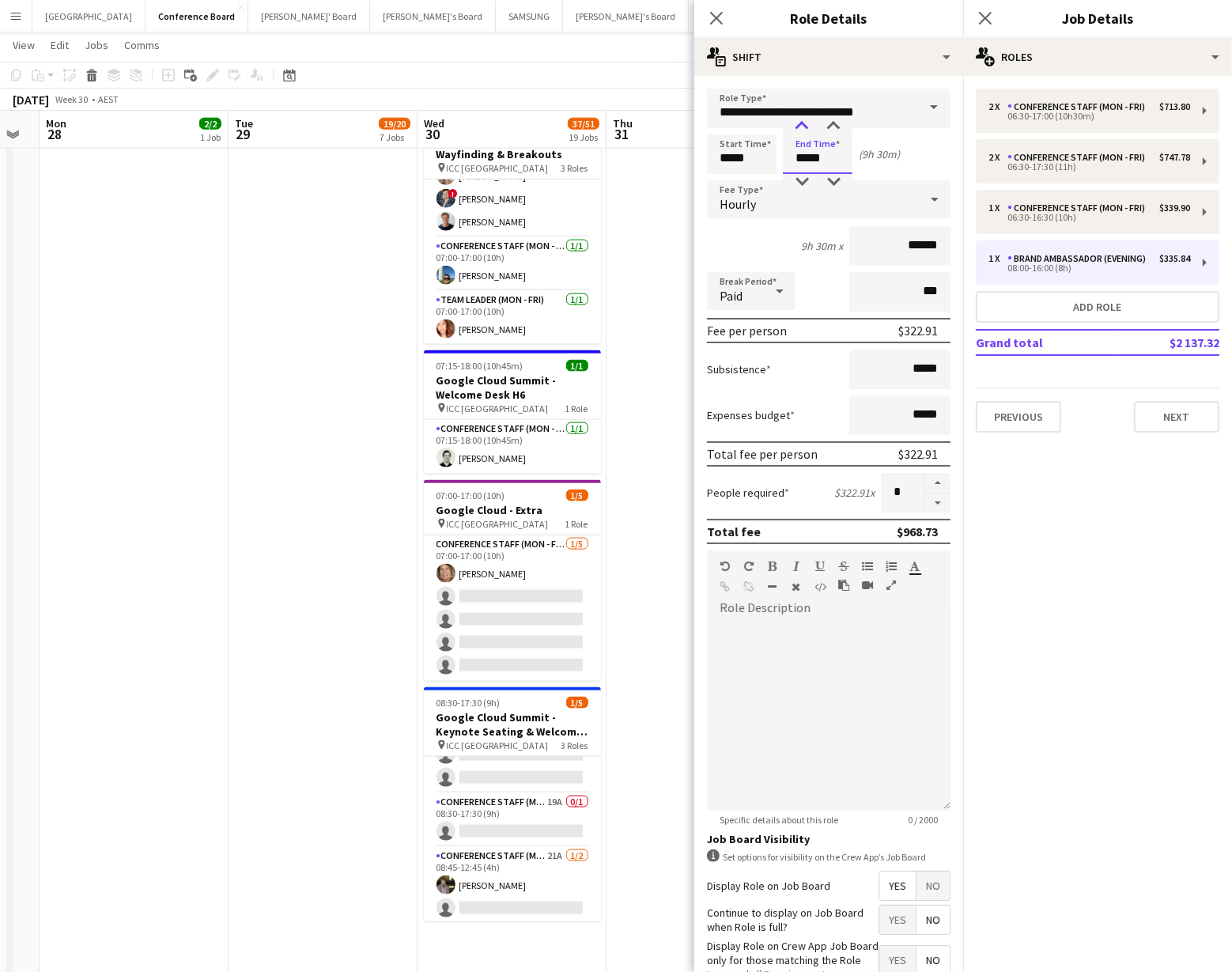 click at bounding box center [802, 127] 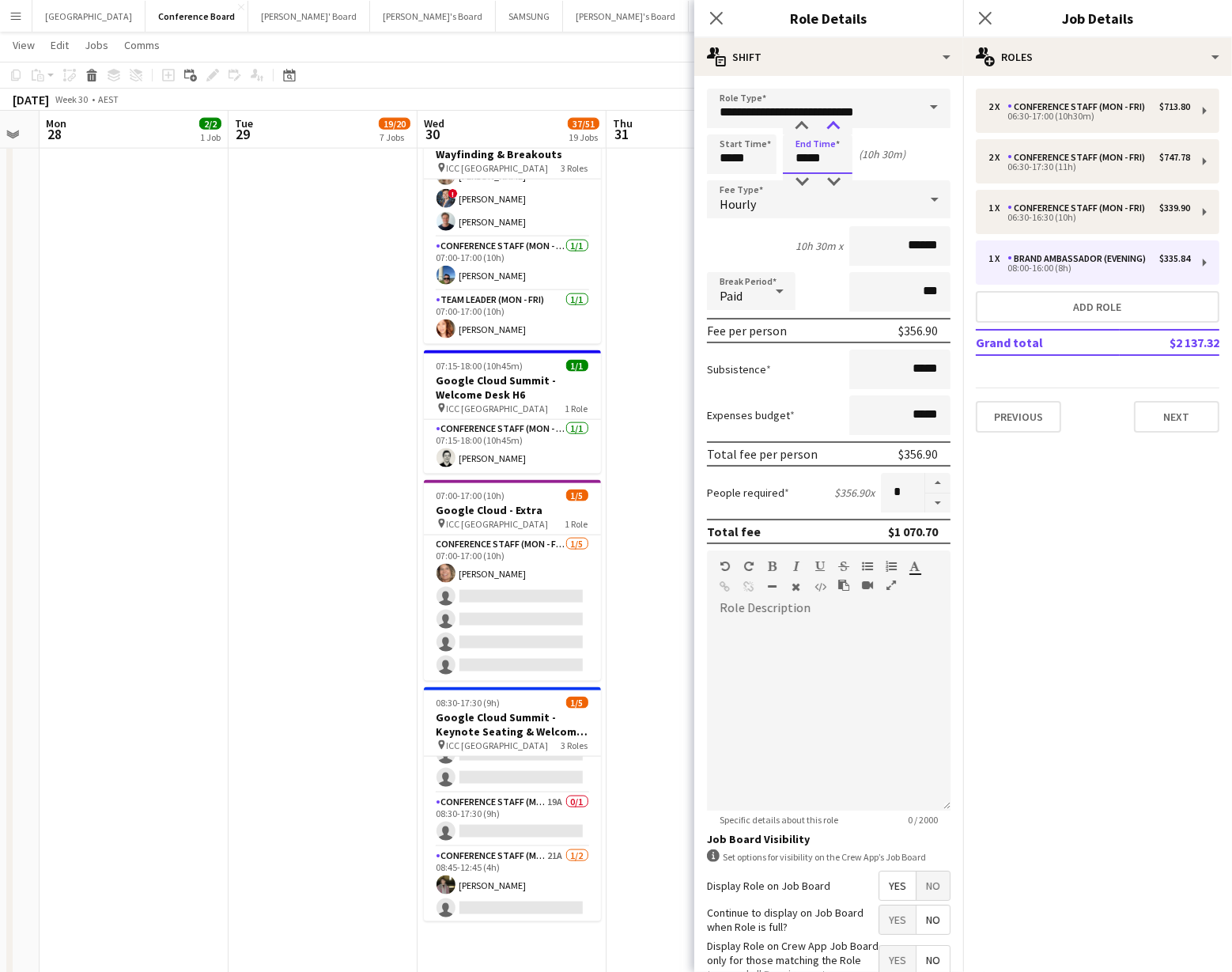 click at bounding box center (833, 127) 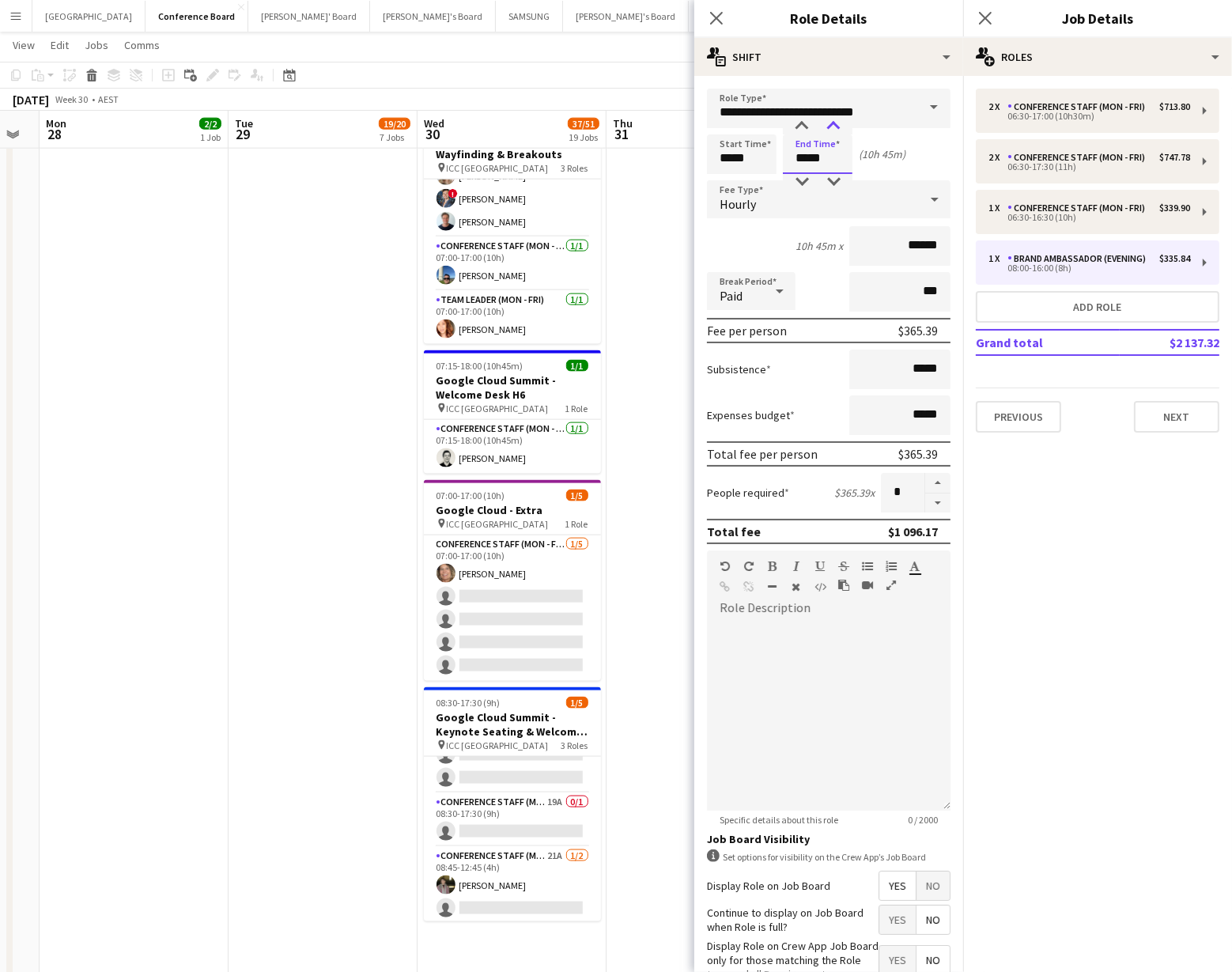 type on "*****" 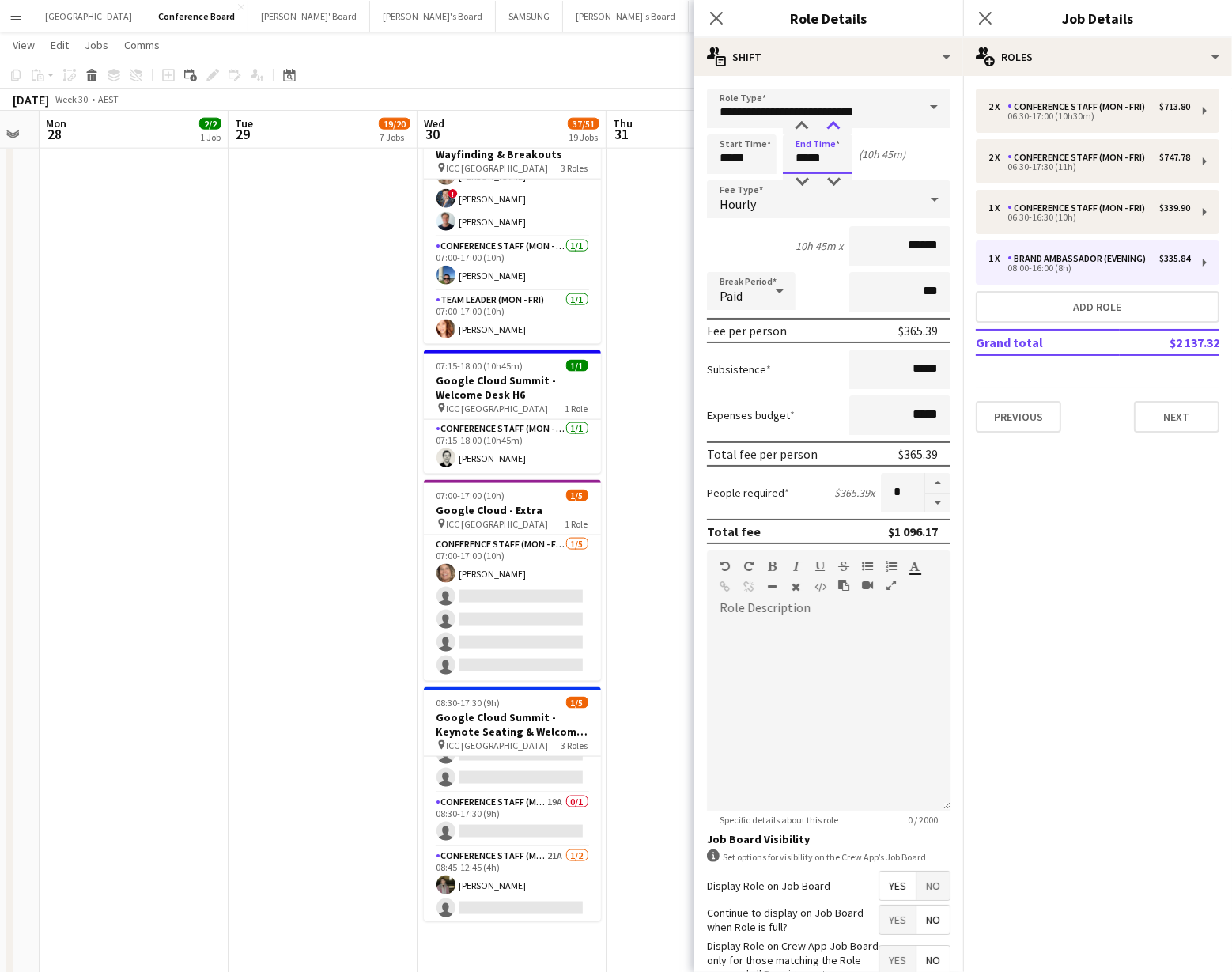click at bounding box center (833, 127) 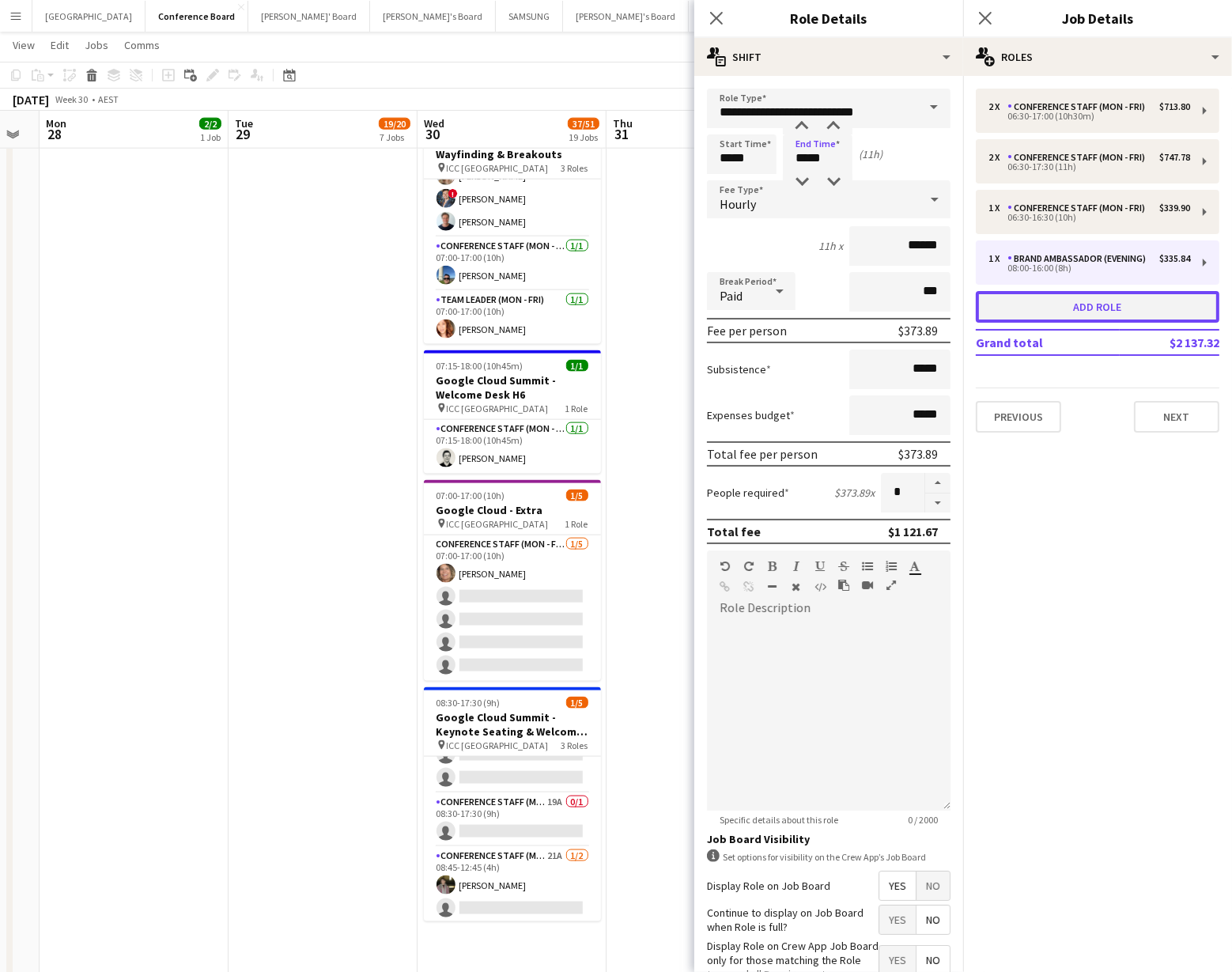 click on "Add role" at bounding box center (1098, 307) 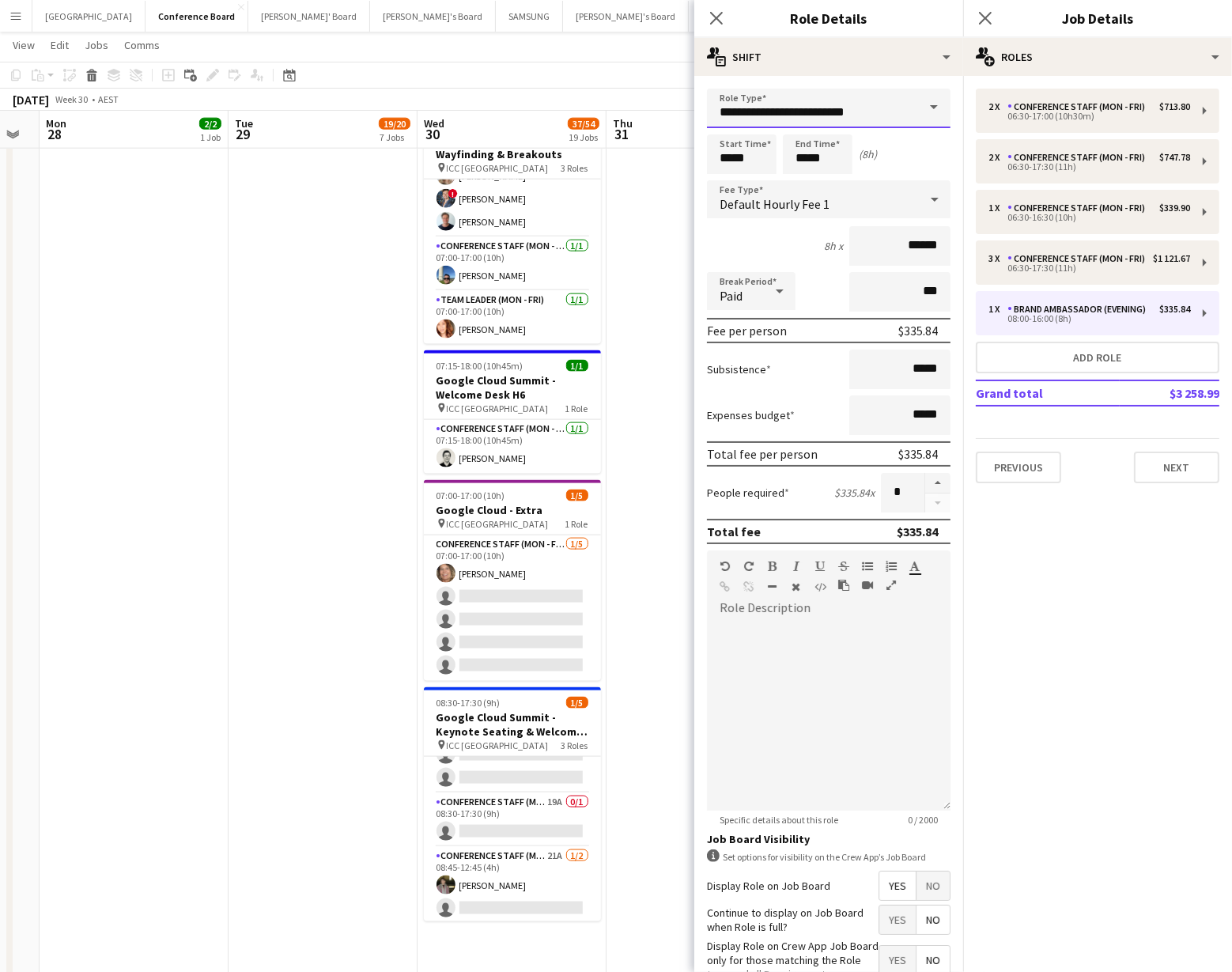 click on "**********" at bounding box center (829, 108) 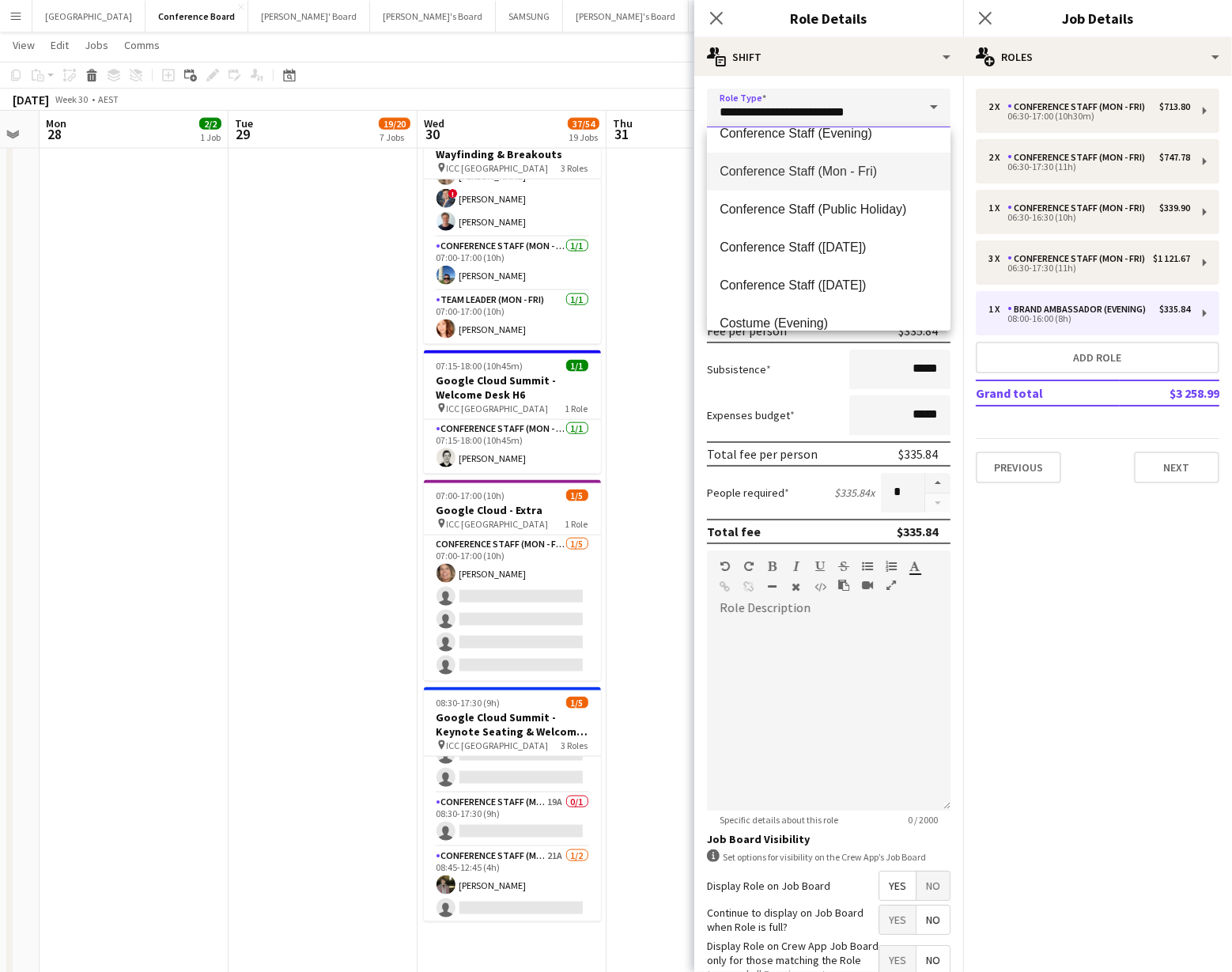 scroll, scrollTop: 194, scrollLeft: 0, axis: vertical 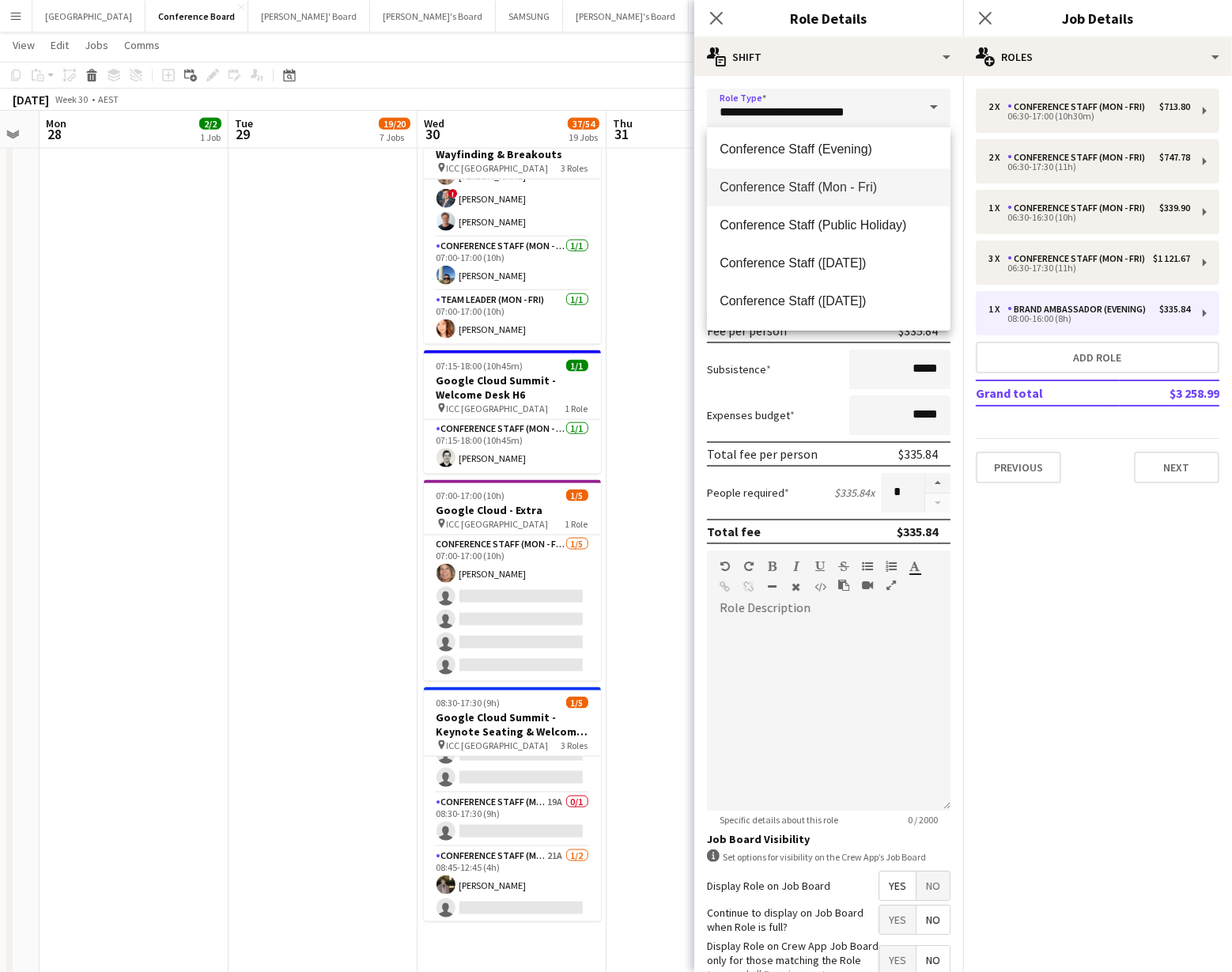 click on "Conference Staff (Mon - Fri)" at bounding box center [829, 187] 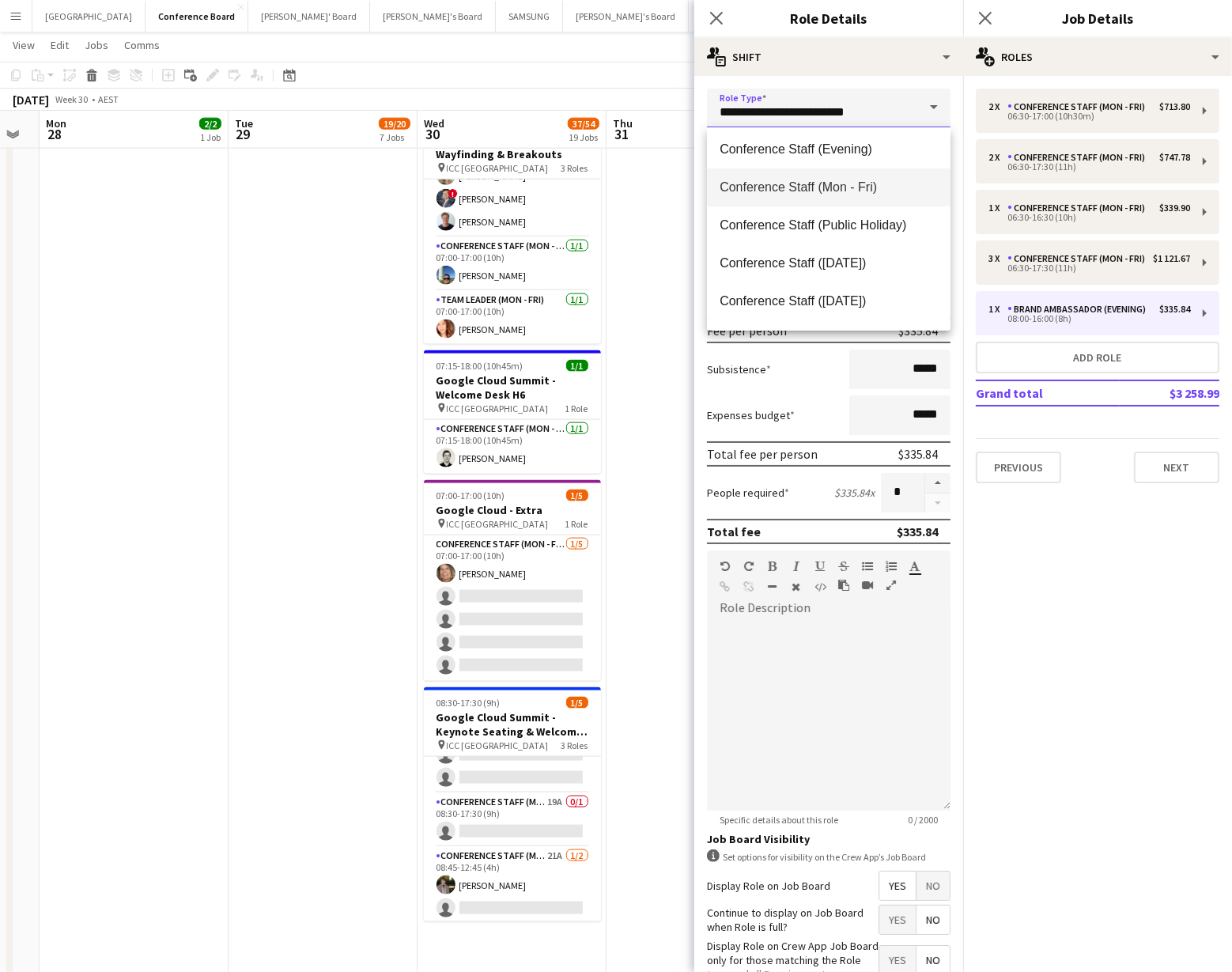 type on "**********" 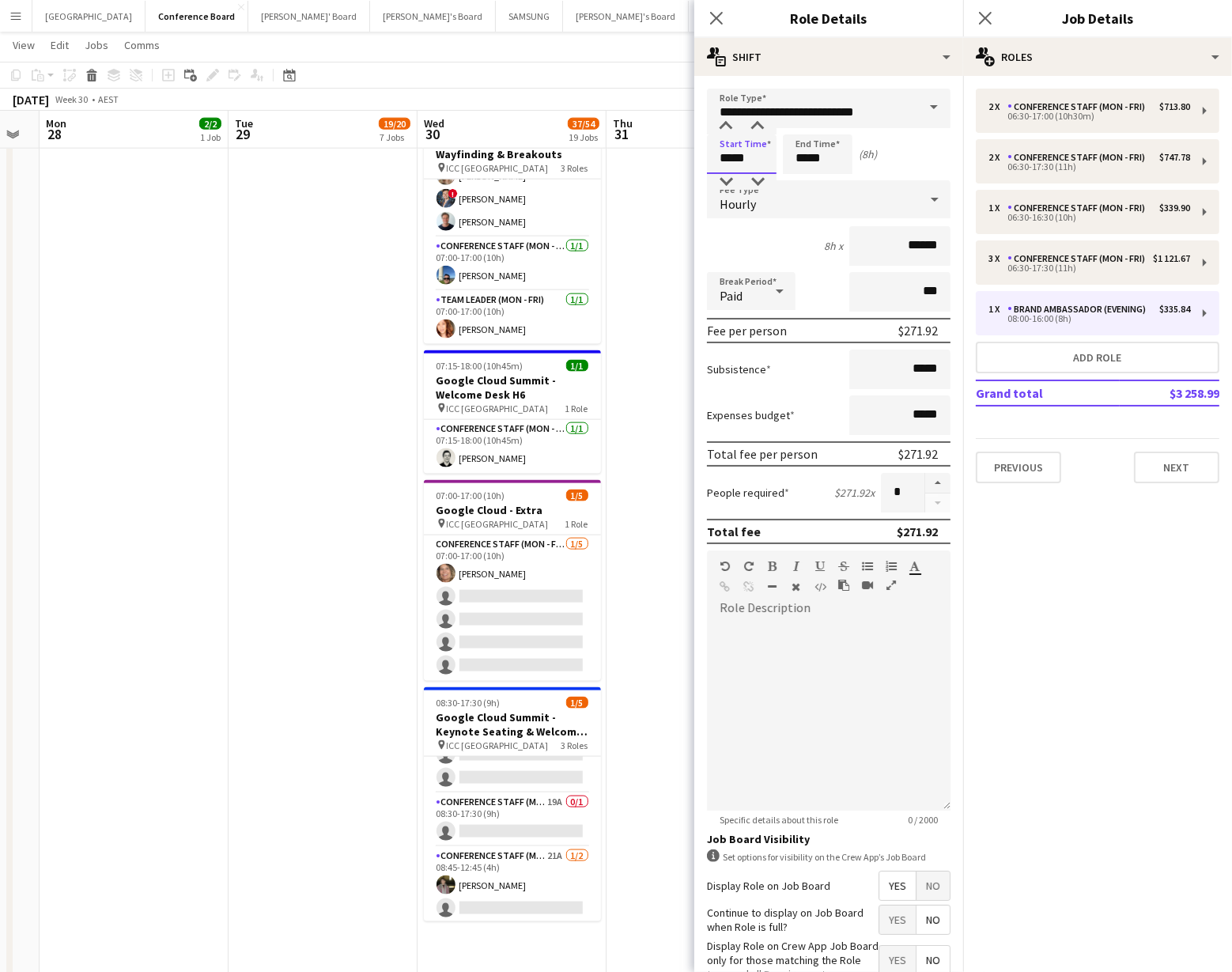 drag, startPoint x: 744, startPoint y: 159, endPoint x: 732, endPoint y: 172, distance: 17.691806 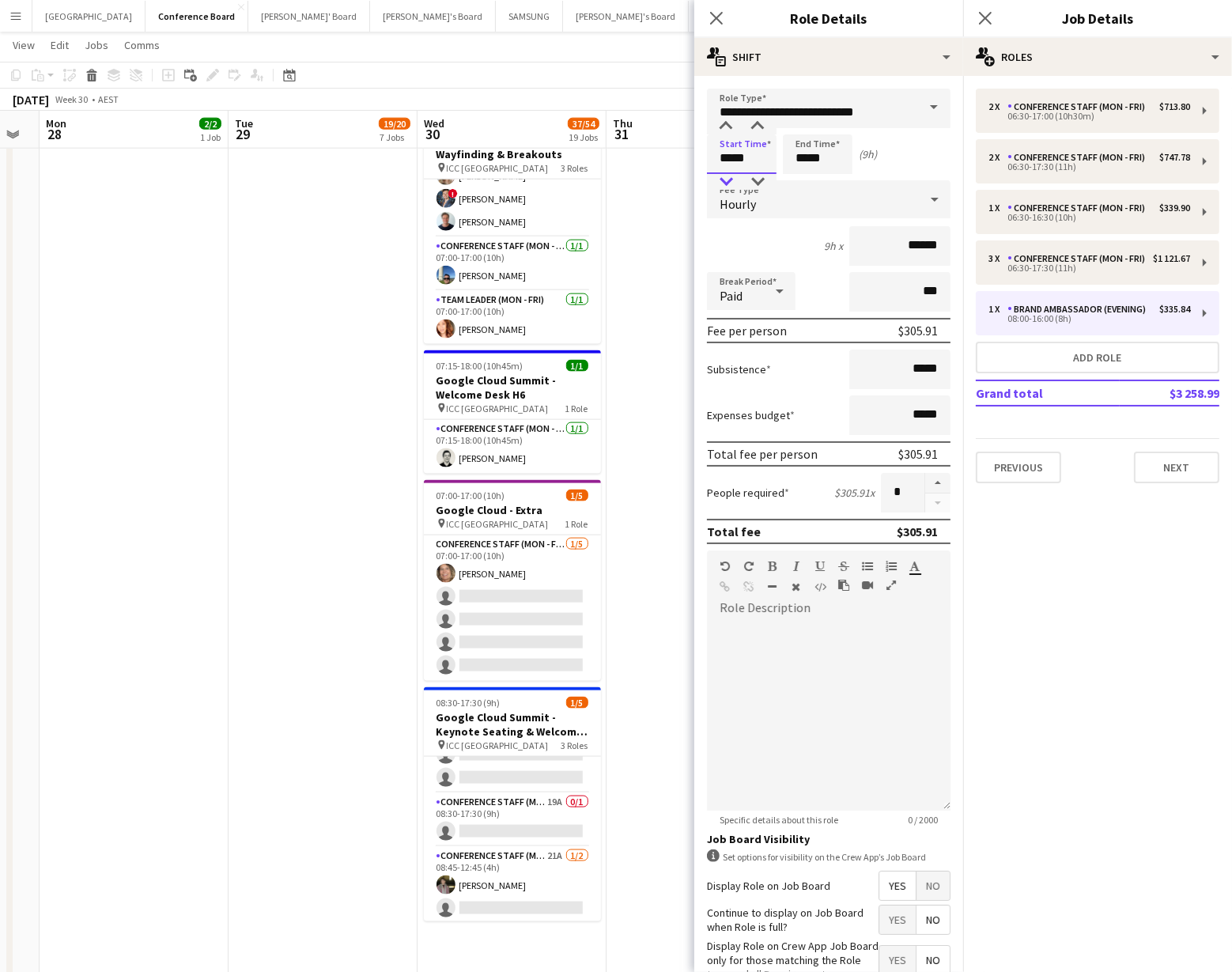 click at bounding box center (726, 182) 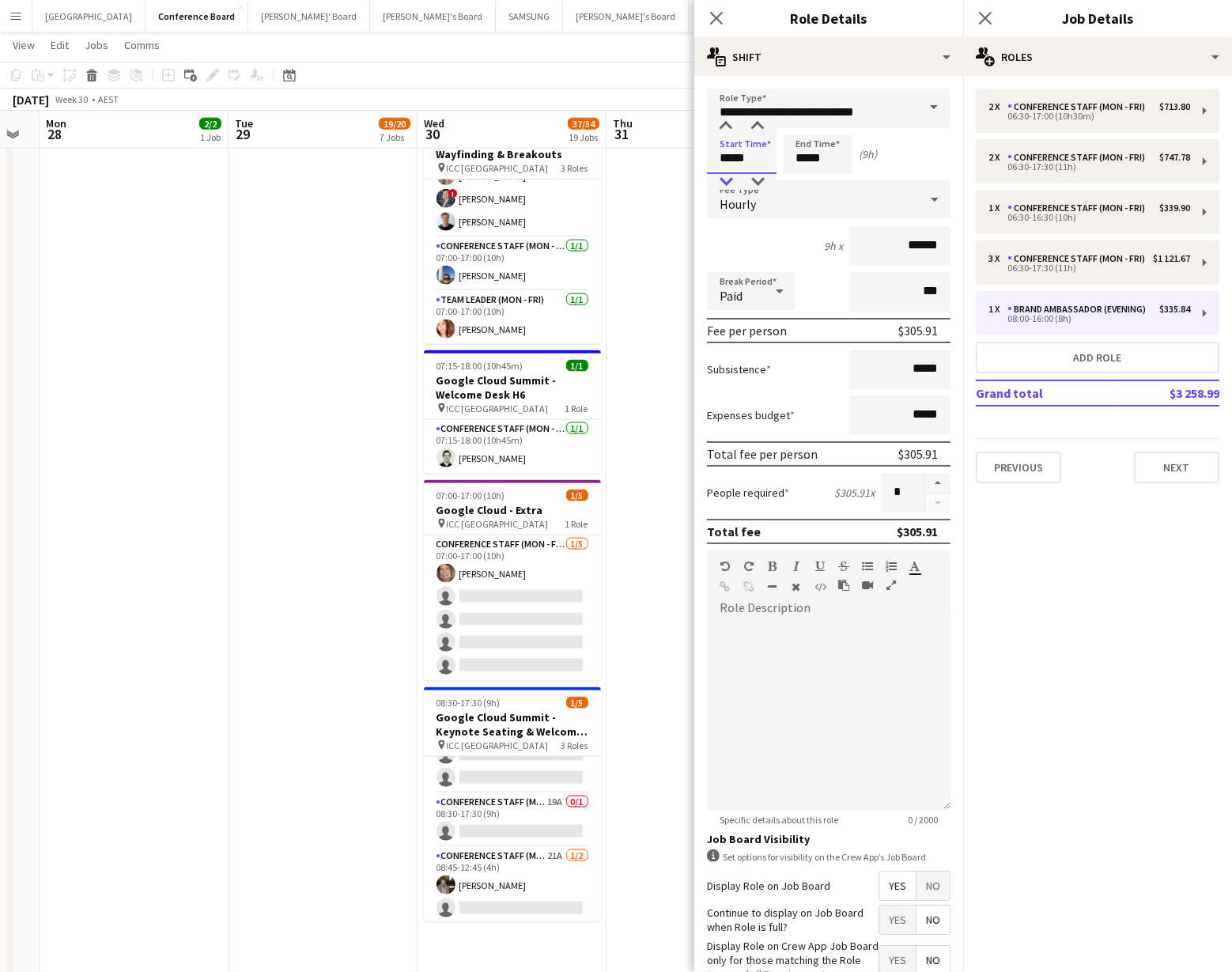 click at bounding box center [726, 182] 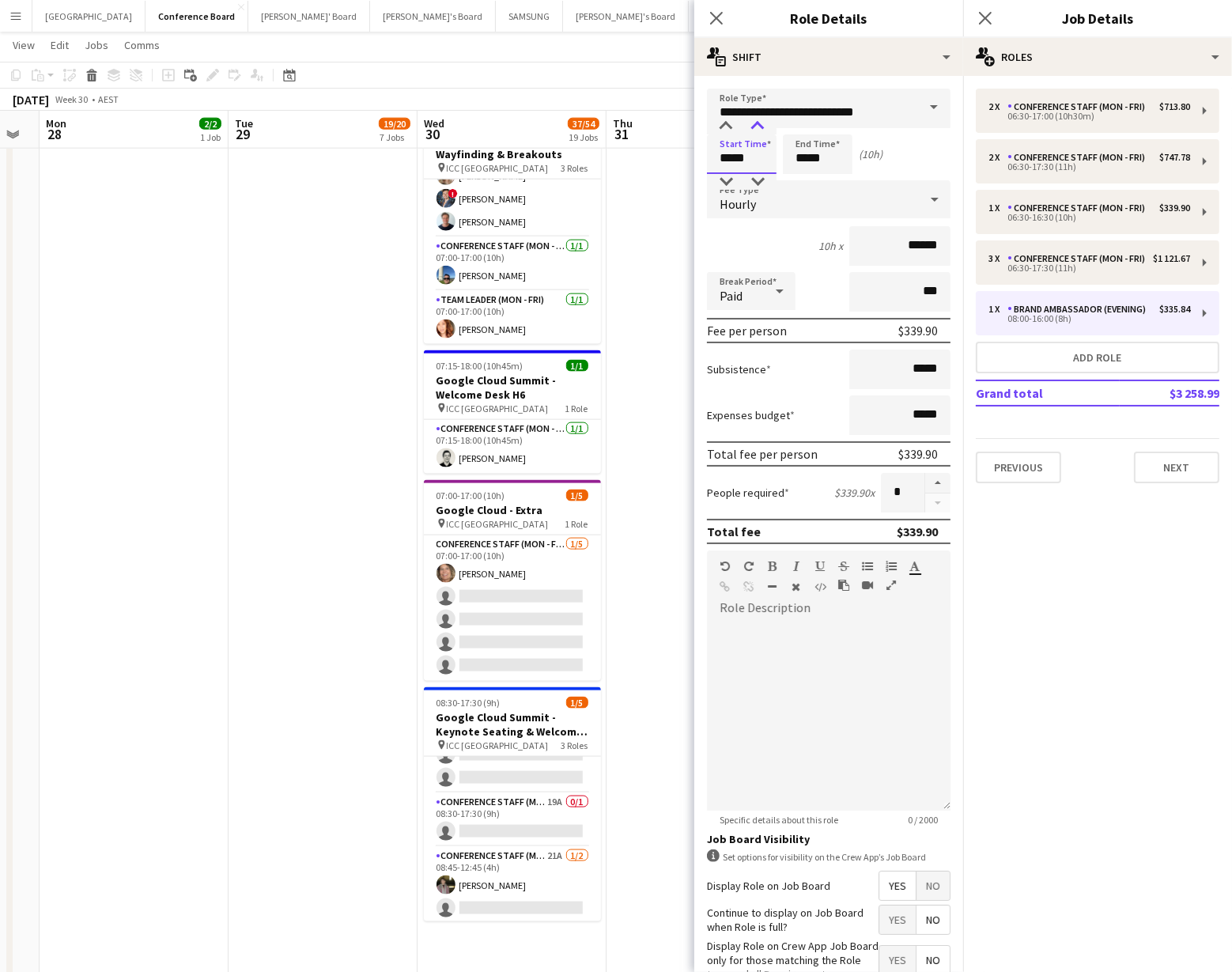 click at bounding box center (758, 127) 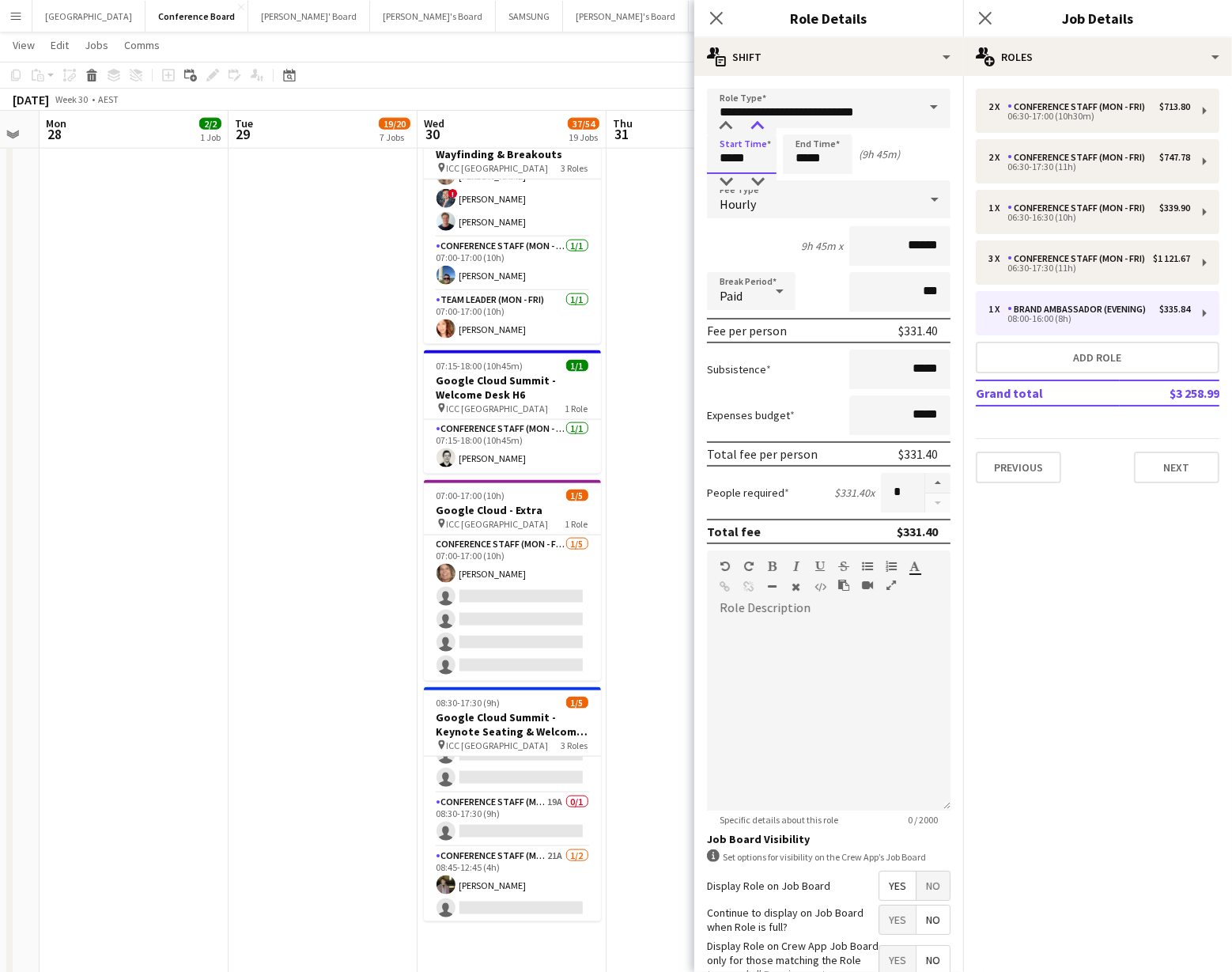 type on "*****" 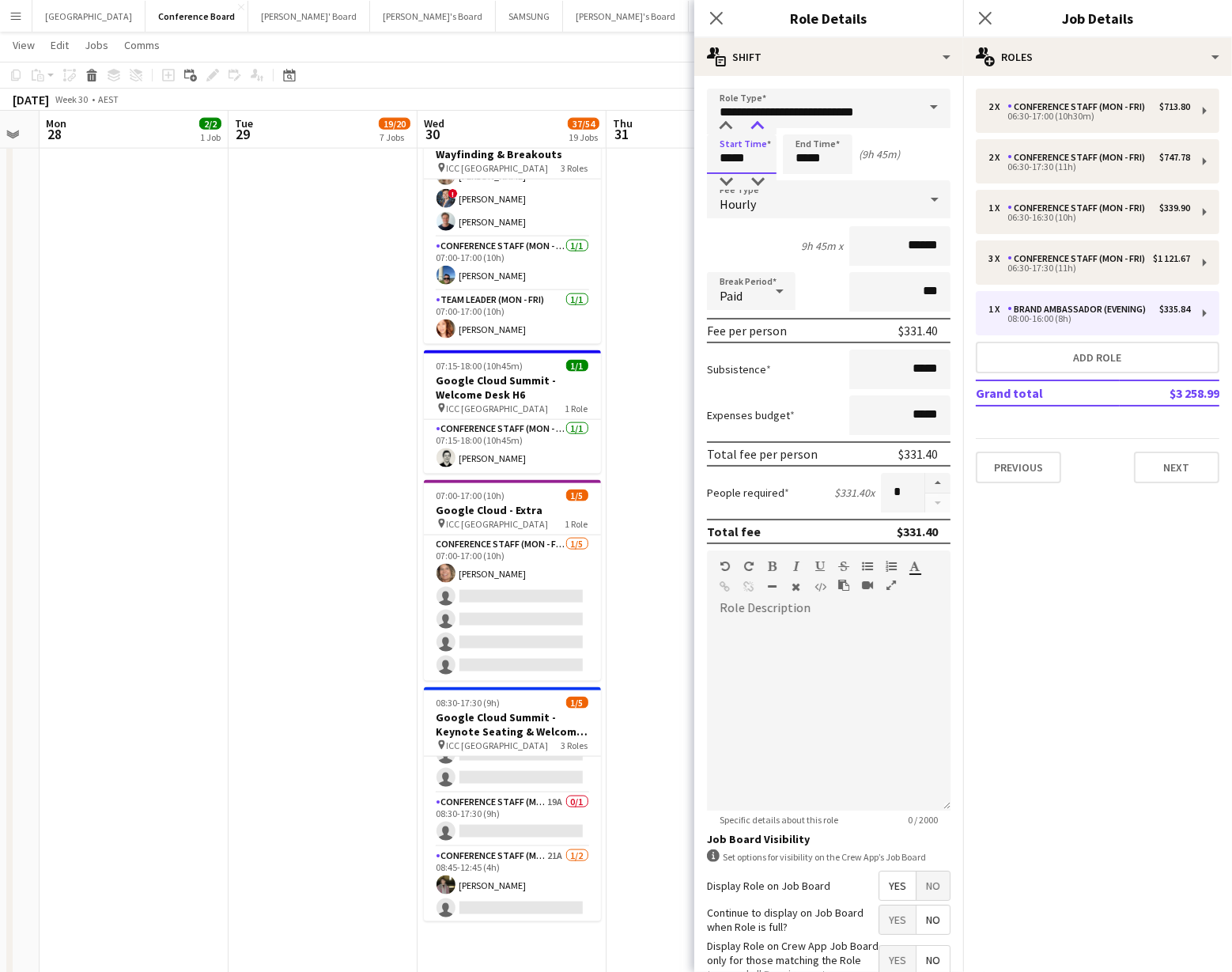 click at bounding box center [758, 127] 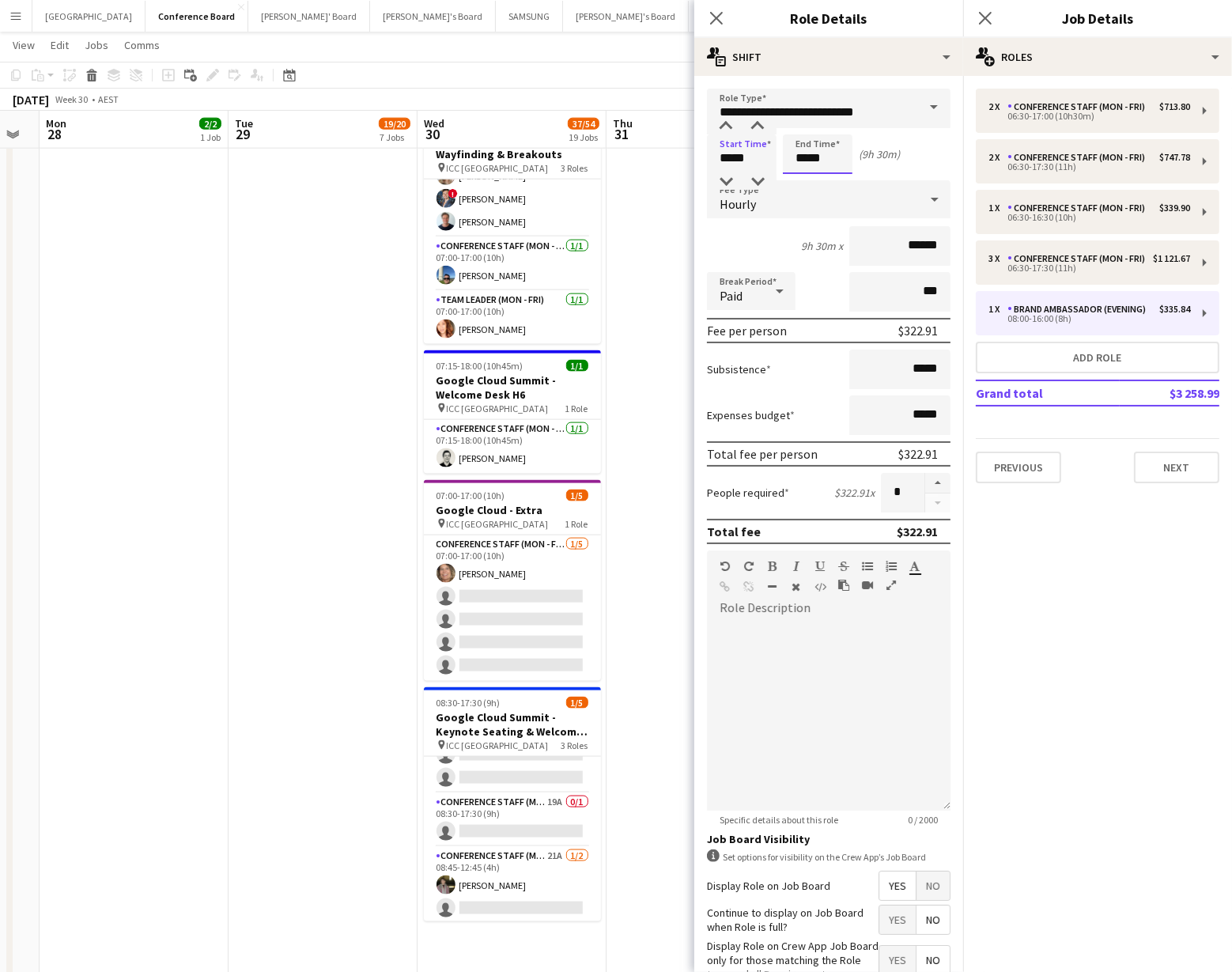 drag, startPoint x: 809, startPoint y: 157, endPoint x: 805, endPoint y: 169, distance: 12.649111 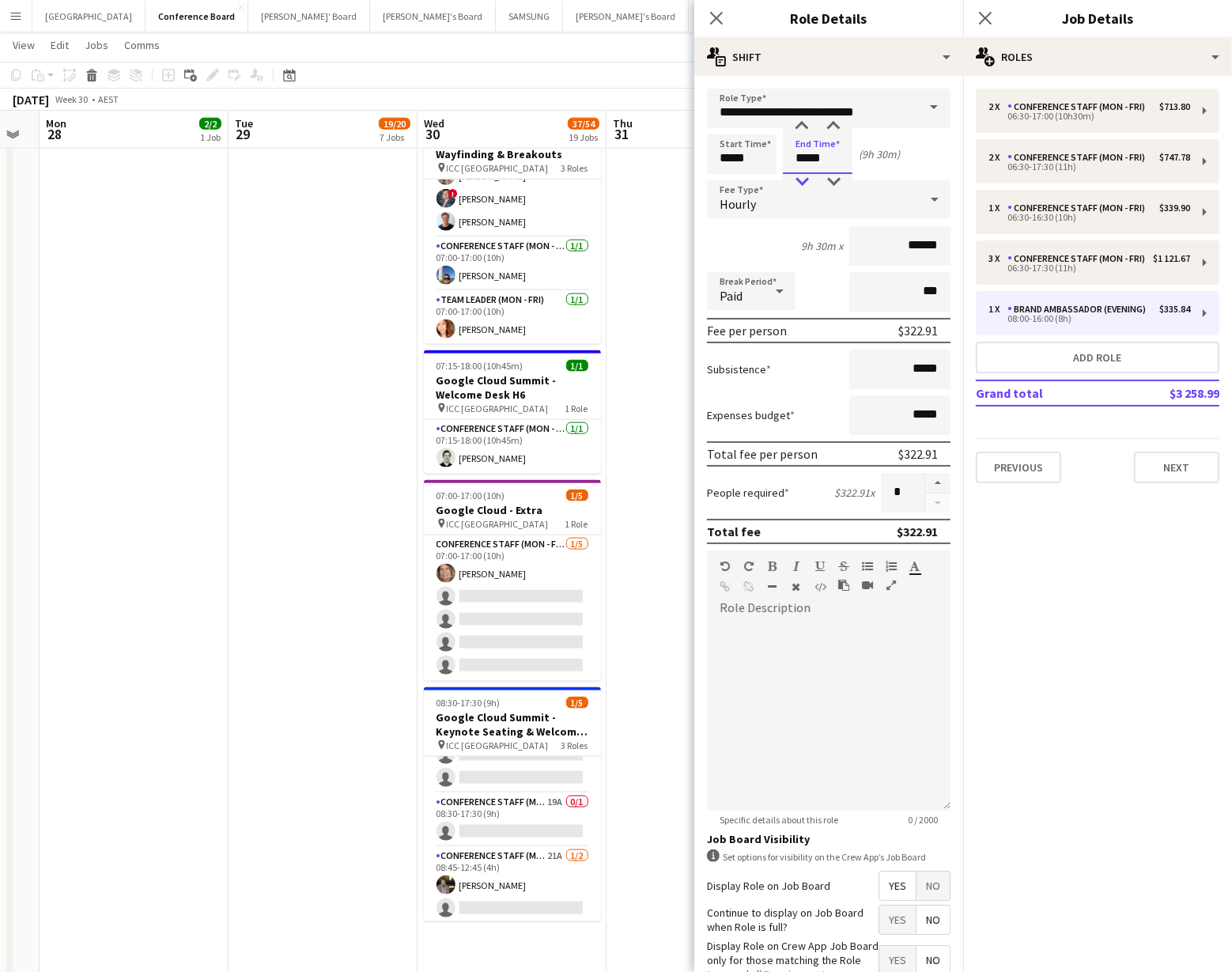 click at bounding box center [802, 182] 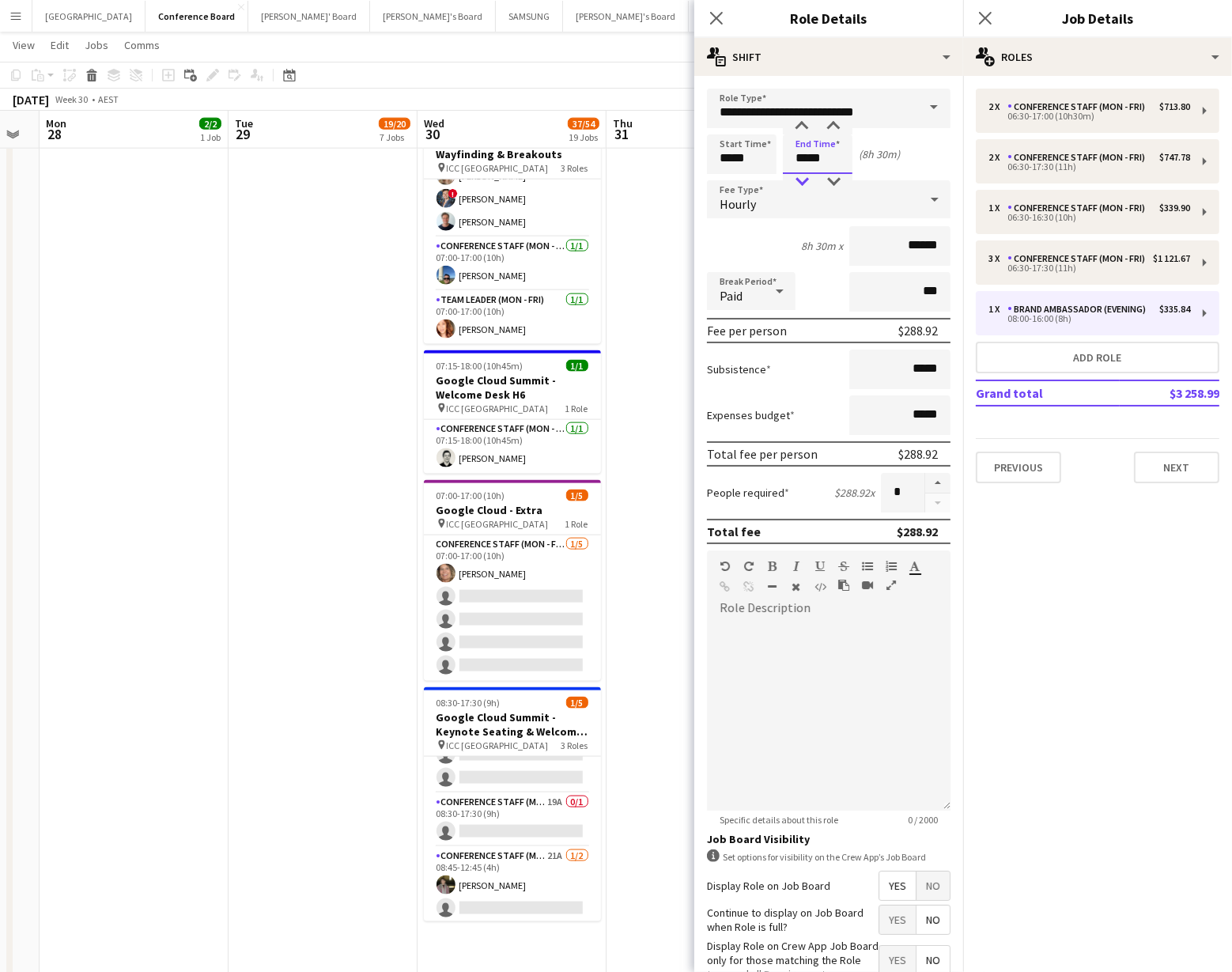 click at bounding box center [802, 182] 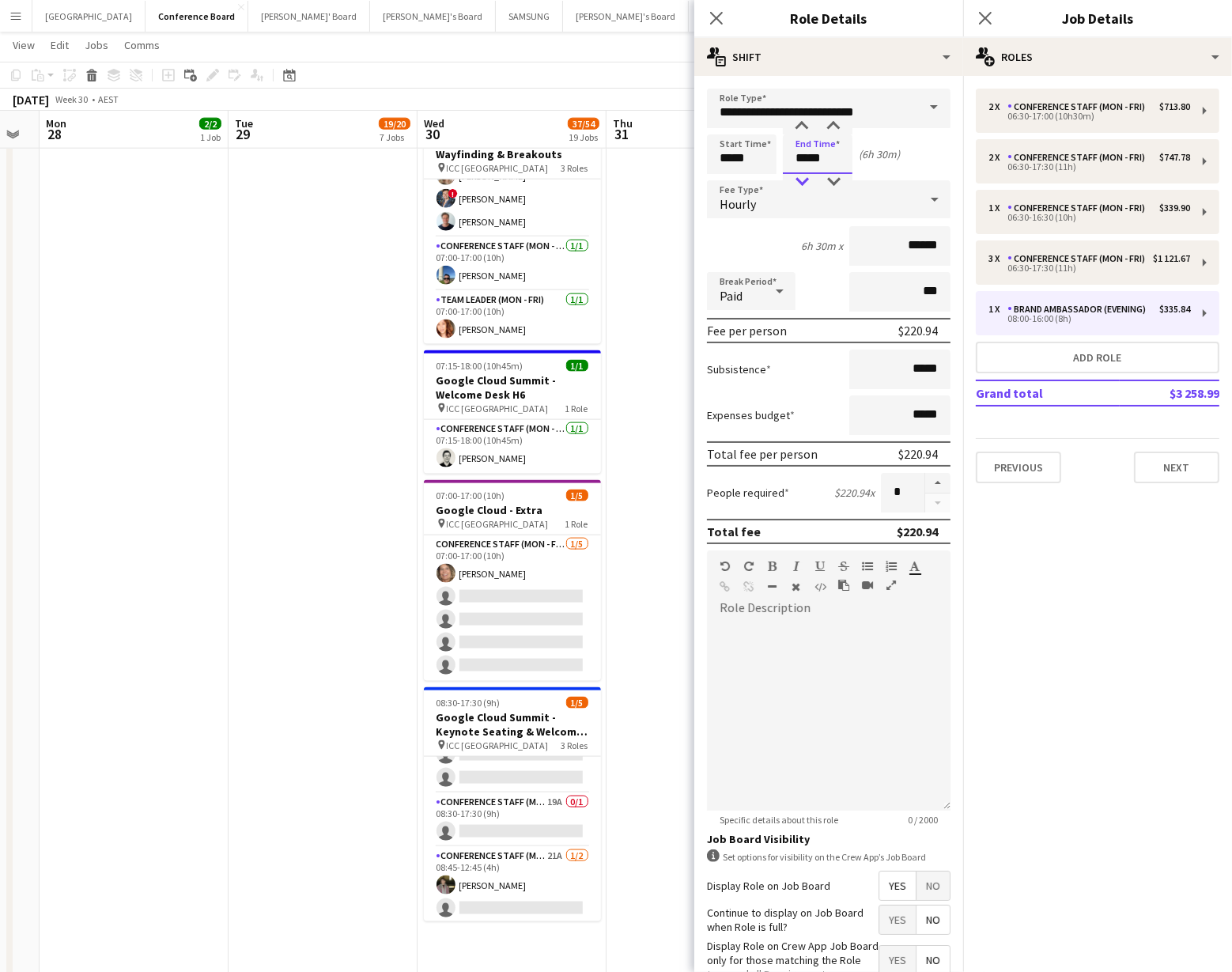 click at bounding box center [802, 182] 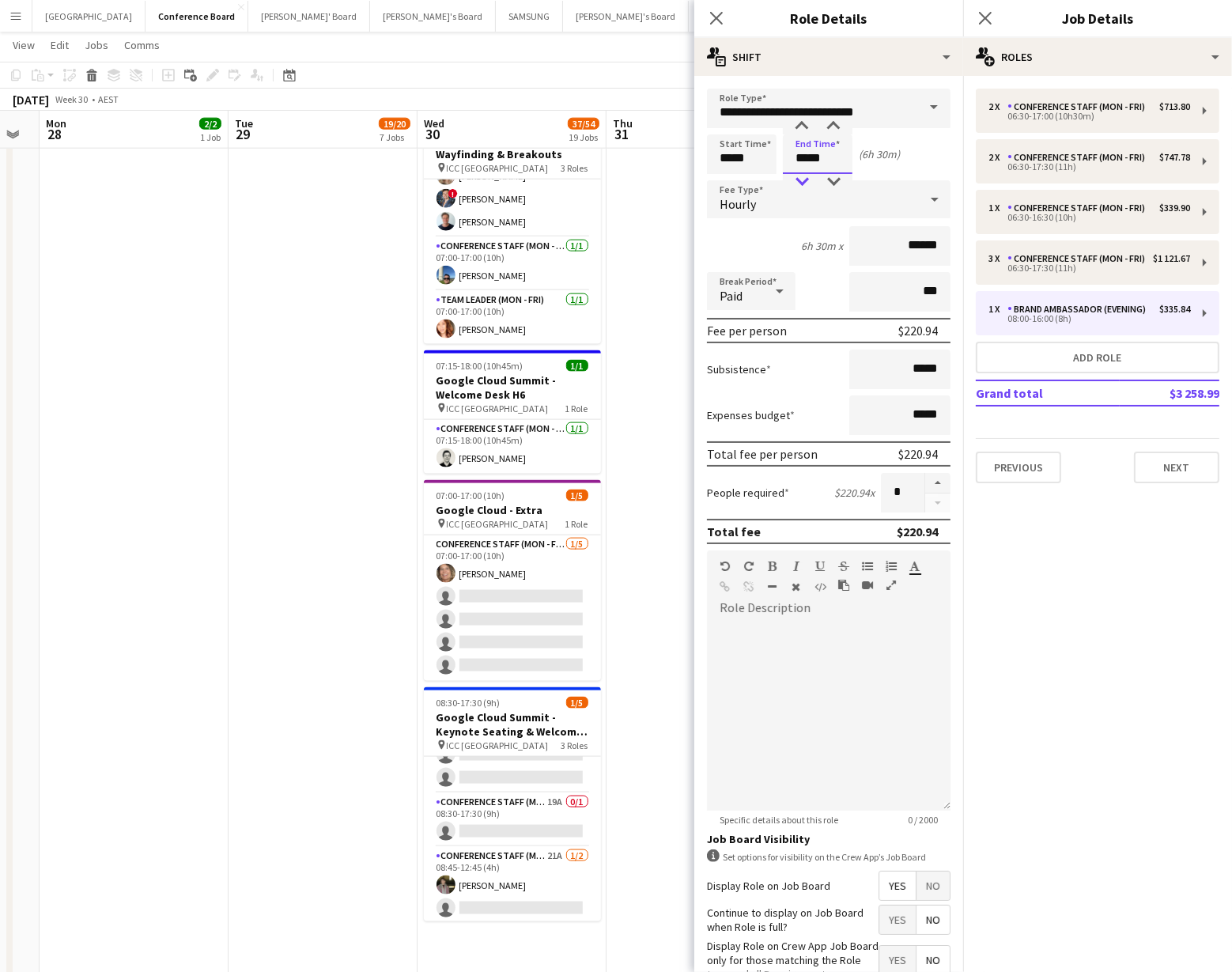 click at bounding box center [802, 182] 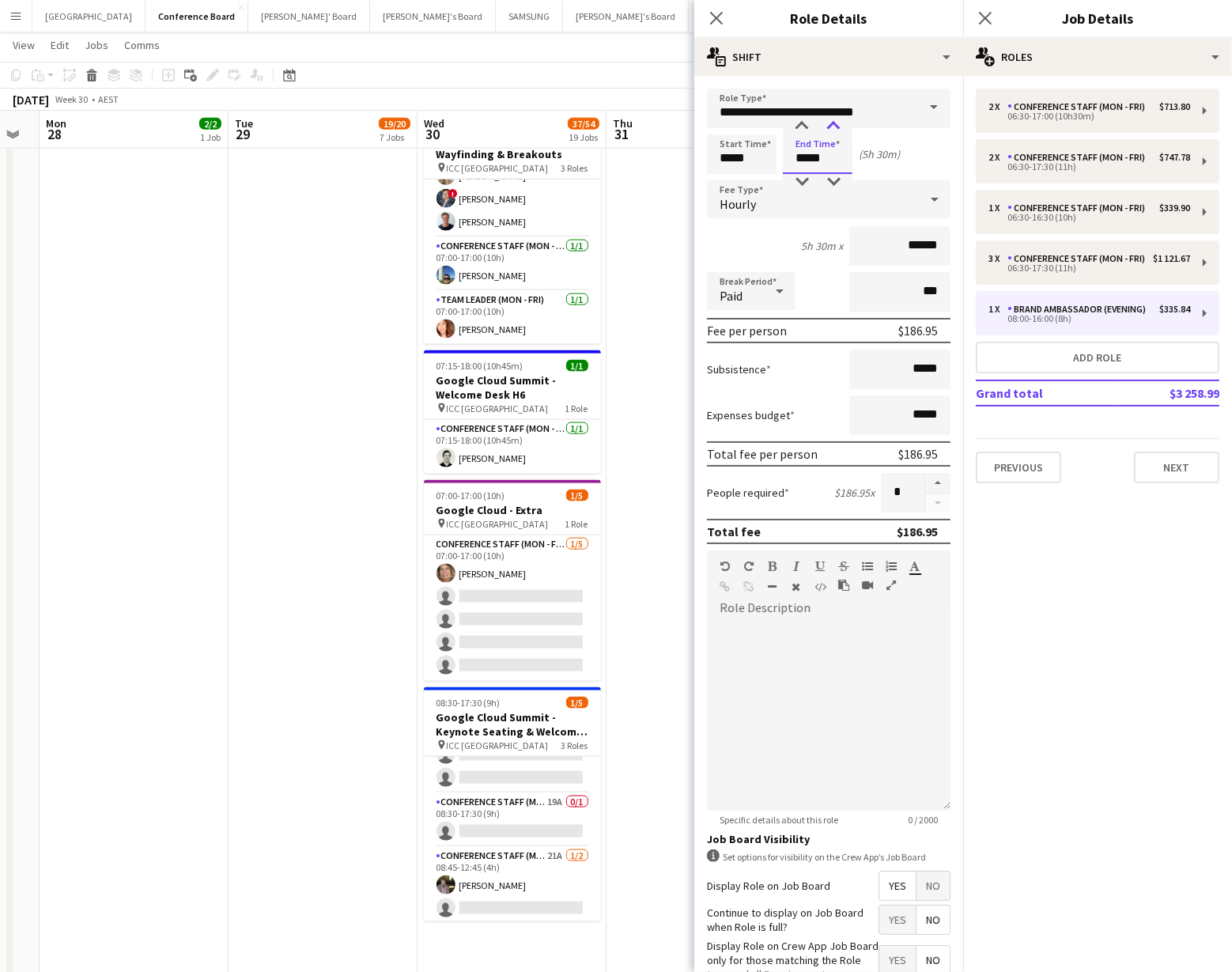 click at bounding box center [833, 127] 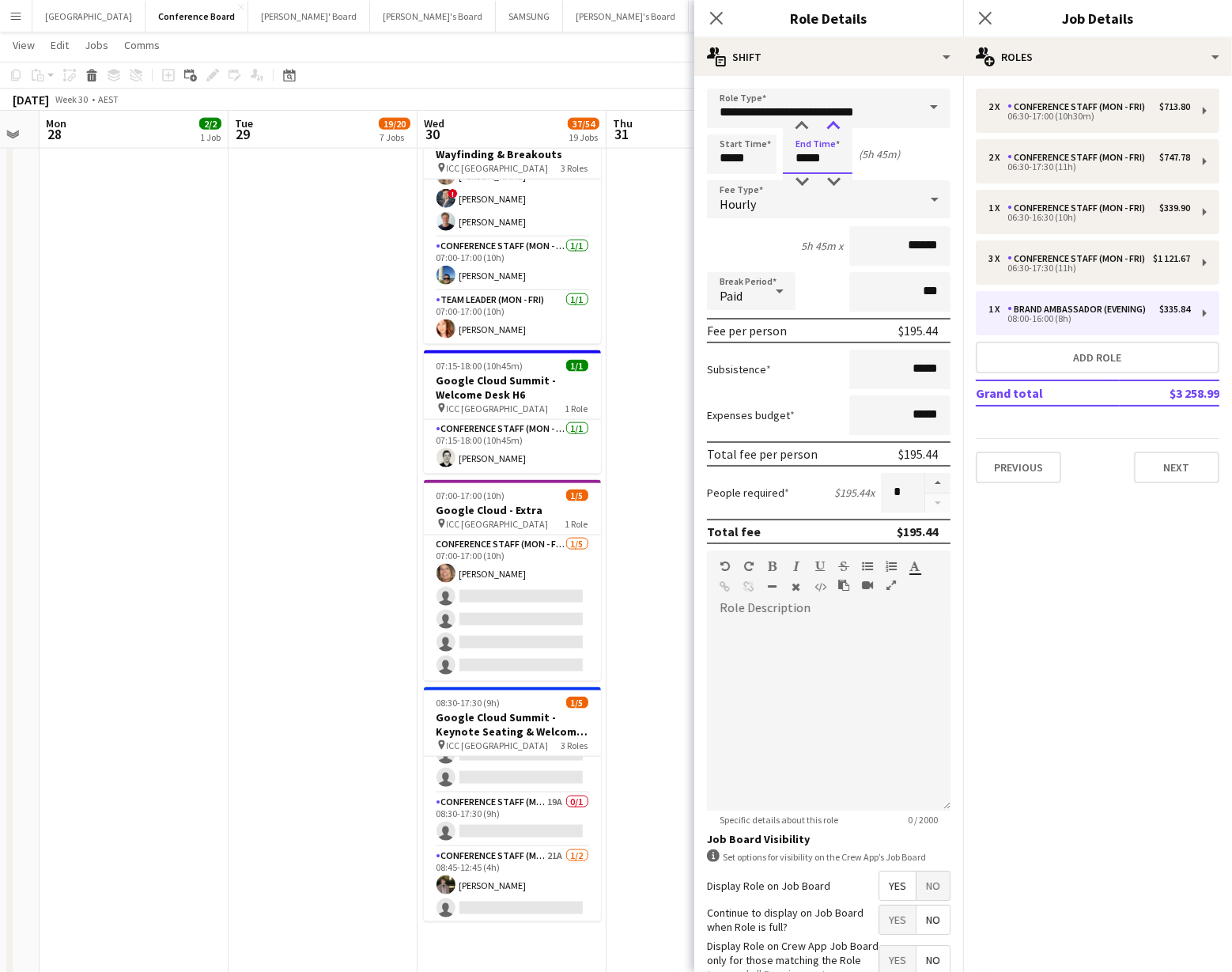 type on "*****" 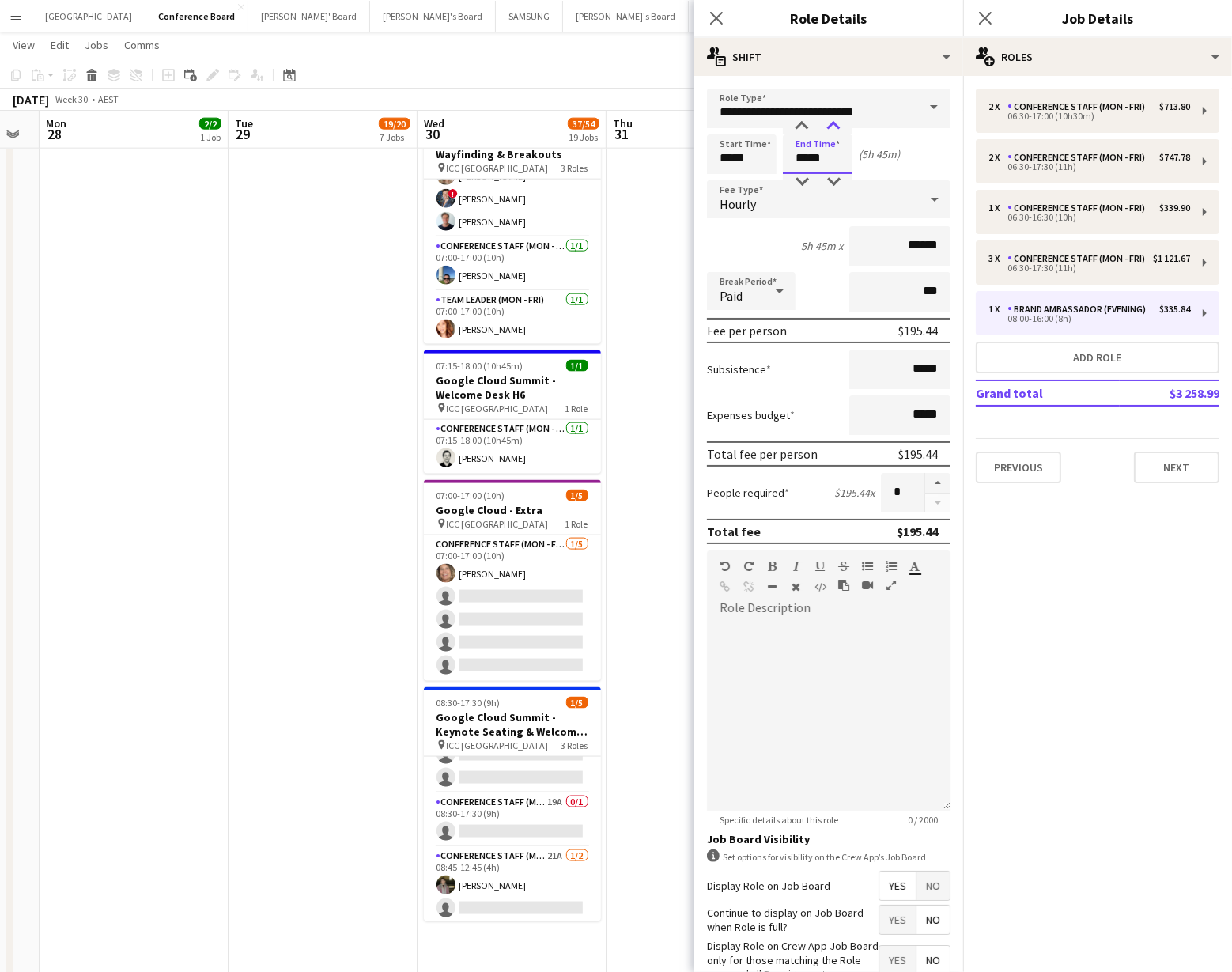 click at bounding box center [833, 127] 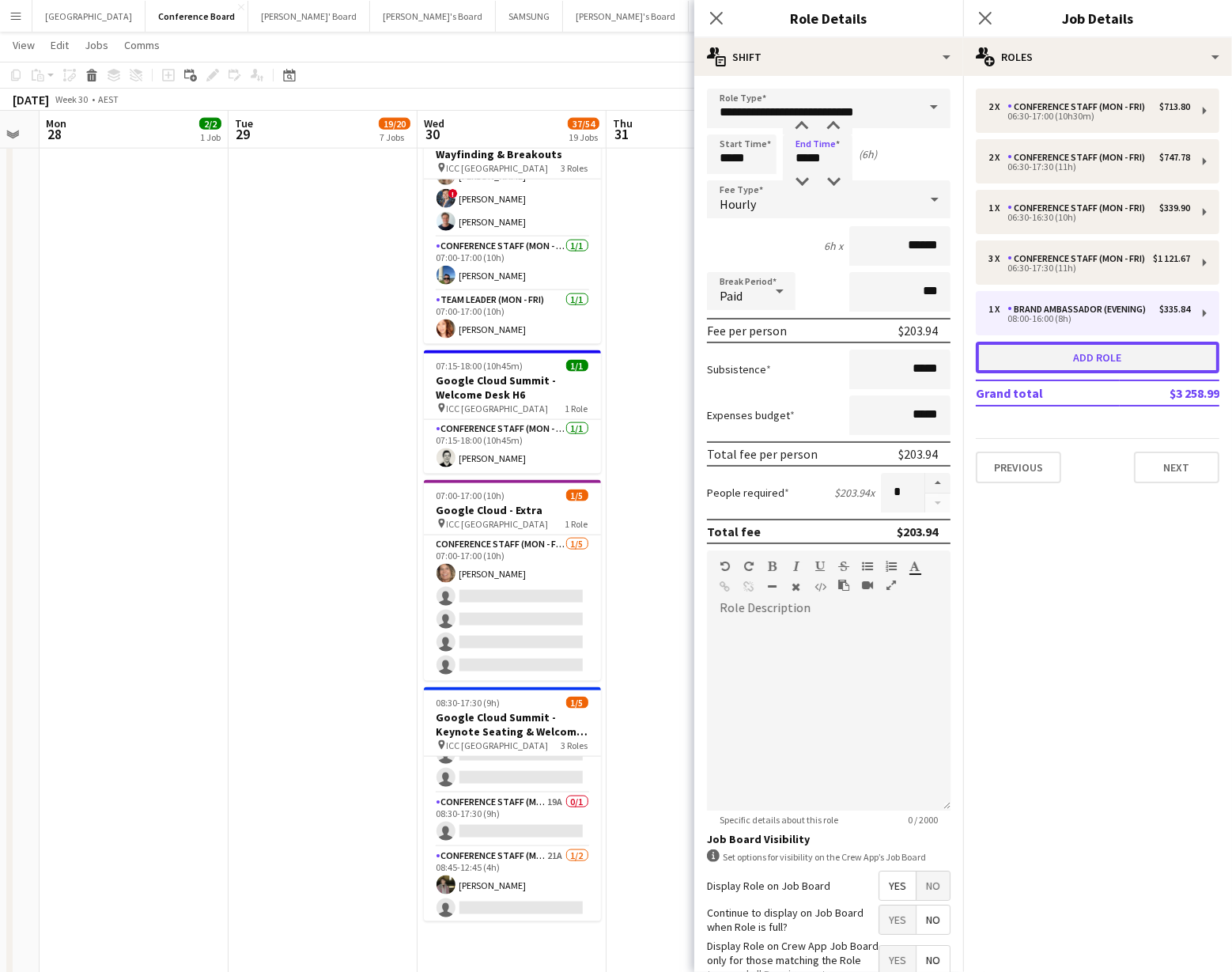 click on "Add role" at bounding box center [1098, 357] 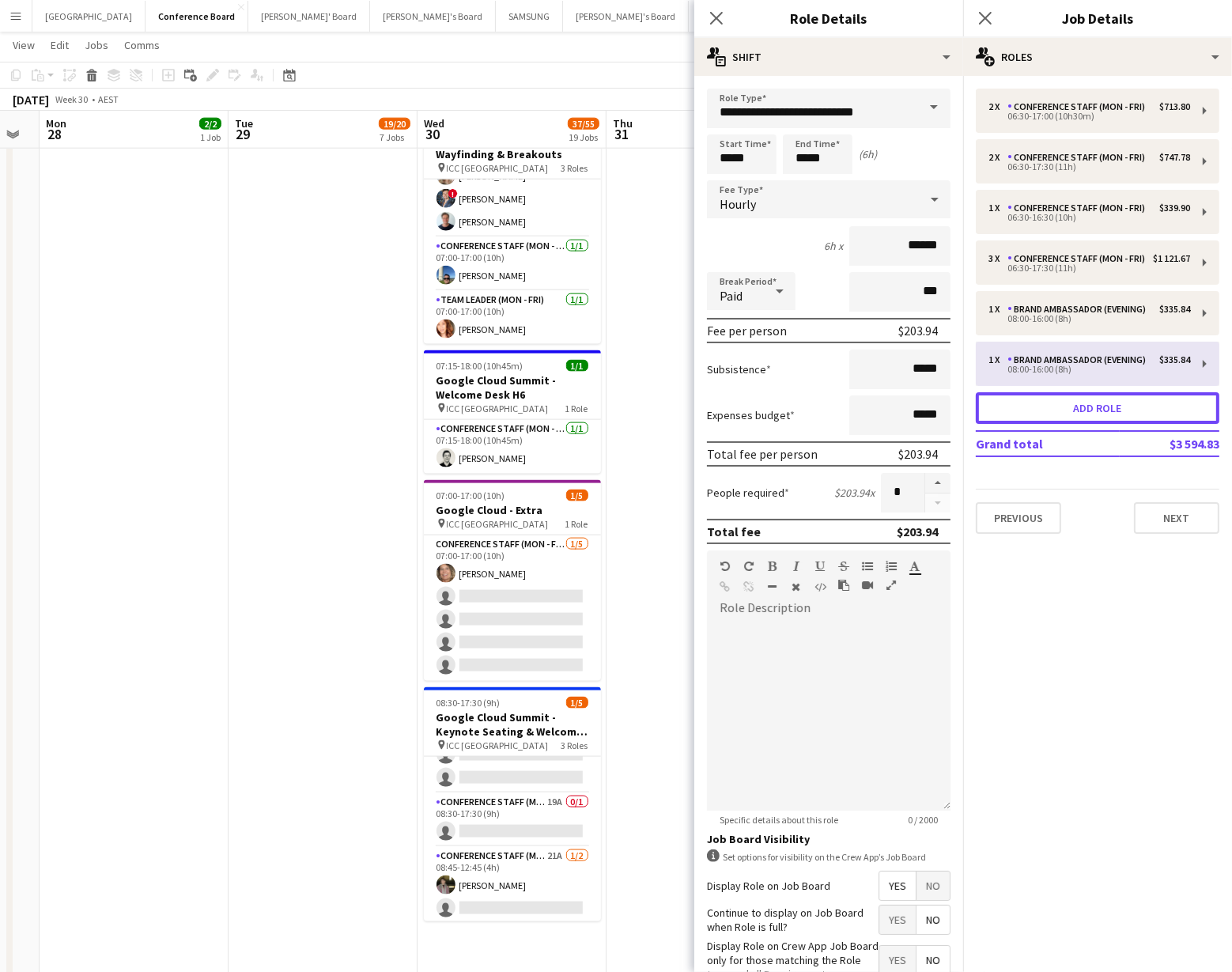 type on "**********" 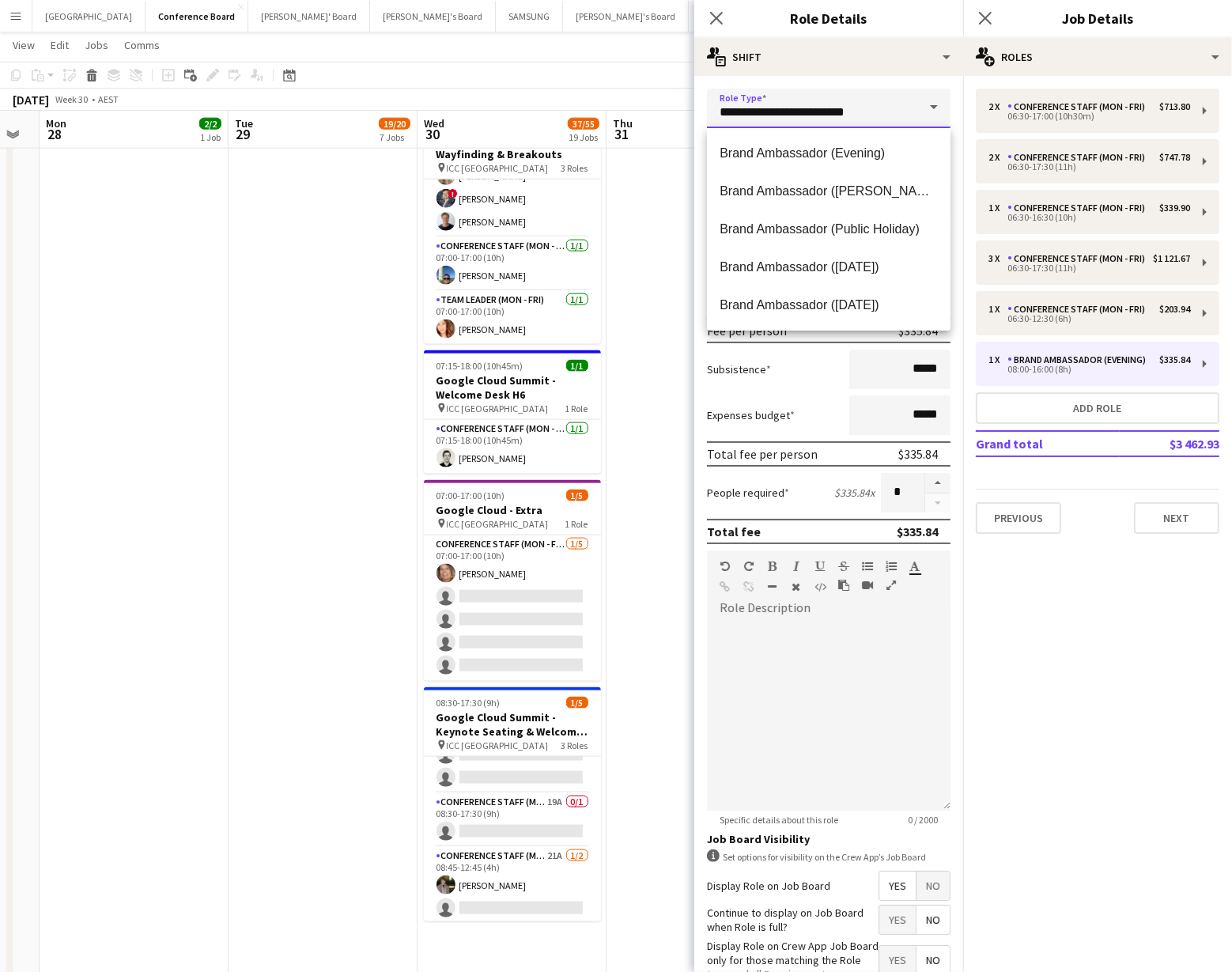 click on "**********" at bounding box center [829, 108] 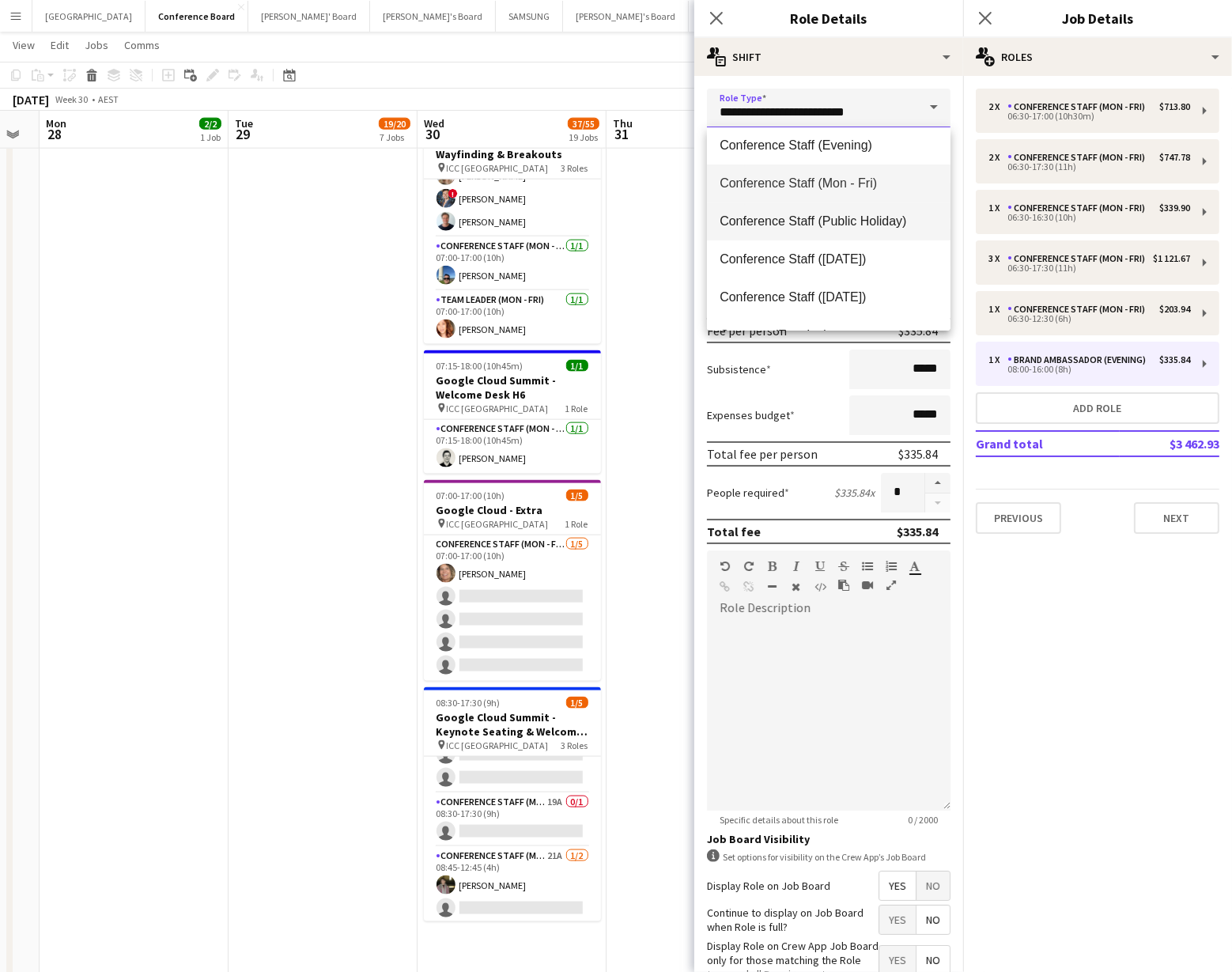 scroll, scrollTop: 190, scrollLeft: 0, axis: vertical 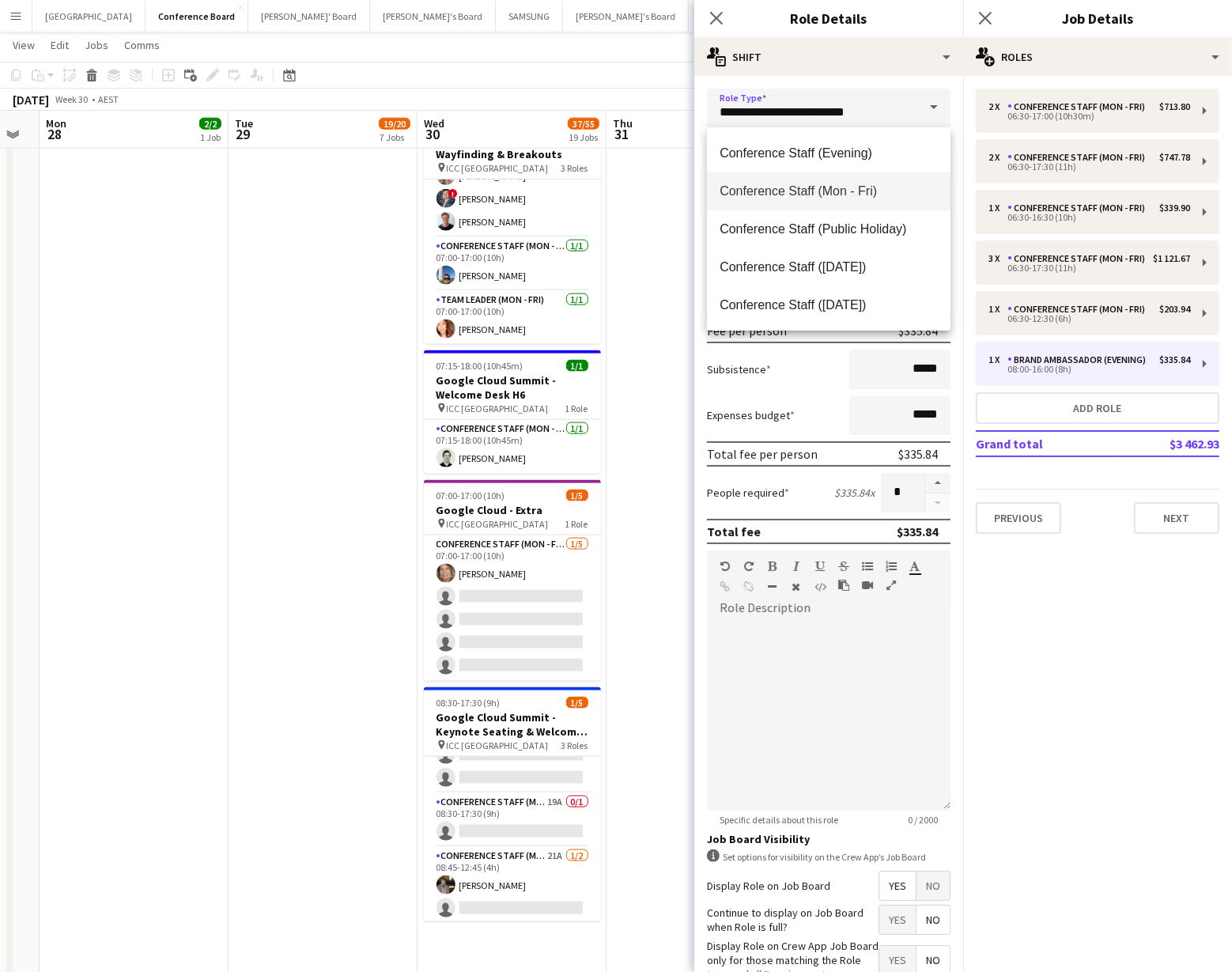 click on "Conference Staff (Mon - Fri)" at bounding box center [829, 191] 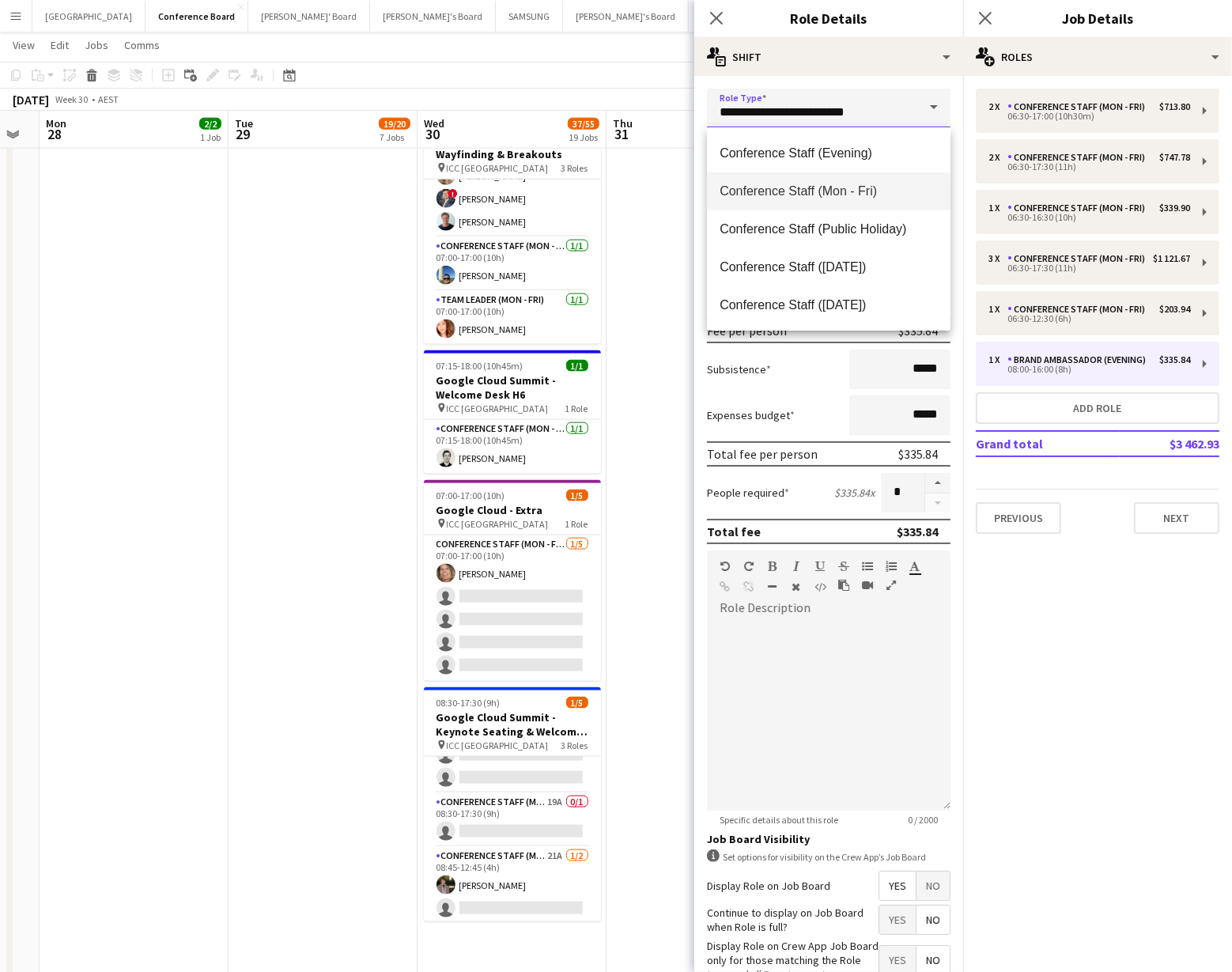 type on "**********" 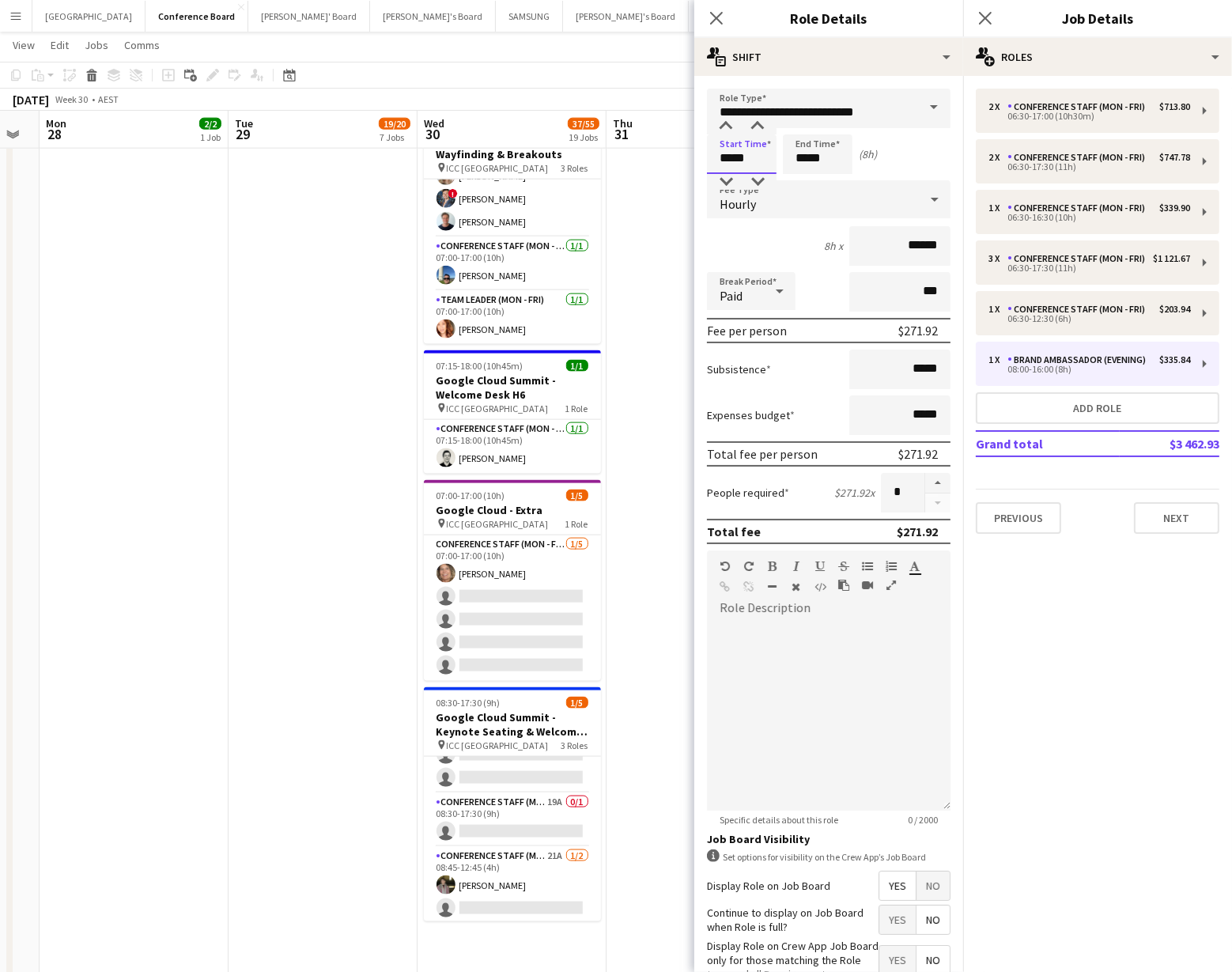 click on "*****" at bounding box center [742, 154] 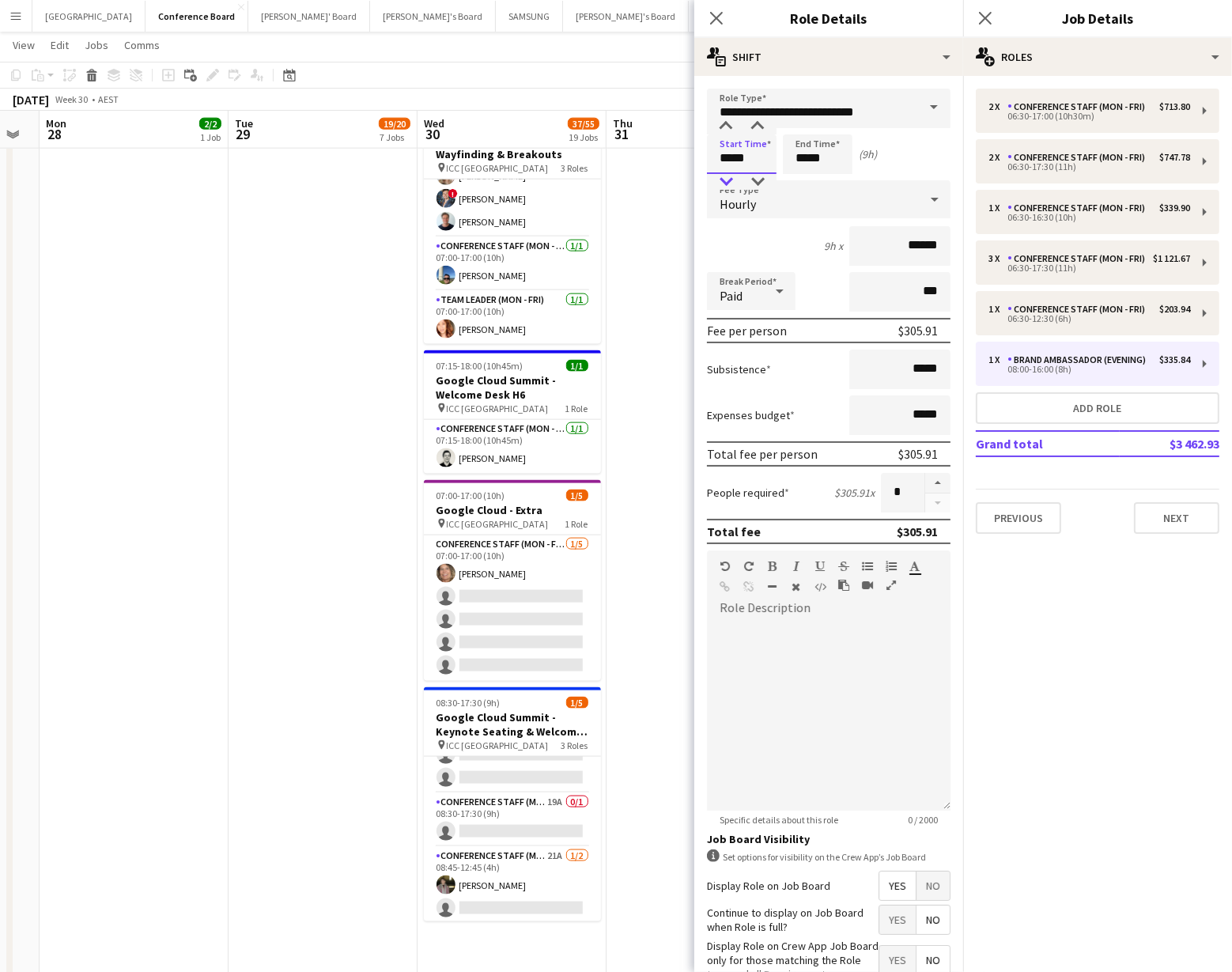 click at bounding box center [726, 182] 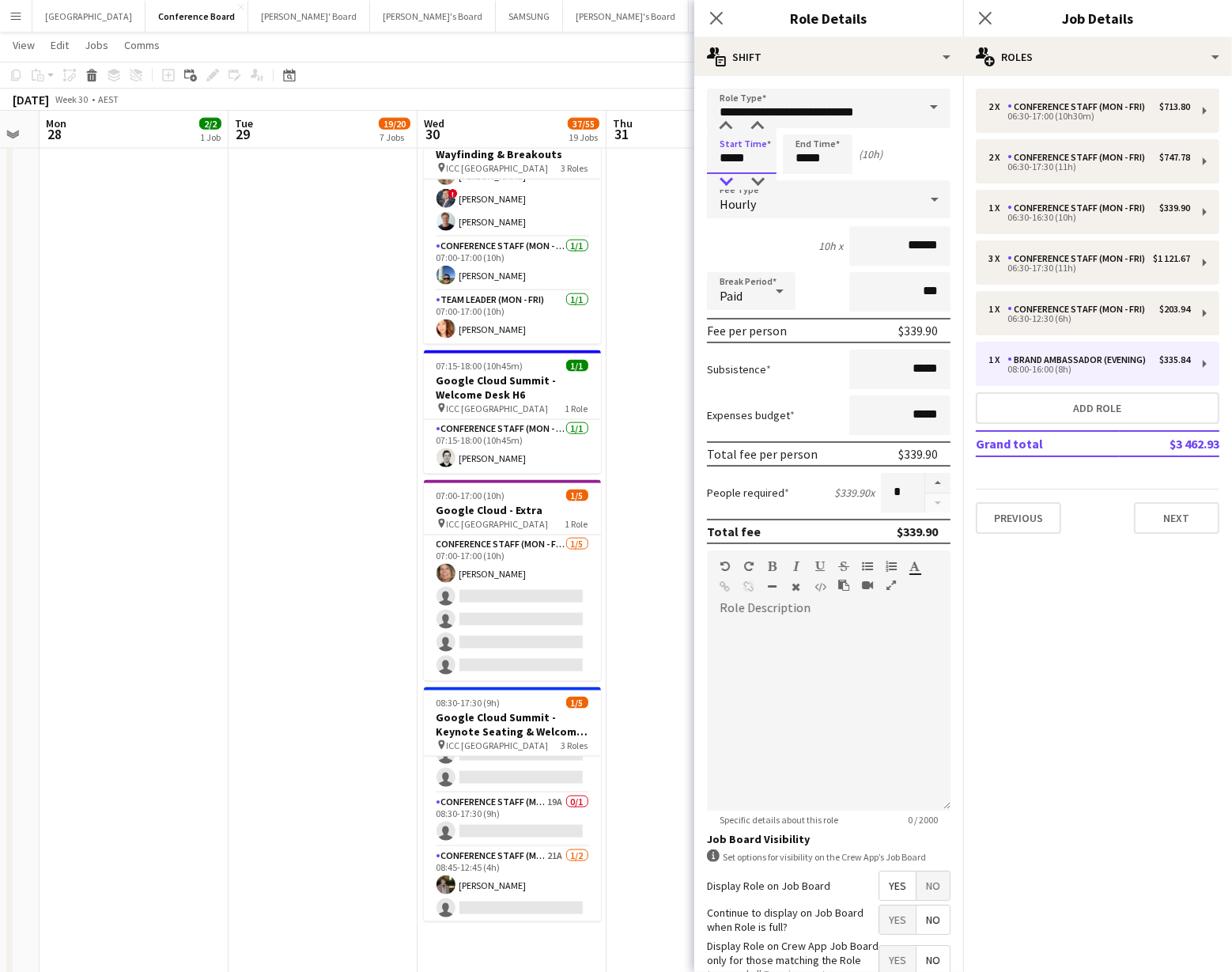 click at bounding box center [726, 182] 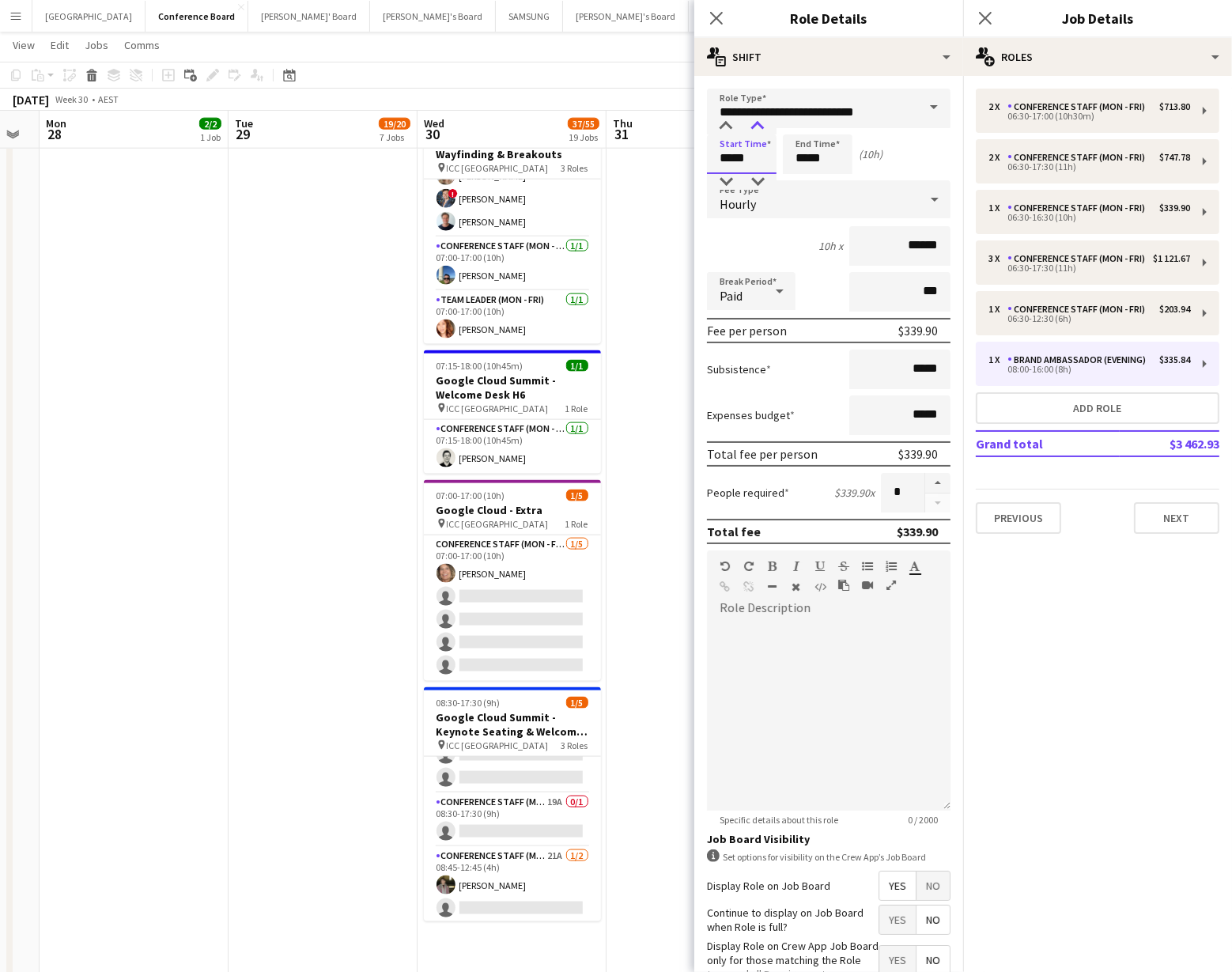 click at bounding box center [758, 127] 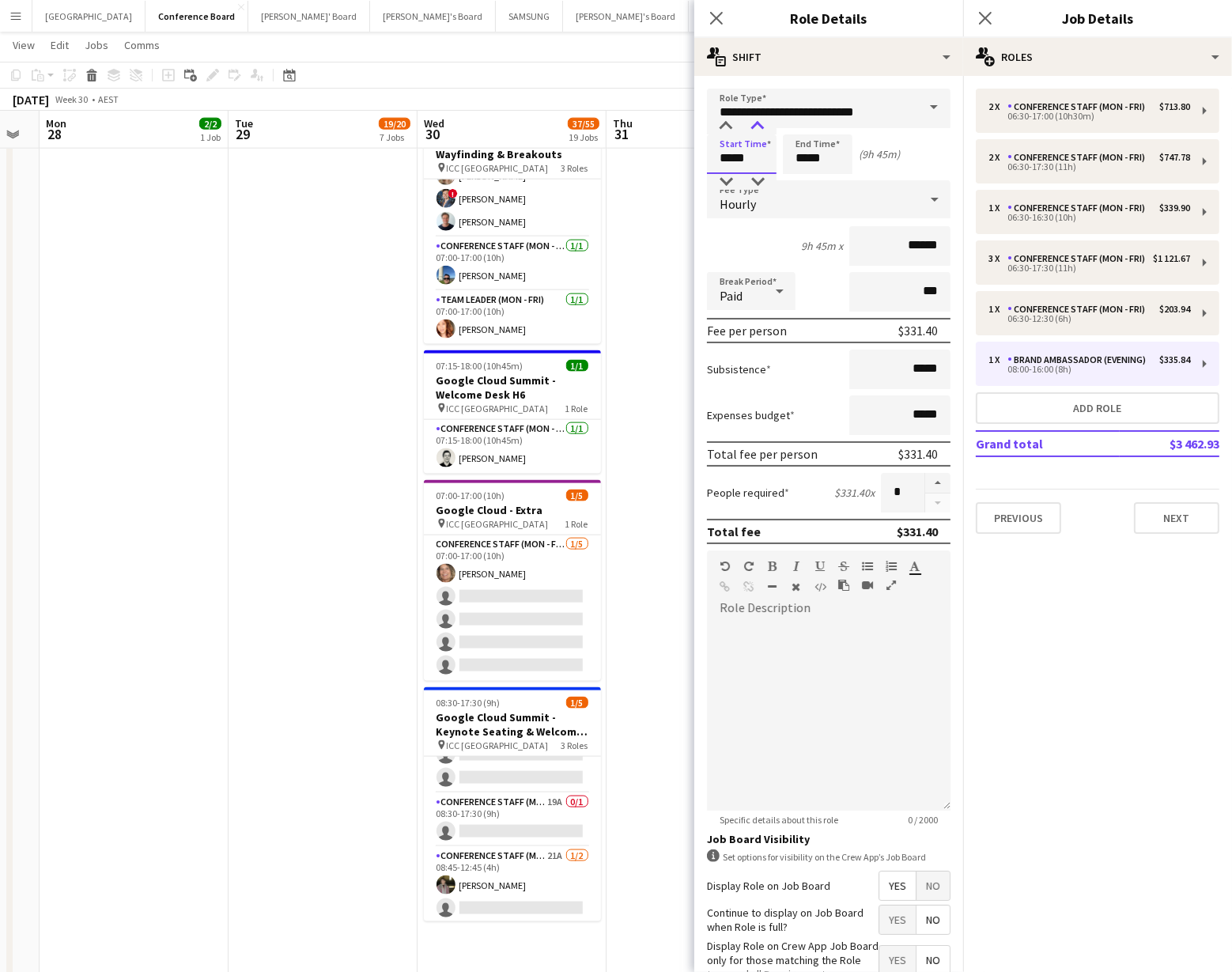 type on "*****" 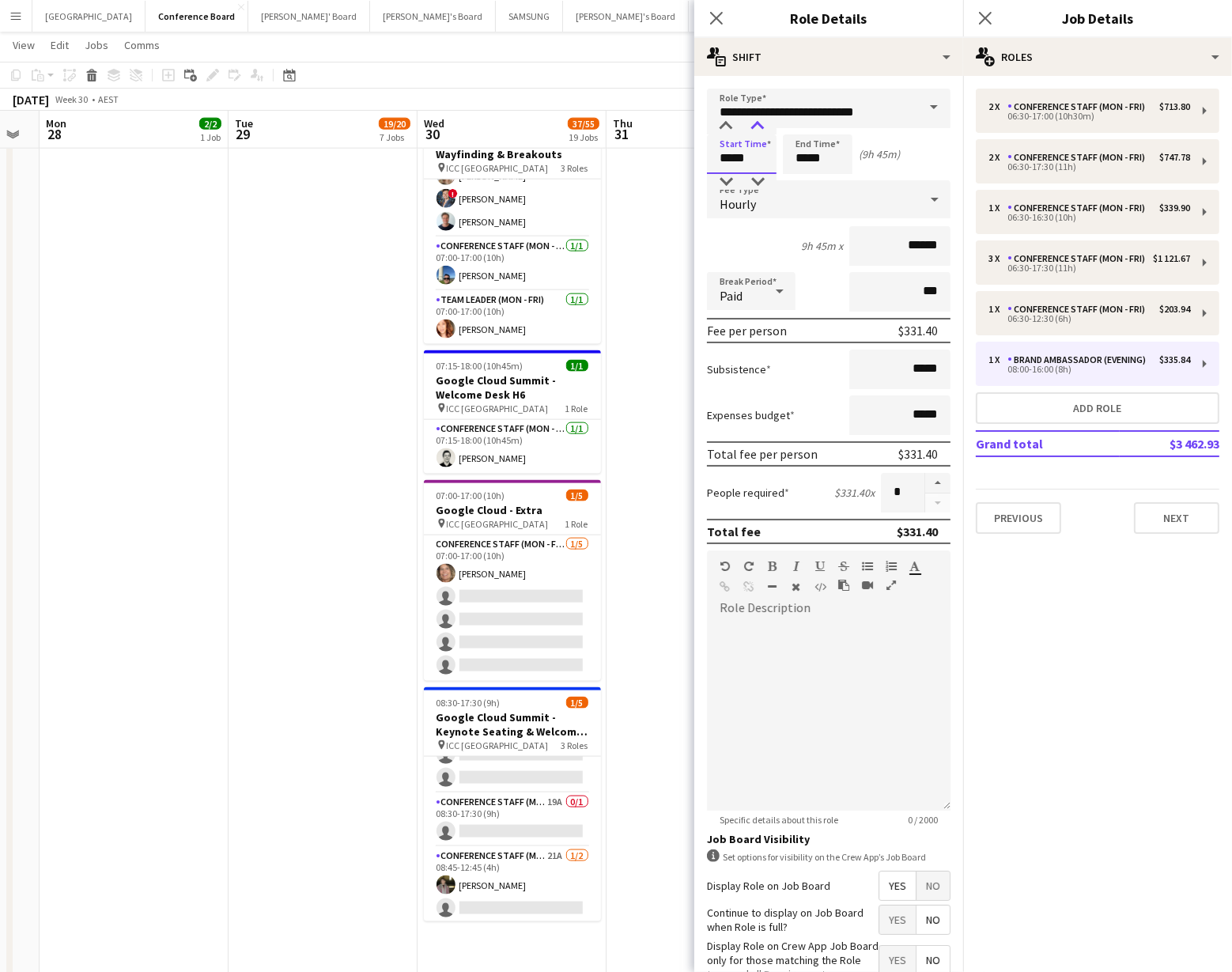 click at bounding box center [758, 127] 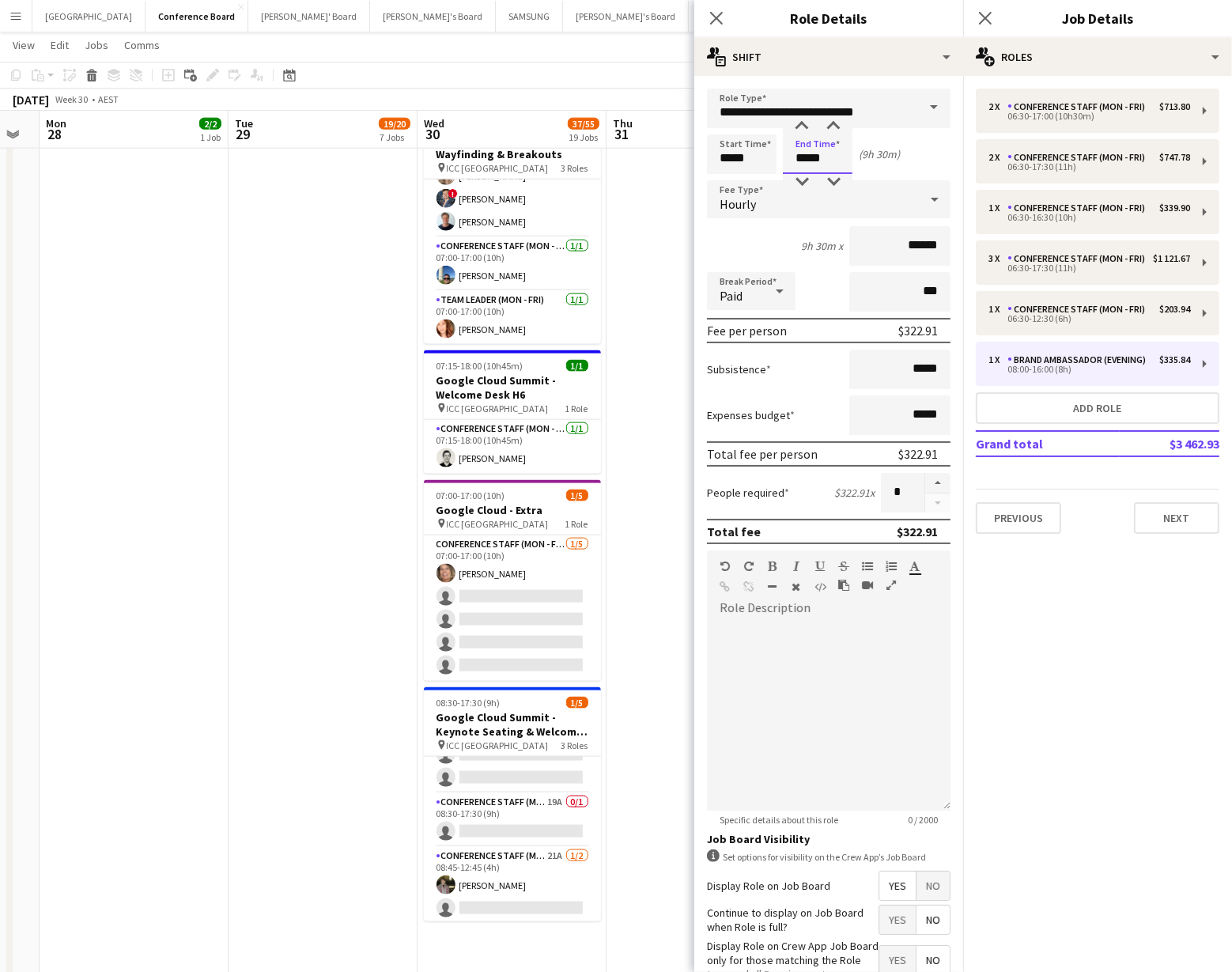 drag, startPoint x: 839, startPoint y: 164, endPoint x: 810, endPoint y: 150, distance: 32.202484 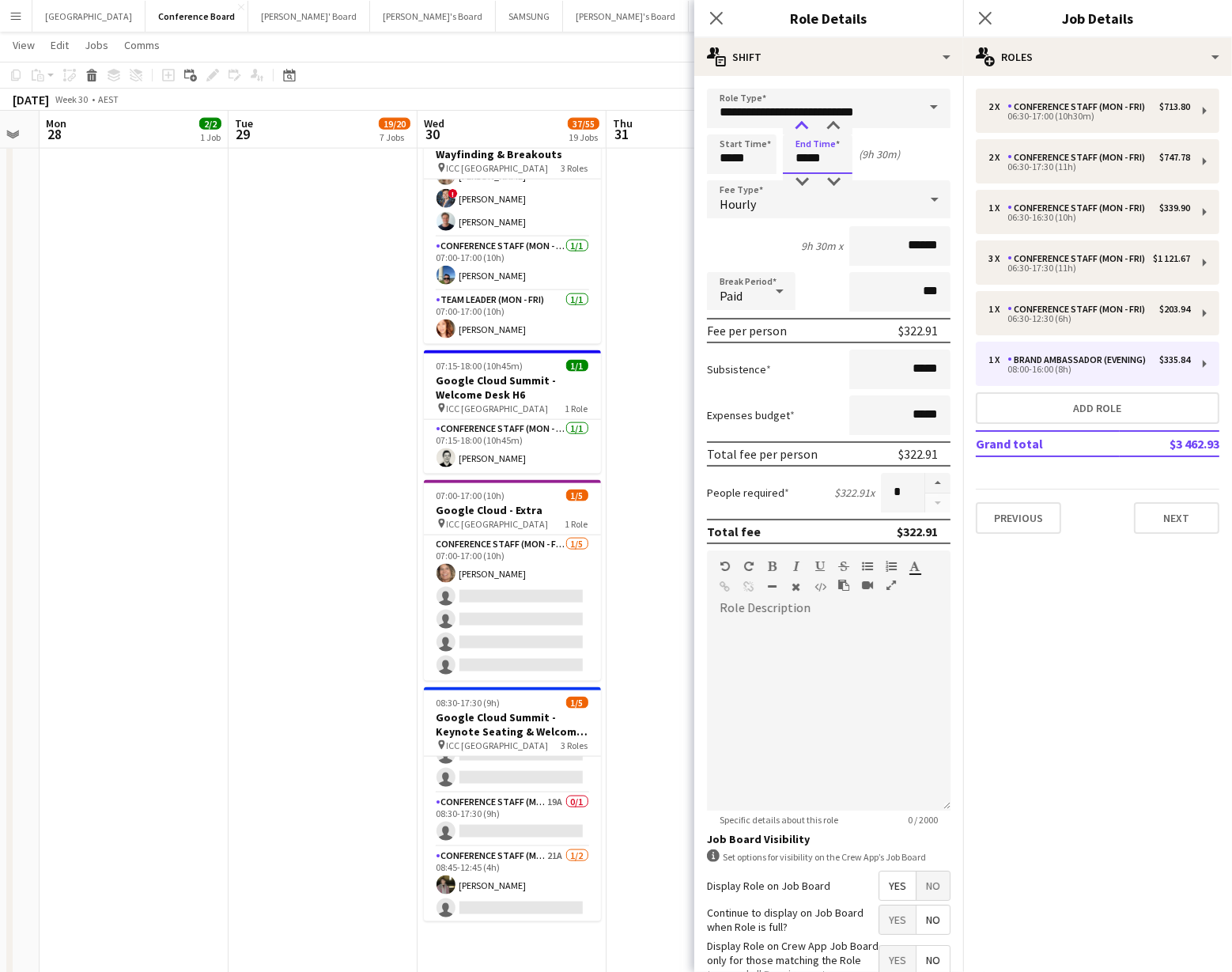 type on "*****" 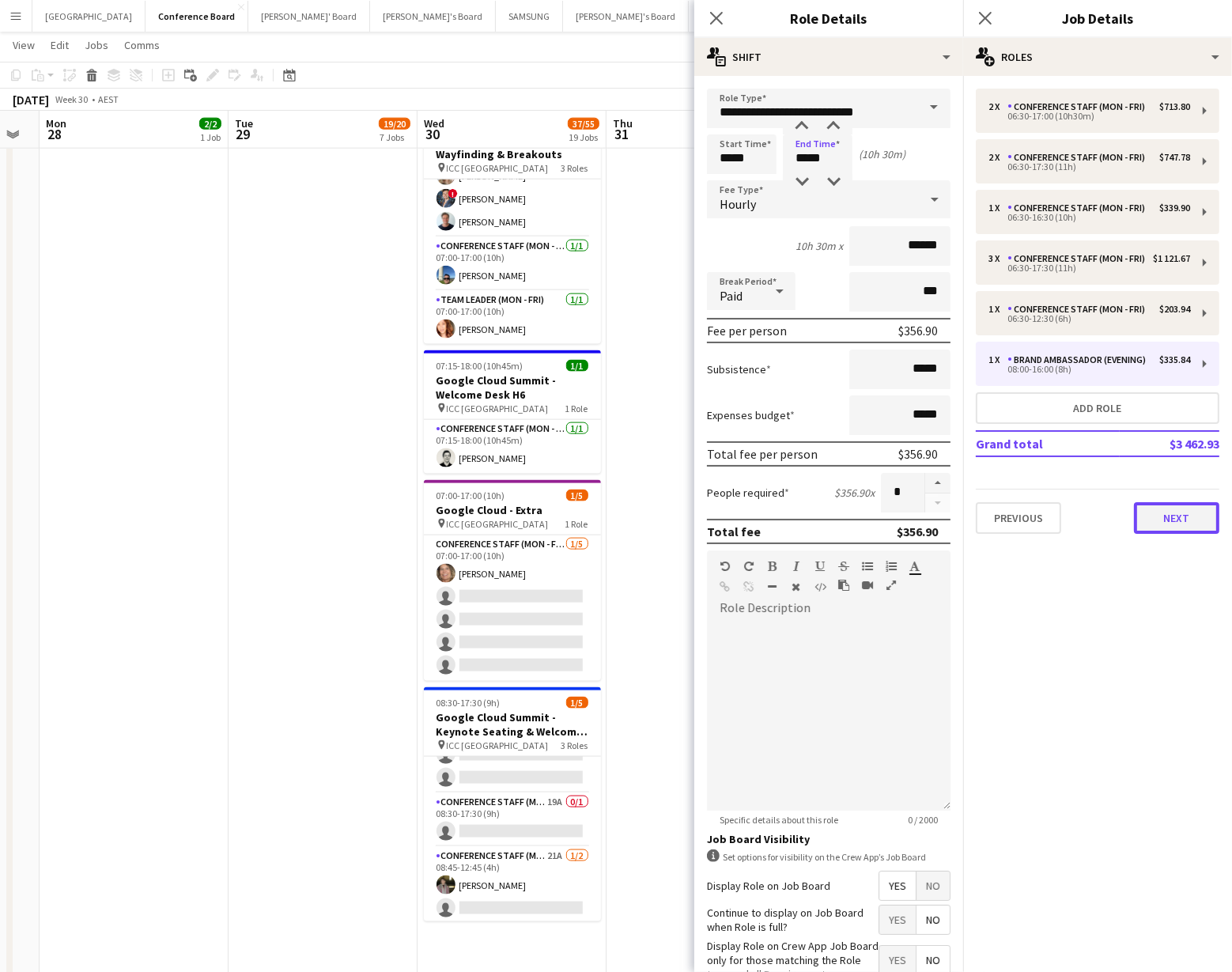 click on "Next" at bounding box center (1177, 518) 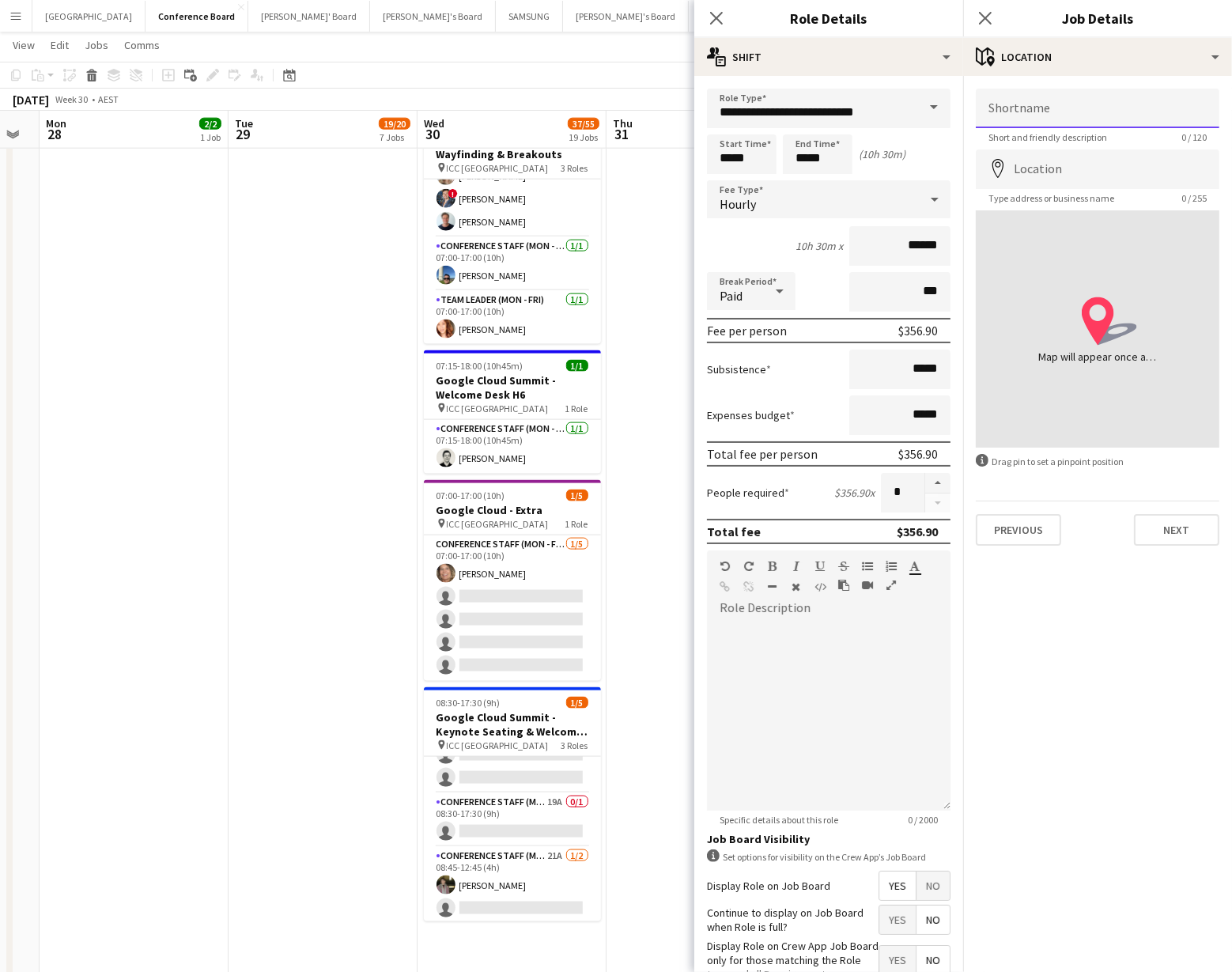 click on "Shortname" at bounding box center (1098, 108) 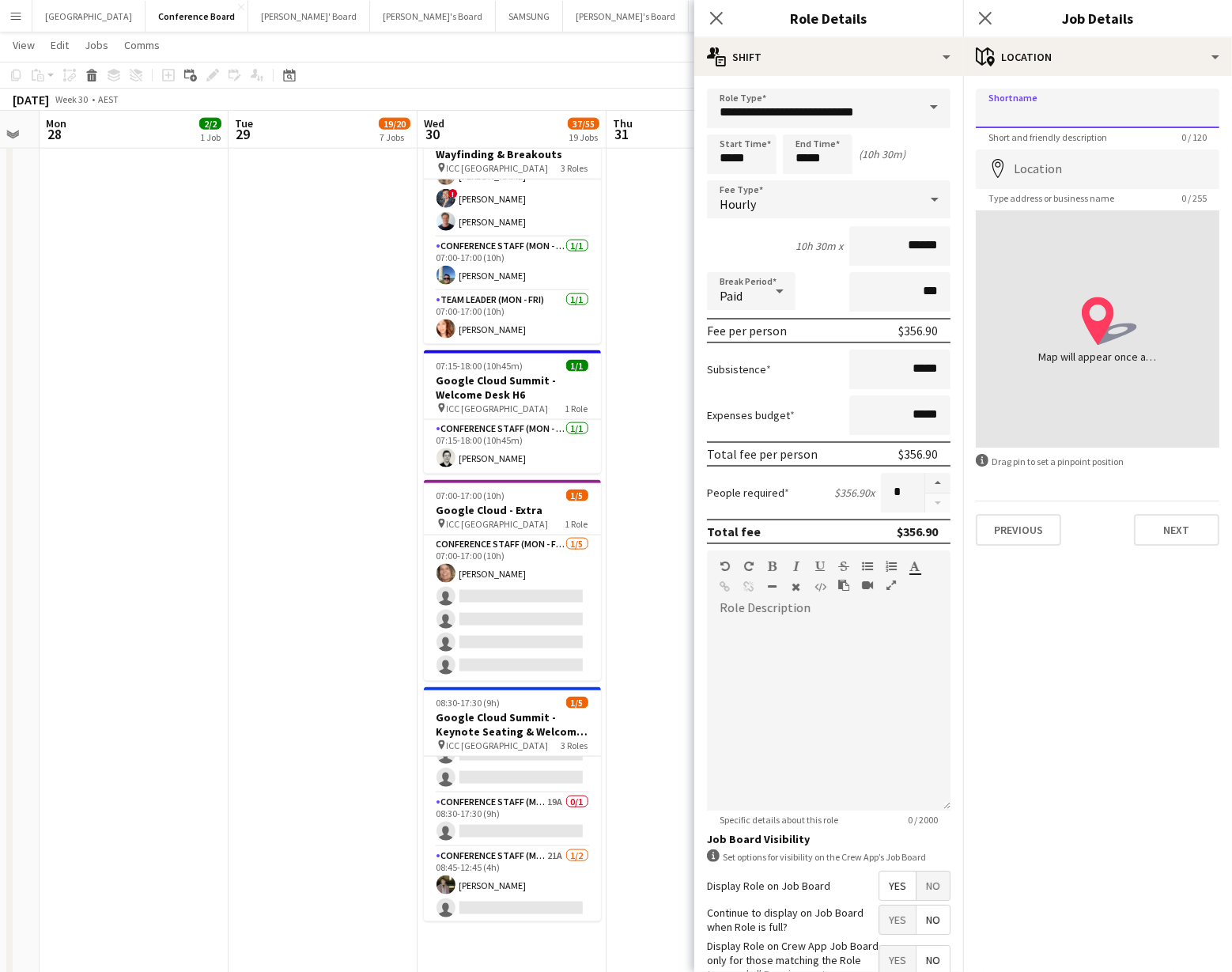 type on "**********" 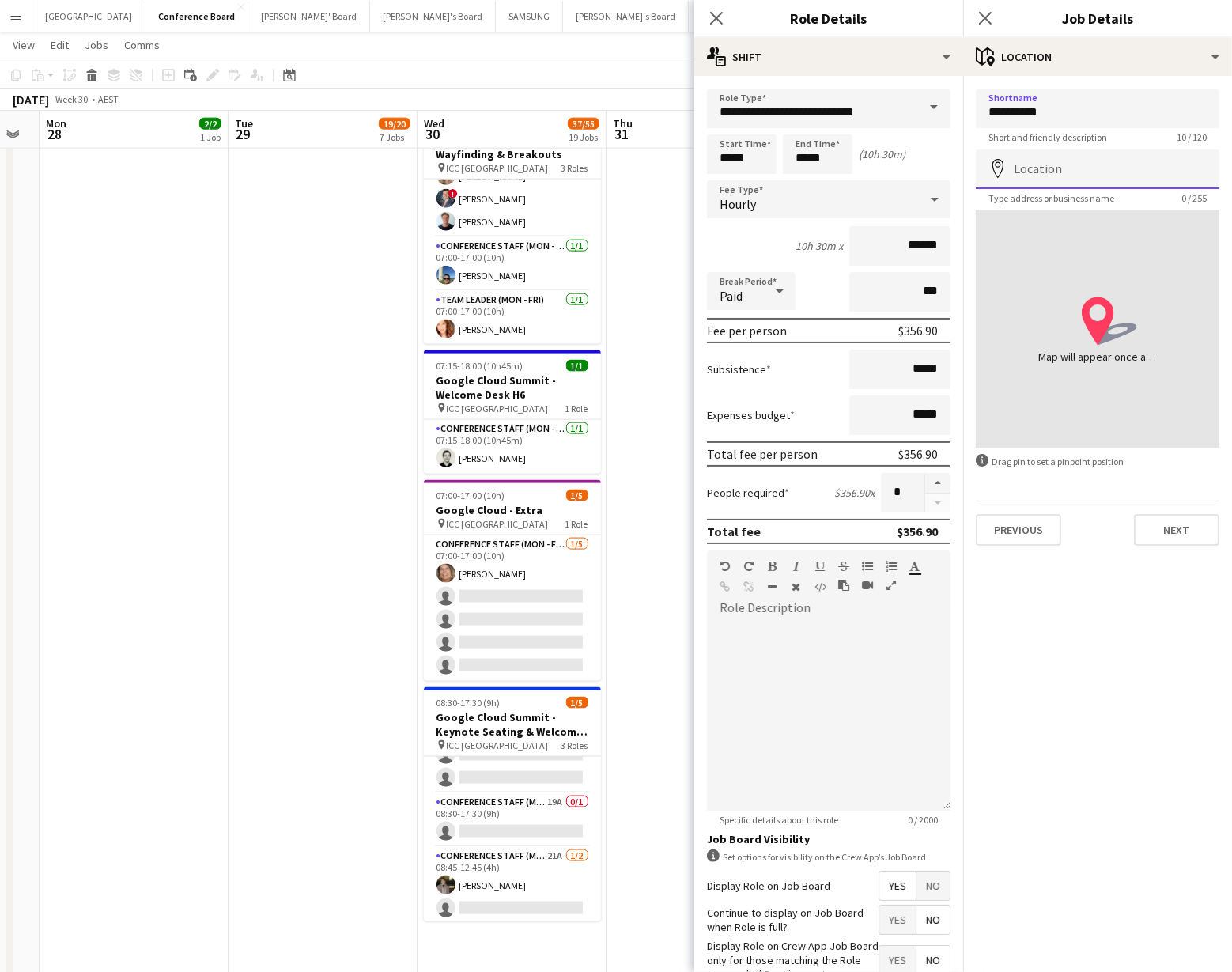 click on "Location" at bounding box center [1098, 169] 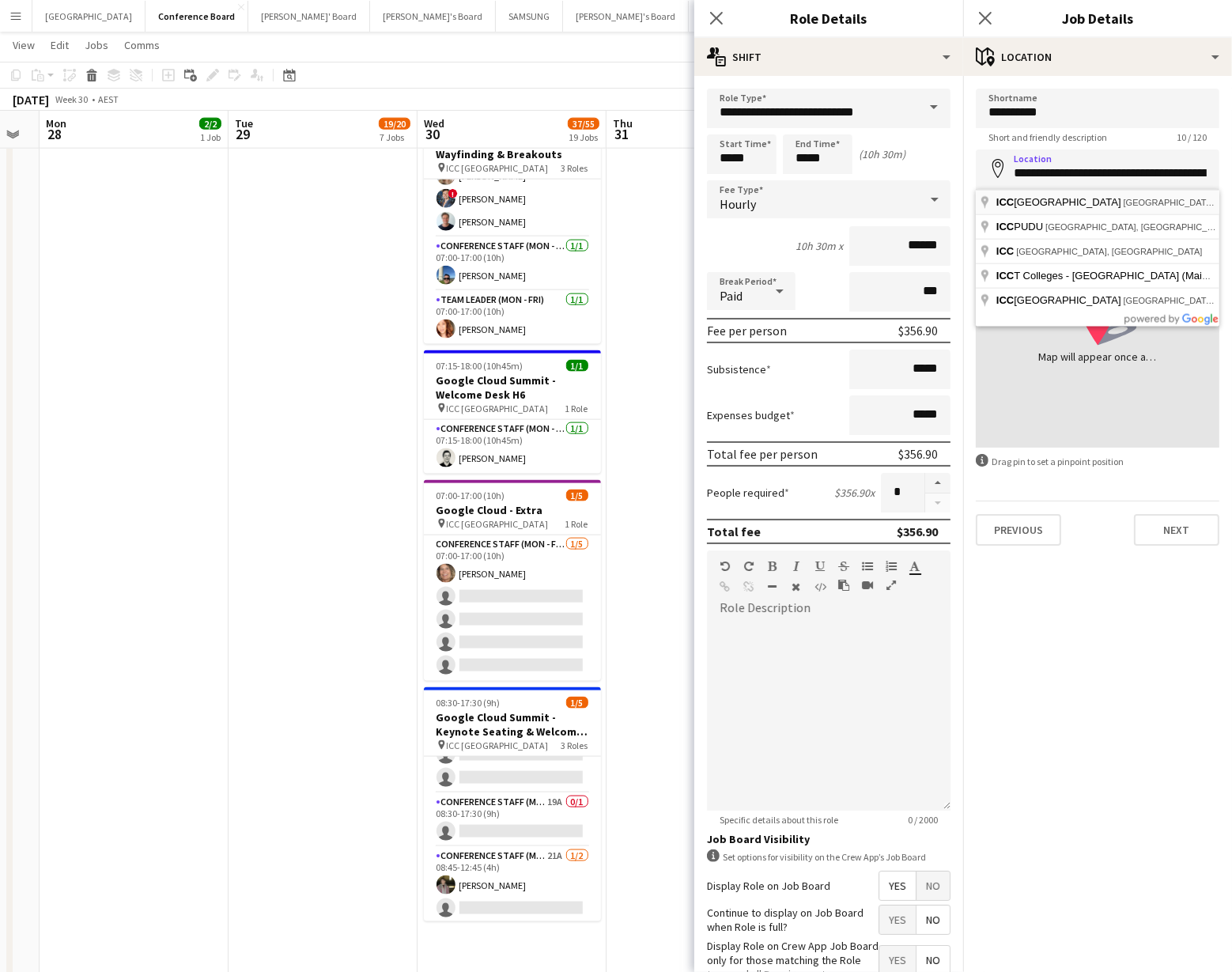 type on "**********" 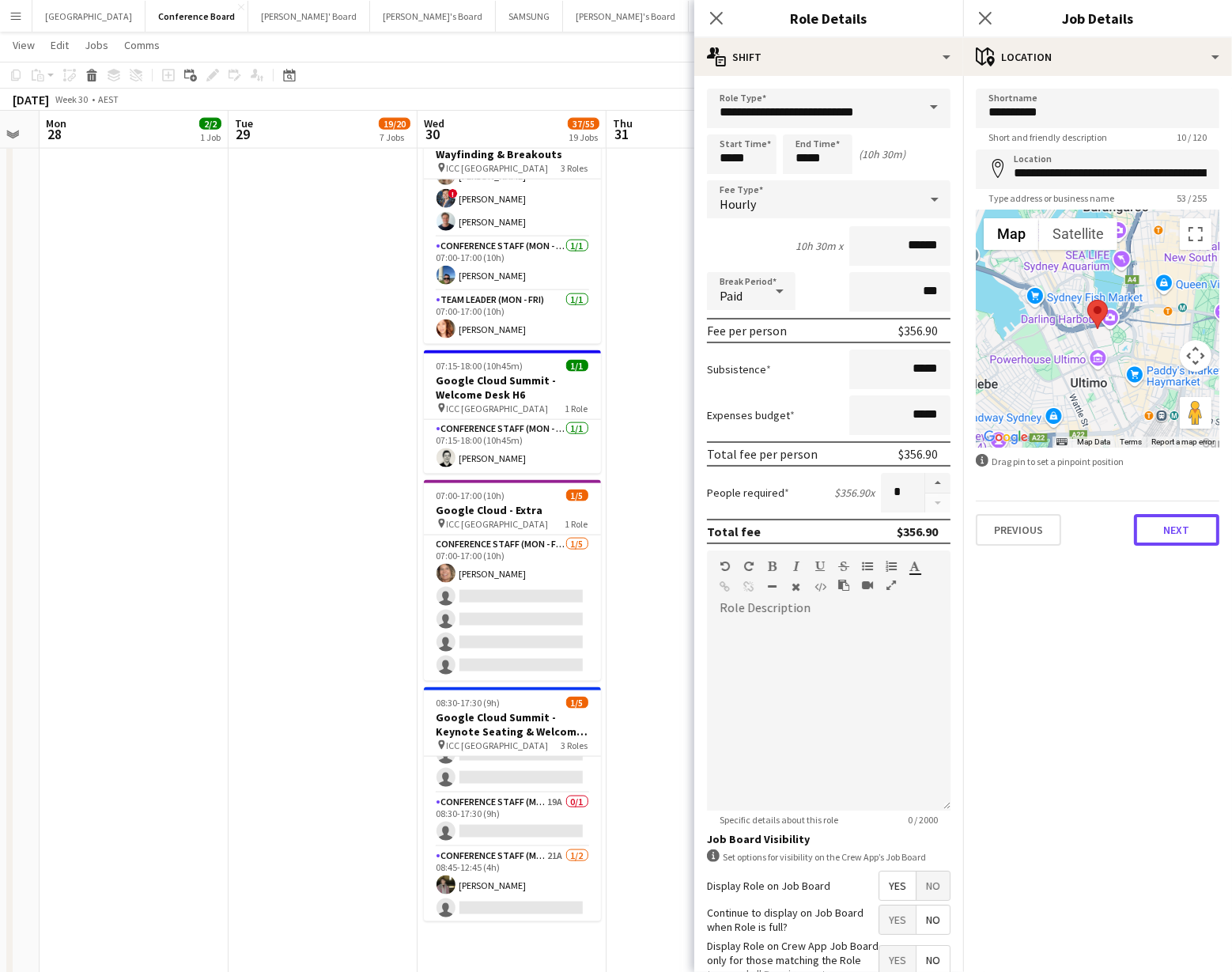 click on "Next" at bounding box center (1177, 530) 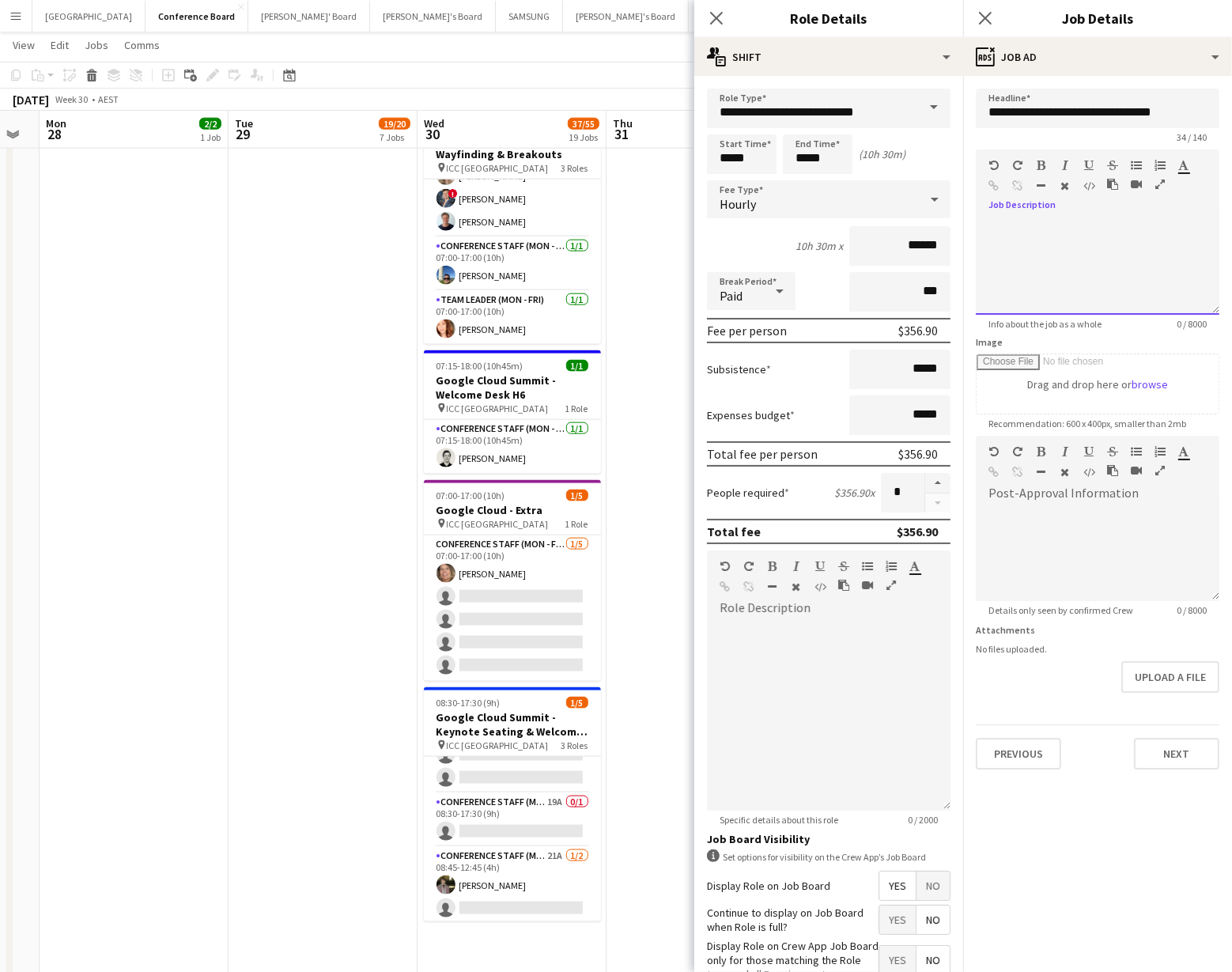 click at bounding box center [1098, 267] 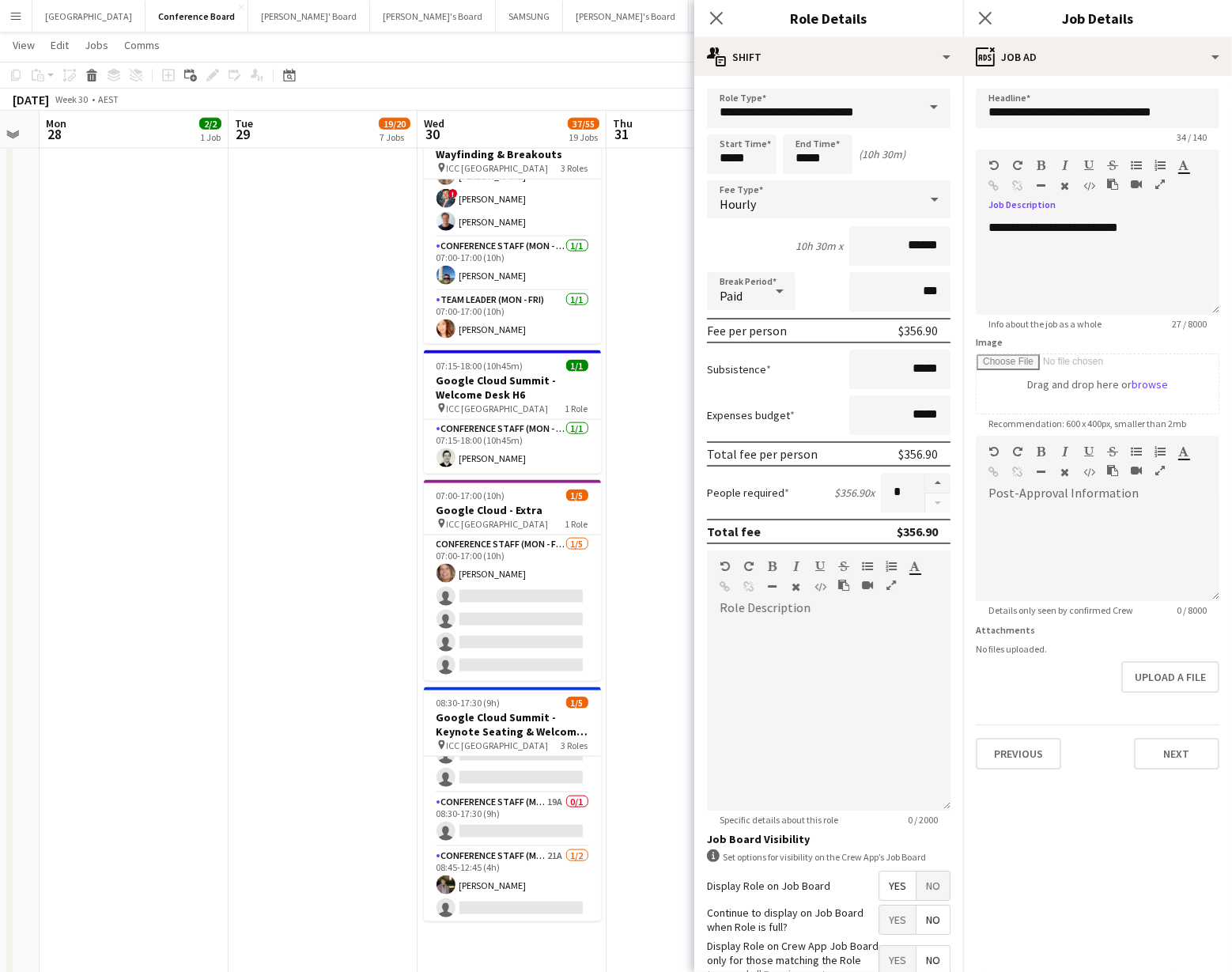 click on "12:00-18:00 (6h)    3/3   News Australia - All Screens for All [DEMOGRAPHIC_DATA]
pin
ILUMINA - Sydney   2 Roles   Conference Staff (Mon - Fri)   [DATE]   12:00-18:00 (6h)
[PERSON_NAME] [PERSON_NAME]  Team Leader (Mon - Fri)   [DATE]   12:00-18:00 (6h)
[PERSON_NAME]" at bounding box center (701, -206) 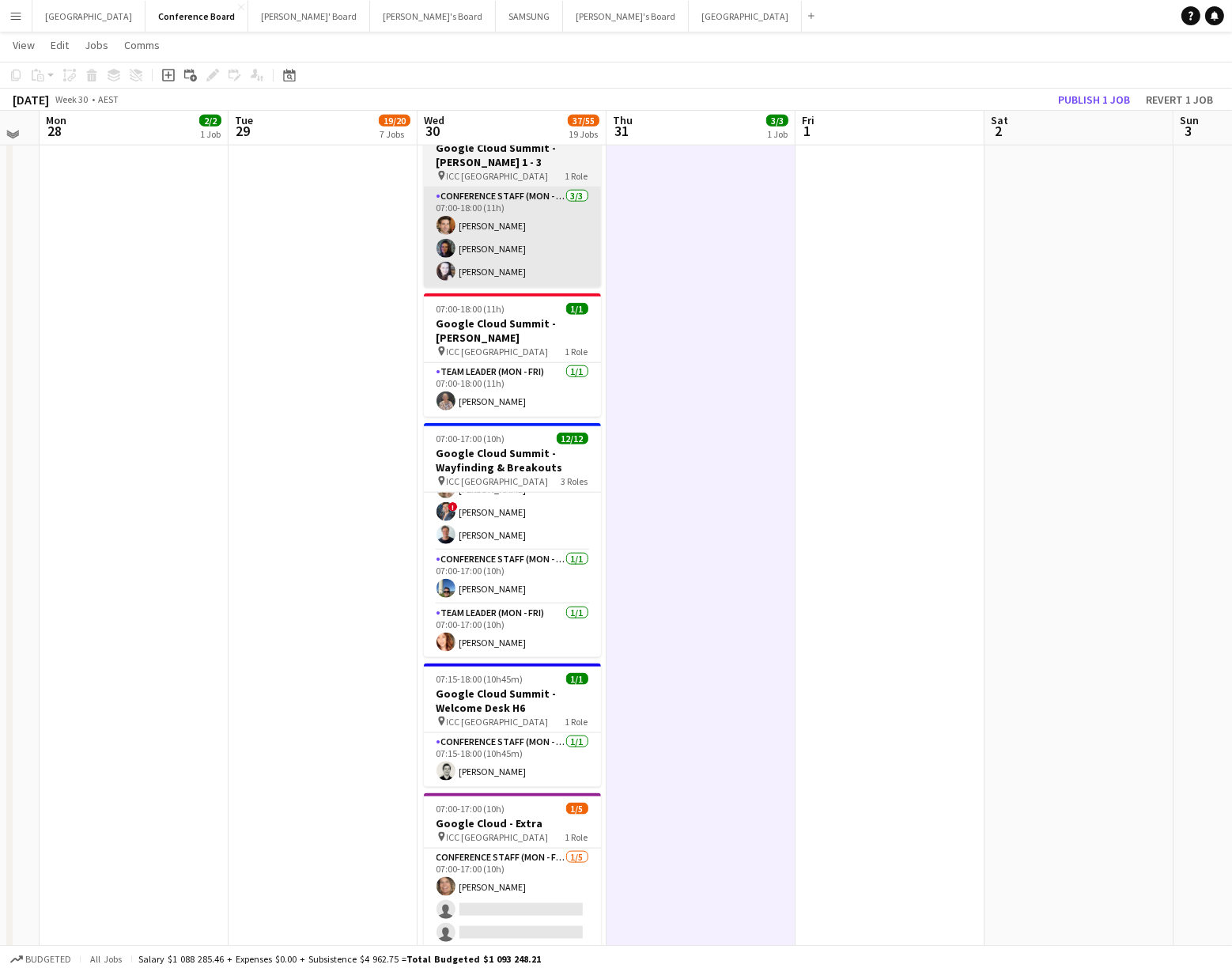 scroll, scrollTop: 1983, scrollLeft: 0, axis: vertical 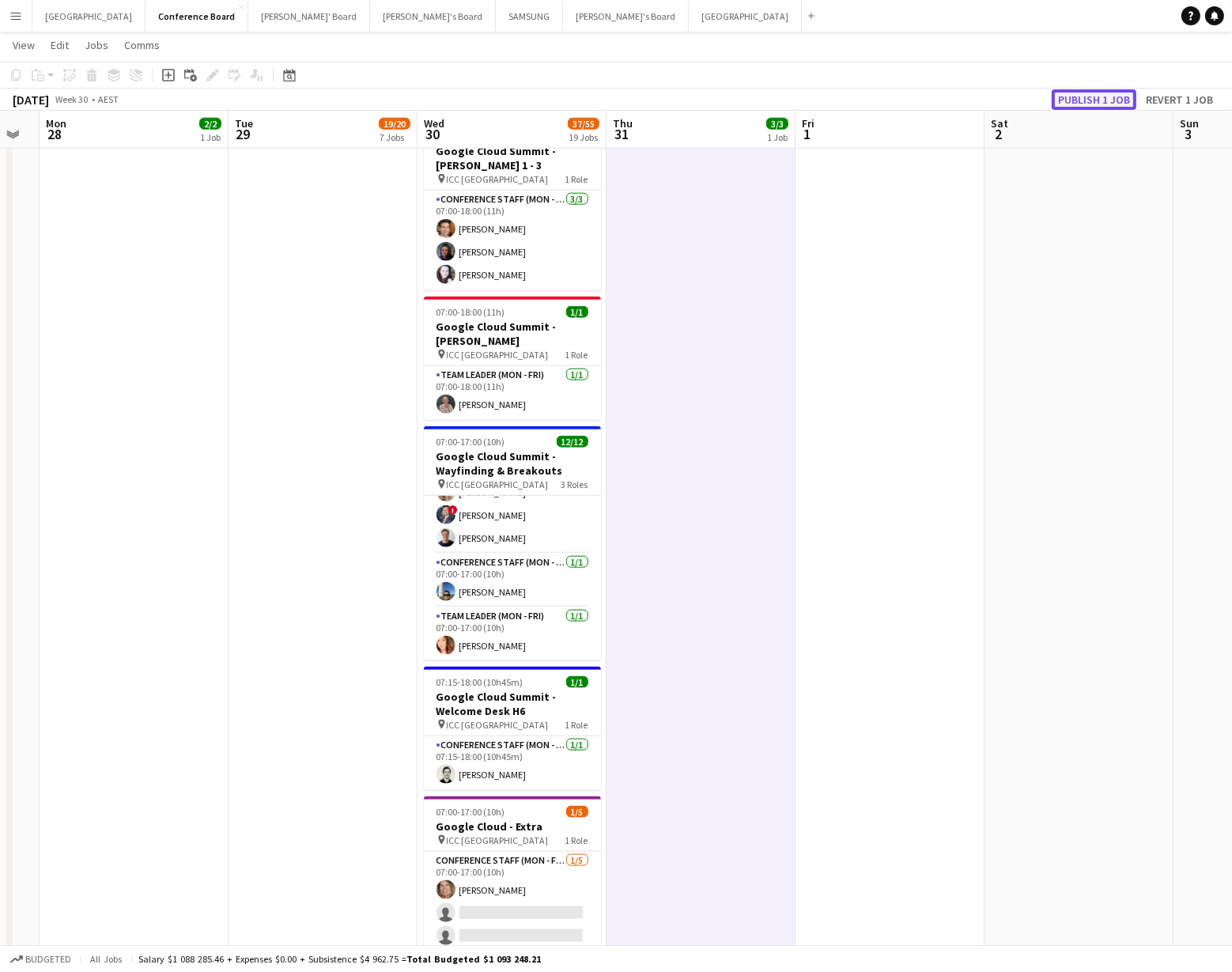 click on "Publish 1 job" 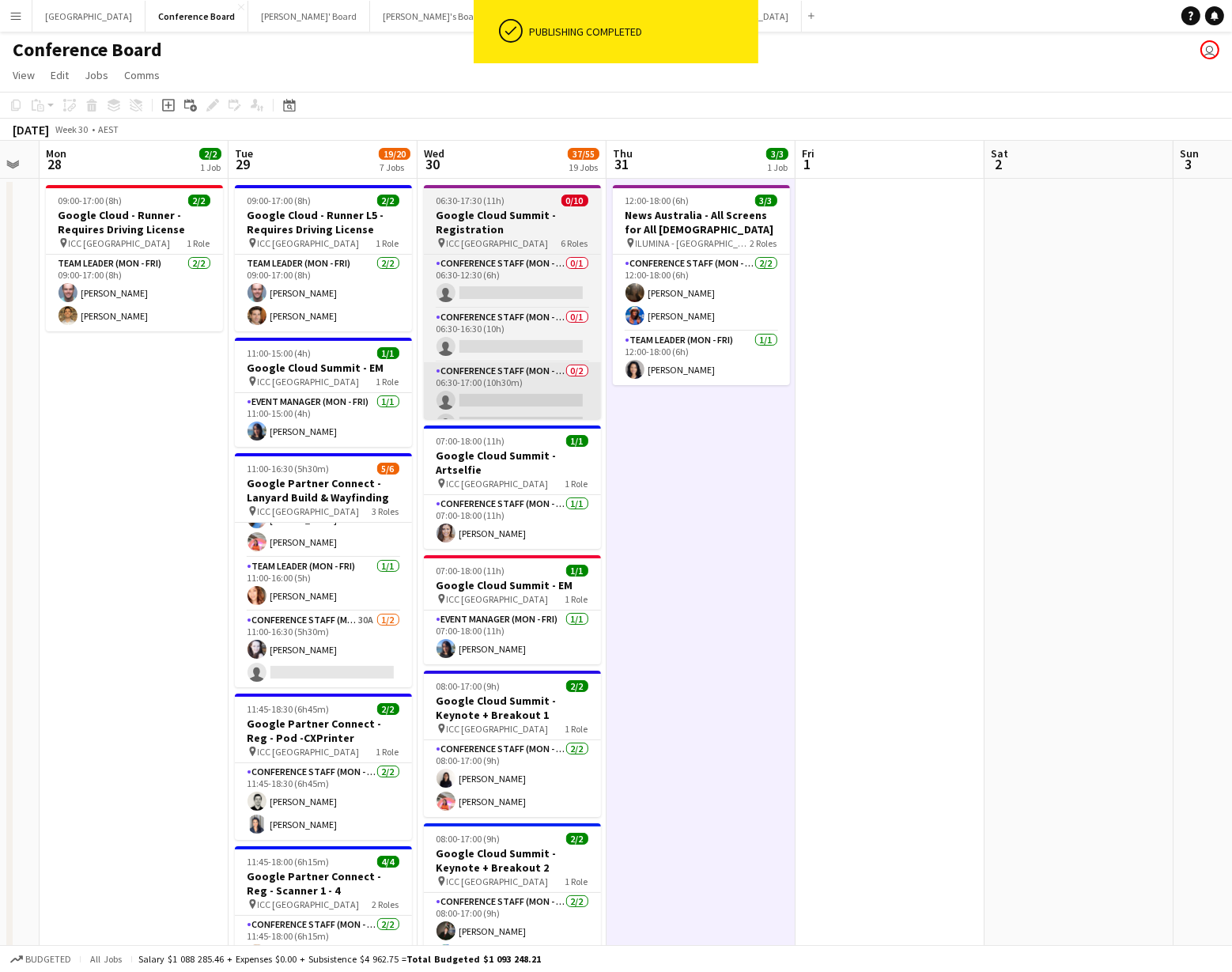 scroll, scrollTop: 3, scrollLeft: 0, axis: vertical 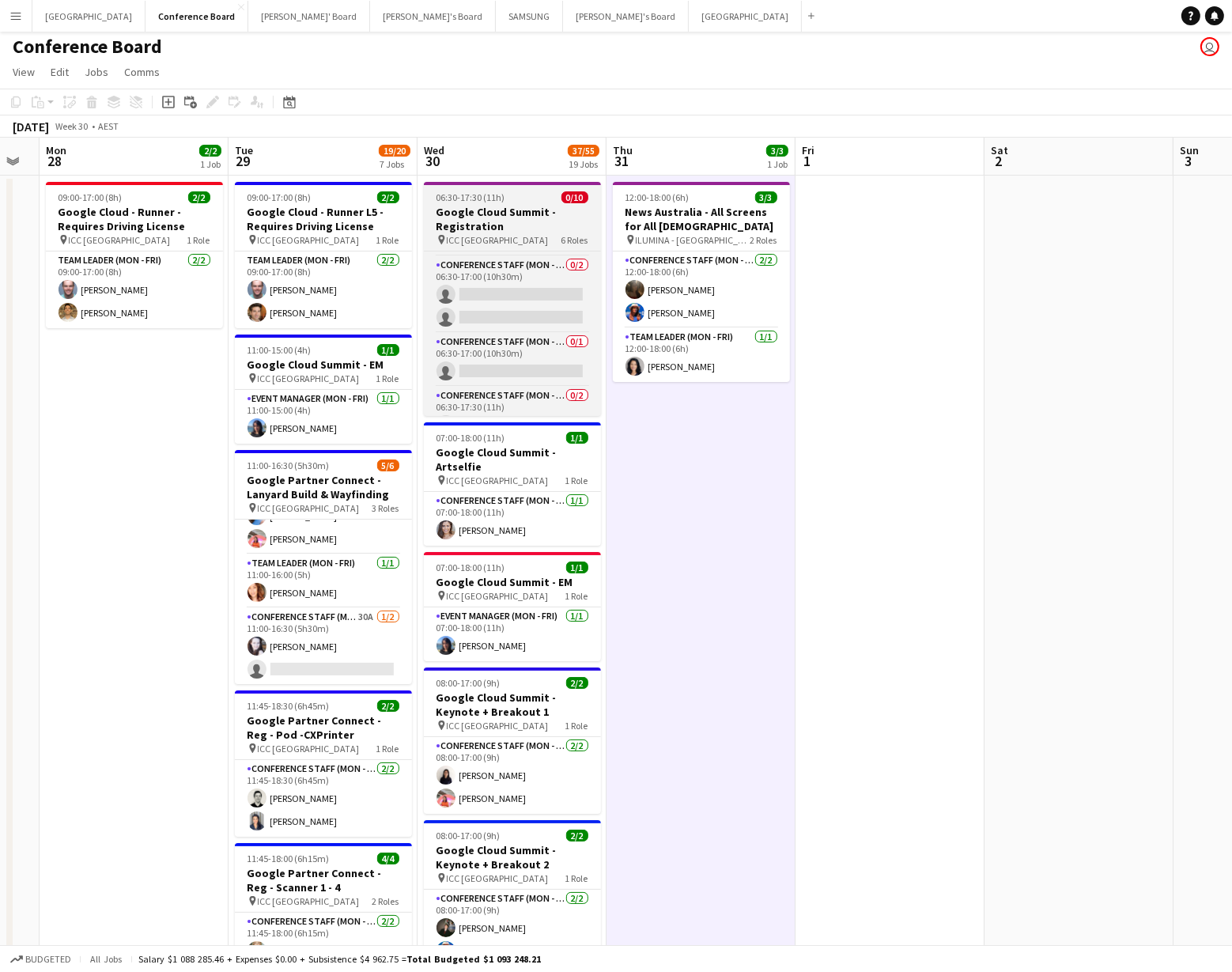 click on "Google Cloud Summit - Registration" at bounding box center (512, 219) 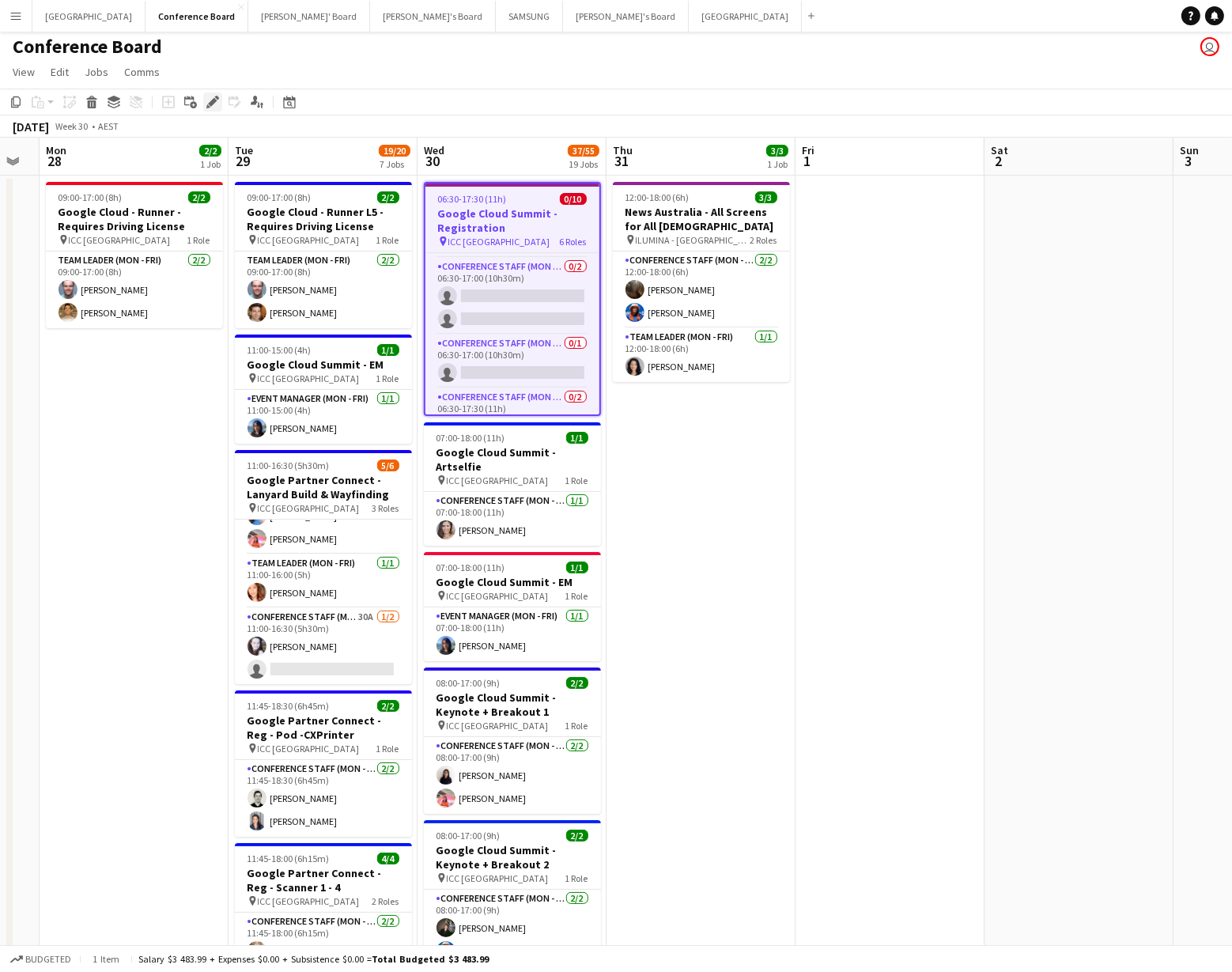 click on "Edit" 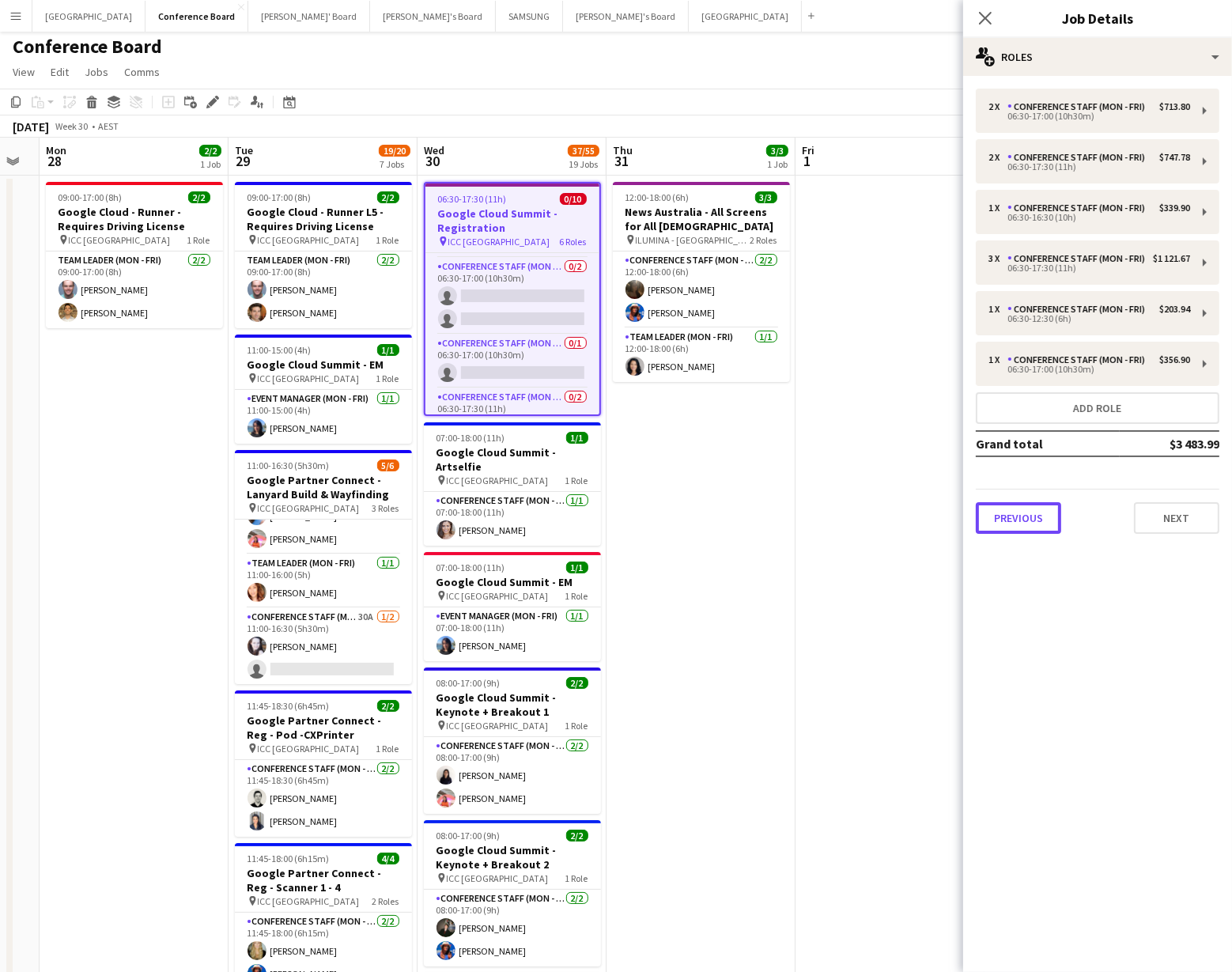 drag, startPoint x: 1025, startPoint y: 524, endPoint x: 995, endPoint y: 486, distance: 48.414874 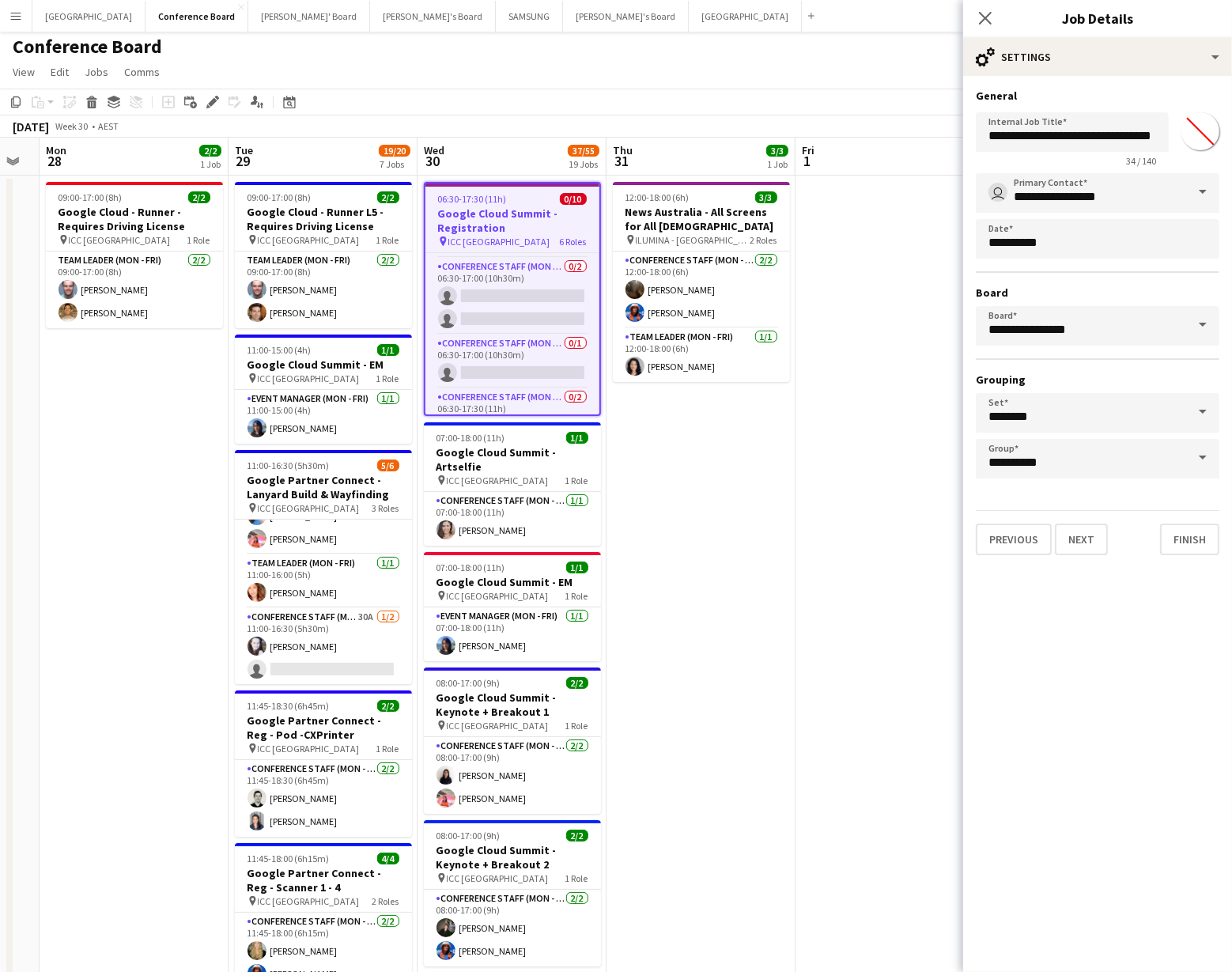 click on "*******" at bounding box center (1200, 131) 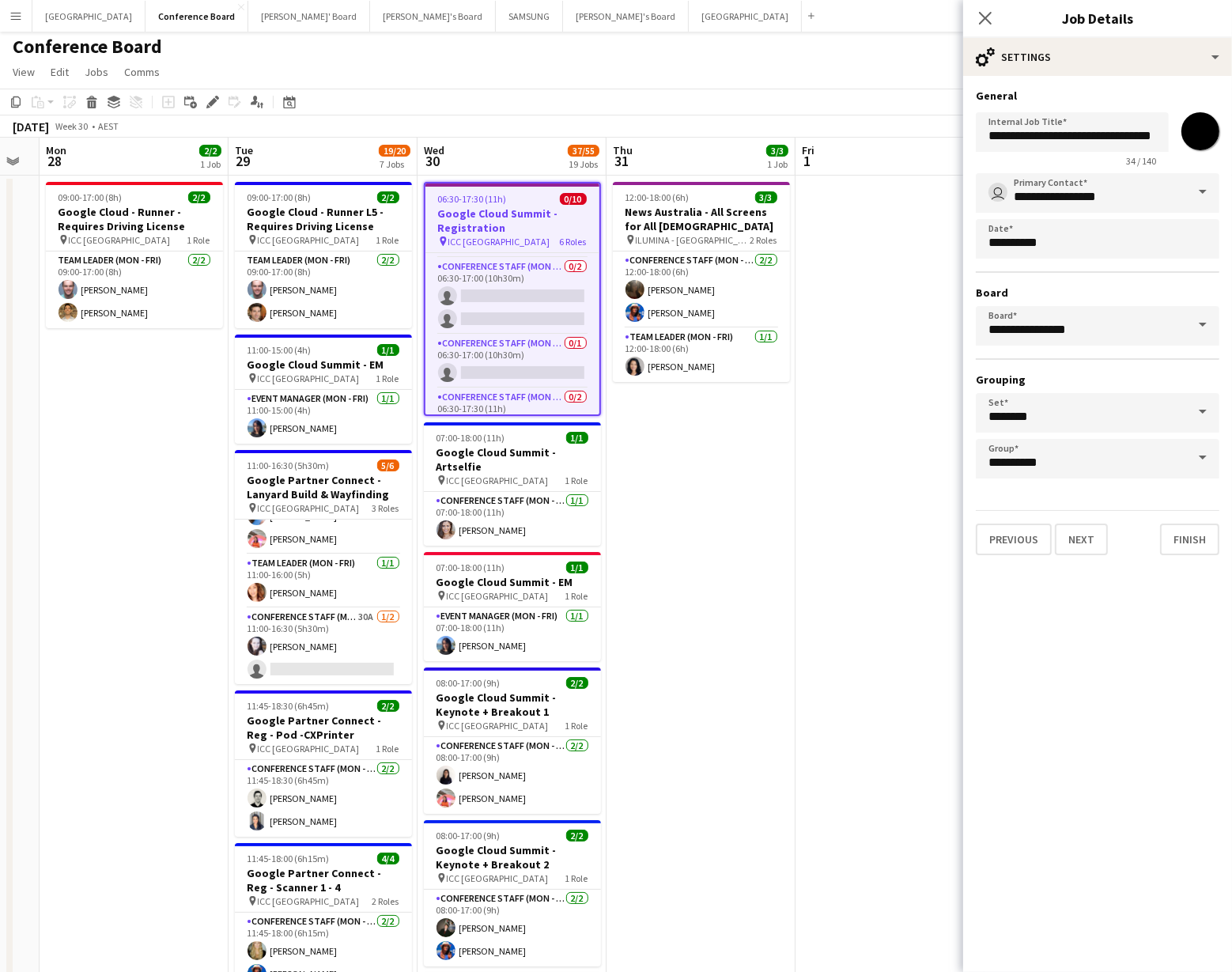 type on "*******" 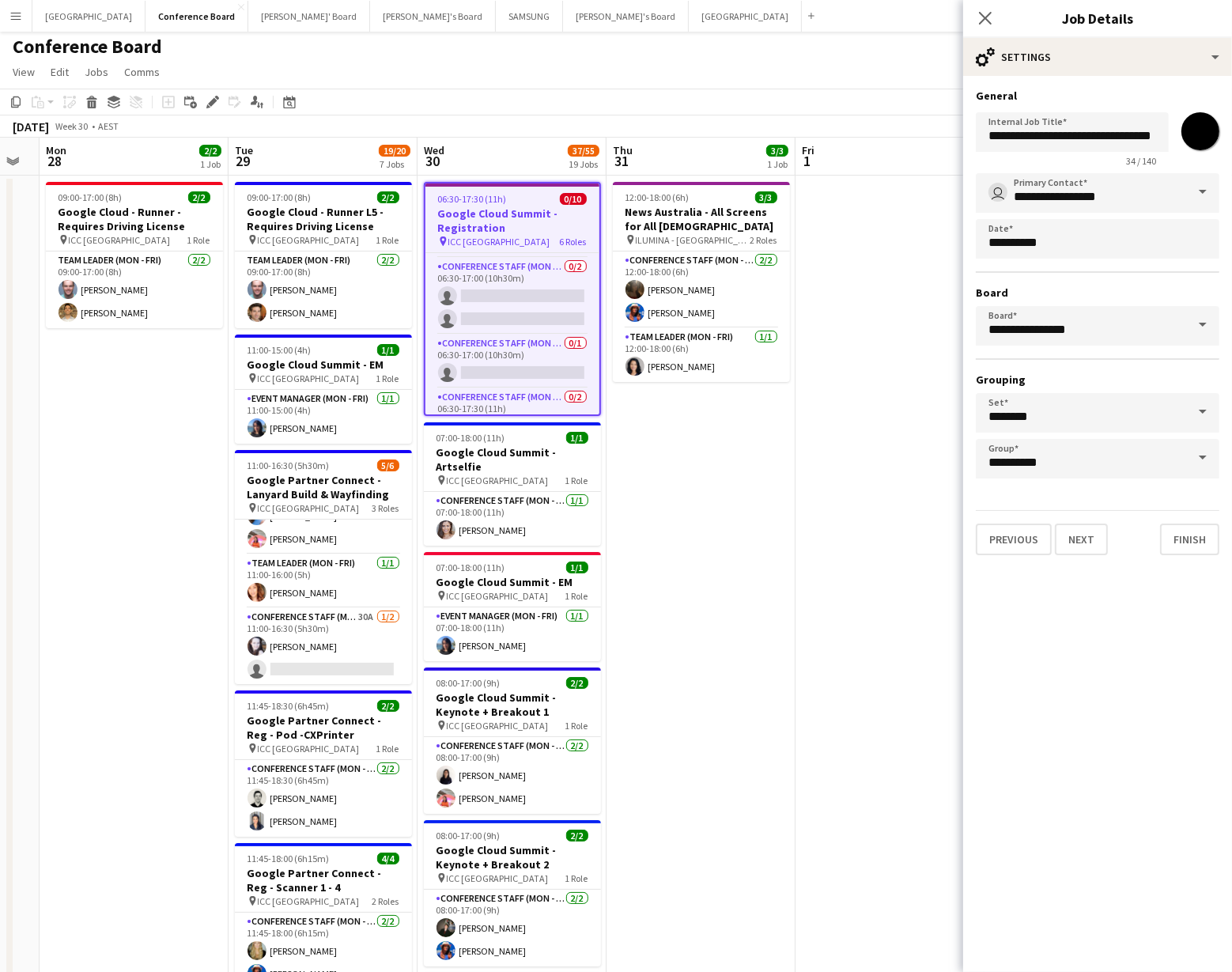 click at bounding box center (890, 2092) 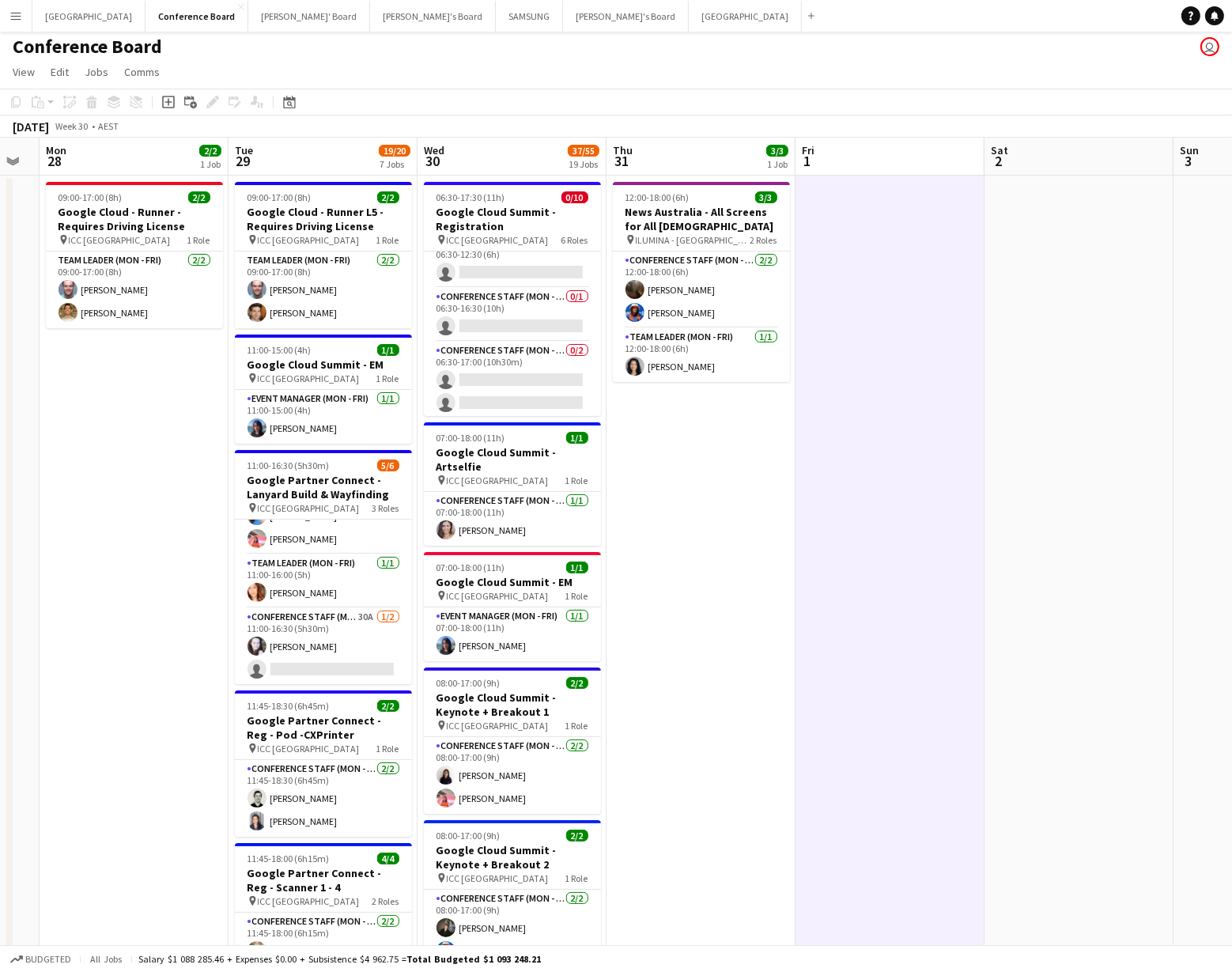 scroll, scrollTop: 0, scrollLeft: 0, axis: both 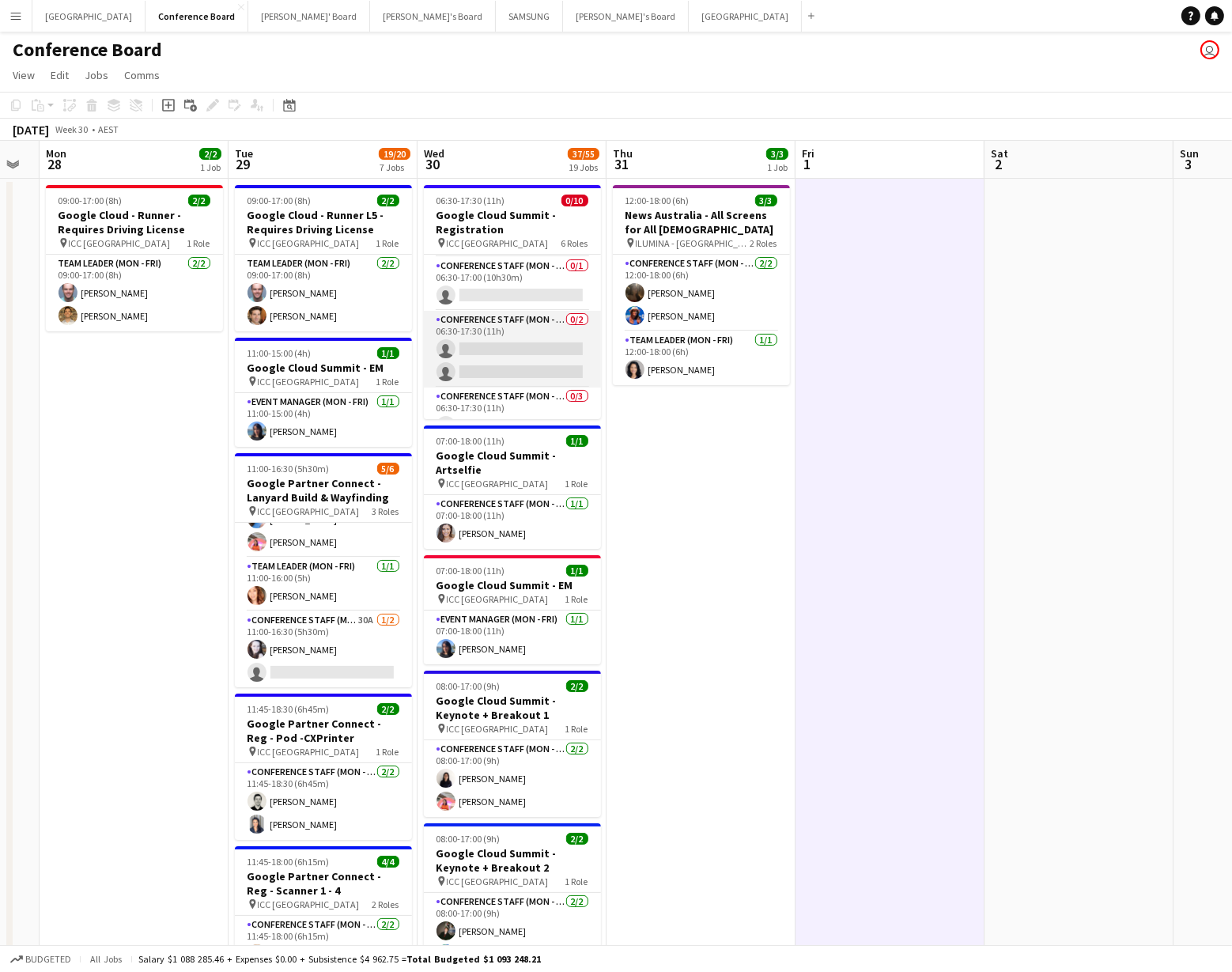 click on "Conference Staff (Mon - Fri)   0/2   06:30-17:30 (11h)
single-neutral-actions
single-neutral-actions" at bounding box center (512, 349) 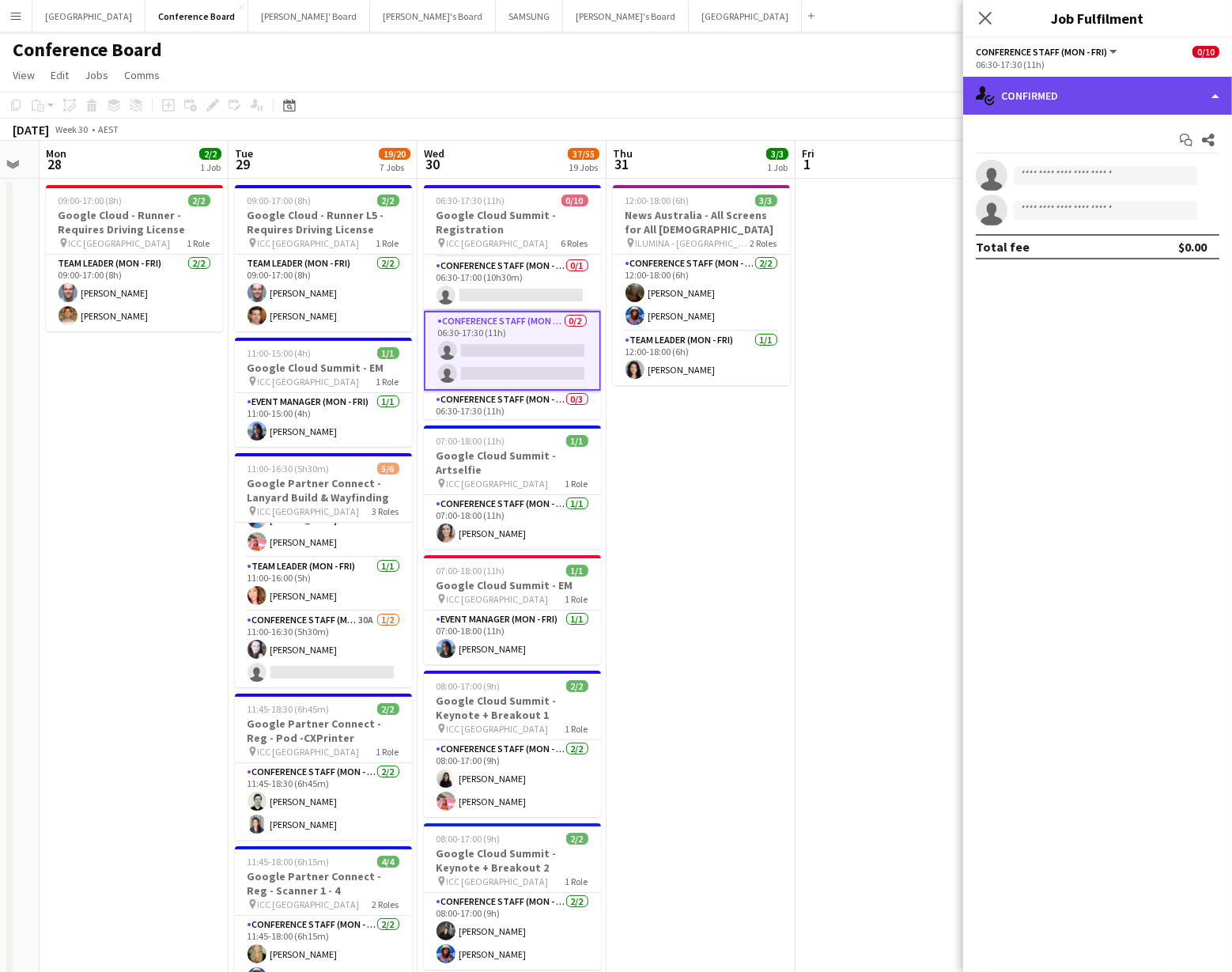 click on "single-neutral-actions-check-2
Confirmed" 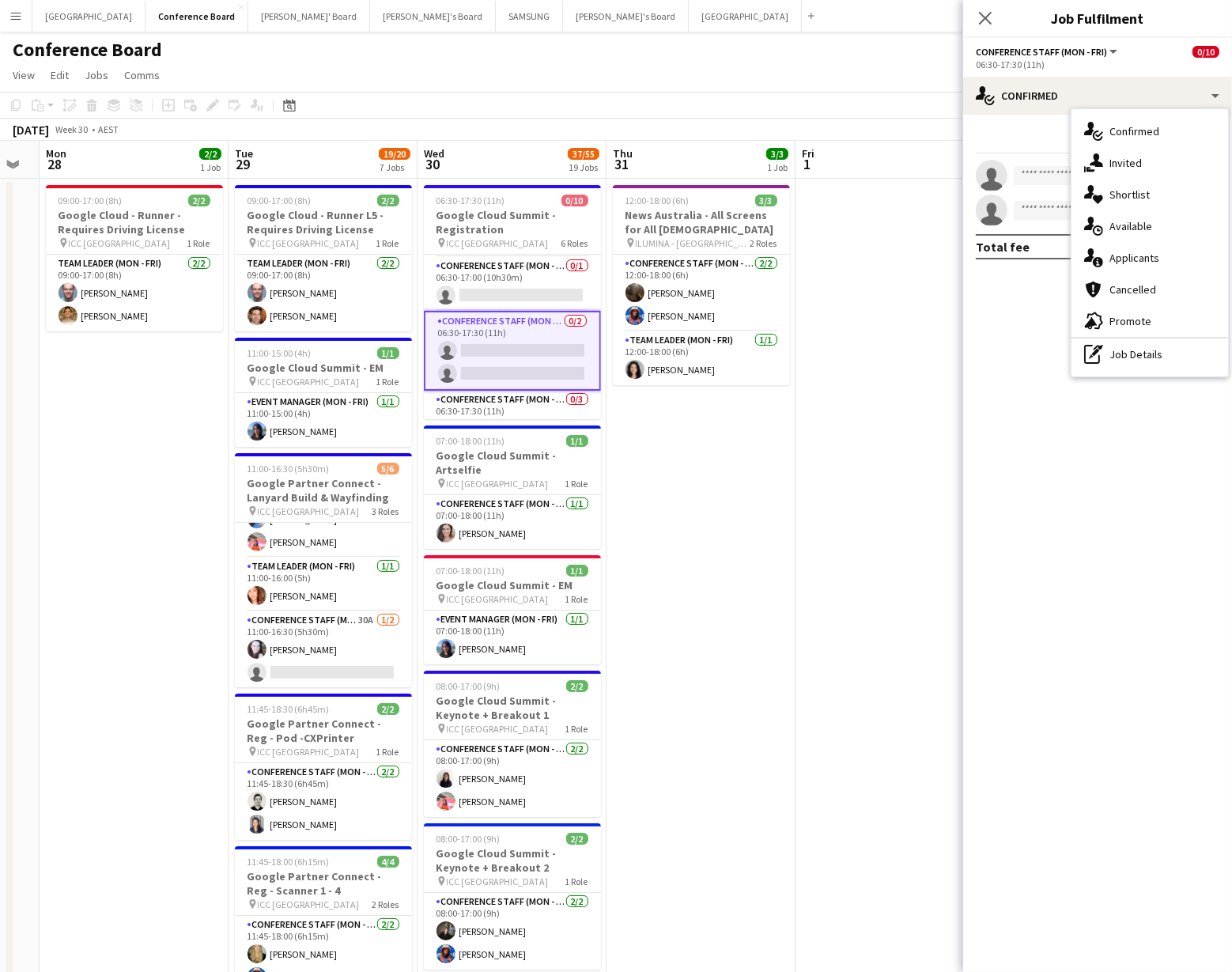 drag, startPoint x: 1153, startPoint y: 349, endPoint x: 1101, endPoint y: 294, distance: 75.69016 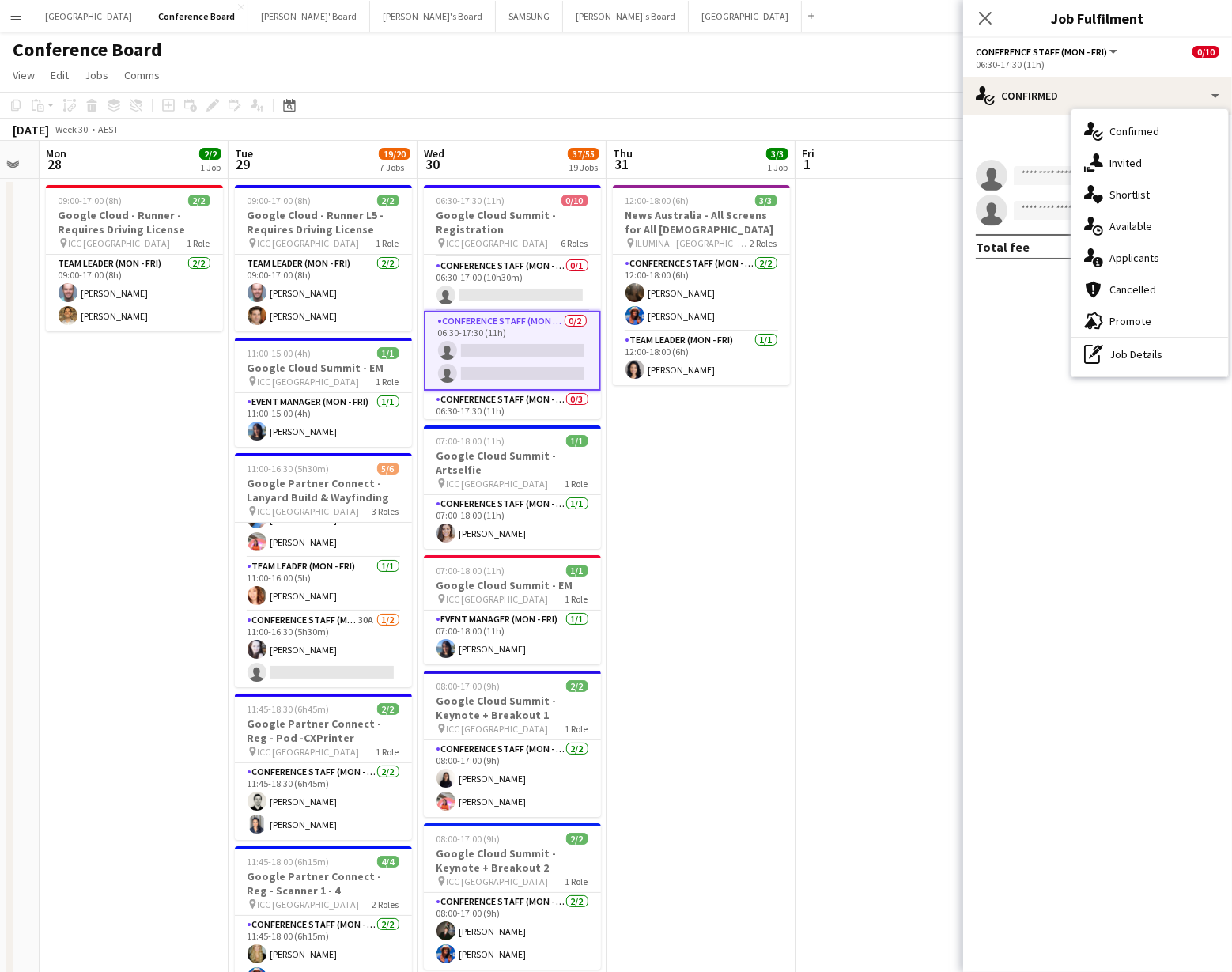 click on "pen-write
Job Details" at bounding box center (1150, 354) 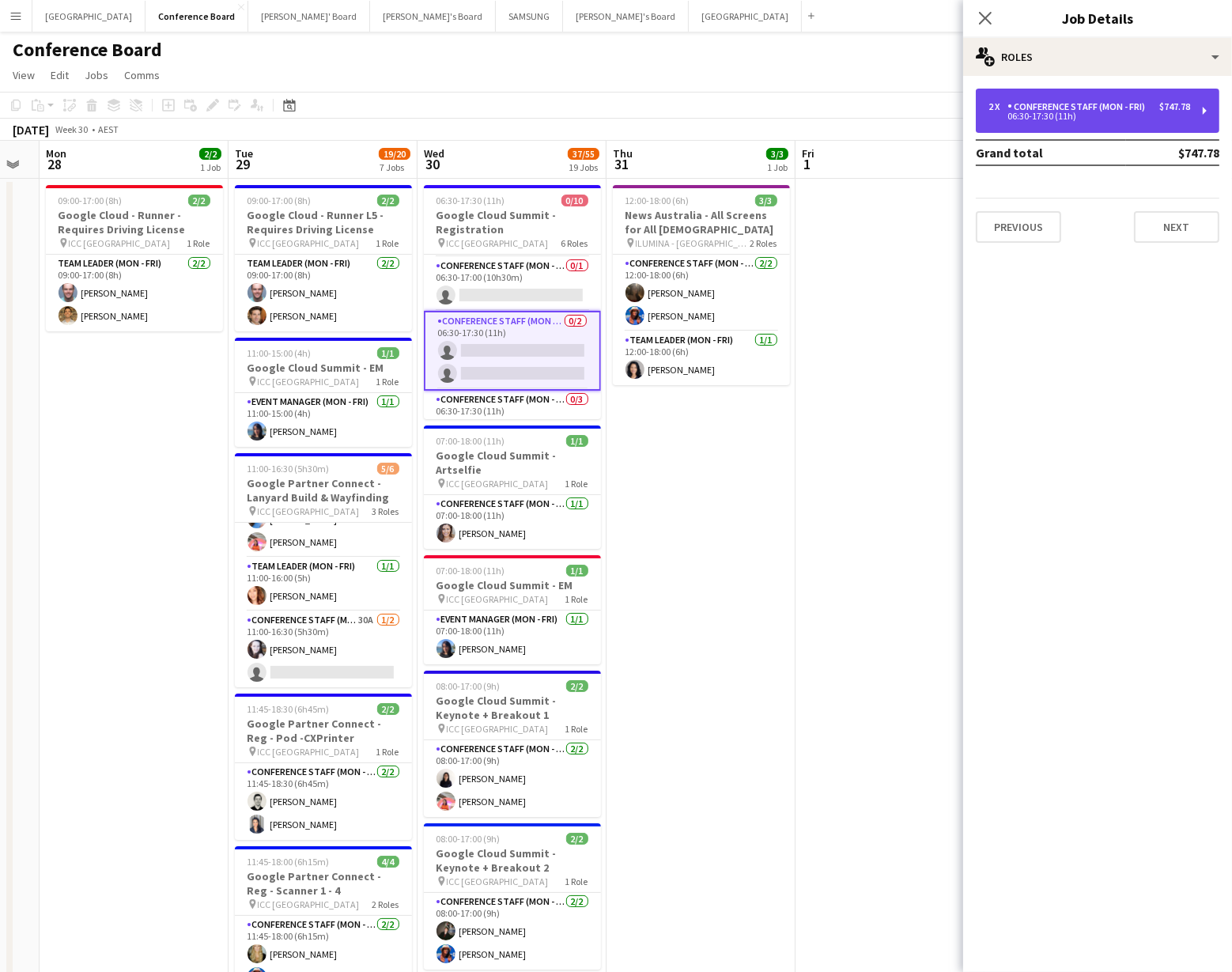 drag, startPoint x: 1098, startPoint y: 127, endPoint x: 1060, endPoint y: 127, distance: 38 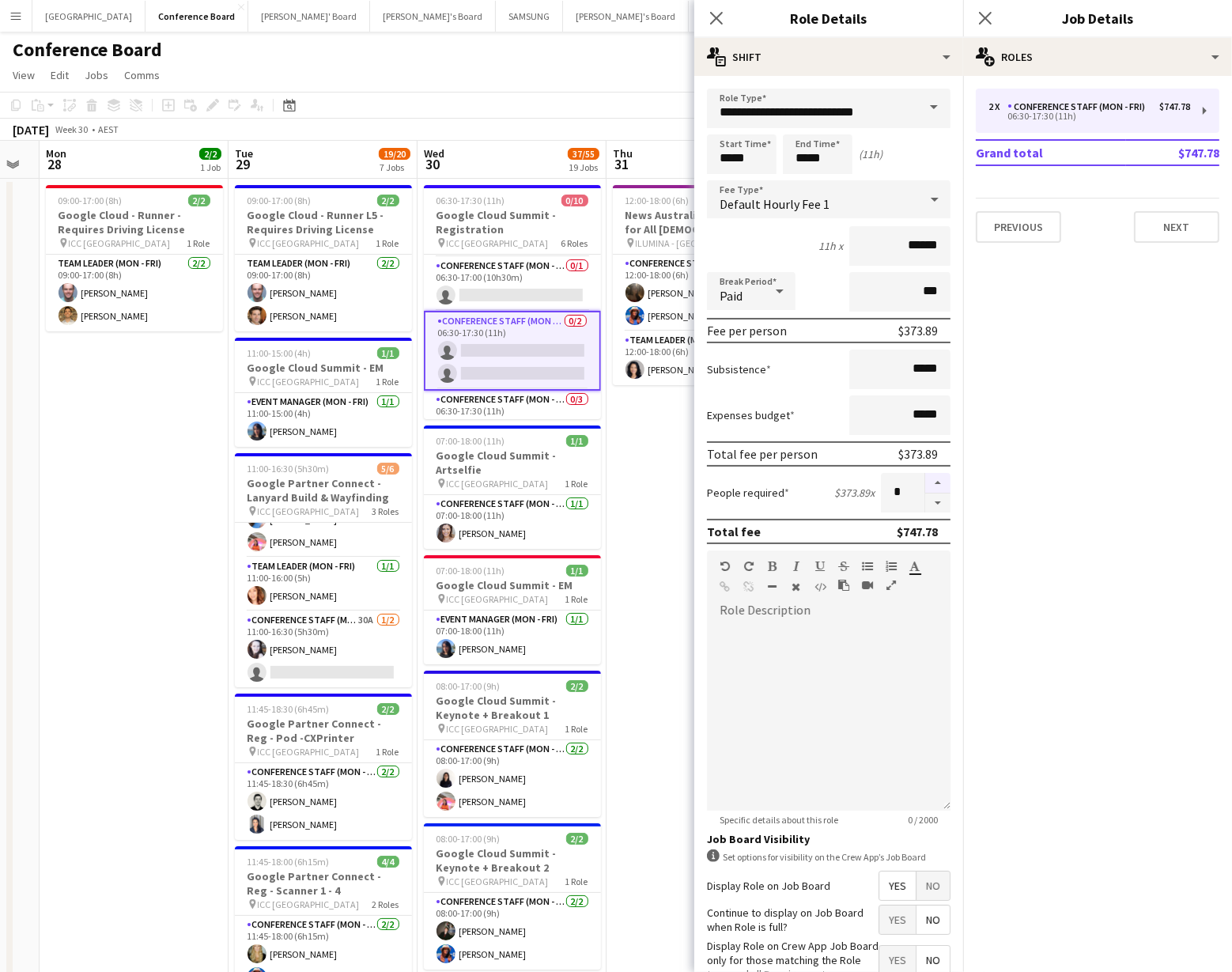 click at bounding box center [938, 483] 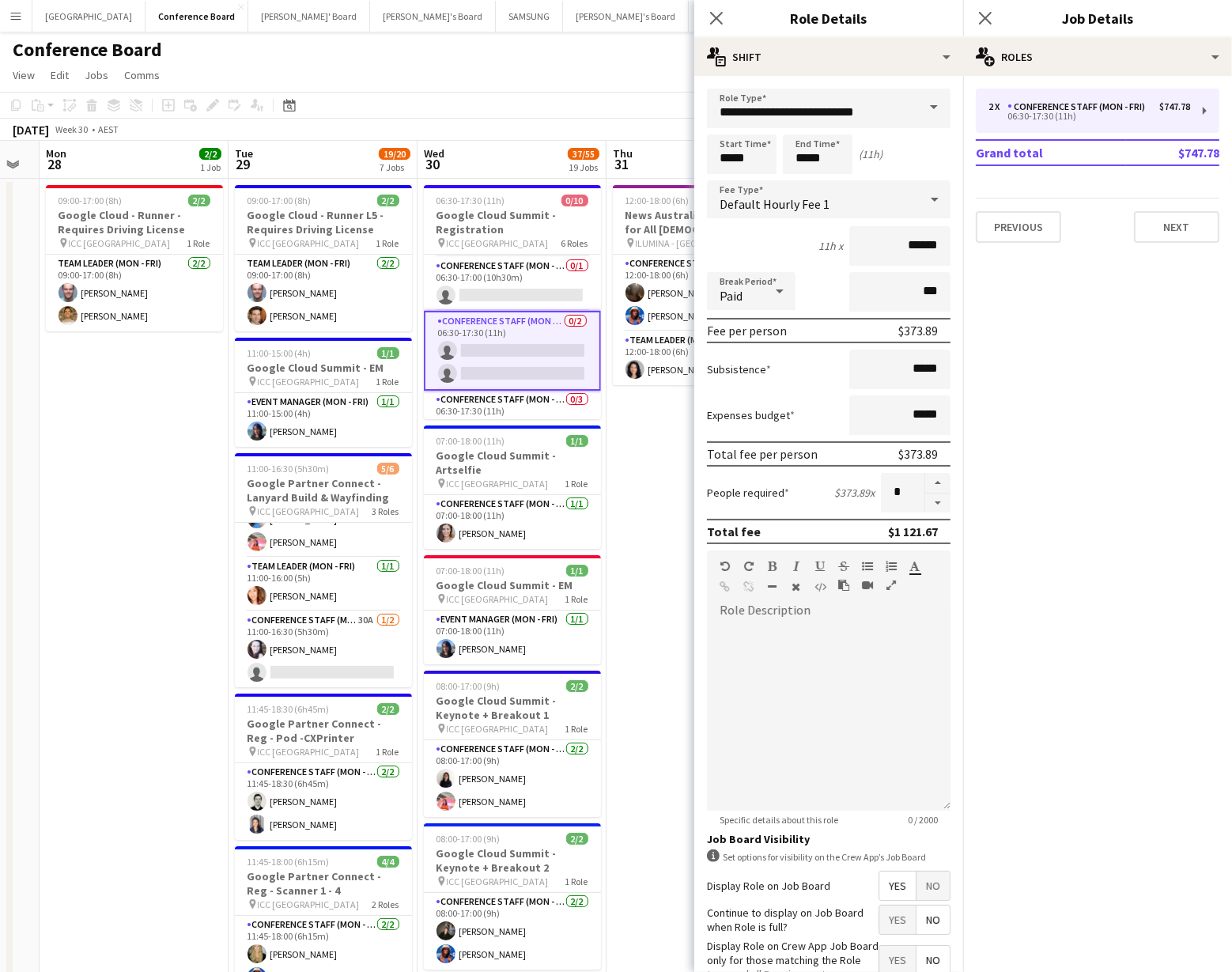 click on "12:00-18:00 (6h)    3/3   News Australia - All Screens for All [DEMOGRAPHIC_DATA]
pin
ILUMINA - Sydney   2 Roles   Conference Staff (Mon - Fri)   [DATE]   12:00-18:00 (6h)
[PERSON_NAME] [PERSON_NAME]  Team Leader (Mon - Fri)   [DATE]   12:00-18:00 (6h)
[PERSON_NAME]" at bounding box center [701, 2095] 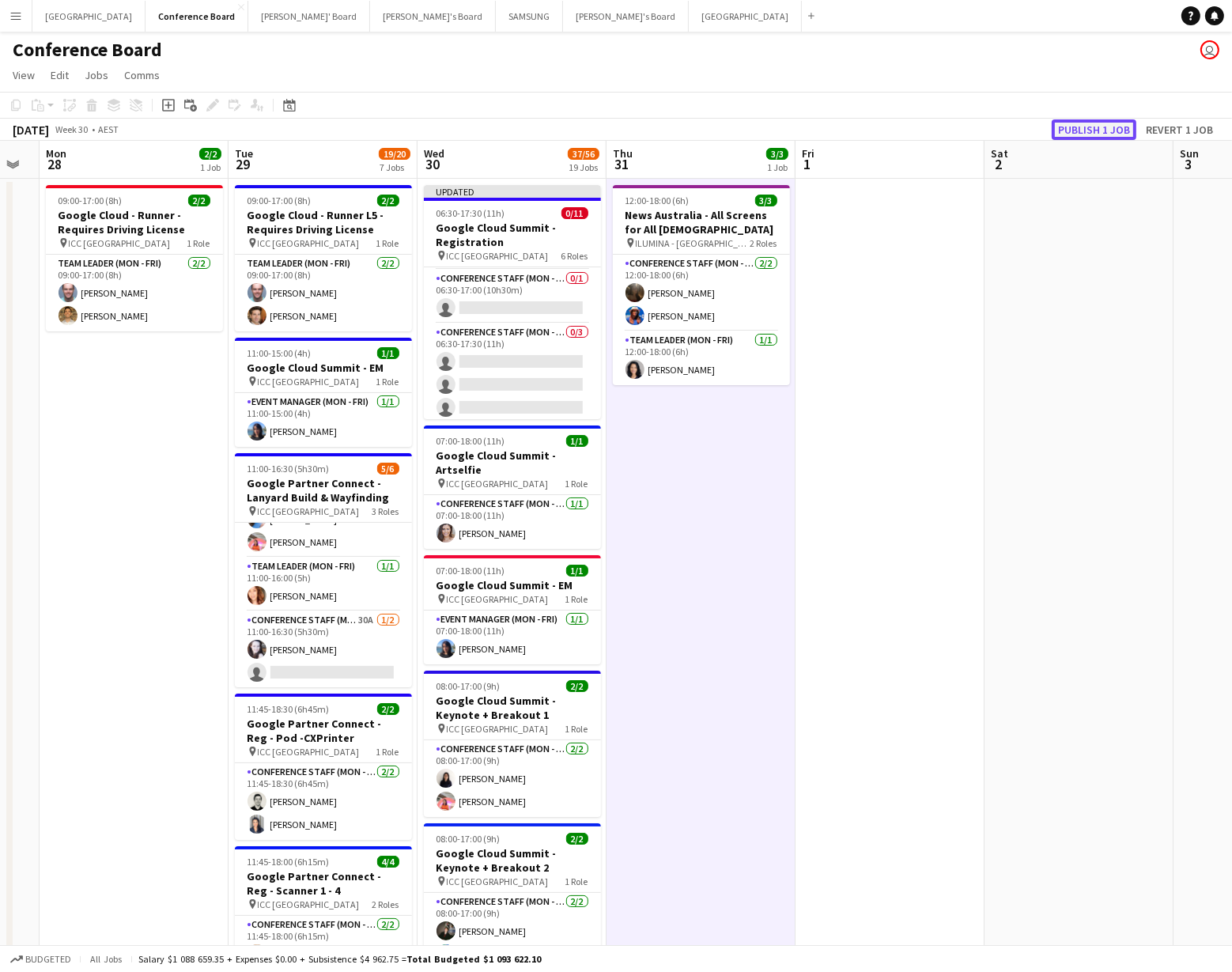 click on "Publish 1 job" 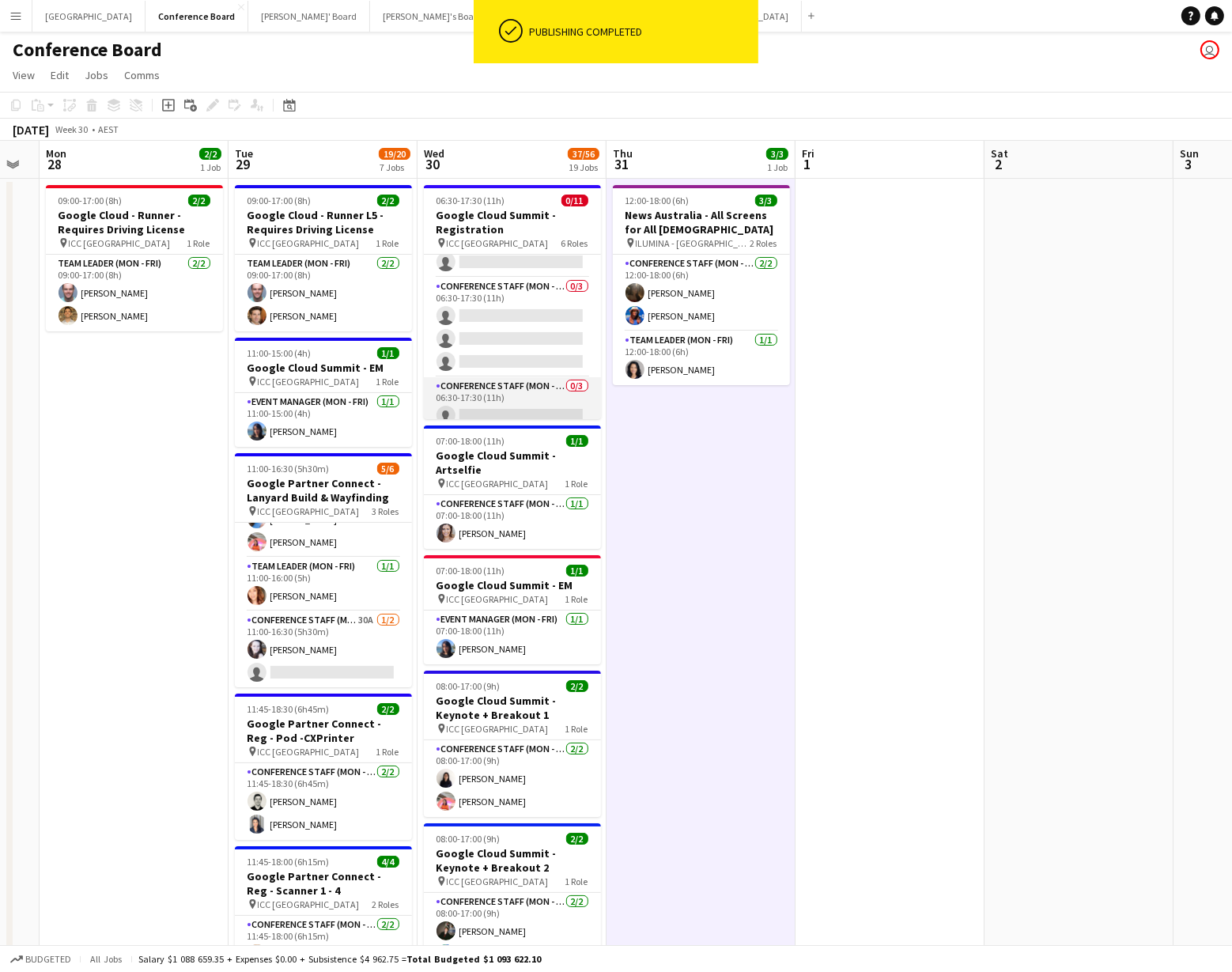 scroll, scrollTop: 272, scrollLeft: 0, axis: vertical 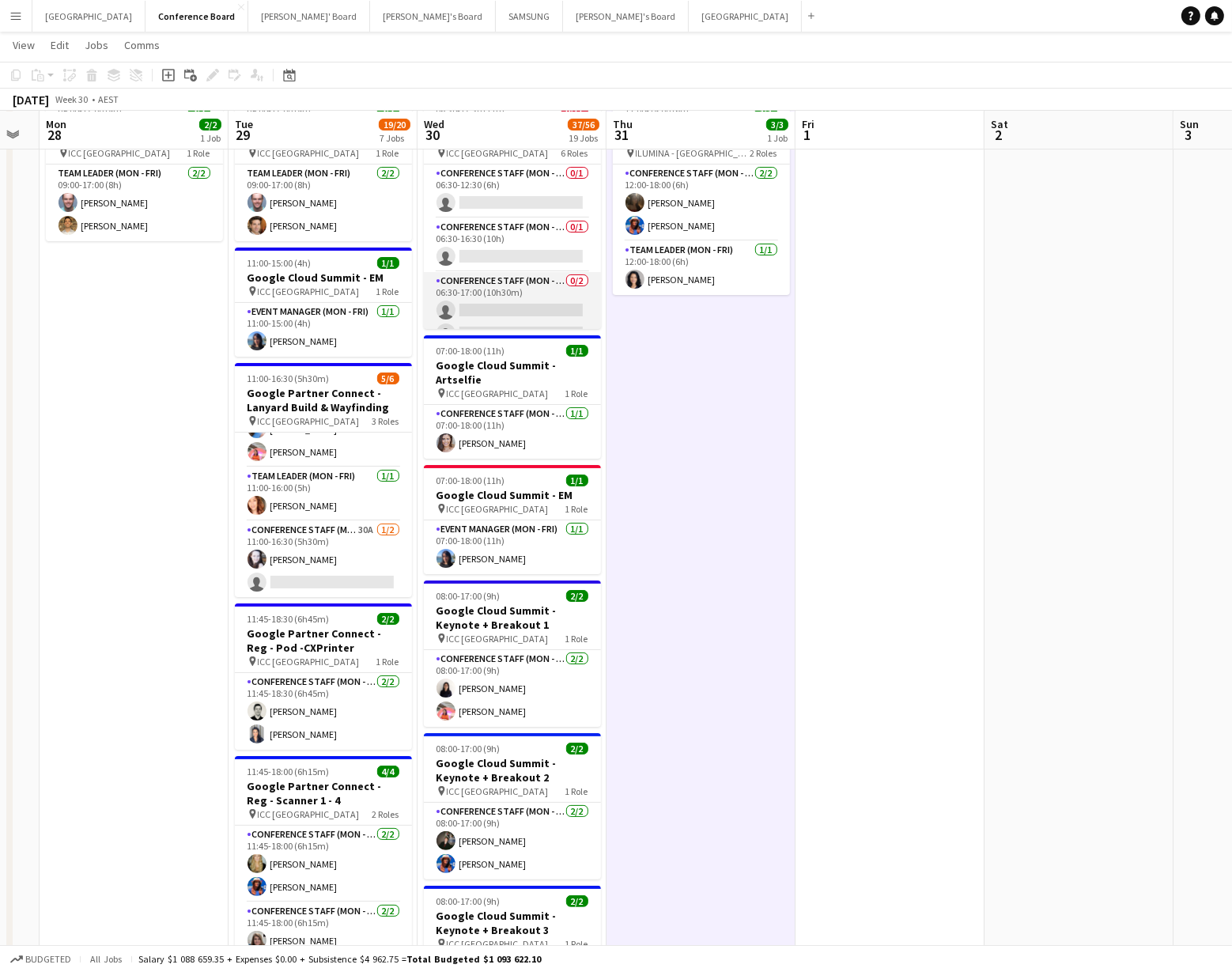 drag, startPoint x: 493, startPoint y: 308, endPoint x: 480, endPoint y: 308, distance: 13 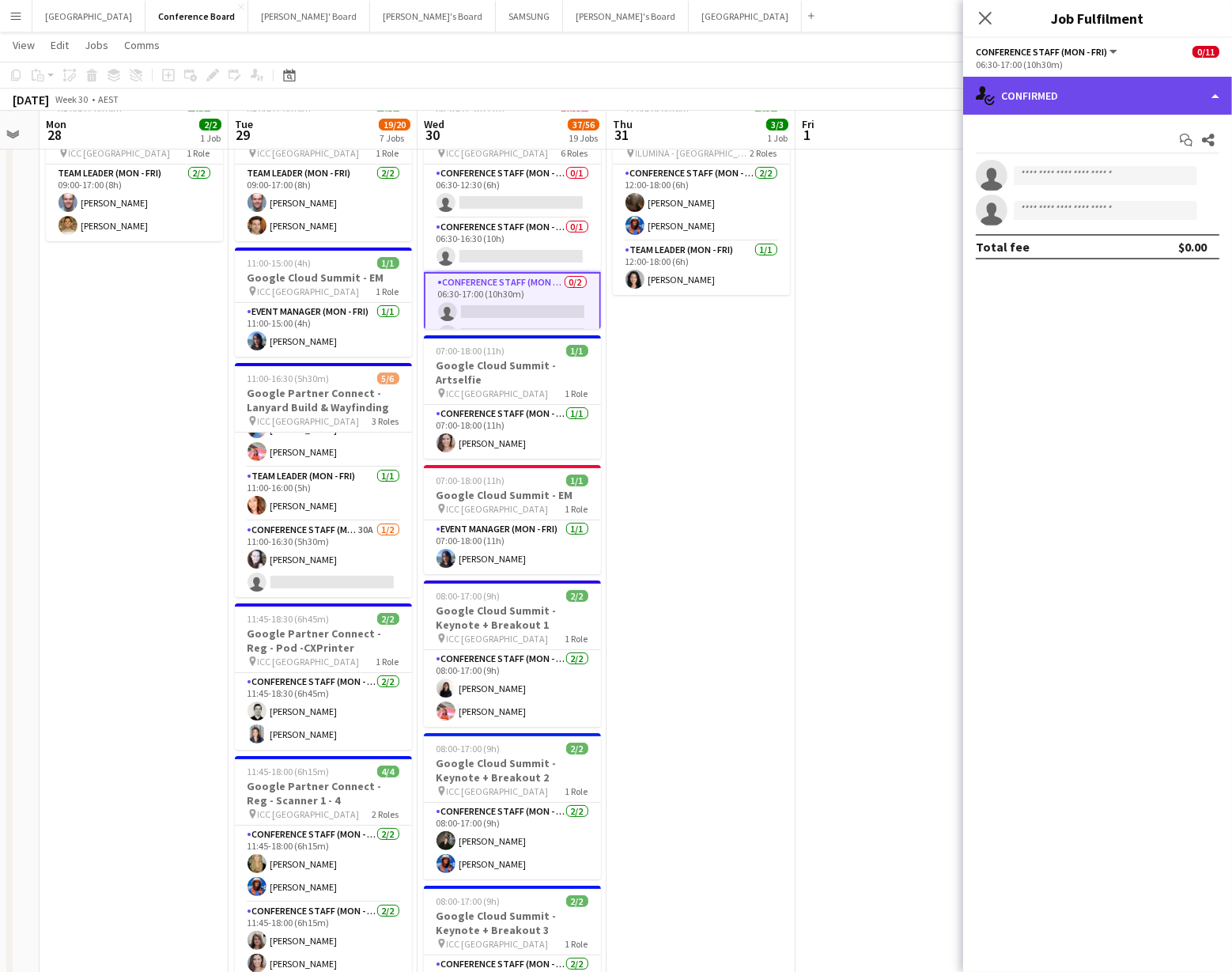 click on "single-neutral-actions-check-2
Confirmed" 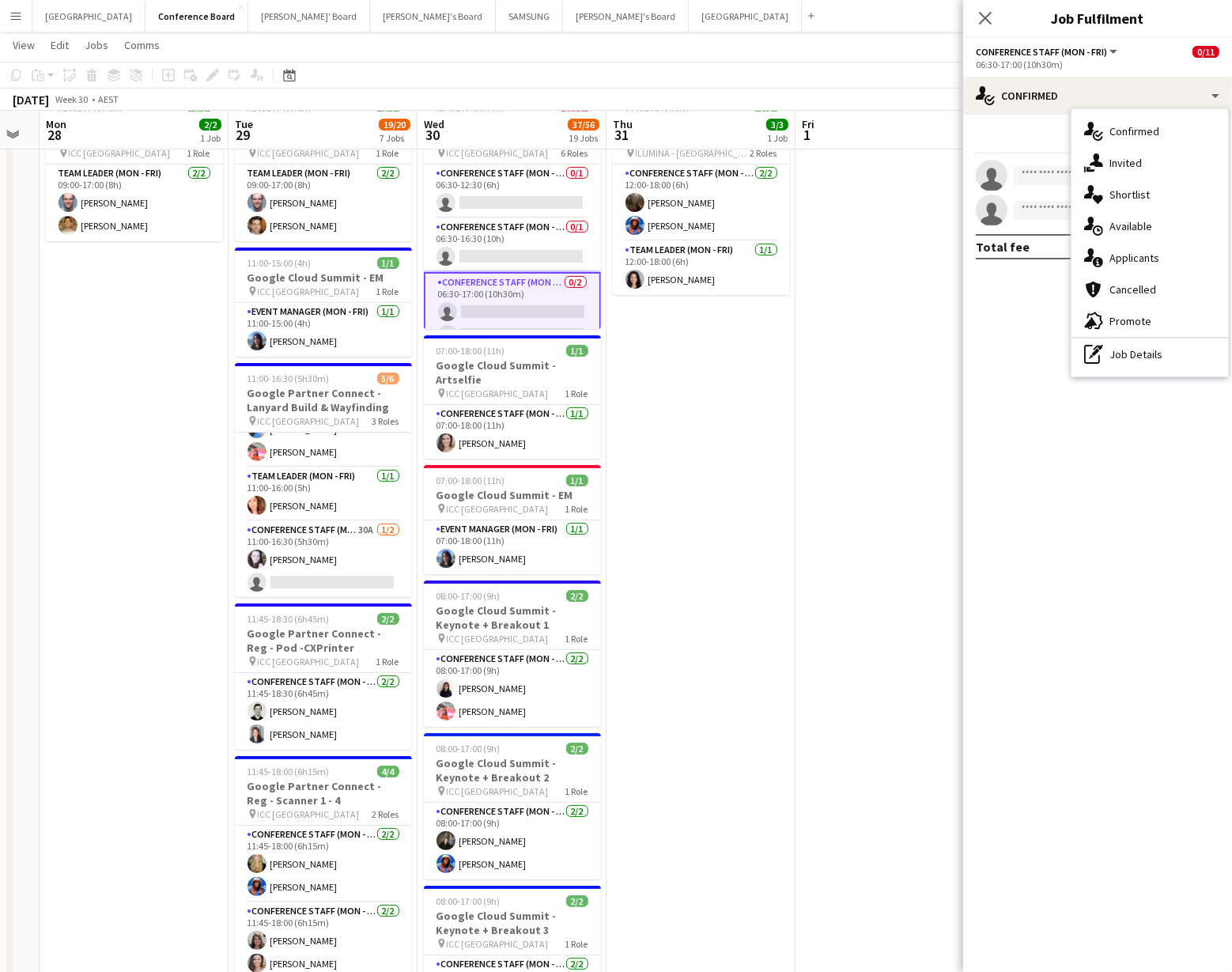 drag, startPoint x: 1179, startPoint y: 357, endPoint x: 1168, endPoint y: 342, distance: 18.601075 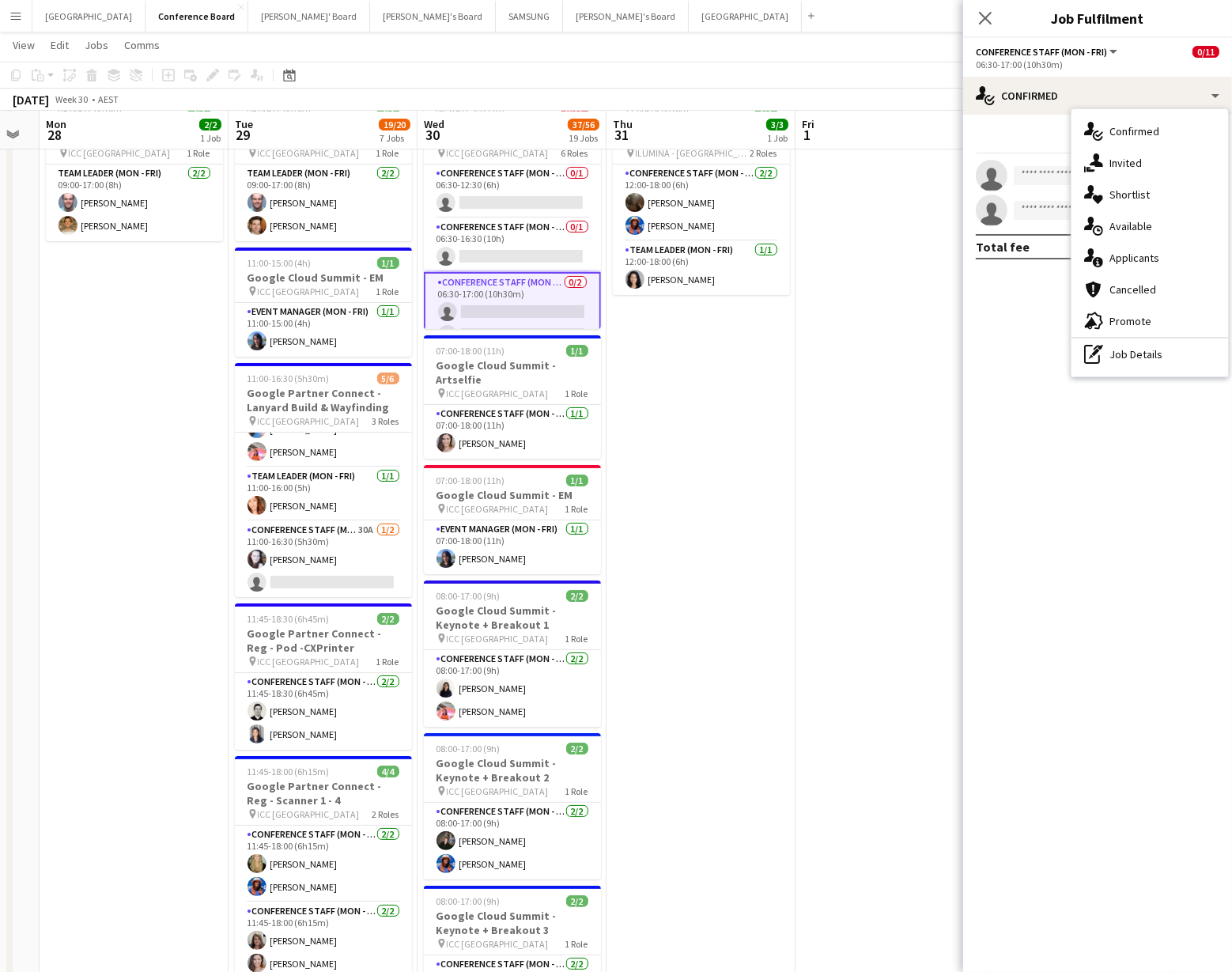 click on "pen-write
Job Details" at bounding box center [1150, 354] 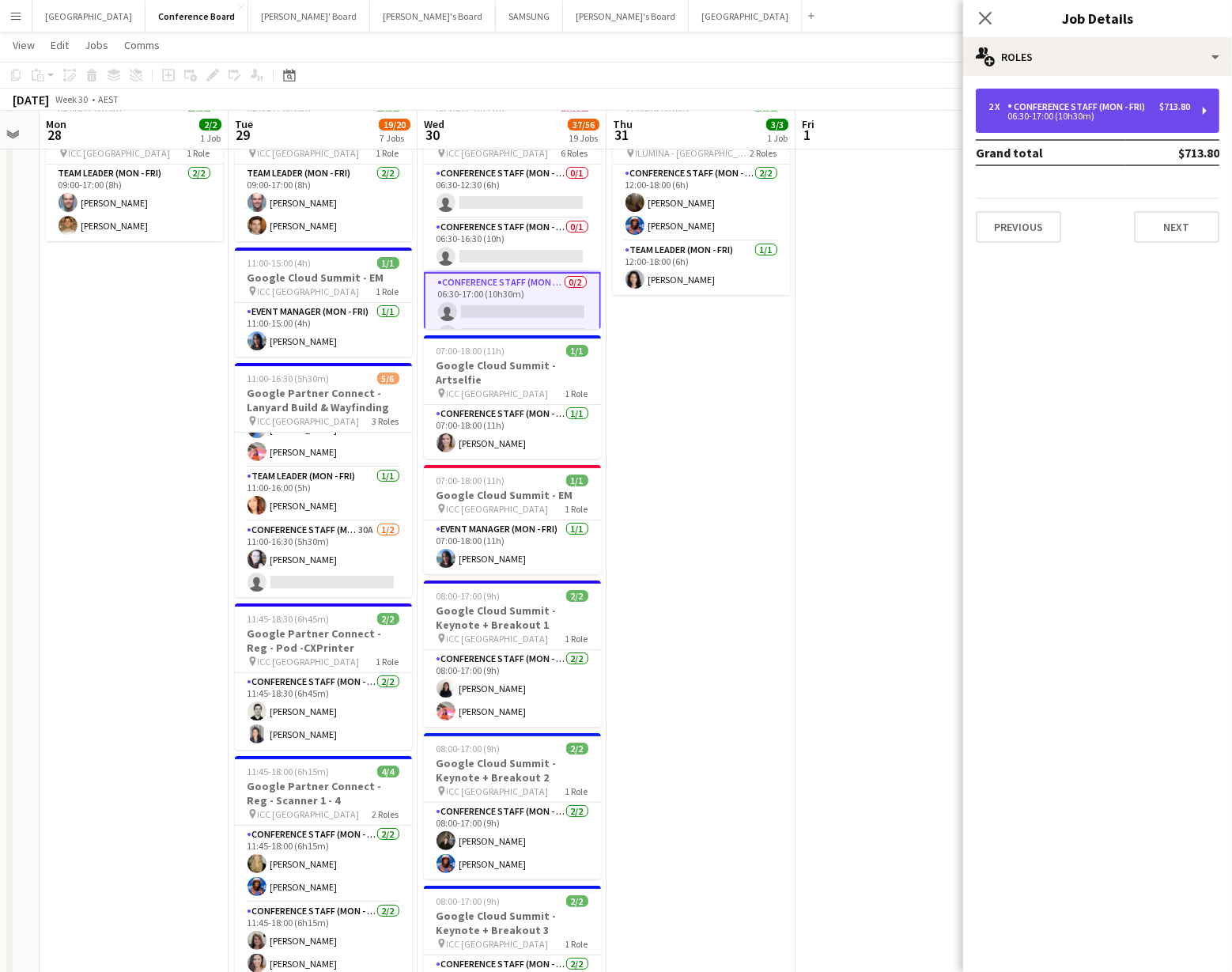 drag, startPoint x: 1109, startPoint y: 122, endPoint x: 1104, endPoint y: 131, distance: 10.29563 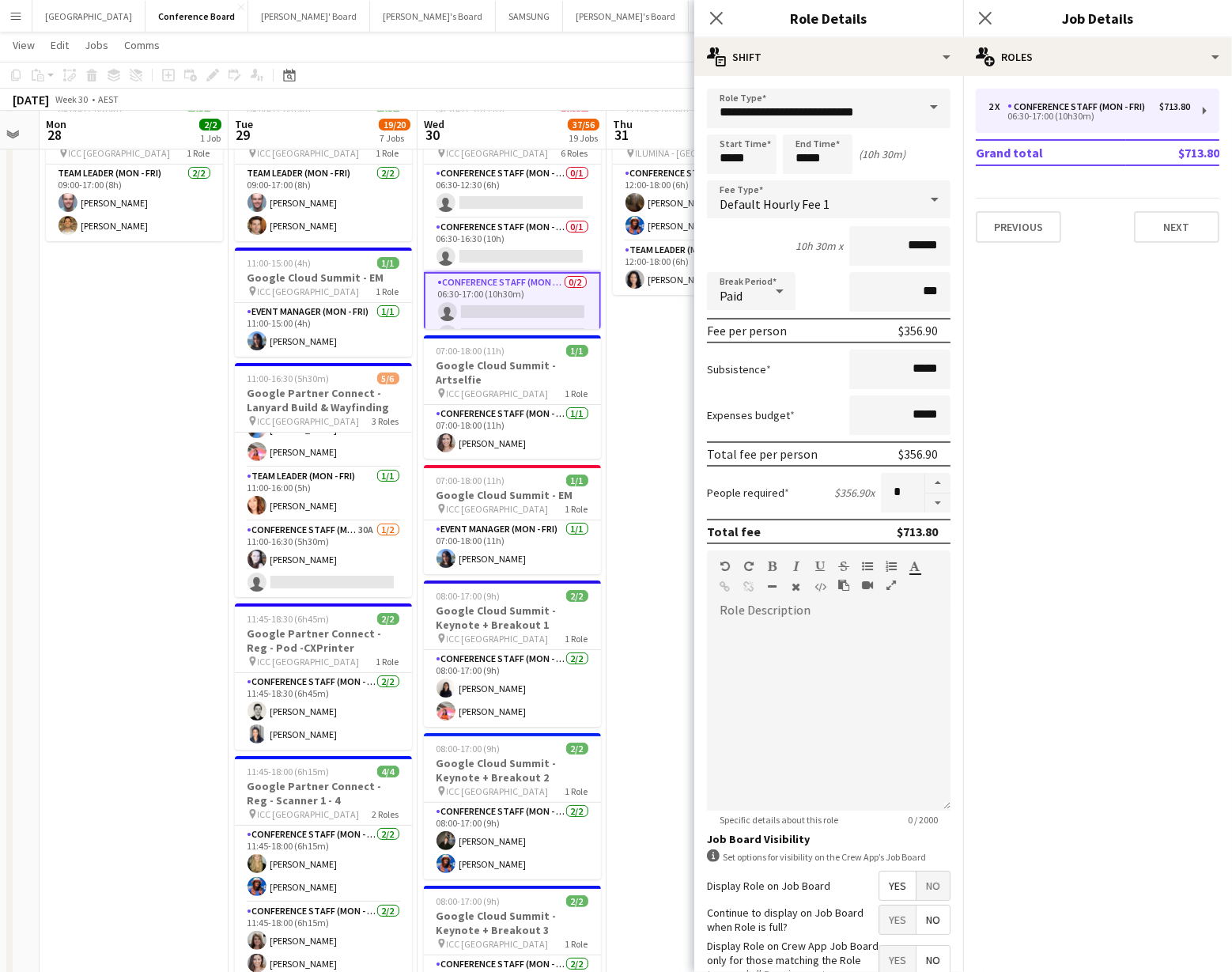 click at bounding box center [938, 503] 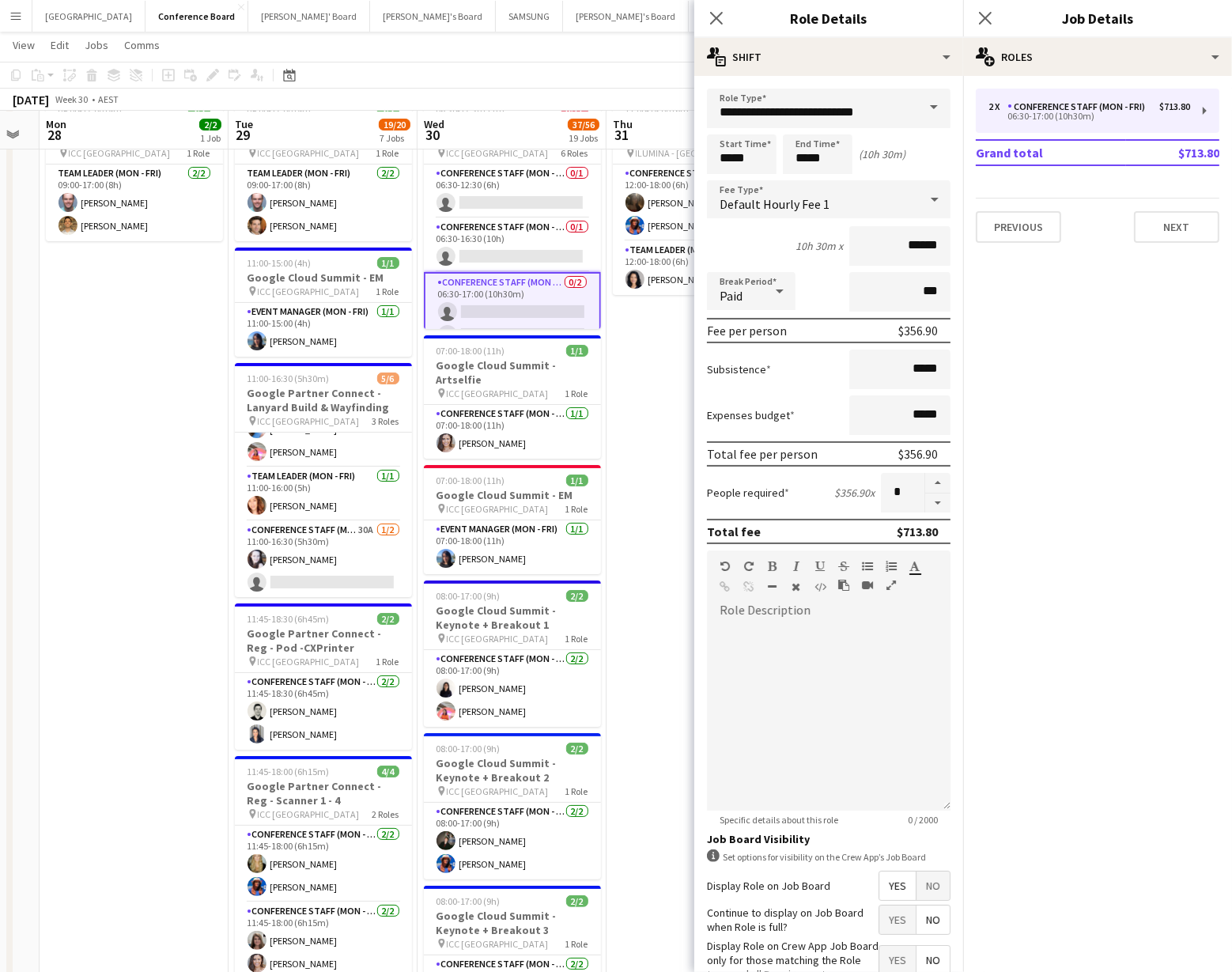 type on "*" 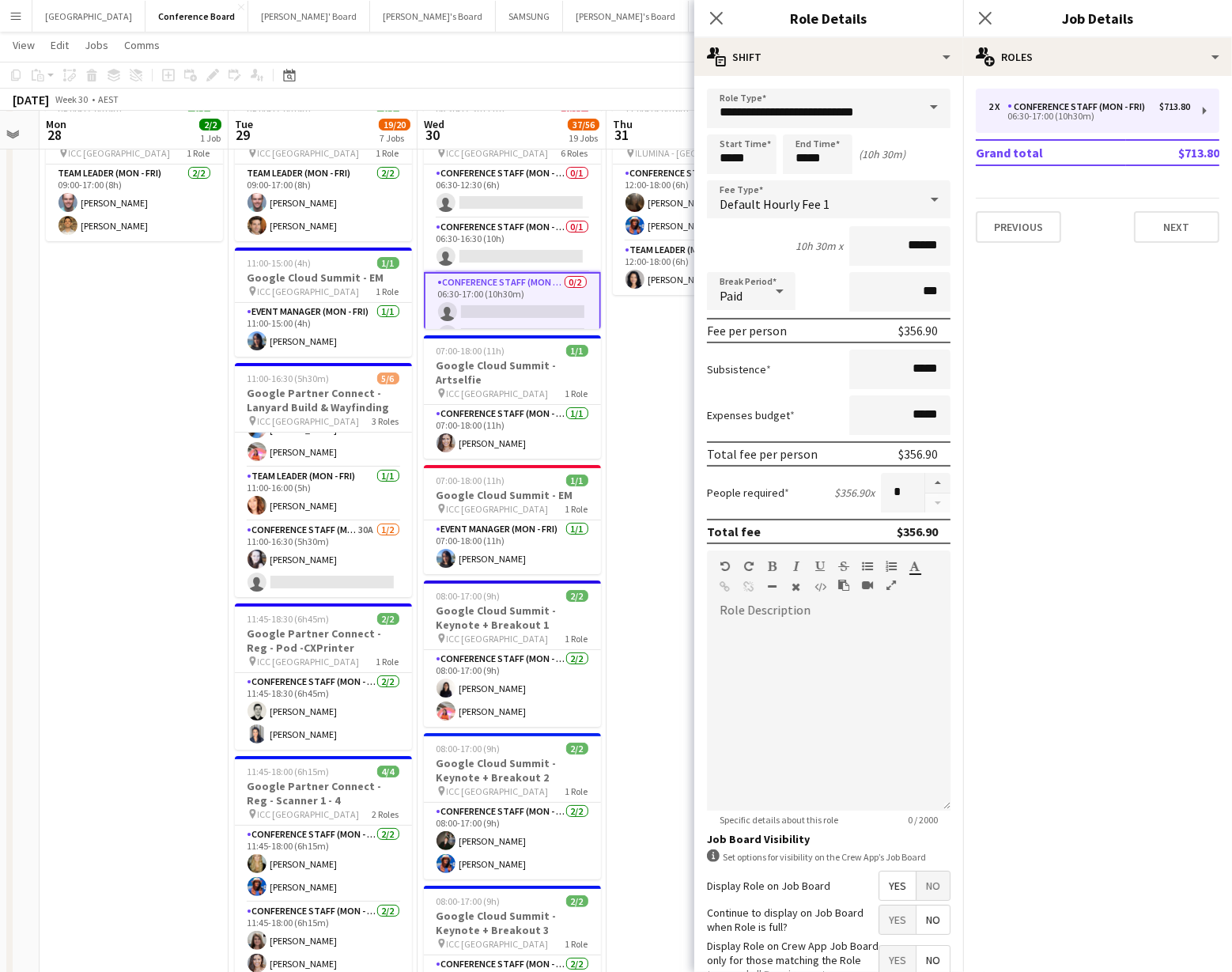 click on "12:00-18:00 (6h)    3/3   News Australia - All Screens for All [DEMOGRAPHIC_DATA]
pin
ILUMINA - Sydney   2 Roles   Conference Staff (Mon - Fri)   [DATE]   12:00-18:00 (6h)
[PERSON_NAME] [PERSON_NAME]  Team Leader (Mon - Fri)   [DATE]   12:00-18:00 (6h)
[PERSON_NAME]" at bounding box center [701, 2005] 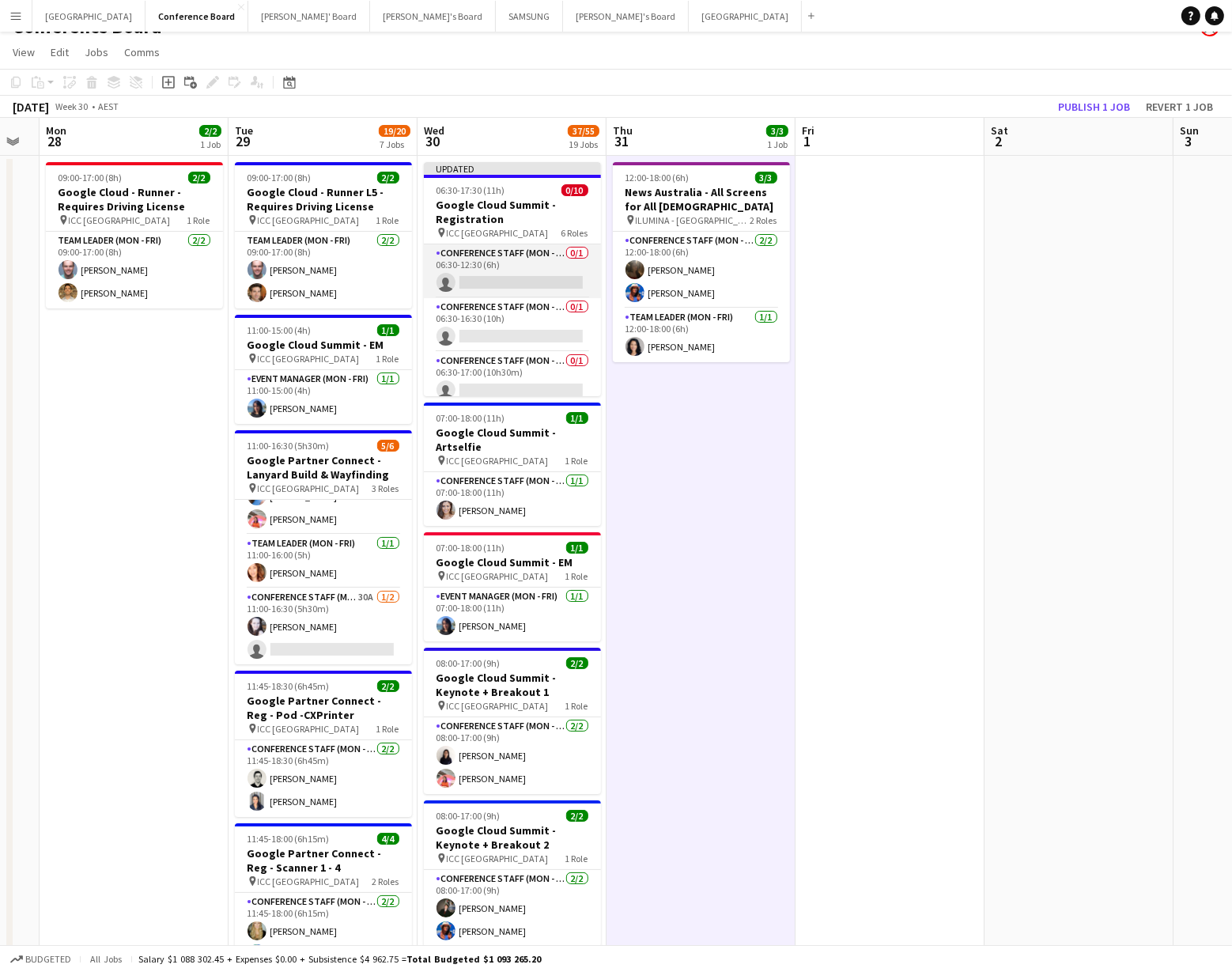 scroll, scrollTop: 0, scrollLeft: 0, axis: both 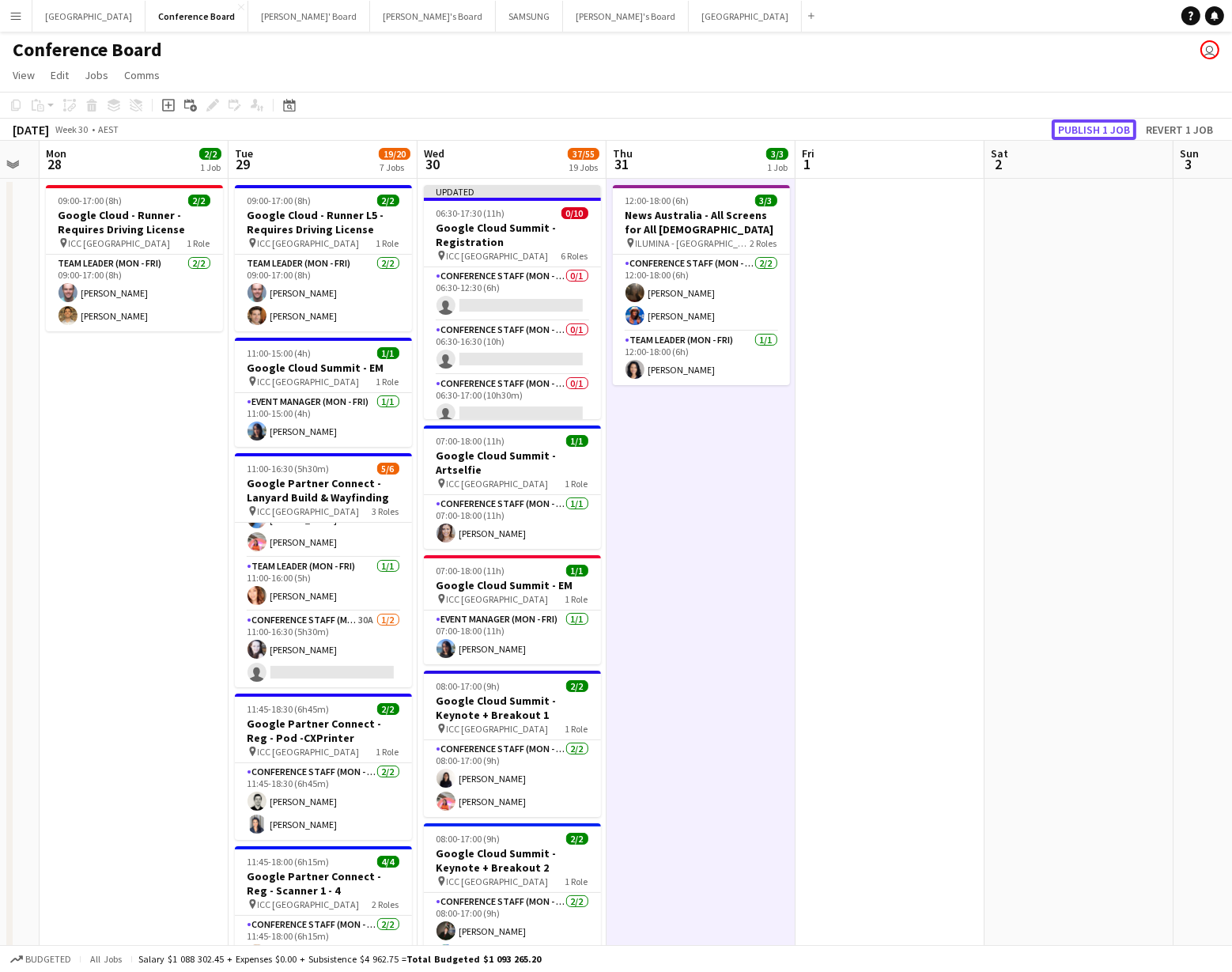 drag, startPoint x: 1087, startPoint y: 124, endPoint x: 1079, endPoint y: 130, distance: 10 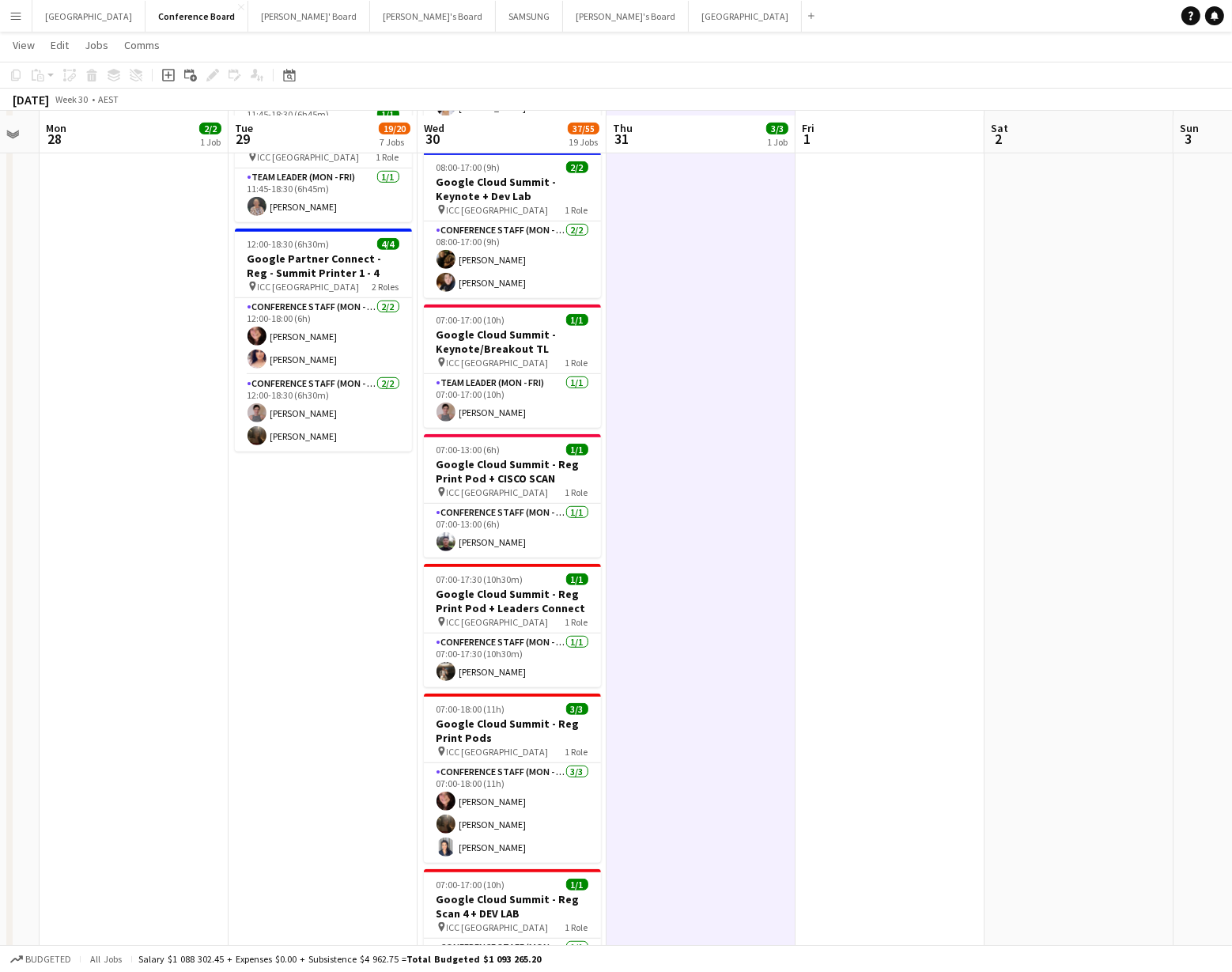 scroll, scrollTop: 981, scrollLeft: 0, axis: vertical 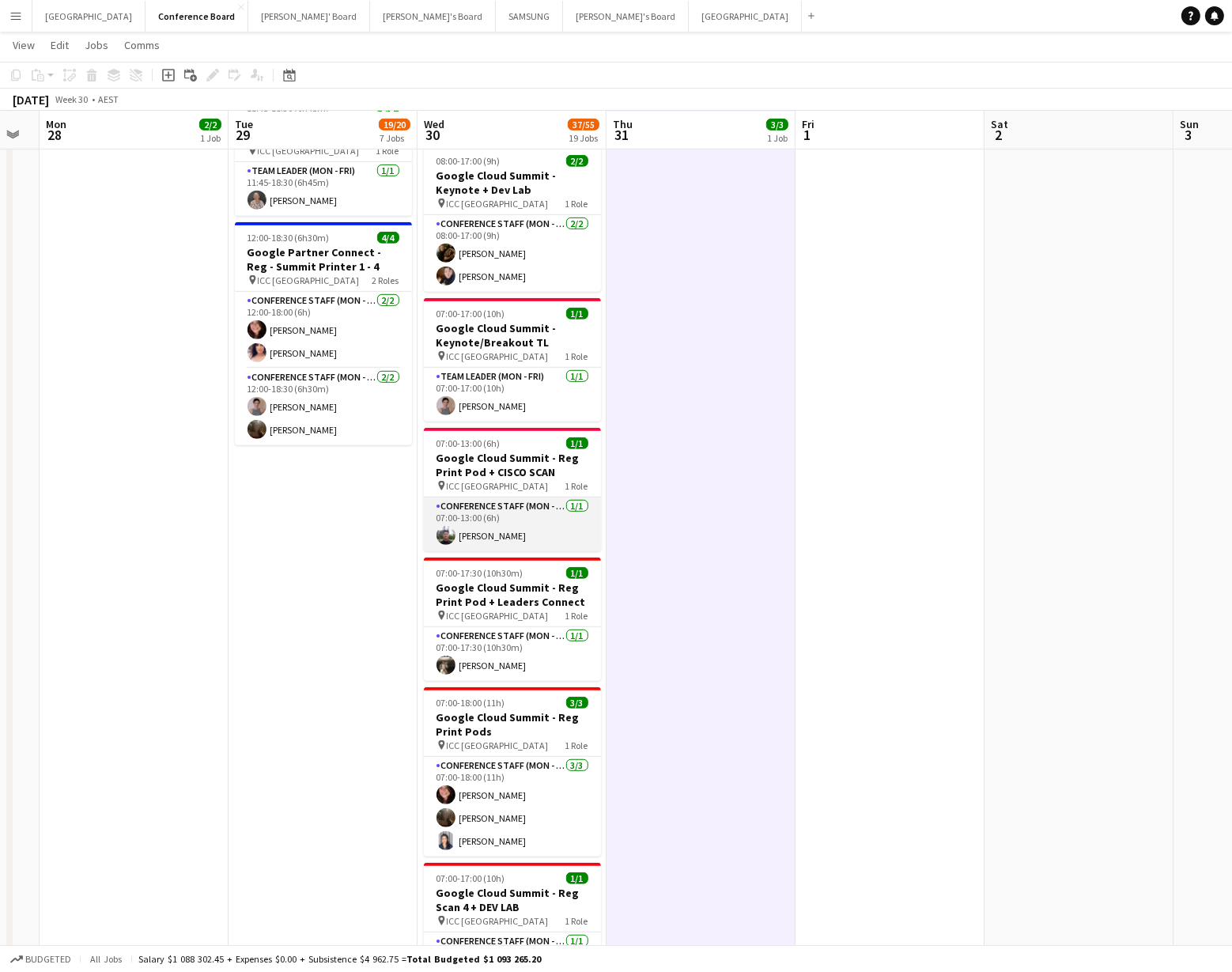 click on "Conference Staff (Mon - Fri)   [DATE]   07:00-13:00 (6h)
[PERSON_NAME]" at bounding box center (512, 524) 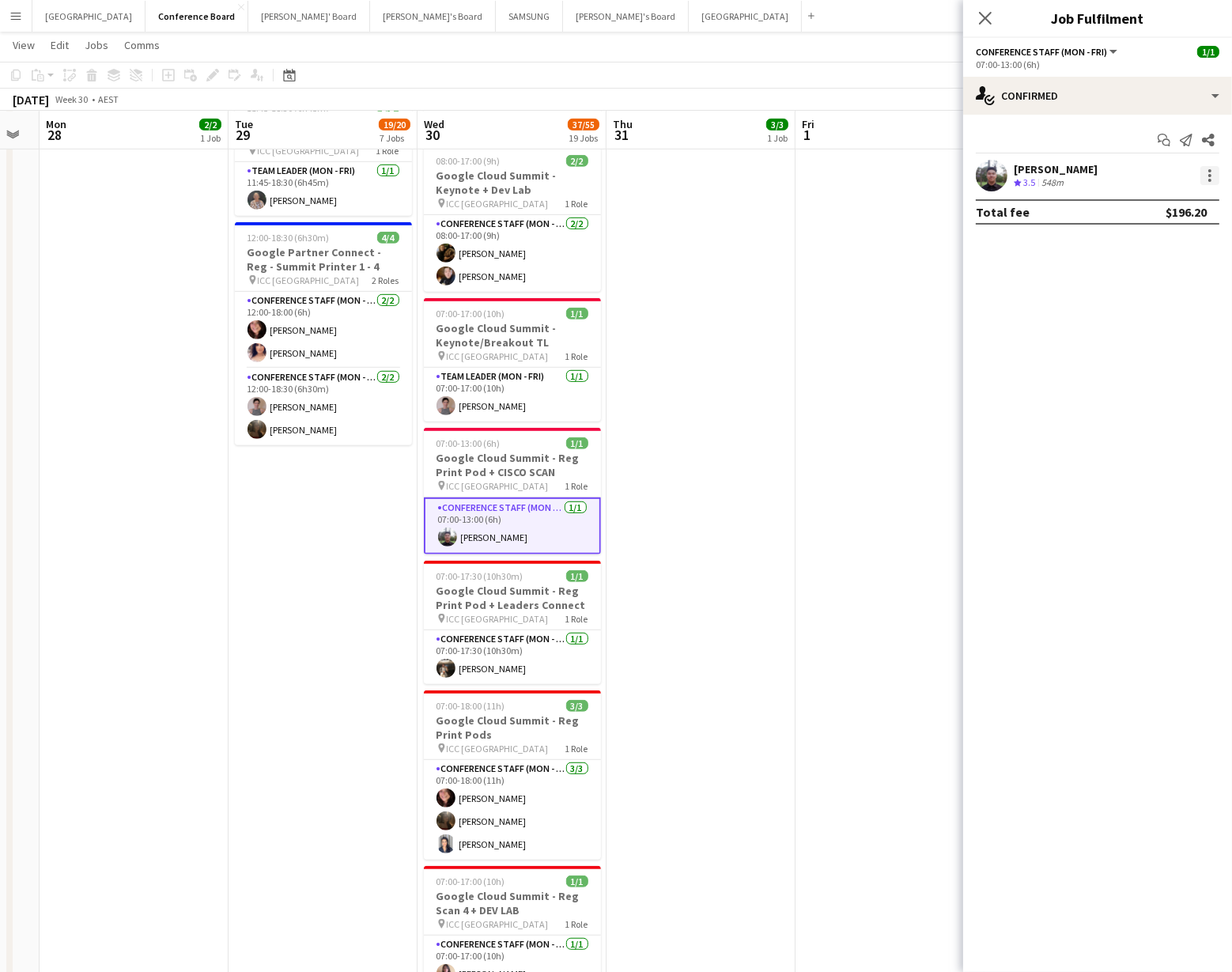 click at bounding box center (1210, 176) 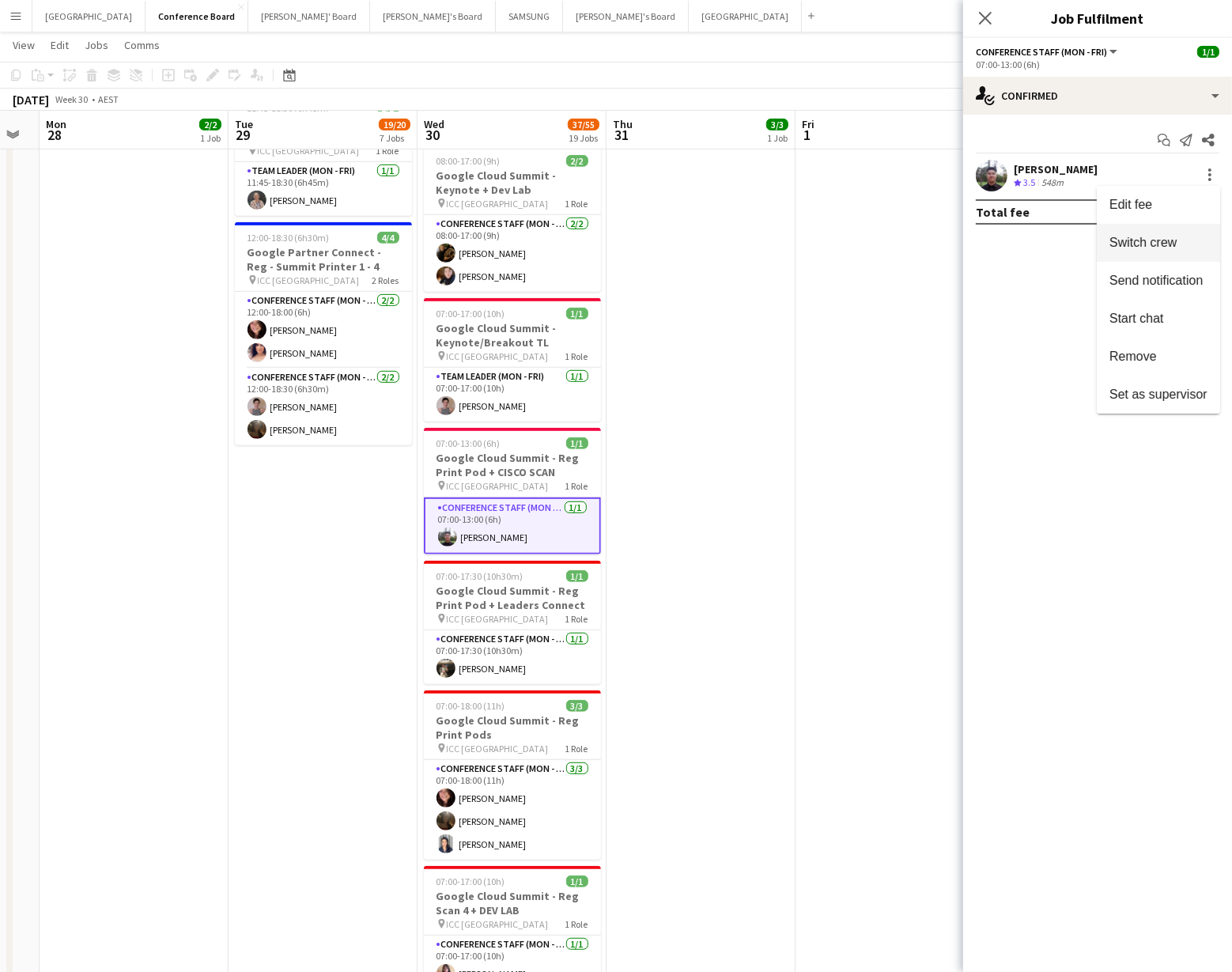 click on "Switch crew" at bounding box center (1143, 242) 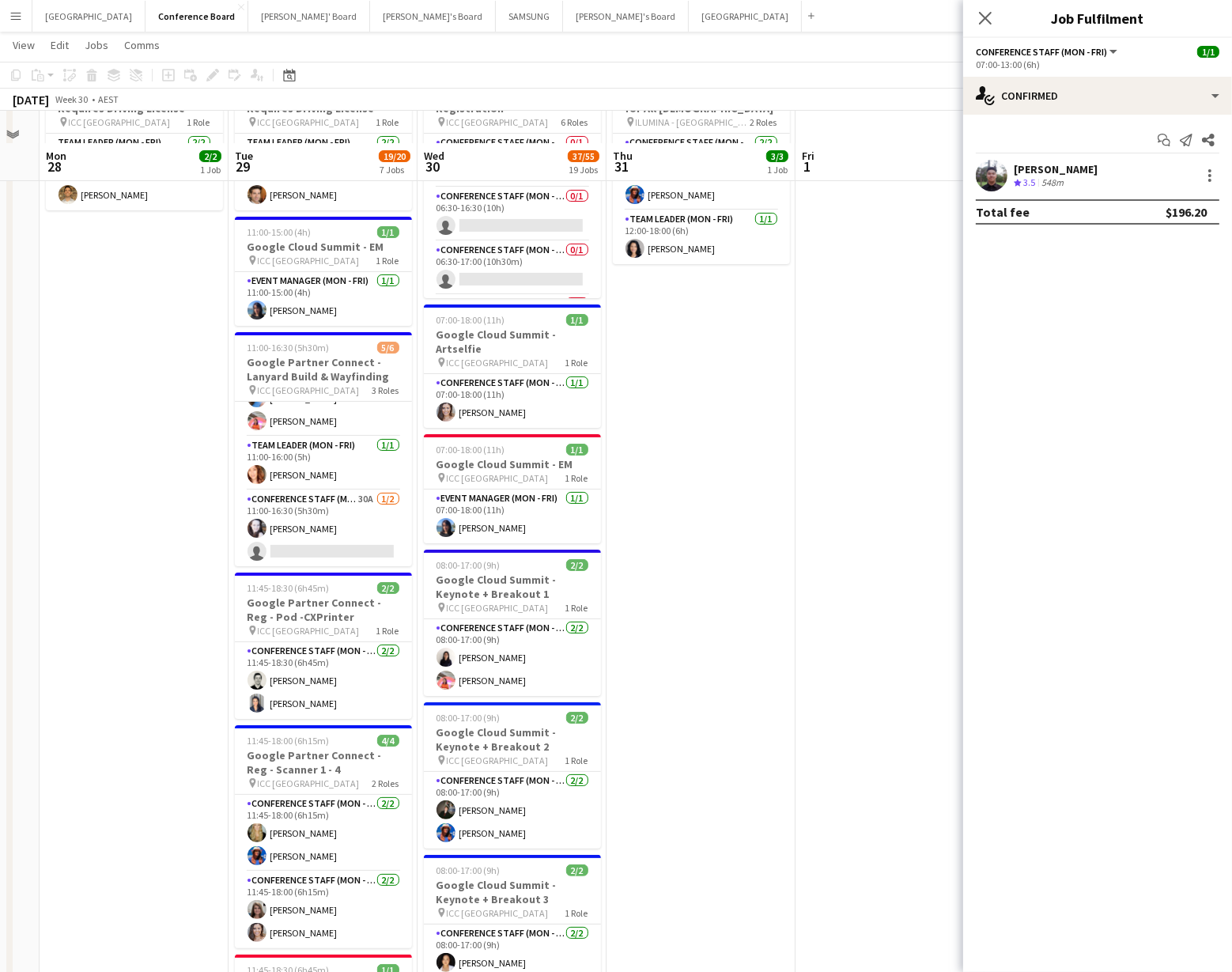 scroll, scrollTop: 0, scrollLeft: 0, axis: both 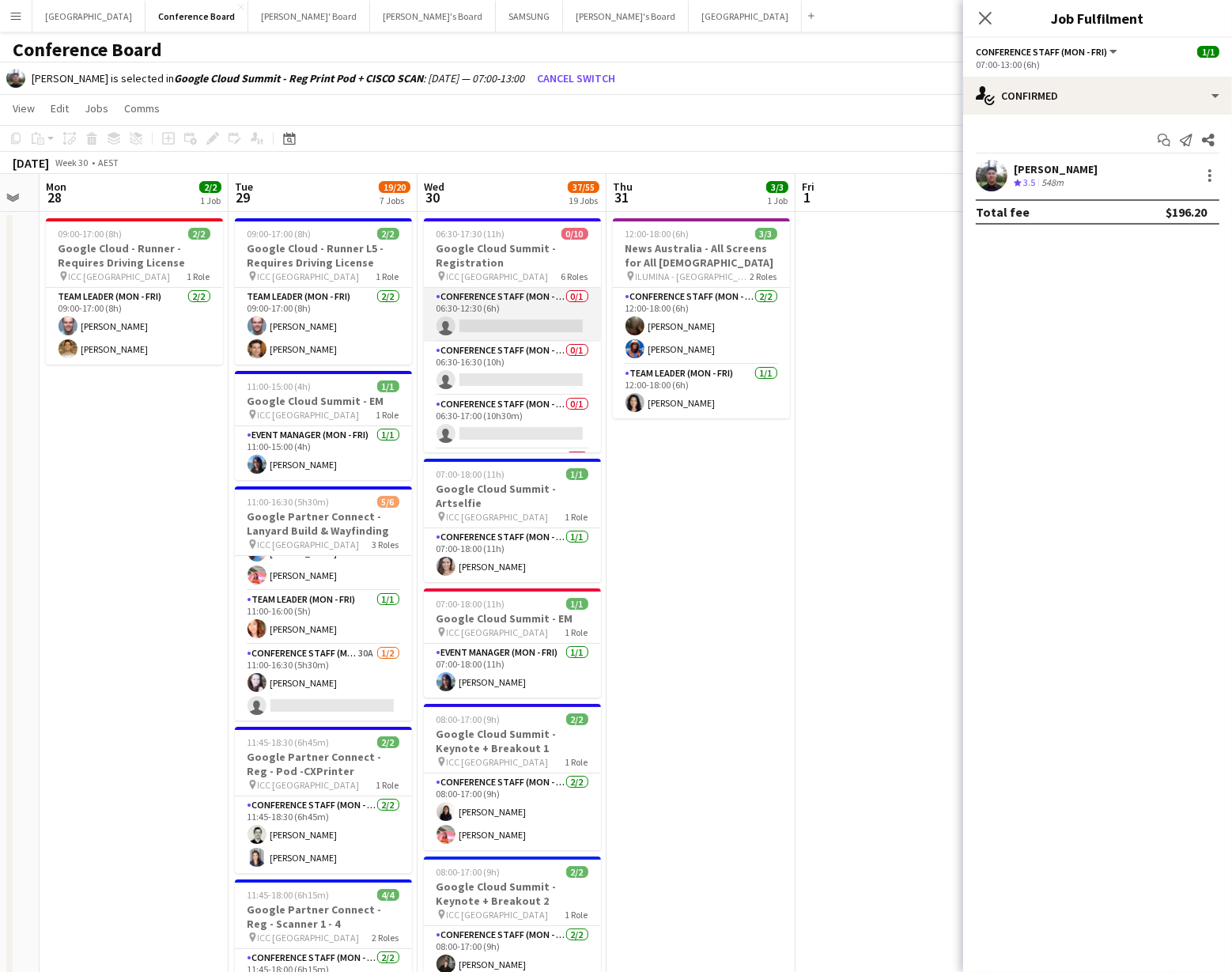 click on "Conference Staff (Mon - Fri)   0/1   06:30-12:30 (6h)
single-neutral-actions" at bounding box center [512, 315] 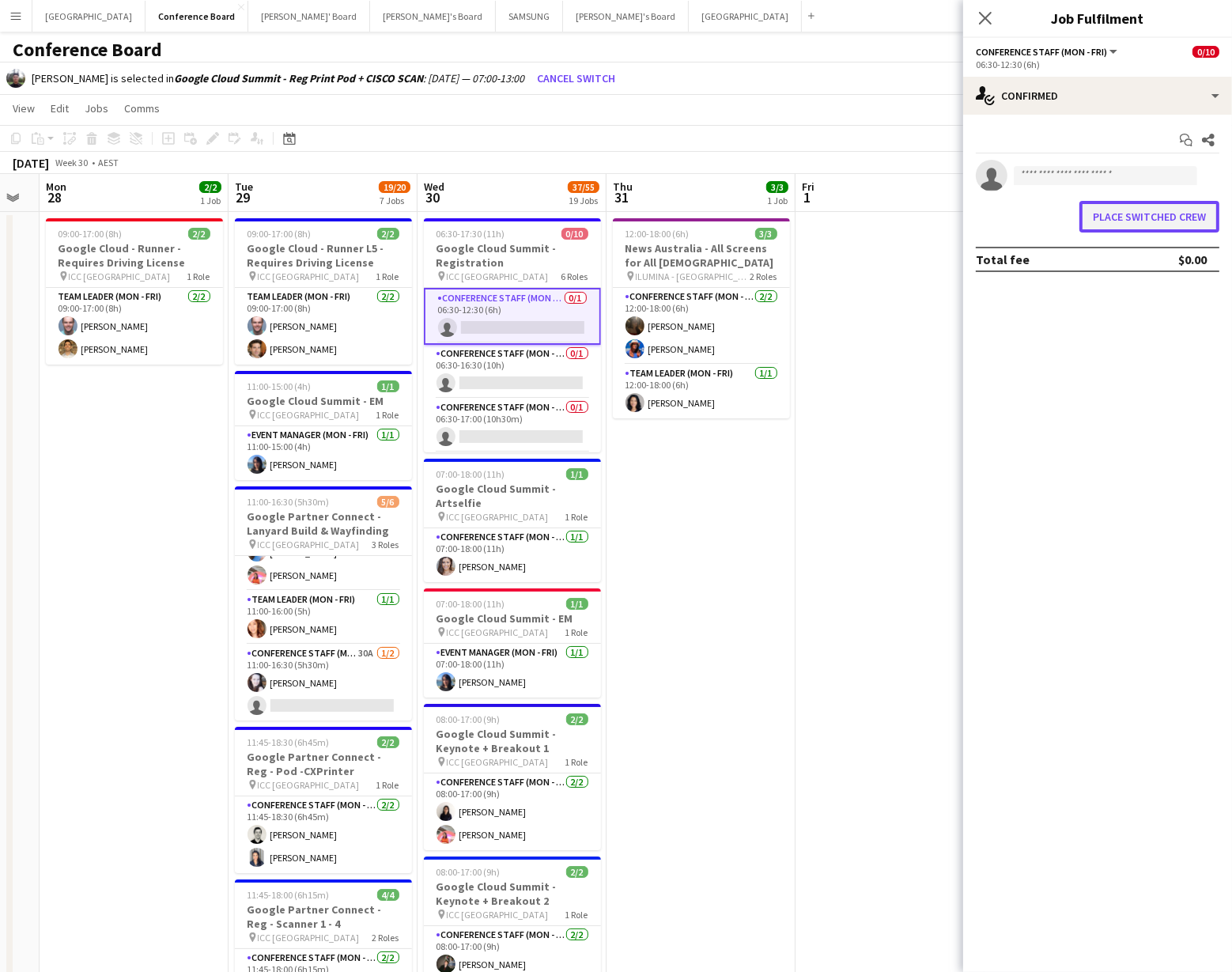 click on "Place switched crew" at bounding box center [1149, 217] 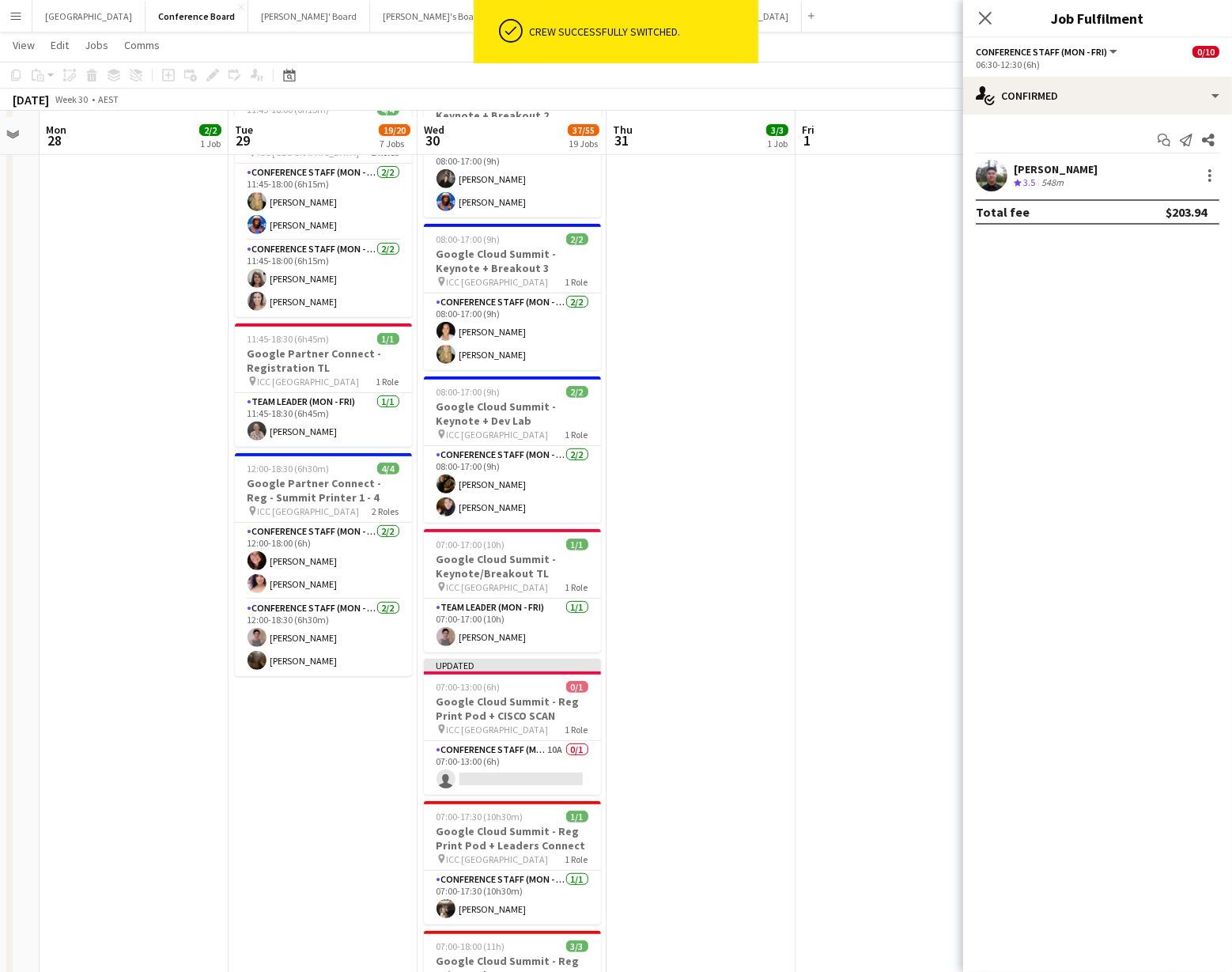 scroll, scrollTop: 761, scrollLeft: 0, axis: vertical 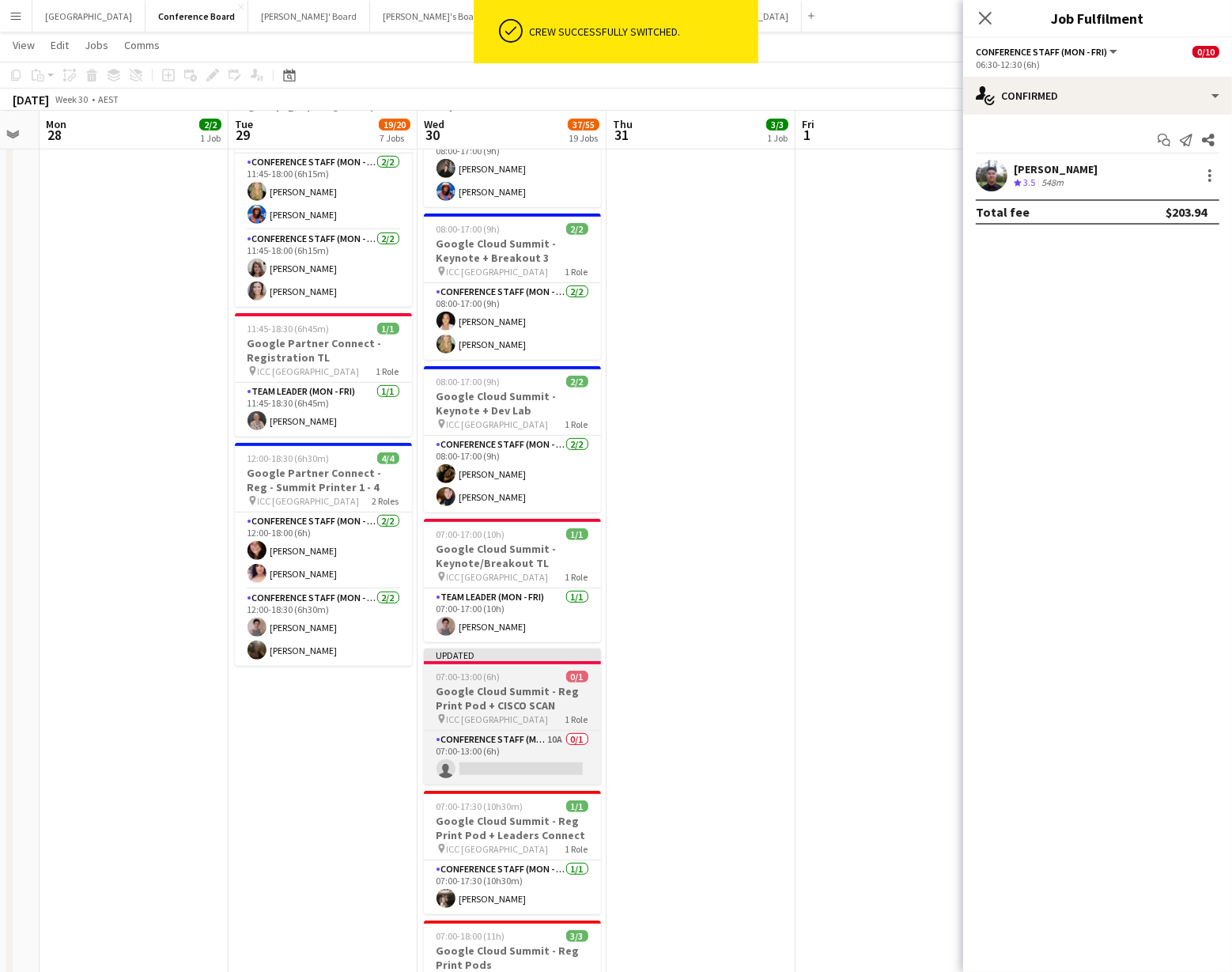 click on "Google Cloud Summit - Reg Print Pod + CISCO SCAN" at bounding box center (512, 698) 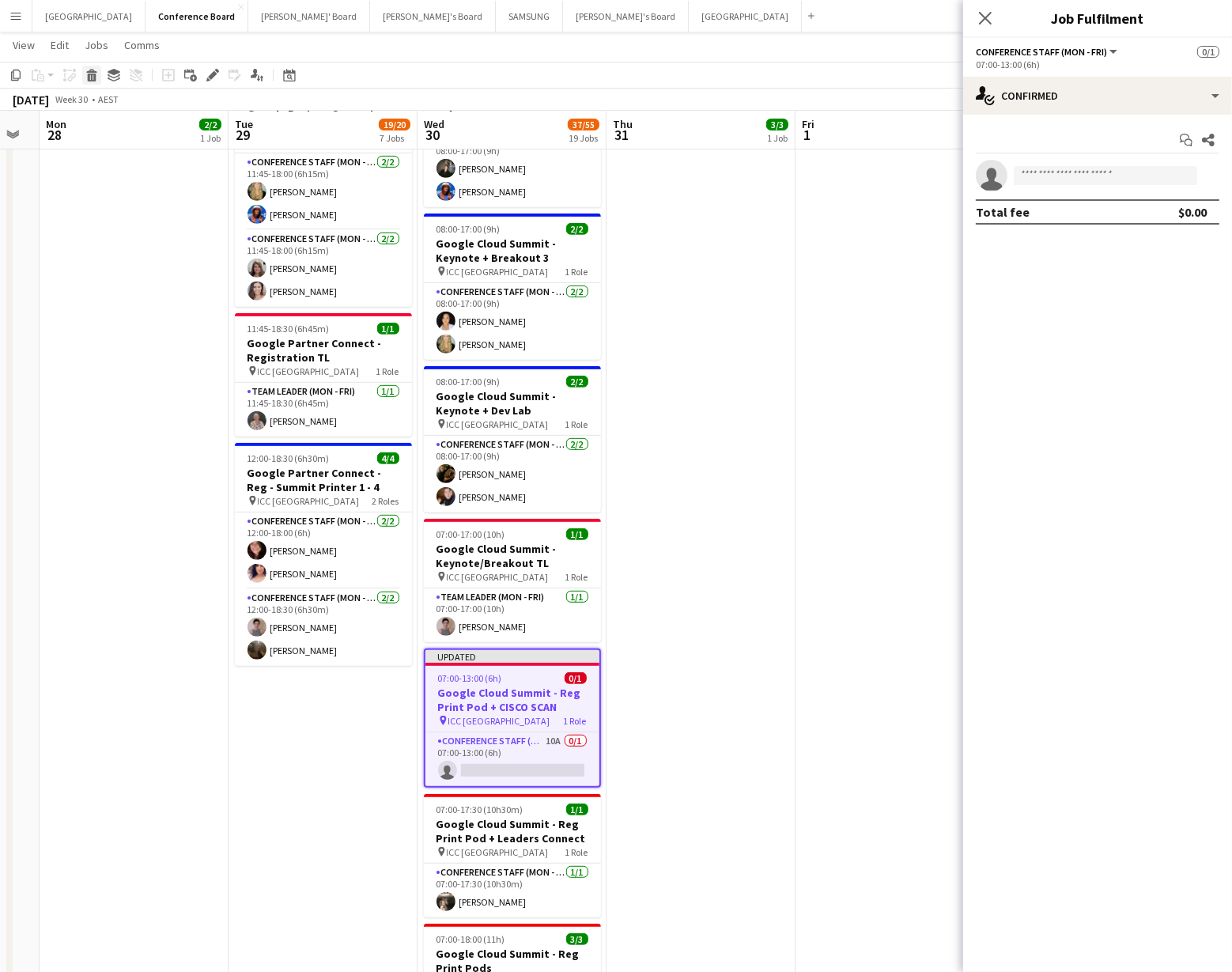 click 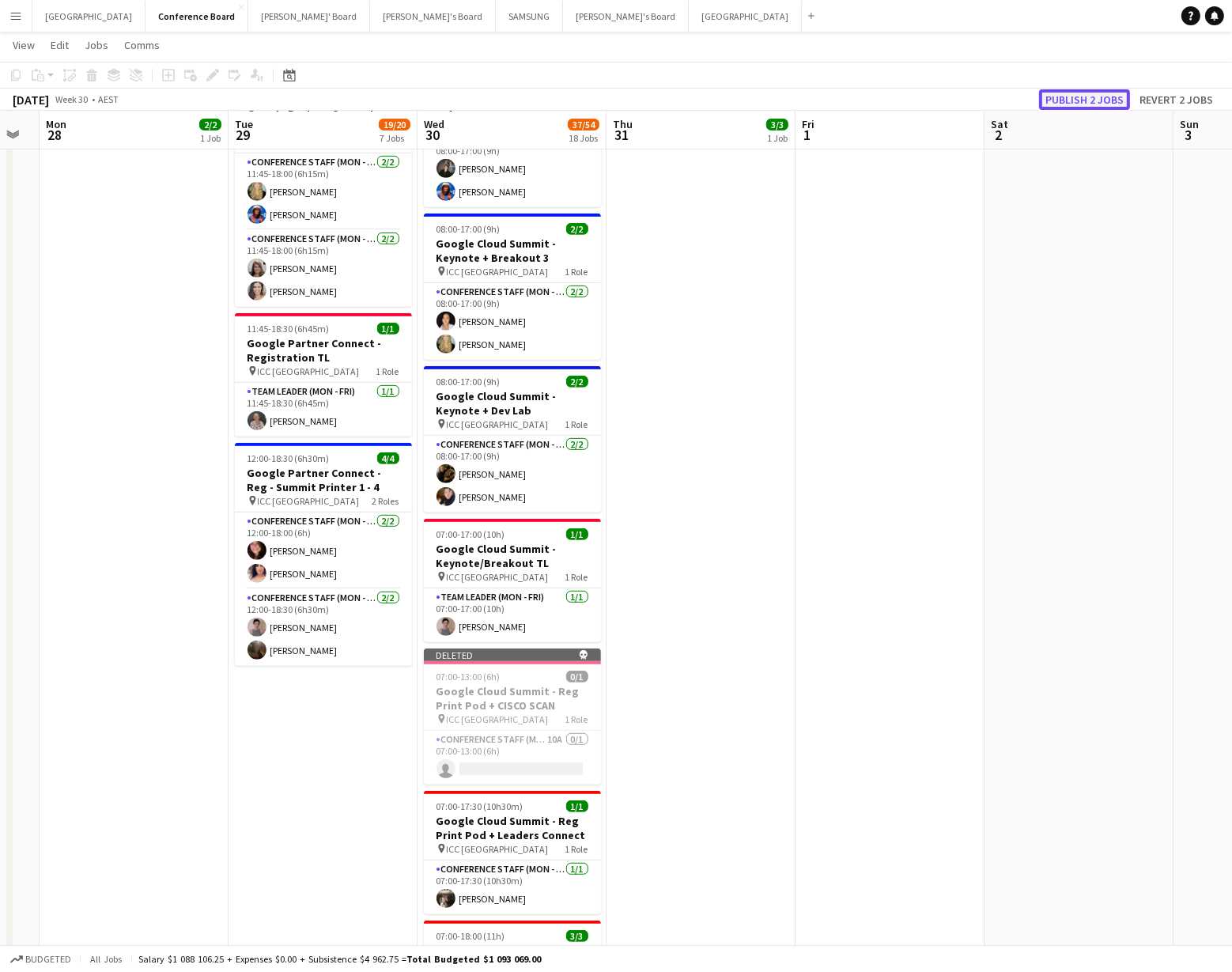 click on "Publish 2 jobs" 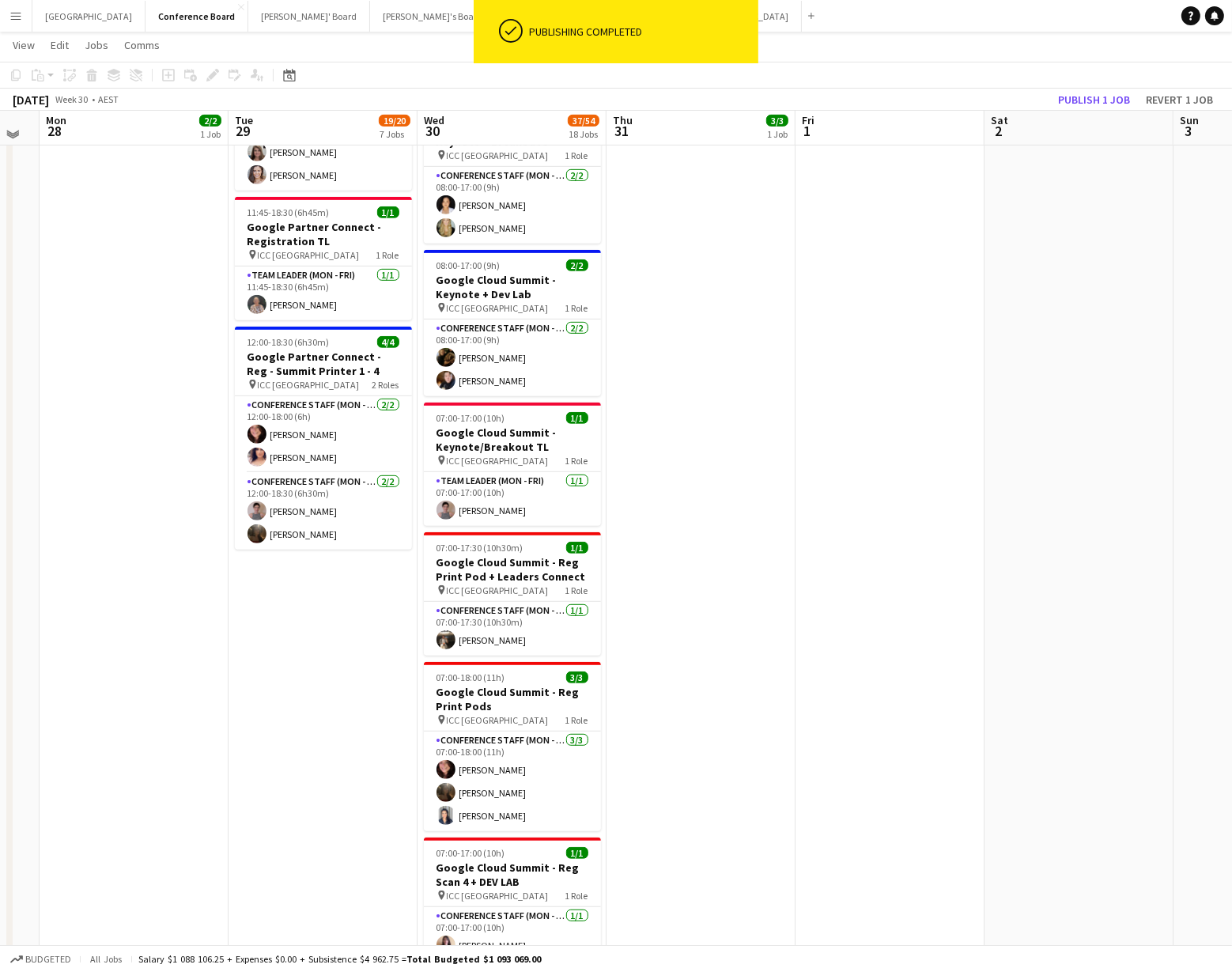 scroll, scrollTop: 882, scrollLeft: 0, axis: vertical 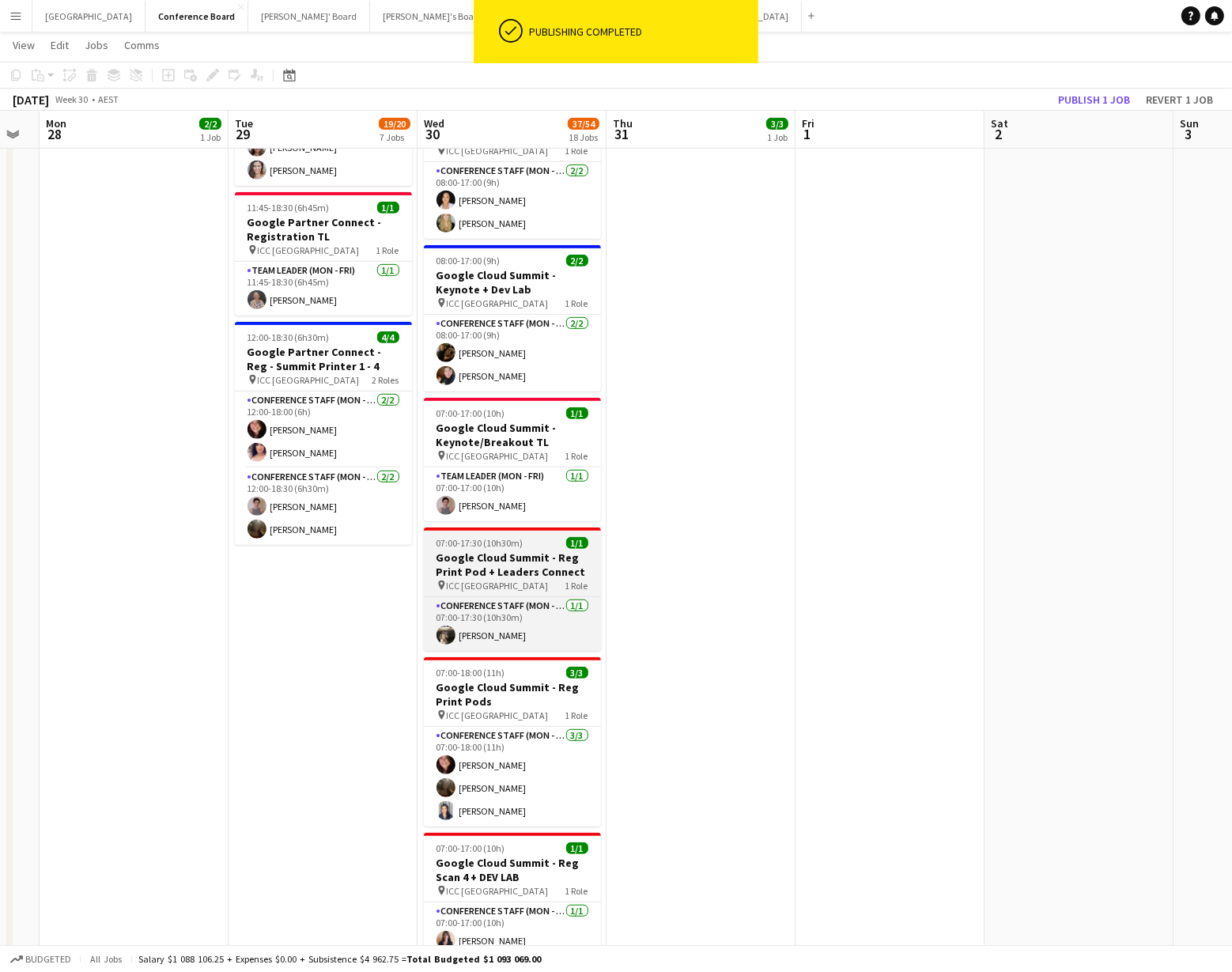 click on "pin
ICC Sydney   1 Role" at bounding box center [512, 585] 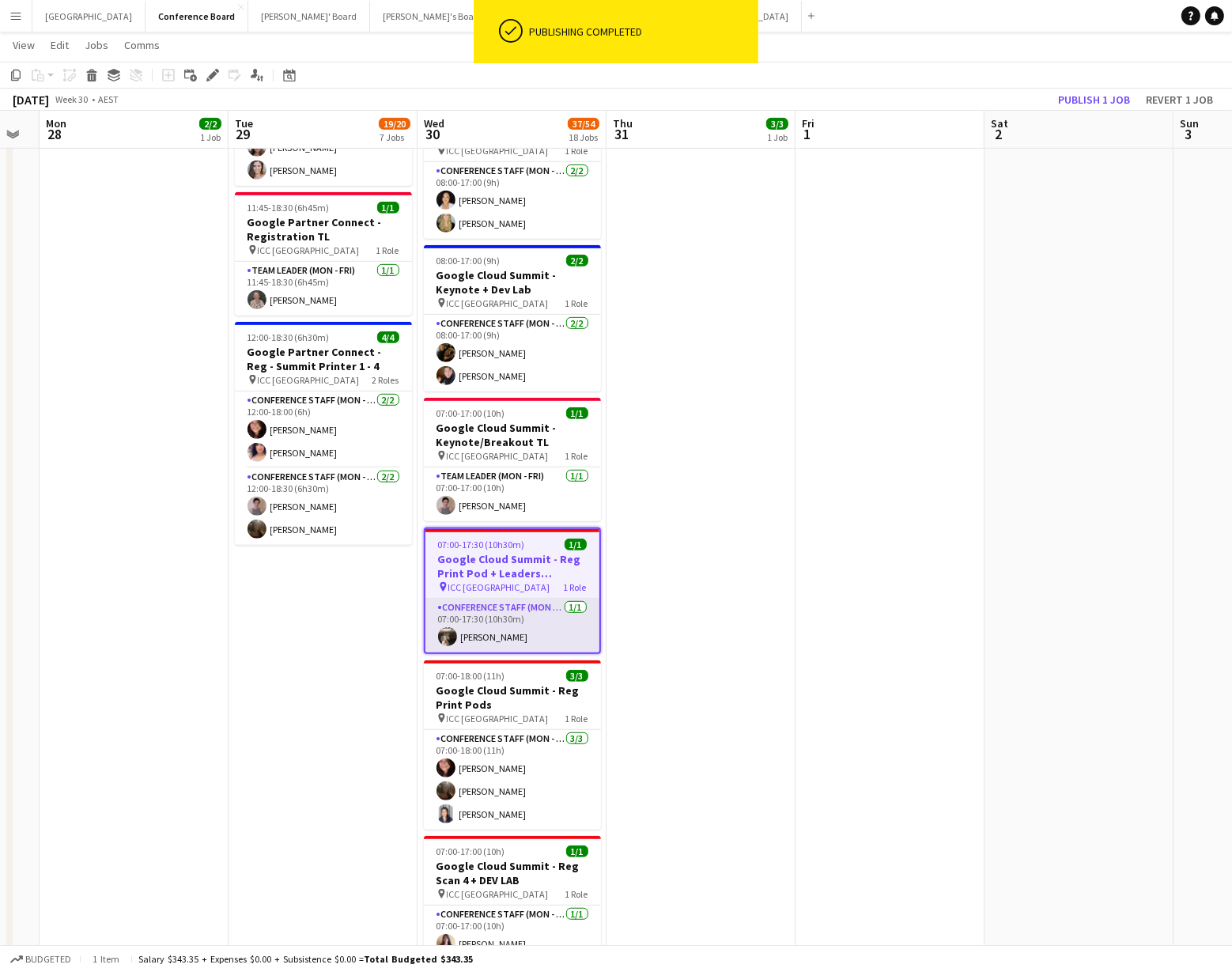 click on "Conference Staff (Mon - Fri)   [DATE]   07:00-17:30 (10h30m)
[PERSON_NAME]" at bounding box center [512, 626] 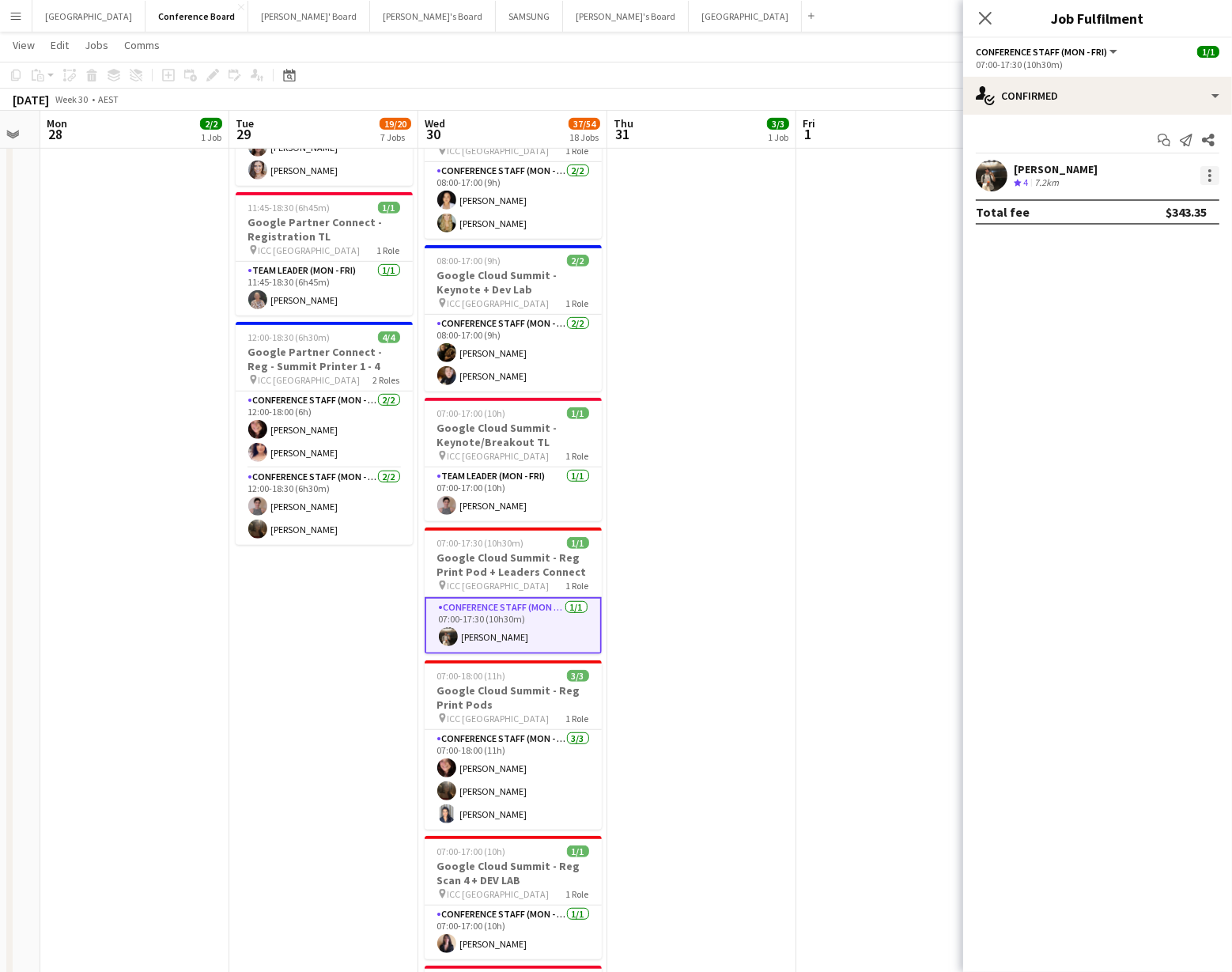 click at bounding box center [1210, 176] 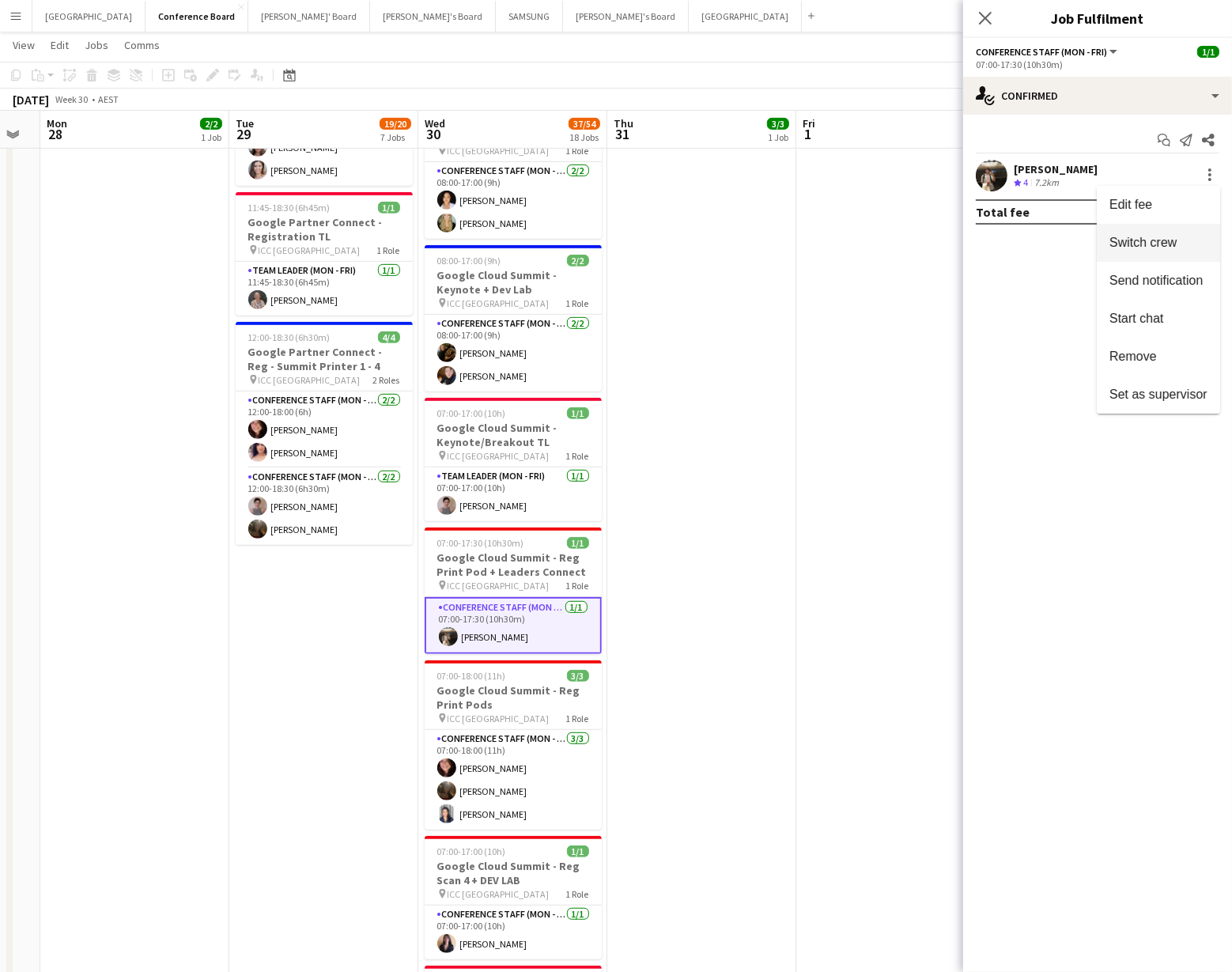 click on "Switch crew" at bounding box center (1143, 242) 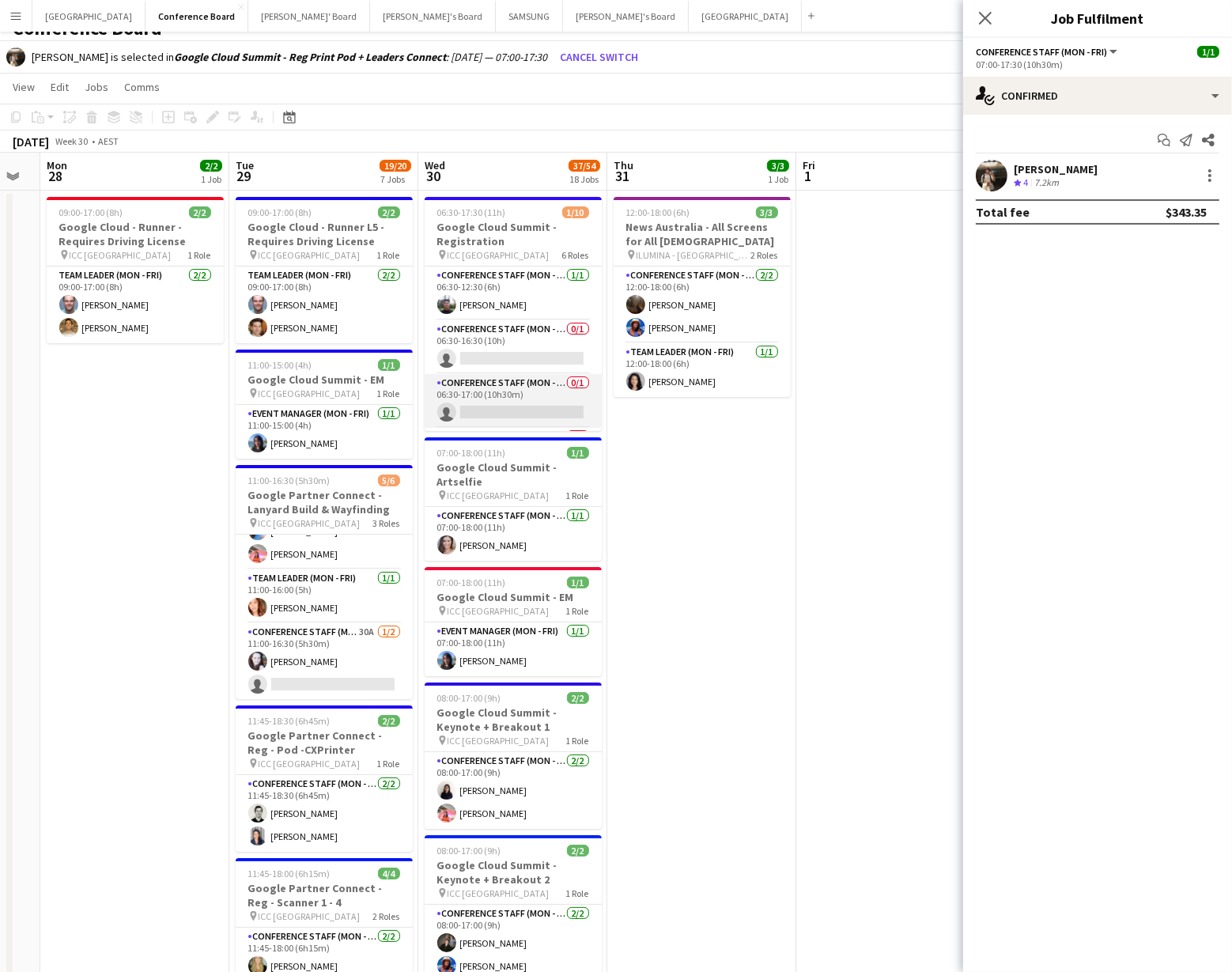 scroll, scrollTop: 30, scrollLeft: 0, axis: vertical 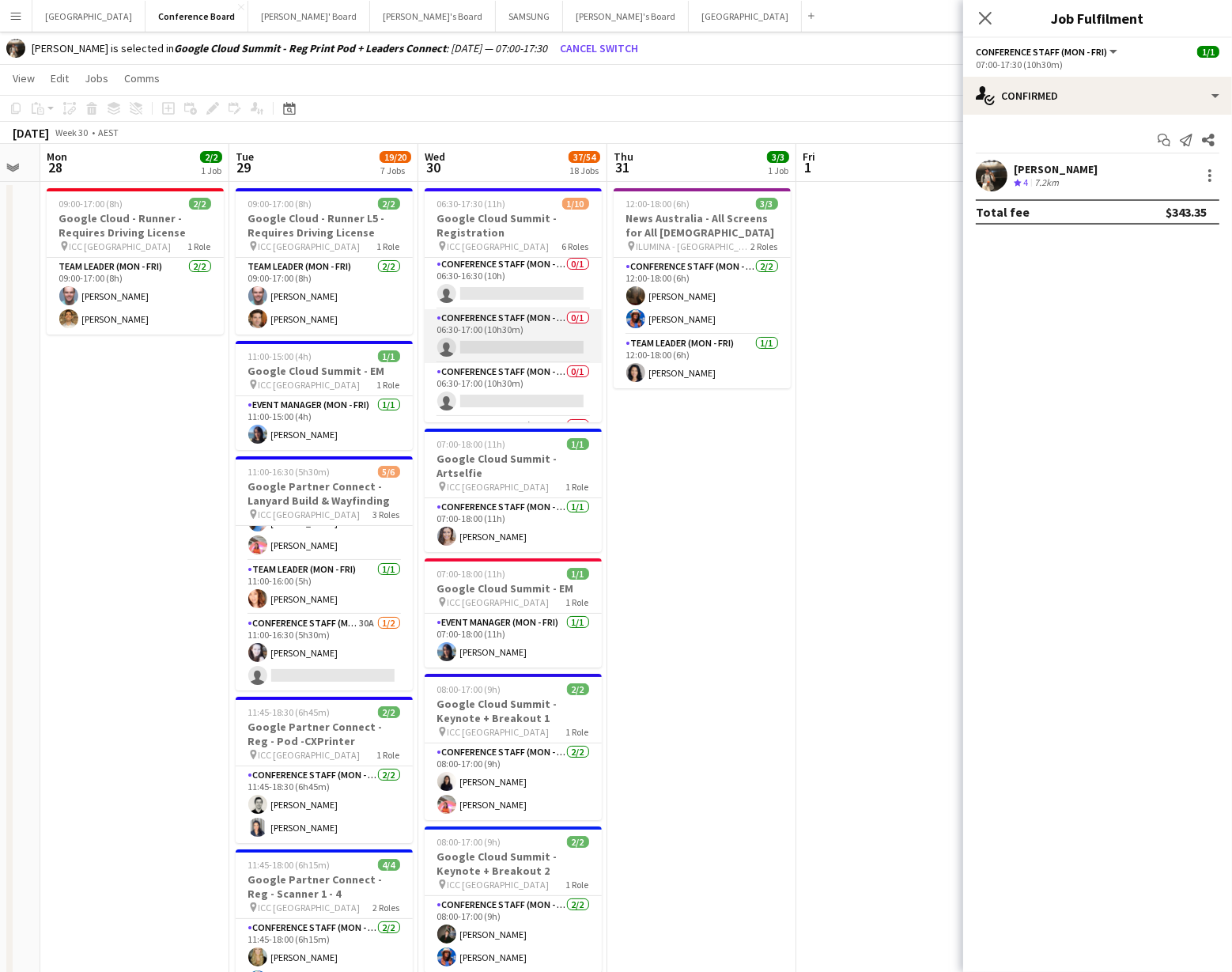 click on "Conference Staff (Mon - Fri)   0/1   06:30-17:00 (10h30m)
single-neutral-actions" at bounding box center (513, 336) 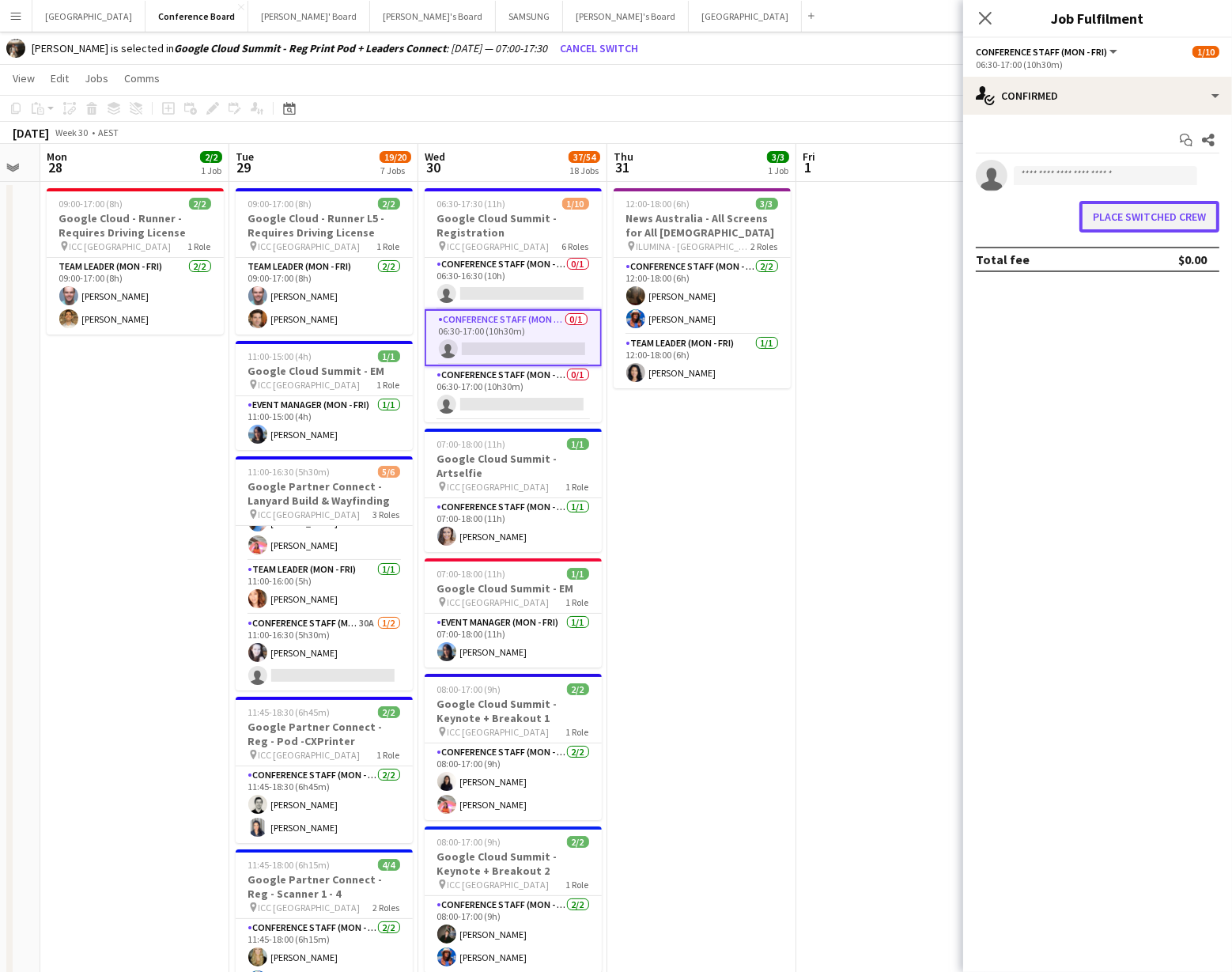 click on "Place switched crew" at bounding box center [1149, 217] 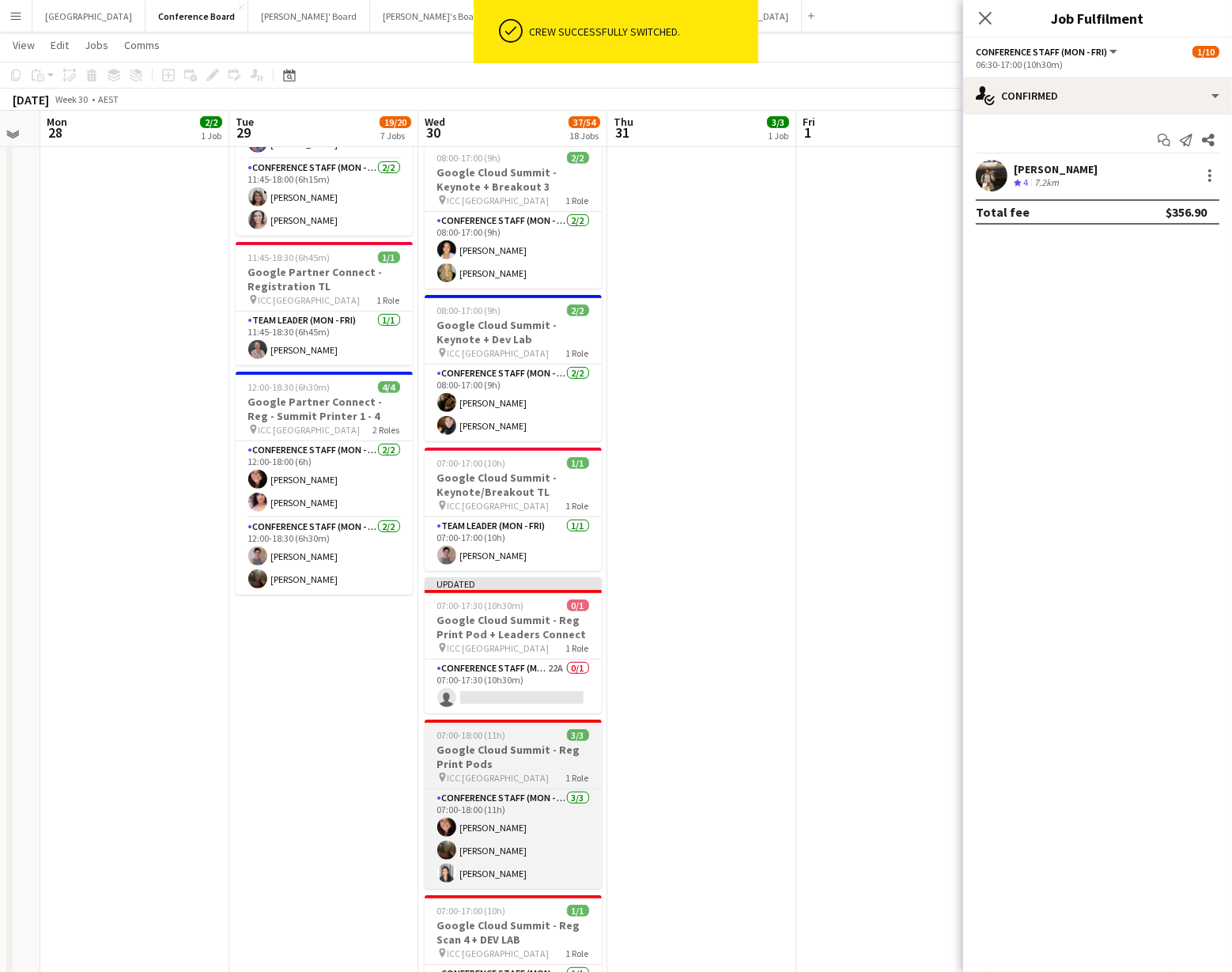 scroll, scrollTop: 835, scrollLeft: 0, axis: vertical 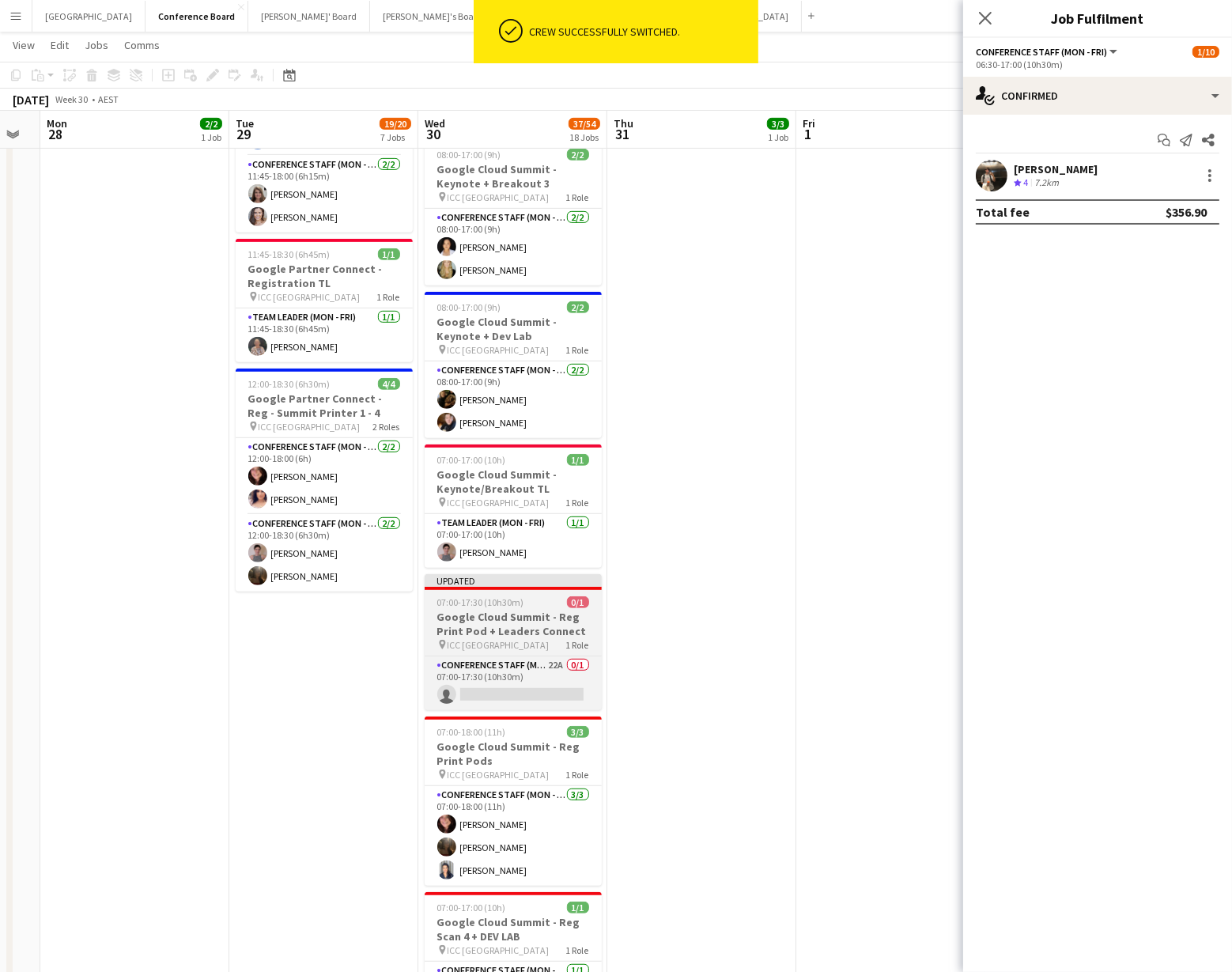 drag, startPoint x: 526, startPoint y: 641, endPoint x: 539, endPoint y: 647, distance: 14.317821 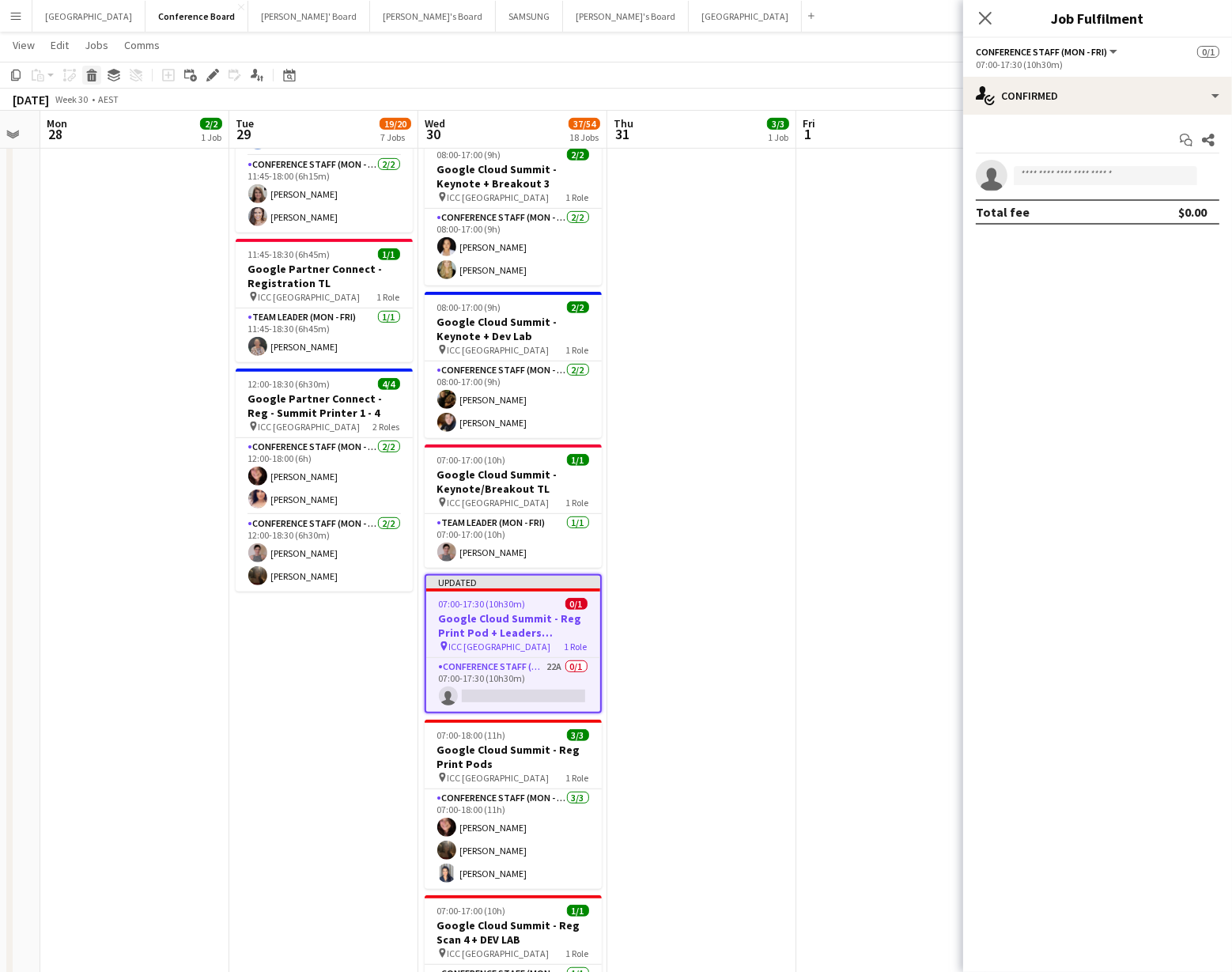 click on "Delete" 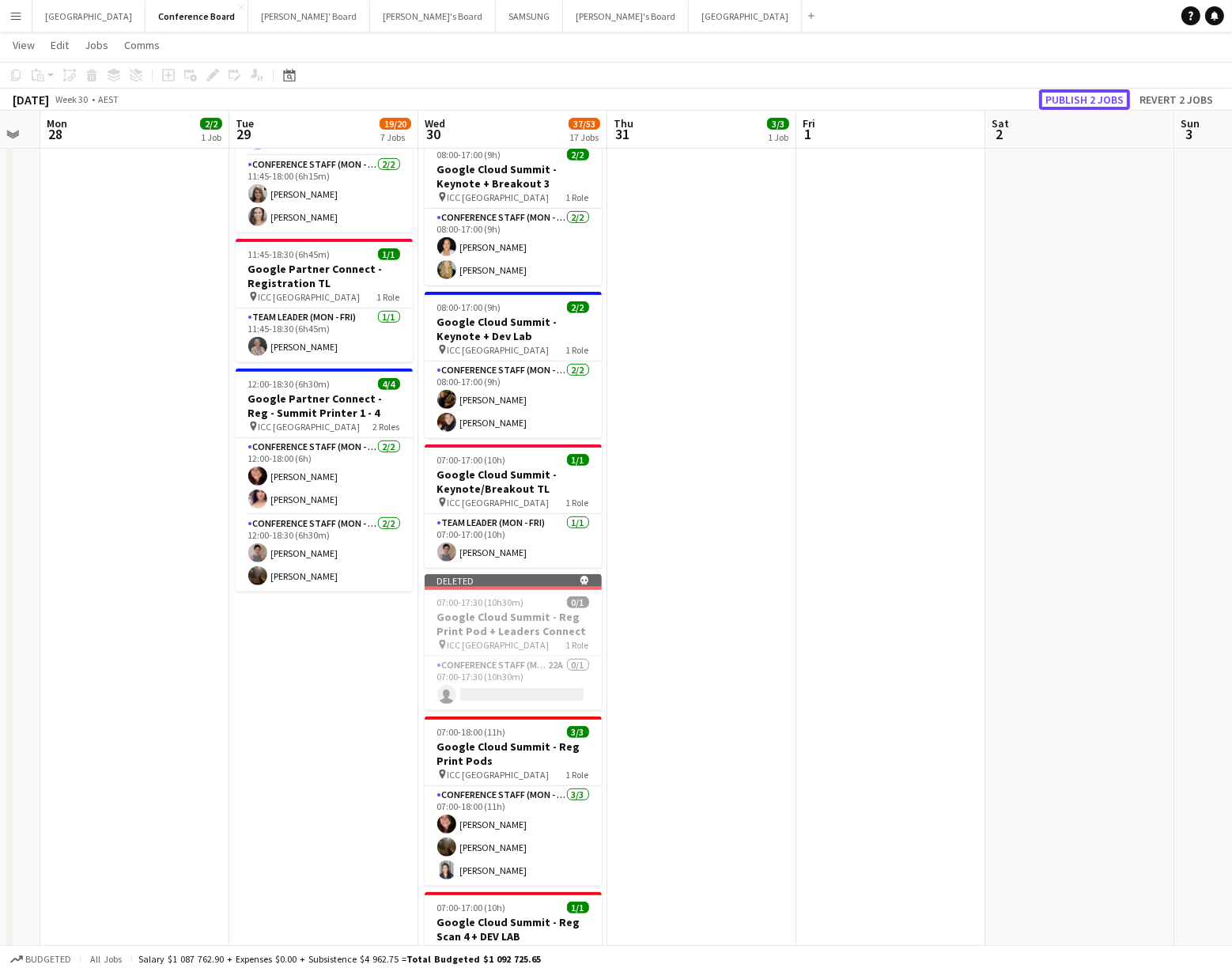 click on "Publish 2 jobs" 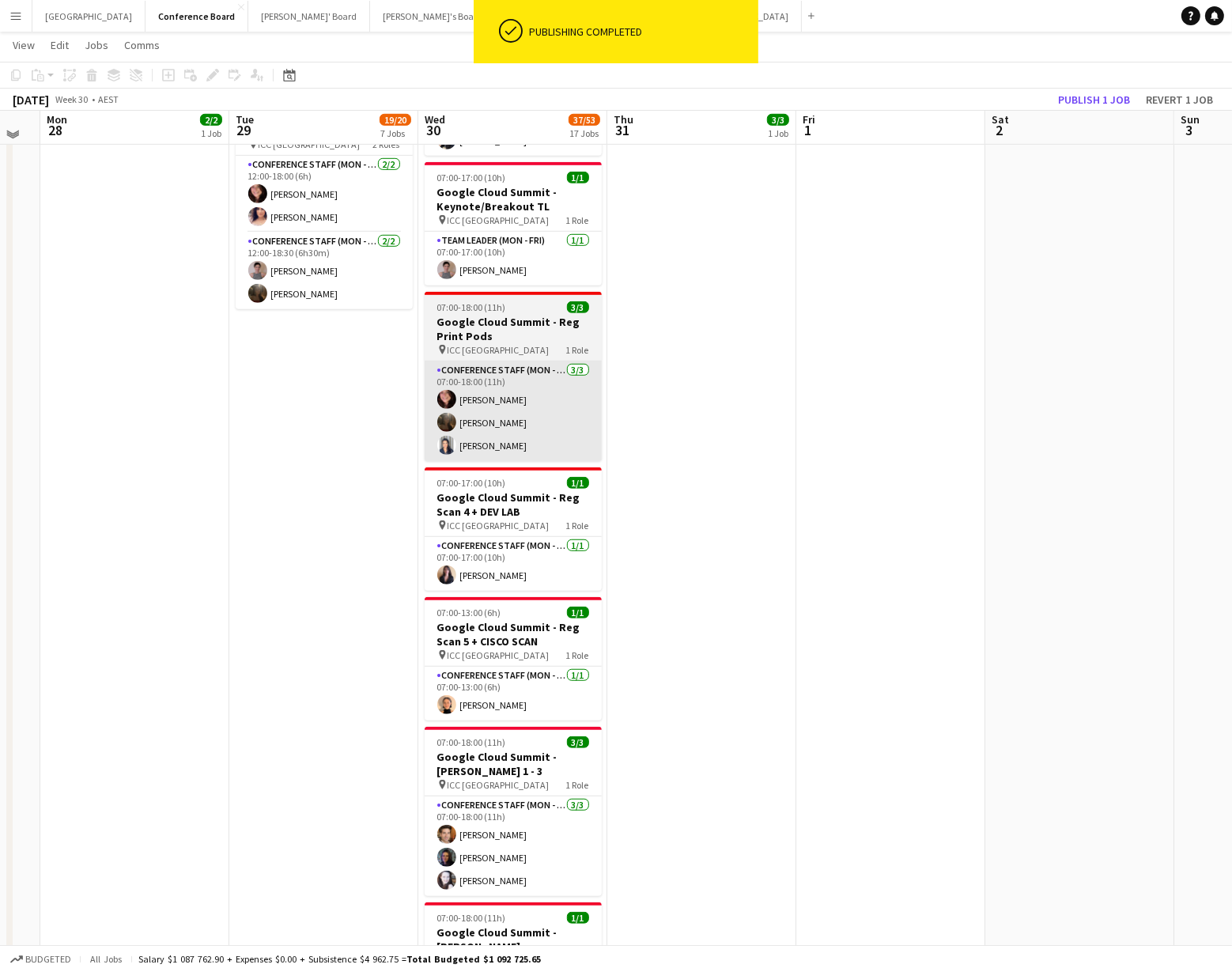 scroll, scrollTop: 1121, scrollLeft: 0, axis: vertical 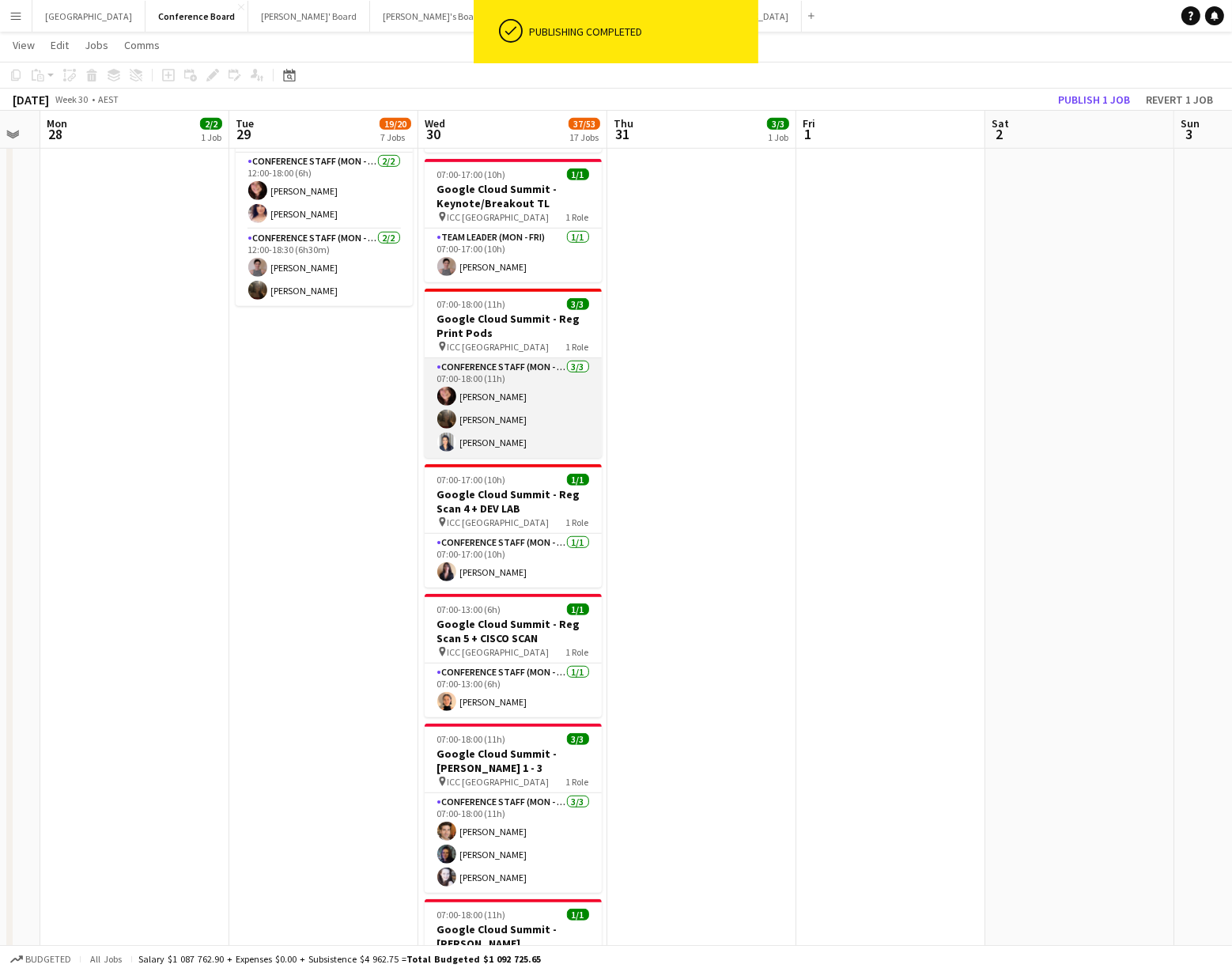 click on "Conference Staff (Mon - Fri)   [DATE]   07:00-18:00 (11h)
[PERSON_NAME] [PERSON_NAME] [PERSON_NAME]" at bounding box center [513, 408] 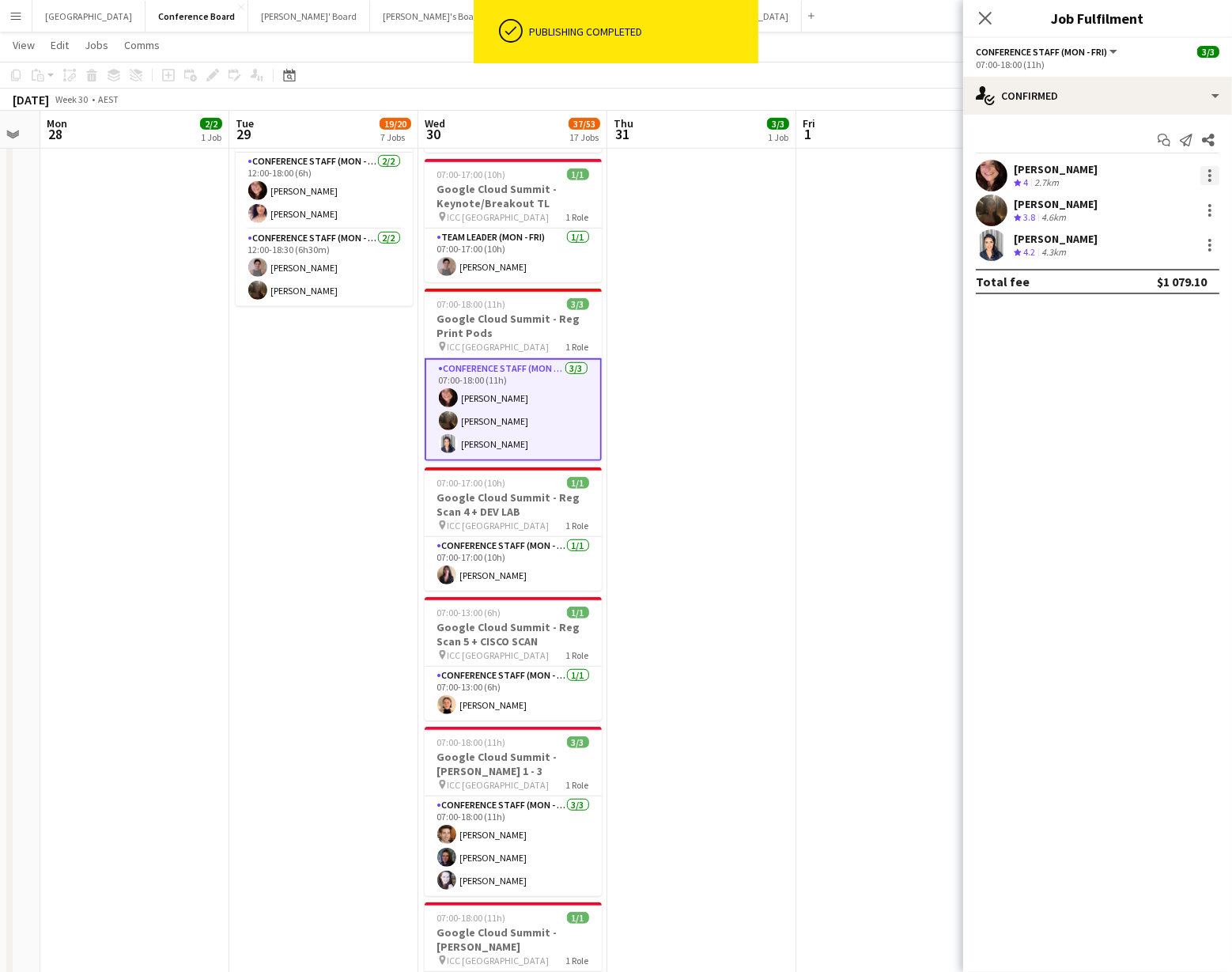 click at bounding box center (1210, 176) 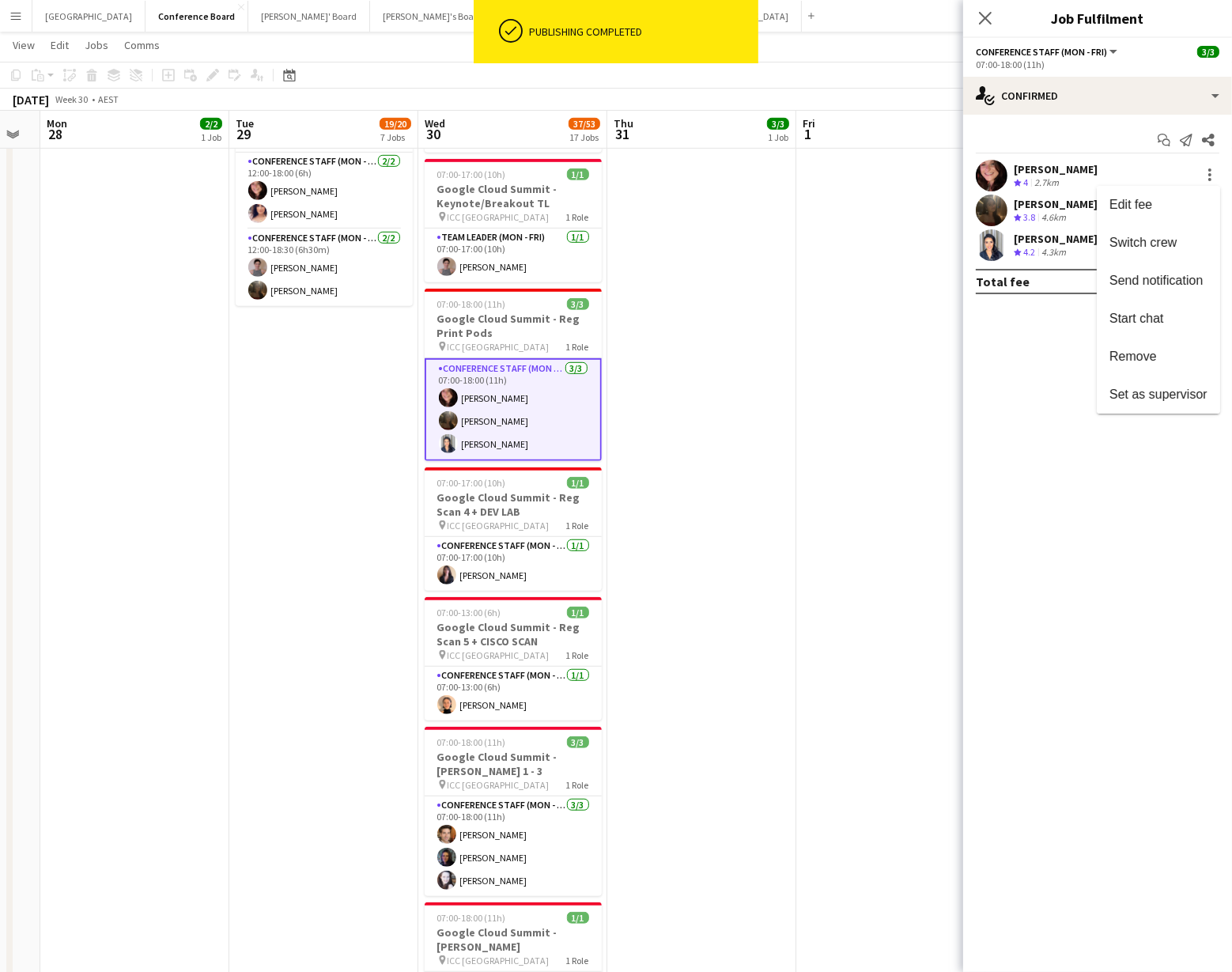 drag, startPoint x: 1181, startPoint y: 241, endPoint x: 1134, endPoint y: 240, distance: 47.01064 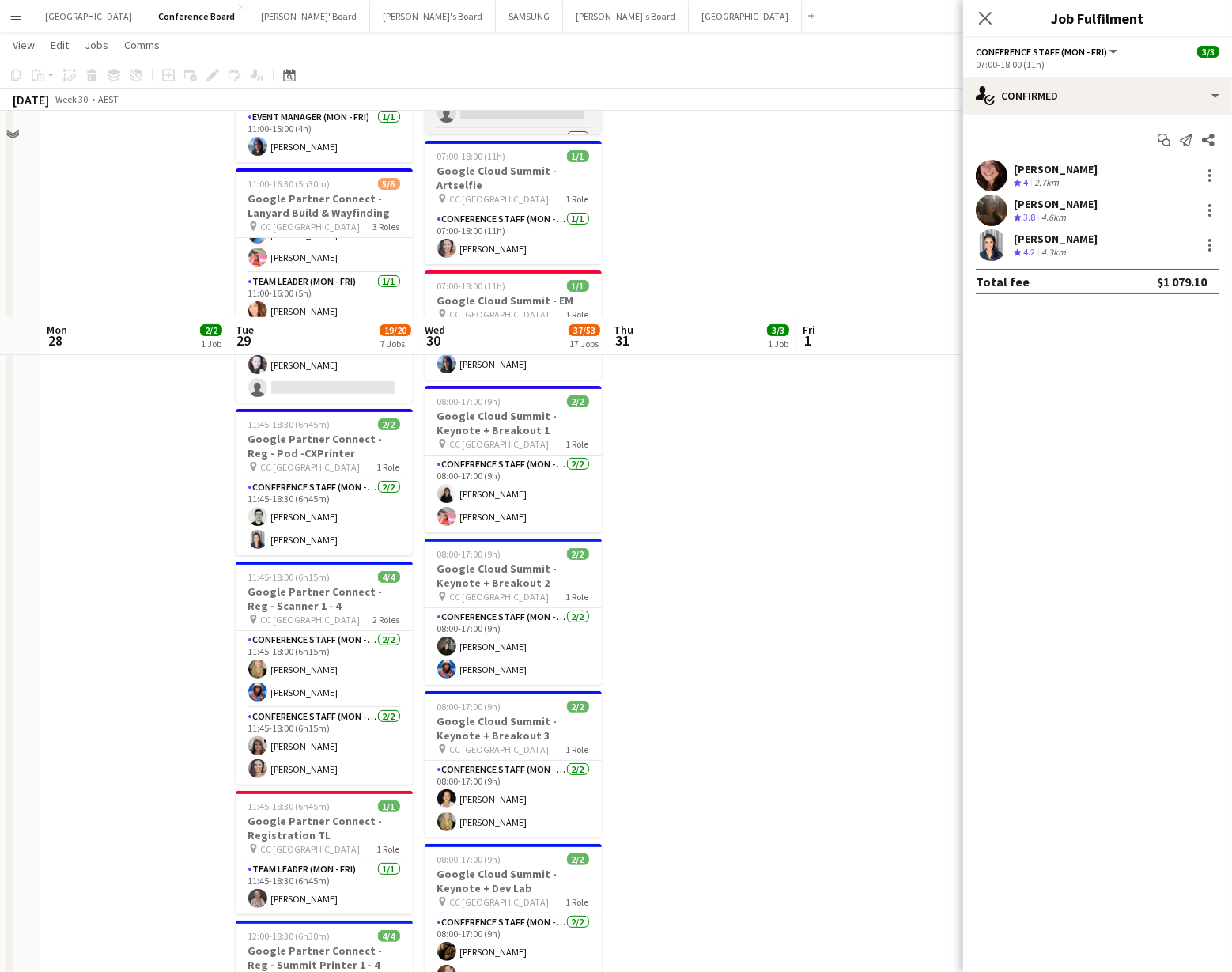 scroll, scrollTop: 0, scrollLeft: 0, axis: both 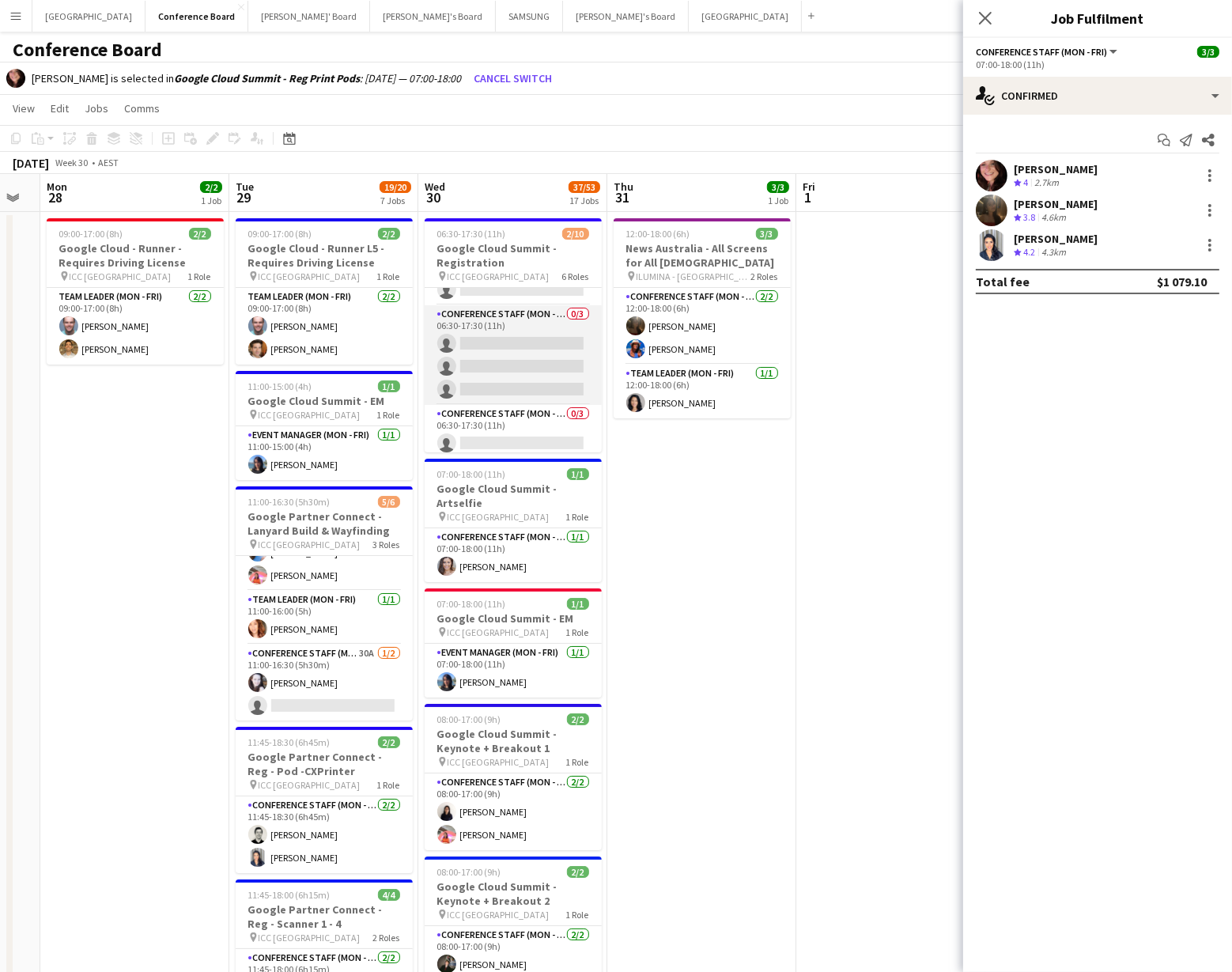 click on "Conference Staff (Mon - Fri)   0/3   06:30-17:30 (11h)
single-neutral-actions
single-neutral-actions
single-neutral-actions" at bounding box center [513, 355] 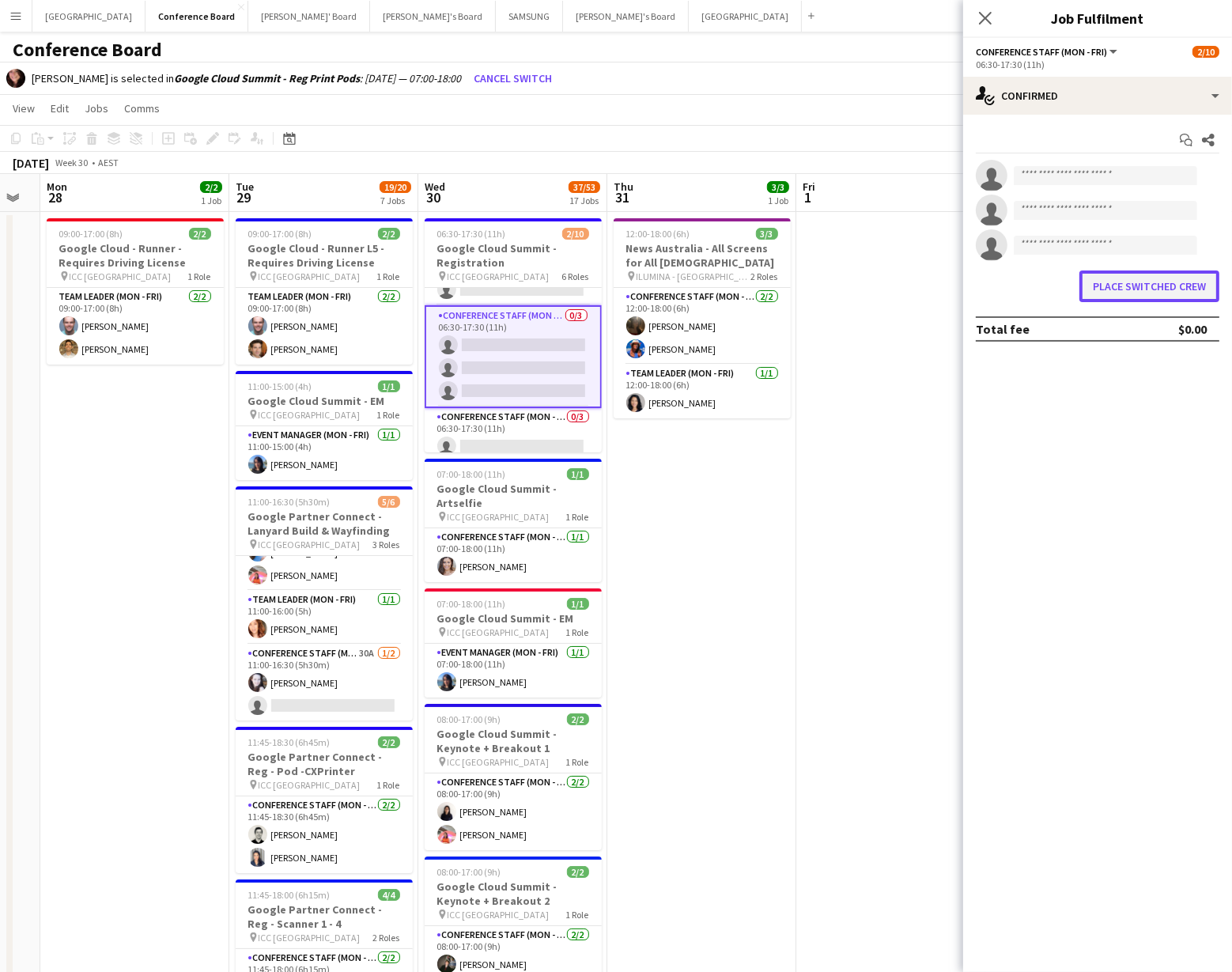 click on "Place switched crew" at bounding box center [1149, 286] 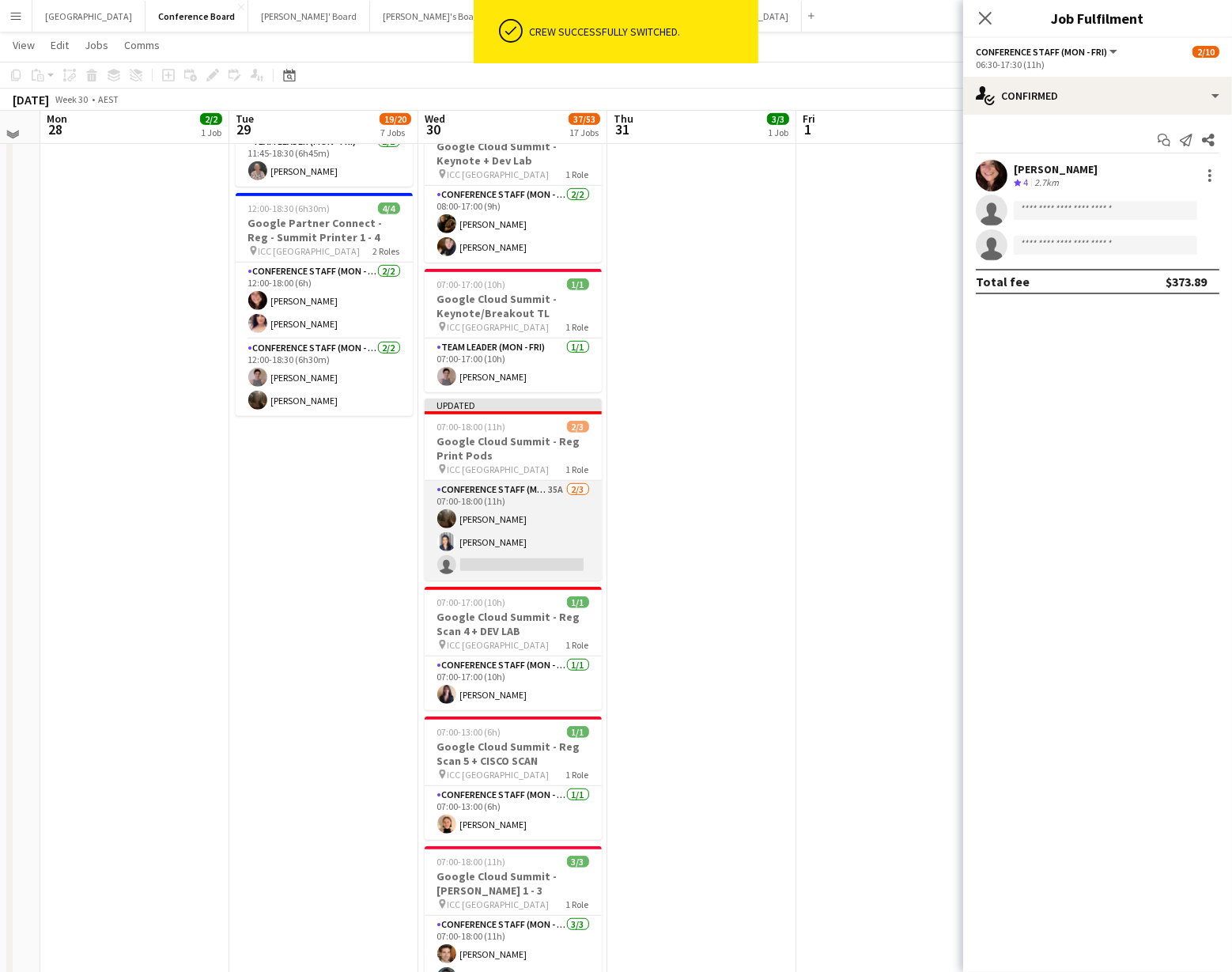 scroll, scrollTop: 1013, scrollLeft: 0, axis: vertical 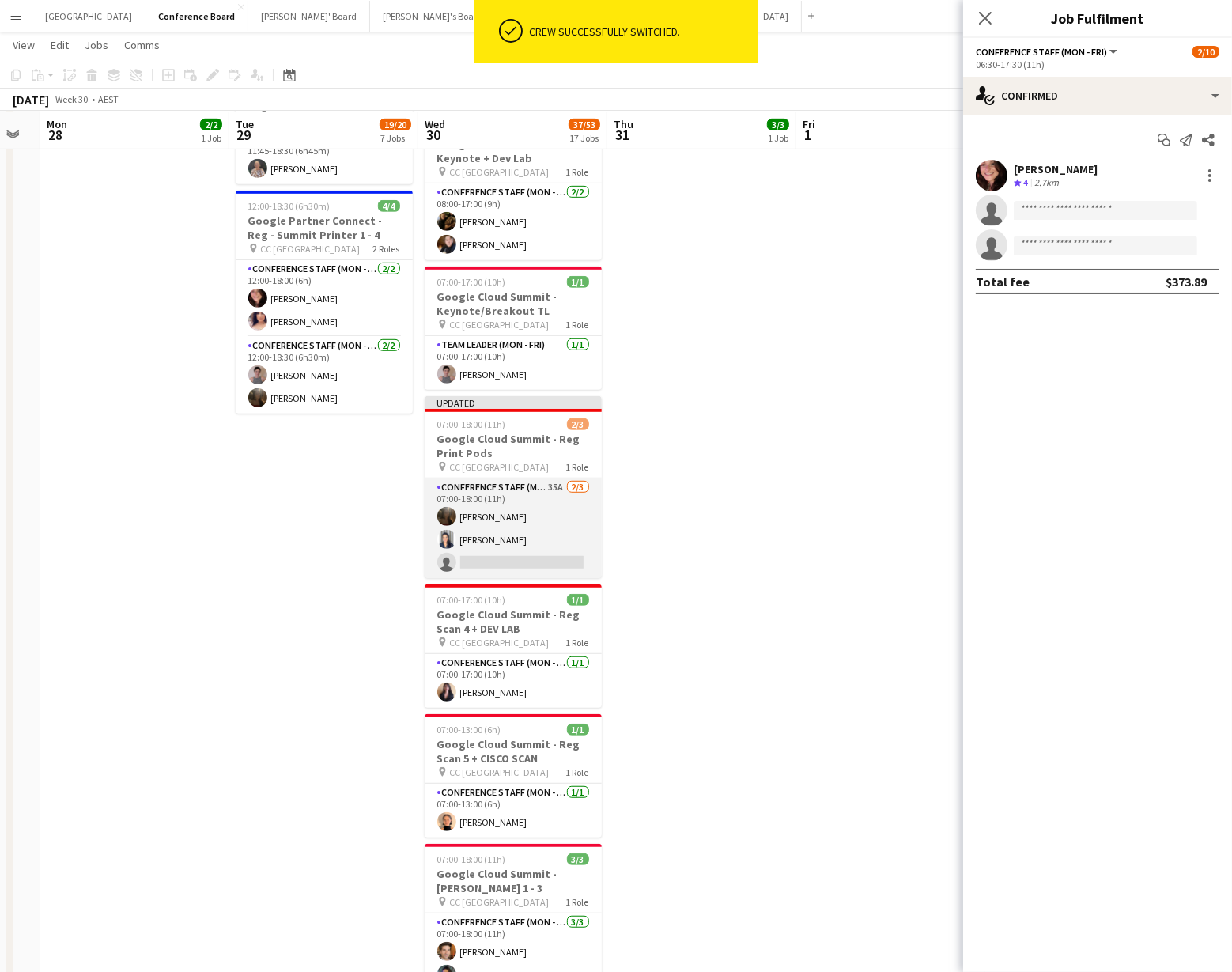 click on "Conference Staff (Mon - Fri)   35A   [DATE]   07:00-18:00 (11h)
[PERSON_NAME] [PERSON_NAME]
single-neutral-actions" at bounding box center (513, 528) 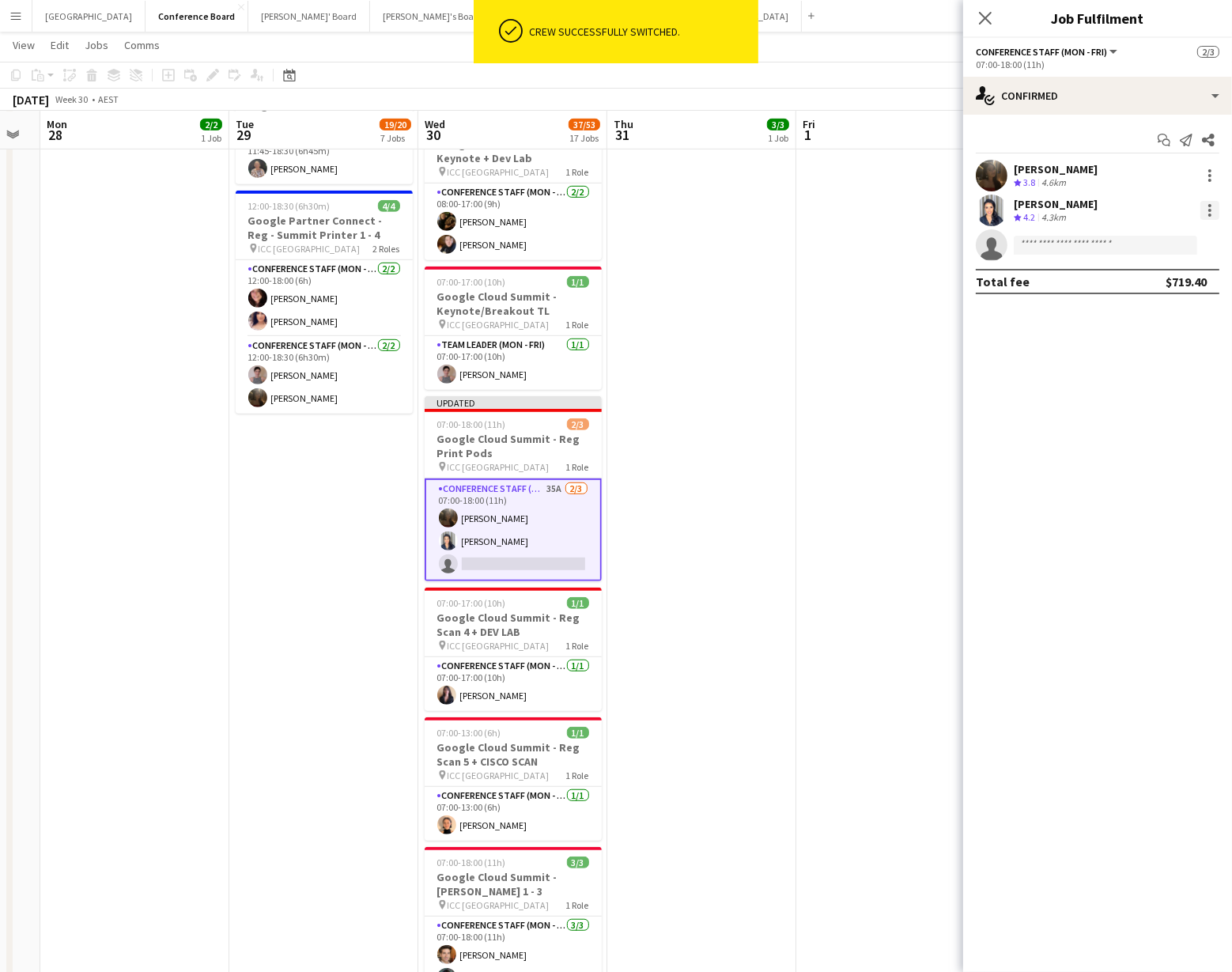 click at bounding box center [1210, 210] 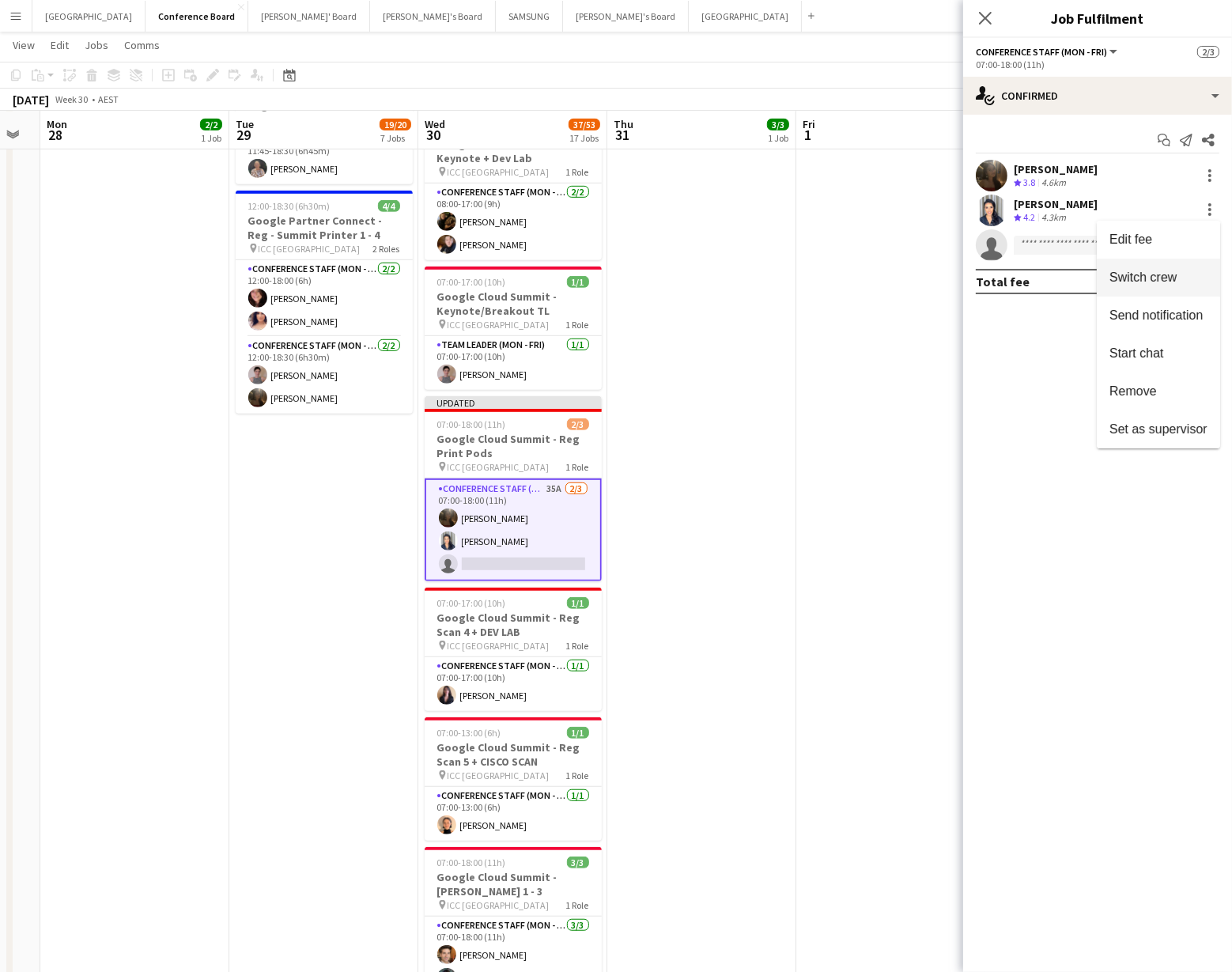 click on "Switch crew" at bounding box center [1143, 277] 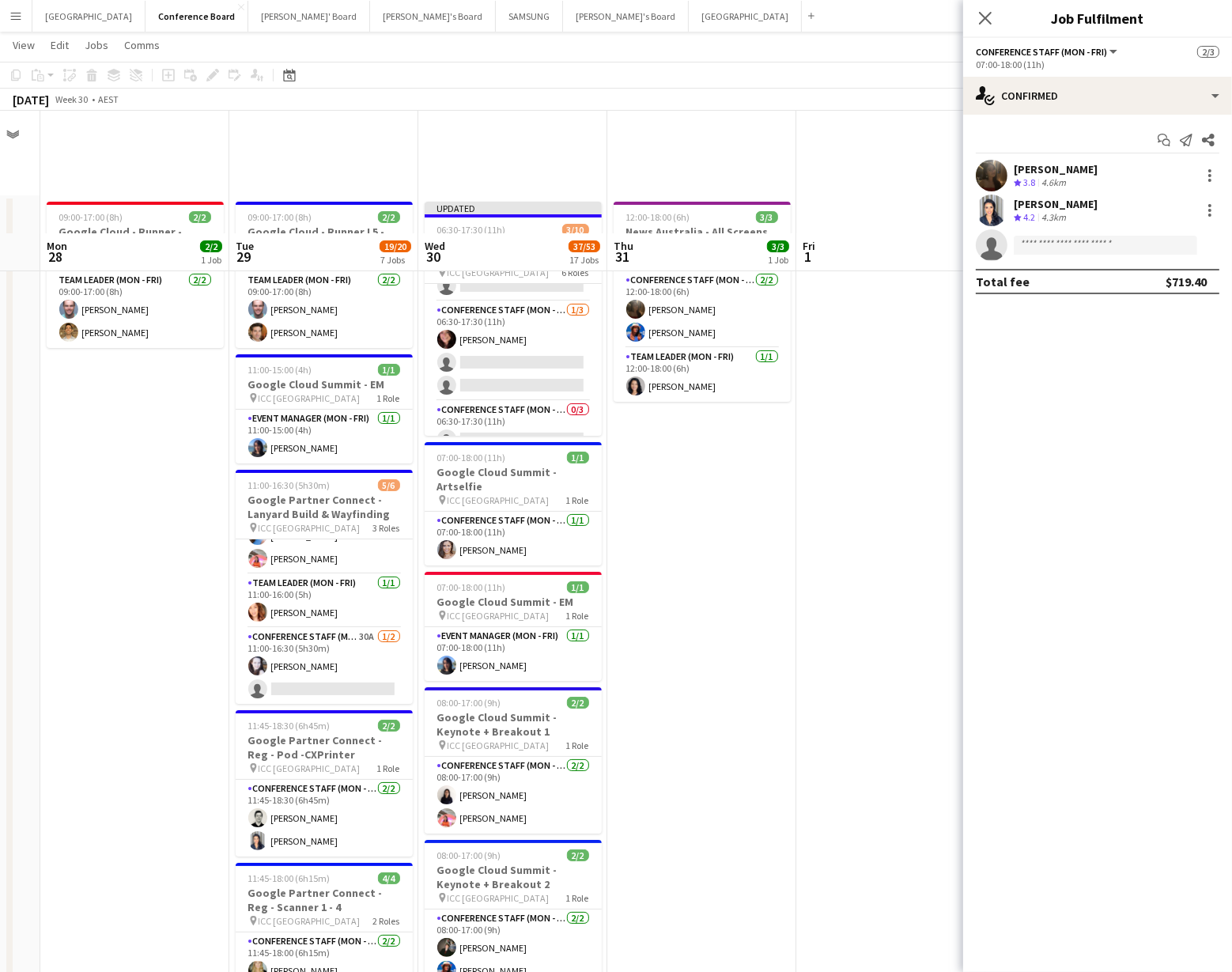 scroll, scrollTop: 0, scrollLeft: 0, axis: both 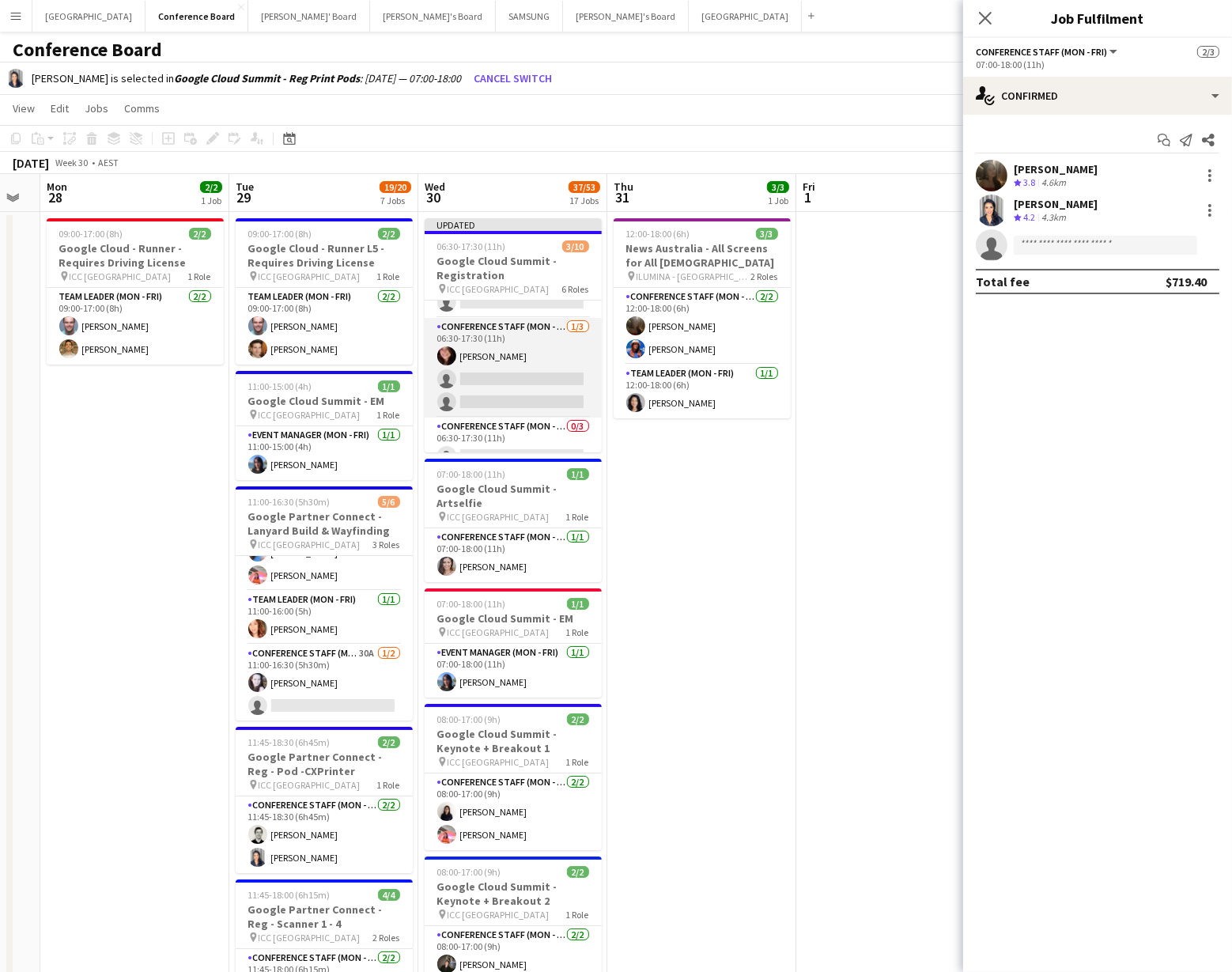 click on "Conference Staff (Mon - Fri)   [DATE]   06:30-17:30 (11h)
[PERSON_NAME]
single-neutral-actions
single-neutral-actions" at bounding box center (513, 368) 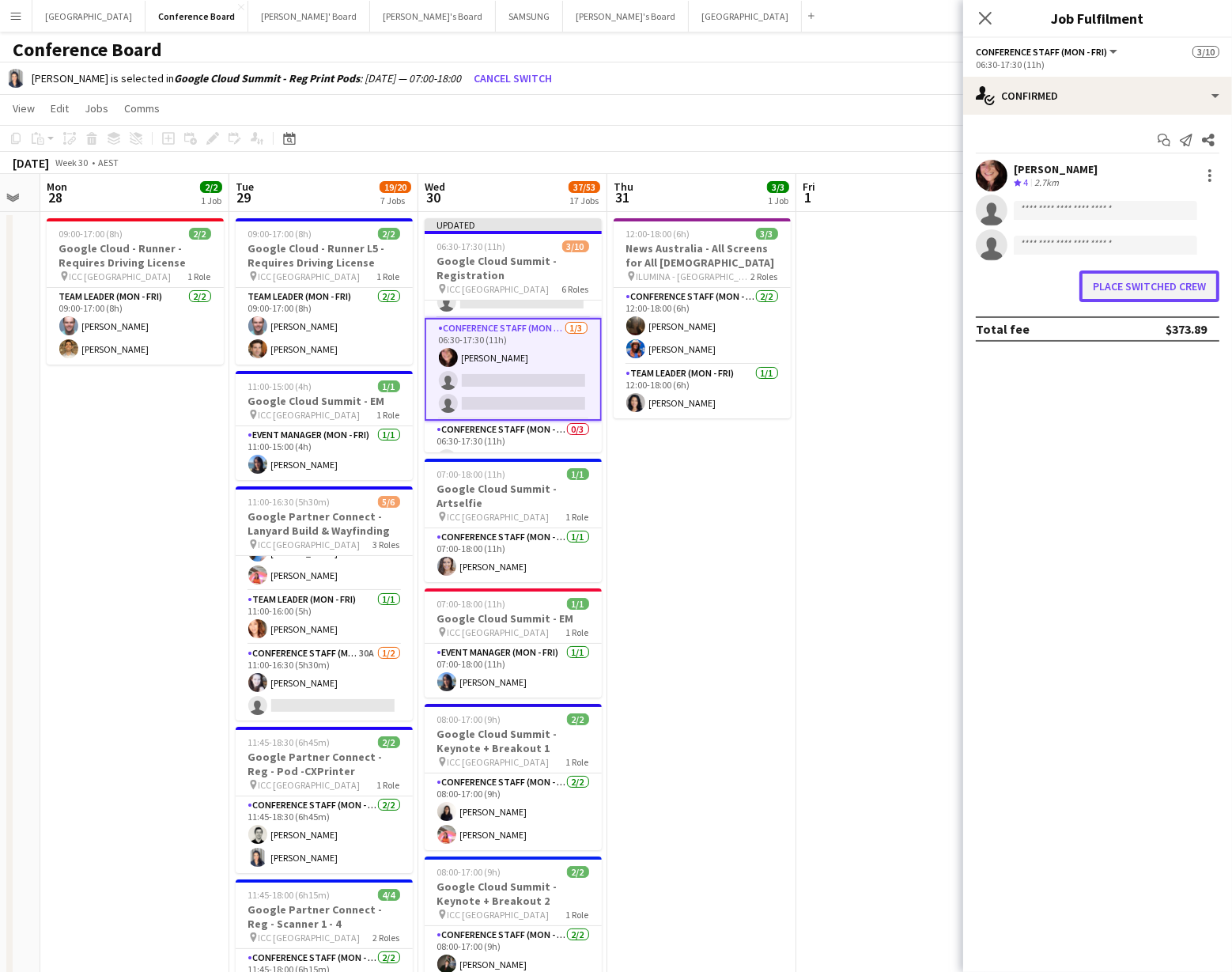 click on "Place switched crew" at bounding box center (1149, 286) 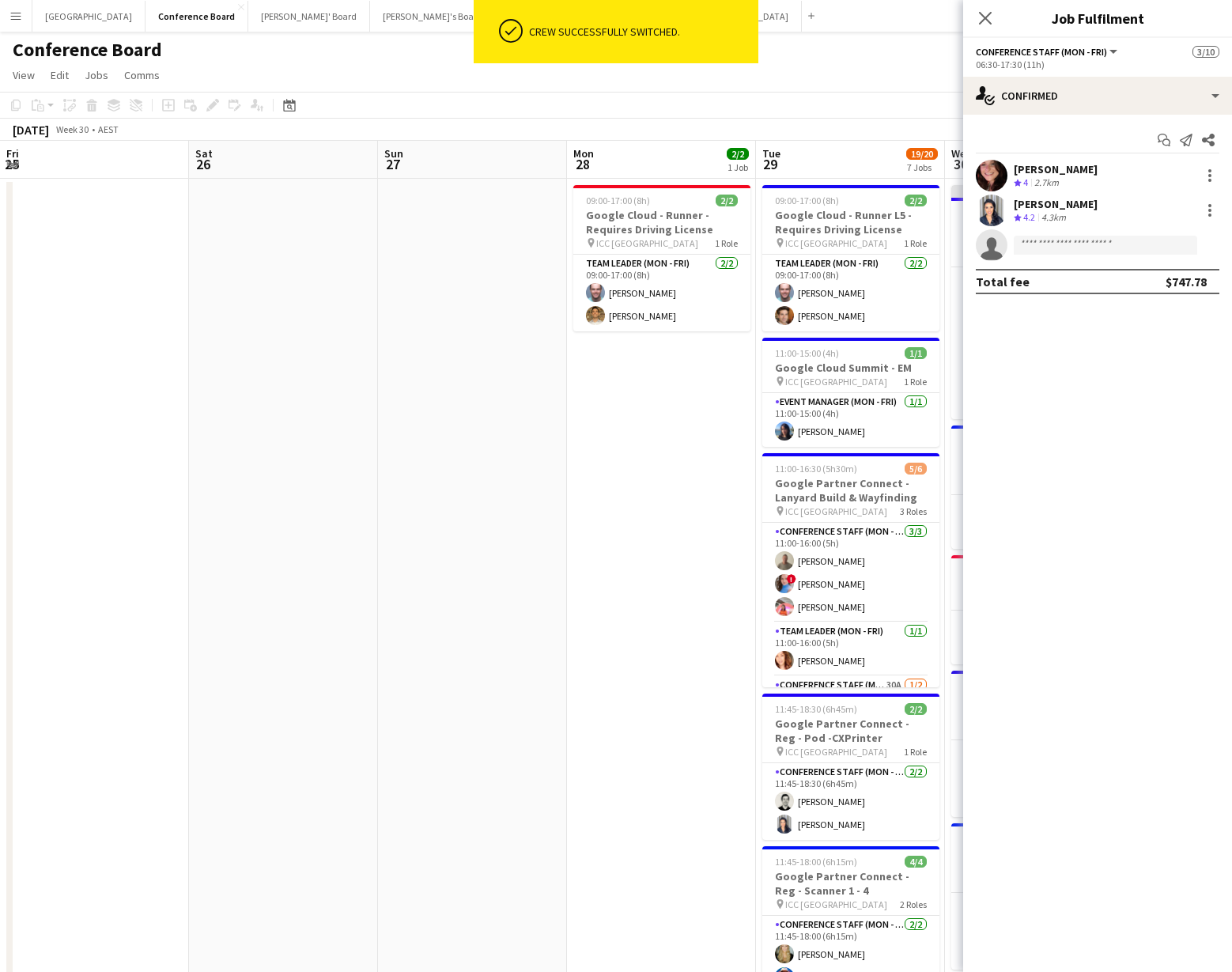 scroll, scrollTop: 0, scrollLeft: 0, axis: both 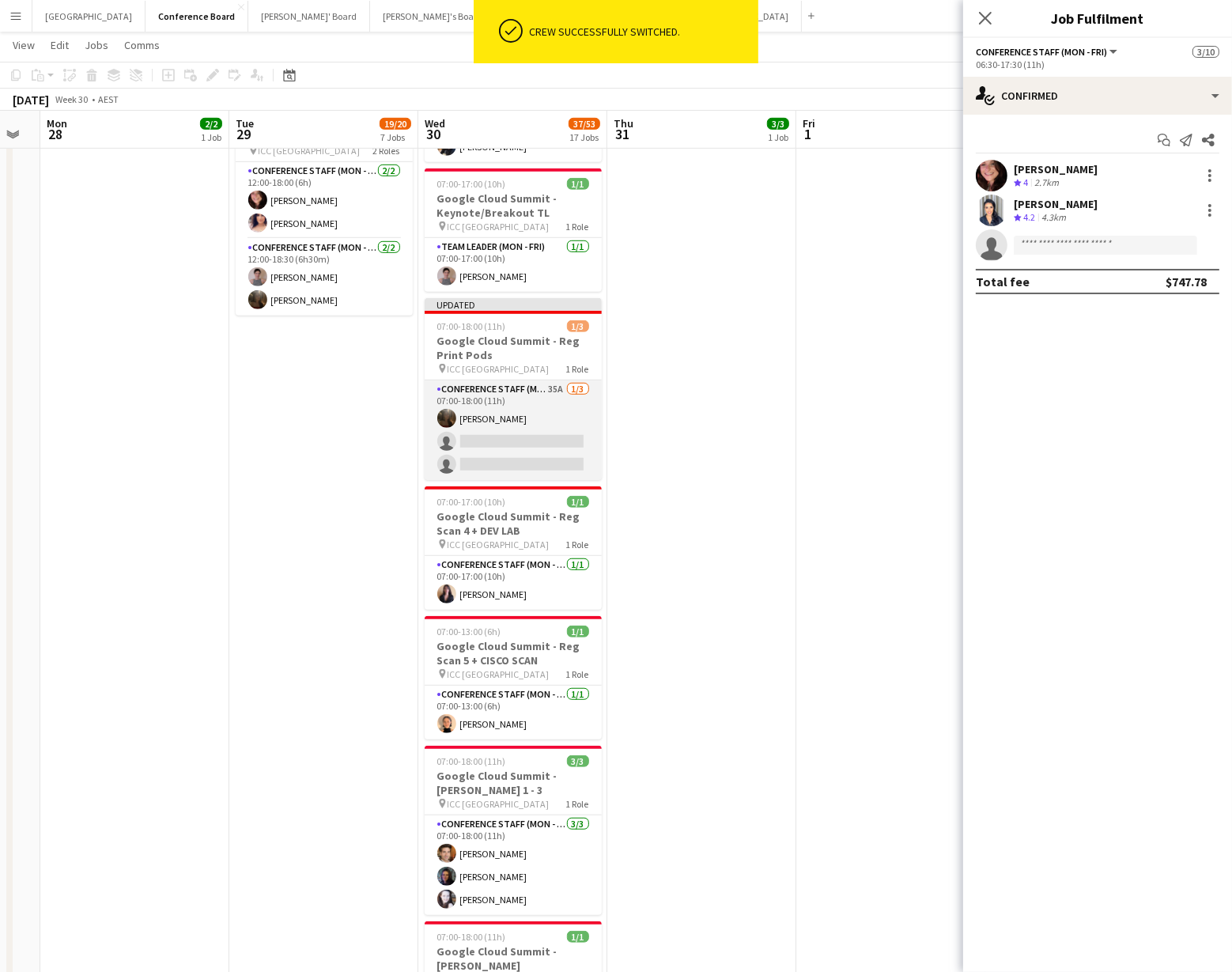 drag, startPoint x: 523, startPoint y: 408, endPoint x: 527, endPoint y: 393, distance: 15.524175 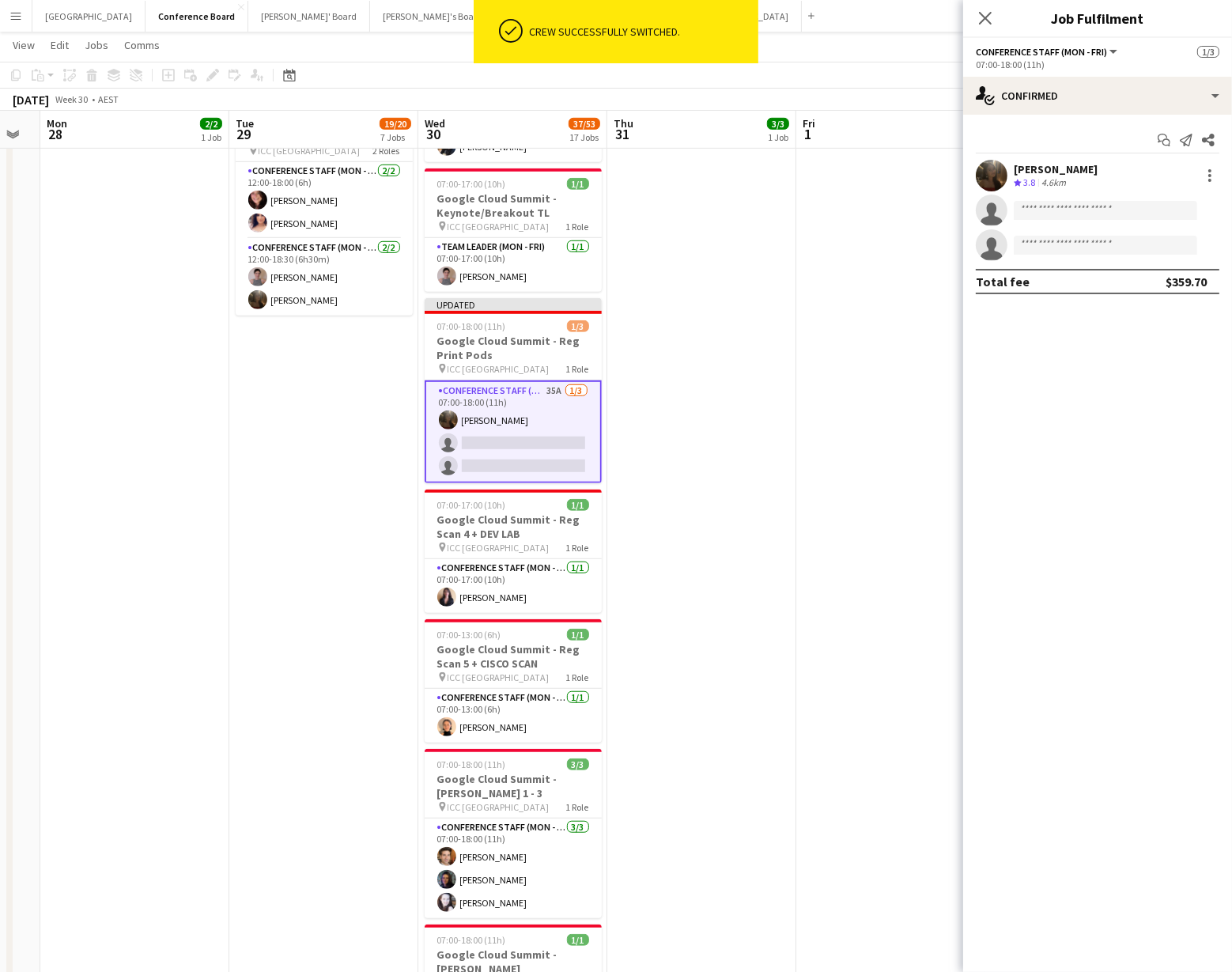 scroll, scrollTop: 262, scrollLeft: 0, axis: vertical 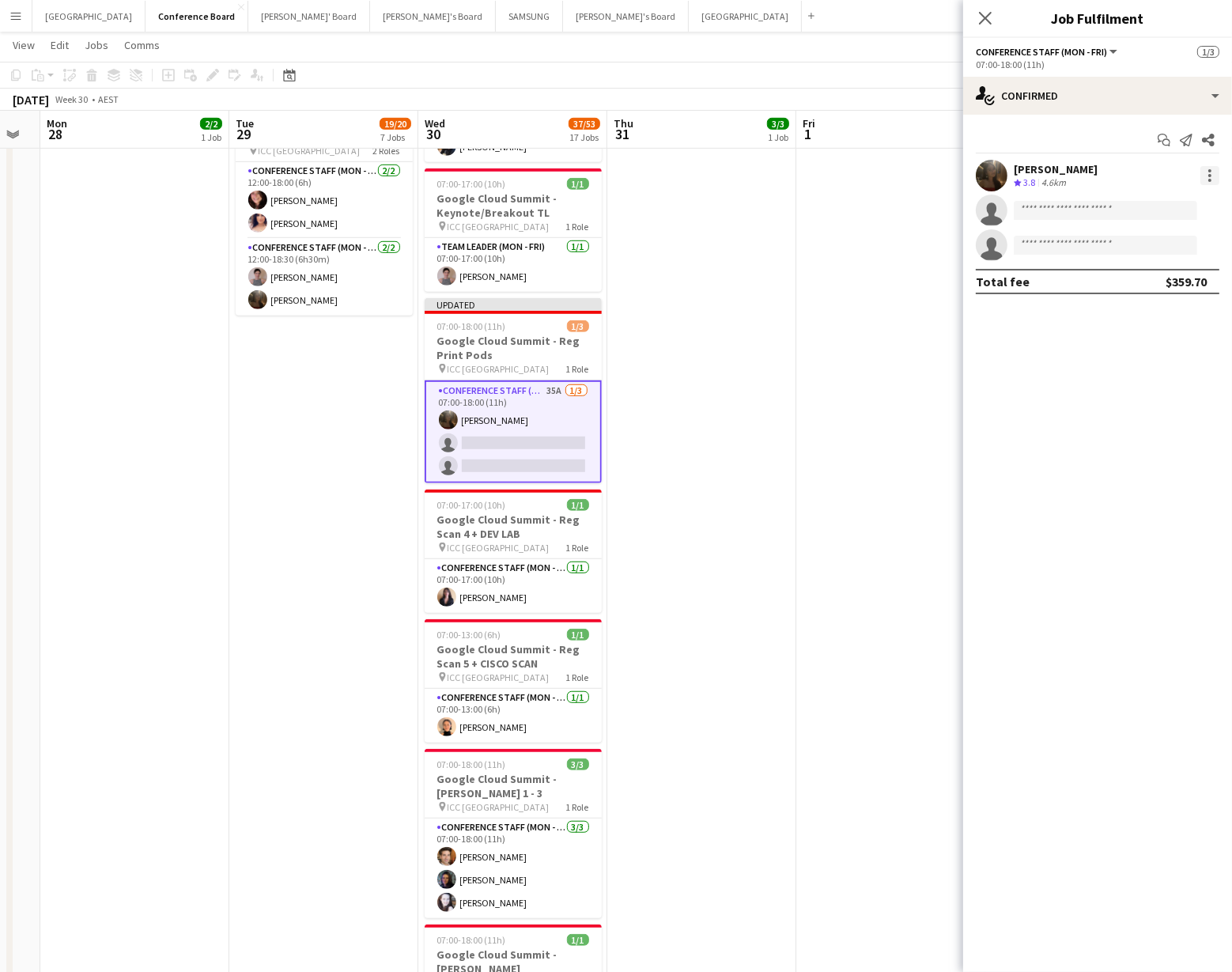 click at bounding box center (1210, 176) 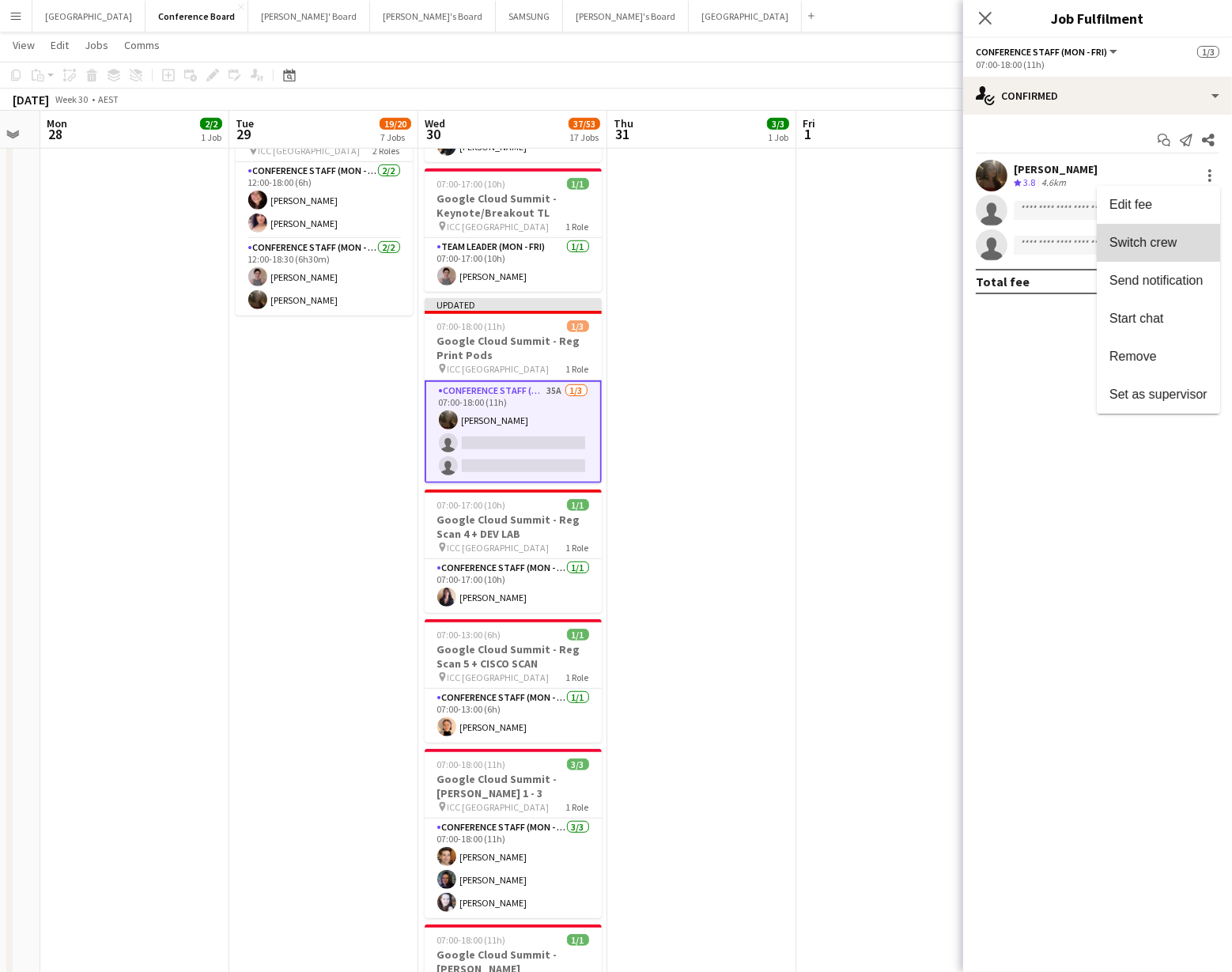 click on "Switch crew" at bounding box center [1143, 242] 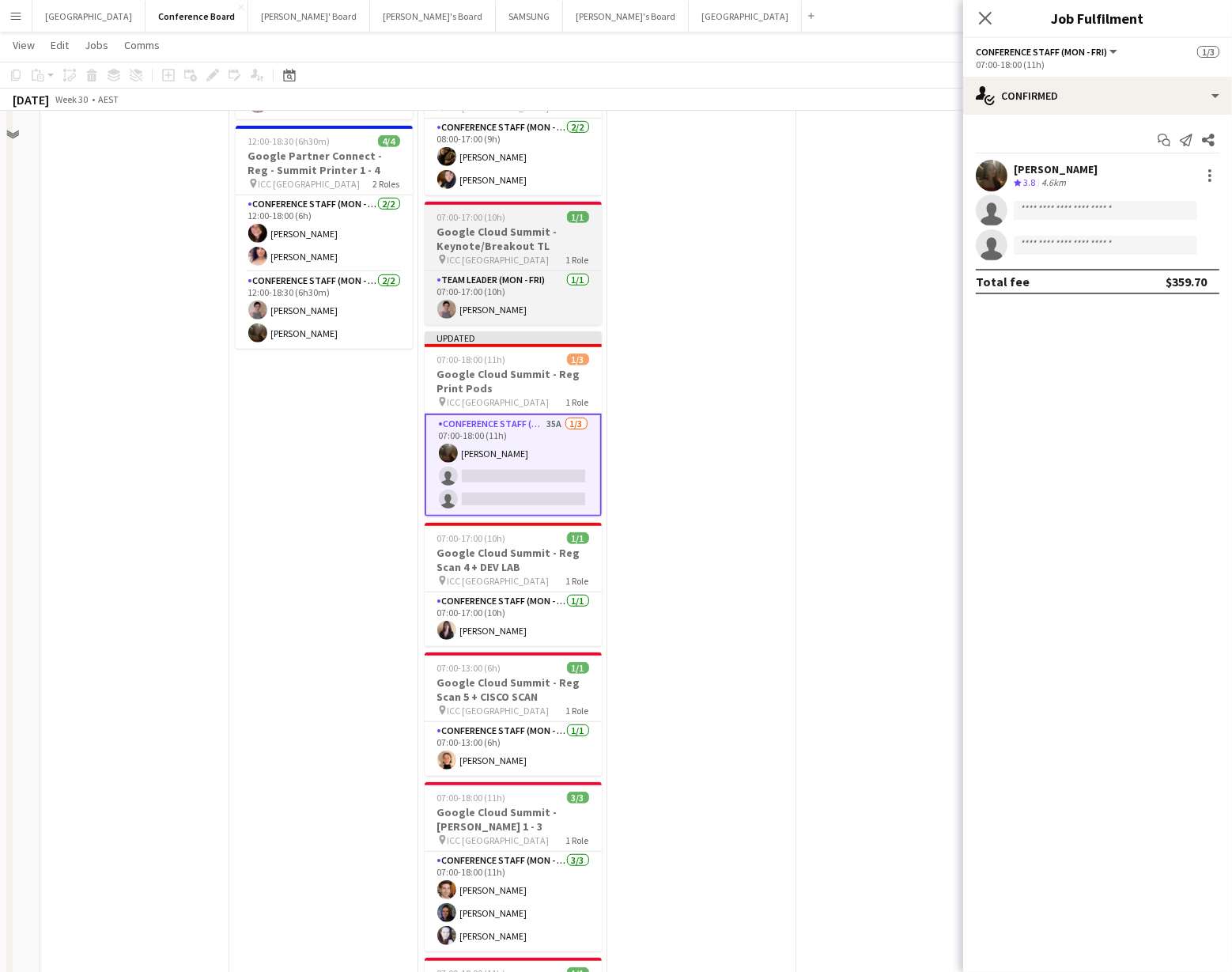 scroll, scrollTop: 0, scrollLeft: 0, axis: both 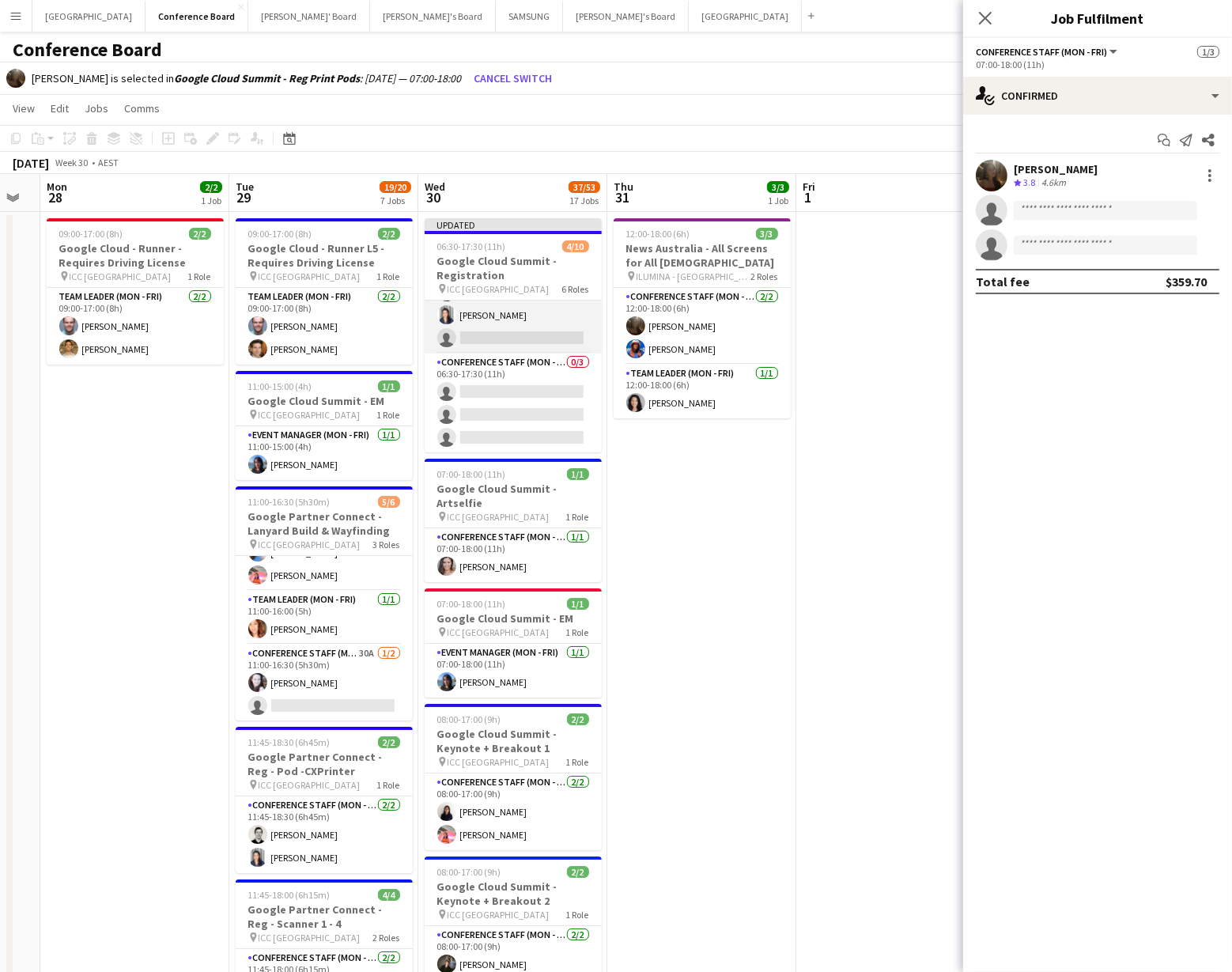 click on "Conference Staff (Mon - Fri)   2/3   06:30-17:30 (11h)
Adele Young Vanessa Flauzino
single-neutral-actions" at bounding box center (513, 304) 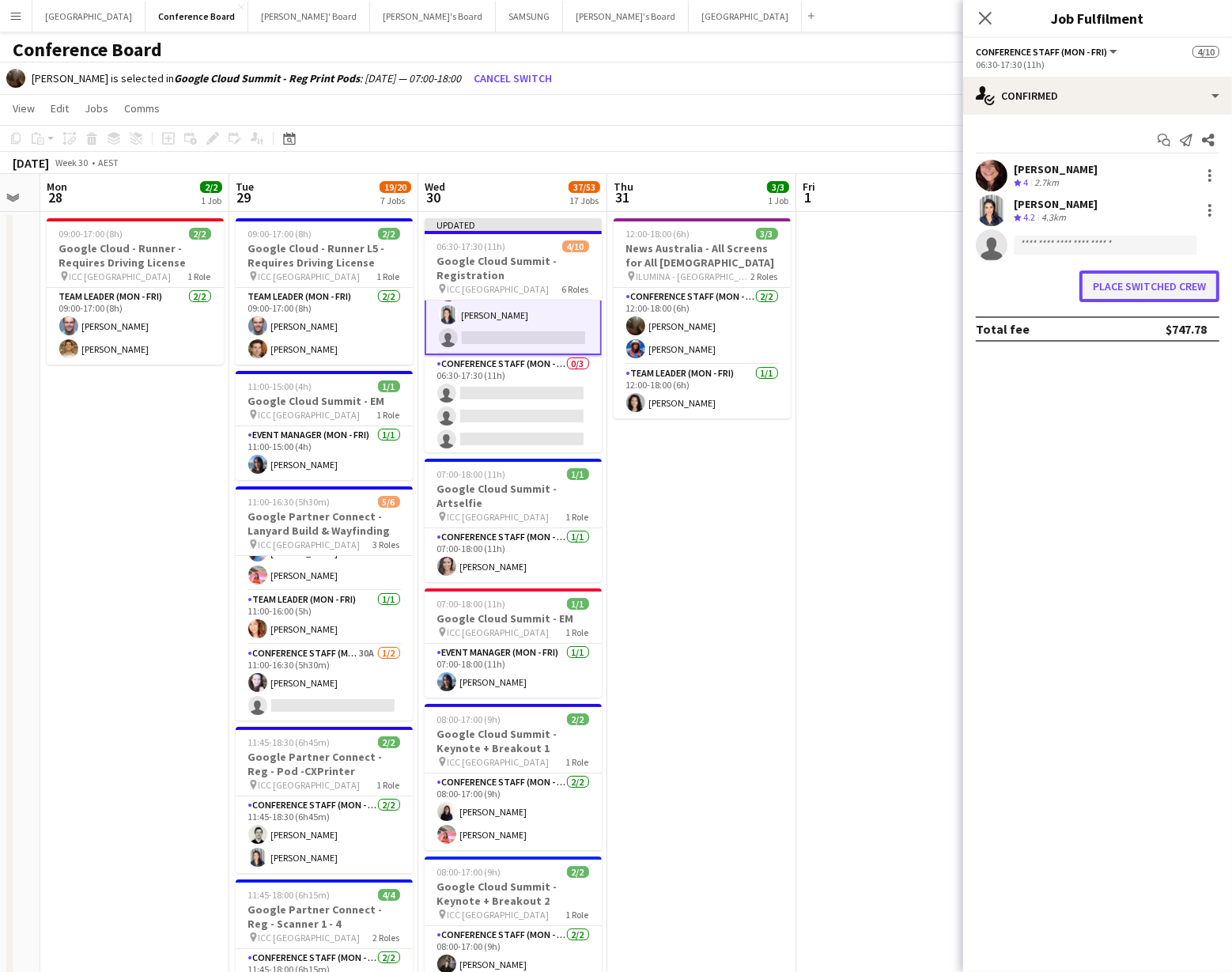 click on "Place switched crew" at bounding box center (1149, 286) 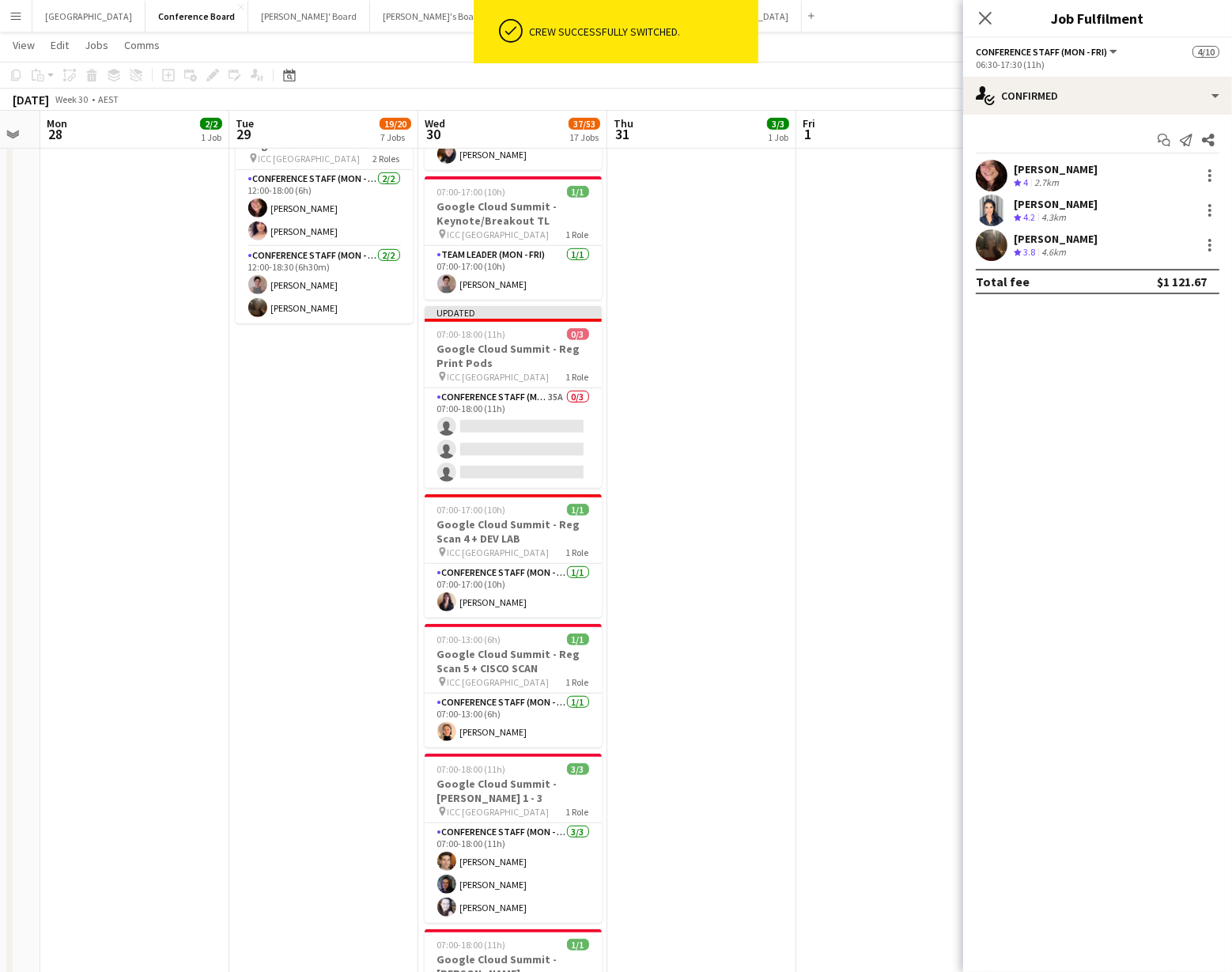 scroll, scrollTop: 1106, scrollLeft: 0, axis: vertical 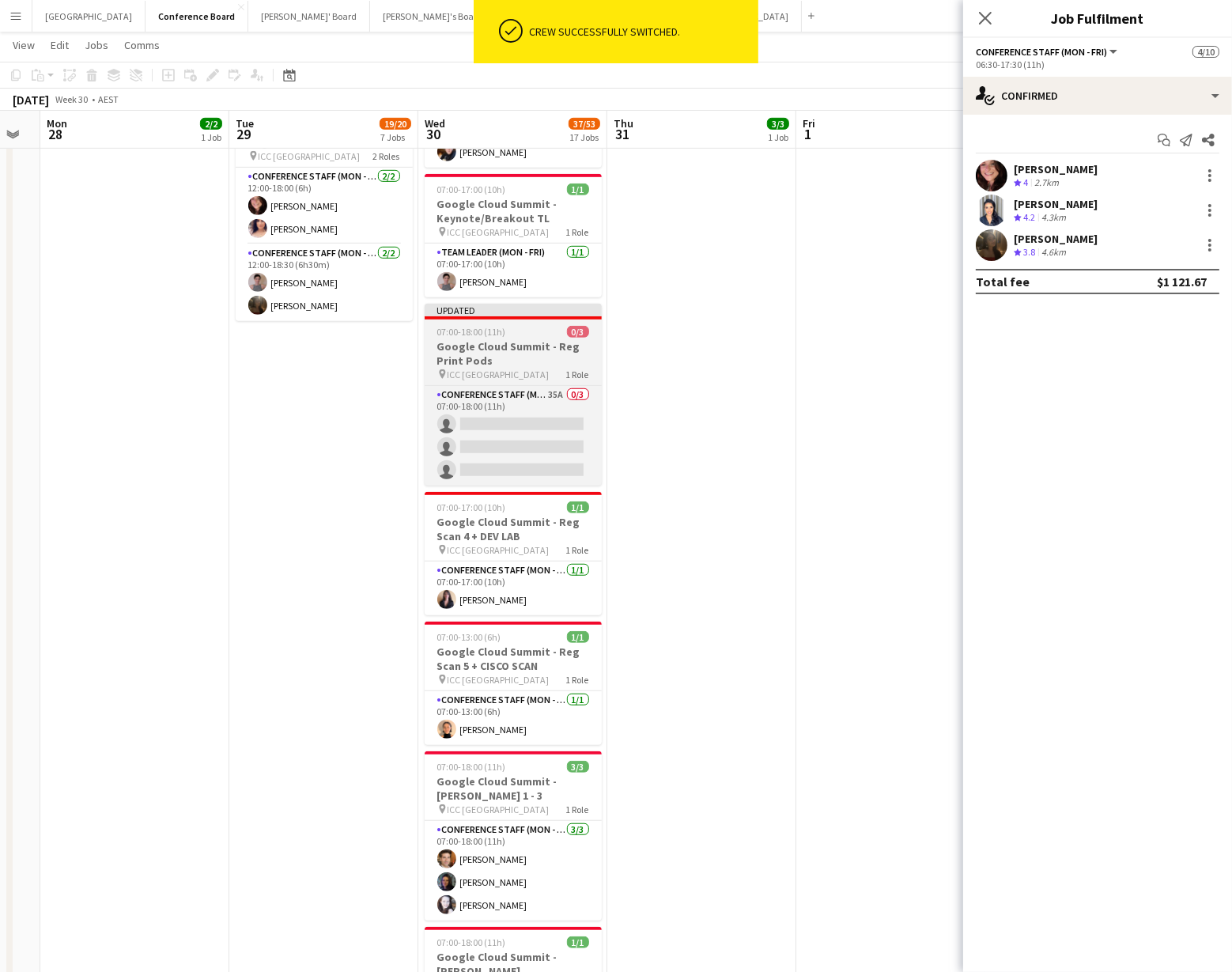 click on "Google Cloud Summit - Reg Print Pods" at bounding box center (513, 354) 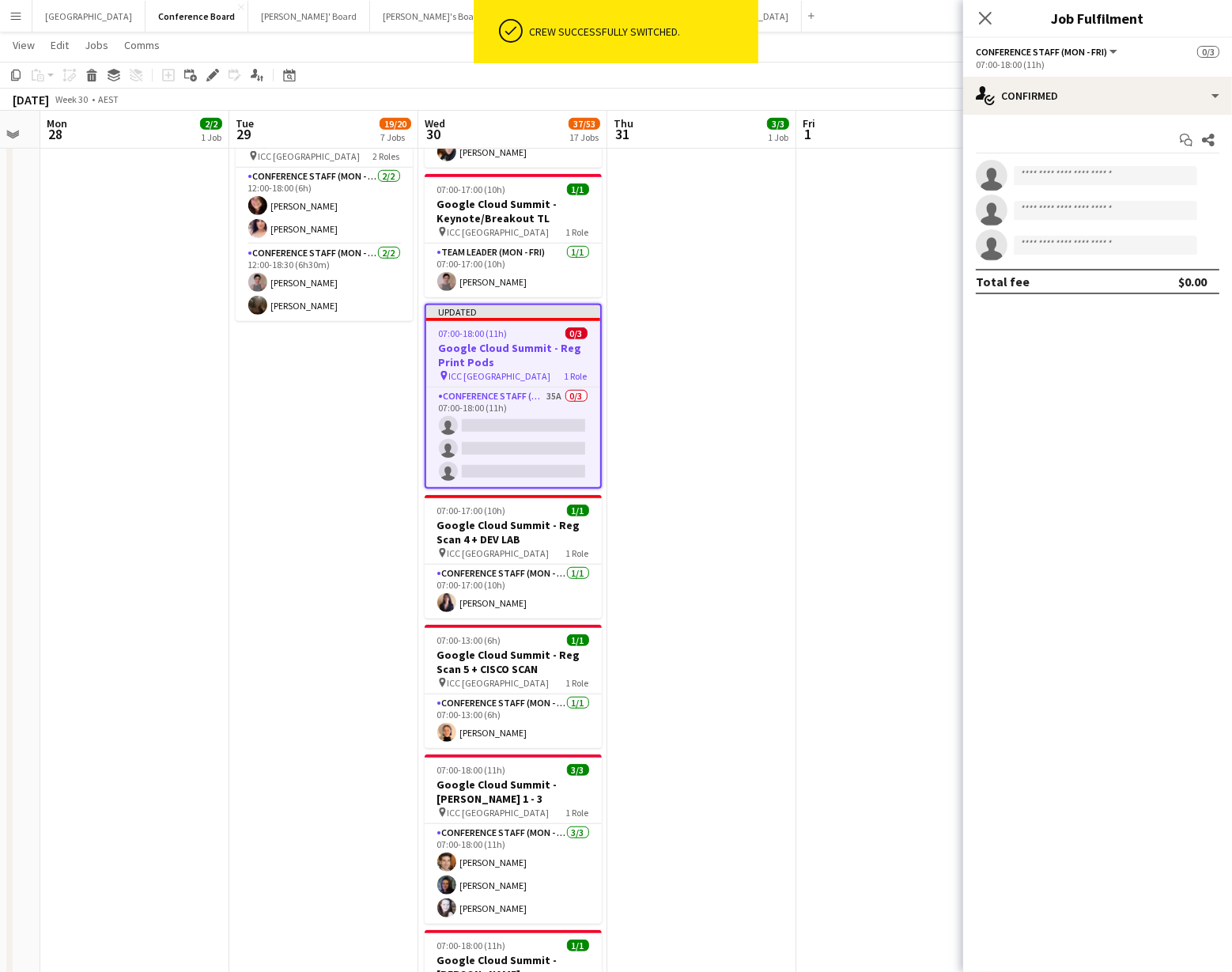 scroll, scrollTop: 262, scrollLeft: 0, axis: vertical 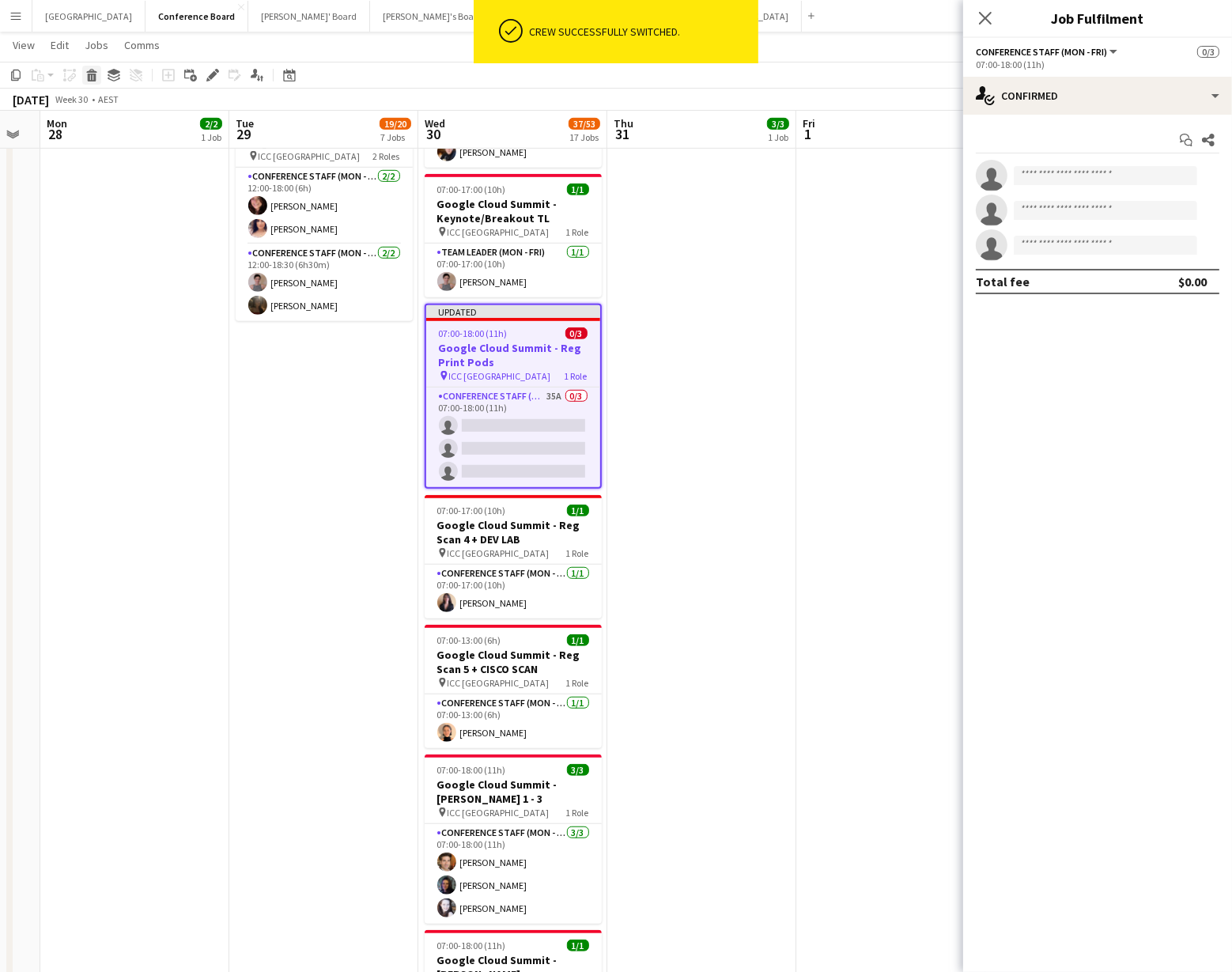 click 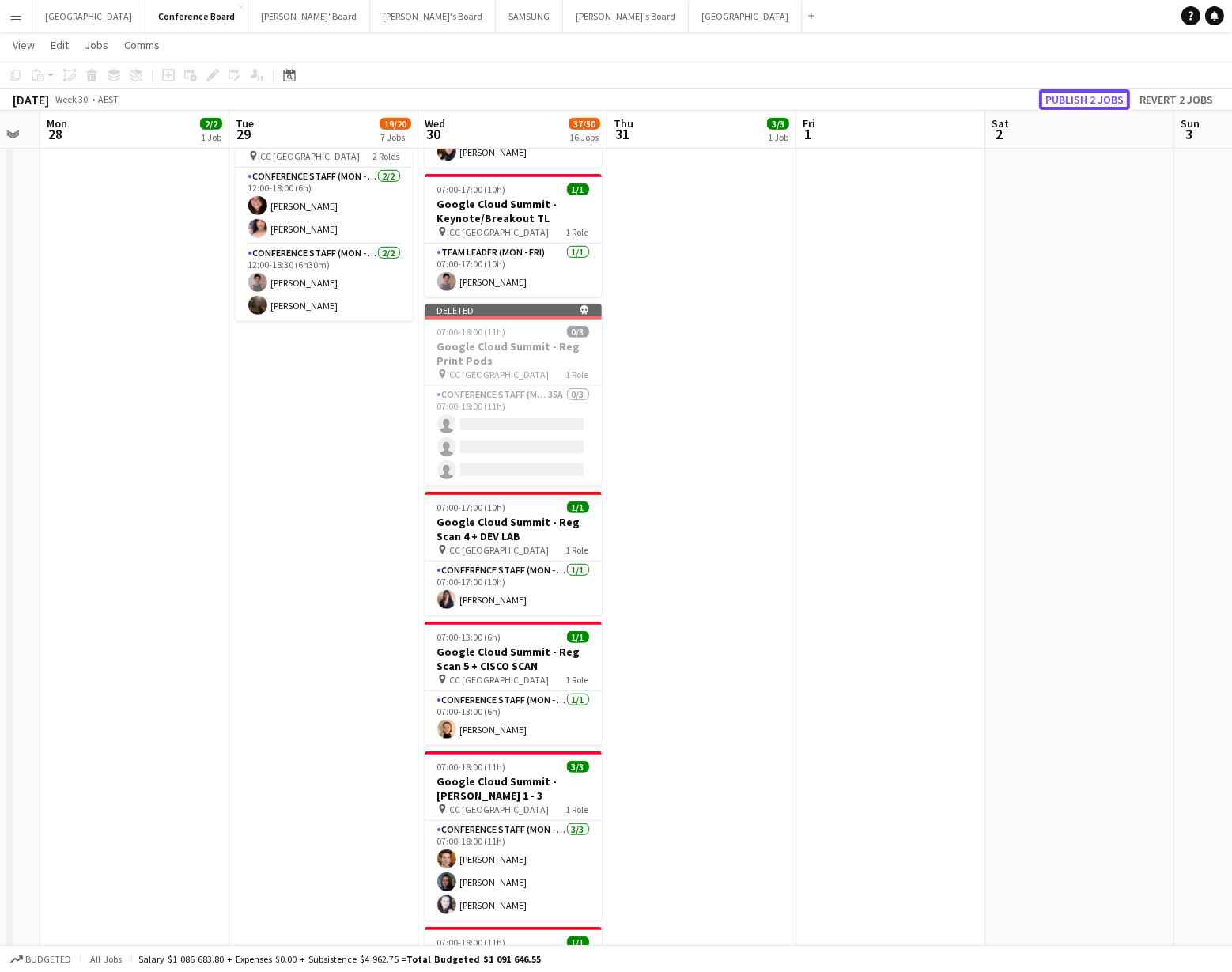 click on "Publish 2 jobs" 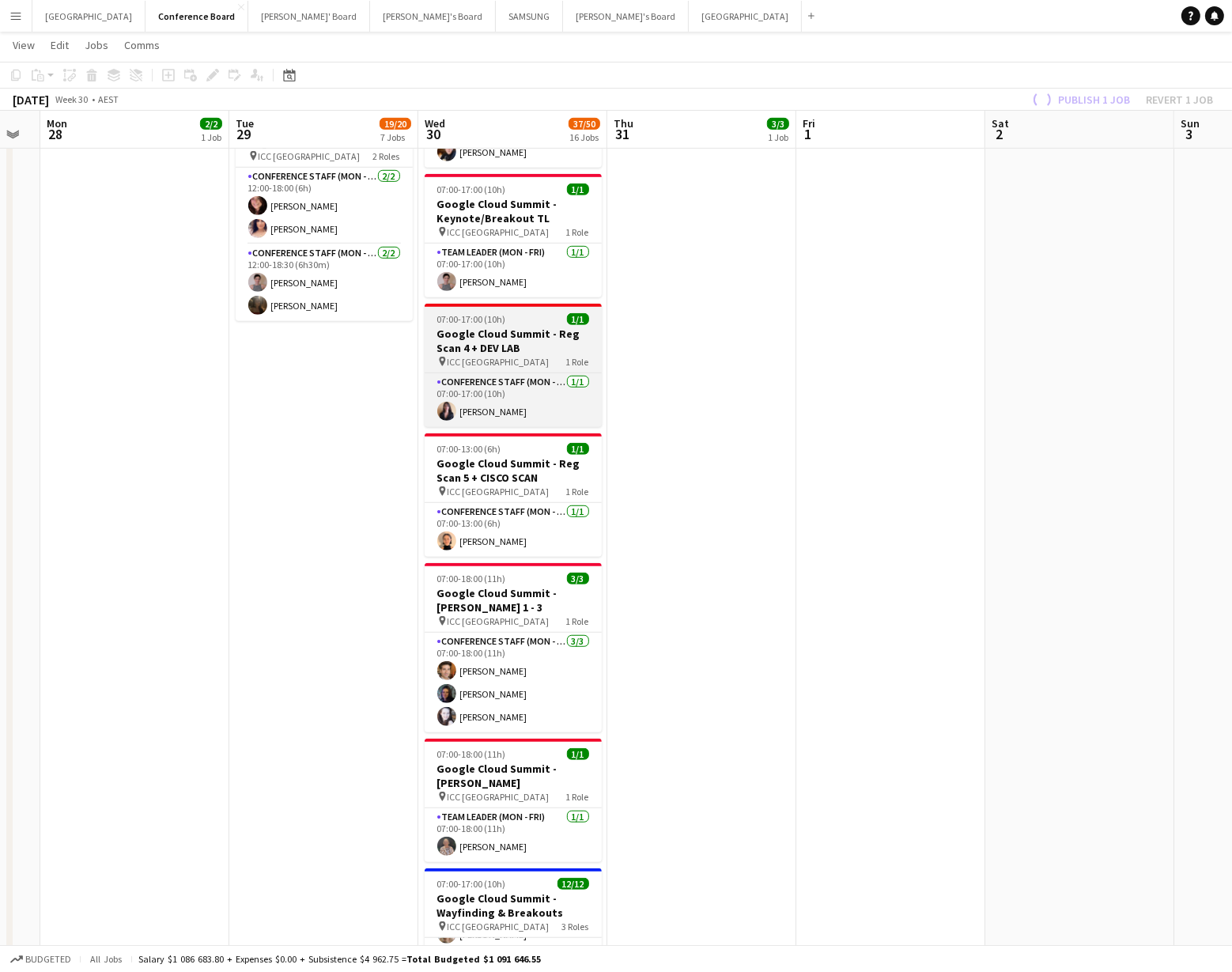 scroll, scrollTop: 249, scrollLeft: 0, axis: vertical 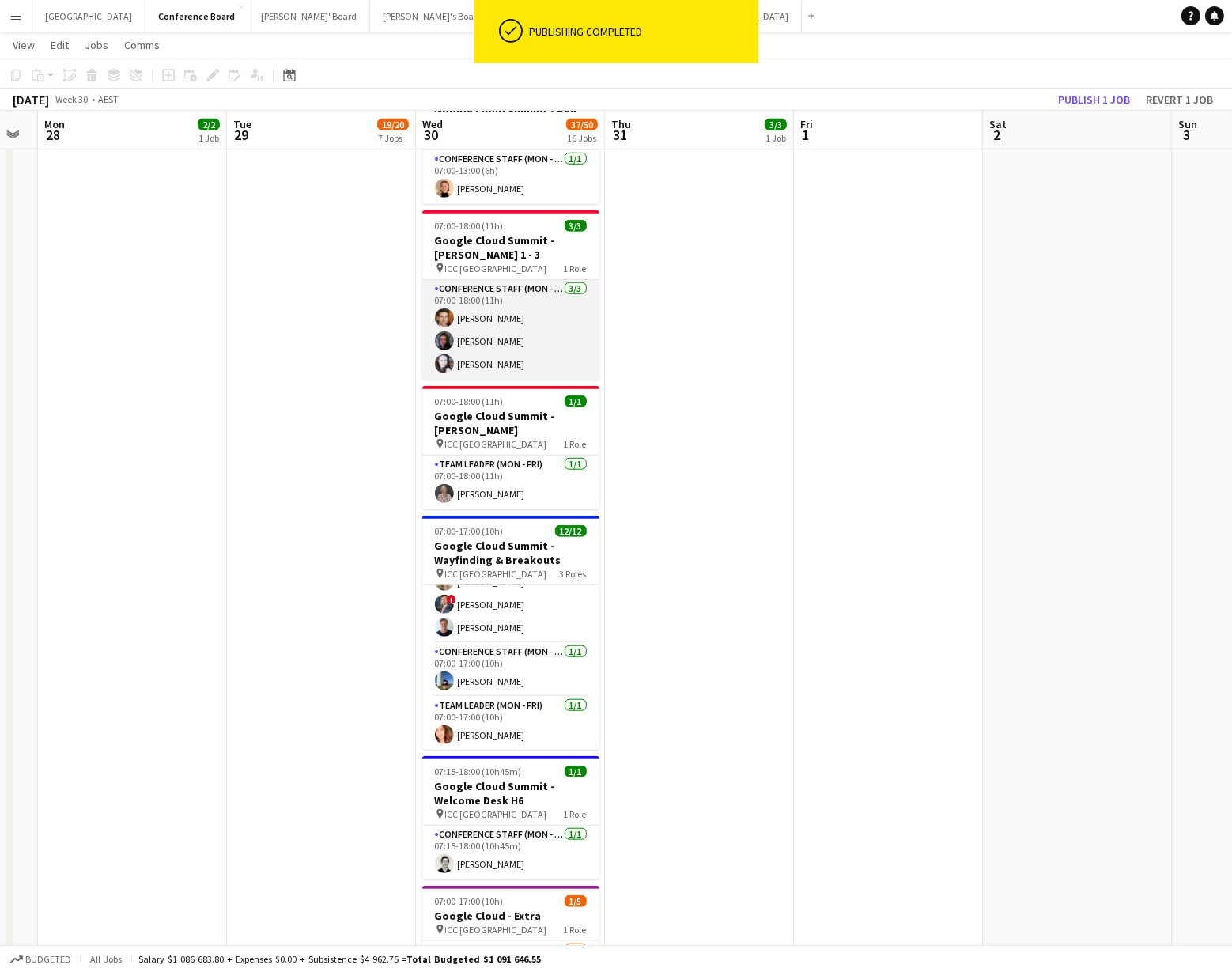 click on "Conference Staff (Mon - Fri)   3/3   07:00-18:00 (11h)
Juan Montes Mariane Lupi Vicentini Beatrice McBride" at bounding box center (511, 330) 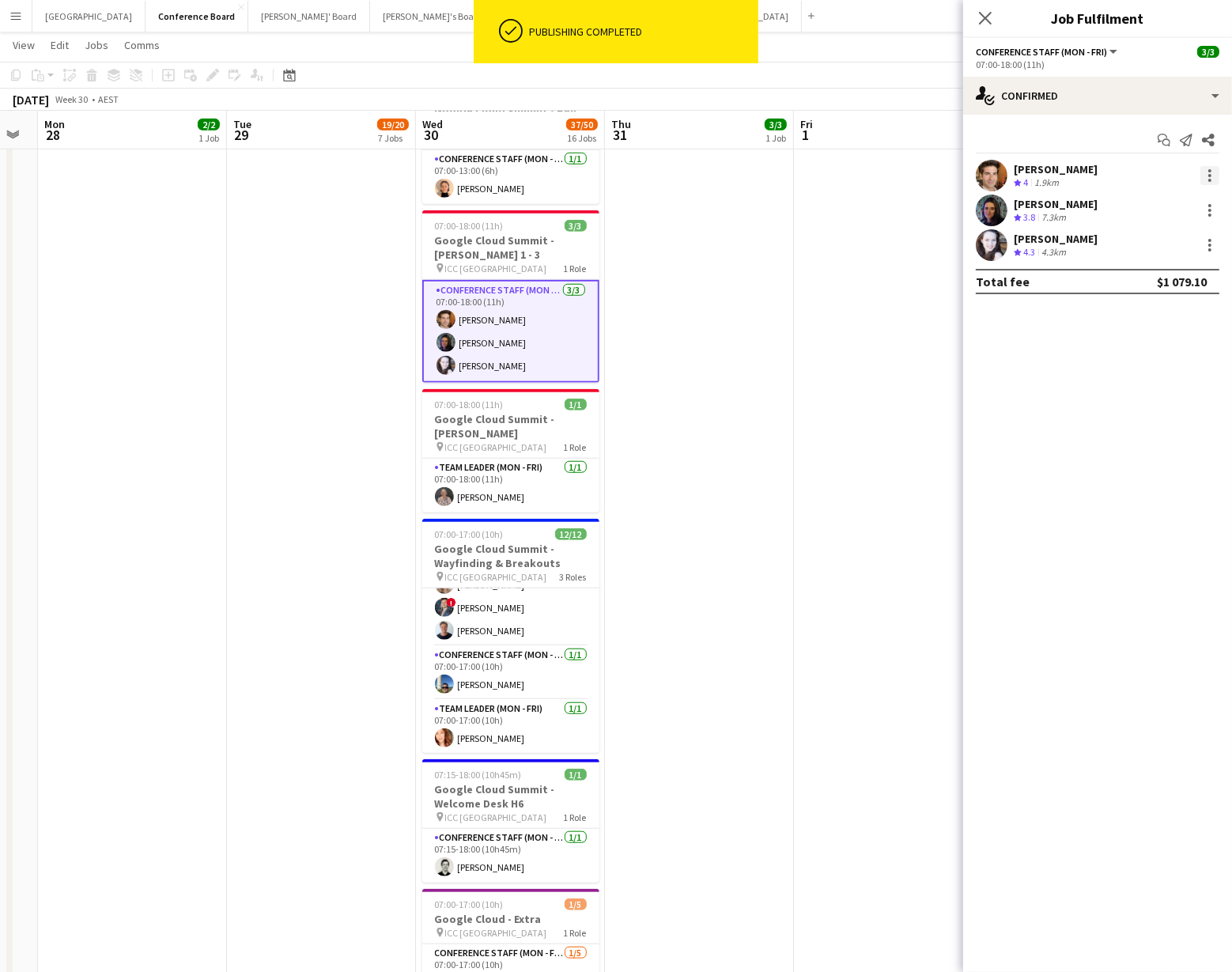 click at bounding box center (1210, 176) 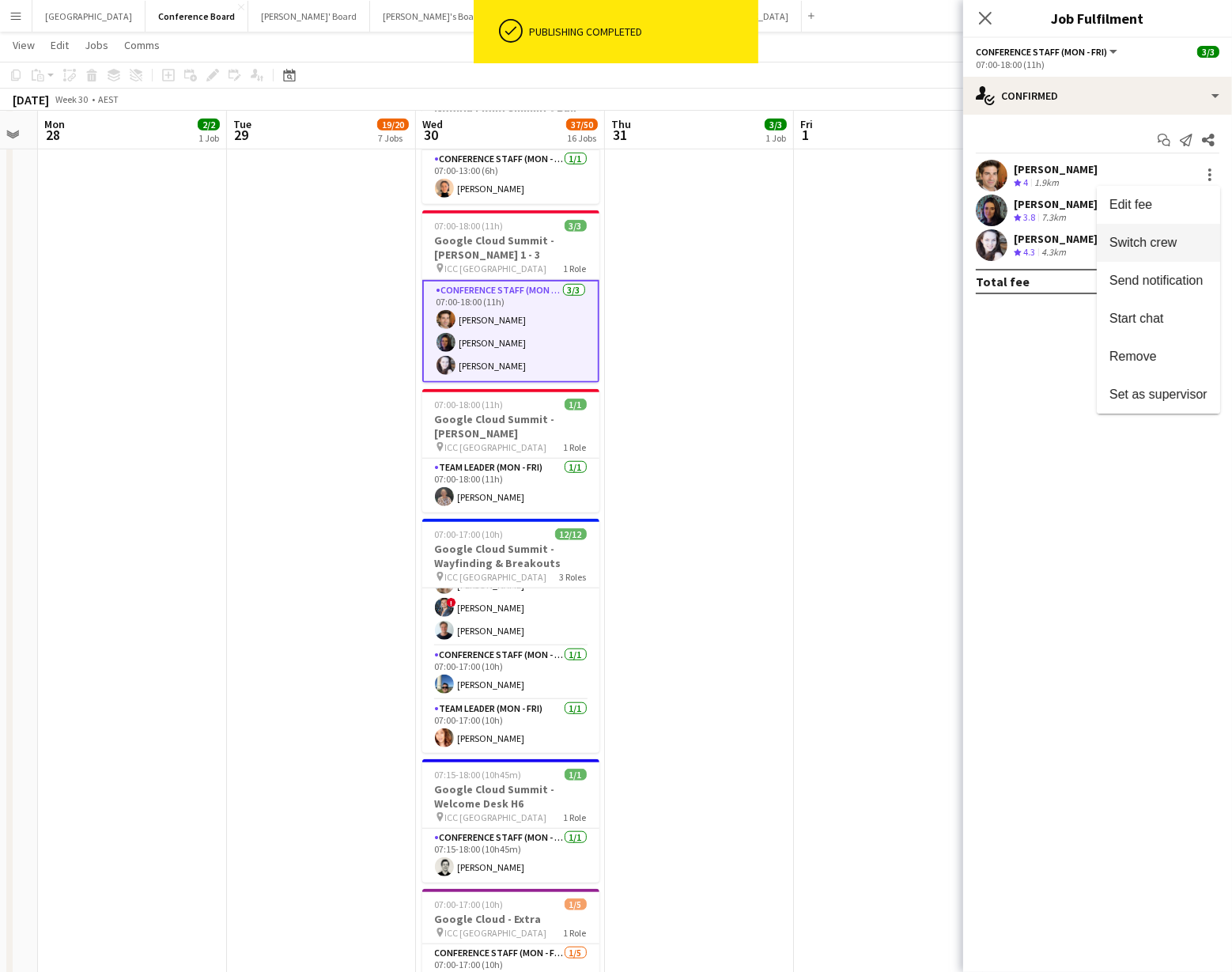 click on "Switch crew" at bounding box center [1143, 242] 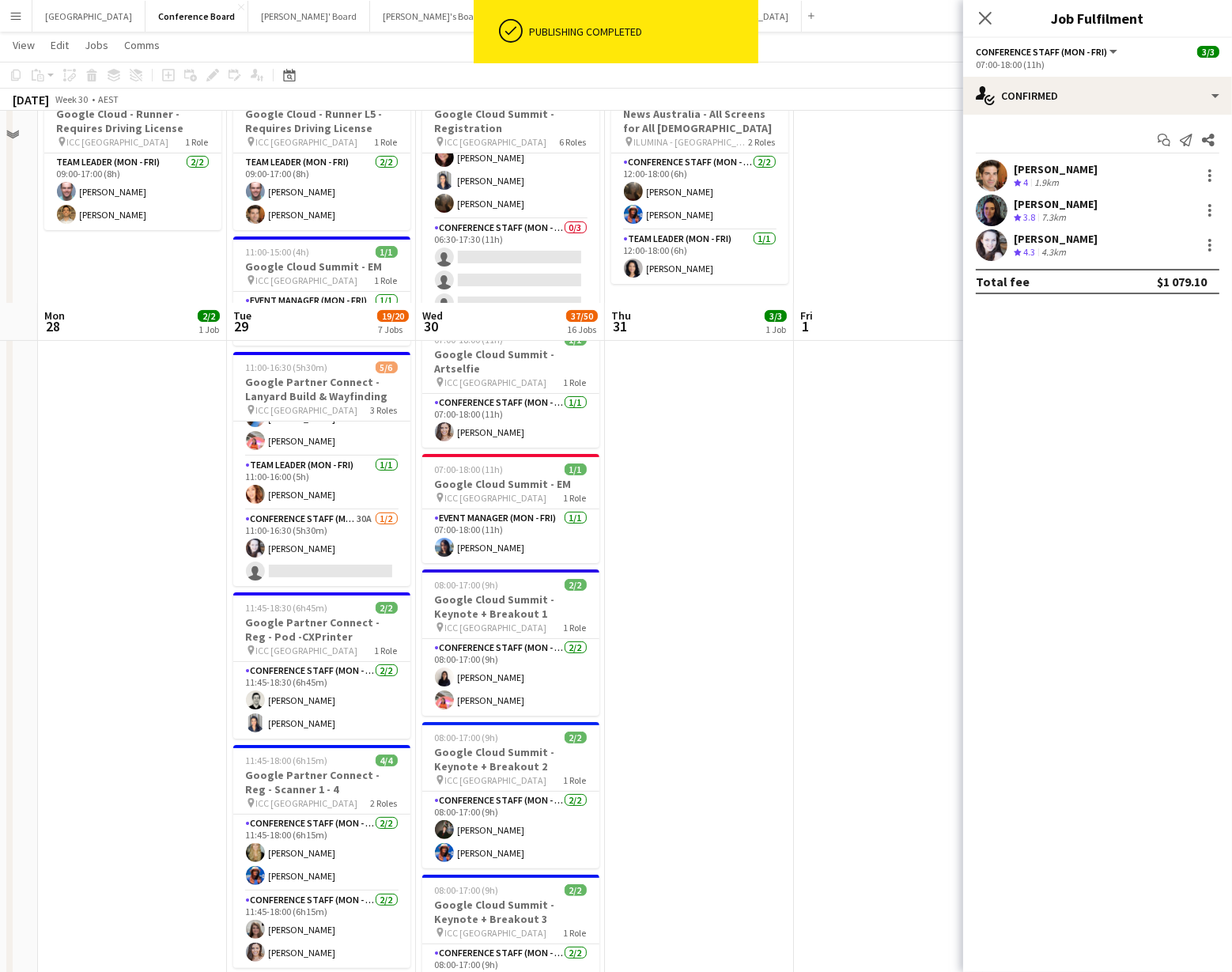 scroll, scrollTop: 0, scrollLeft: 0, axis: both 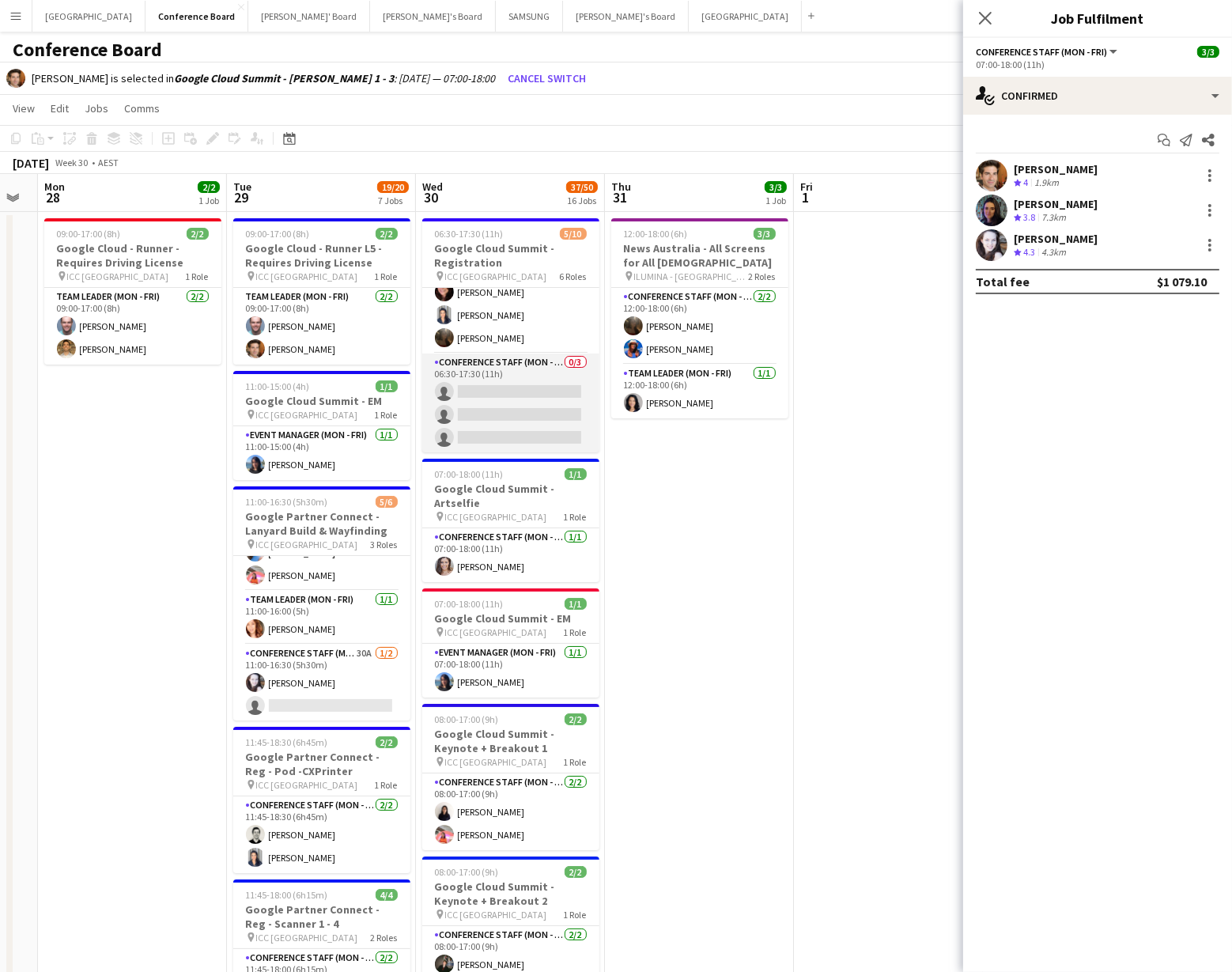 click on "Conference Staff (Mon - Fri)   0/3   06:30-17:30 (11h)
single-neutral-actions
single-neutral-actions
single-neutral-actions" at bounding box center (511, 403) 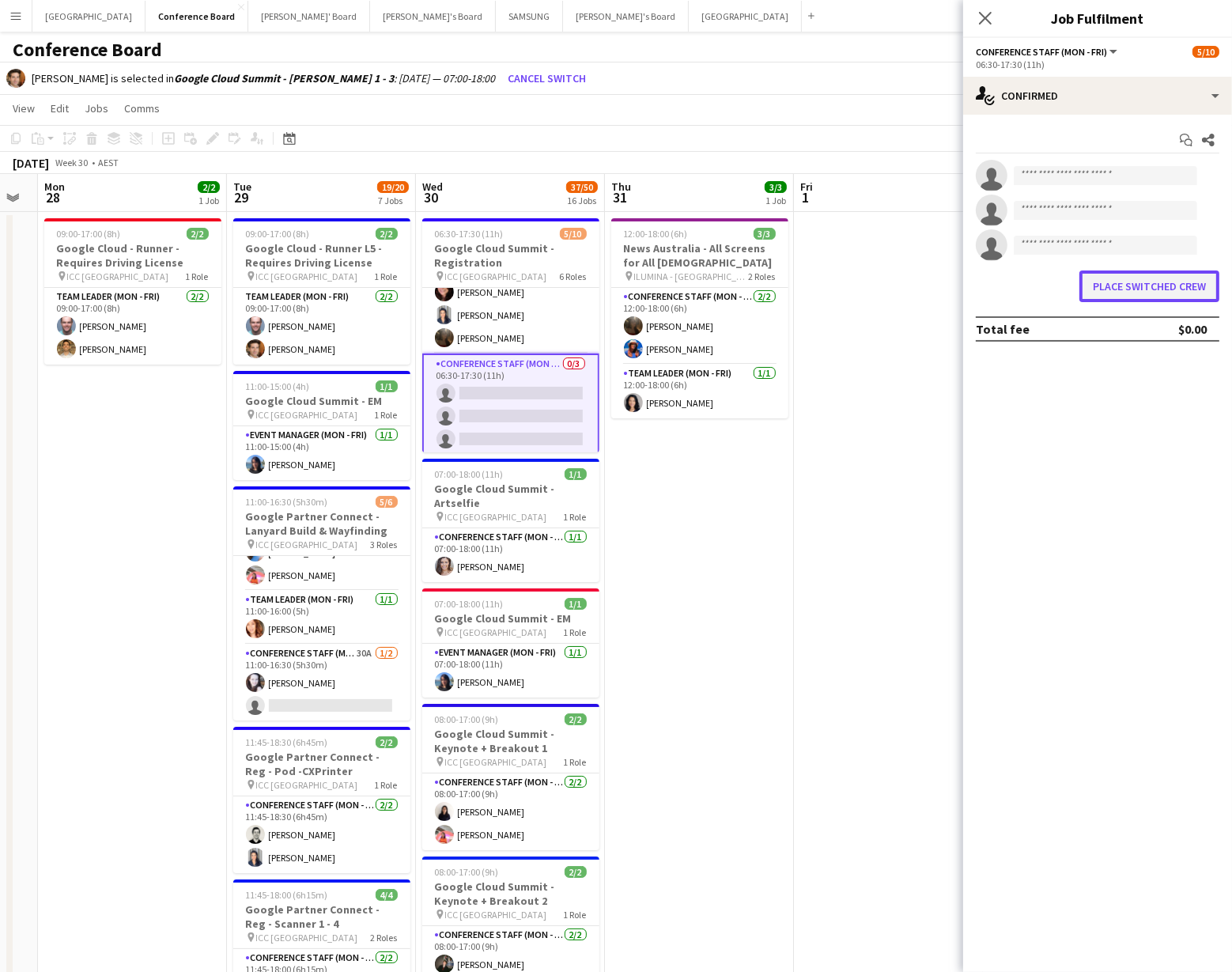 click on "Place switched crew" at bounding box center [1149, 286] 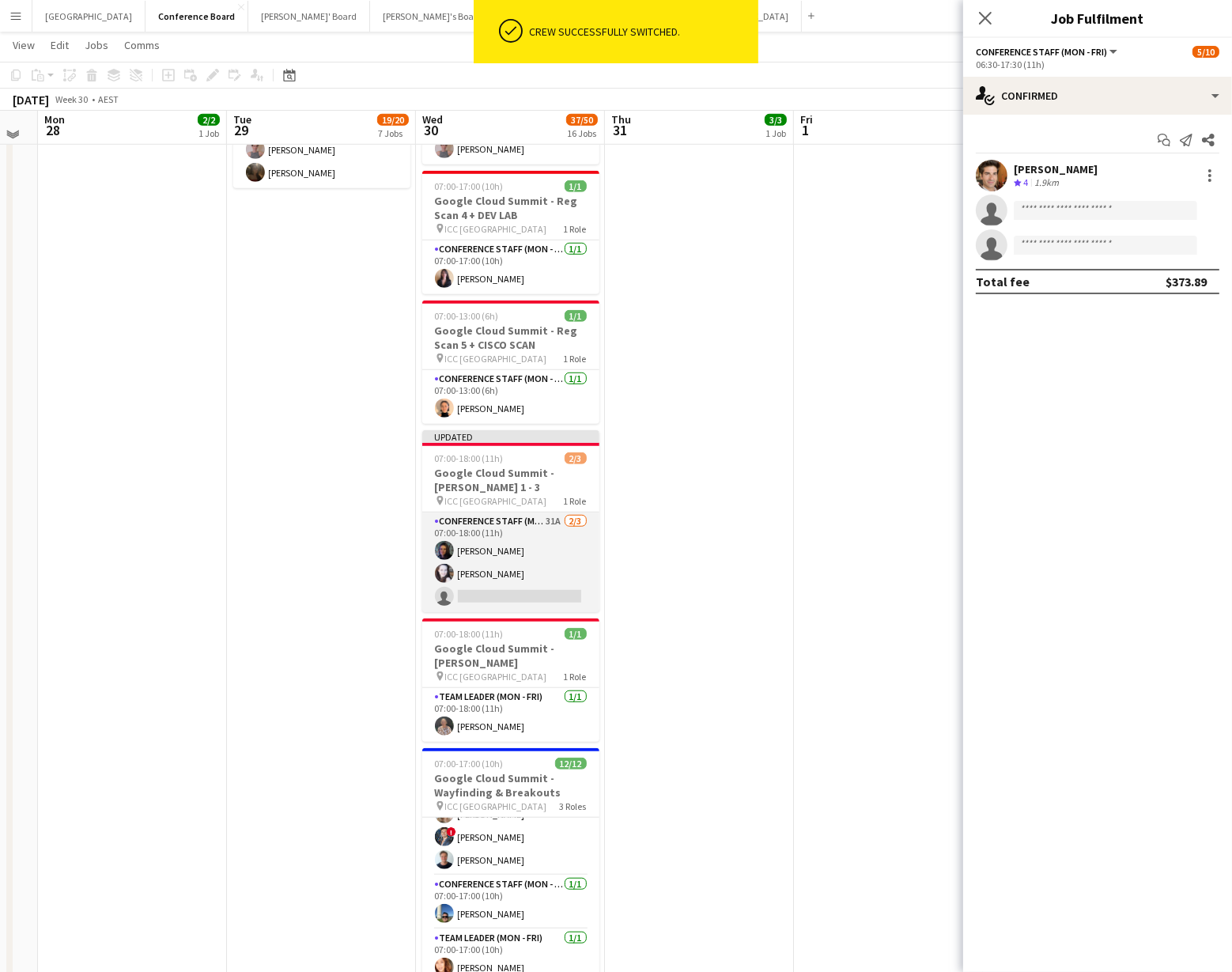 scroll, scrollTop: 1239, scrollLeft: 0, axis: vertical 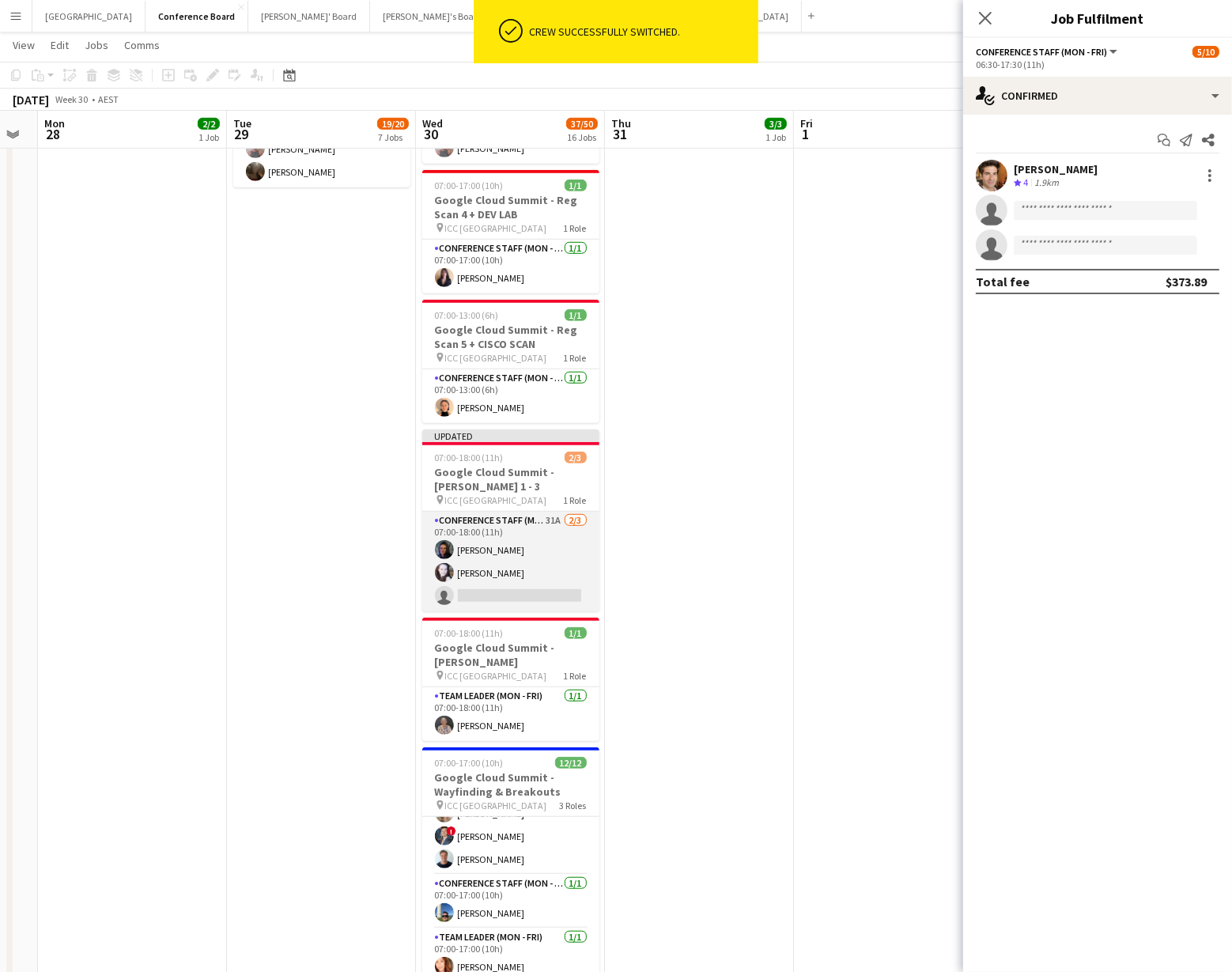 click on "Conference Staff (Mon - Fri)   31A   2/3   07:00-18:00 (11h)
Mariane Lupi Vicentini Beatrice McBride
single-neutral-actions" at bounding box center [511, 562] 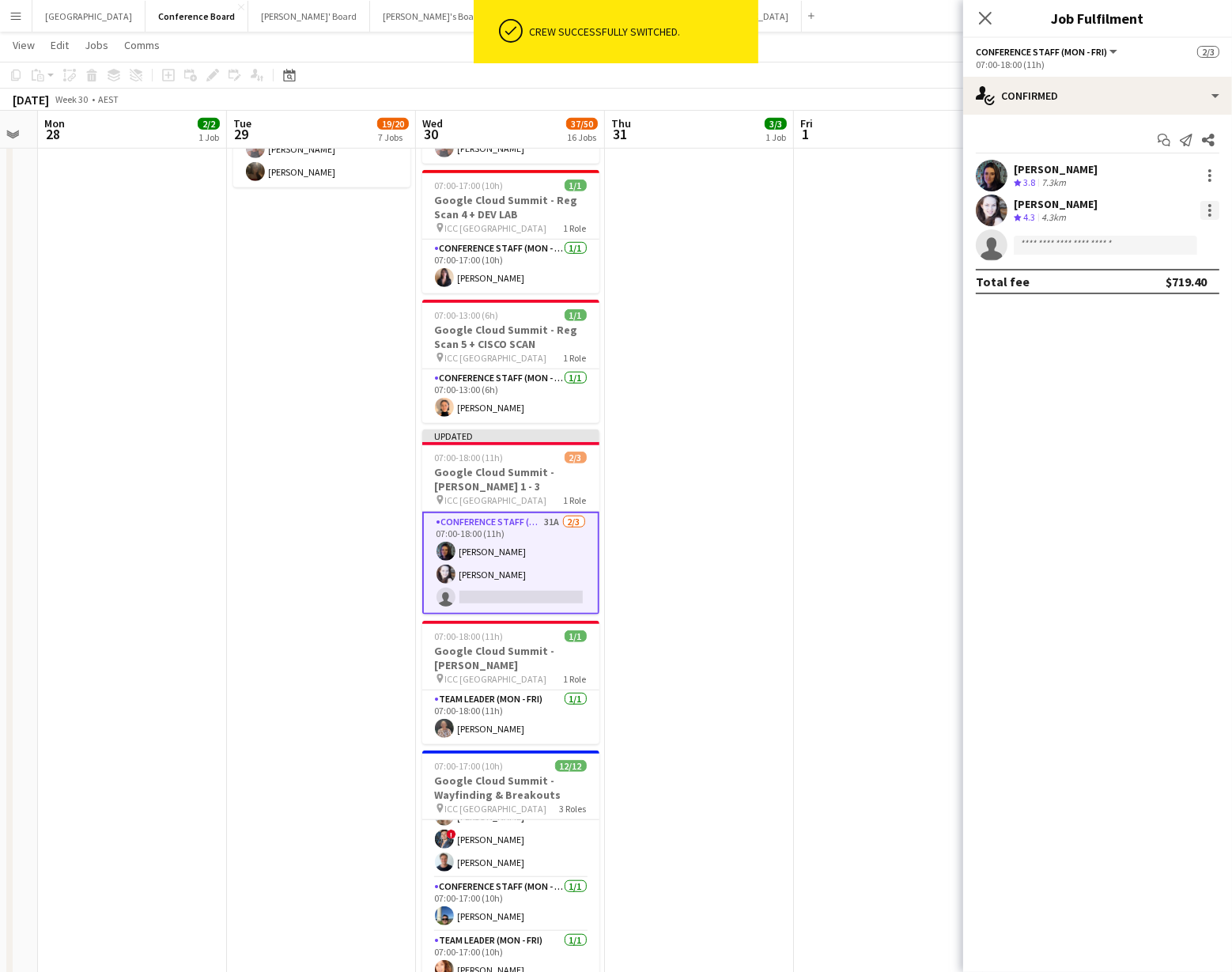 click at bounding box center [1210, 206] 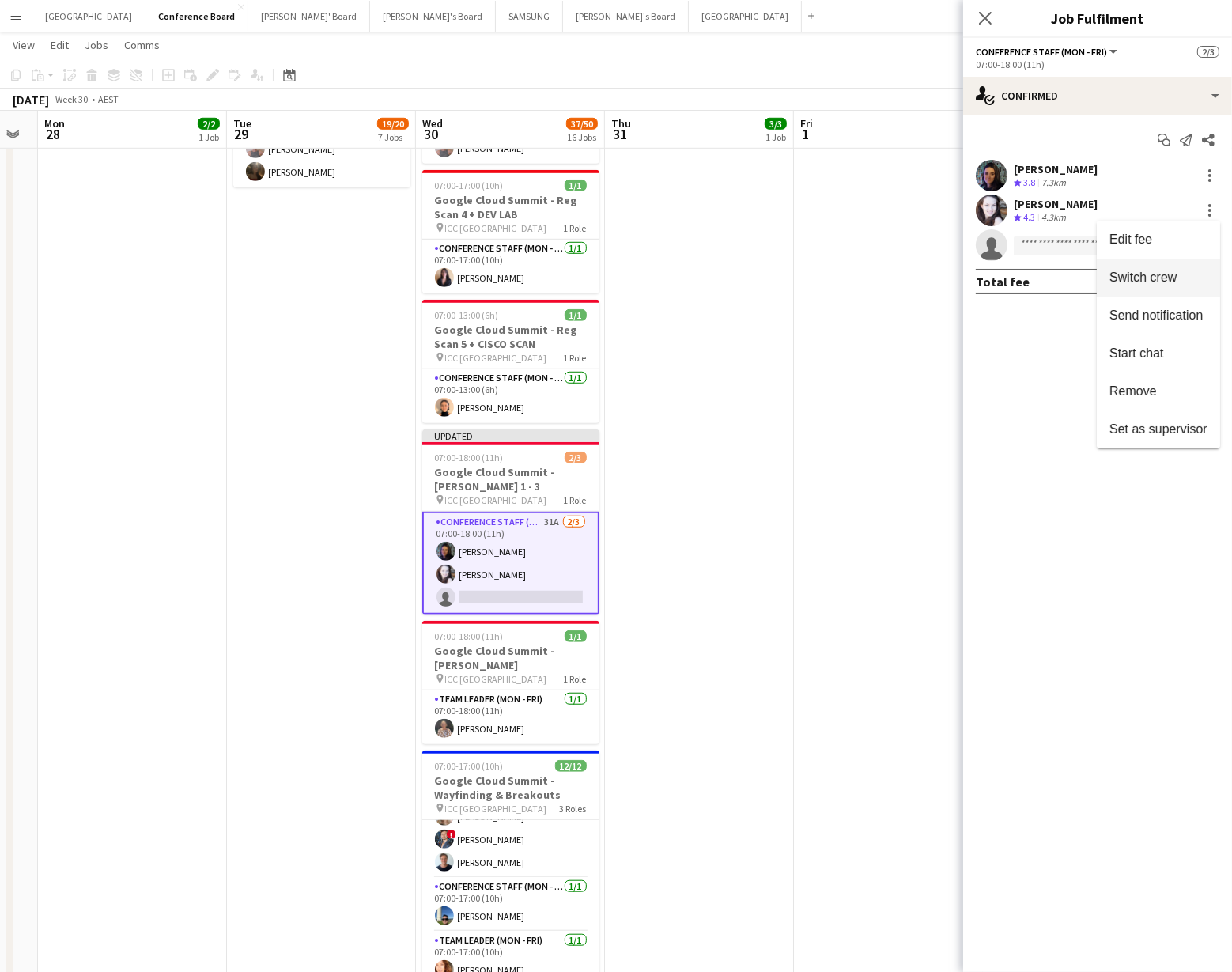 click on "Switch crew" at bounding box center (1143, 277) 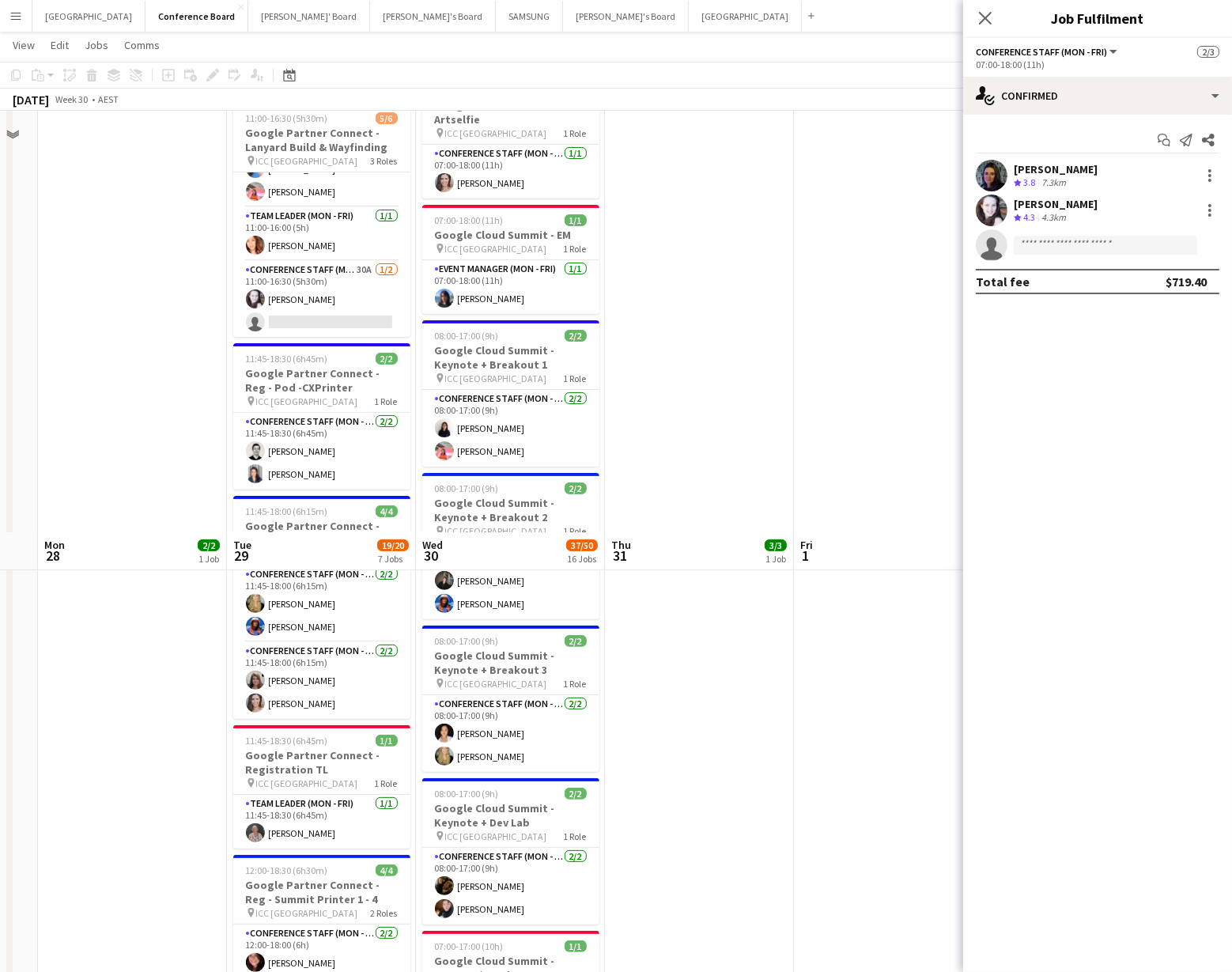scroll, scrollTop: 0, scrollLeft: 0, axis: both 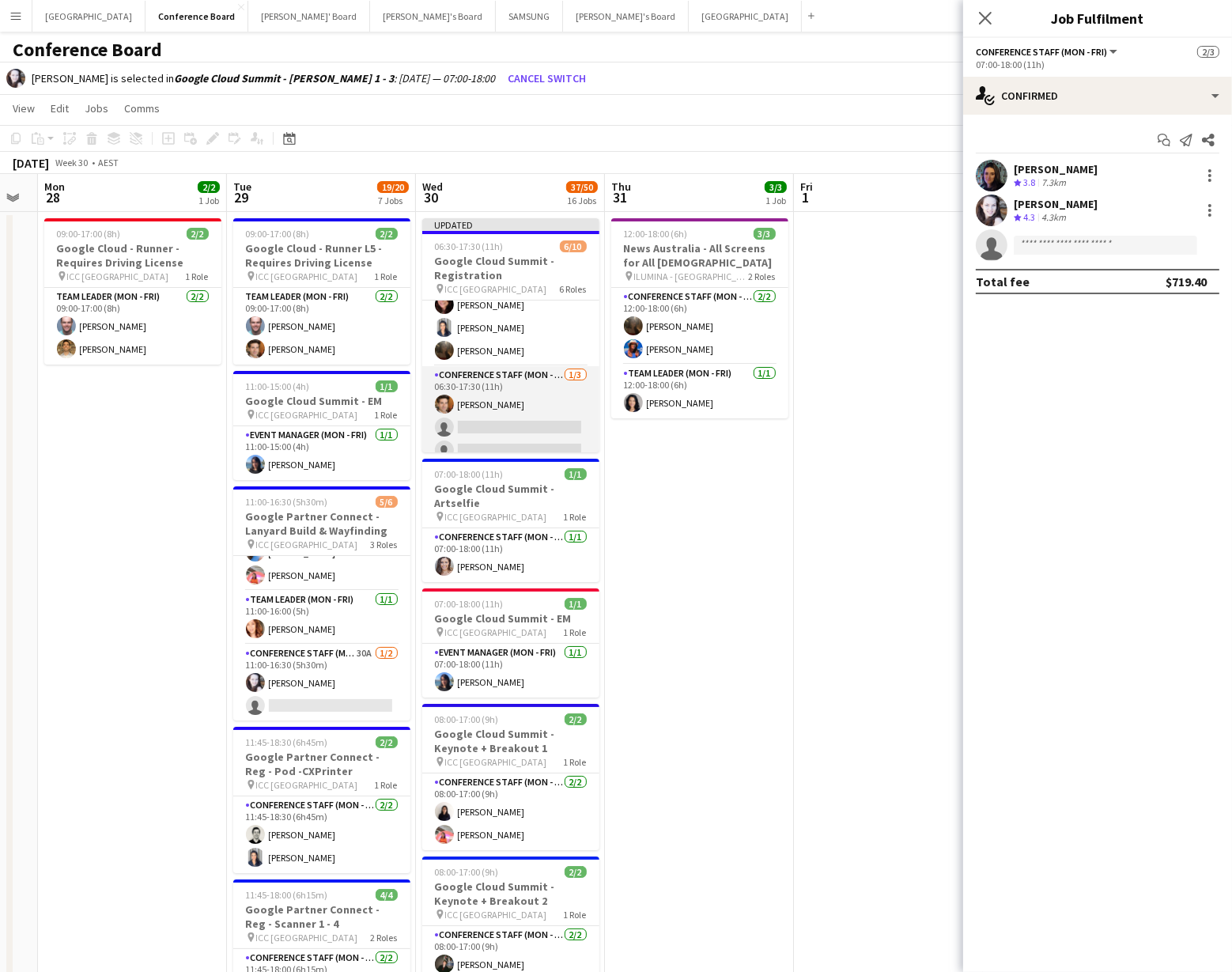click on "Conference Staff (Mon - Fri)   1/3   06:30-17:30 (11h)
Juan Montes
single-neutral-actions
single-neutral-actions" at bounding box center [511, 416] 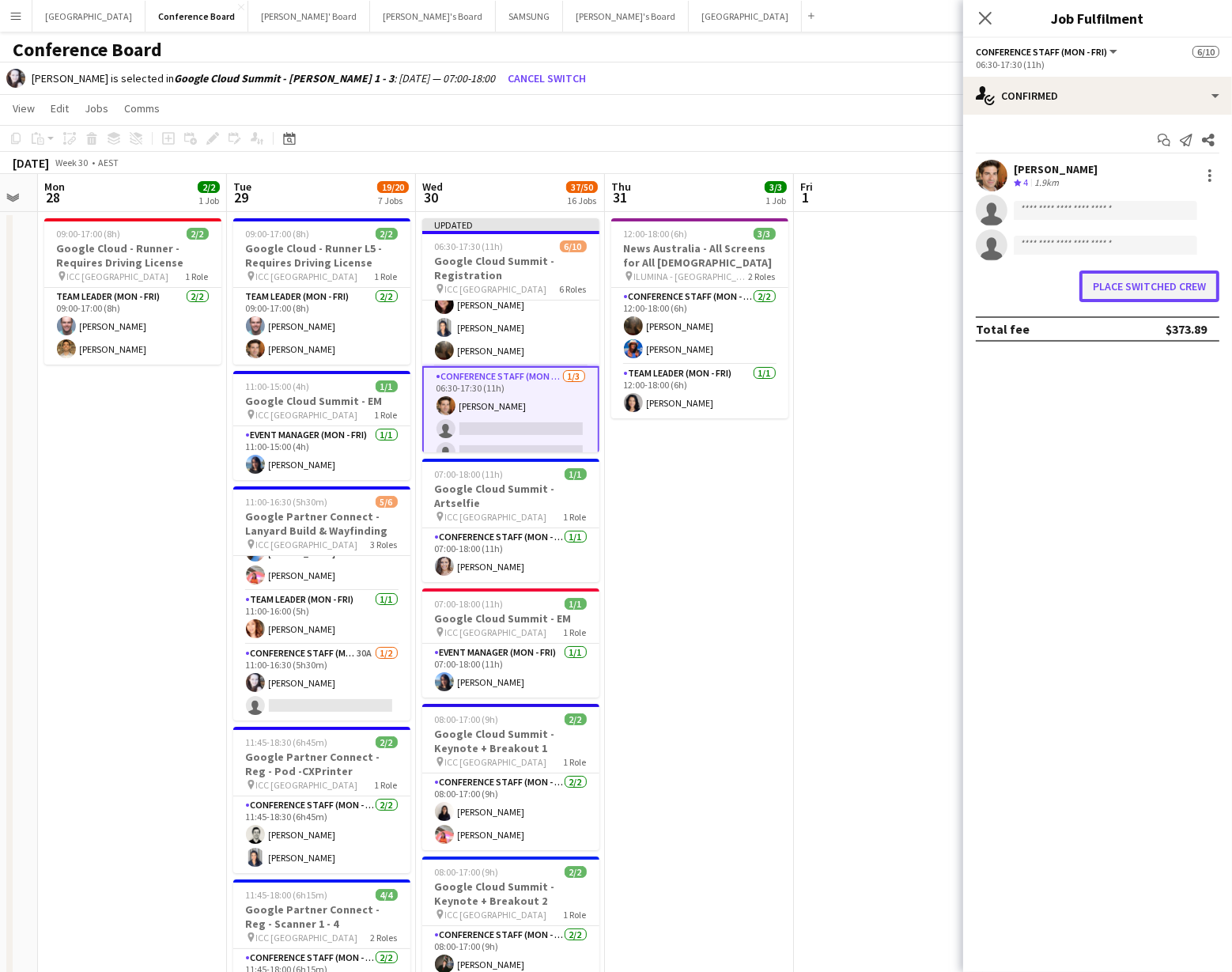 click on "Place switched crew" at bounding box center (1149, 286) 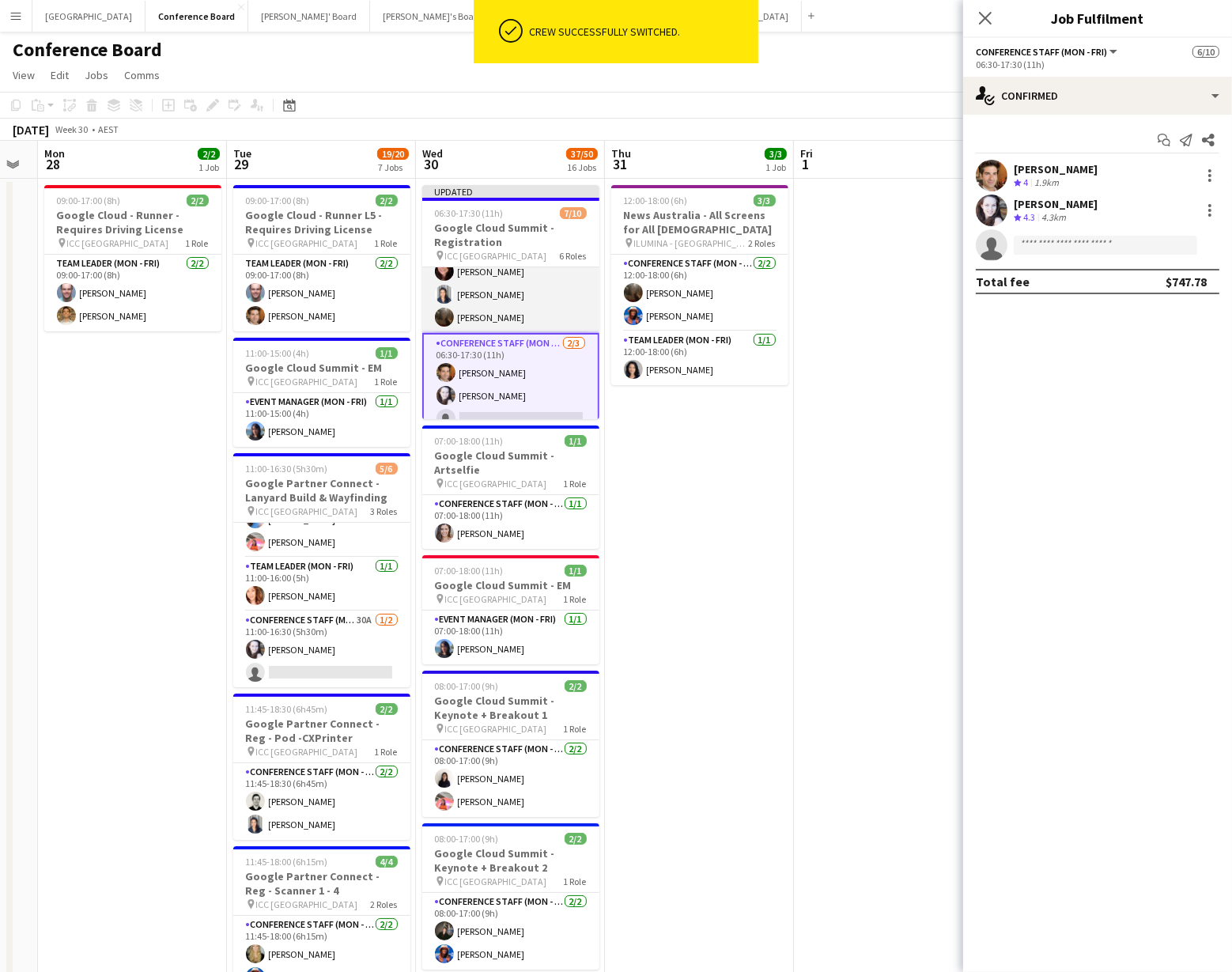 scroll, scrollTop: 265, scrollLeft: 0, axis: vertical 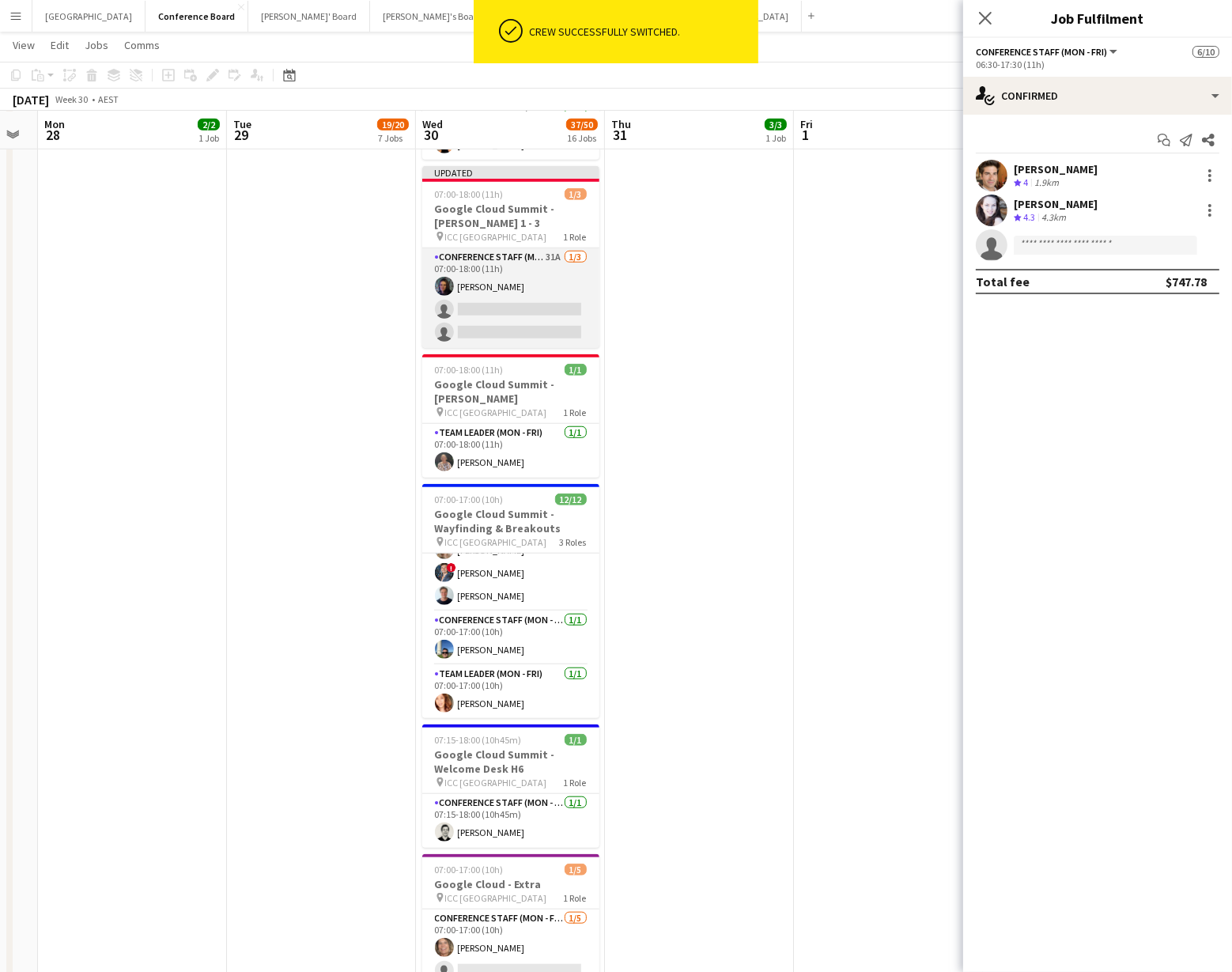 click on "Conference Staff (Mon - Fri)   31A   1/3   07:00-18:00 (11h)
Mariane Lupi Vicentini
single-neutral-actions
single-neutral-actions" at bounding box center (511, 298) 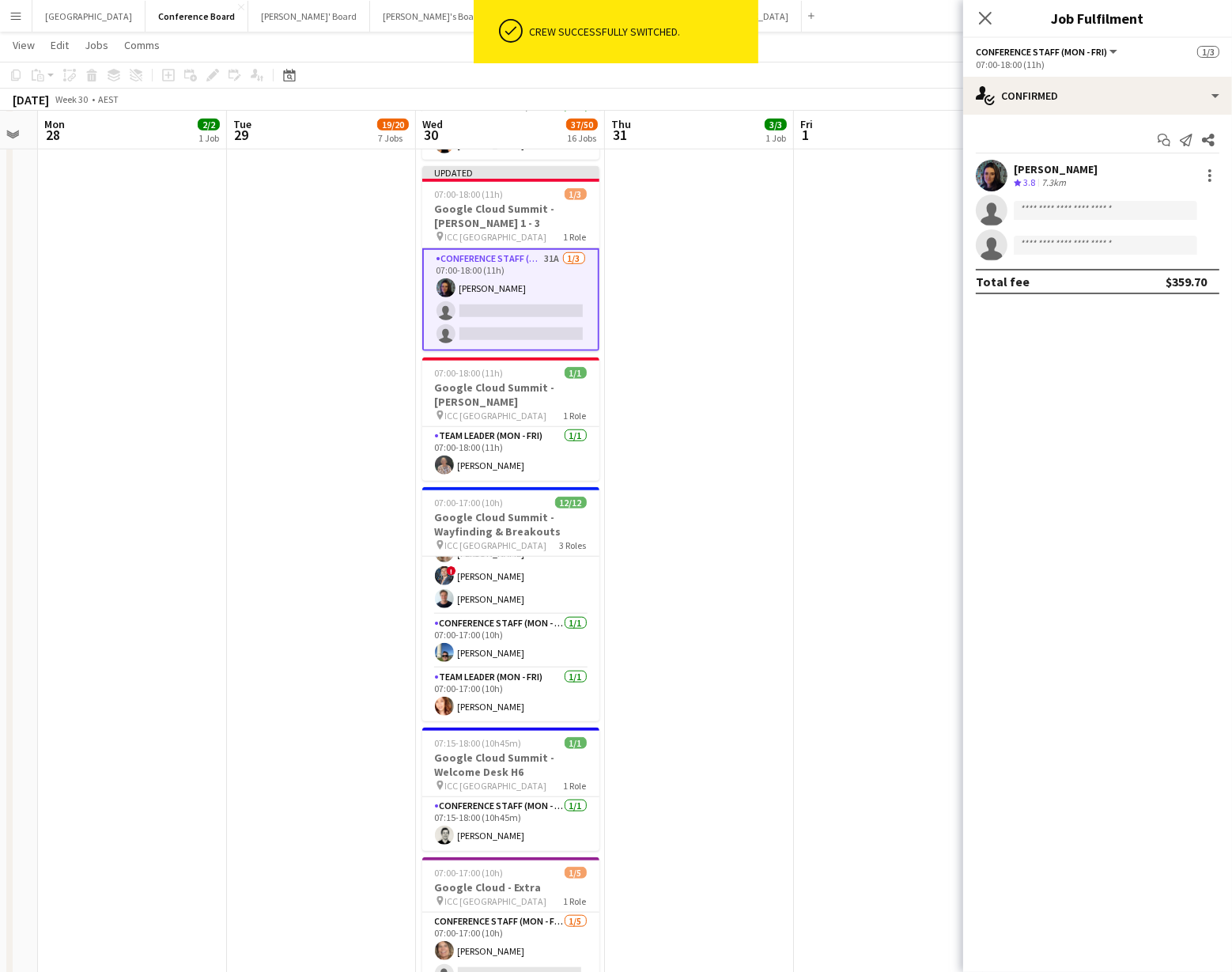 scroll, scrollTop: 262, scrollLeft: 0, axis: vertical 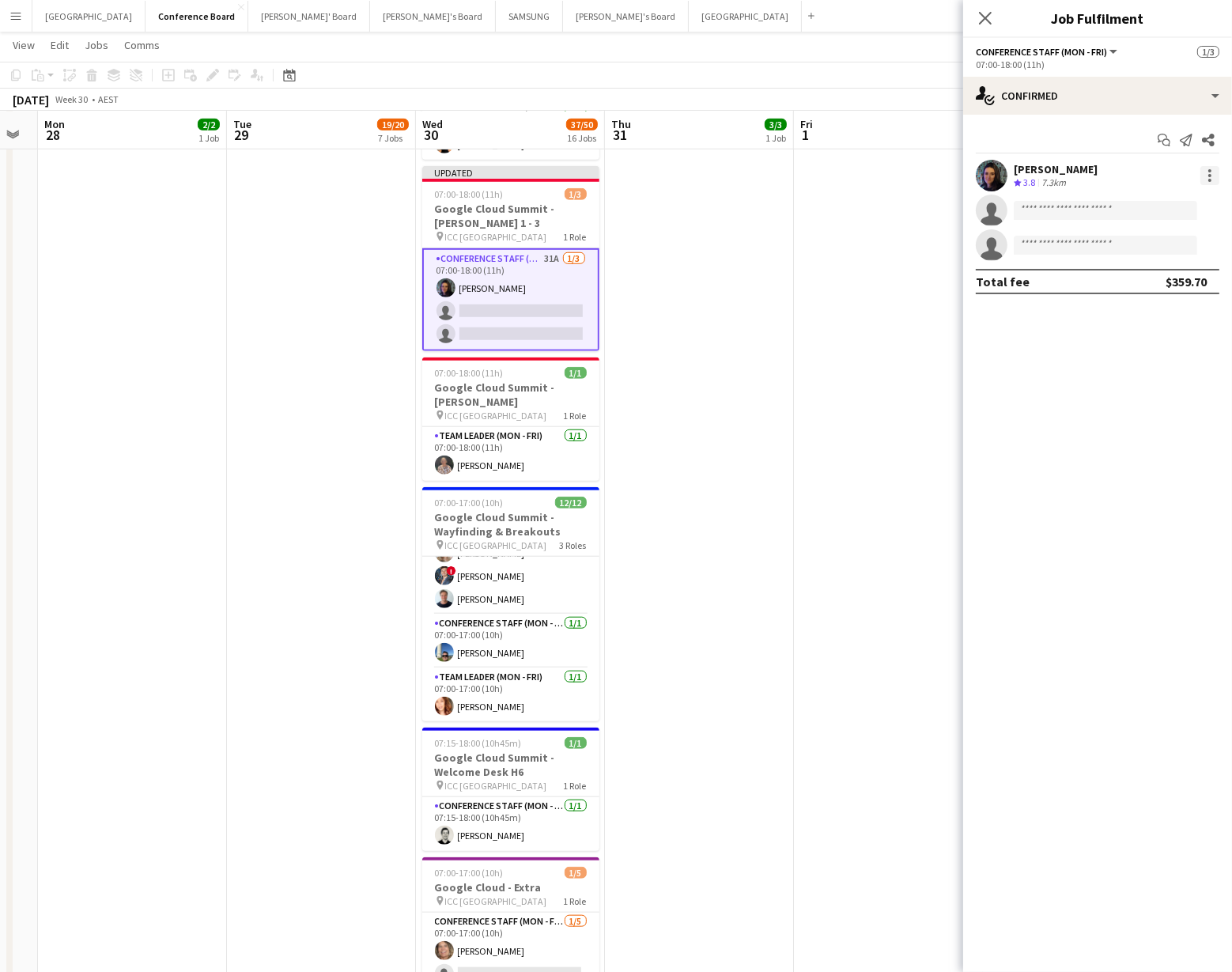 click at bounding box center (1210, 176) 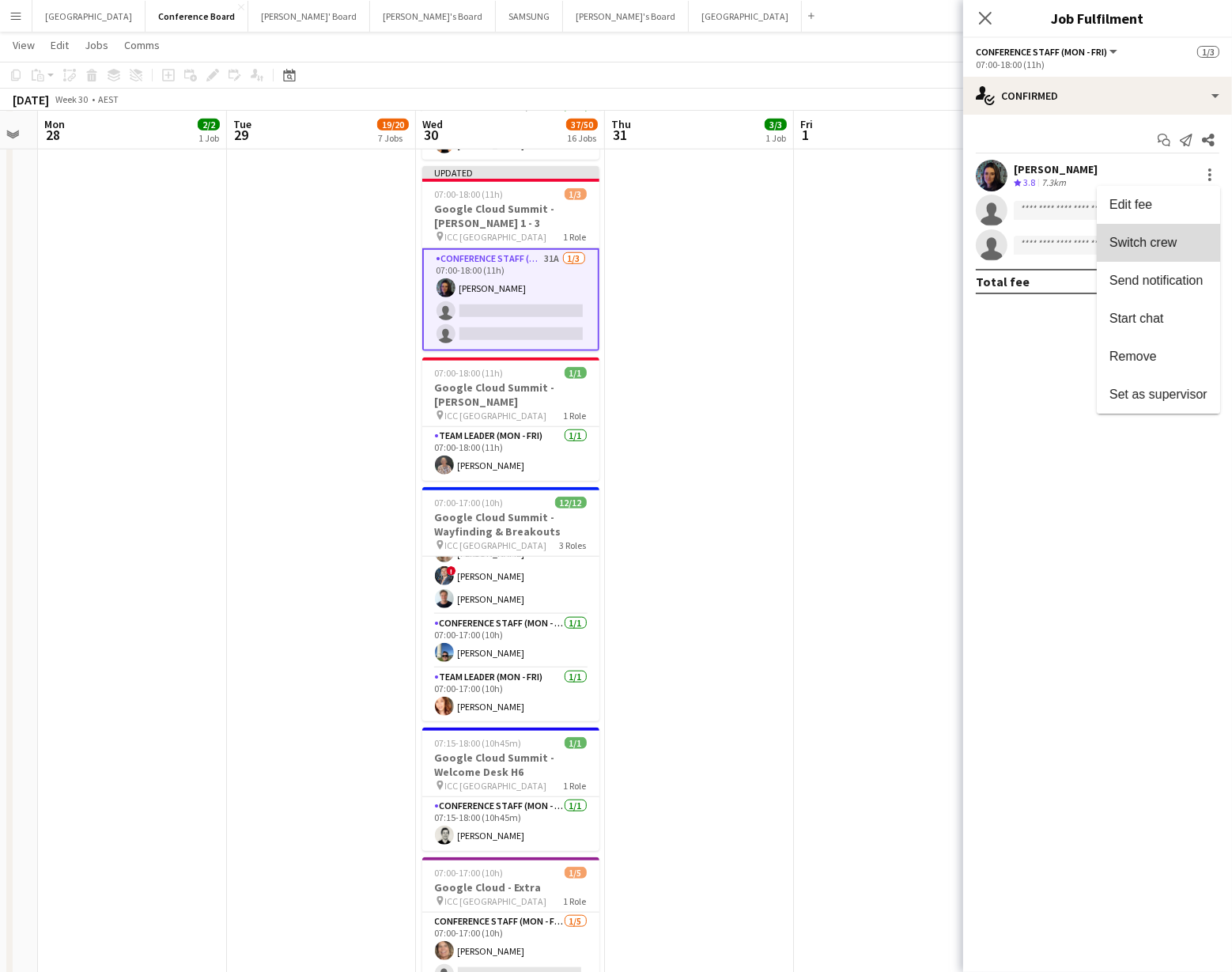 click on "Switch crew" at bounding box center (1143, 242) 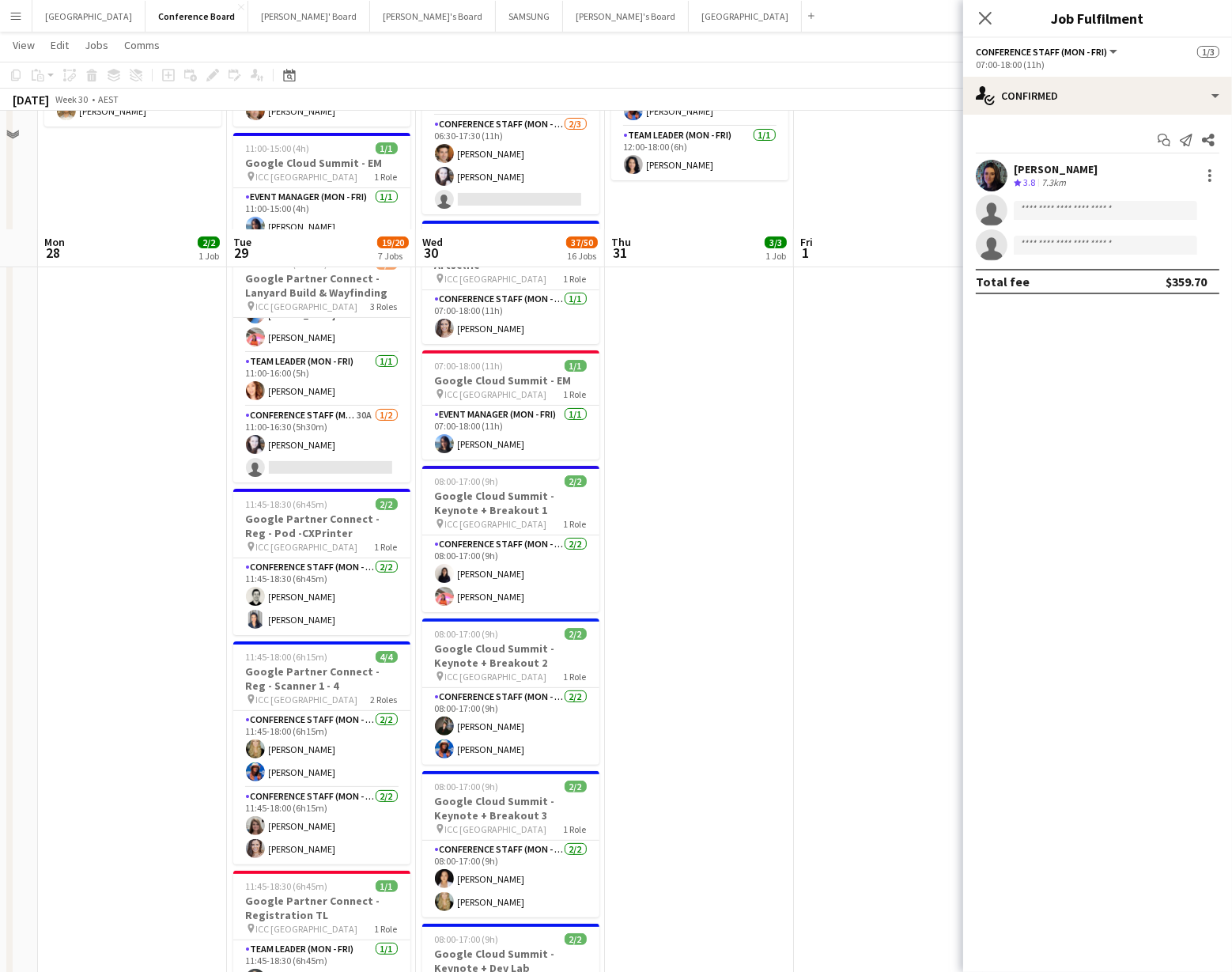 scroll, scrollTop: 0, scrollLeft: 0, axis: both 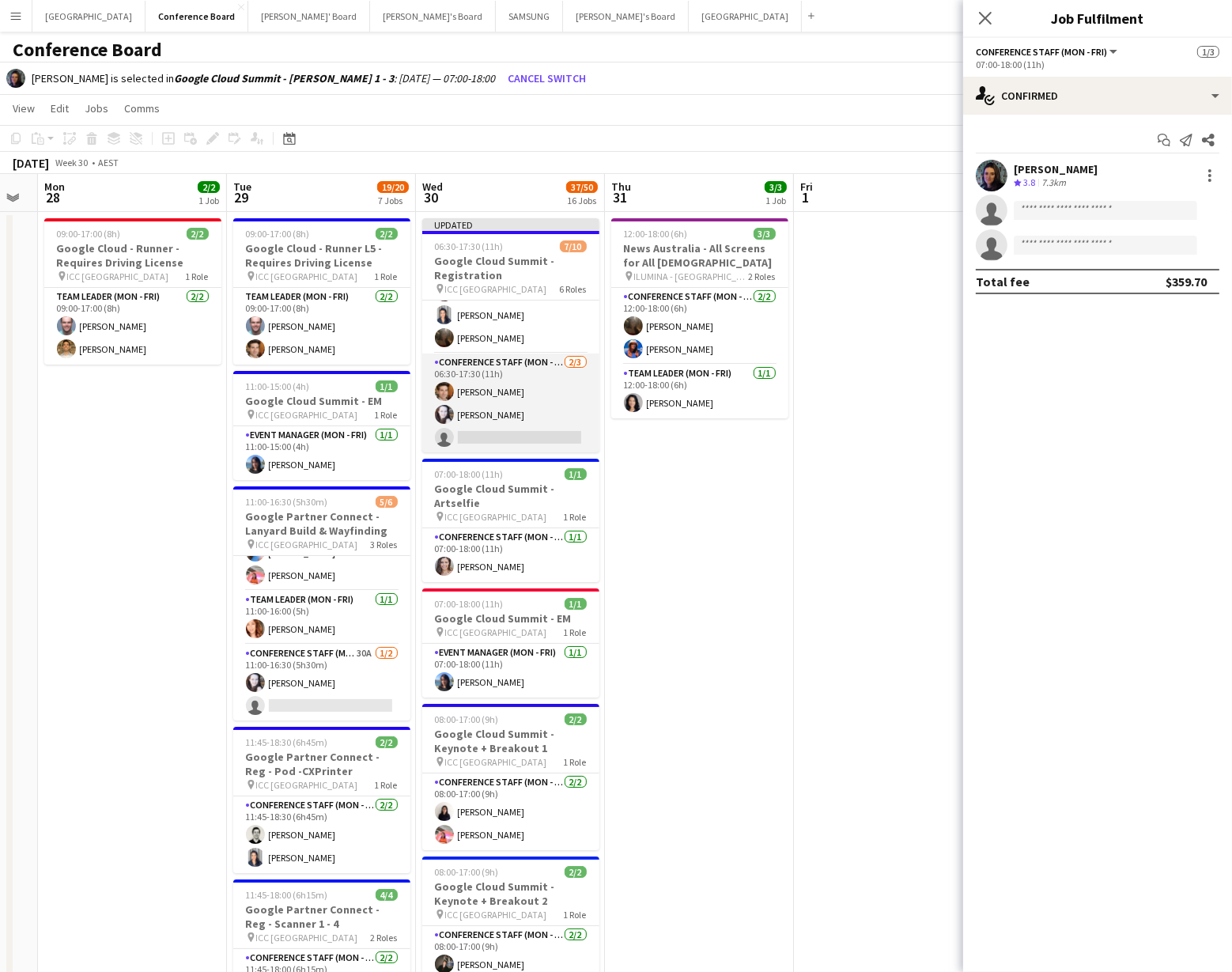drag, startPoint x: 542, startPoint y: 429, endPoint x: 559, endPoint y: 416, distance: 21.400935 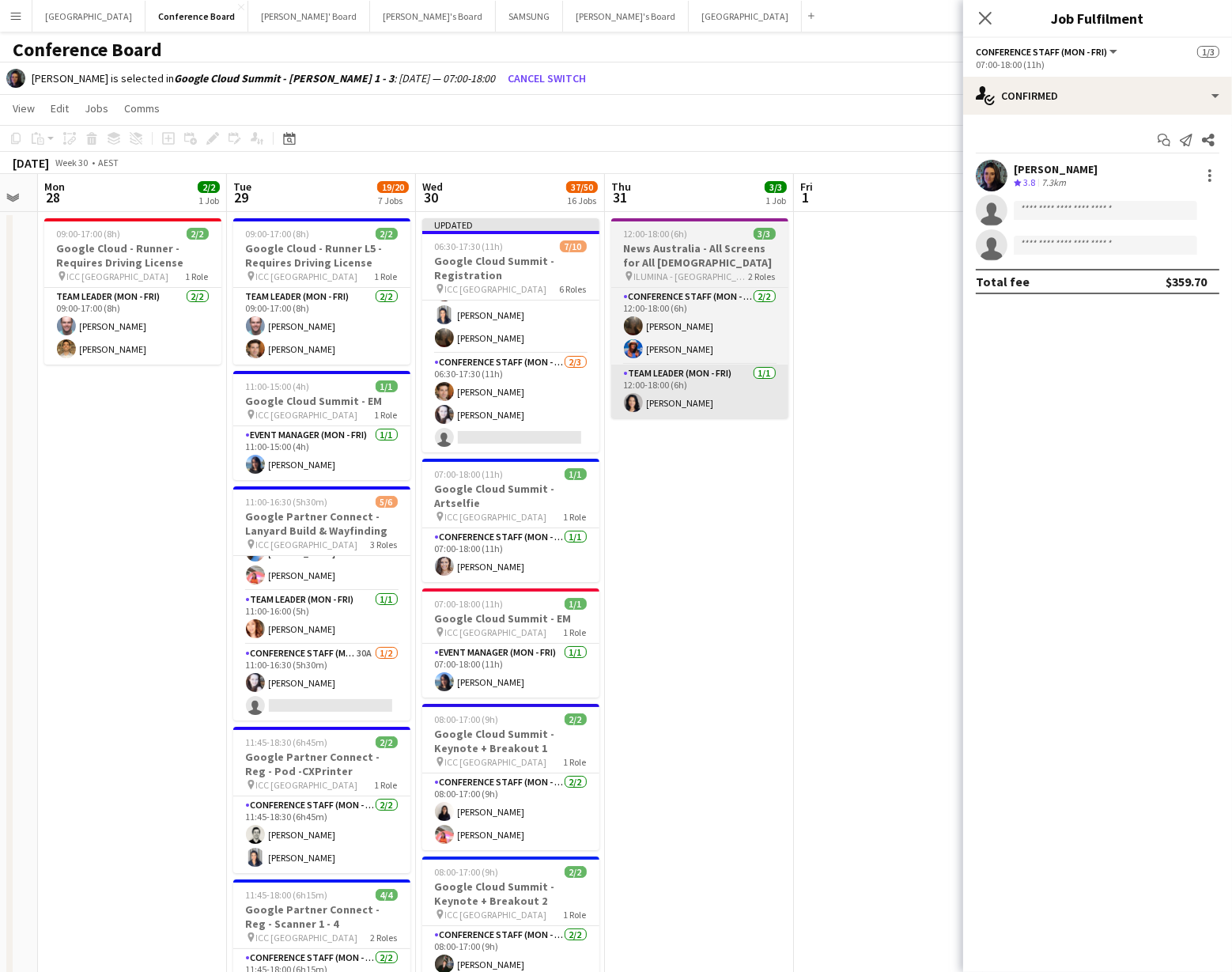scroll, scrollTop: 0, scrollLeft: 528, axis: horizontal 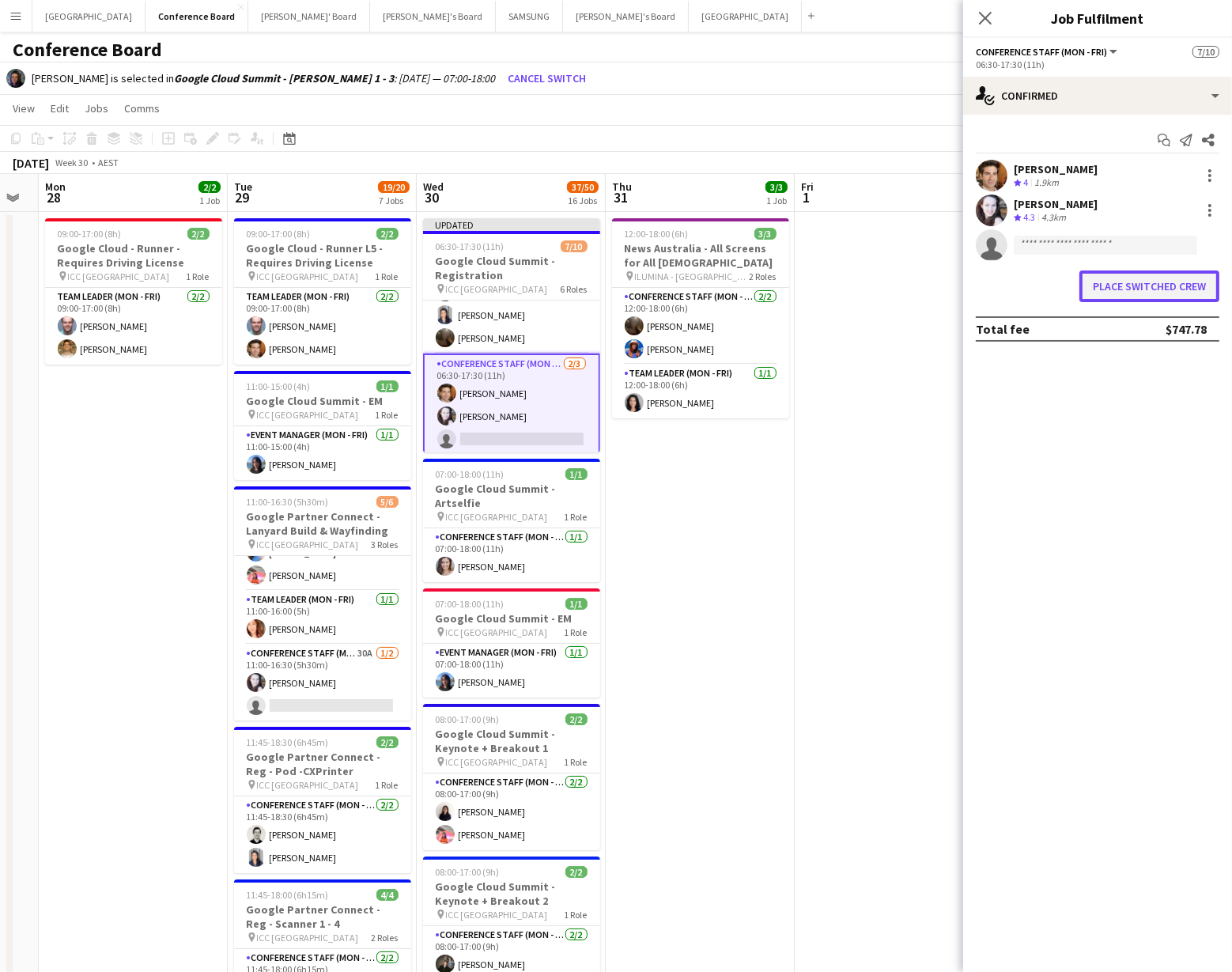 click on "Place switched crew" at bounding box center [1149, 286] 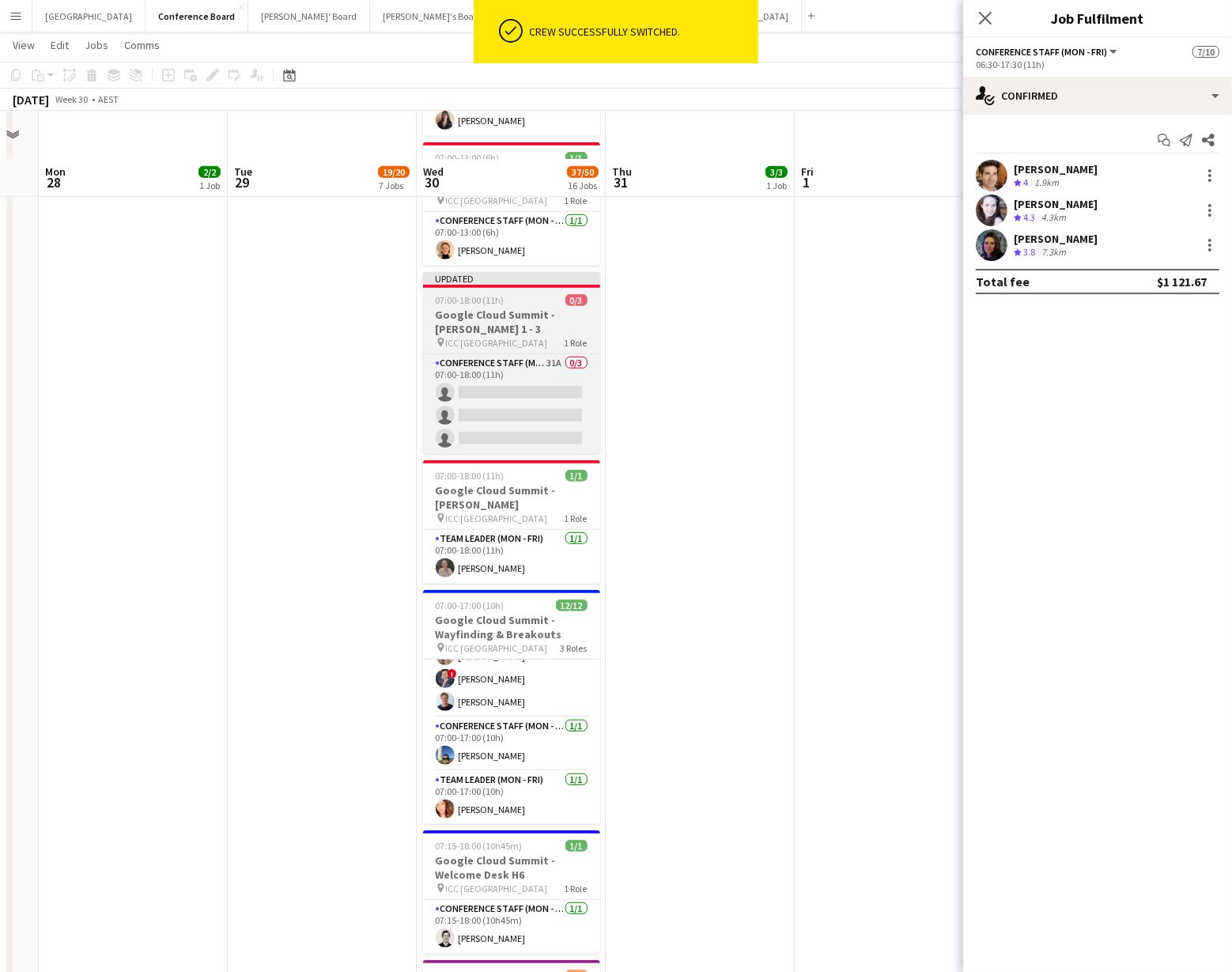 scroll, scrollTop: 1459, scrollLeft: 0, axis: vertical 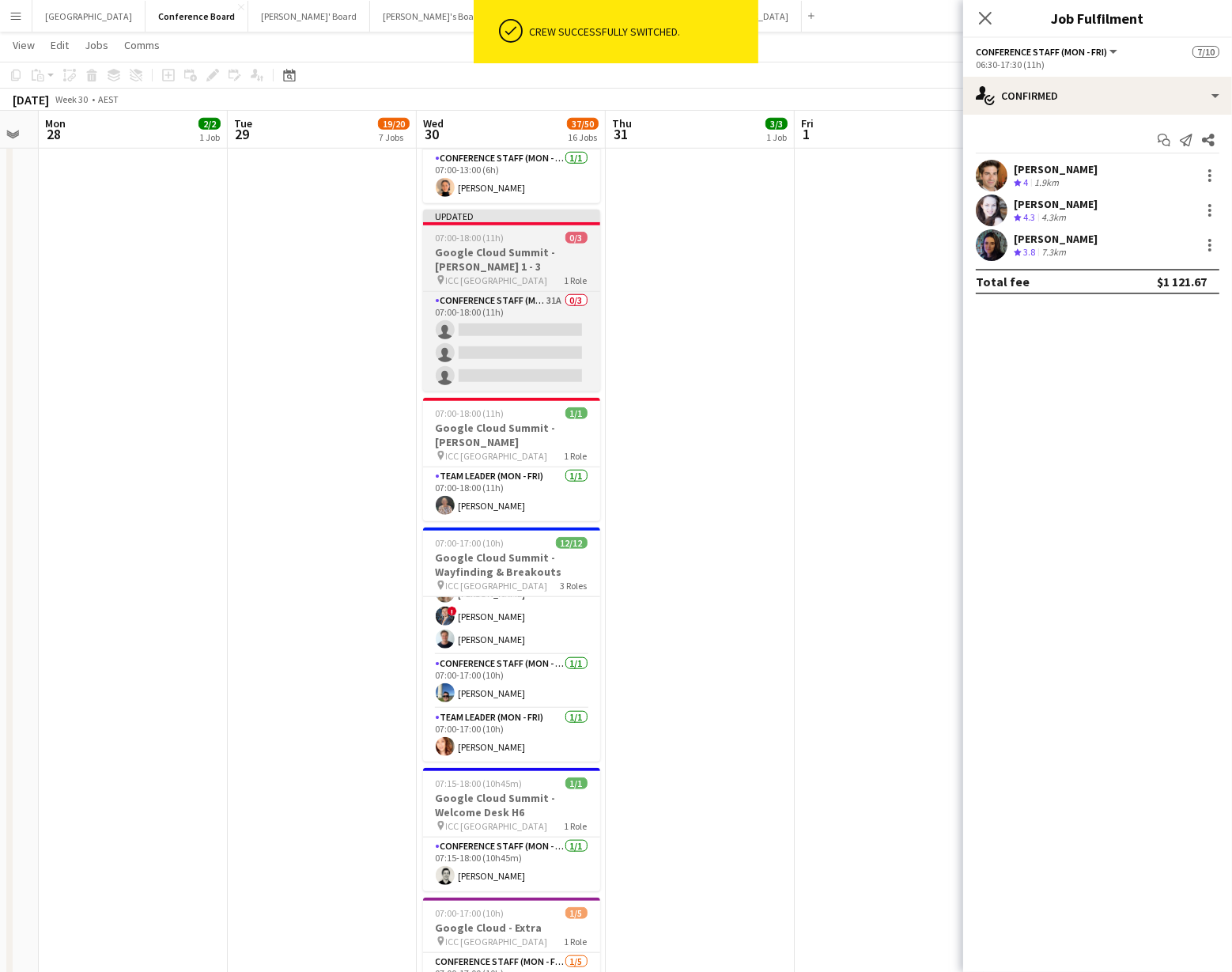click on "07:00-18:00 (11h)" at bounding box center (470, 237) 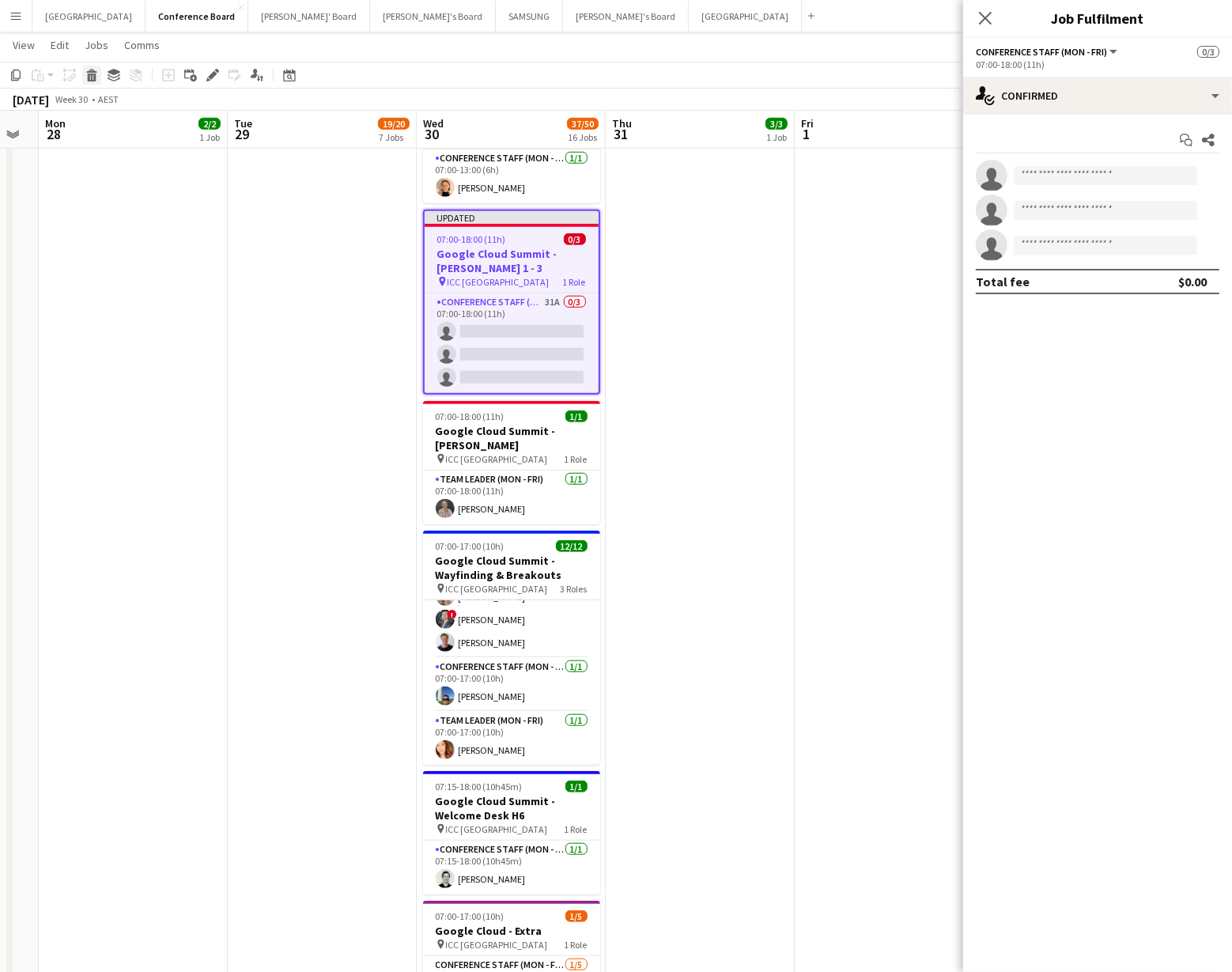 click 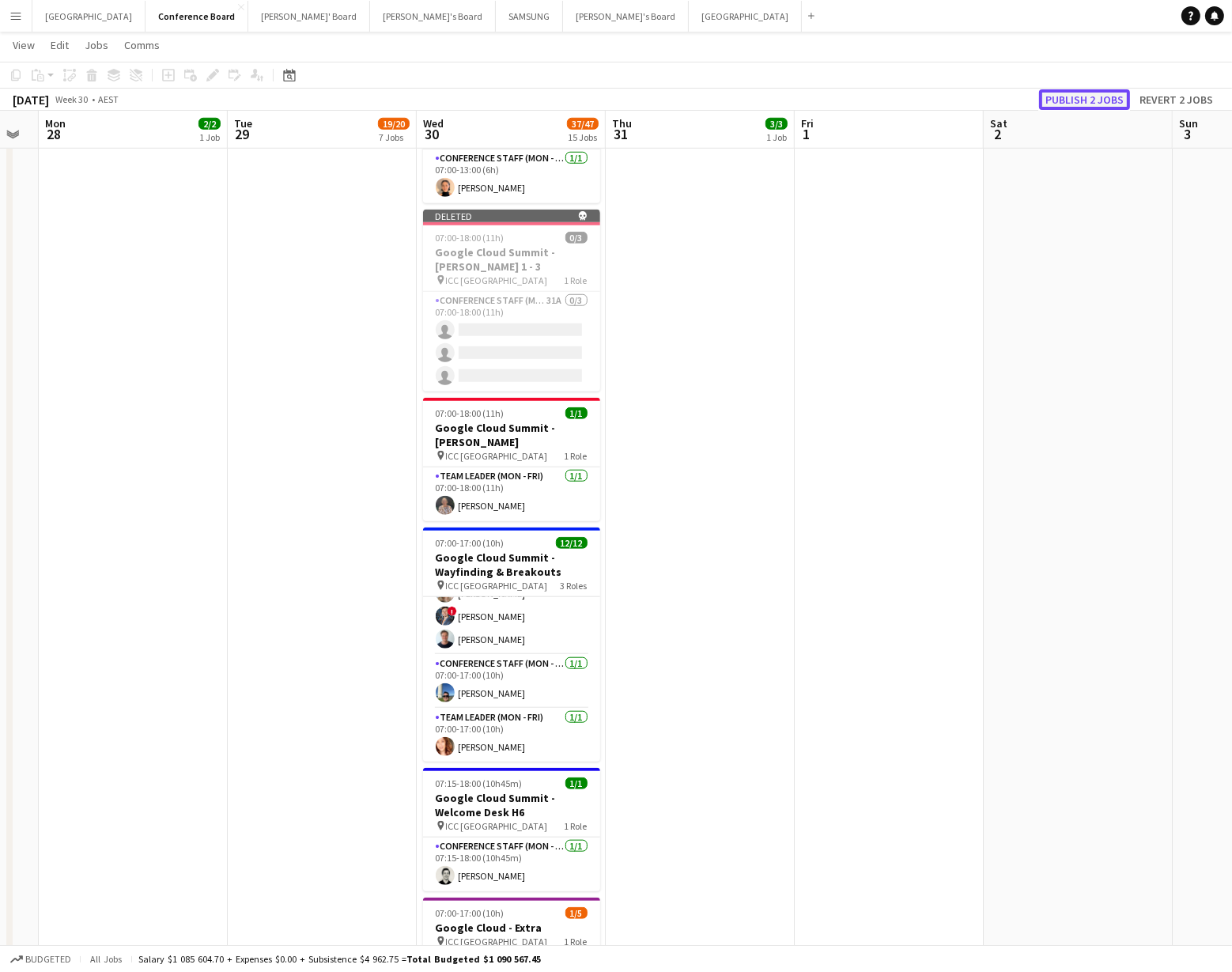 click on "Publish 2 jobs" 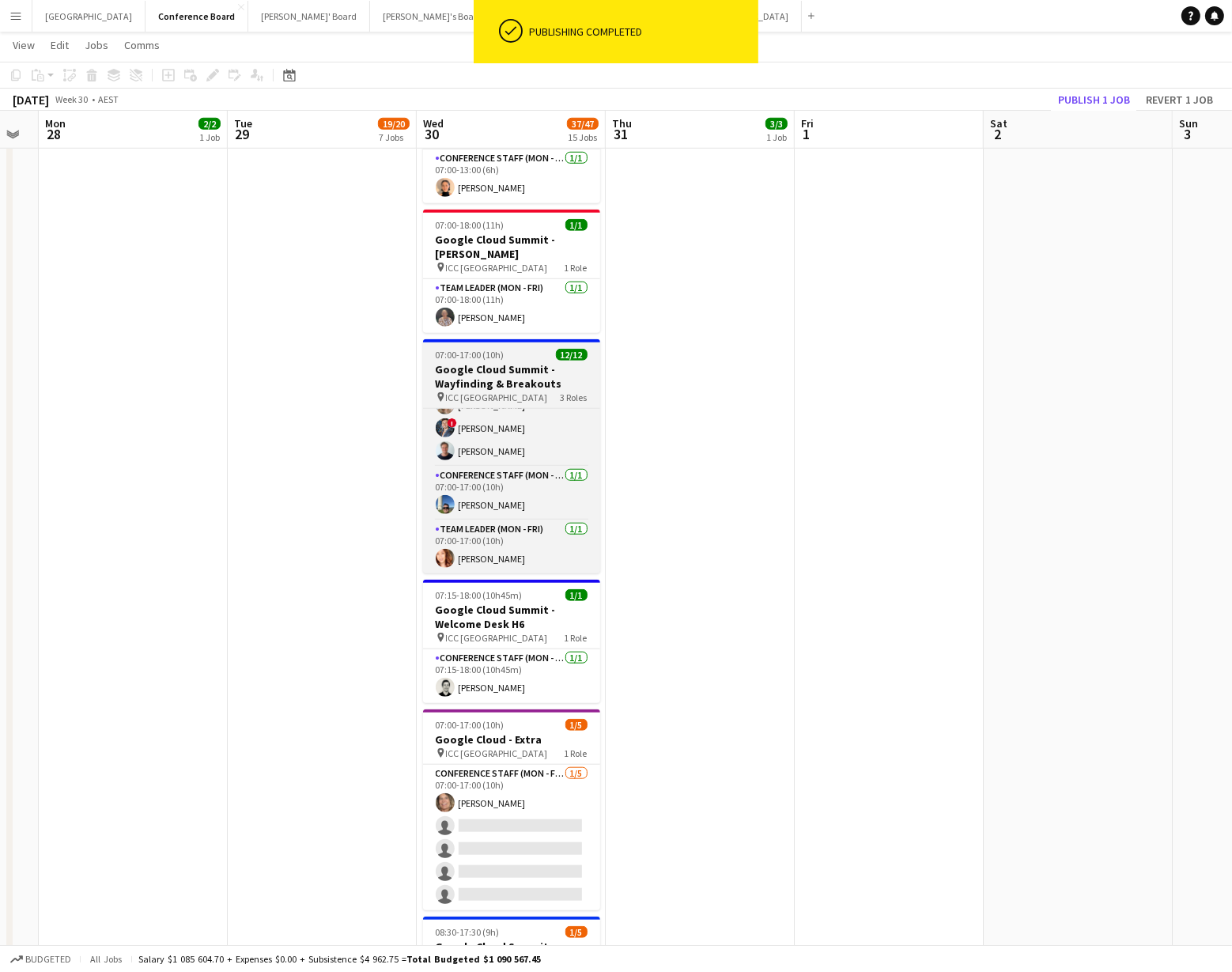 scroll, scrollTop: 249, scrollLeft: 0, axis: vertical 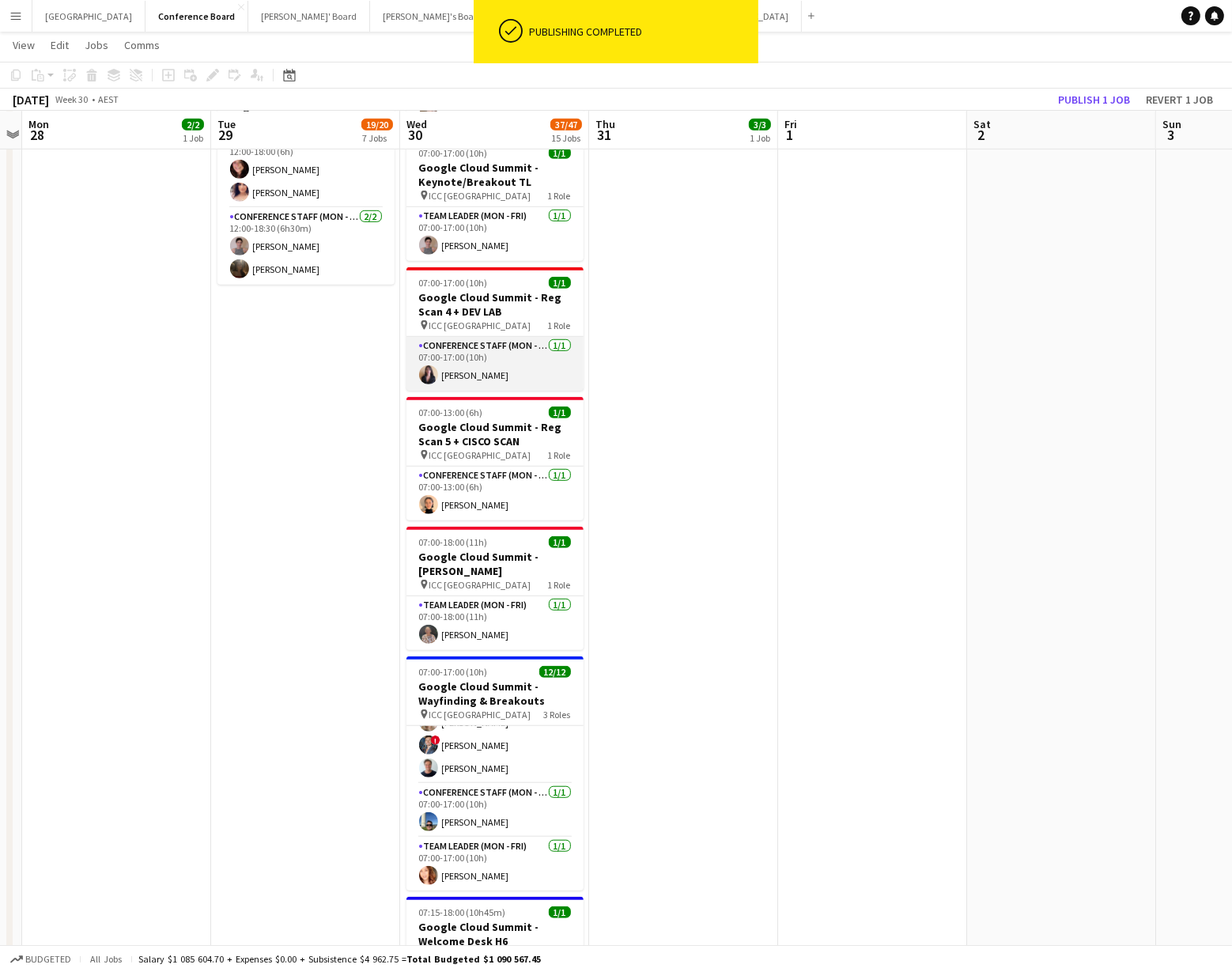 click on "Conference Staff (Mon - Fri)   1/1   07:00-17:00 (10h)
TALI BITENCOURT FERNANDES" at bounding box center [495, 364] 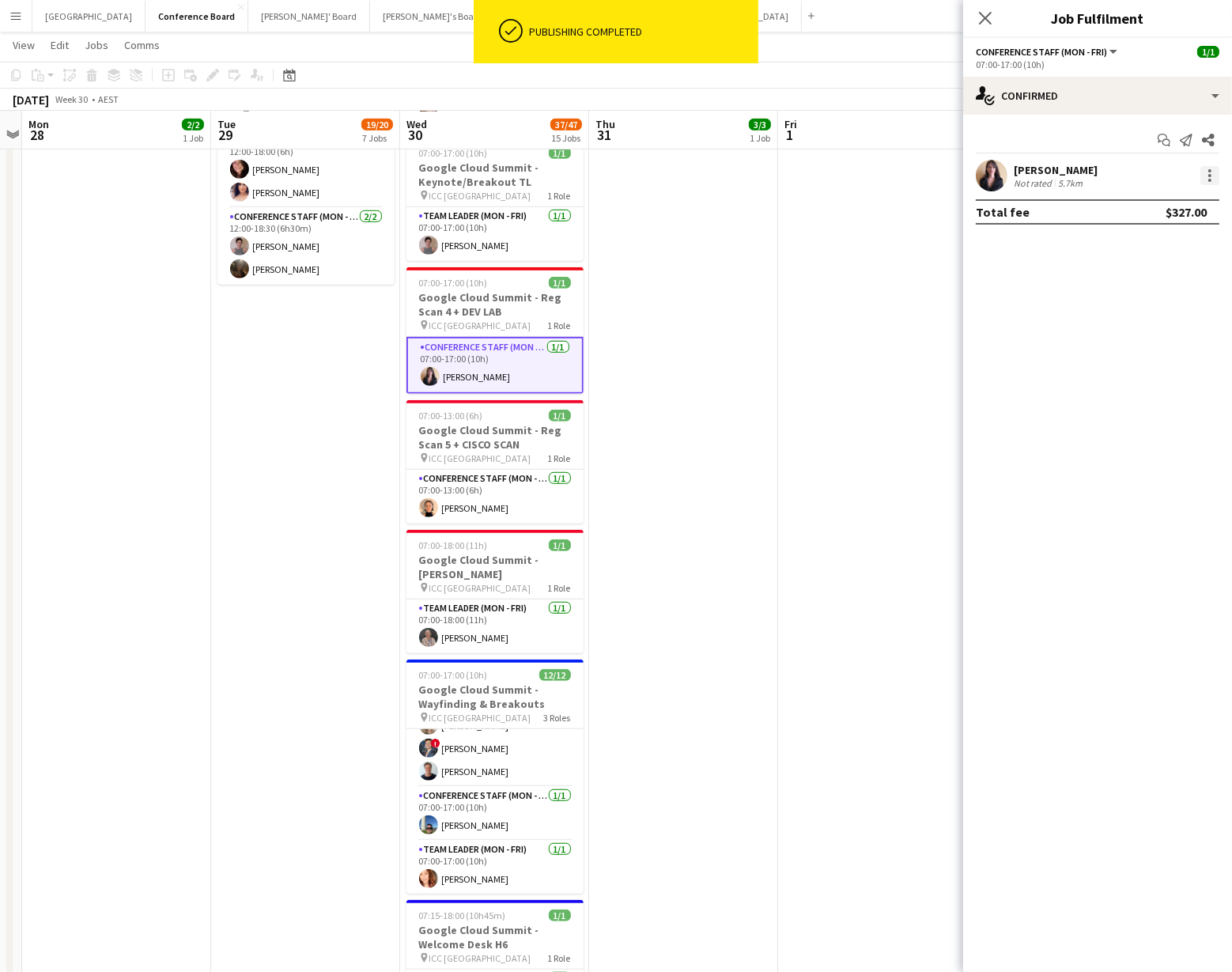 click at bounding box center [1210, 176] 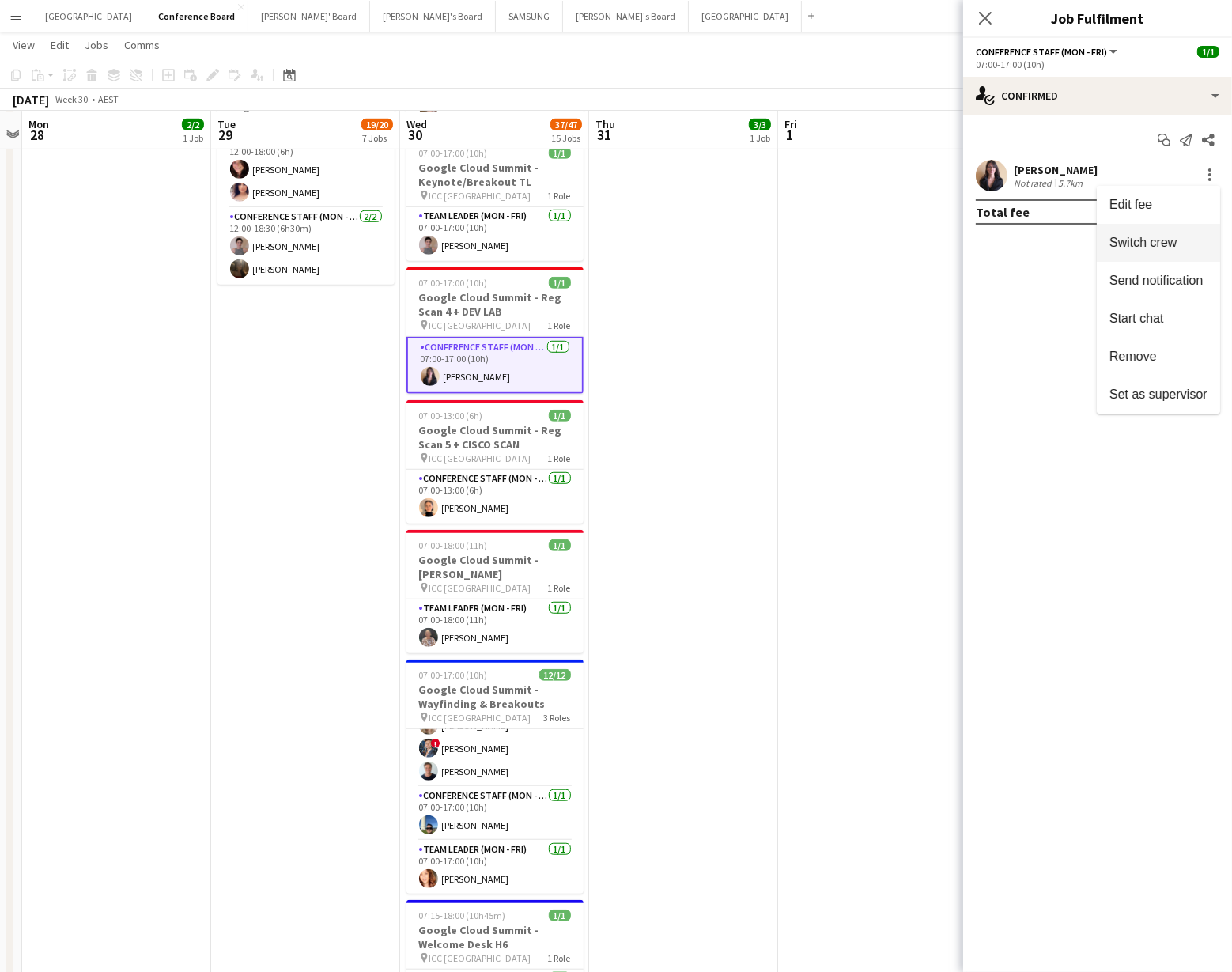 click on "Switch crew" at bounding box center [1143, 242] 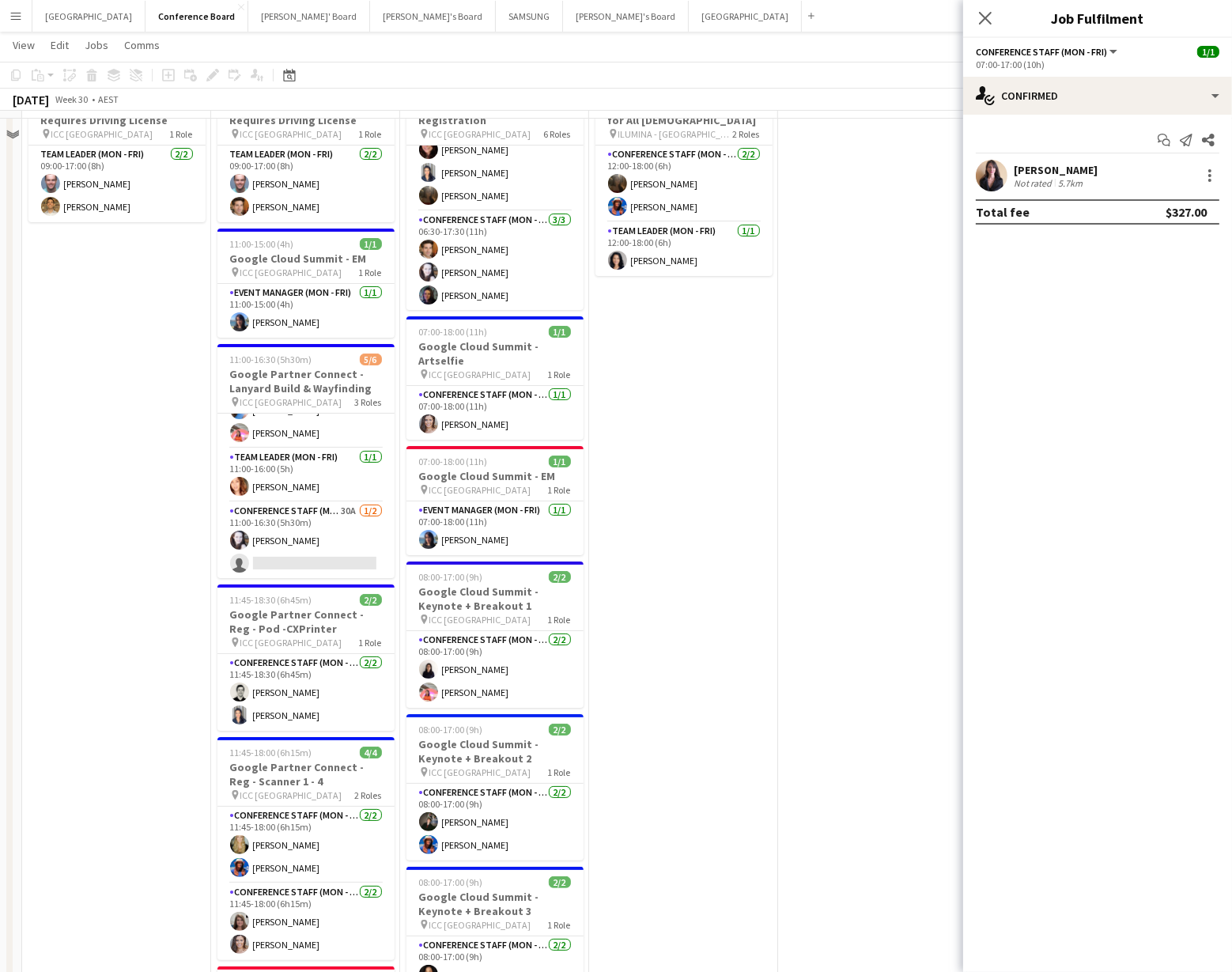 scroll, scrollTop: 94, scrollLeft: 0, axis: vertical 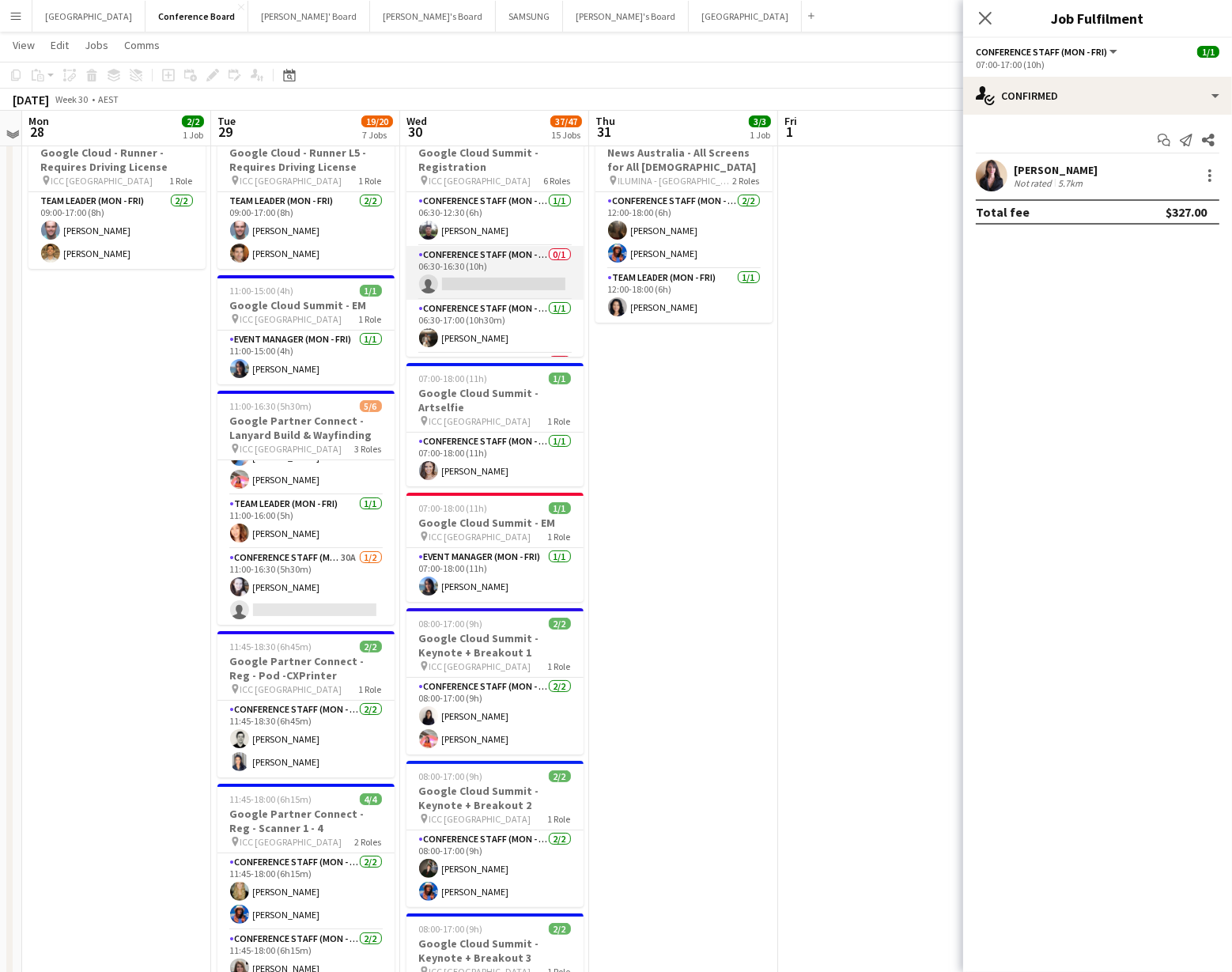 click on "Conference Staff (Mon - Fri)   0/1   06:30-16:30 (10h)
single-neutral-actions" at bounding box center (495, 273) 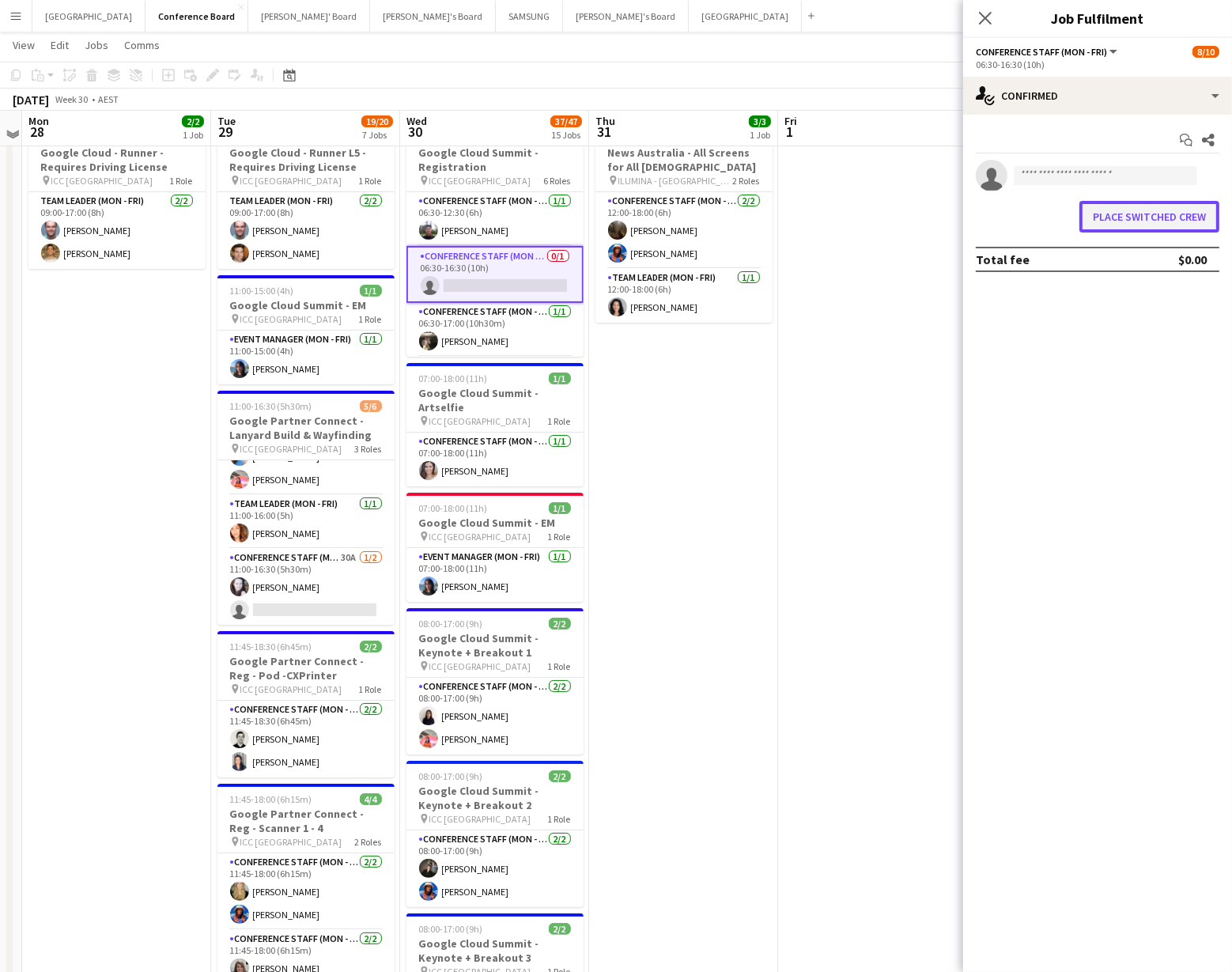click on "Place switched crew" at bounding box center (1149, 217) 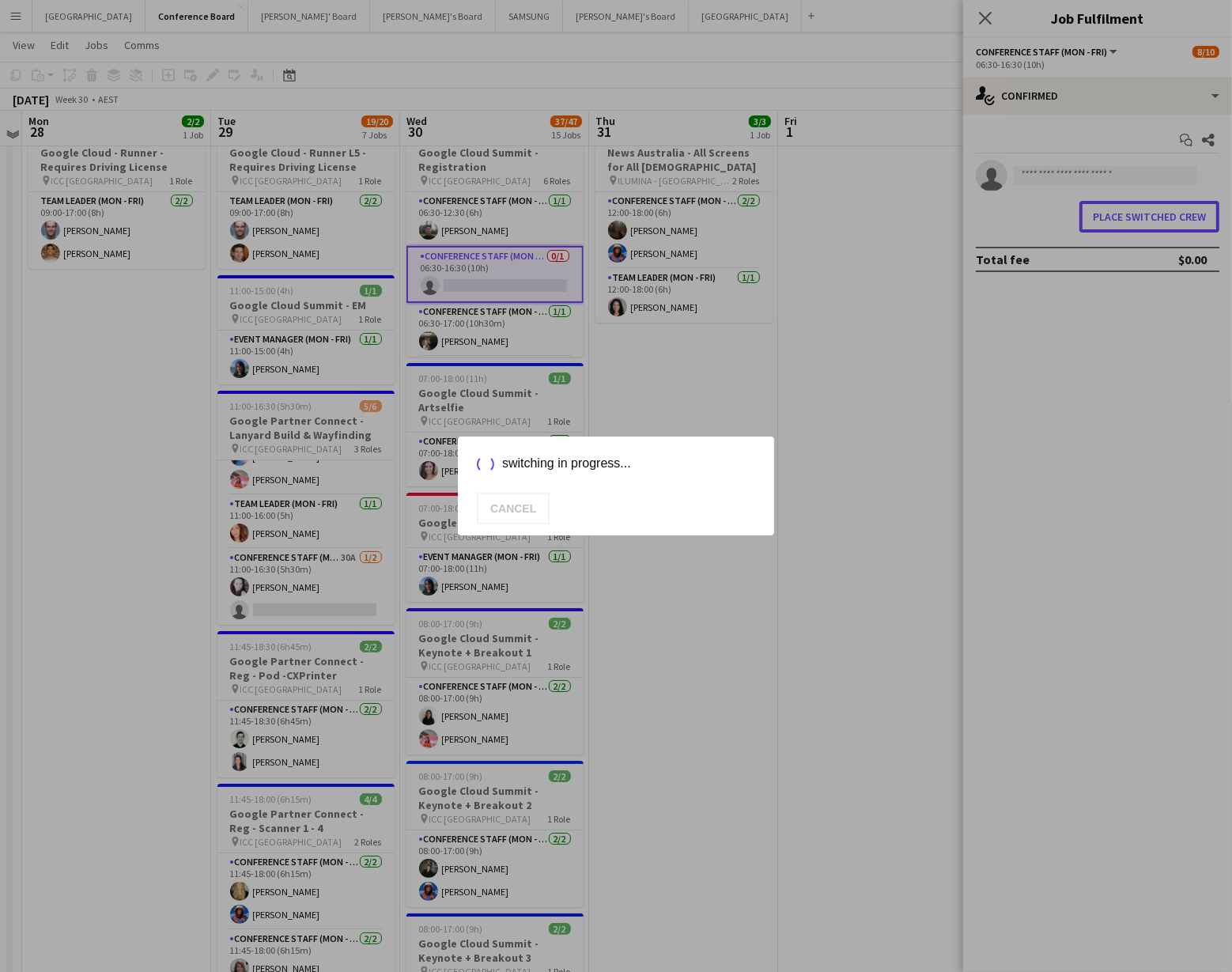 scroll, scrollTop: 0, scrollLeft: 0, axis: both 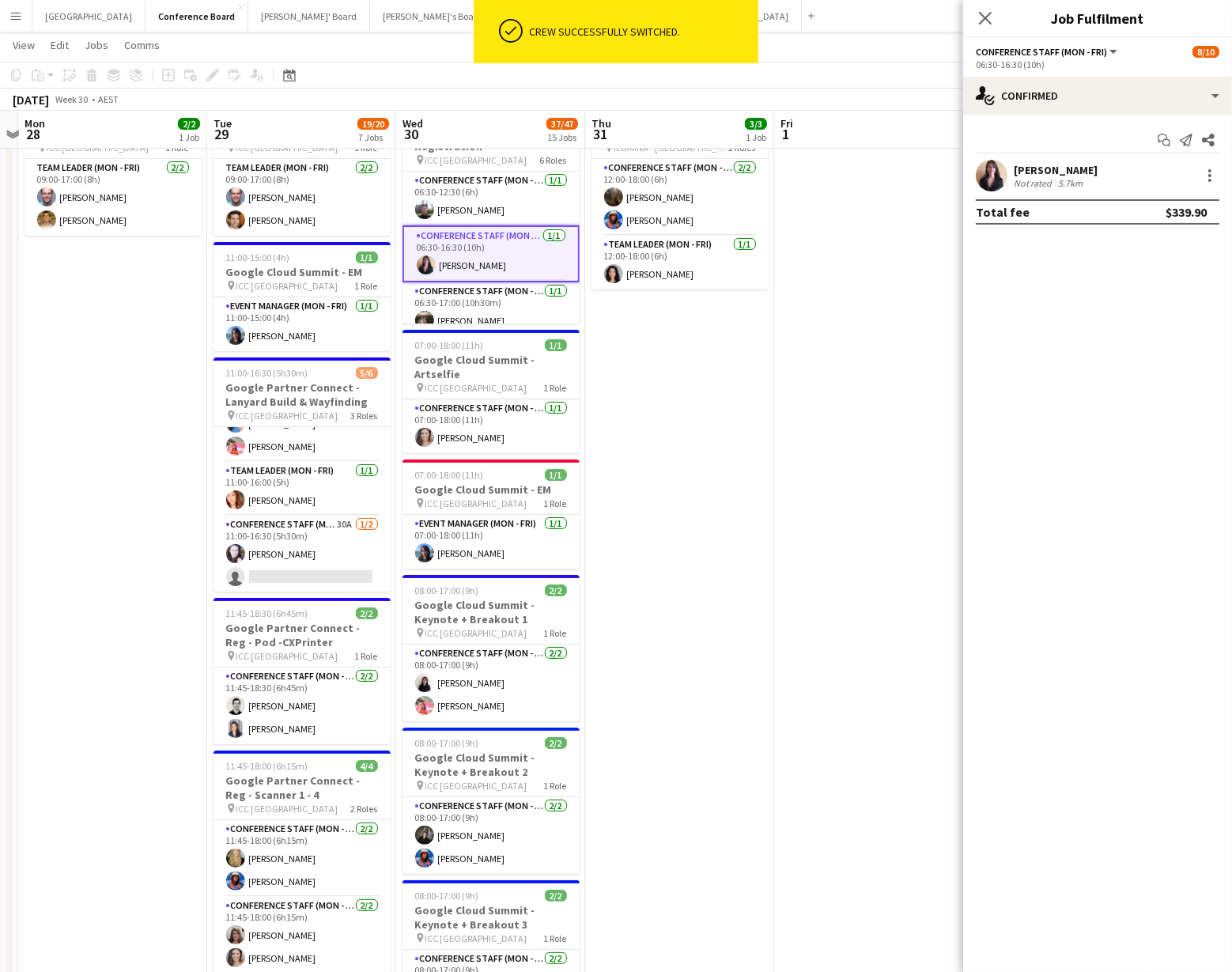 click on "12:00-18:00 (6h)    3/3   News Australia - All Screens for All [DEMOGRAPHIC_DATA]
pin
ILUMINA - Sydney   2 Roles   Conference Staff (Mon - Fri)   [DATE]   12:00-18:00 (6h)
[PERSON_NAME] [PERSON_NAME]  Team Leader (Mon - Fri)   [DATE]   12:00-18:00 (6h)
[PERSON_NAME]" at bounding box center (679, 1999) 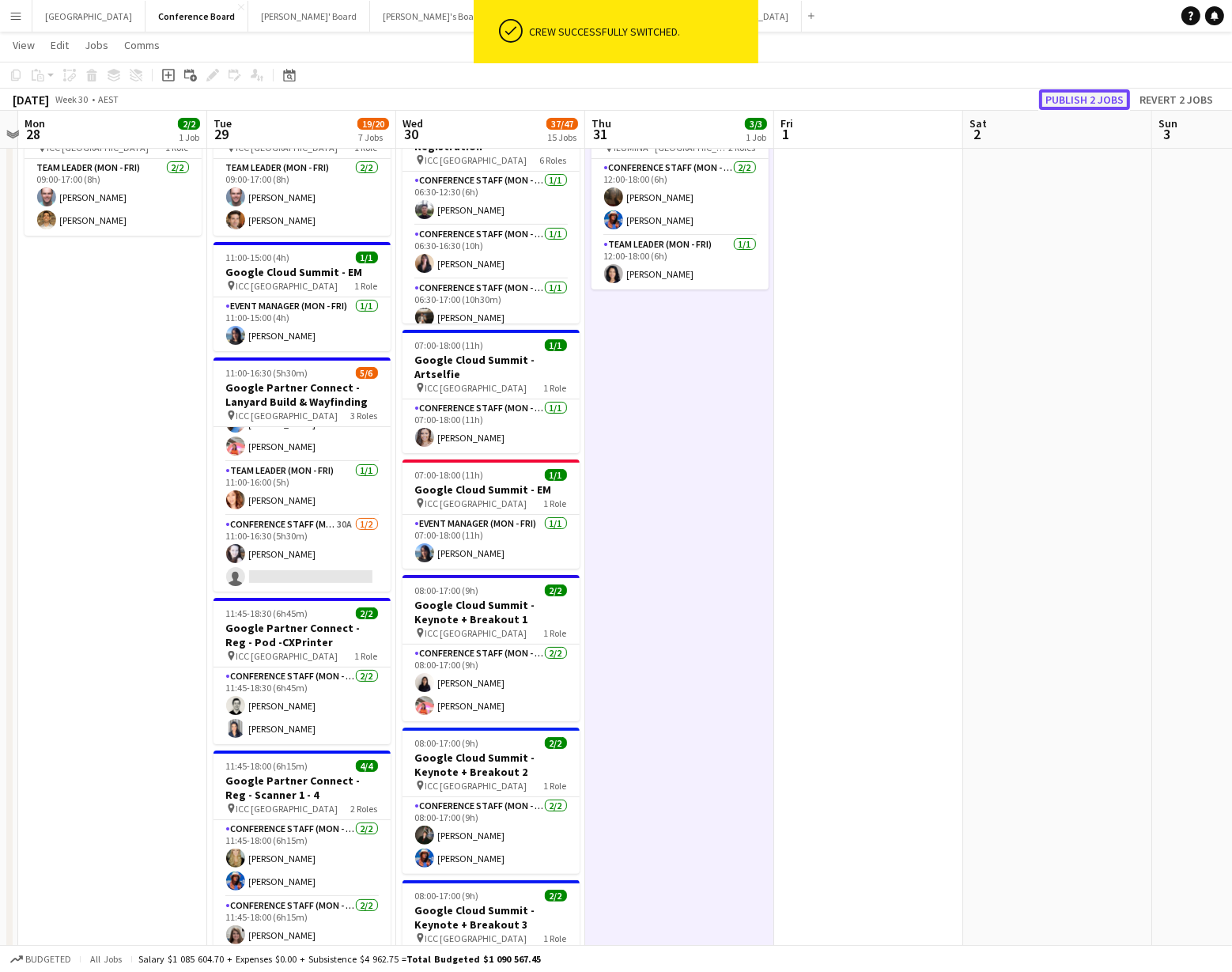 click on "Publish 2 jobs" 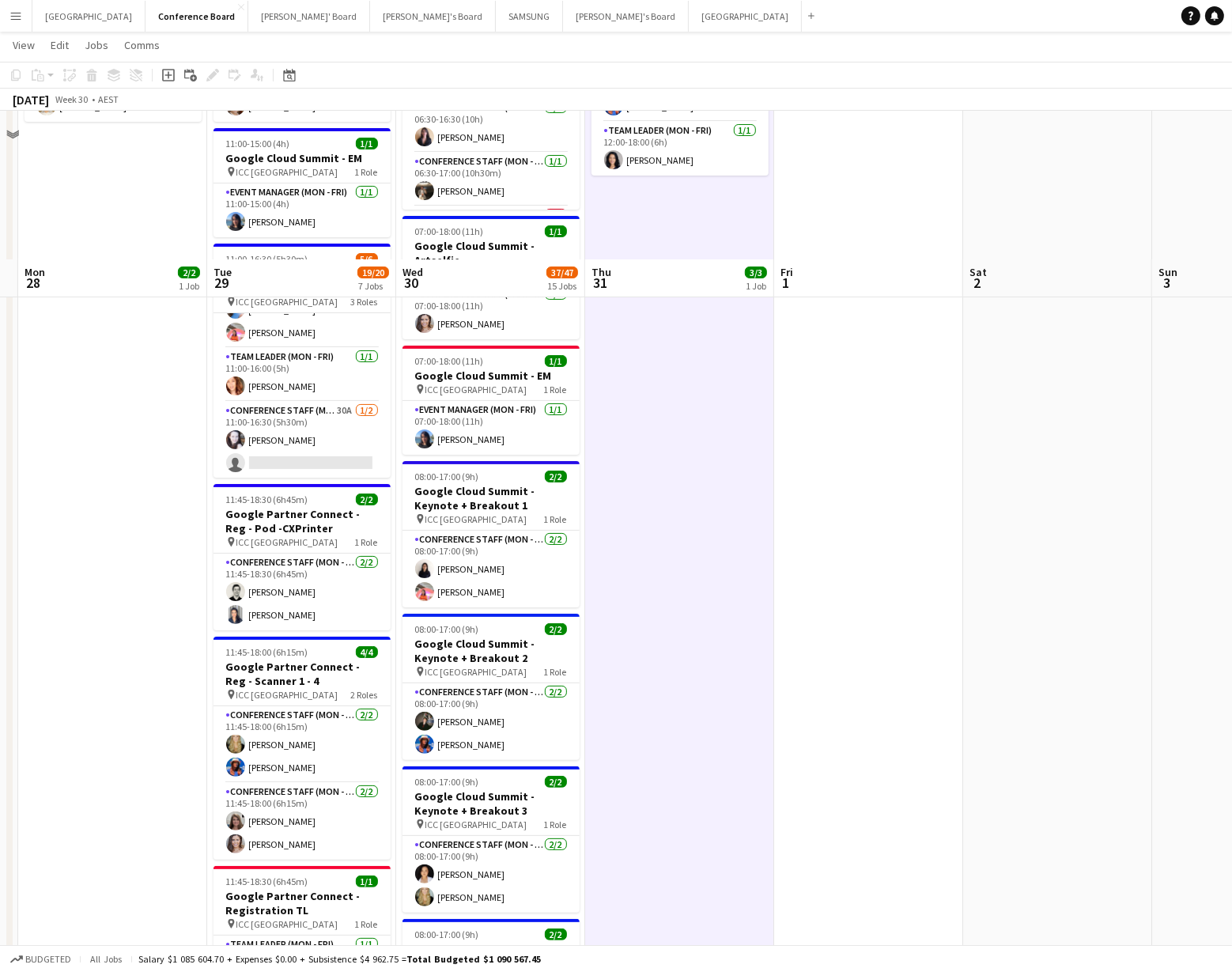 scroll, scrollTop: 0, scrollLeft: 0, axis: both 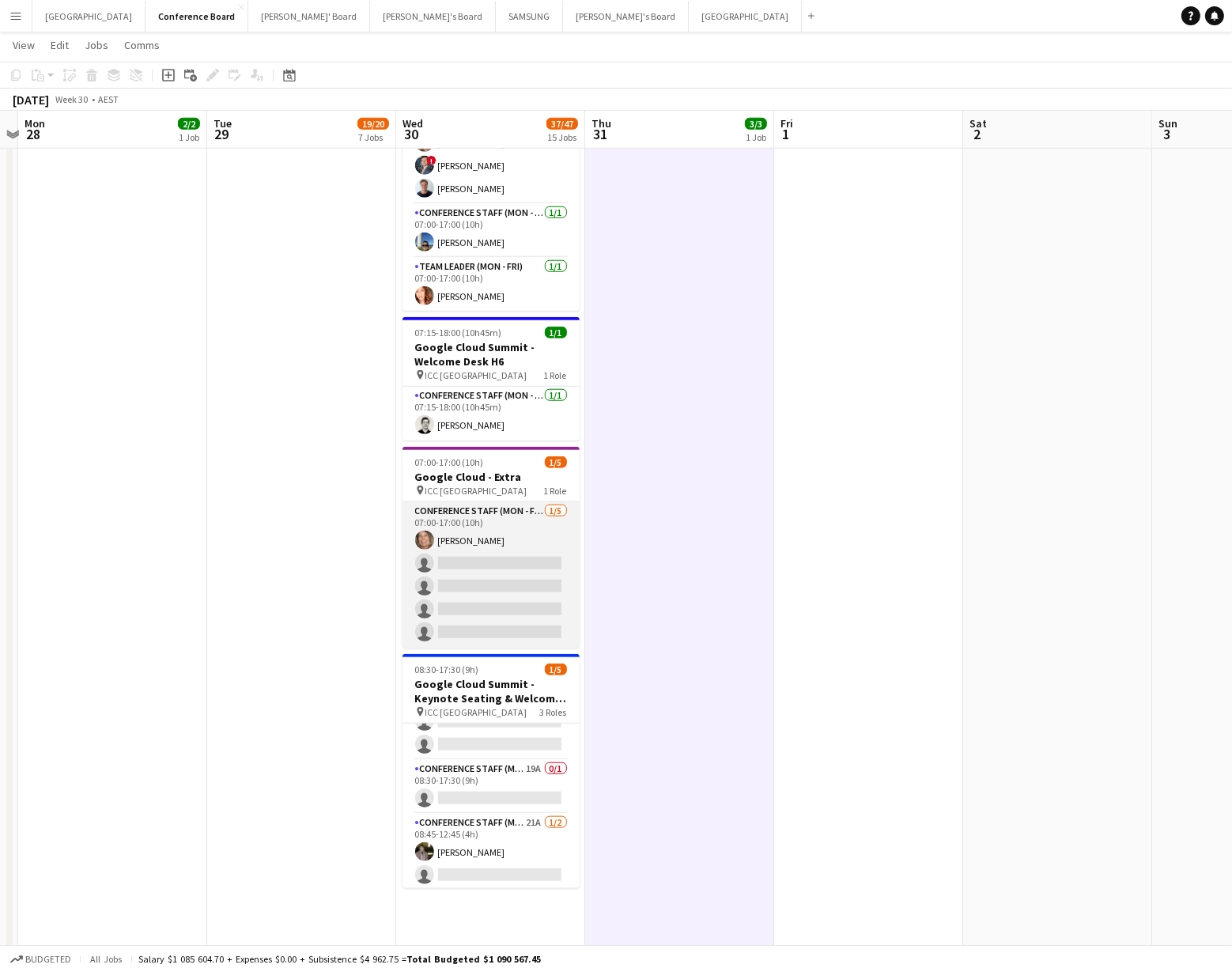 click on "Conference Staff (Mon - Fri)   1/5   07:00-17:00 (10h)
Shebie King
single-neutral-actions
single-neutral-actions
single-neutral-actions
single-neutral-actions" at bounding box center (491, 575) 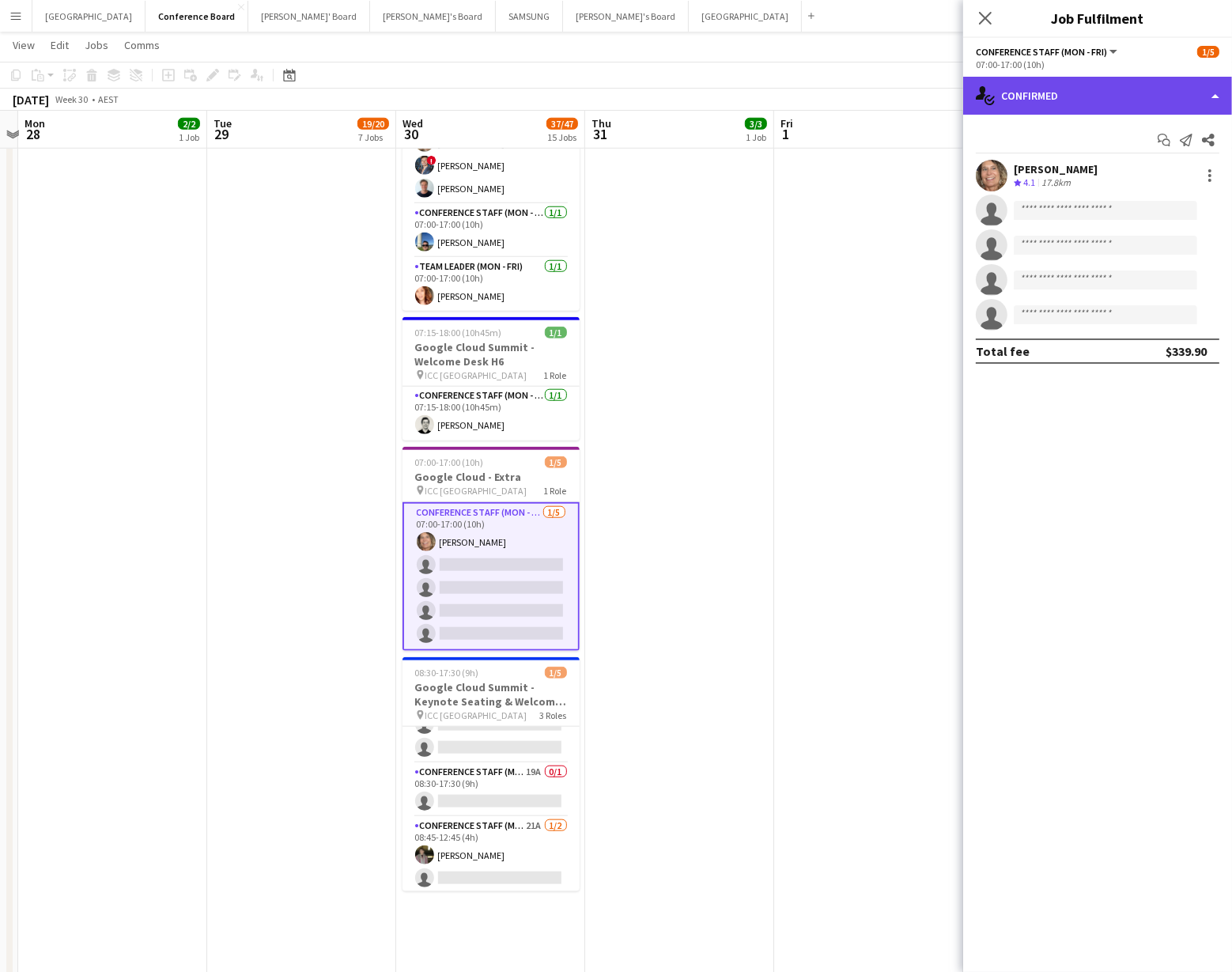 click on "single-neutral-actions-check-2
Confirmed" 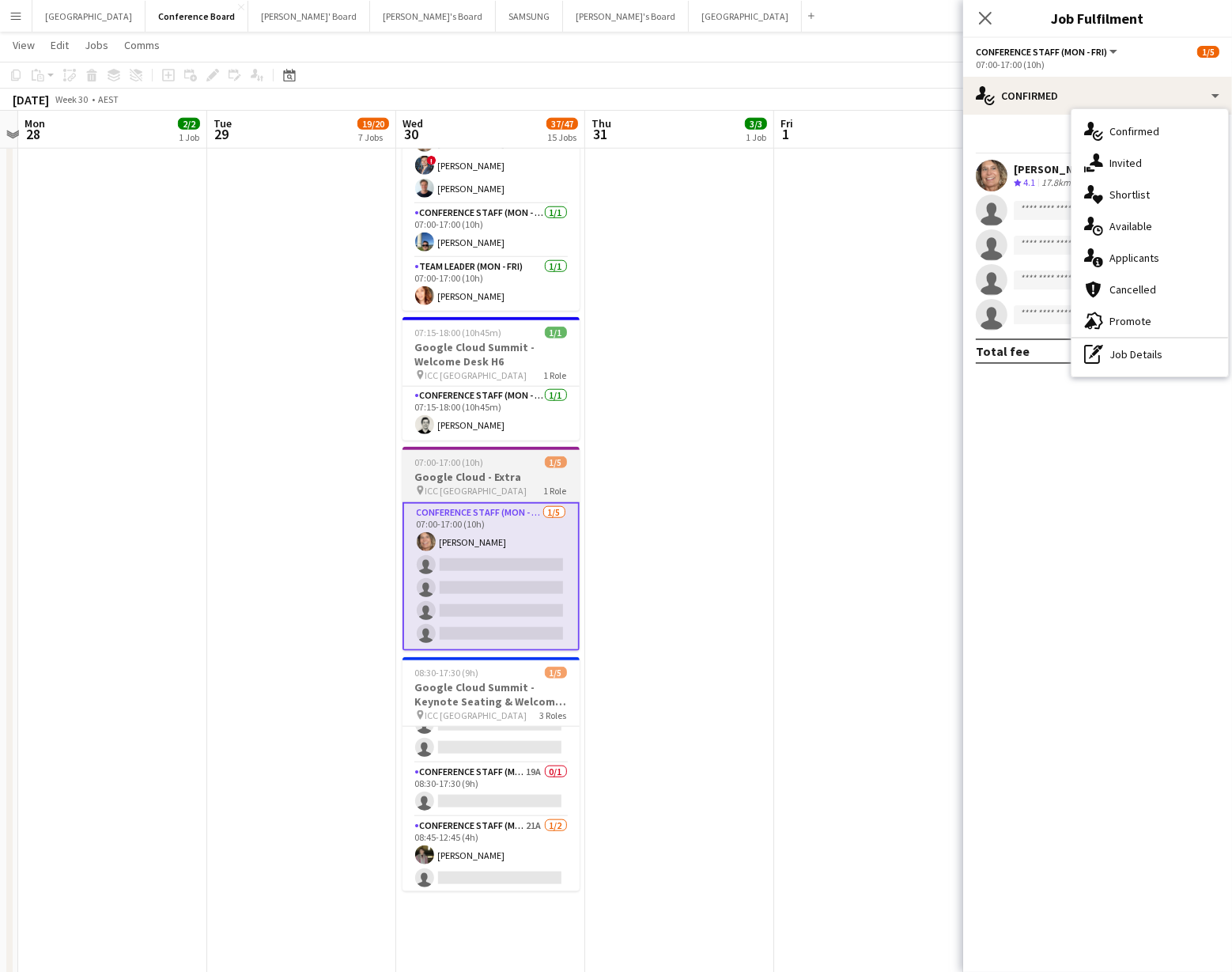 click on "ICC [GEOGRAPHIC_DATA]" at bounding box center (476, 490) 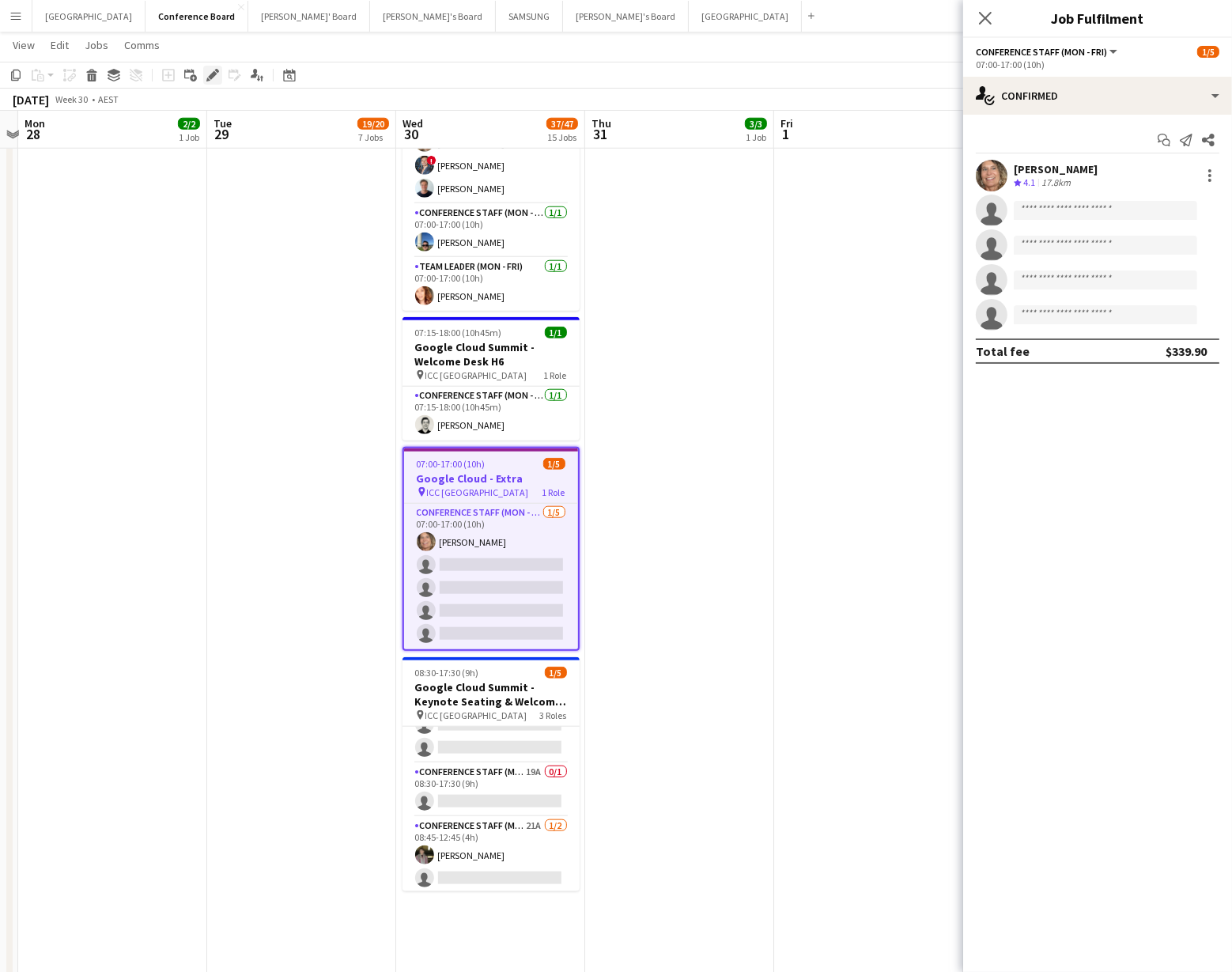 click 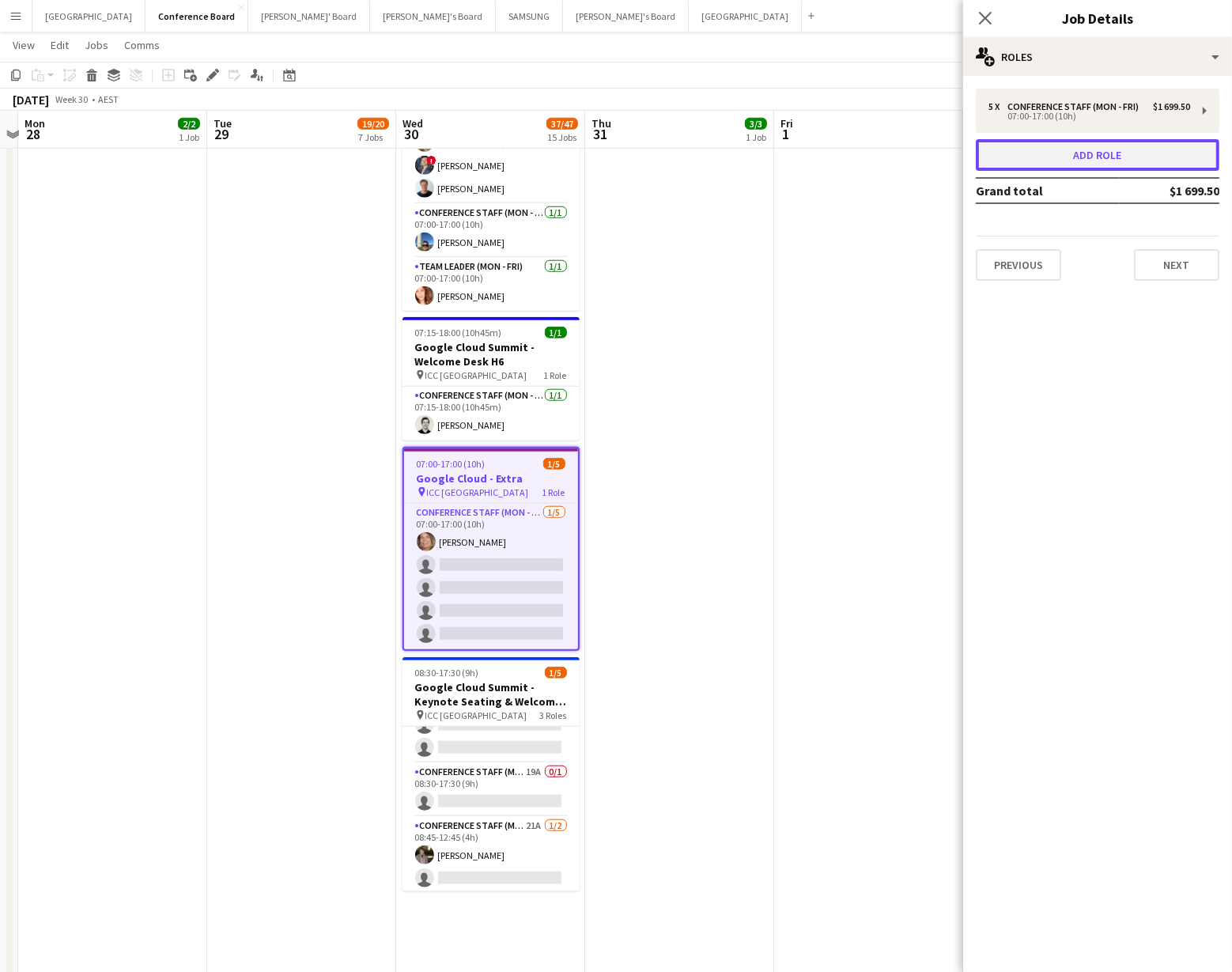 click on "Add role" at bounding box center [1098, 155] 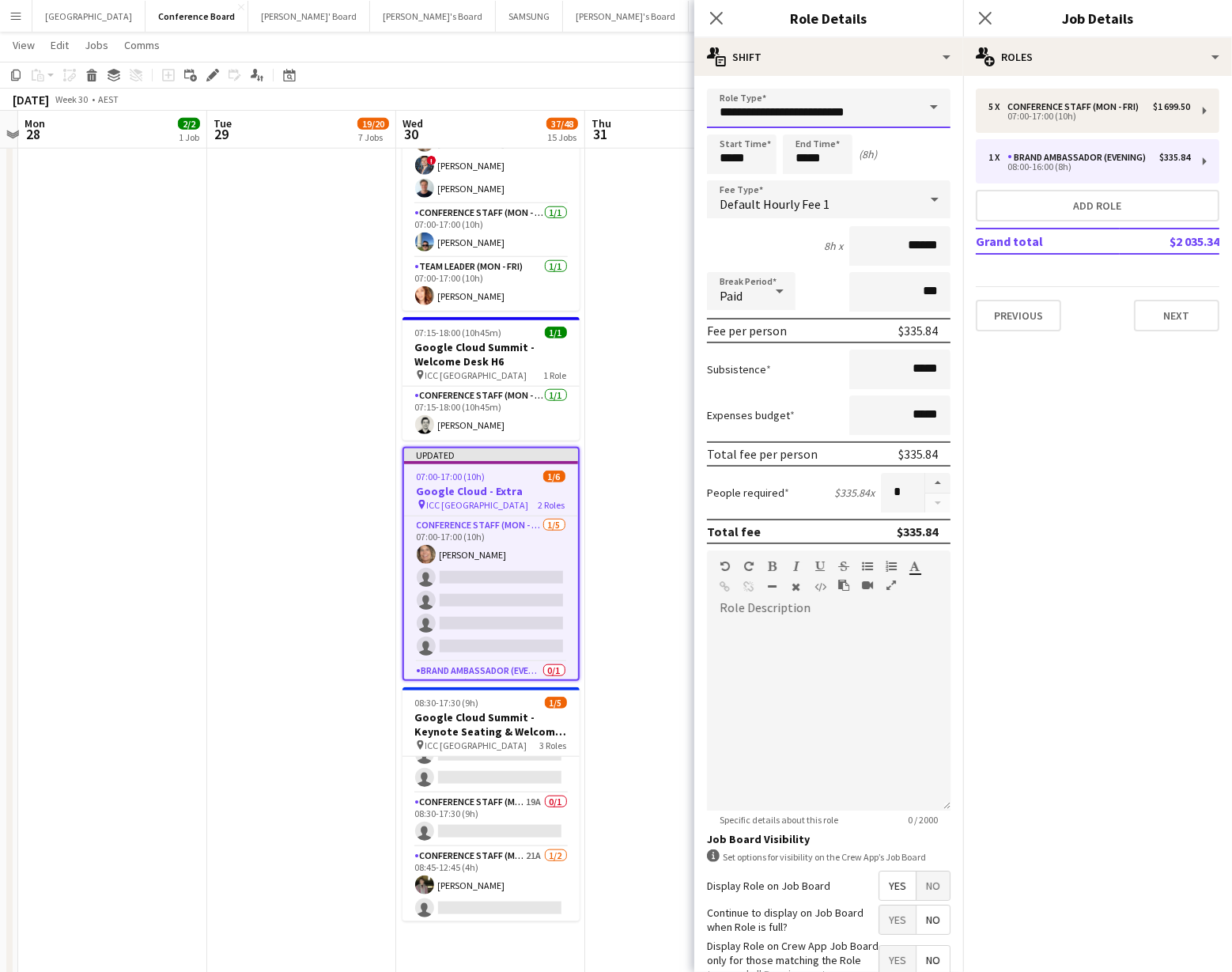 click on "**********" at bounding box center (829, 108) 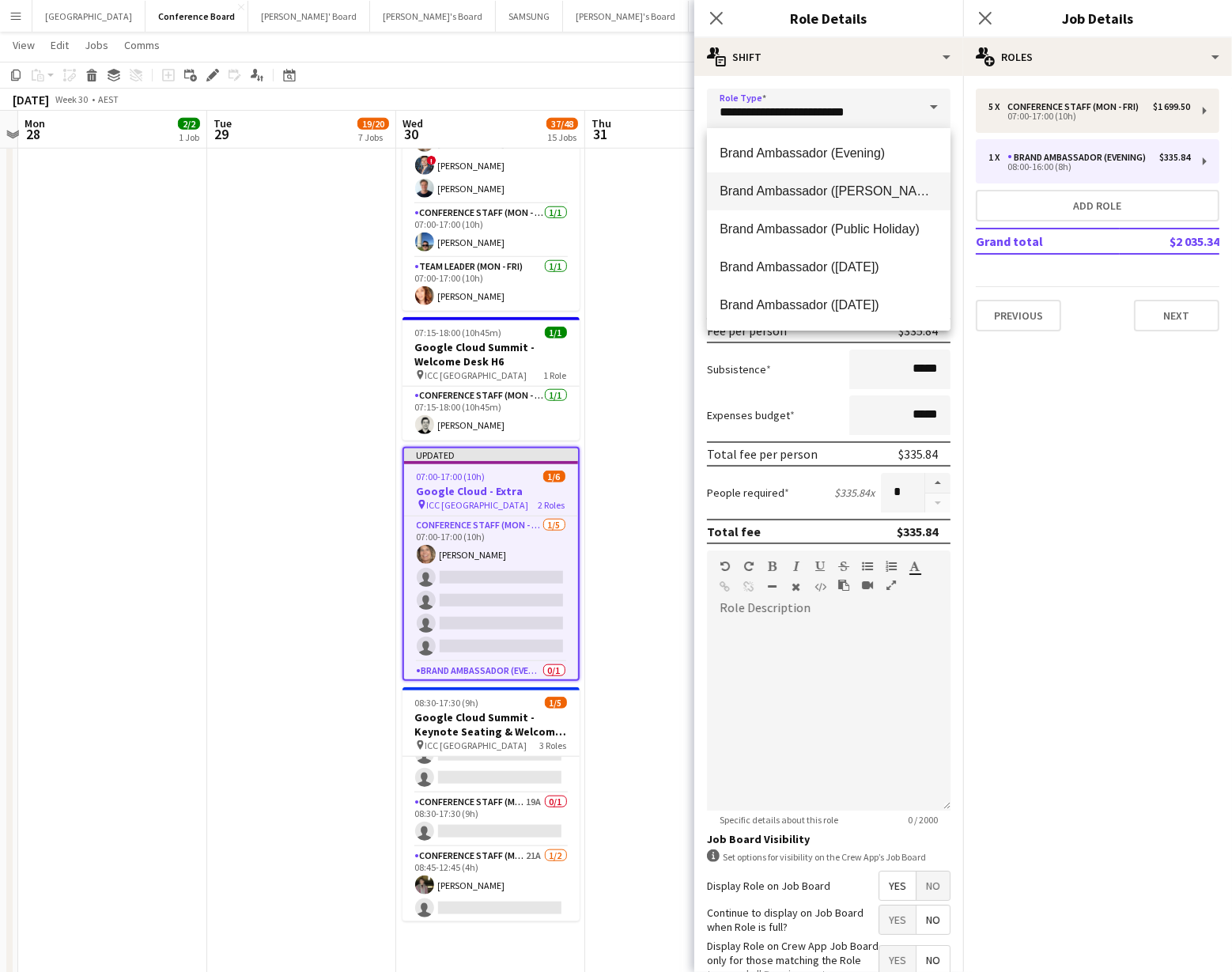 click on "Brand Ambassador ([PERSON_NAME])" at bounding box center [829, 191] 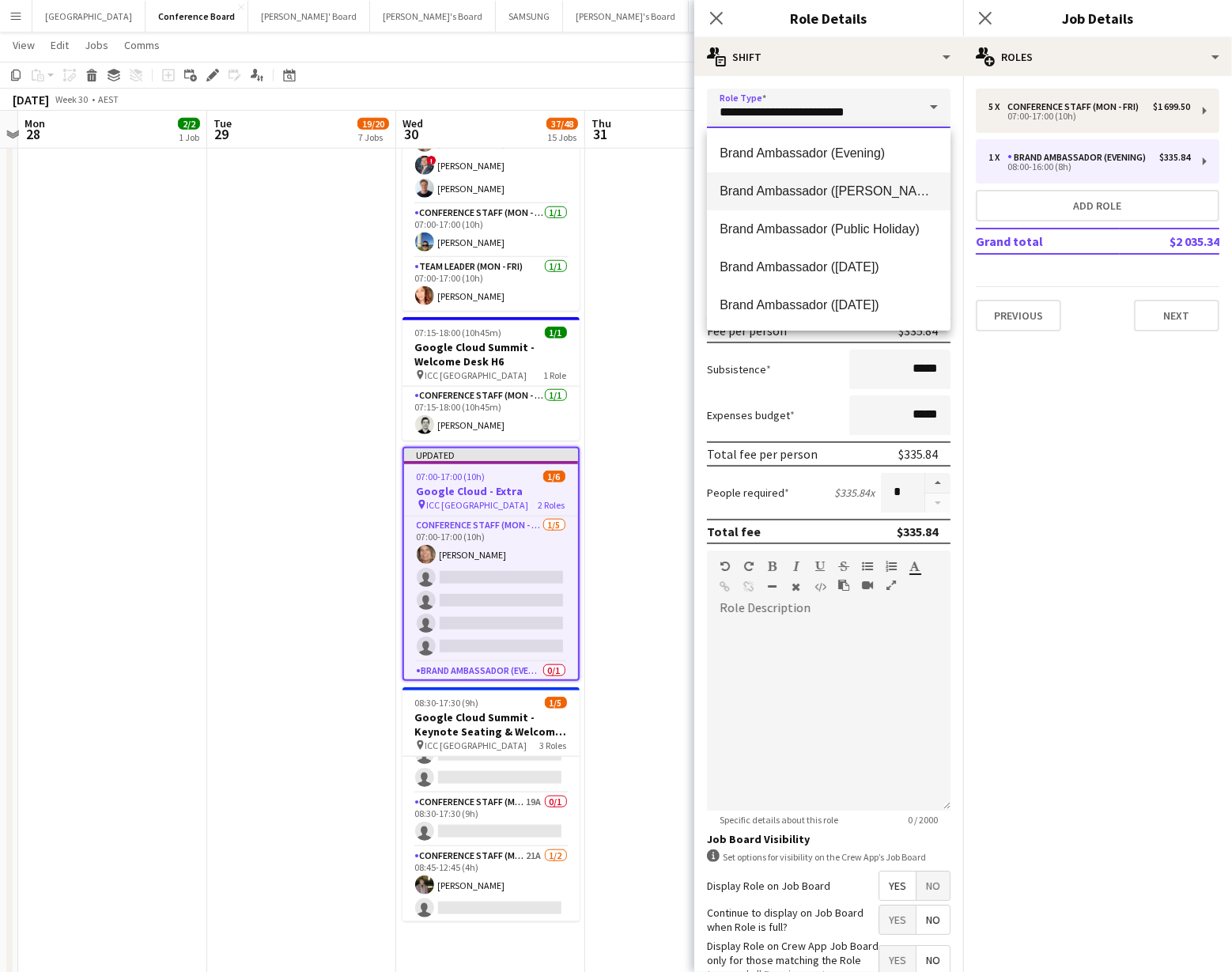 type on "**********" 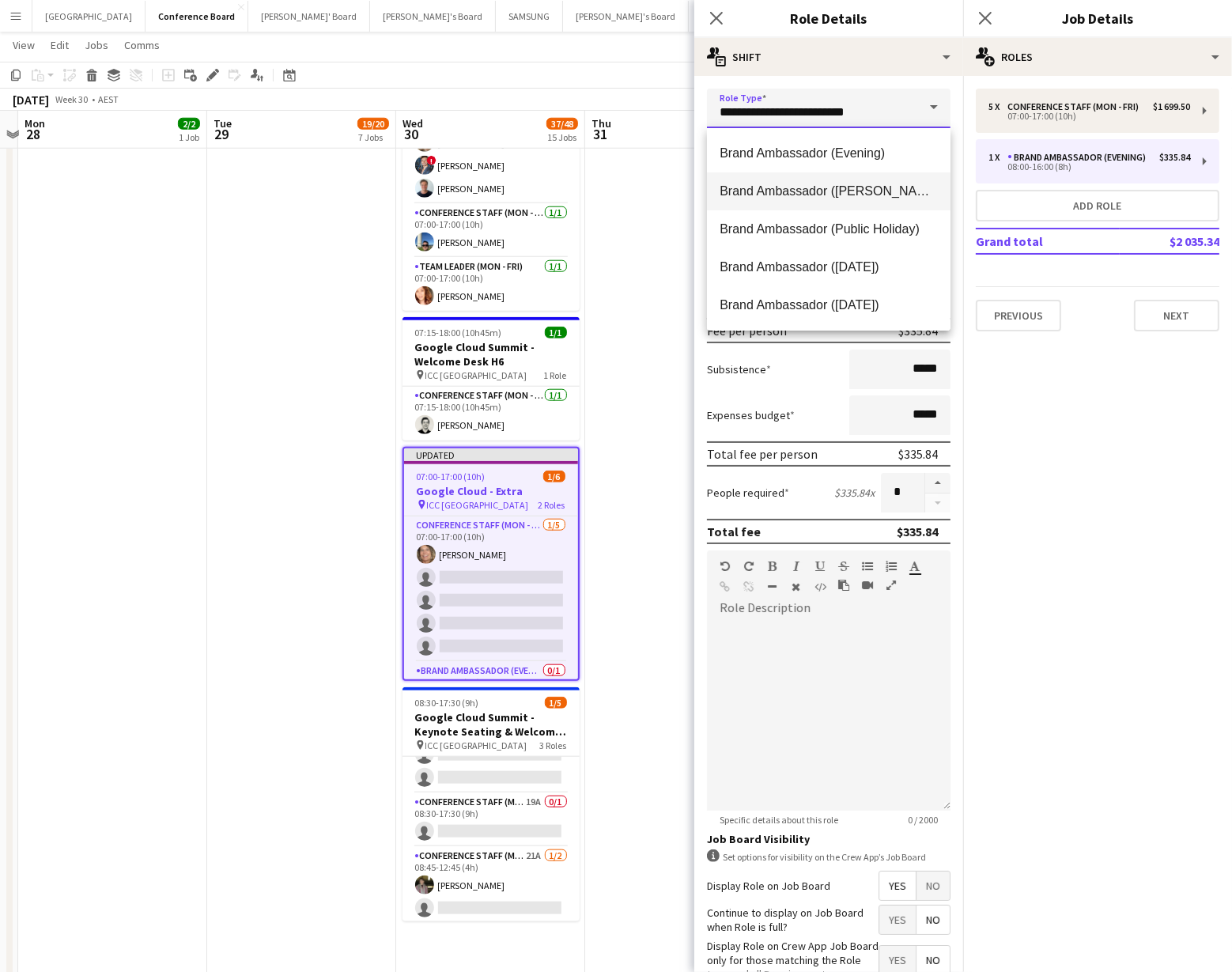 type on "******" 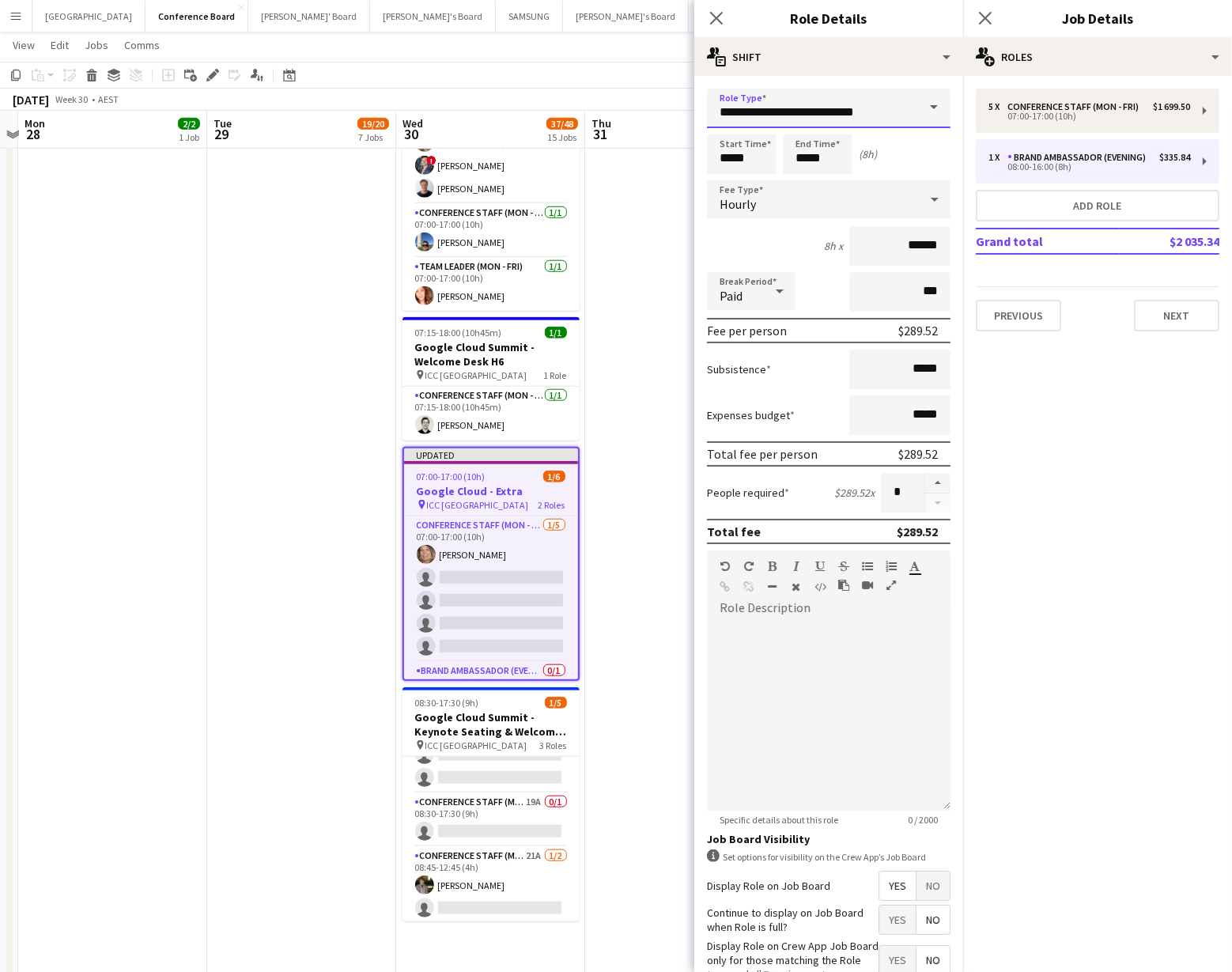 click on "**********" at bounding box center (829, 108) 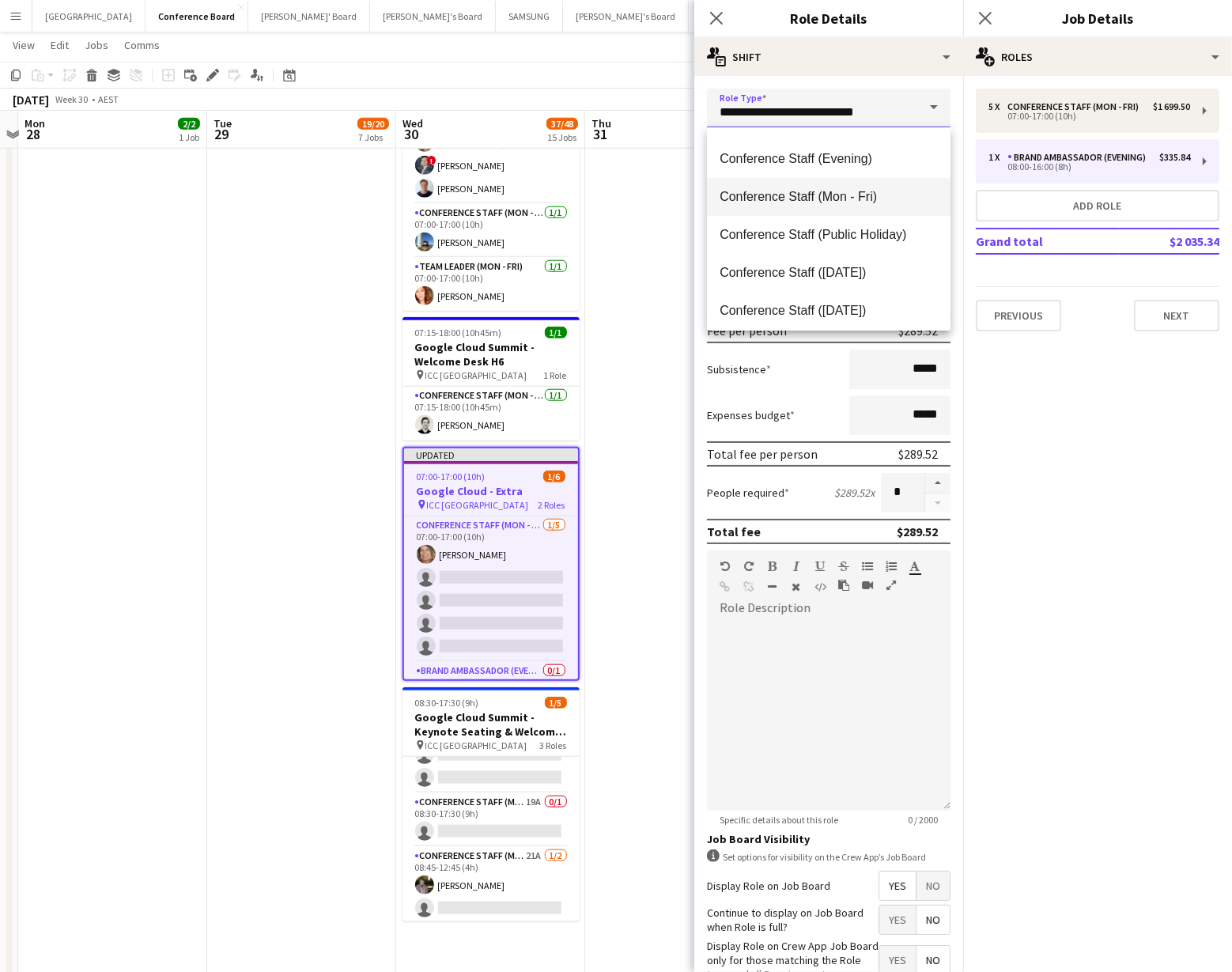 scroll, scrollTop: 183, scrollLeft: 0, axis: vertical 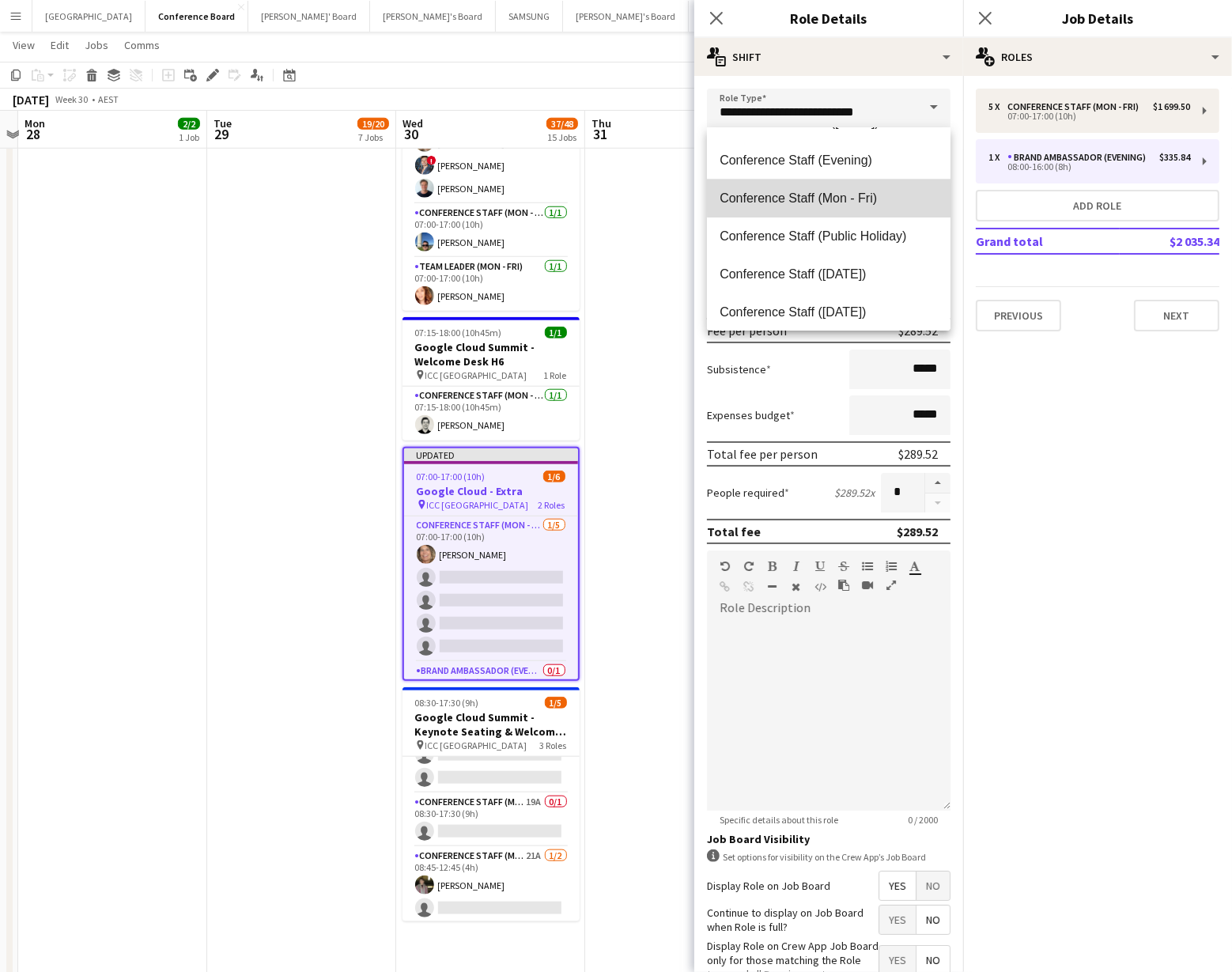 click on "Conference Staff (Mon - Fri)" at bounding box center [829, 198] 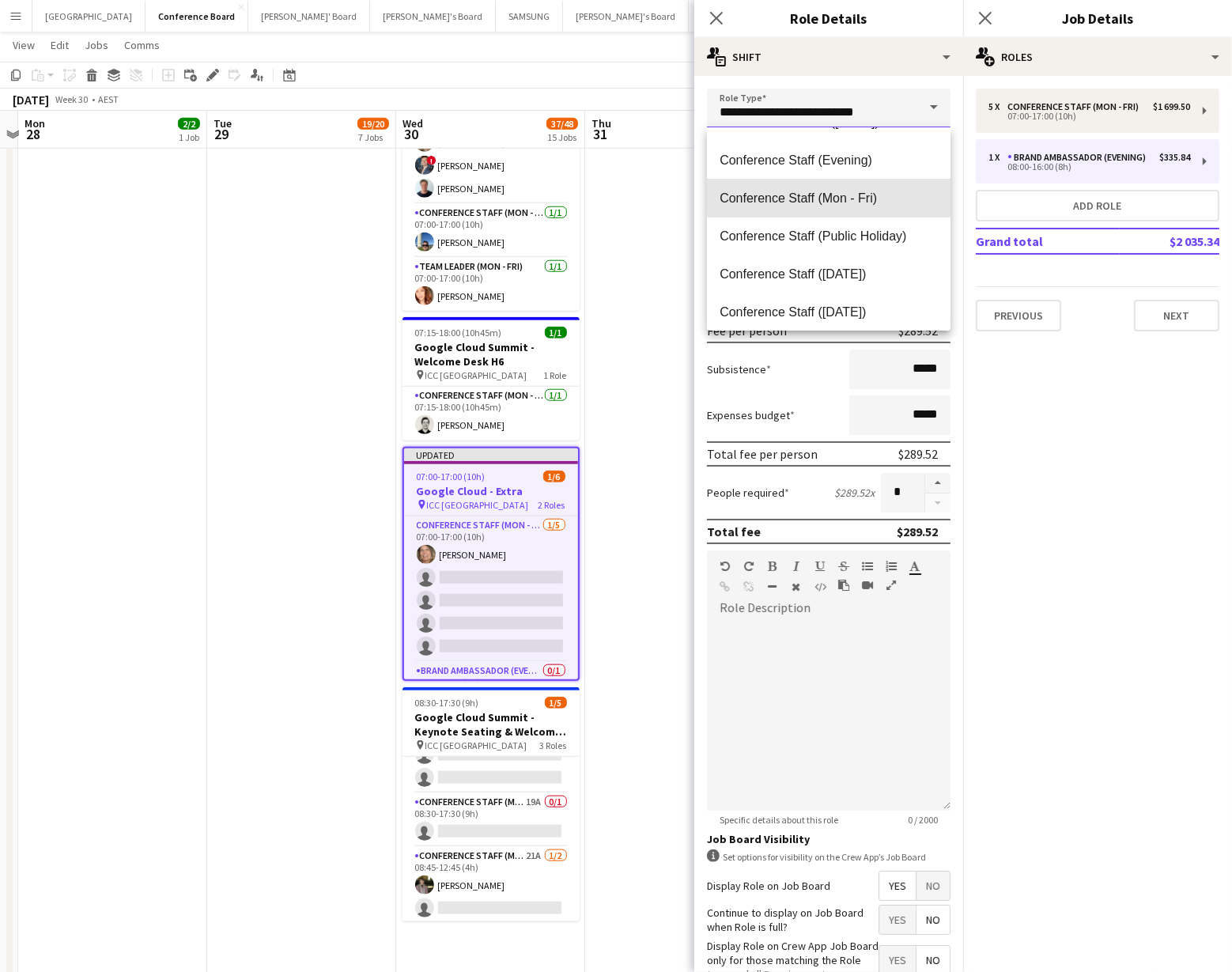type on "**********" 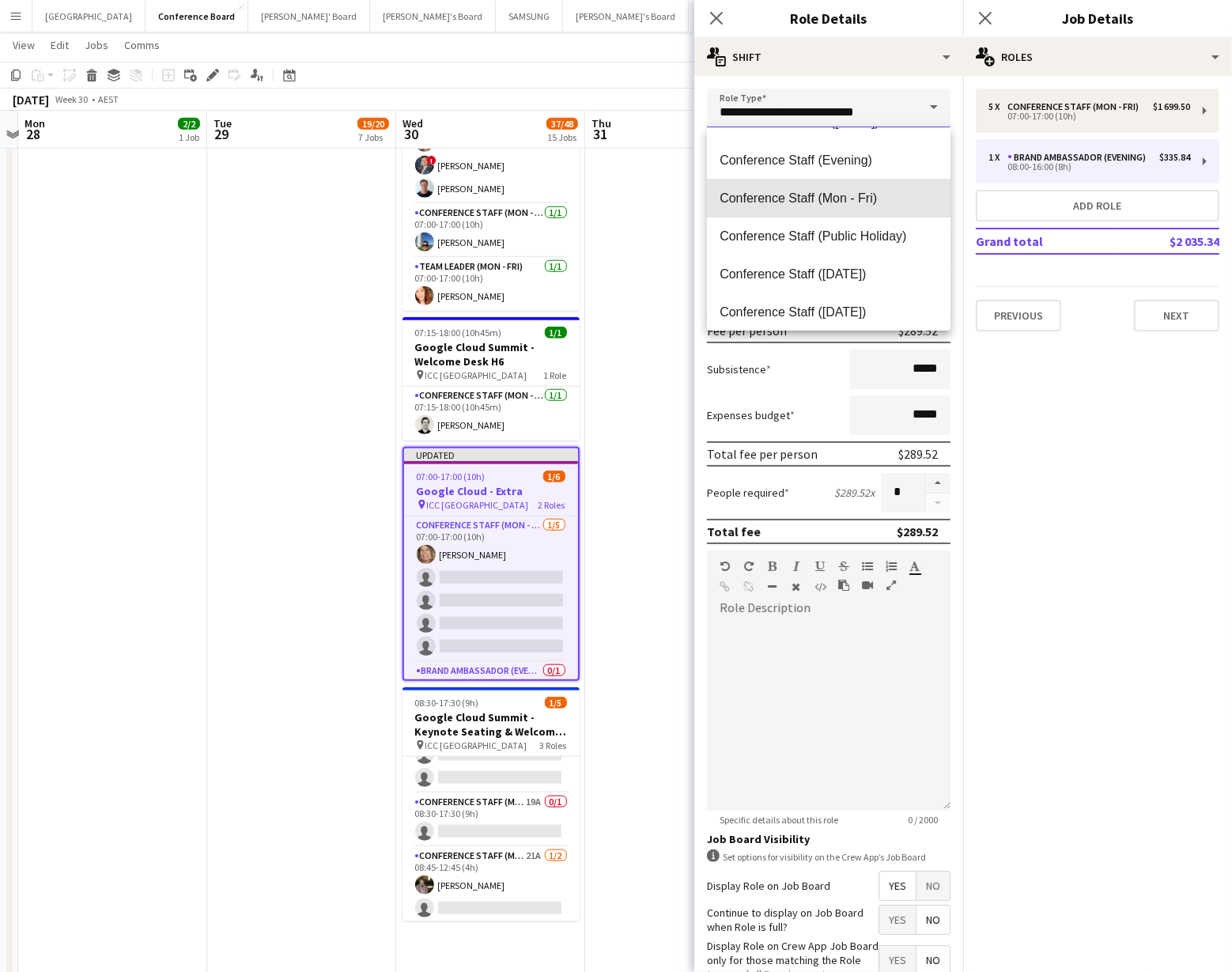 type on "******" 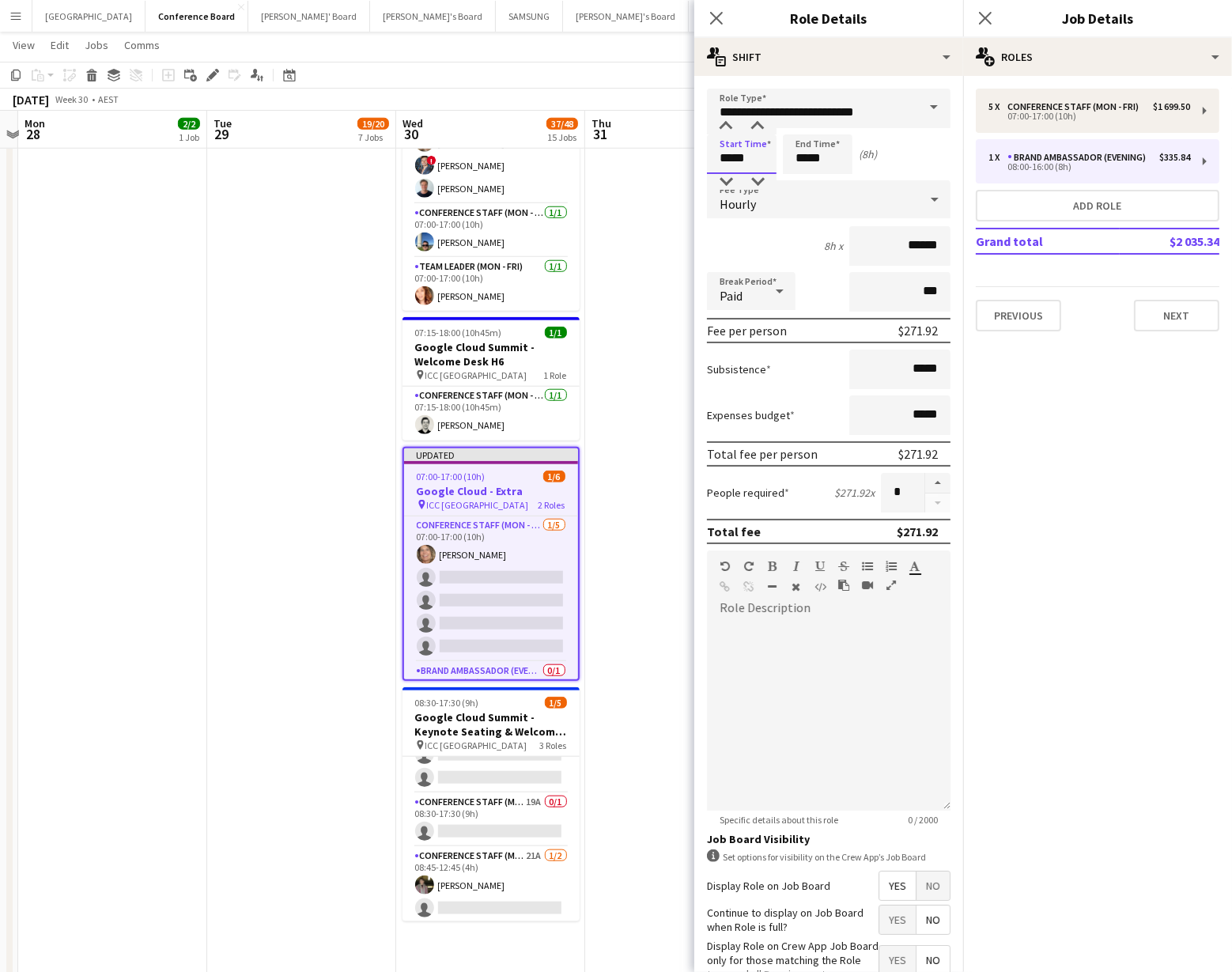 drag, startPoint x: 754, startPoint y: 162, endPoint x: 743, endPoint y: 165, distance: 11.401754 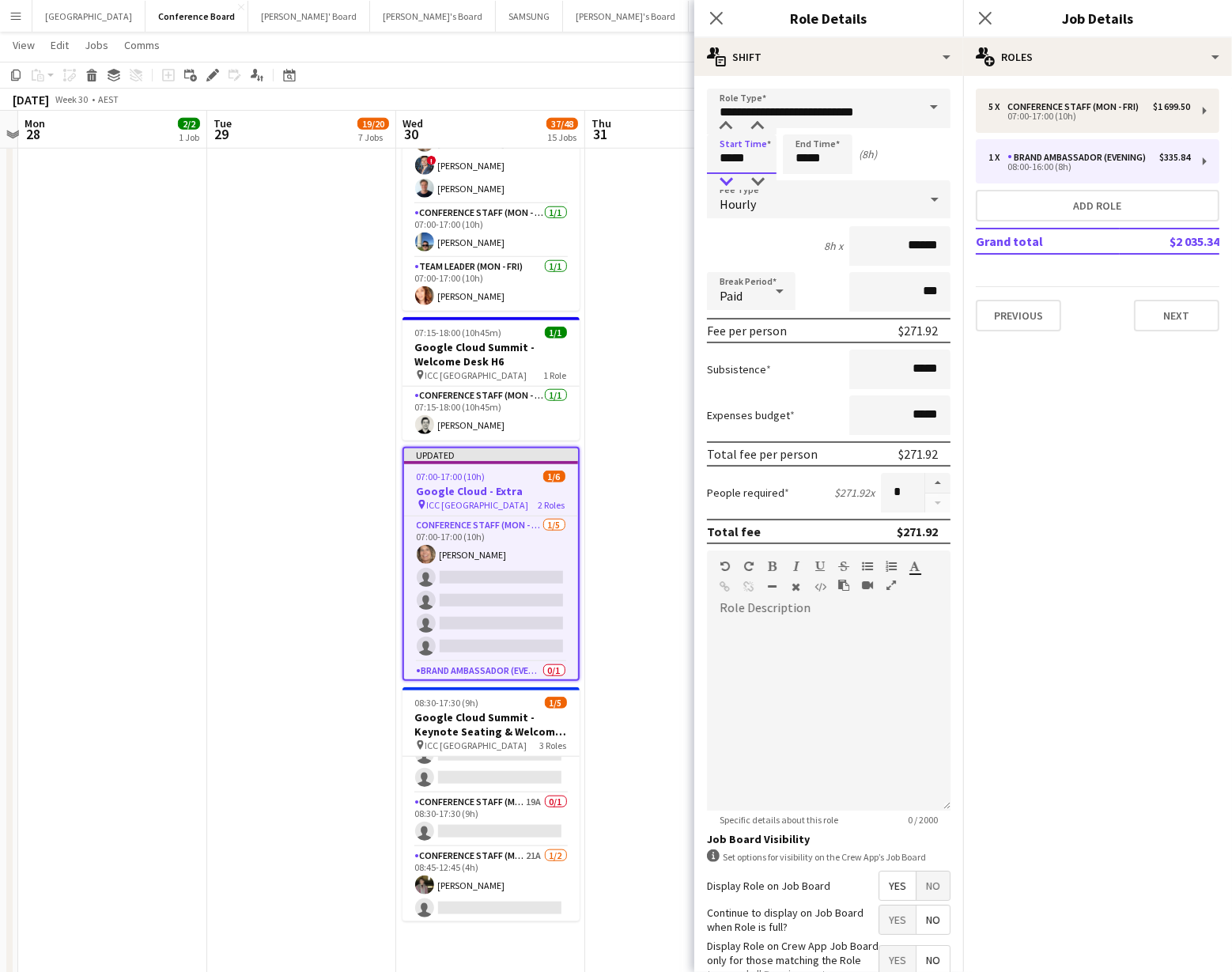 click at bounding box center (726, 182) 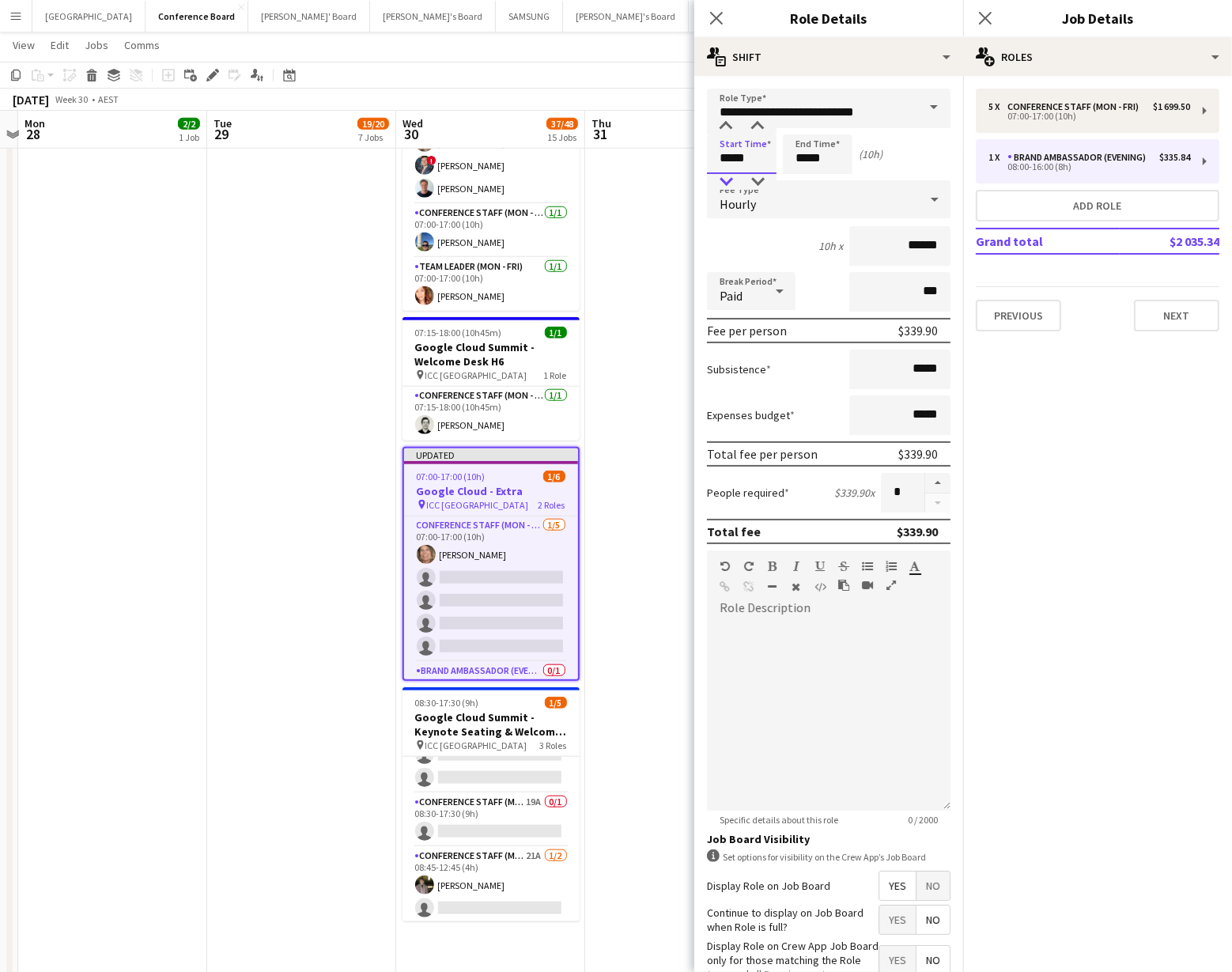 click at bounding box center (726, 182) 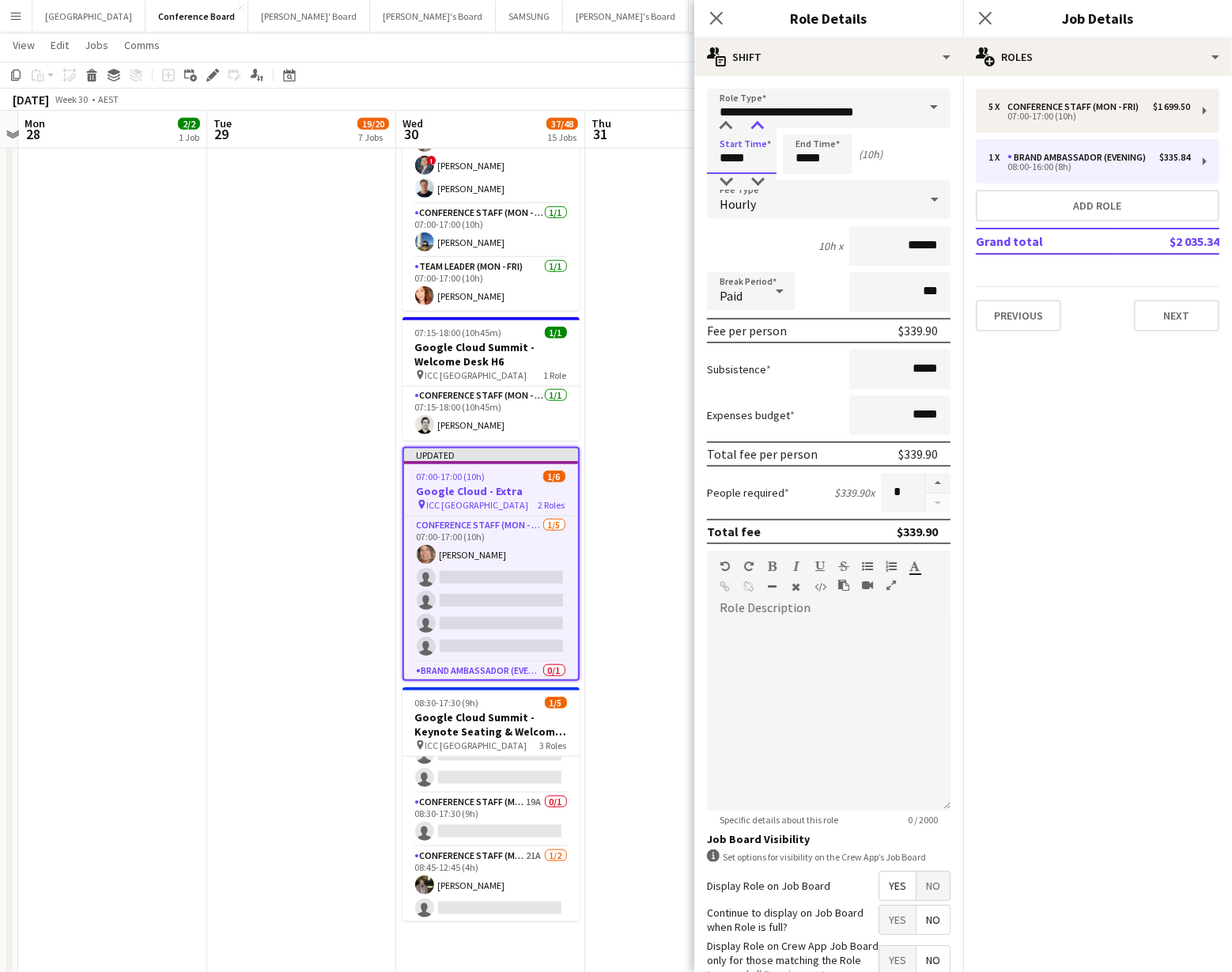click at bounding box center (758, 127) 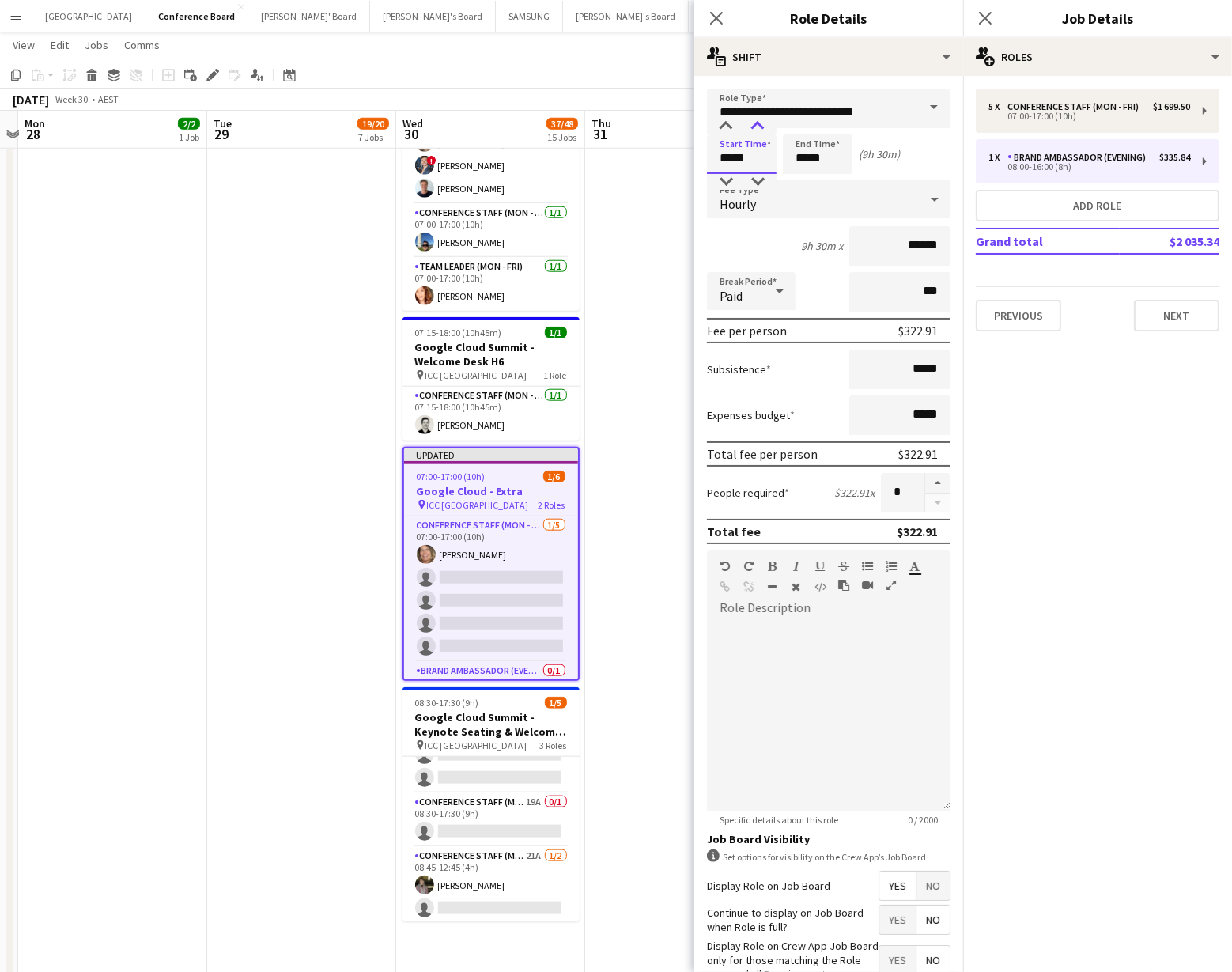type on "*****" 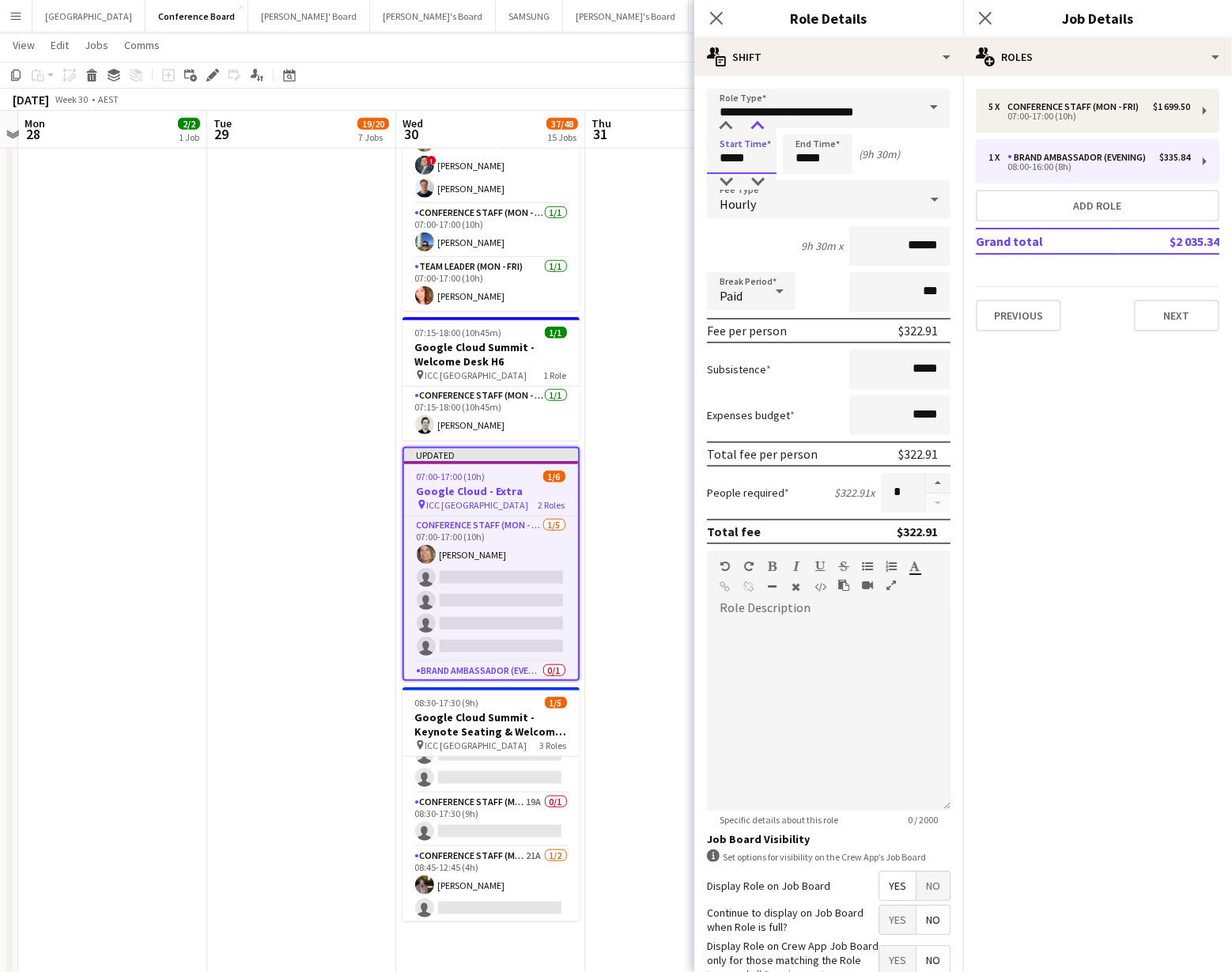 click at bounding box center [758, 127] 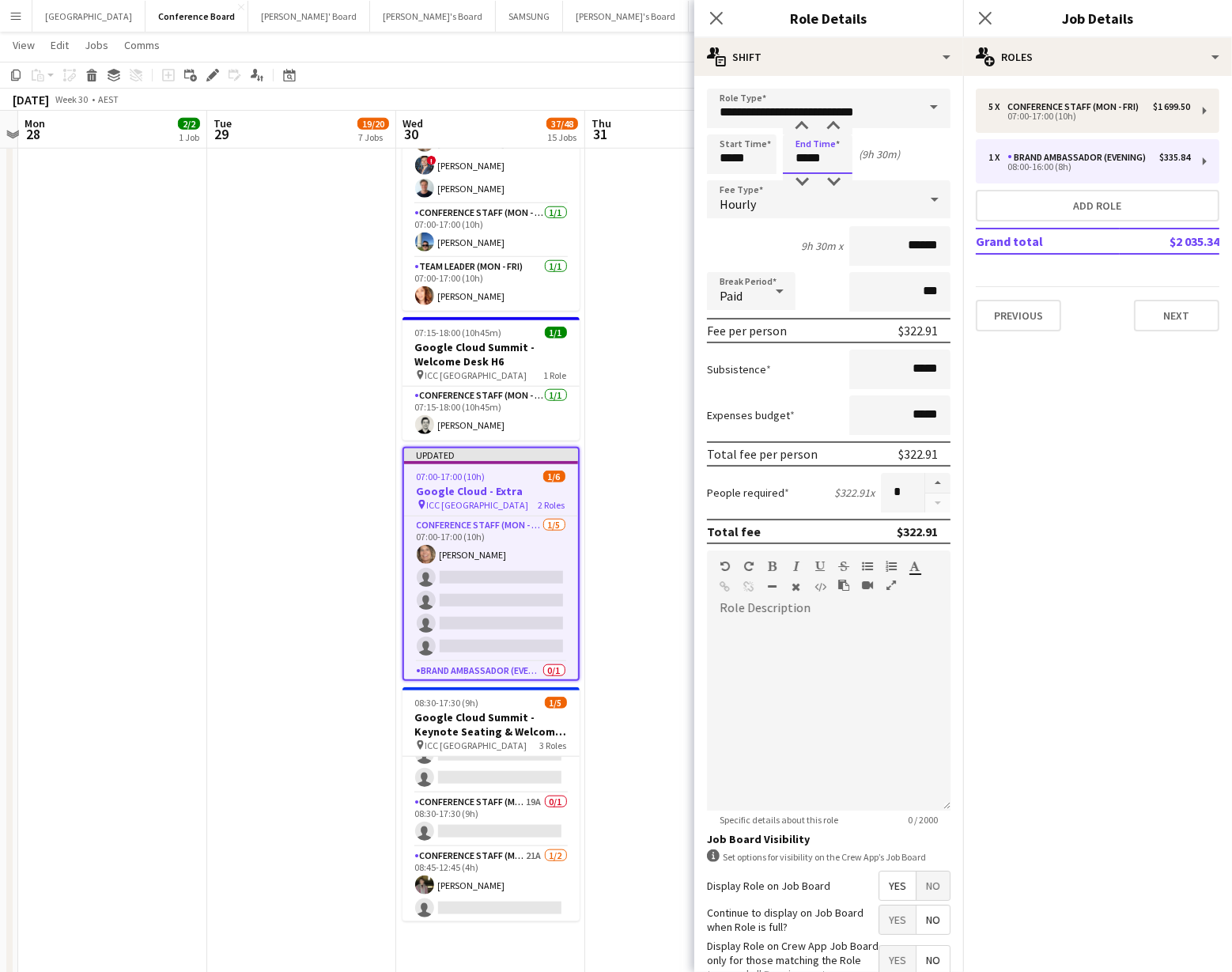 click on "*****" at bounding box center [818, 154] 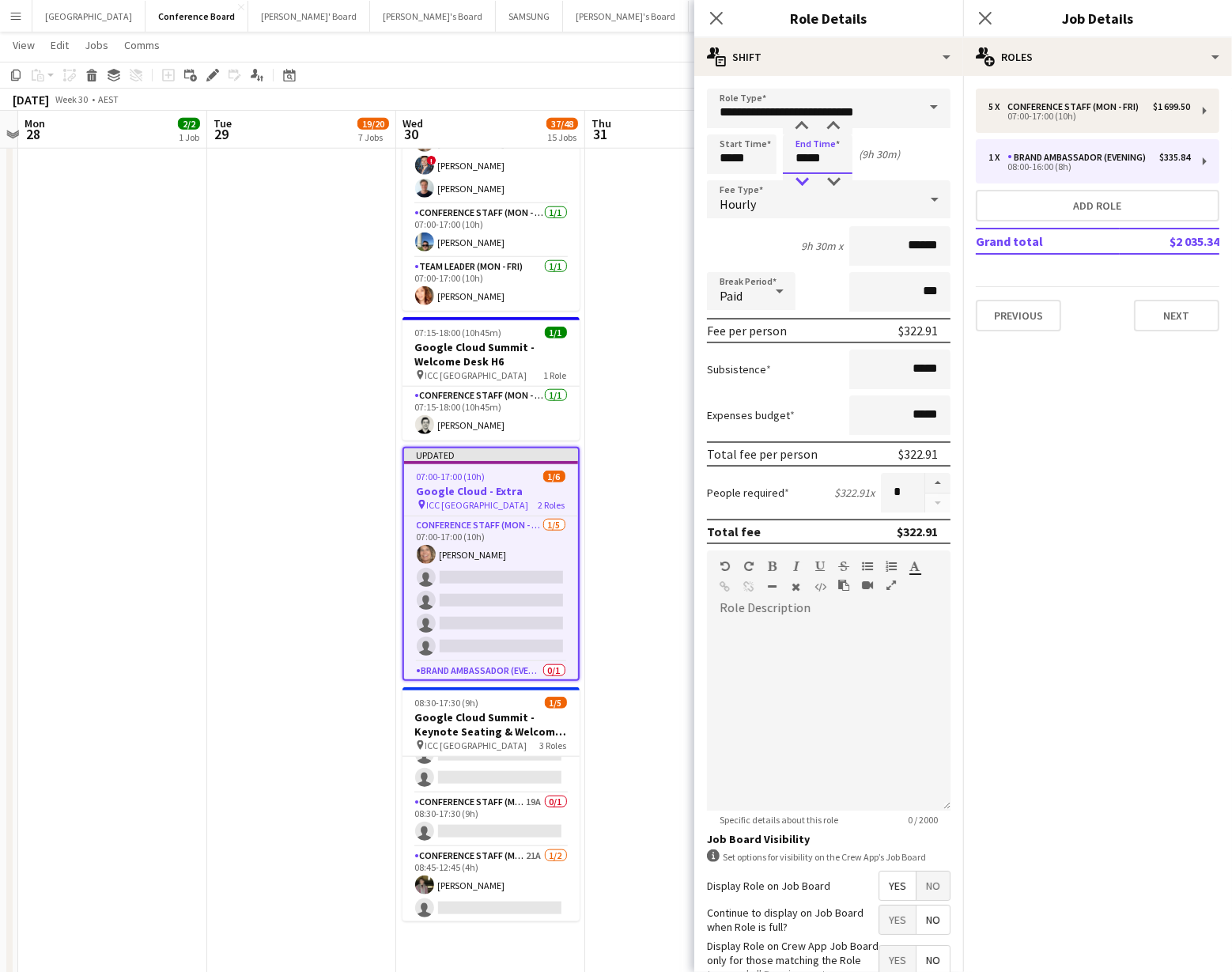click at bounding box center (802, 182) 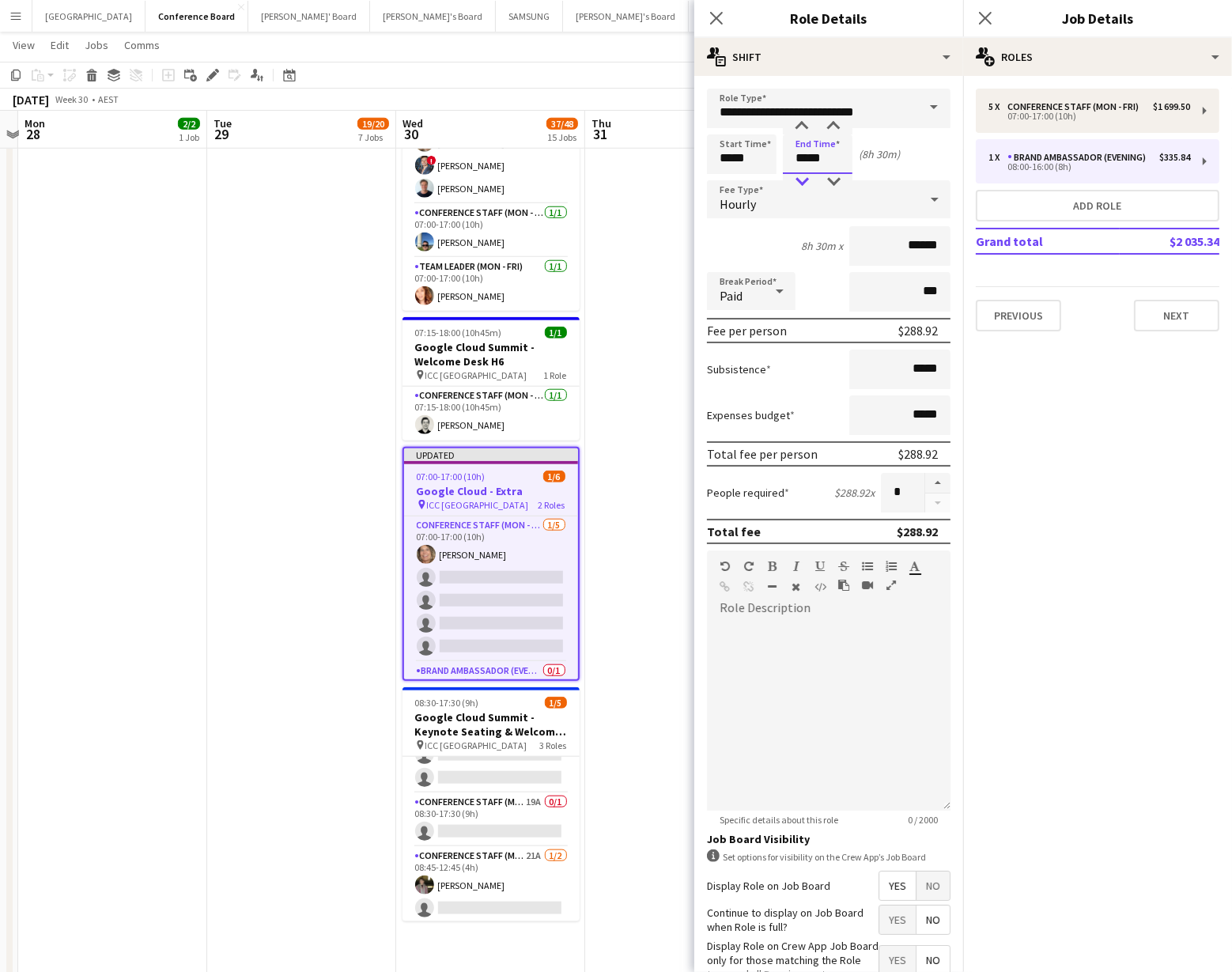 click at bounding box center (802, 182) 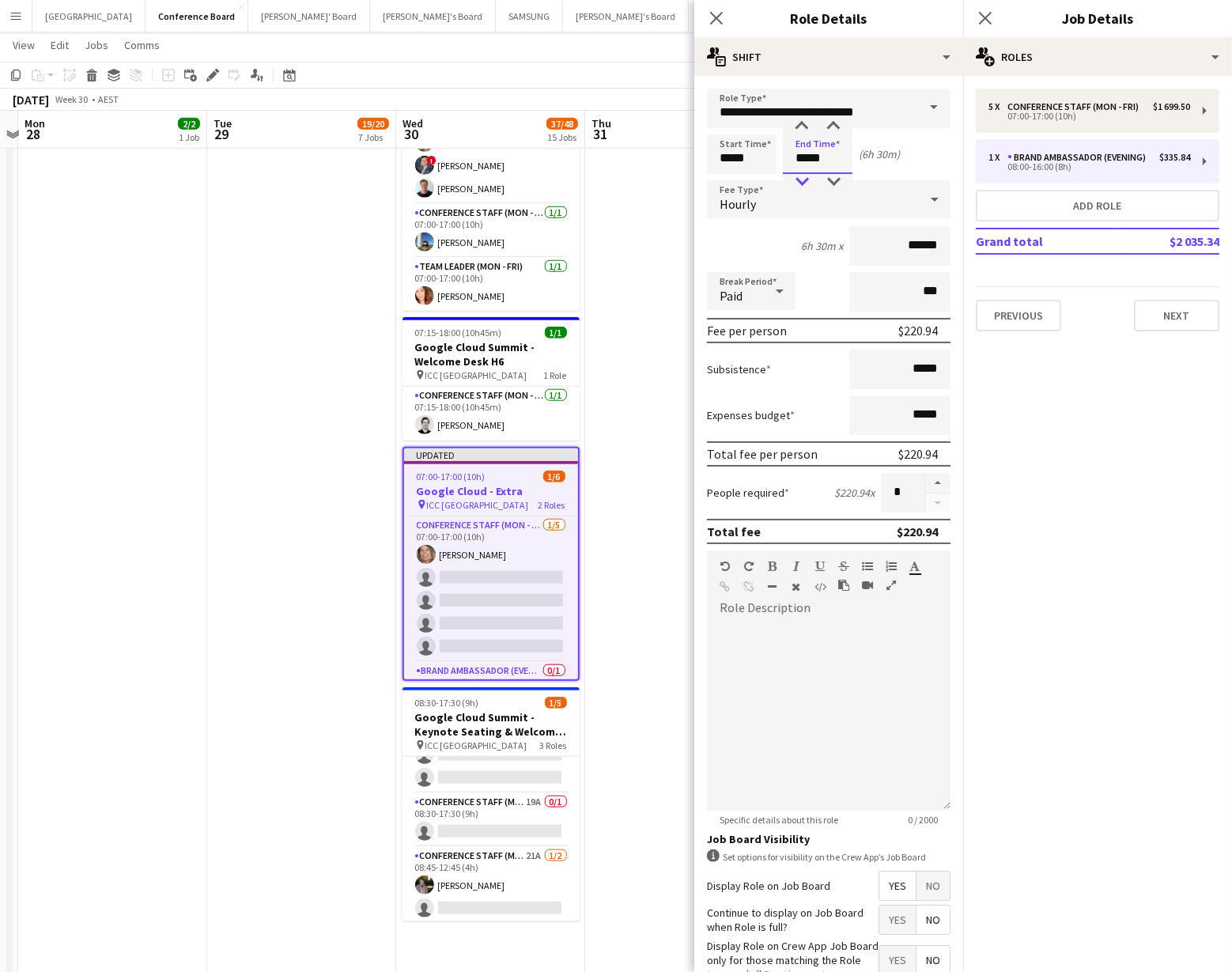 click at bounding box center (802, 182) 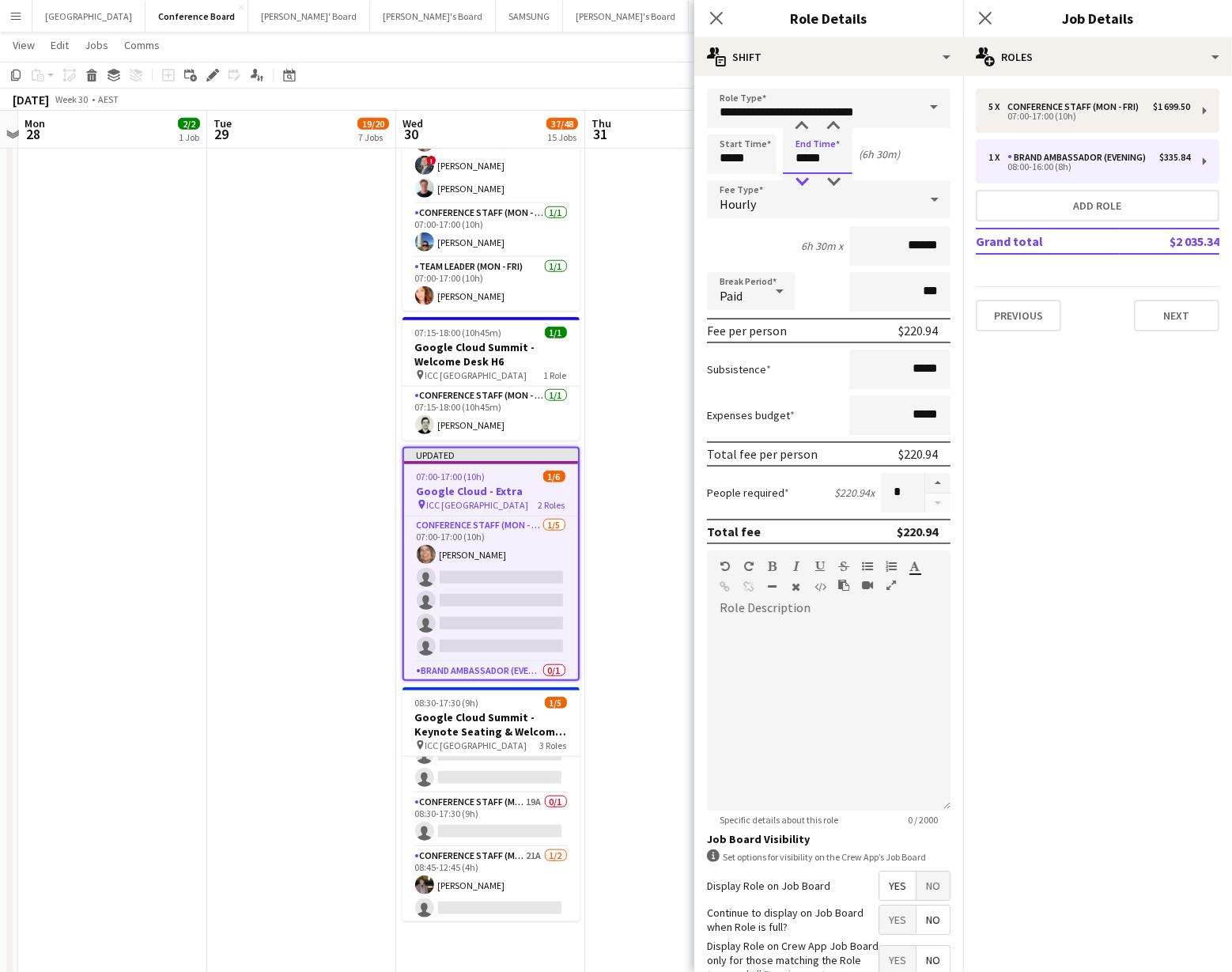 type on "*****" 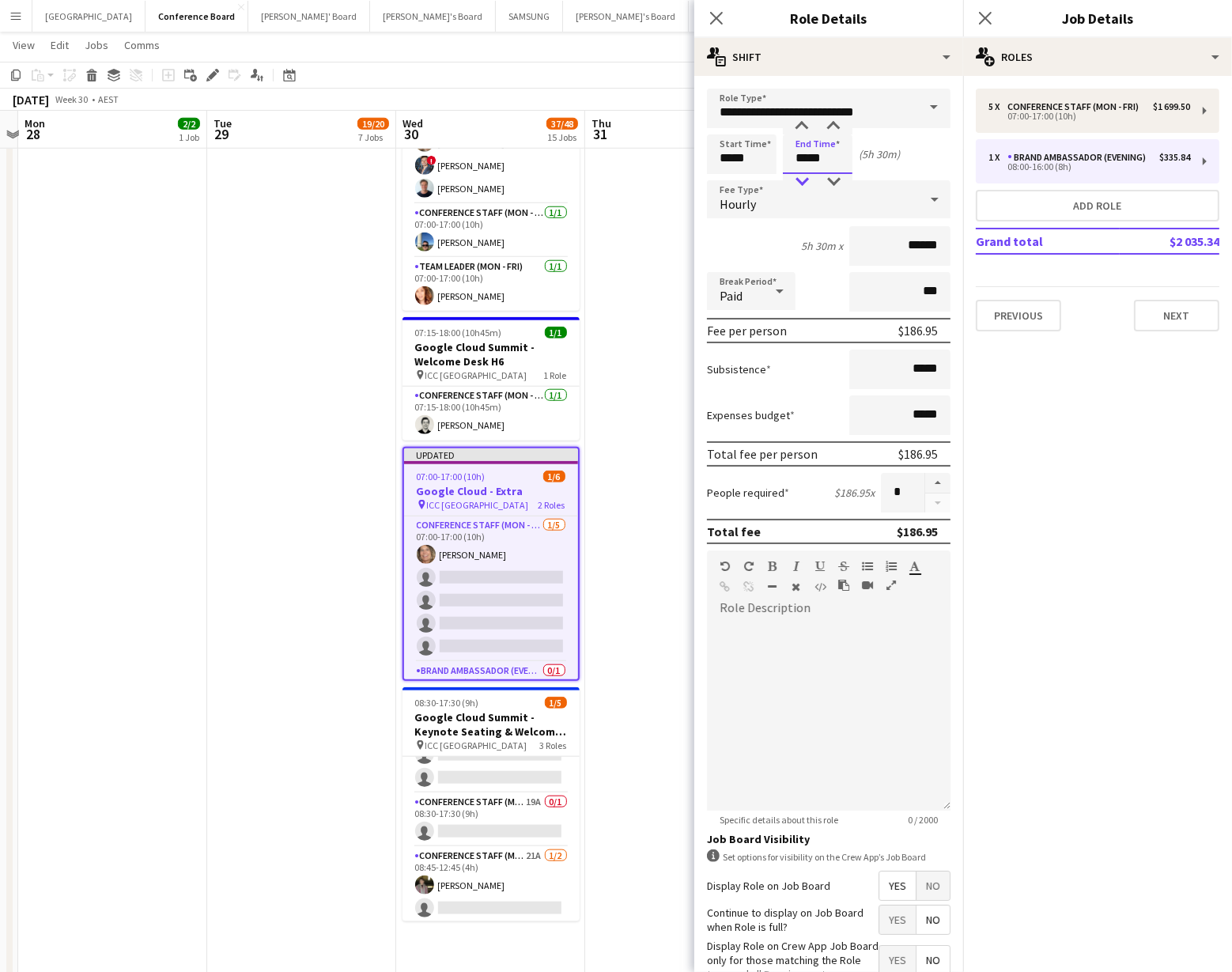 click at bounding box center (802, 182) 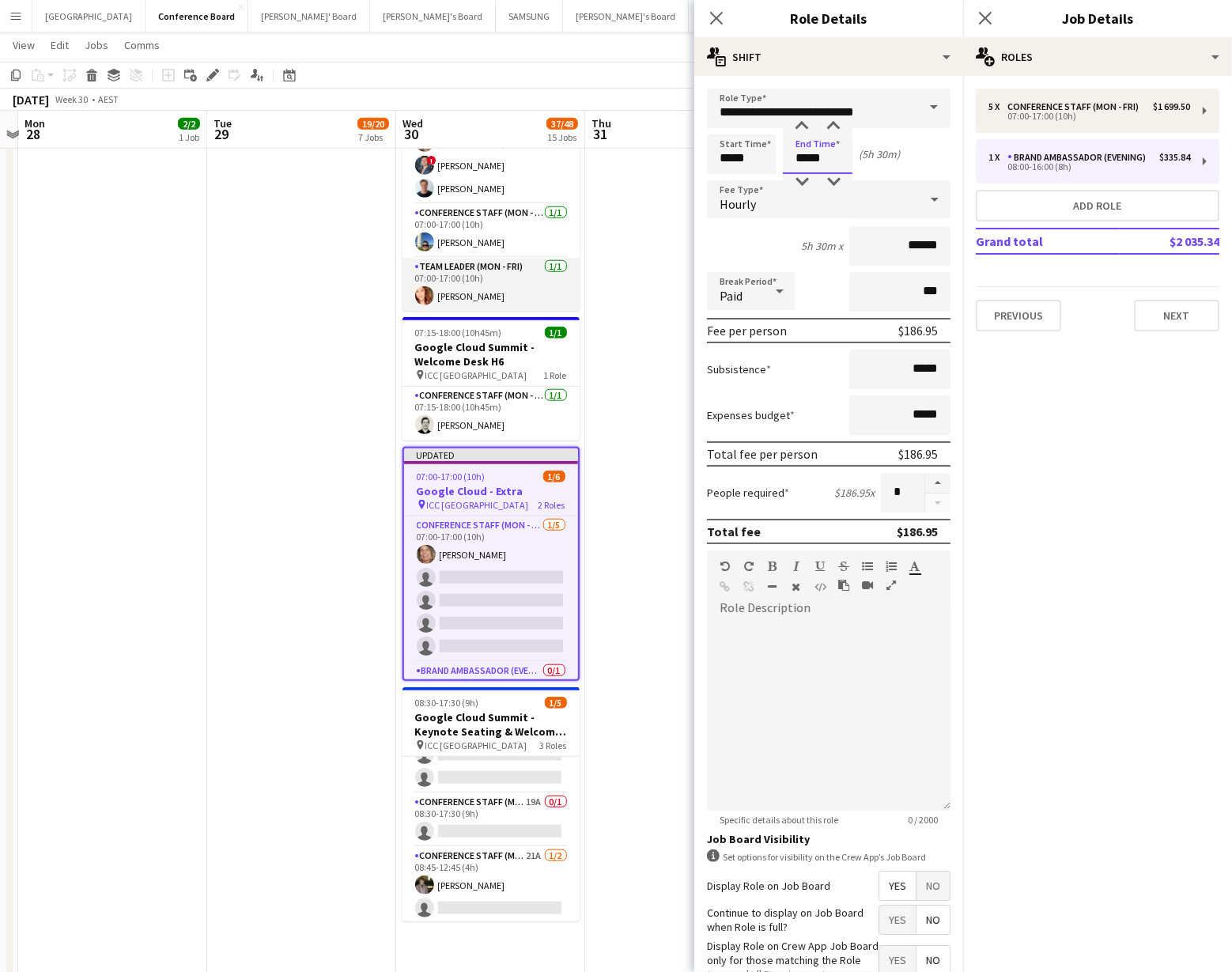 scroll, scrollTop: 0, scrollLeft: 0, axis: both 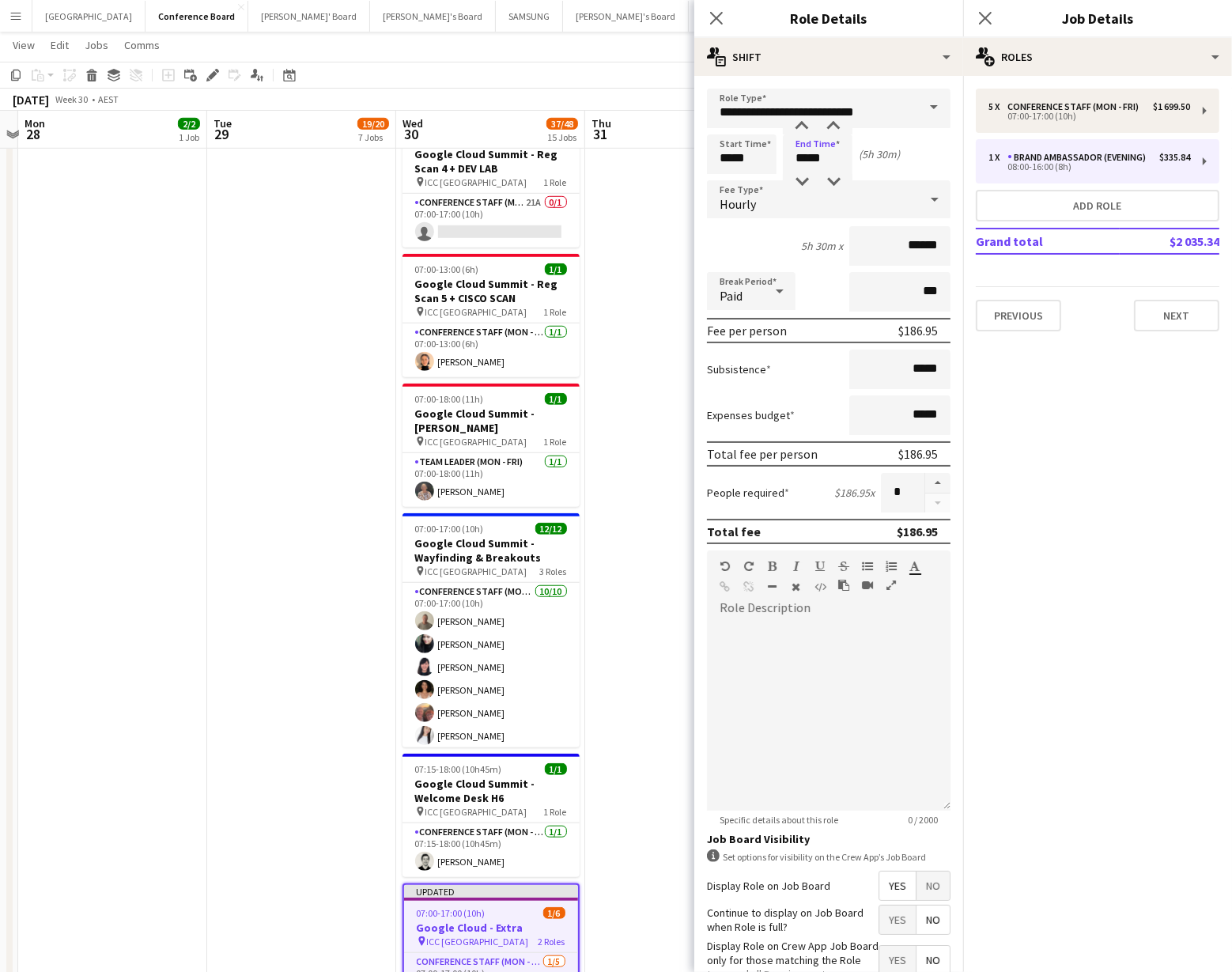 click on "12:00-18:00 (6h)    3/3   News Australia - All Screens for All [DEMOGRAPHIC_DATA]
pin
ILUMINA - Sydney   2 Roles   Conference Staff (Mon - Fri)   [DATE]   12:00-18:00 (6h)
[PERSON_NAME] [PERSON_NAME]  Team Leader (Mon - Fri)   [DATE]   12:00-18:00 (6h)
[PERSON_NAME]" at bounding box center (679, 808) 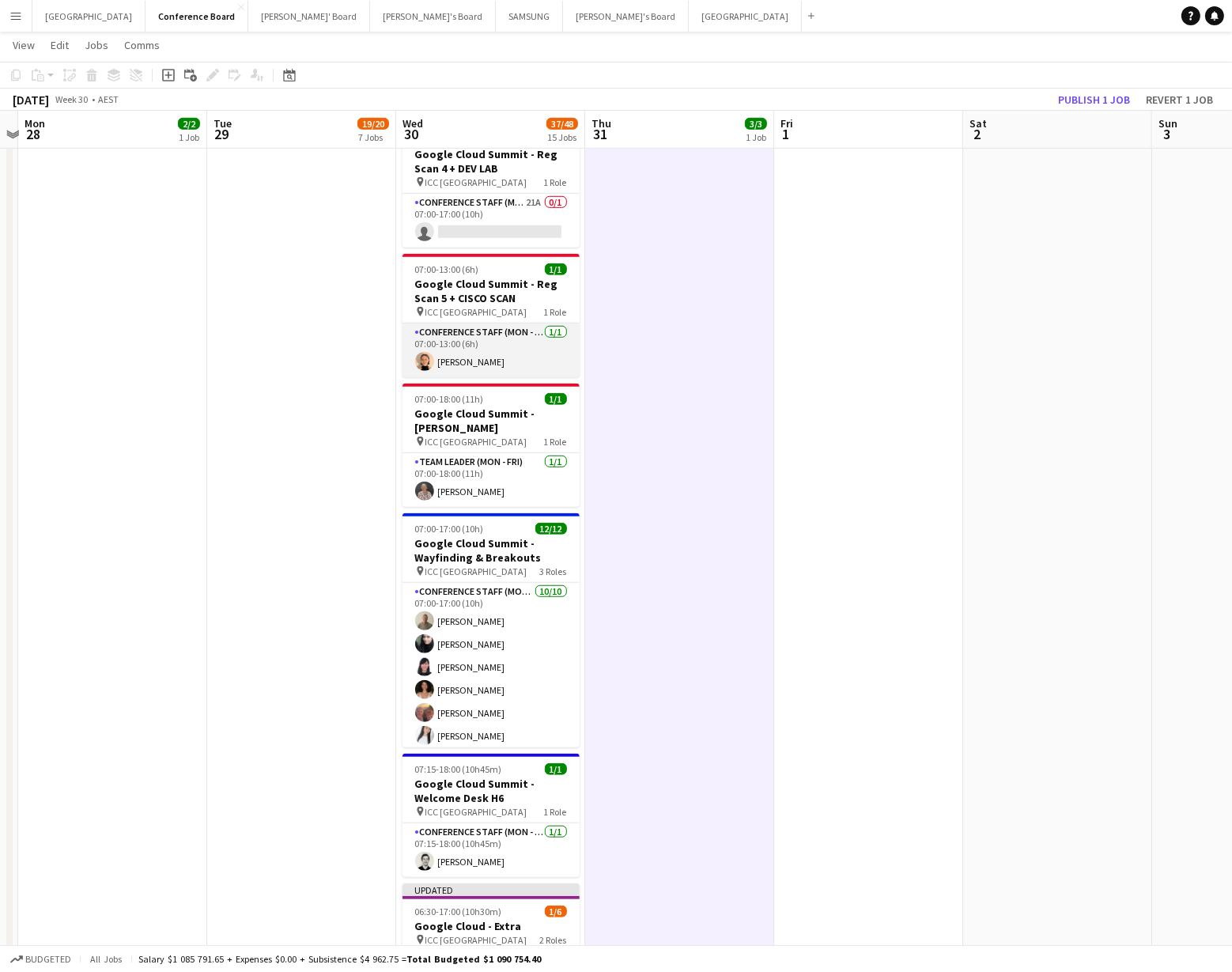 click on "Conference Staff (Mon - Fri)   1/1   07:00-13:00 (6h)
Katherine Cox" at bounding box center (491, 350) 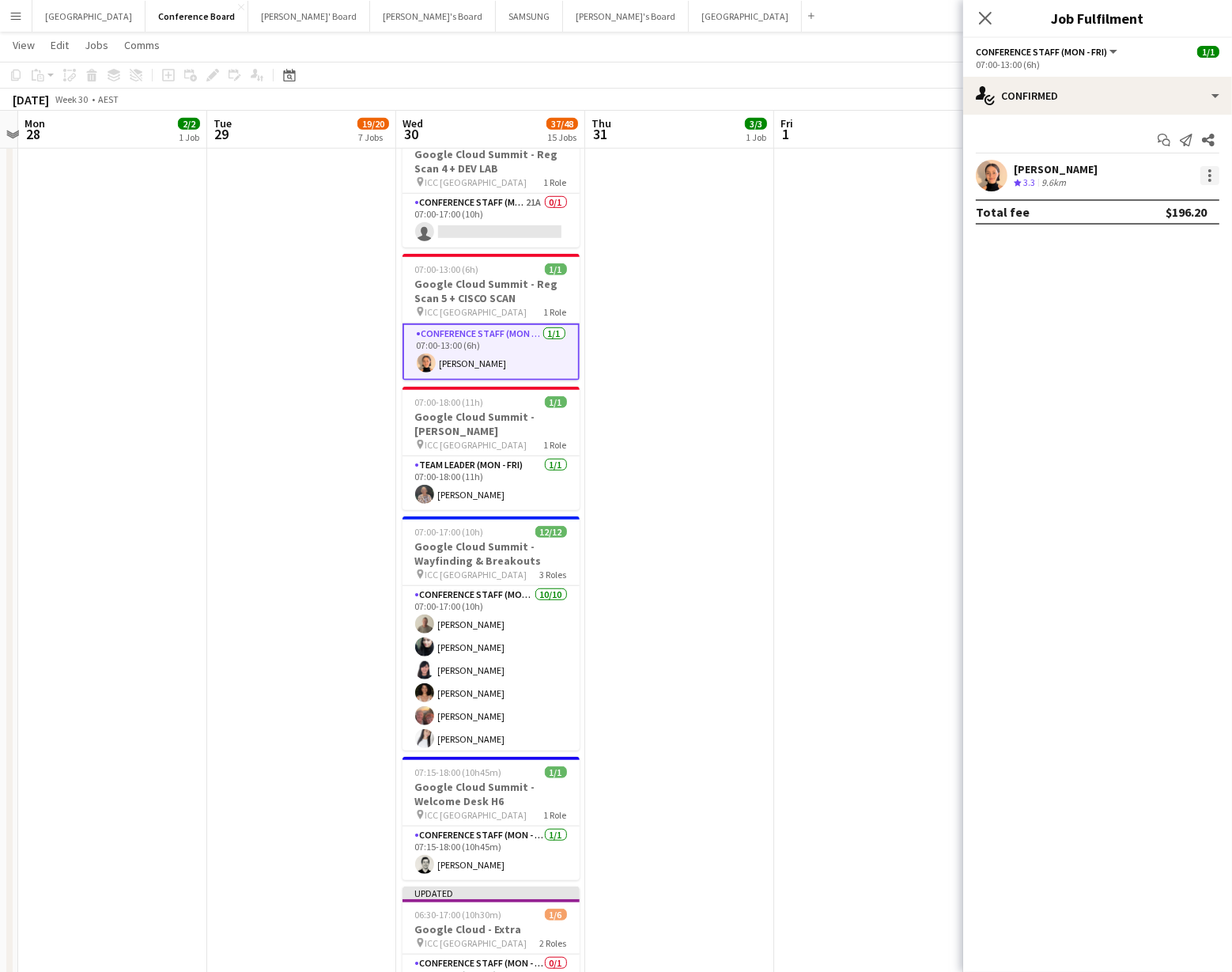 click at bounding box center [1210, 176] 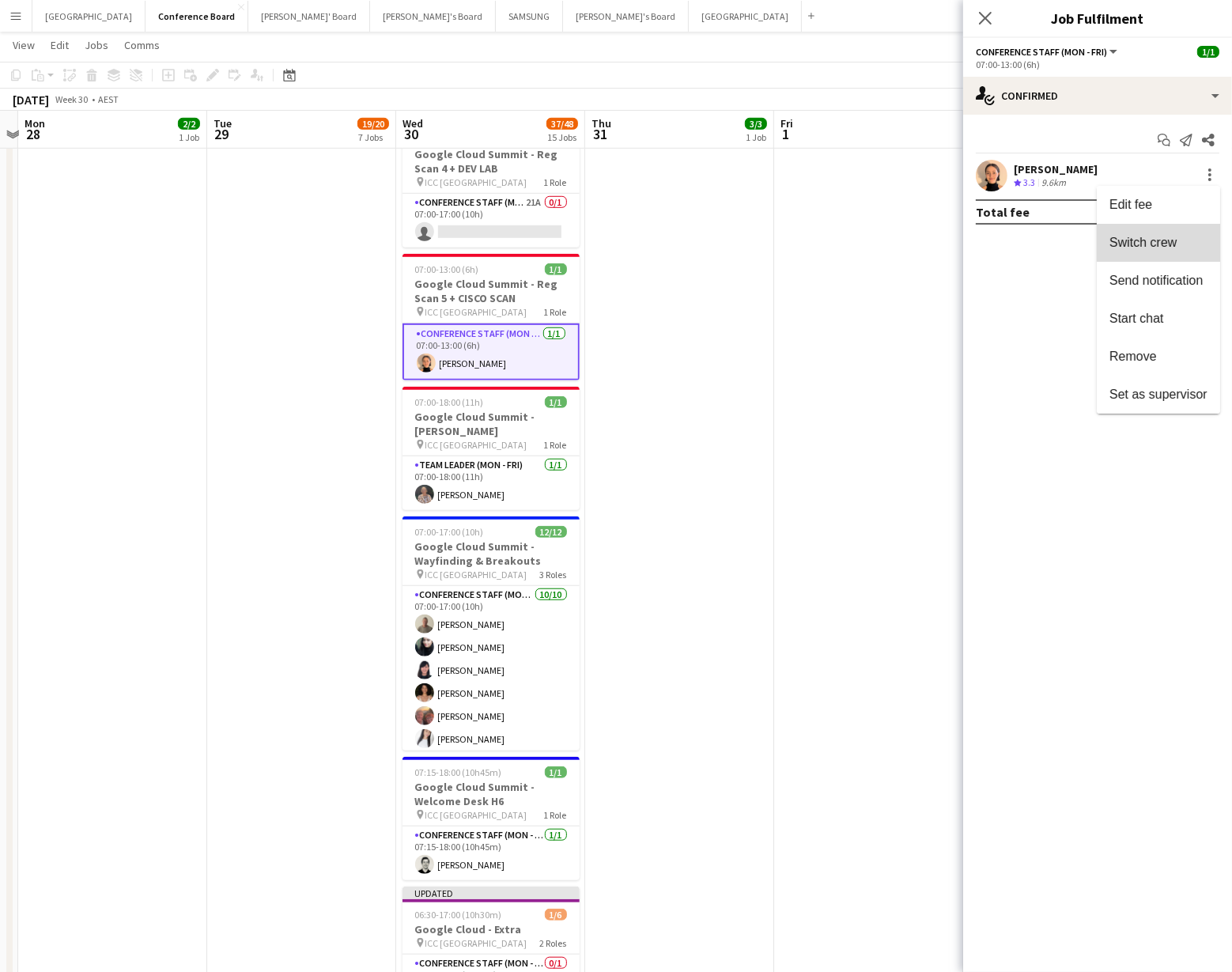 click on "Switch crew" at bounding box center [1158, 243] 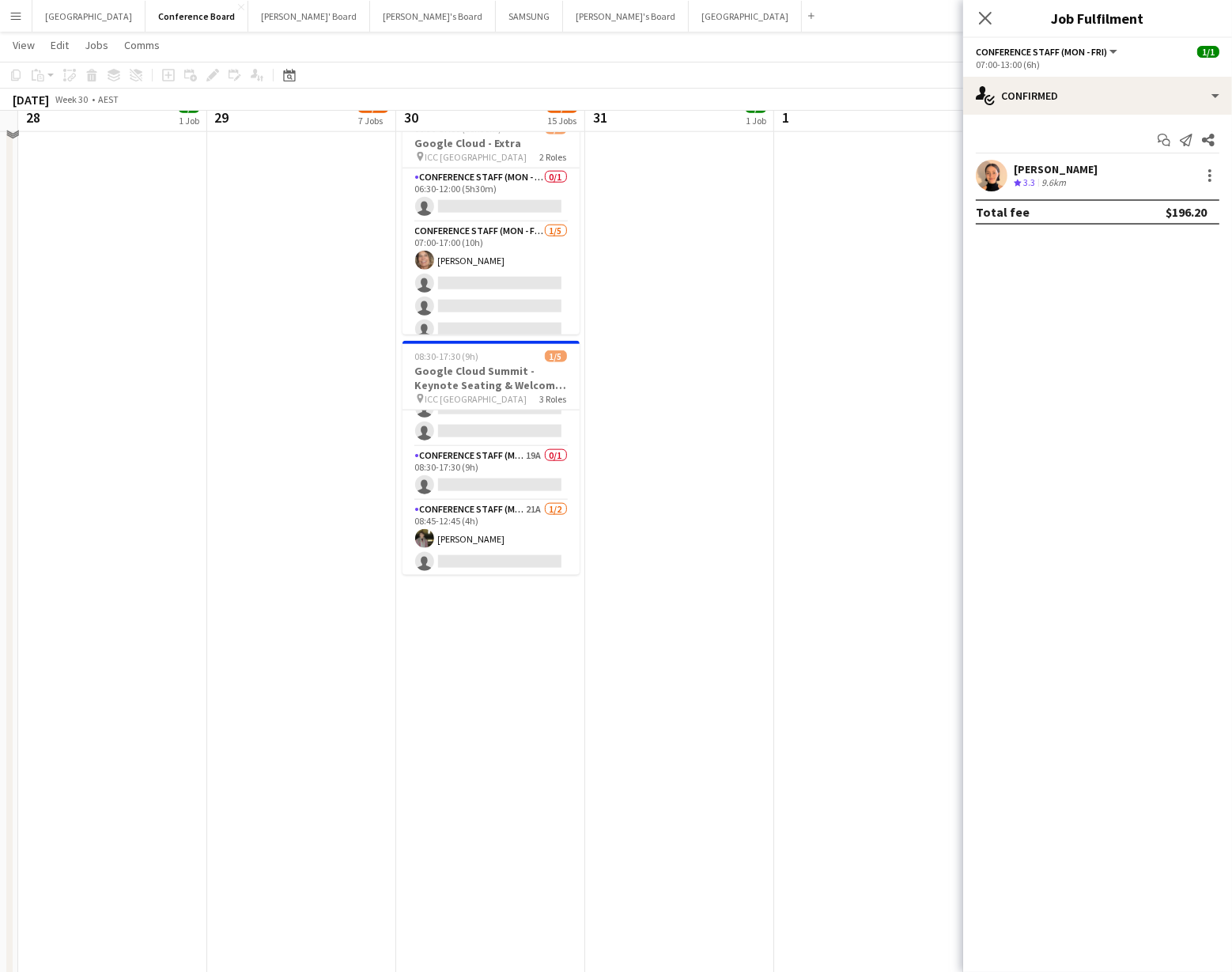 scroll, scrollTop: 2113, scrollLeft: 0, axis: vertical 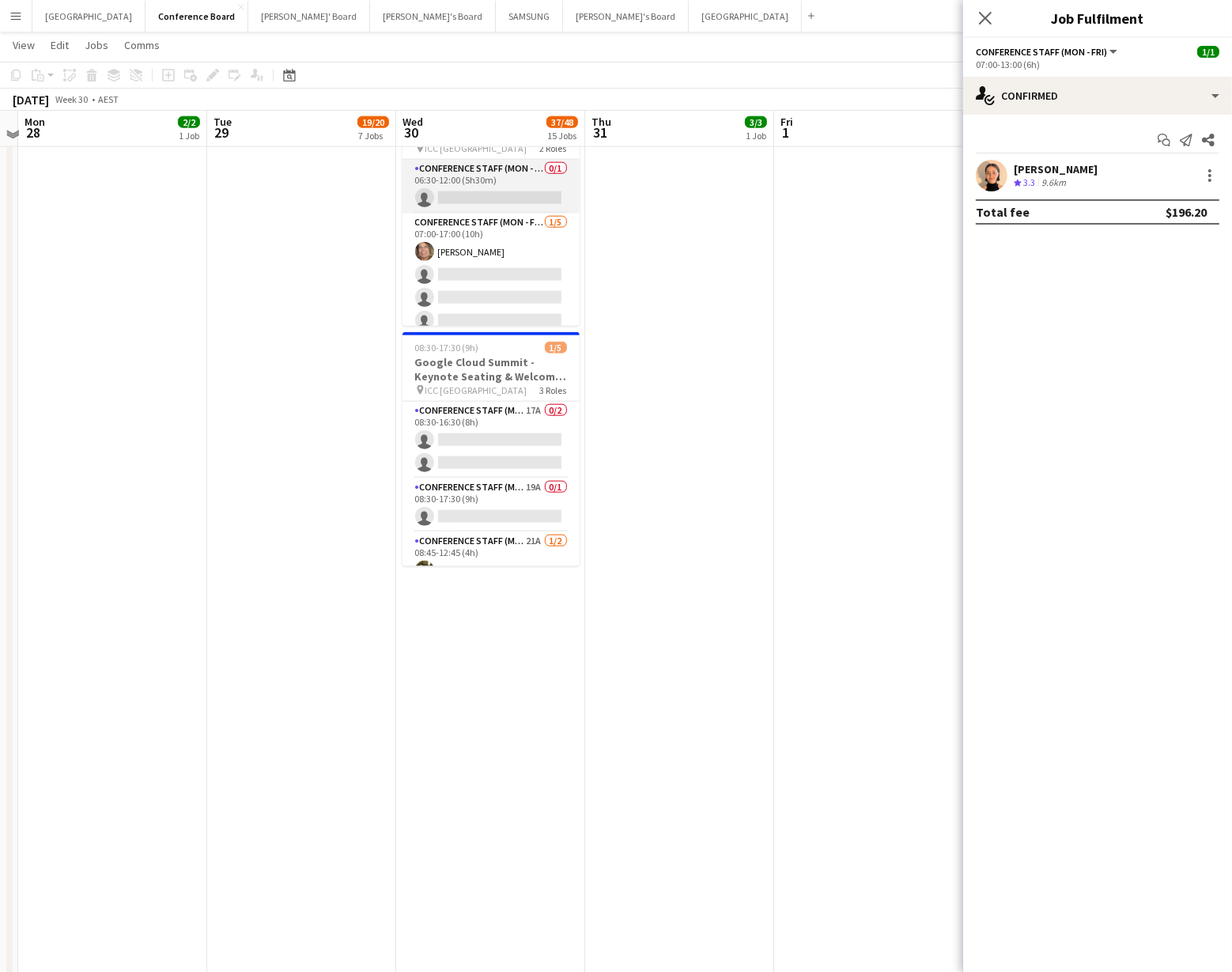 click on "Conference Staff (Mon - Fri)   0/1   06:30-12:00 (5h30m)
single-neutral-actions" at bounding box center (491, 187) 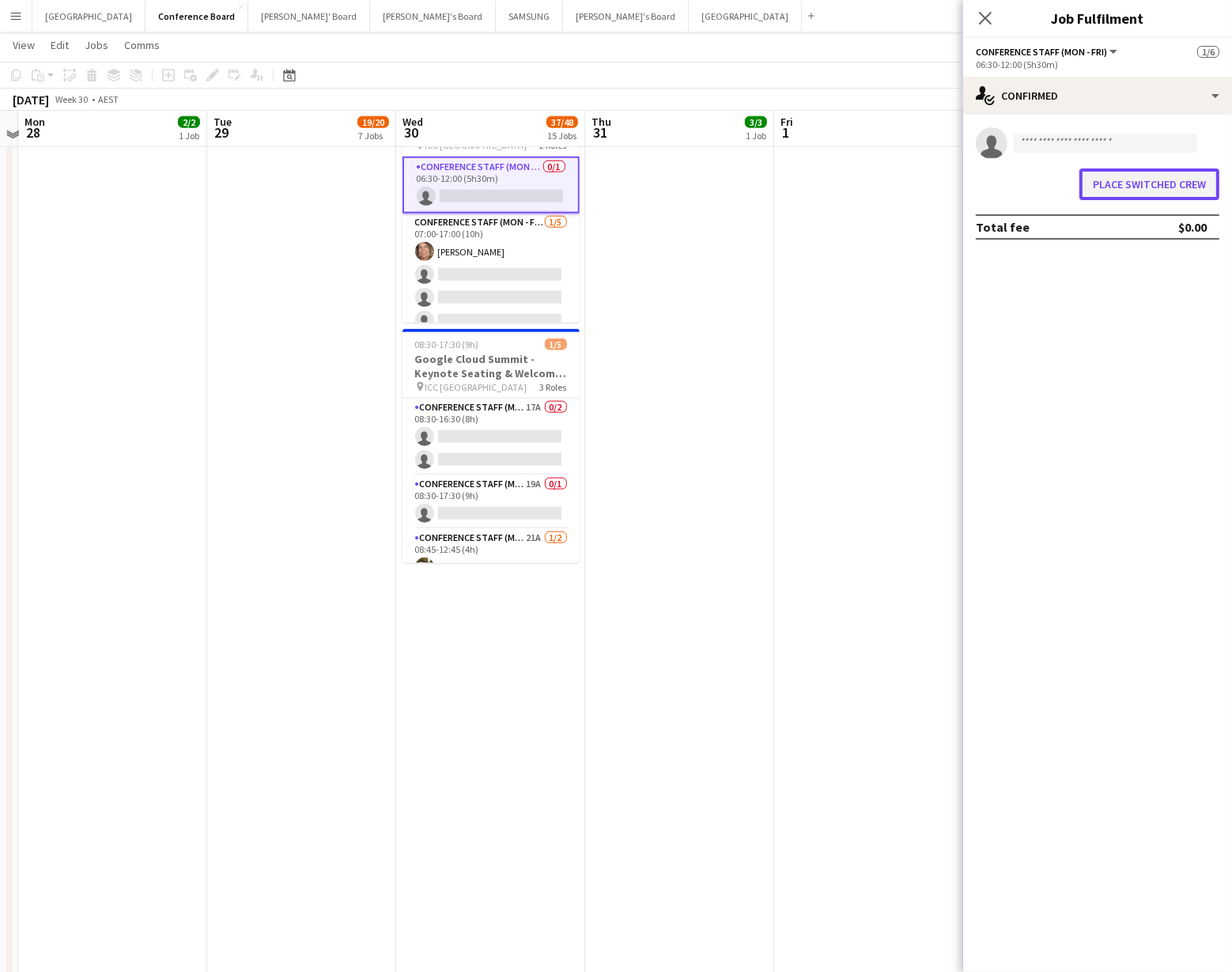 click on "Place switched crew" at bounding box center [1149, 184] 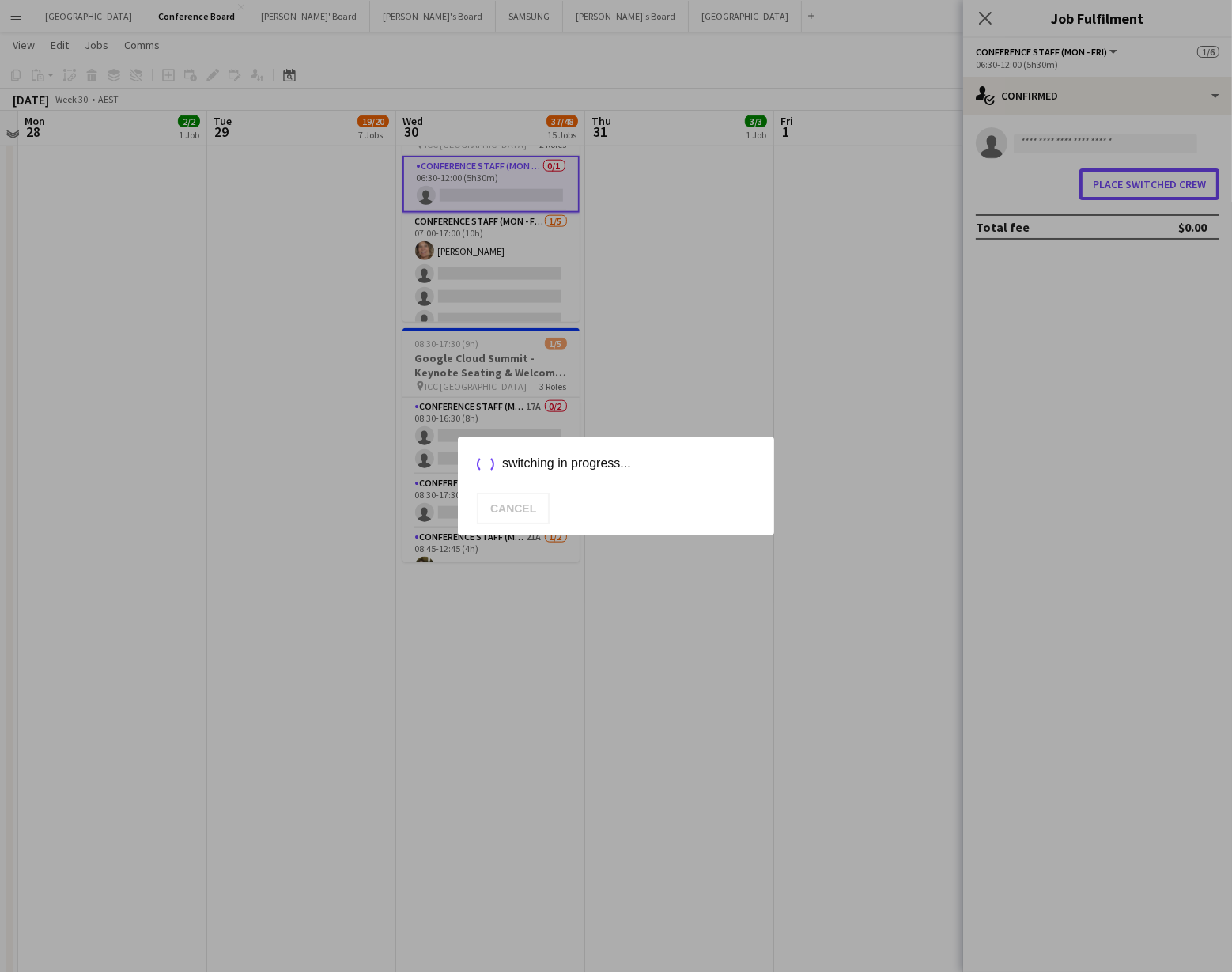 scroll, scrollTop: 0, scrollLeft: 0, axis: both 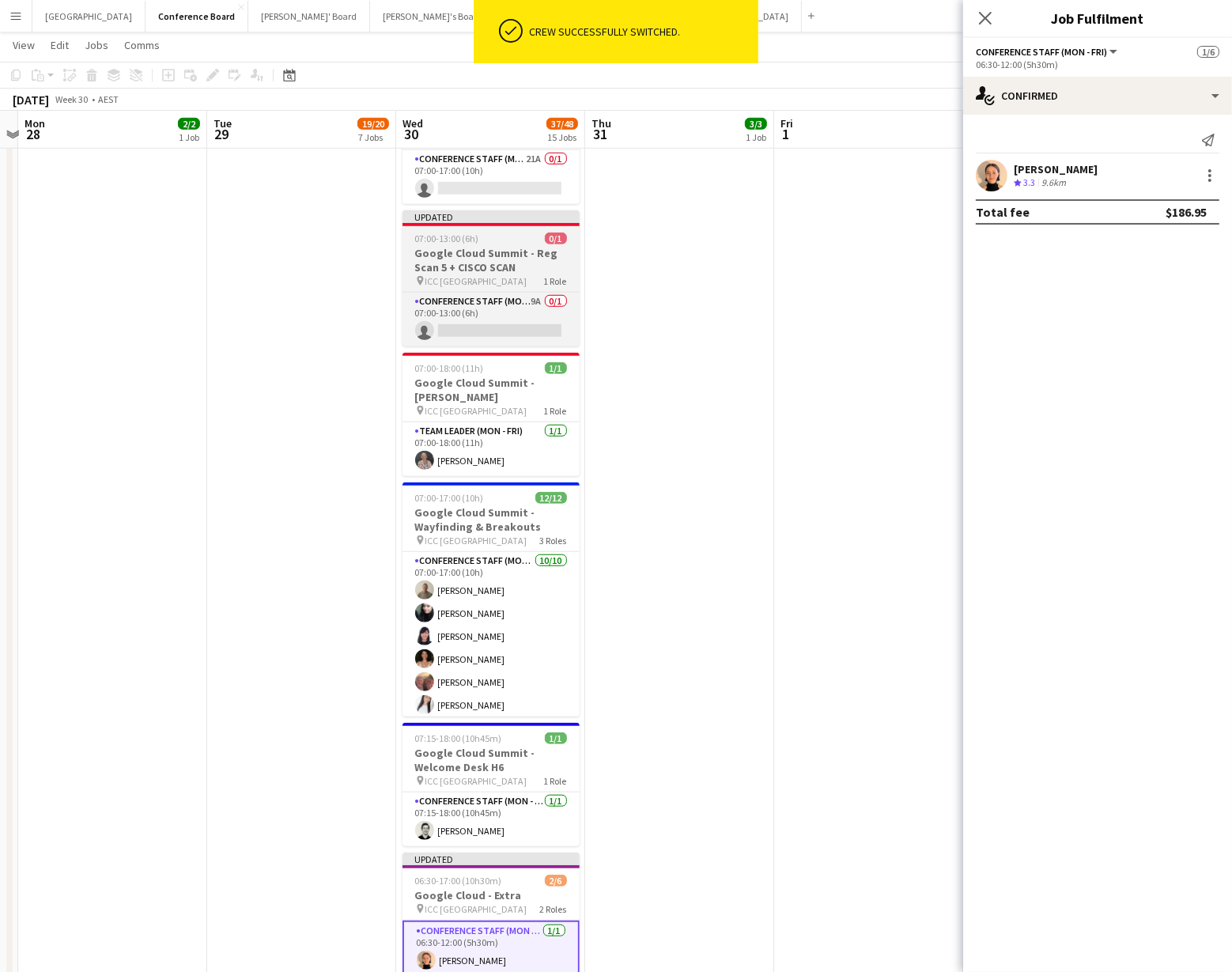 click on "Google Cloud Summit - Reg Scan 5 + CISCO SCAN" at bounding box center [491, 260] 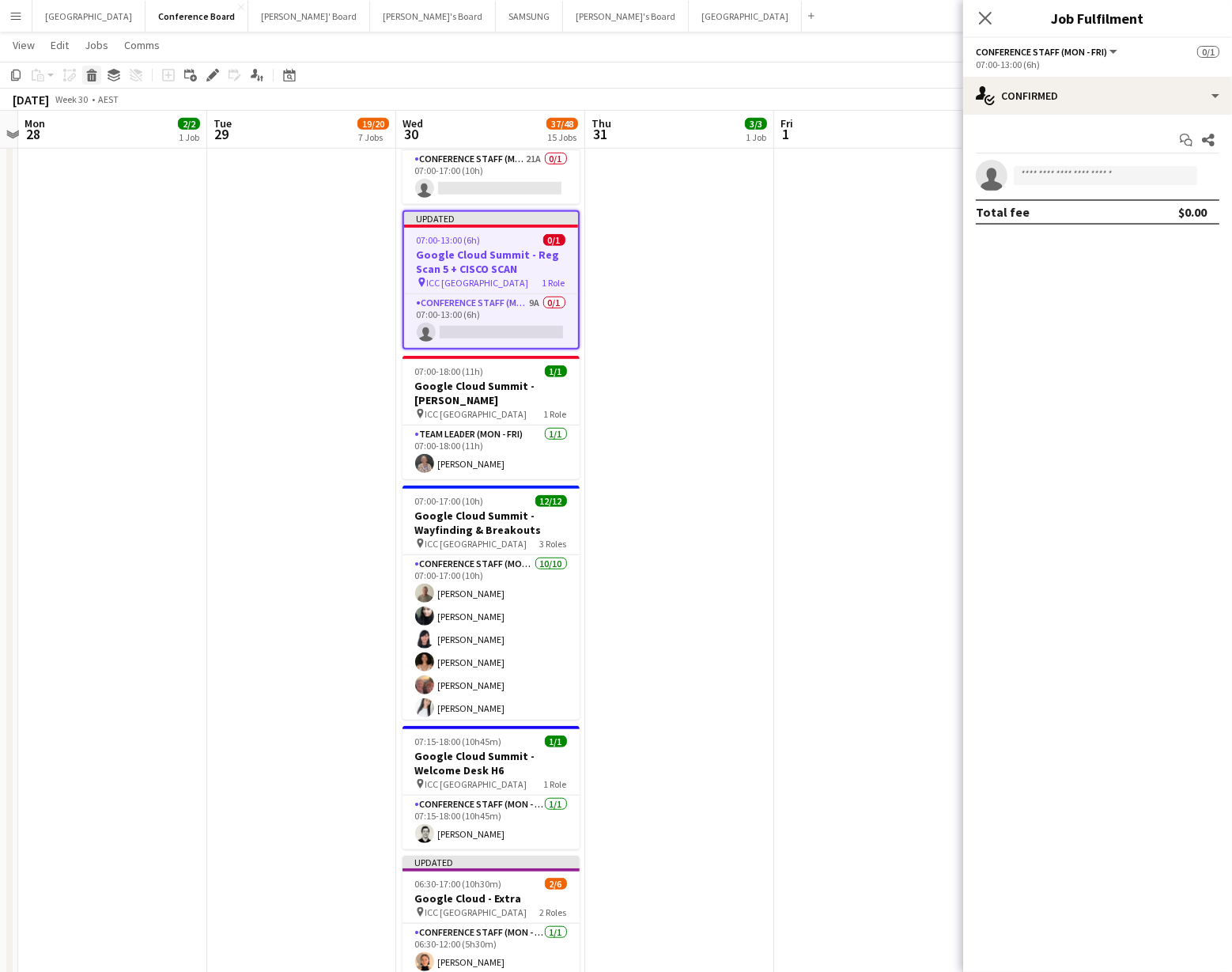 click 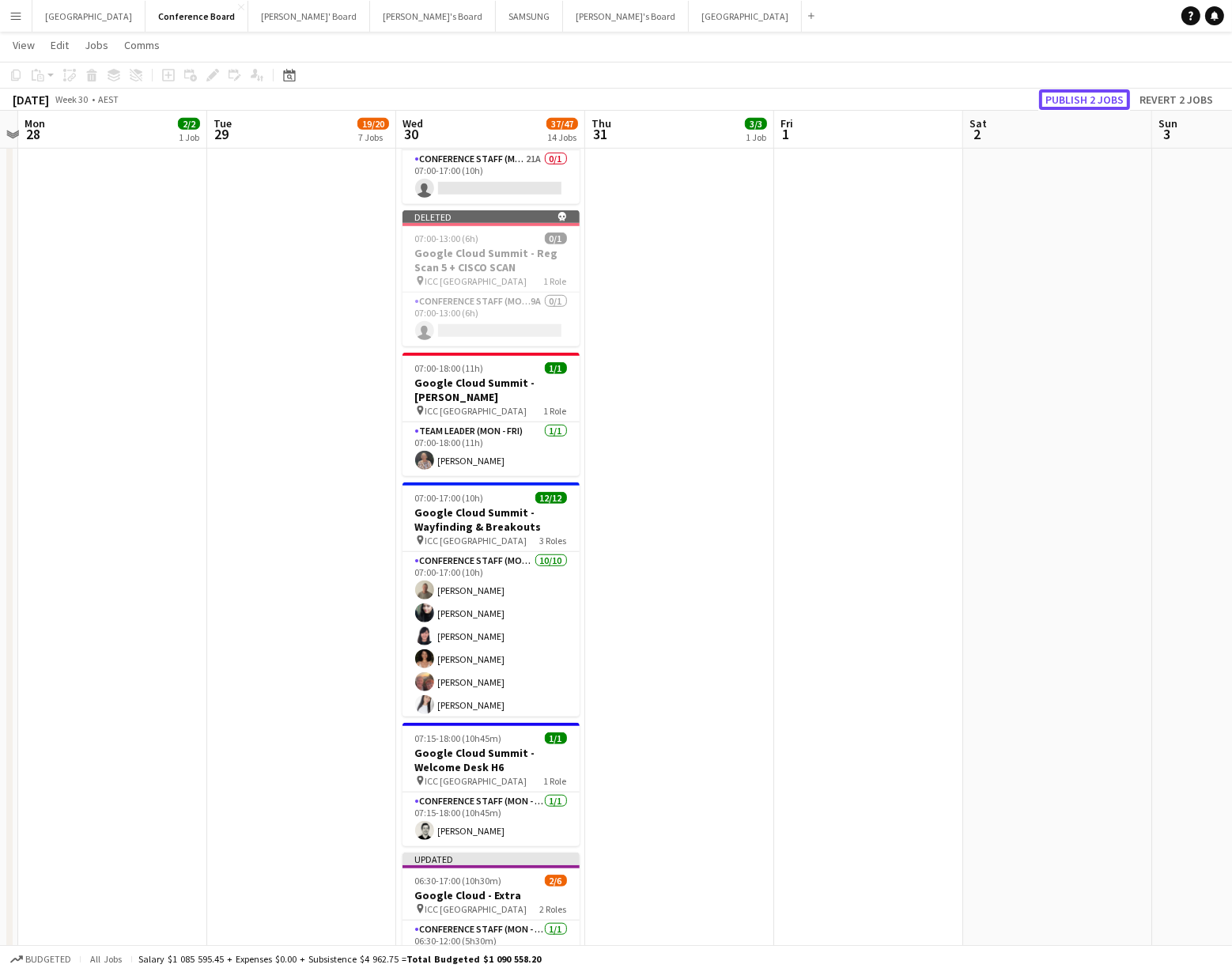 click on "Publish 2 jobs" 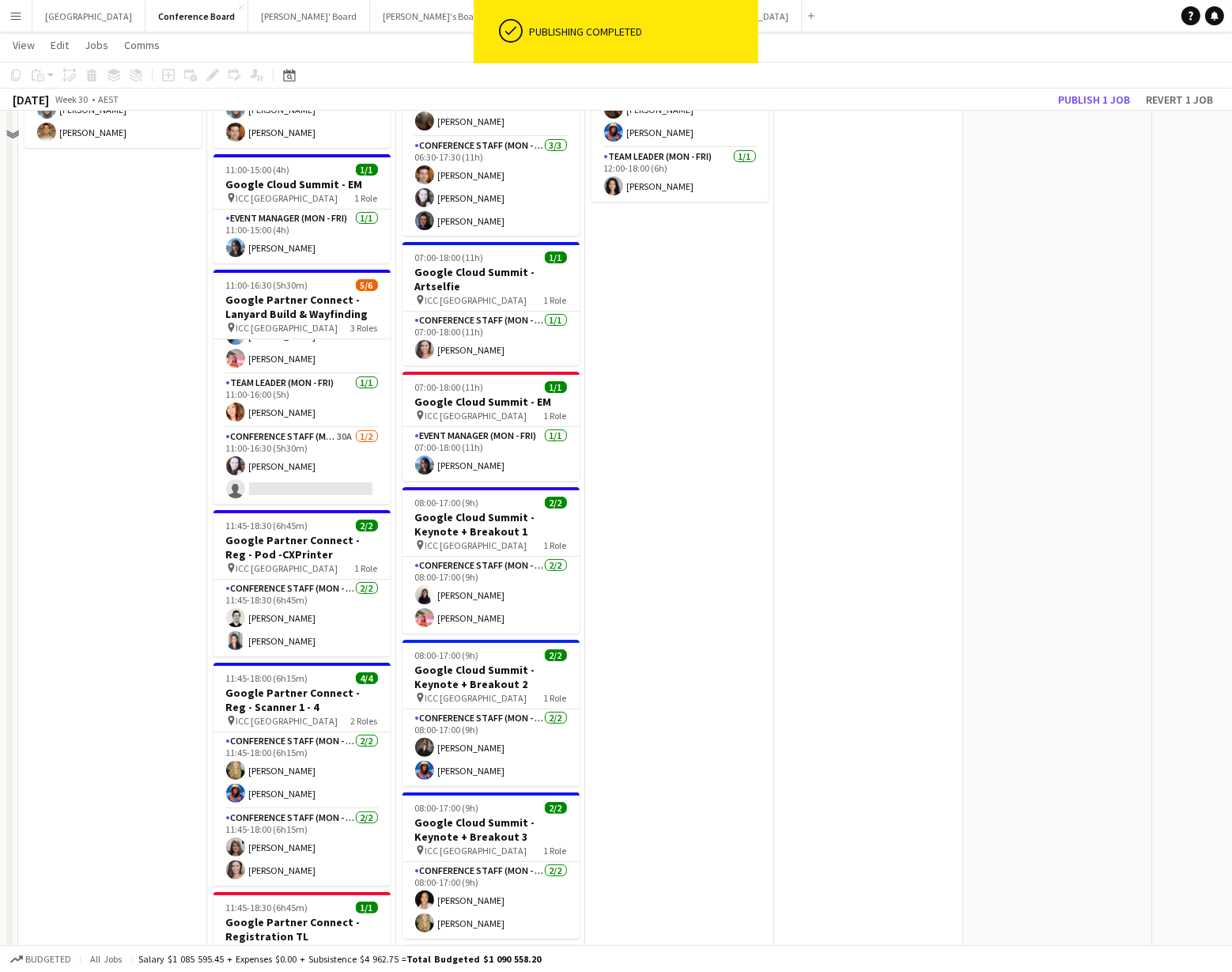 scroll, scrollTop: 0, scrollLeft: 0, axis: both 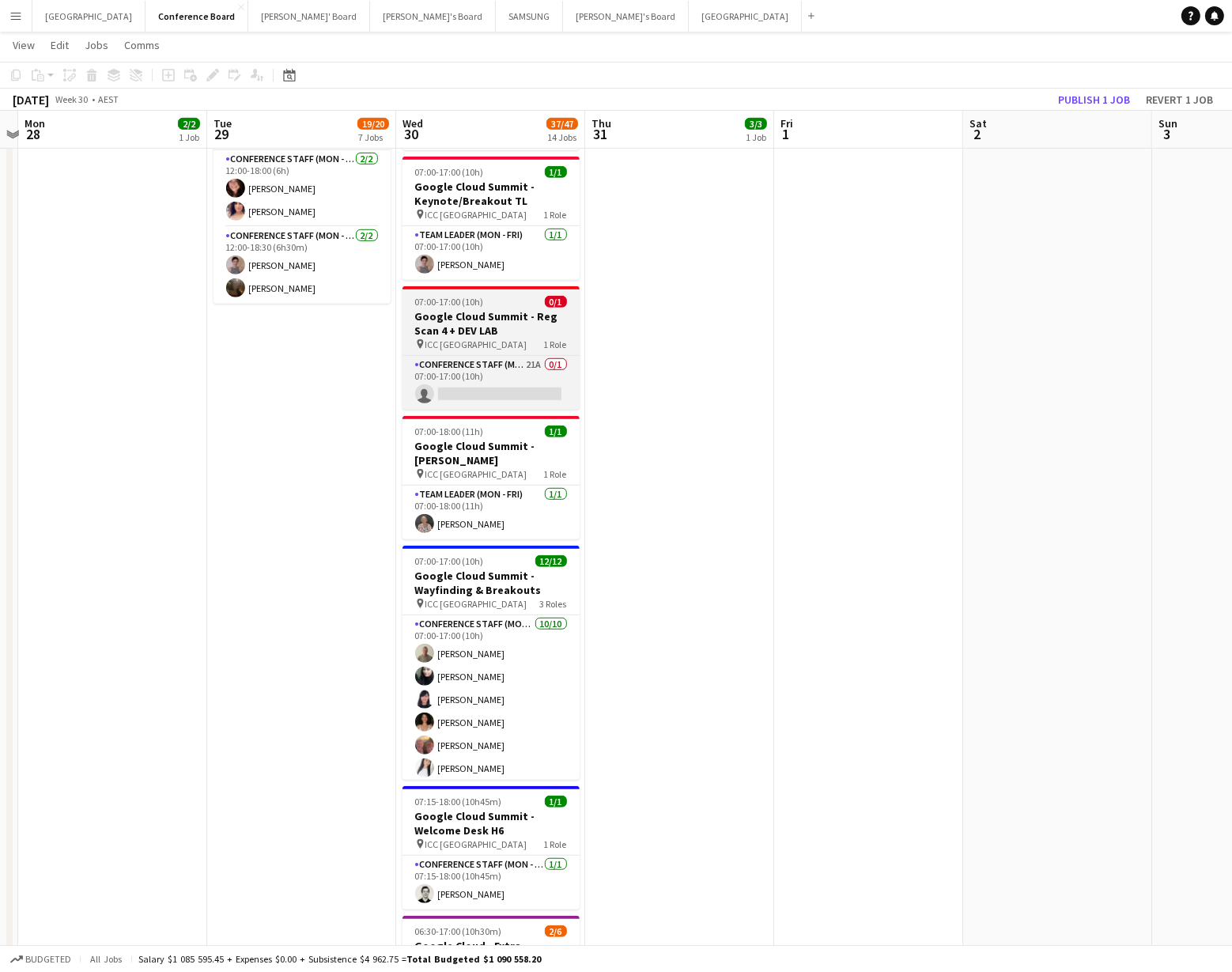 click on "Google Cloud Summit - Reg Scan 4 + DEV LAB" at bounding box center [491, 323] 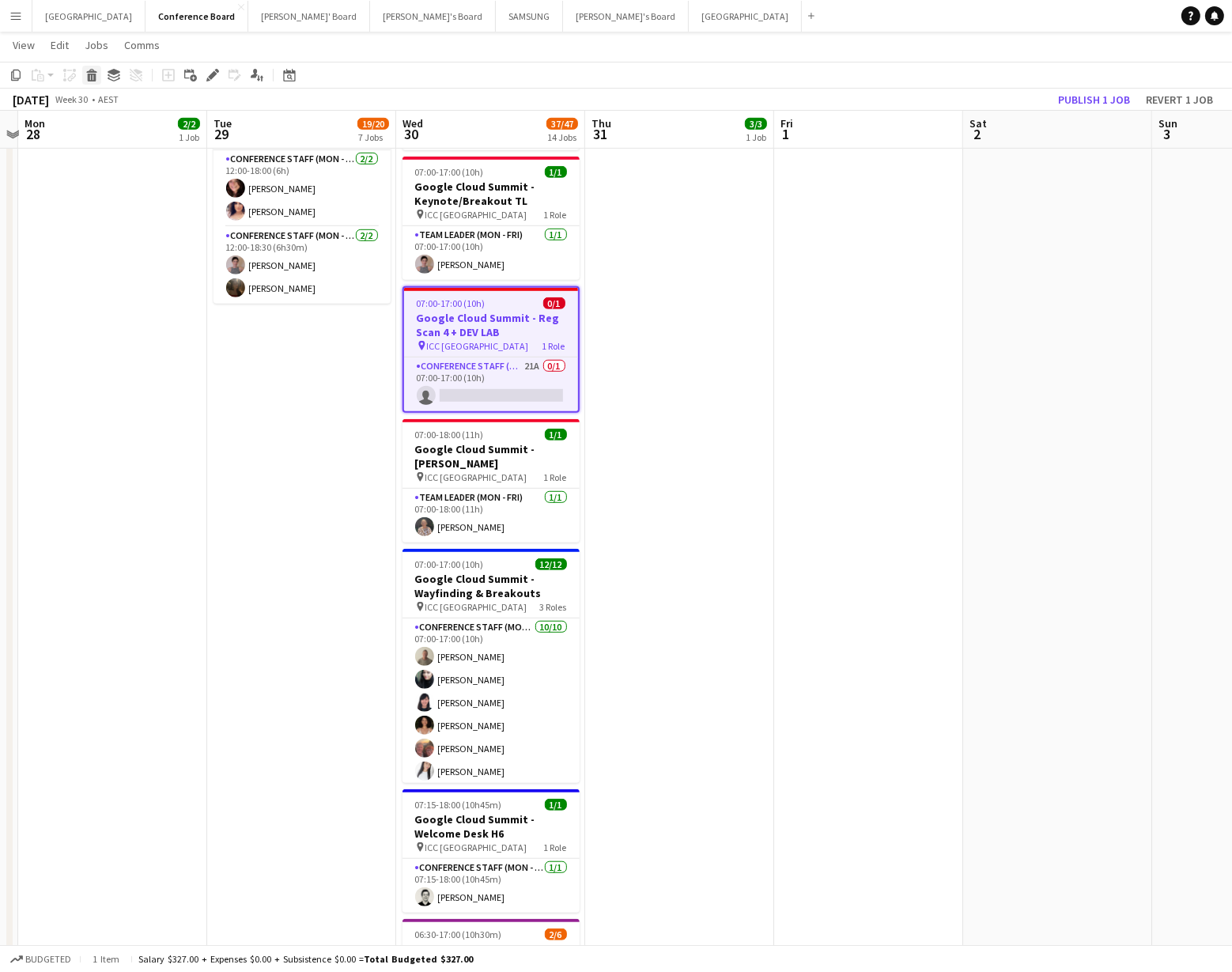 click 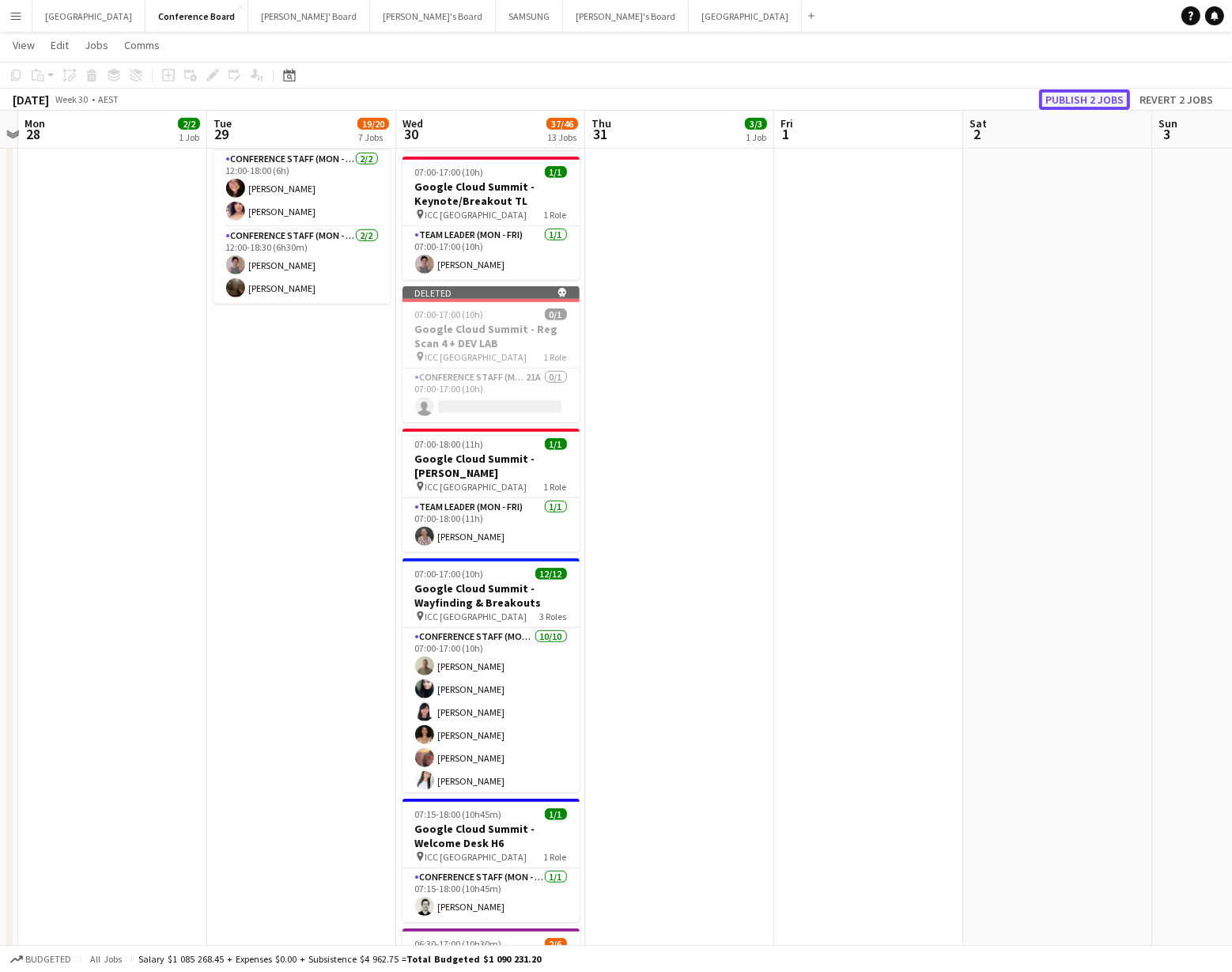 click on "Publish 2 jobs" 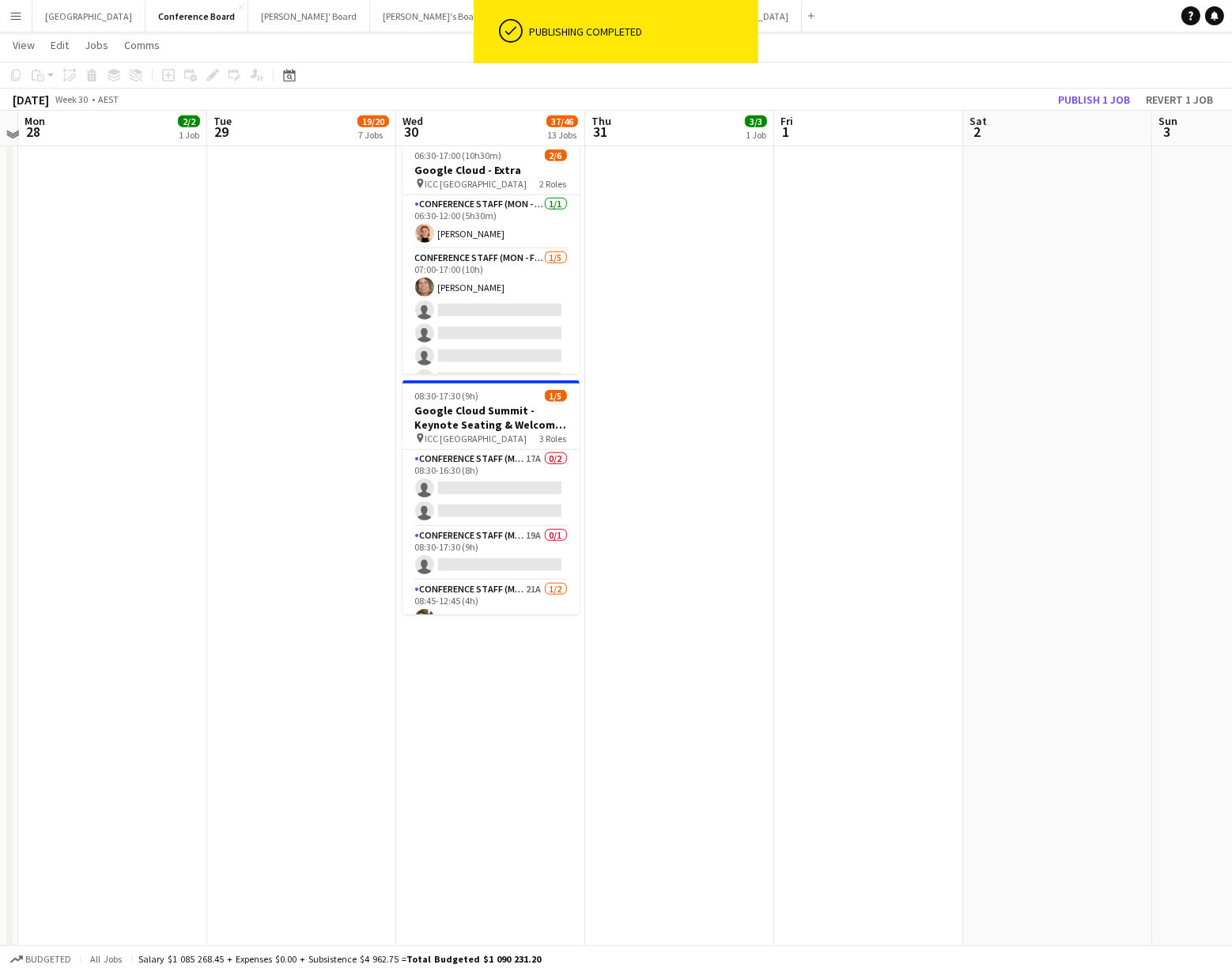 scroll, scrollTop: 1766, scrollLeft: 0, axis: vertical 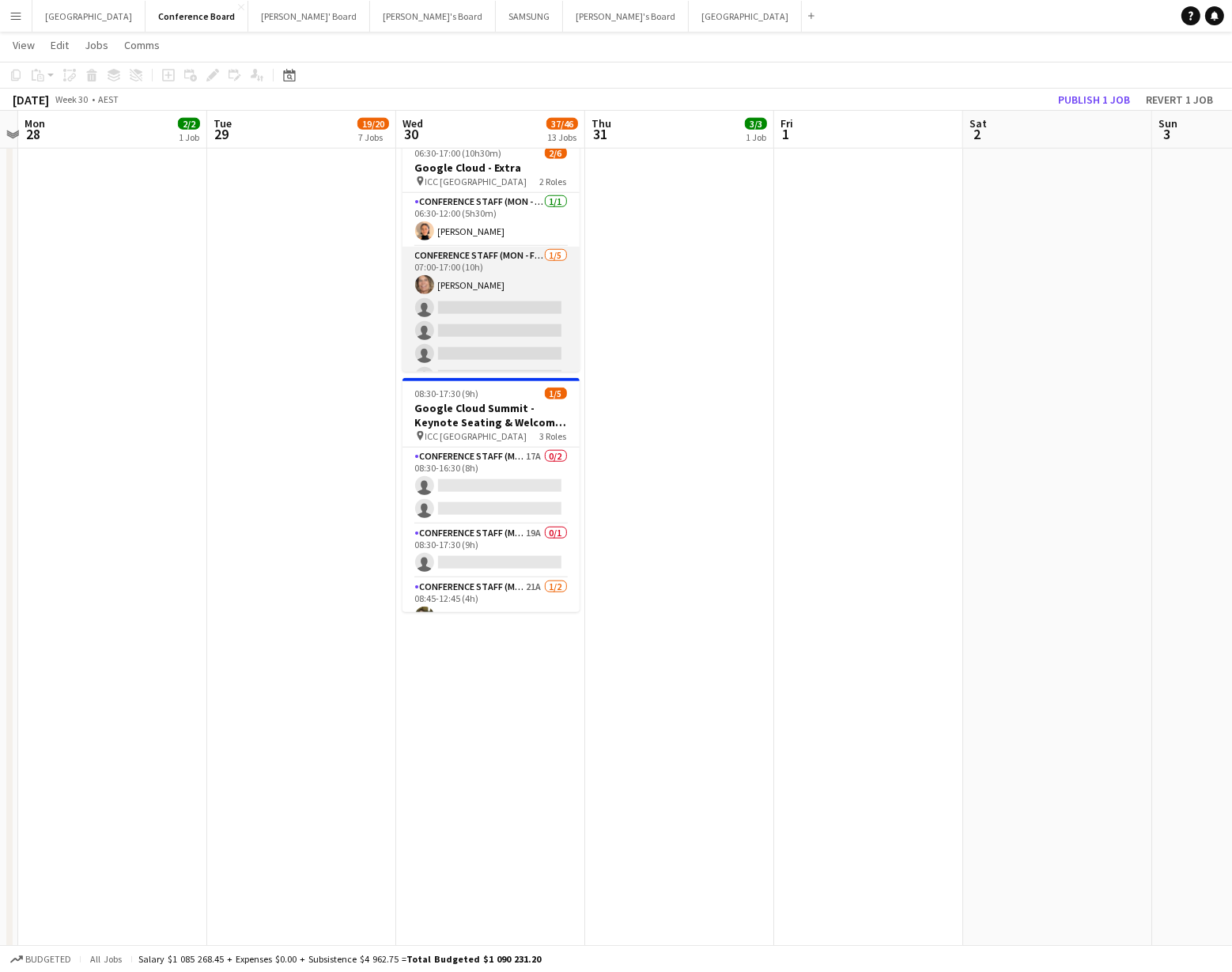 click on "Conference Staff (Mon - Fri)   1/5   07:00-17:00 (10h)
Shebie King
single-neutral-actions
single-neutral-actions
single-neutral-actions
single-neutral-actions" at bounding box center [491, 320] 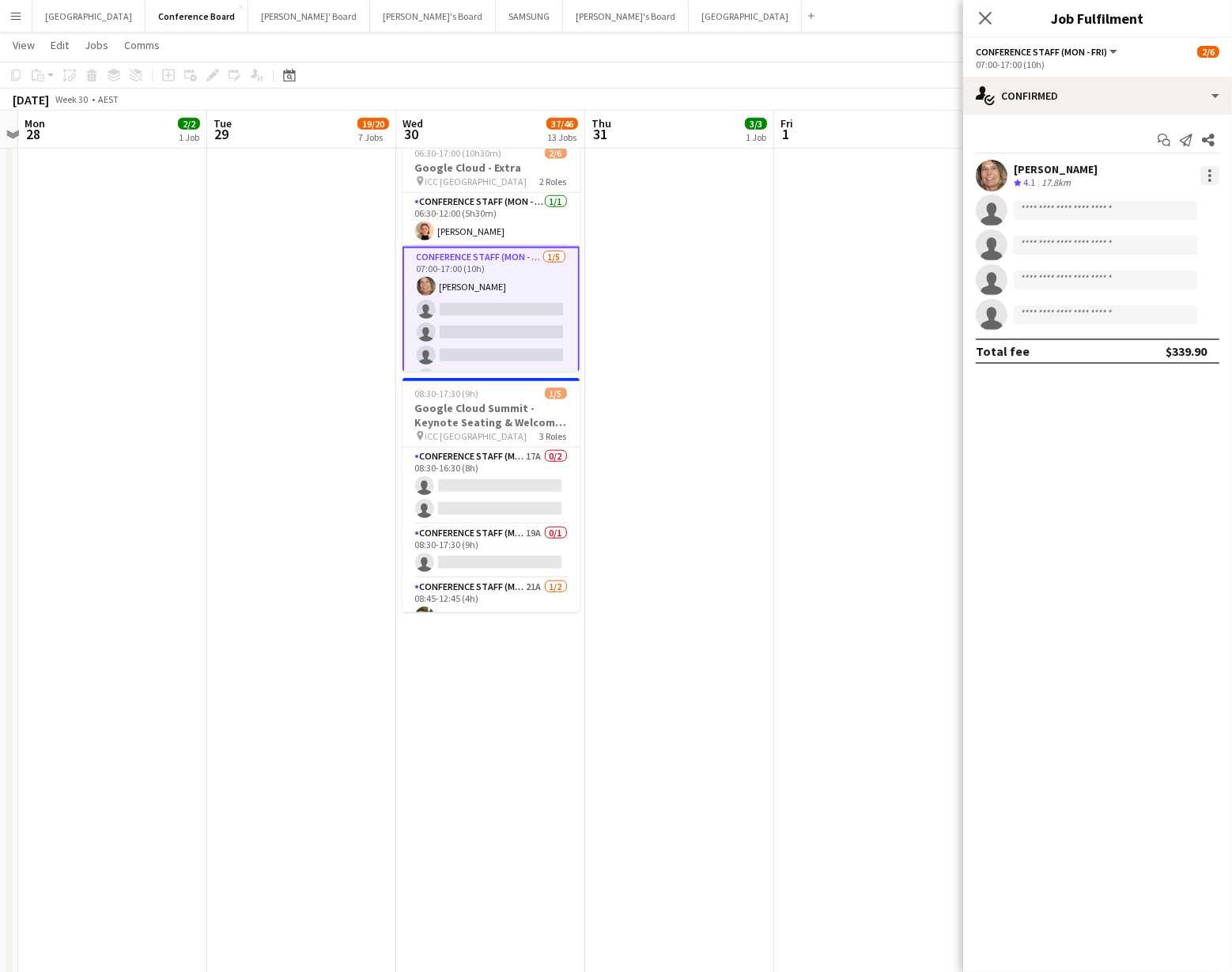 click at bounding box center (1210, 176) 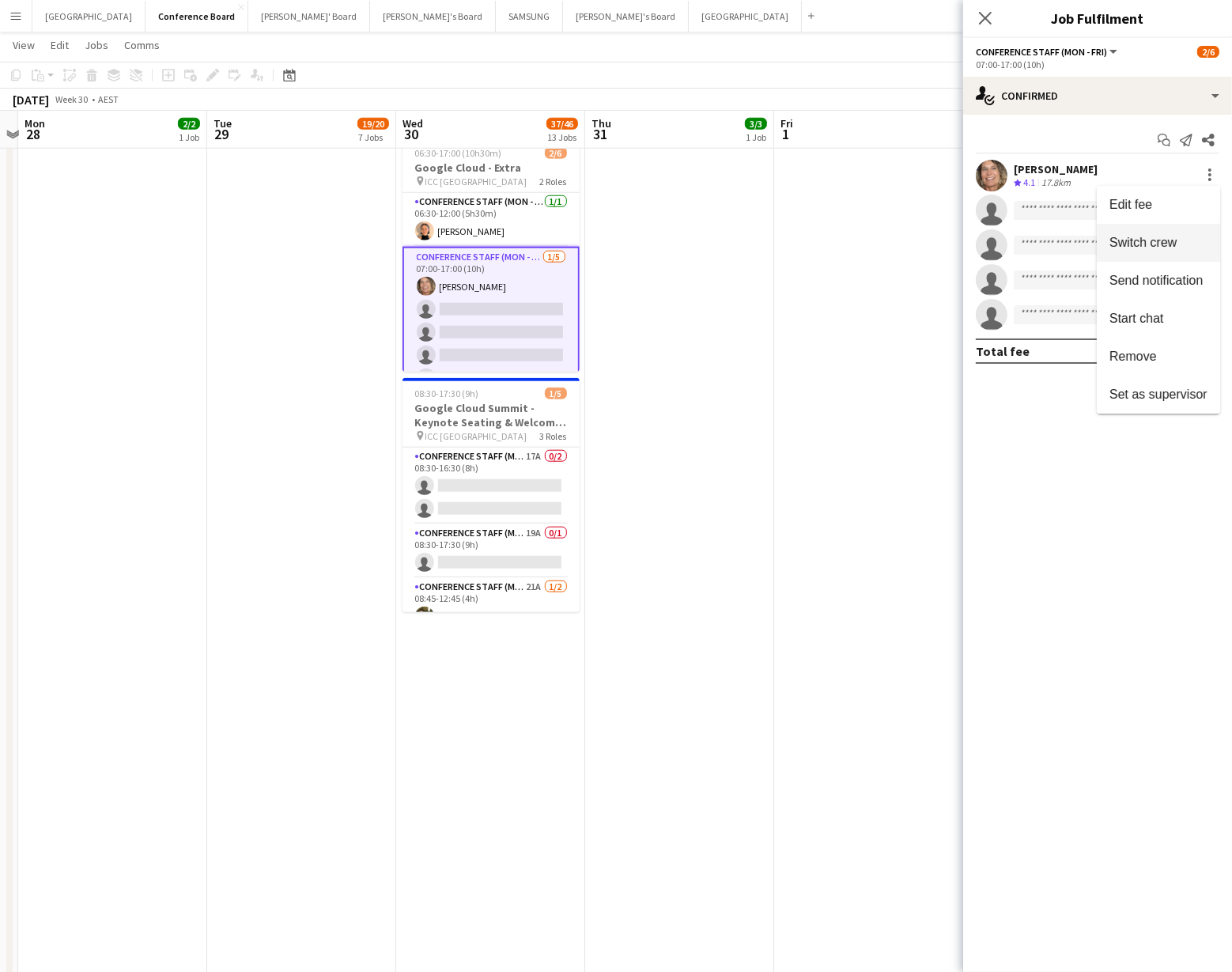click on "Switch crew" at bounding box center (1143, 242) 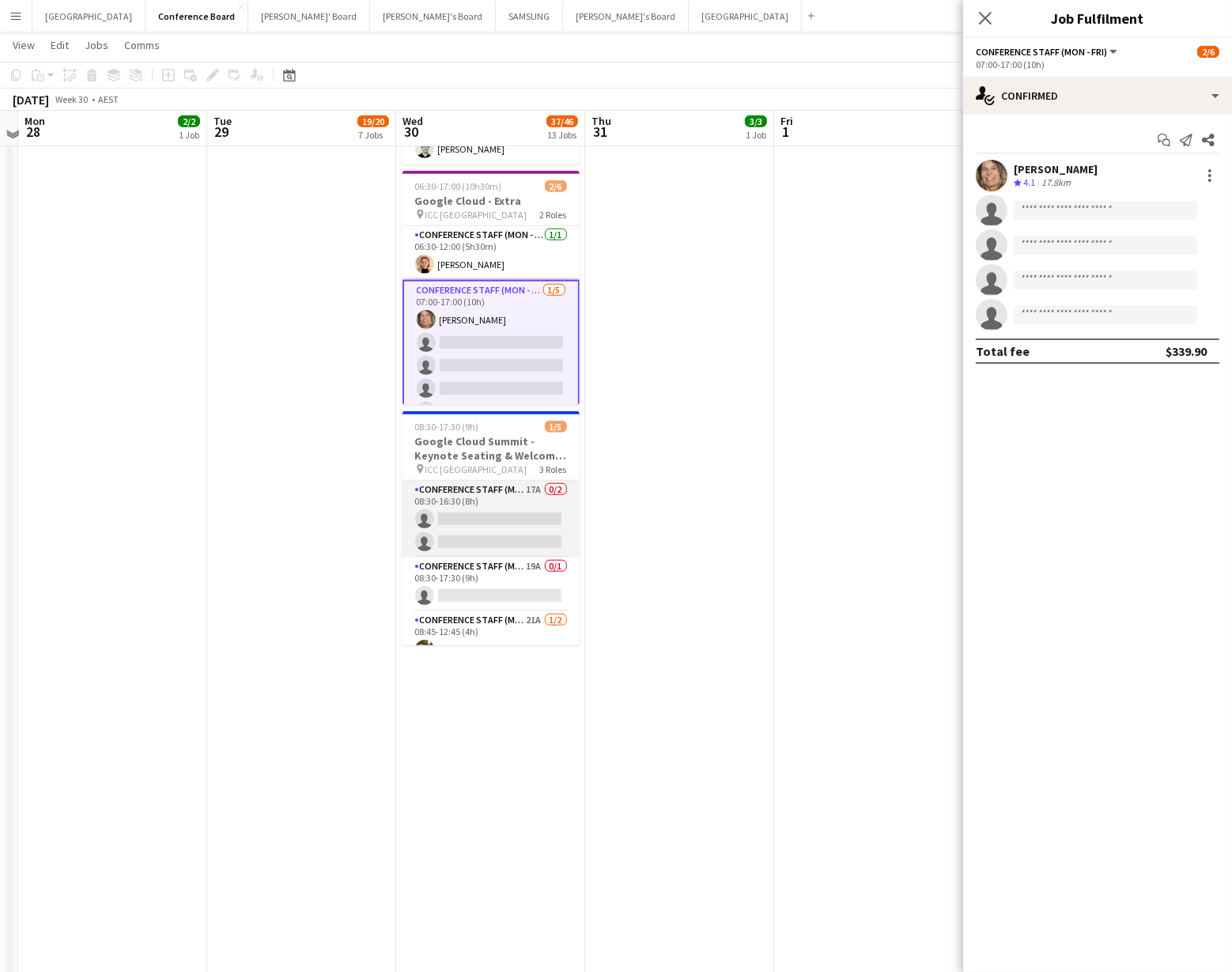click on "Conference Staff (Mon - Fri)   17A   0/2   08:30-16:30 (8h)
single-neutral-actions
single-neutral-actions" at bounding box center (491, 519) 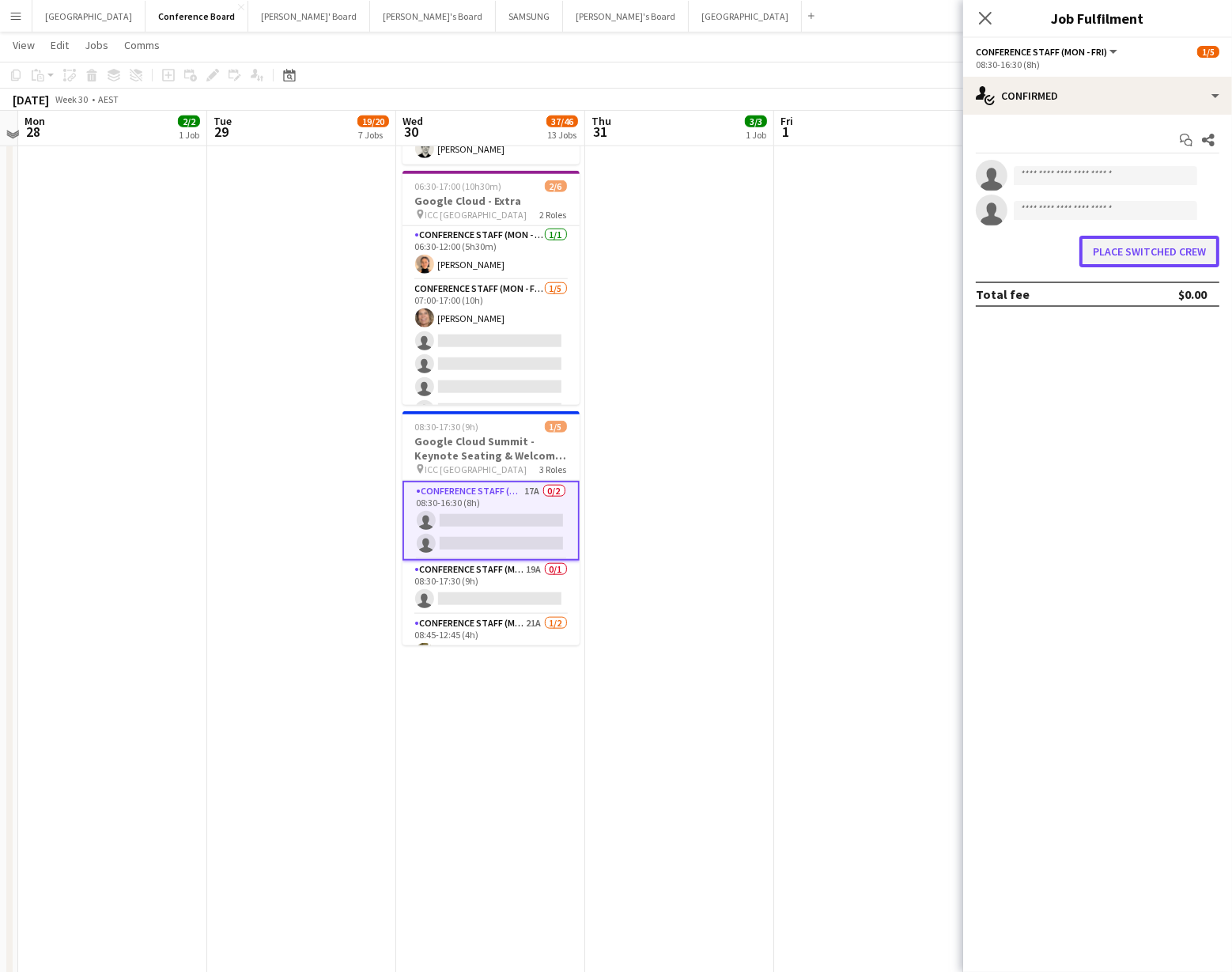 click on "Place switched crew" at bounding box center [1149, 252] 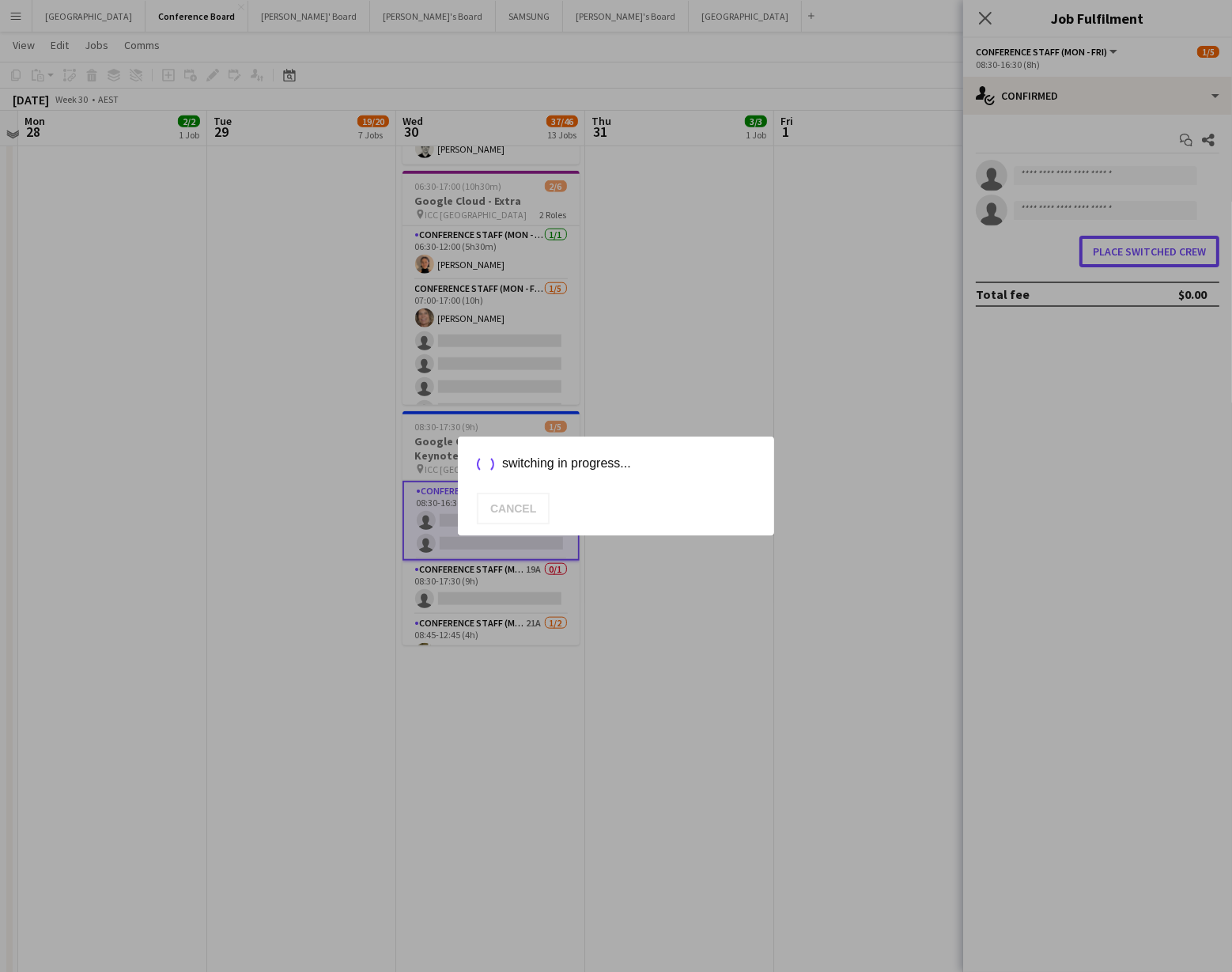 scroll, scrollTop: 0, scrollLeft: 0, axis: both 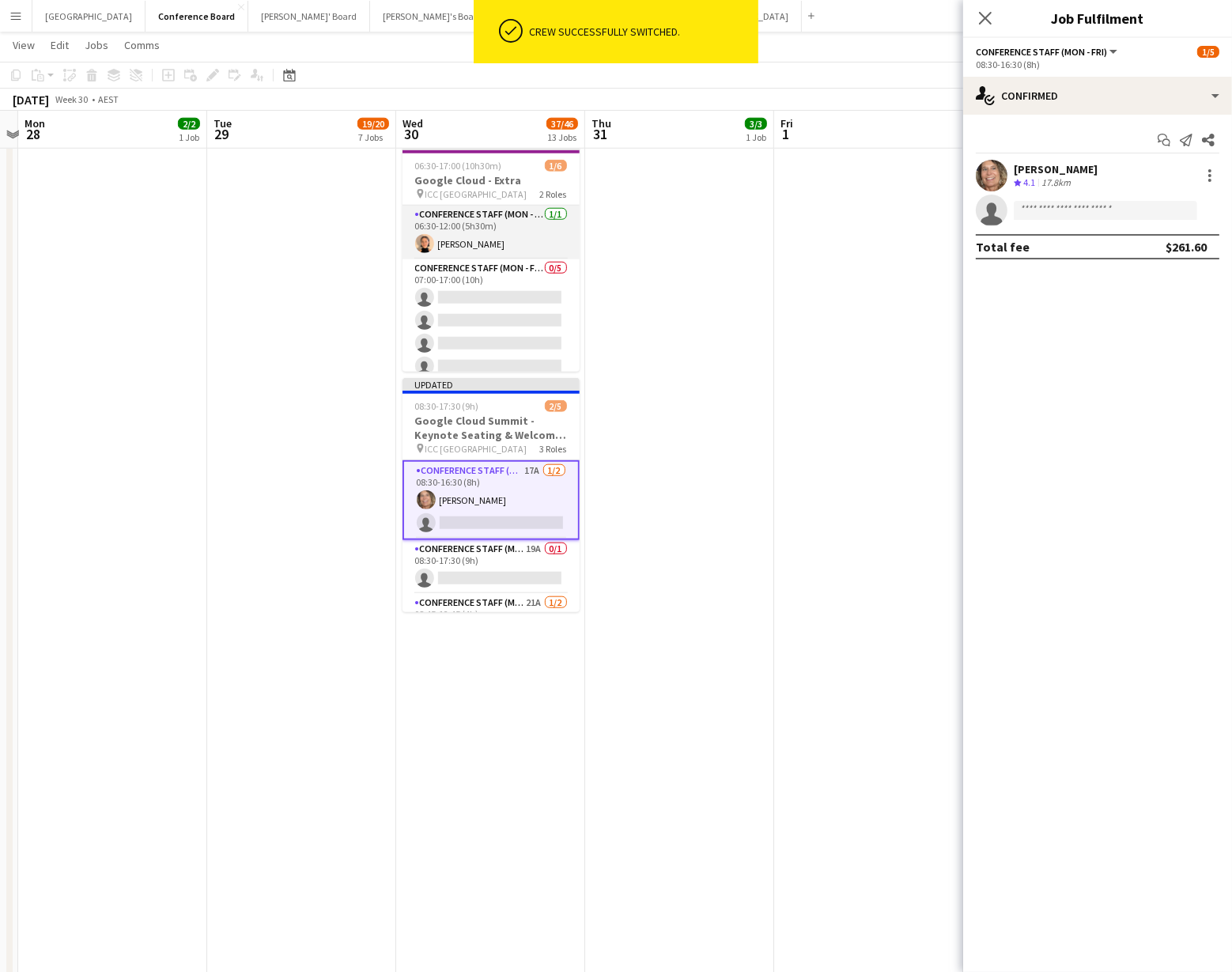 click on "Conference Staff (Mon - Fri)   1/1   06:30-12:00 (5h30m)
Katherine Cox" at bounding box center (491, 233) 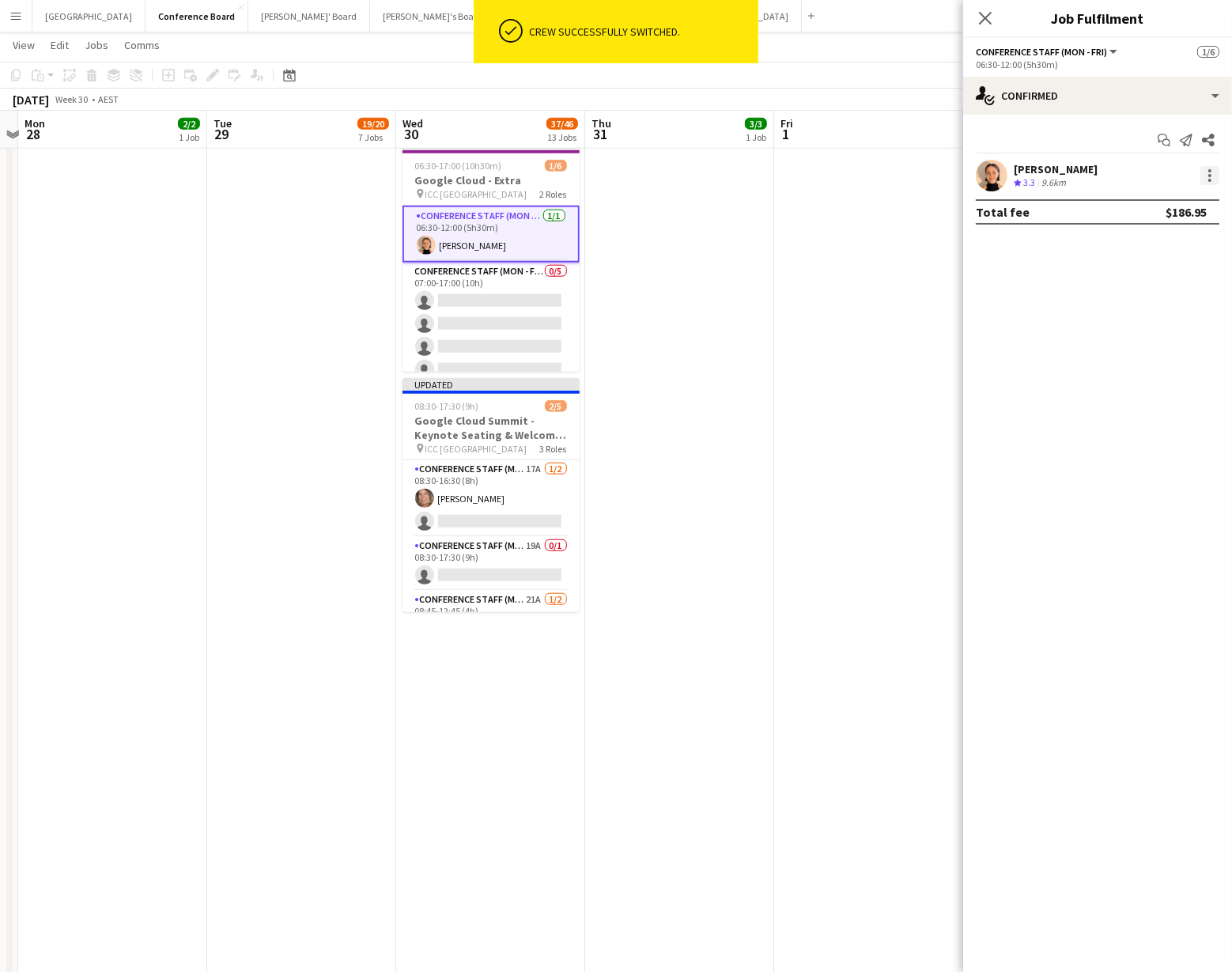 click at bounding box center [1210, 176] 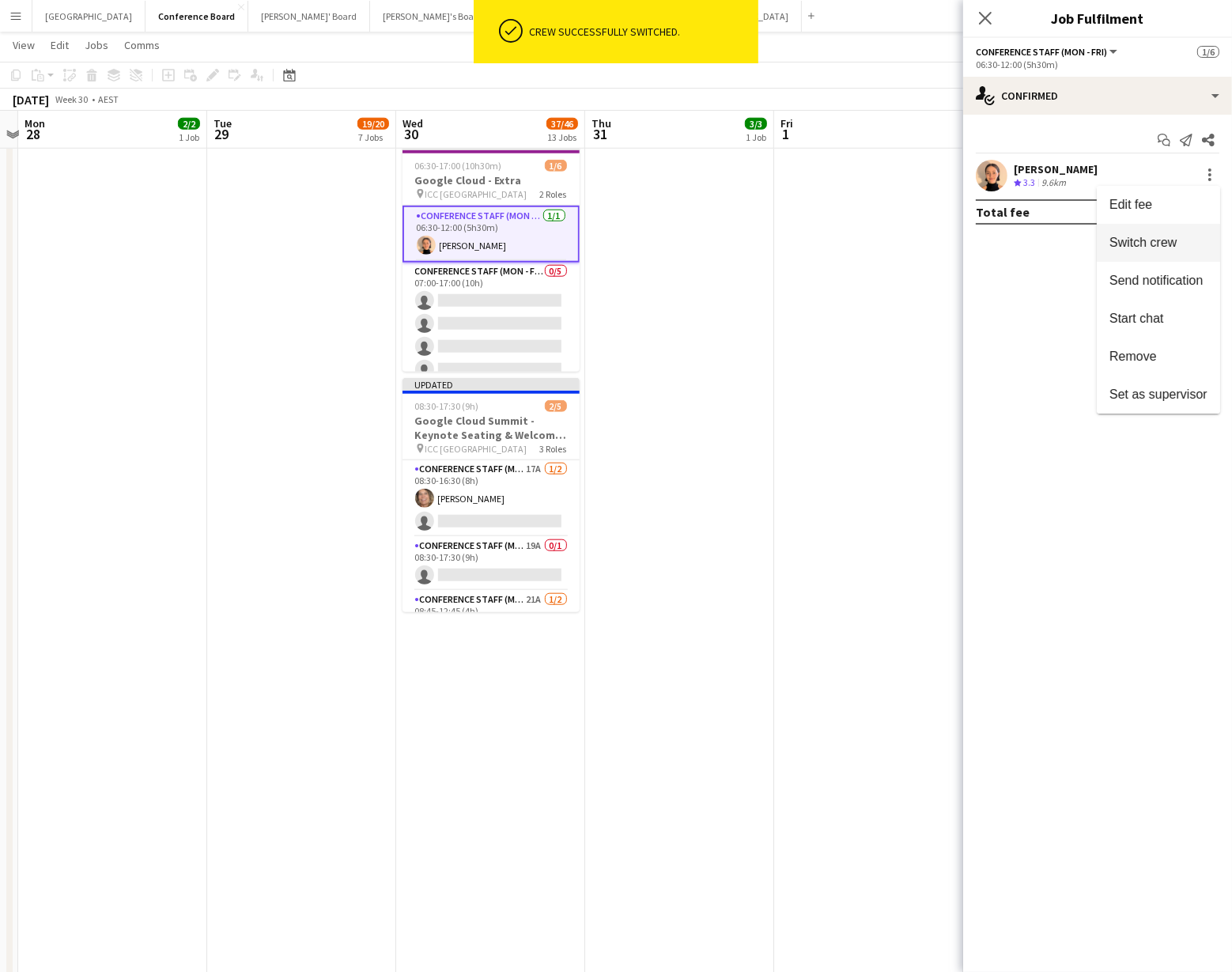click on "Switch crew" at bounding box center [1158, 243] 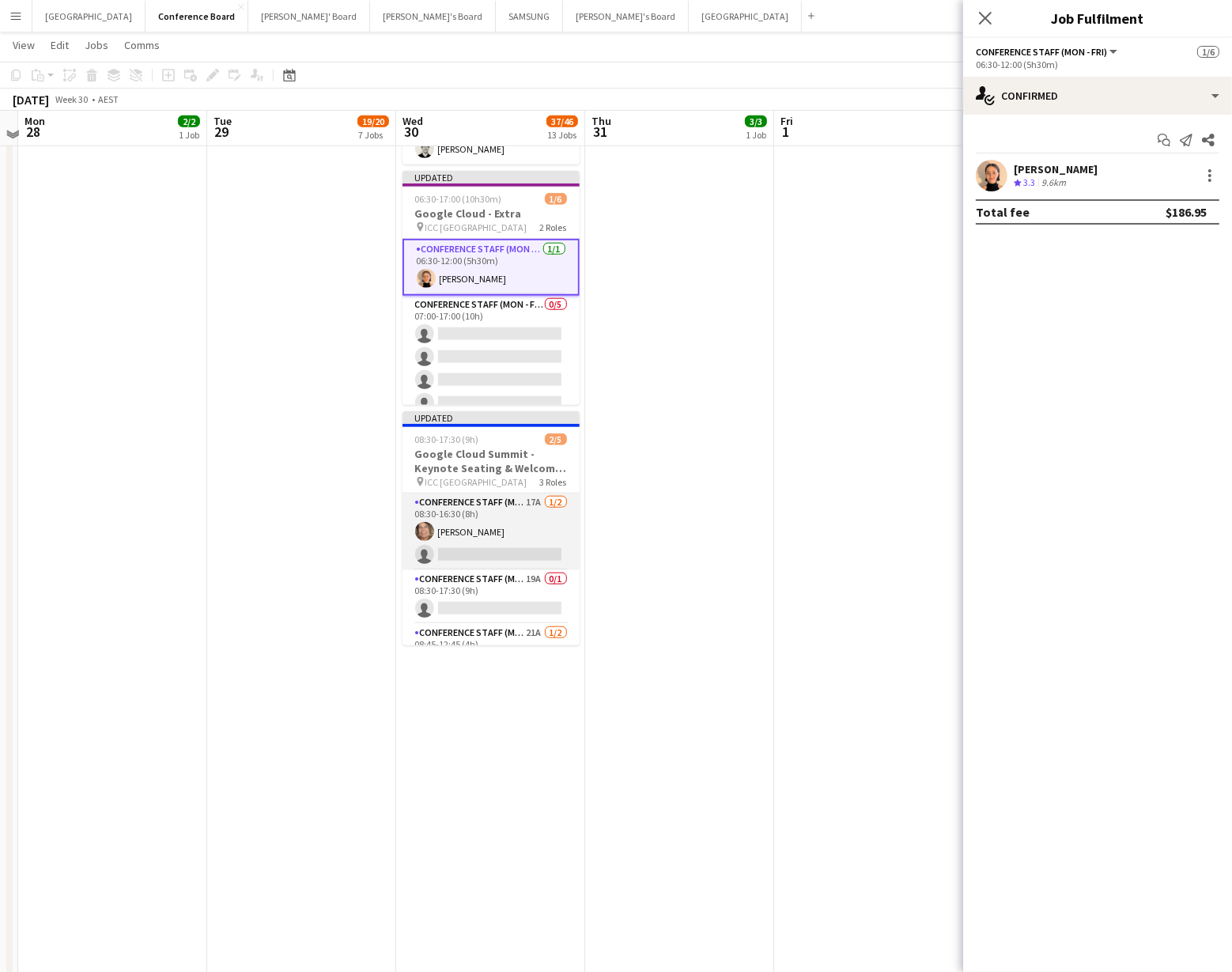 click on "Conference Staff (Mon - Fri)   17A   1/2   08:30-16:30 (8h)
Shebie King
single-neutral-actions" at bounding box center [491, 531] 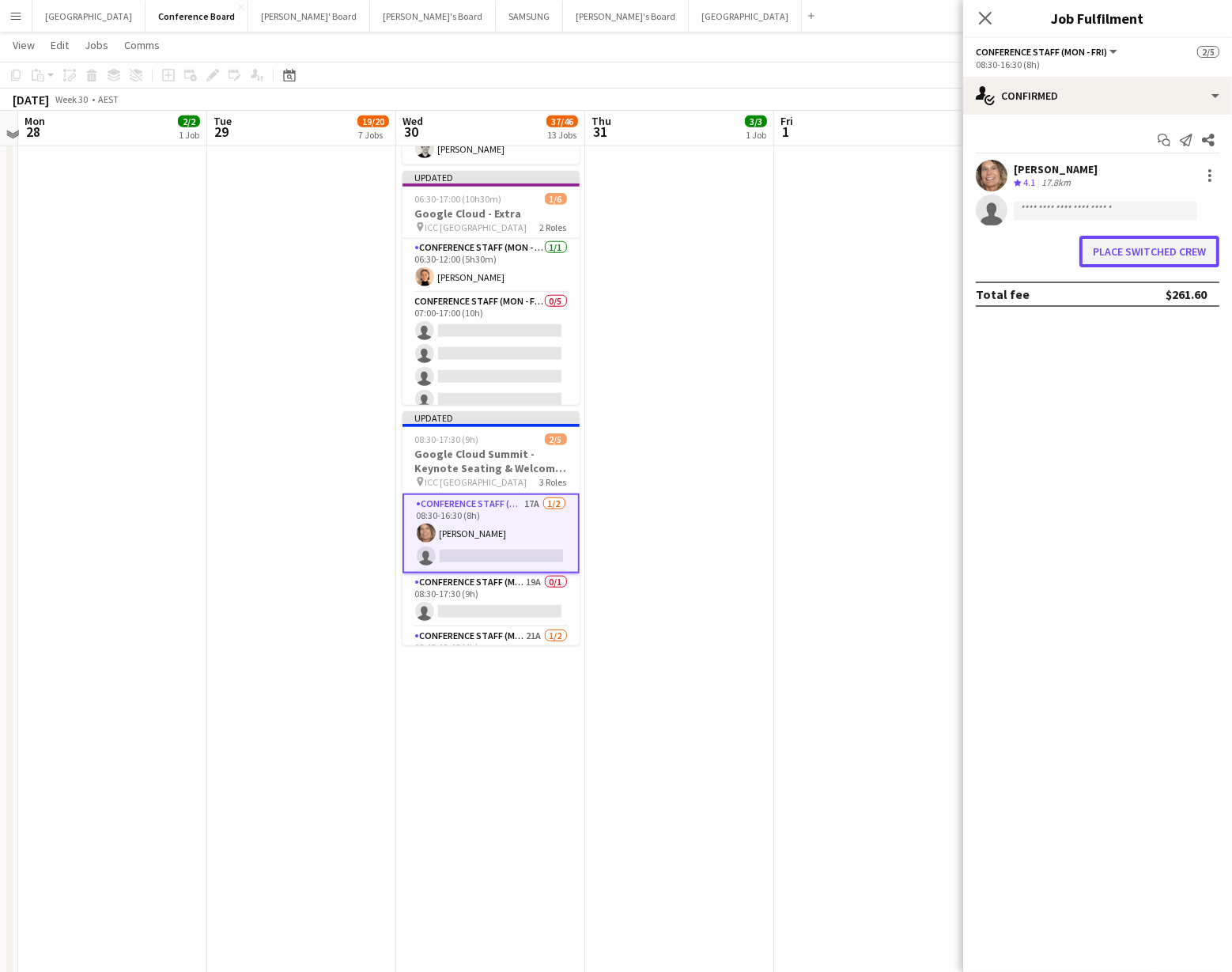 click on "Place switched crew" at bounding box center (1149, 252) 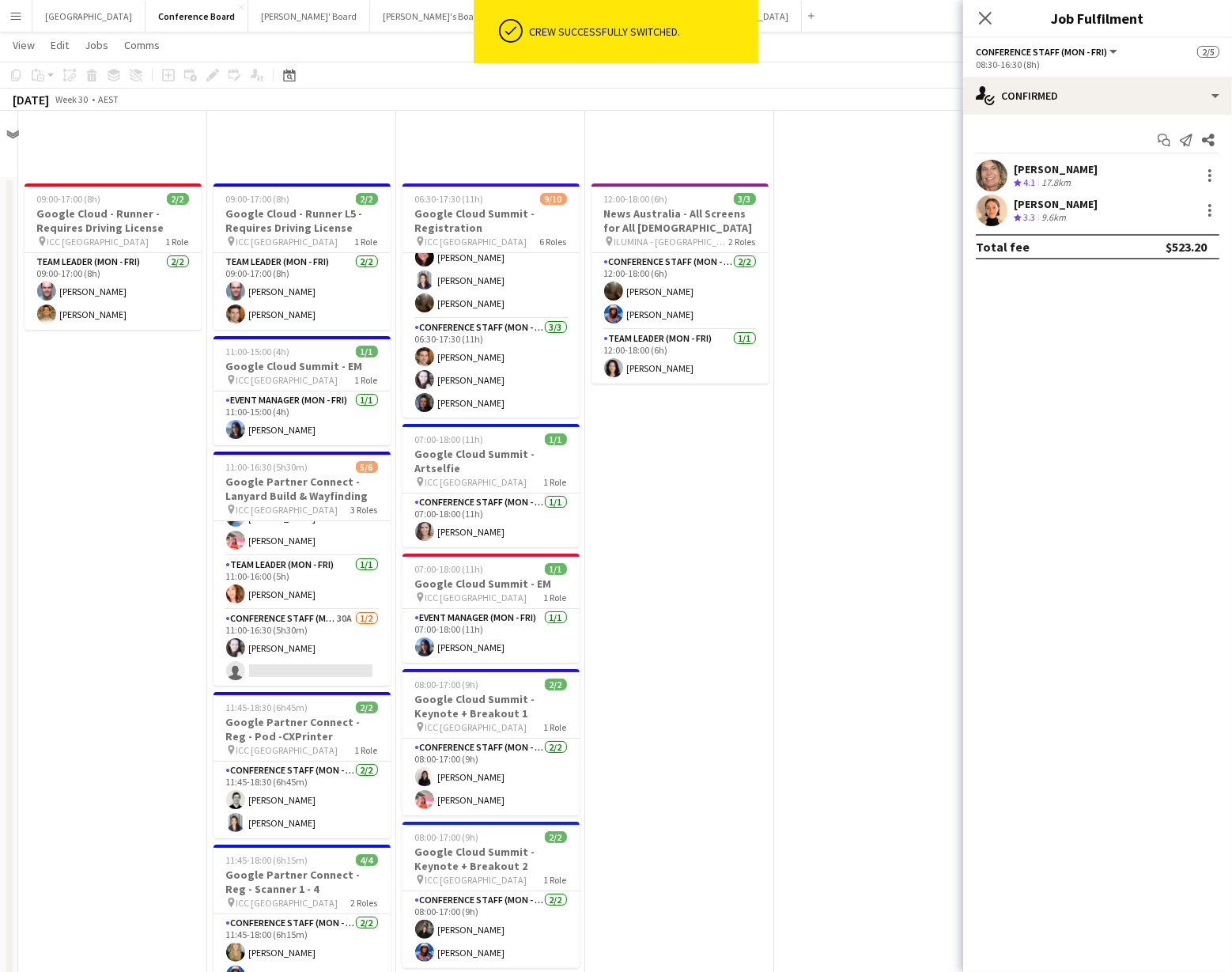 scroll, scrollTop: 1772, scrollLeft: 0, axis: vertical 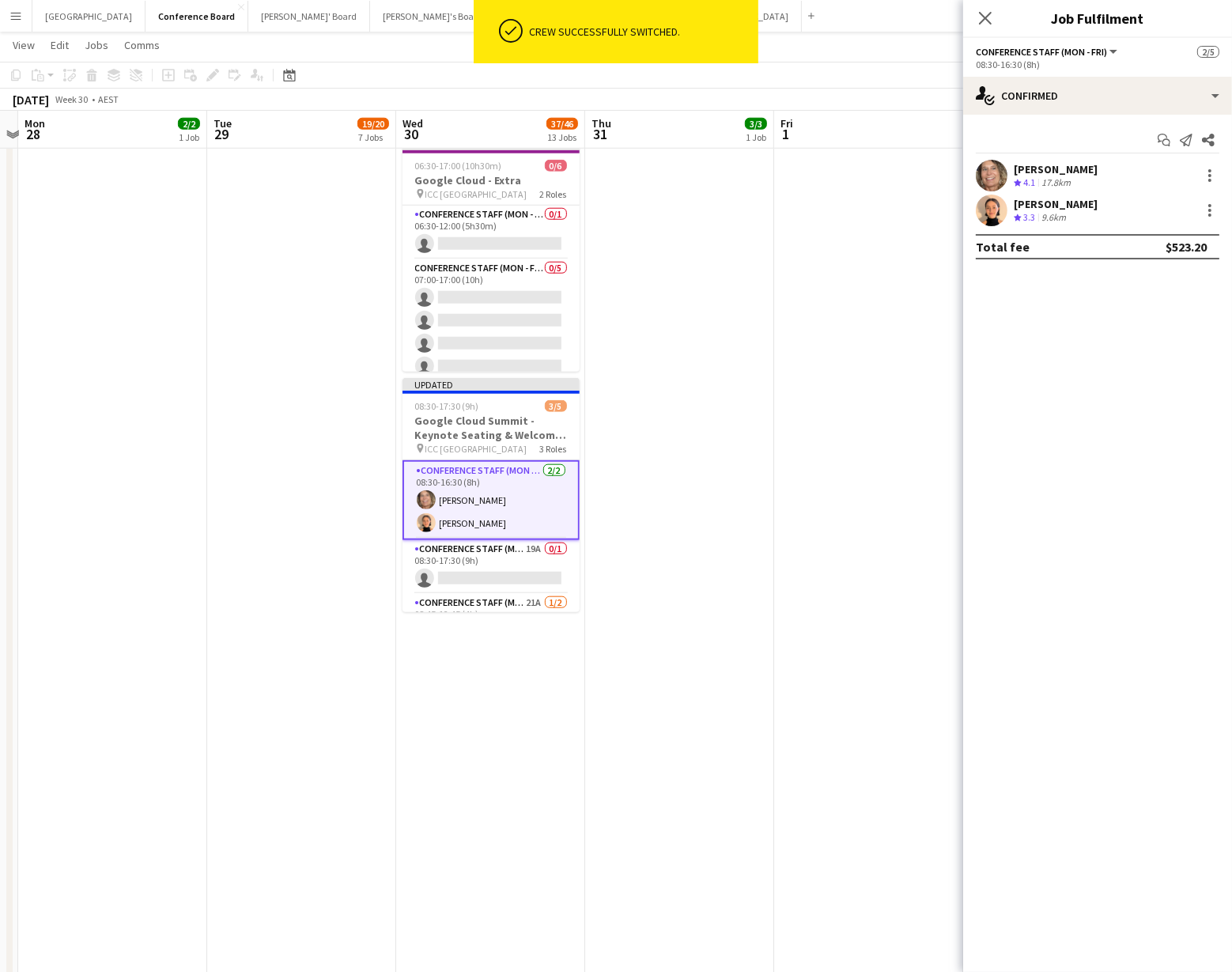 click at bounding box center [868, 322] 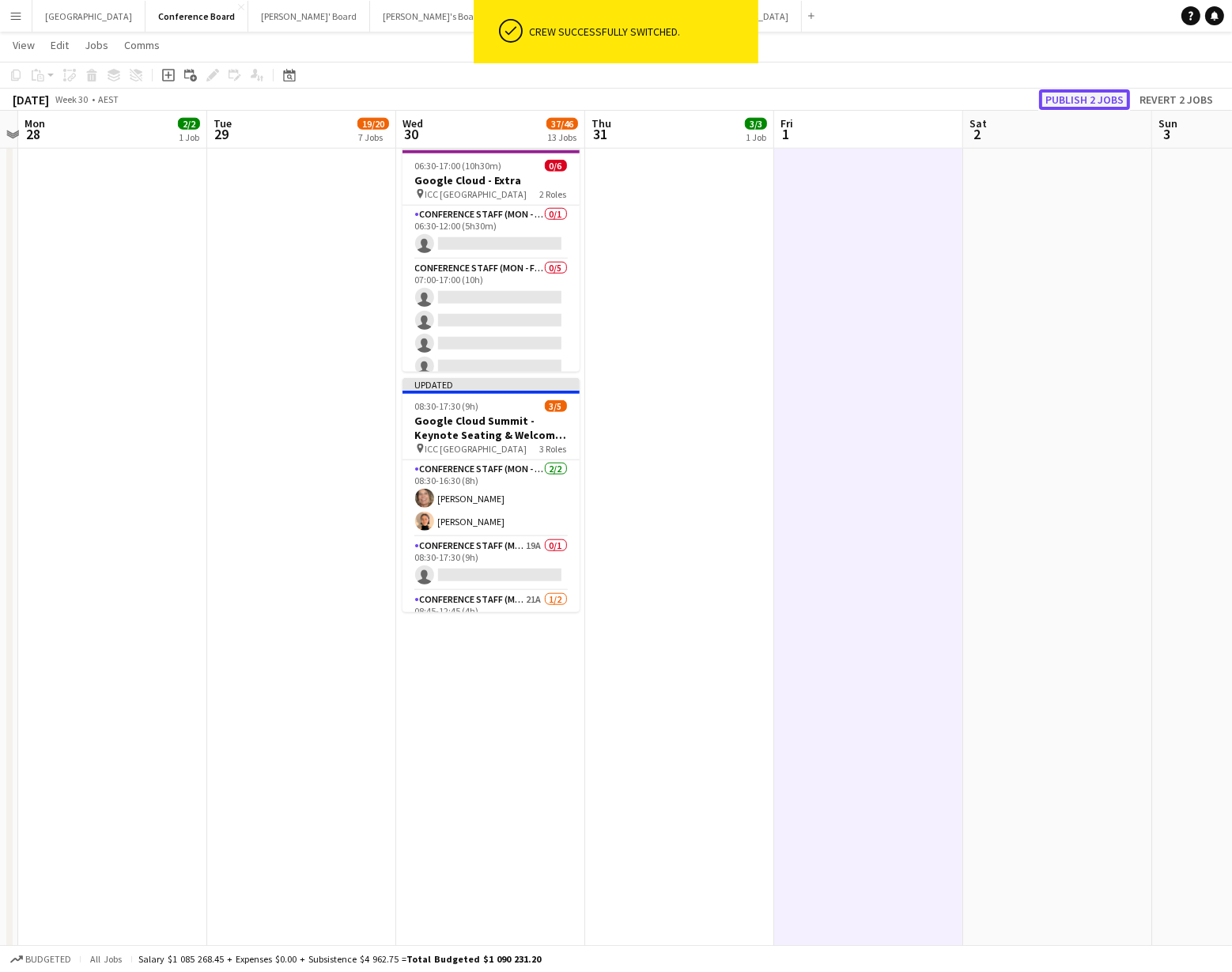 click on "Publish 2 jobs" 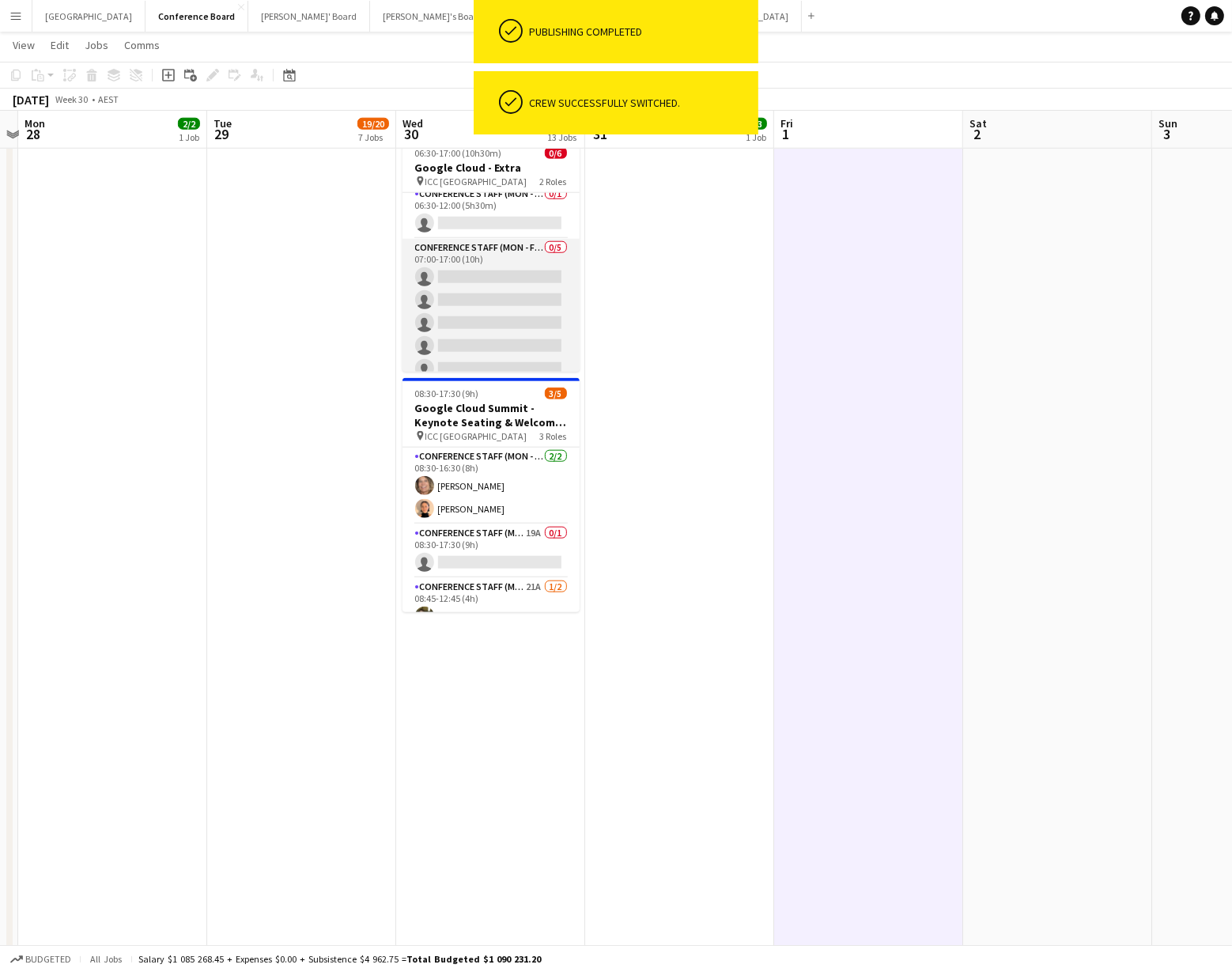 scroll, scrollTop: 13, scrollLeft: 0, axis: vertical 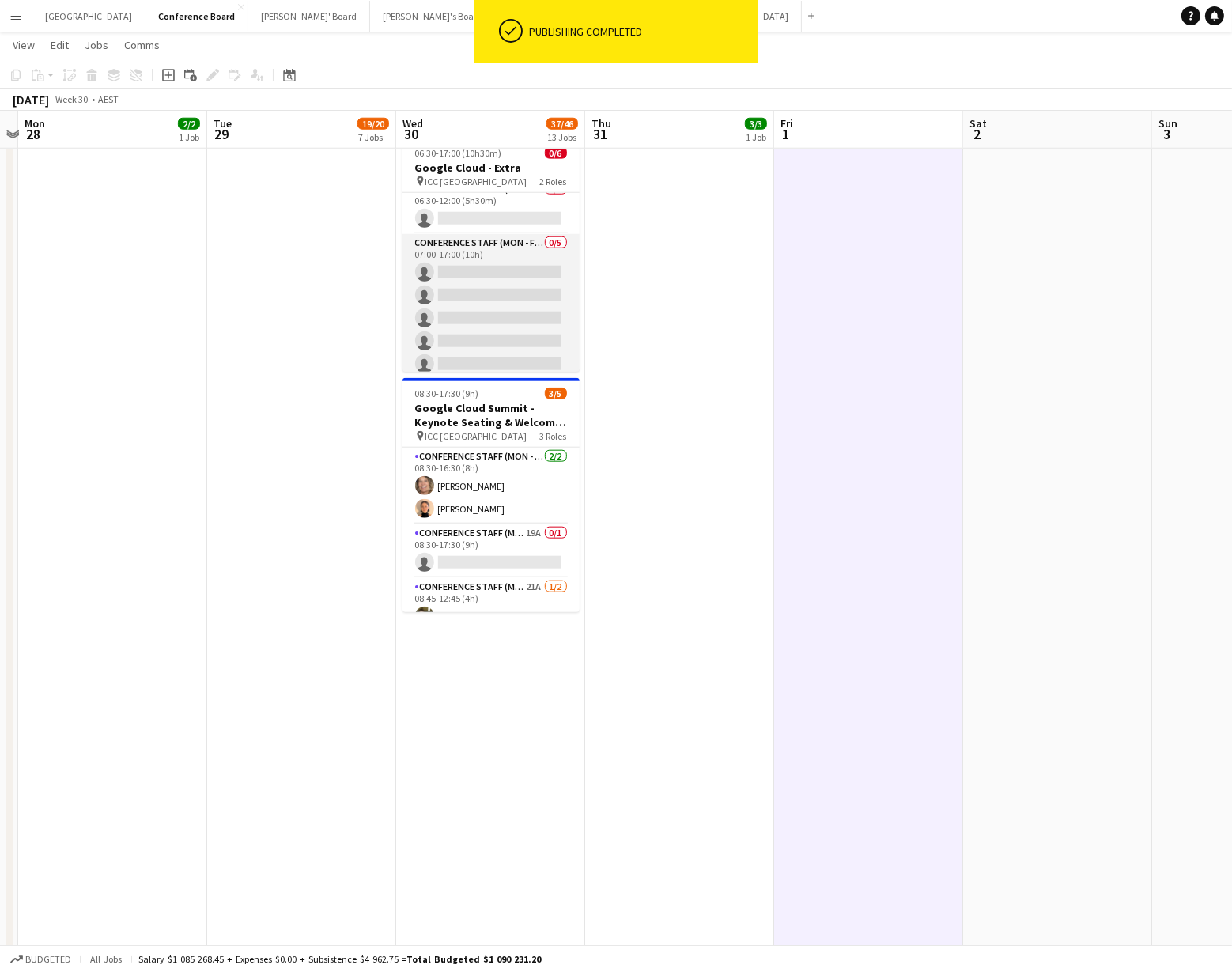 click on "Conference Staff (Mon - Fri)   0/5   07:00-17:00 (10h)
single-neutral-actions
single-neutral-actions
single-neutral-actions
single-neutral-actions
single-neutral-actions" at bounding box center [491, 307] 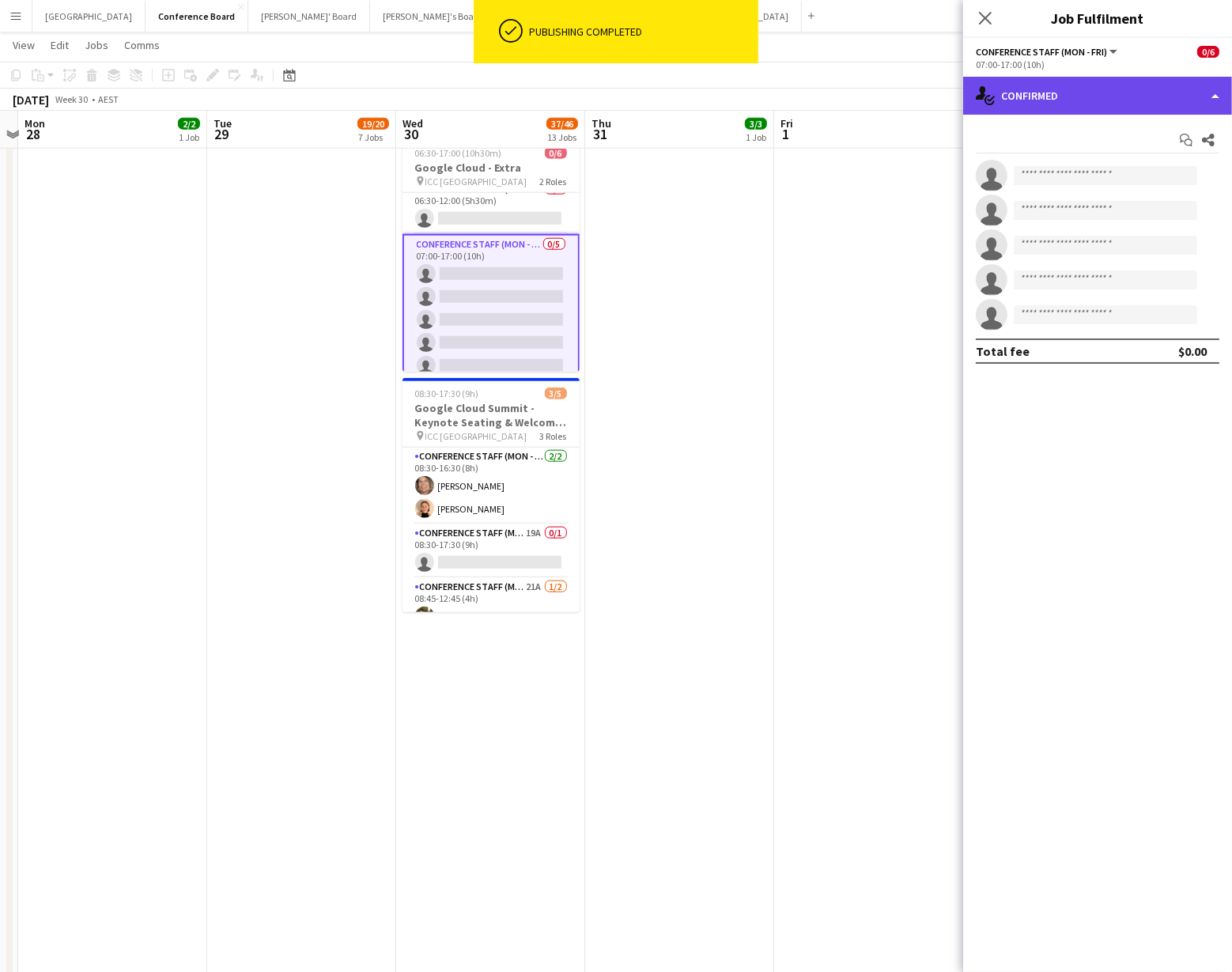 drag, startPoint x: 1184, startPoint y: 87, endPoint x: 1188, endPoint y: 115, distance: 28.284271 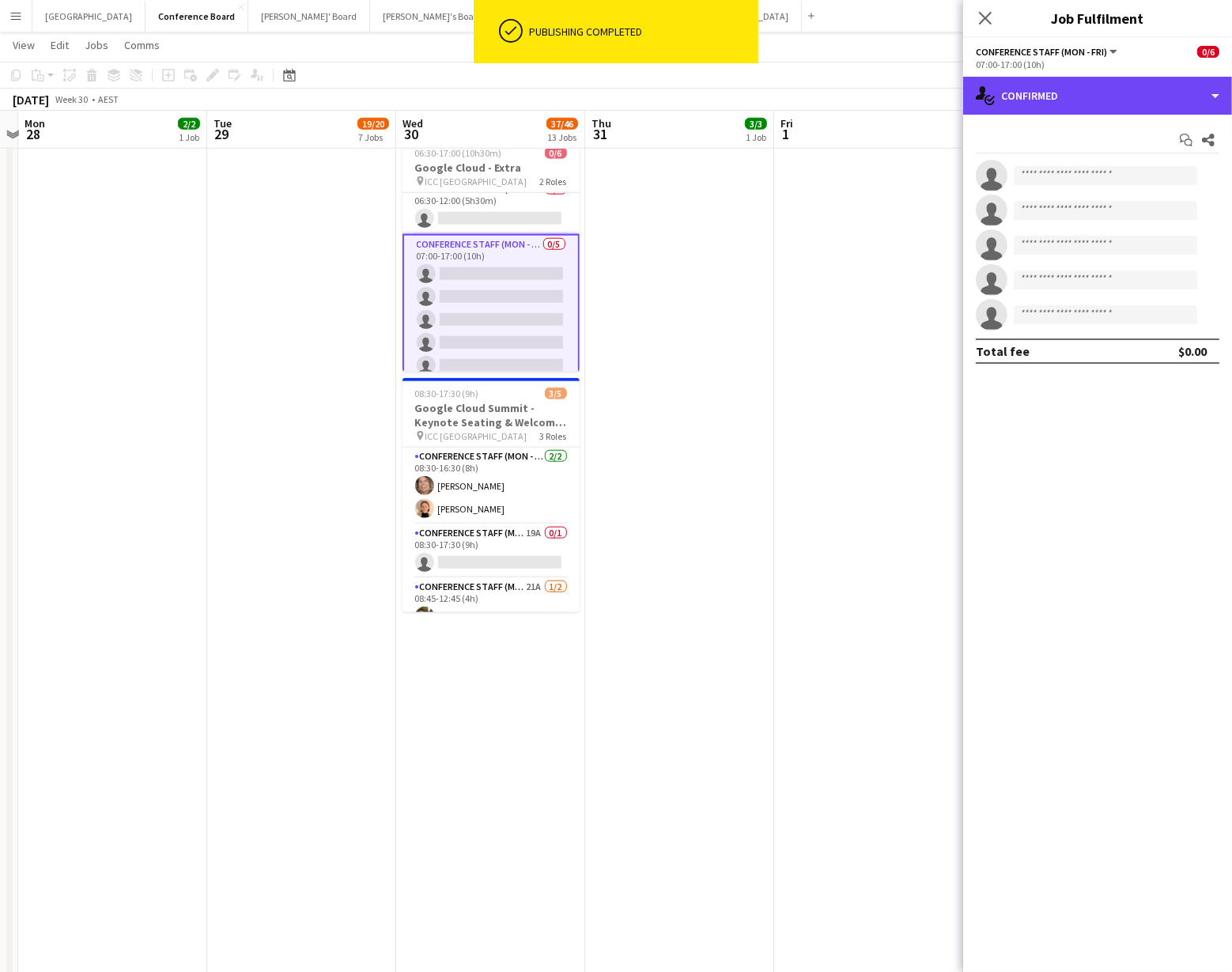 click on "single-neutral-actions-check-2
Confirmed" 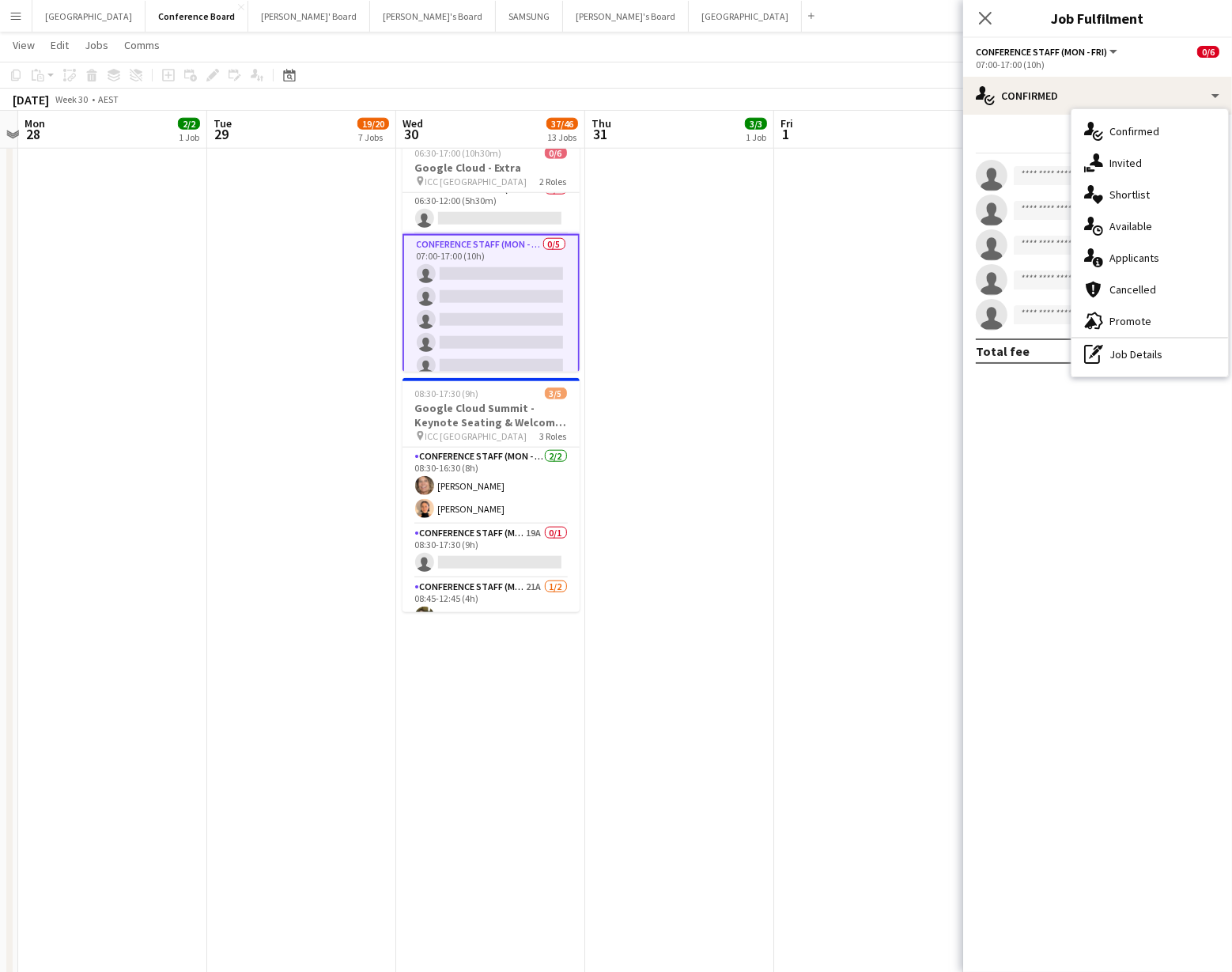 drag, startPoint x: 1166, startPoint y: 348, endPoint x: 1166, endPoint y: 336, distance: 12 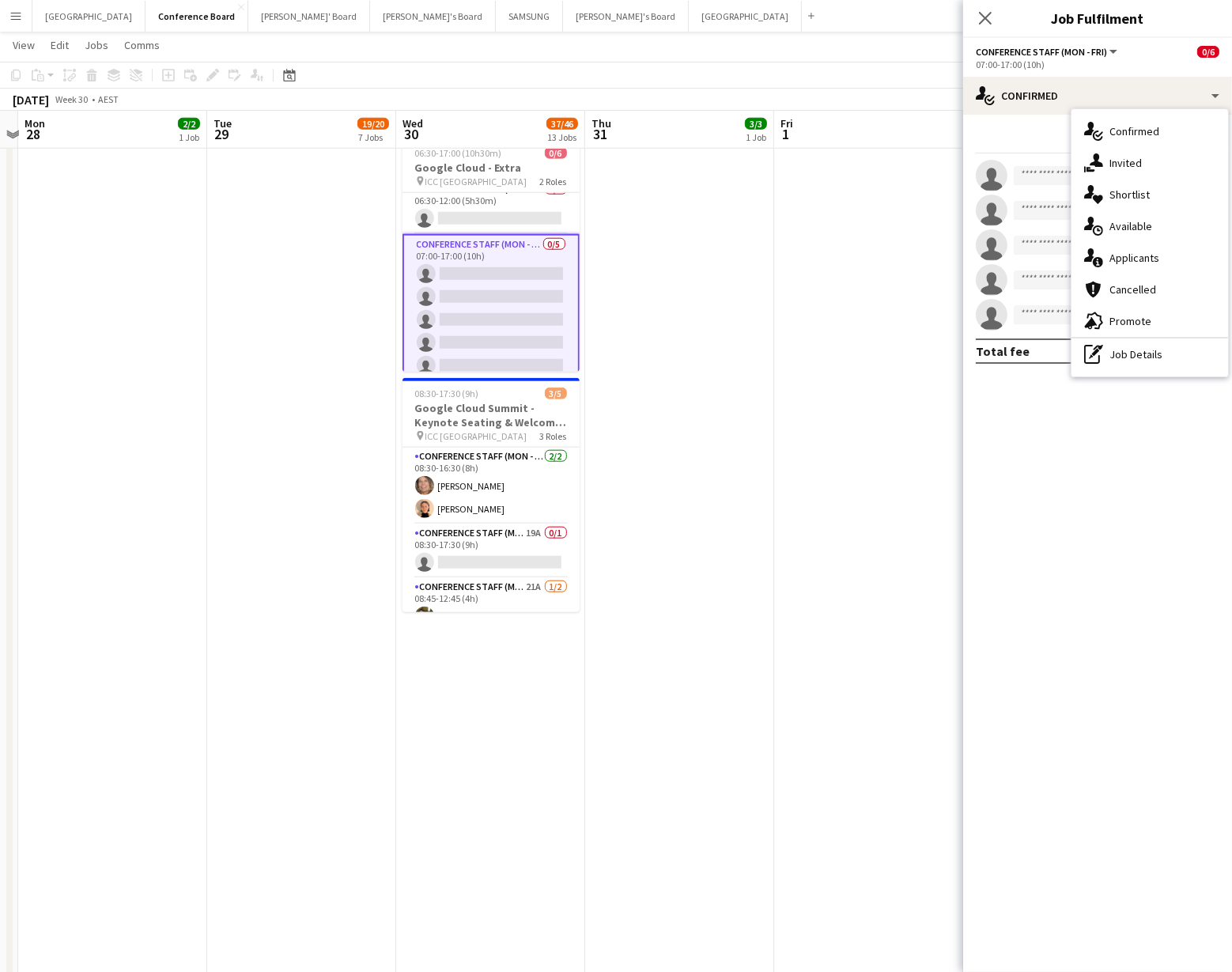 click on "pen-write
Job Details" at bounding box center (1150, 354) 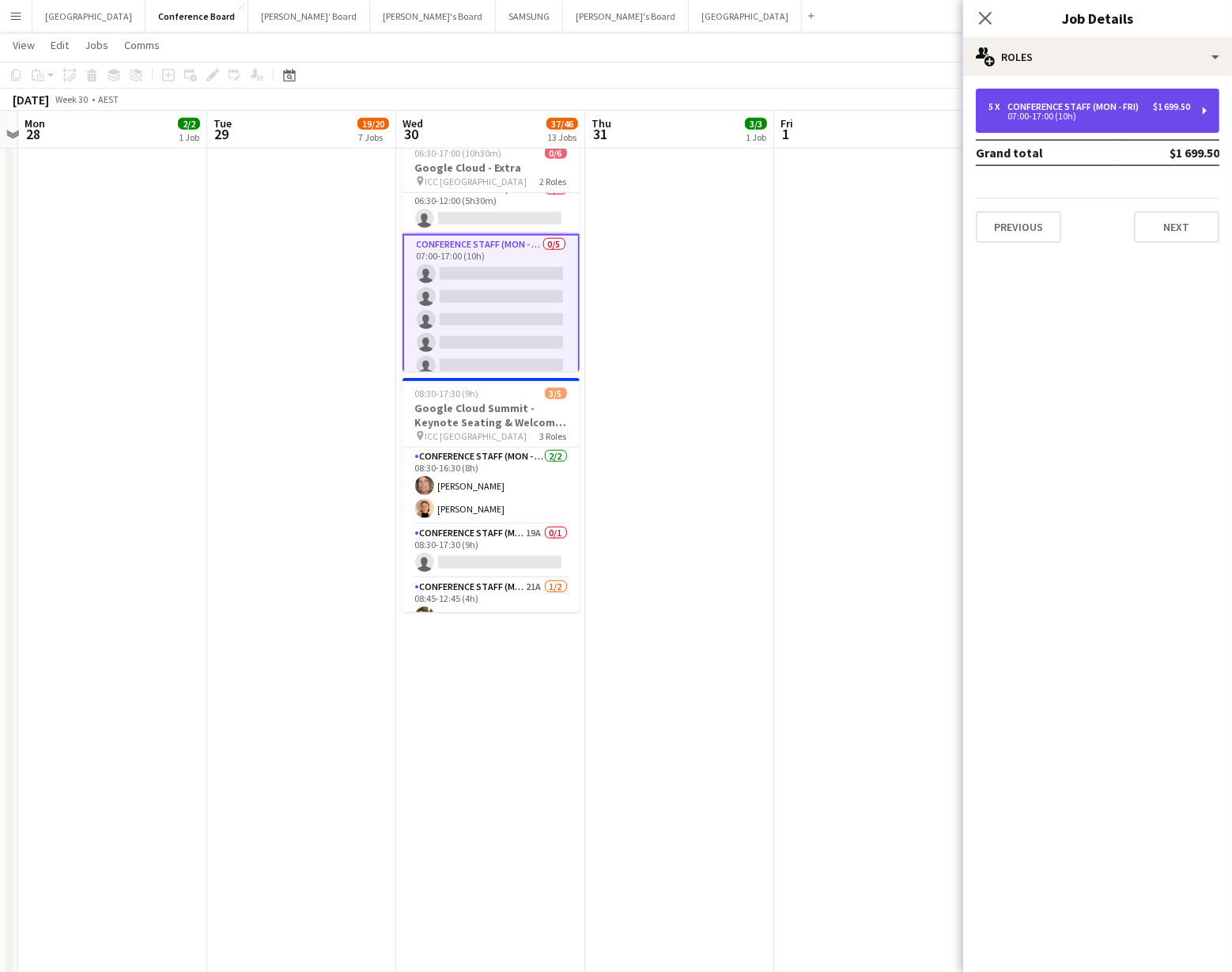 click on "07:00-17:00 (10h)" at bounding box center (1089, 116) 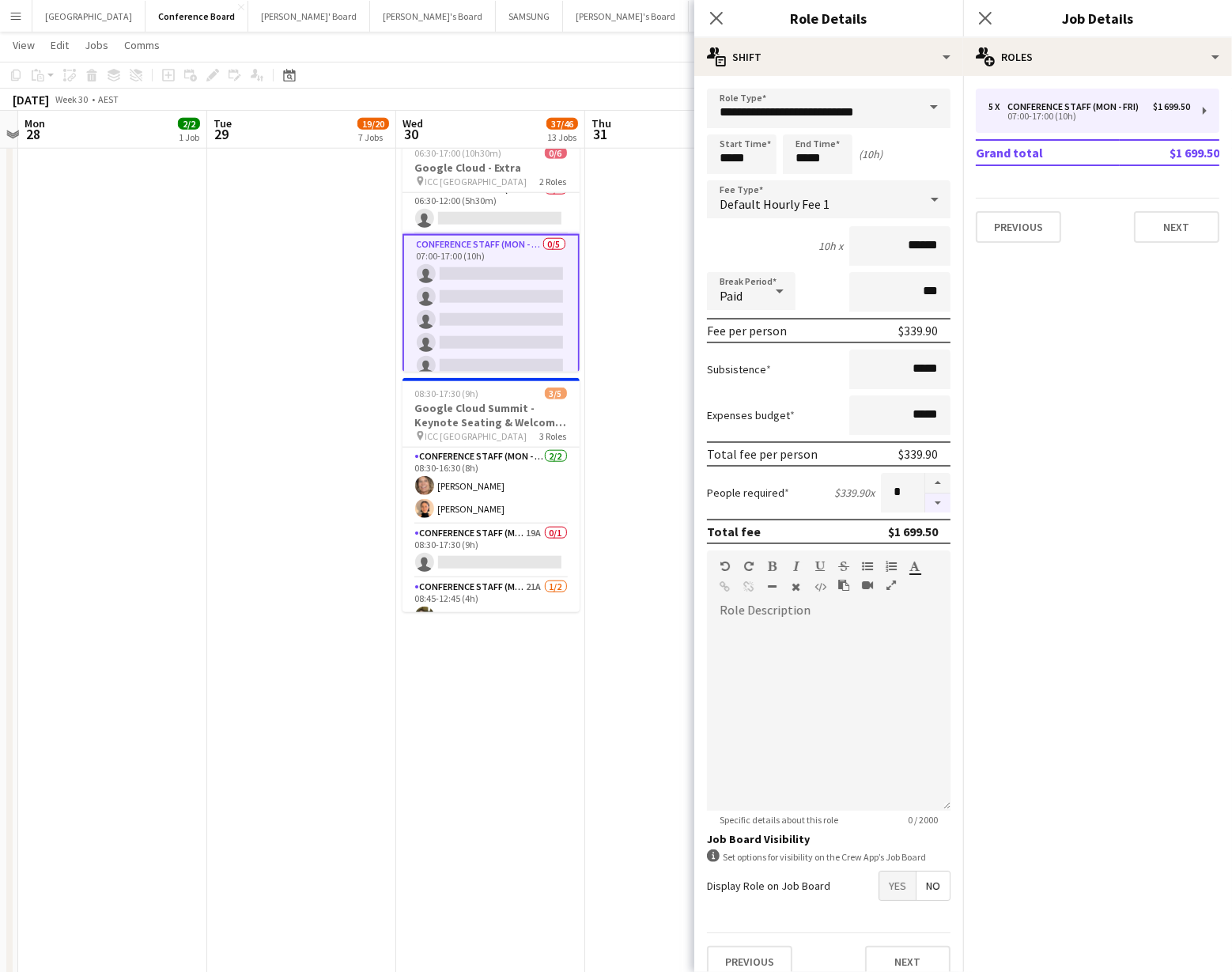 click at bounding box center (938, 503) 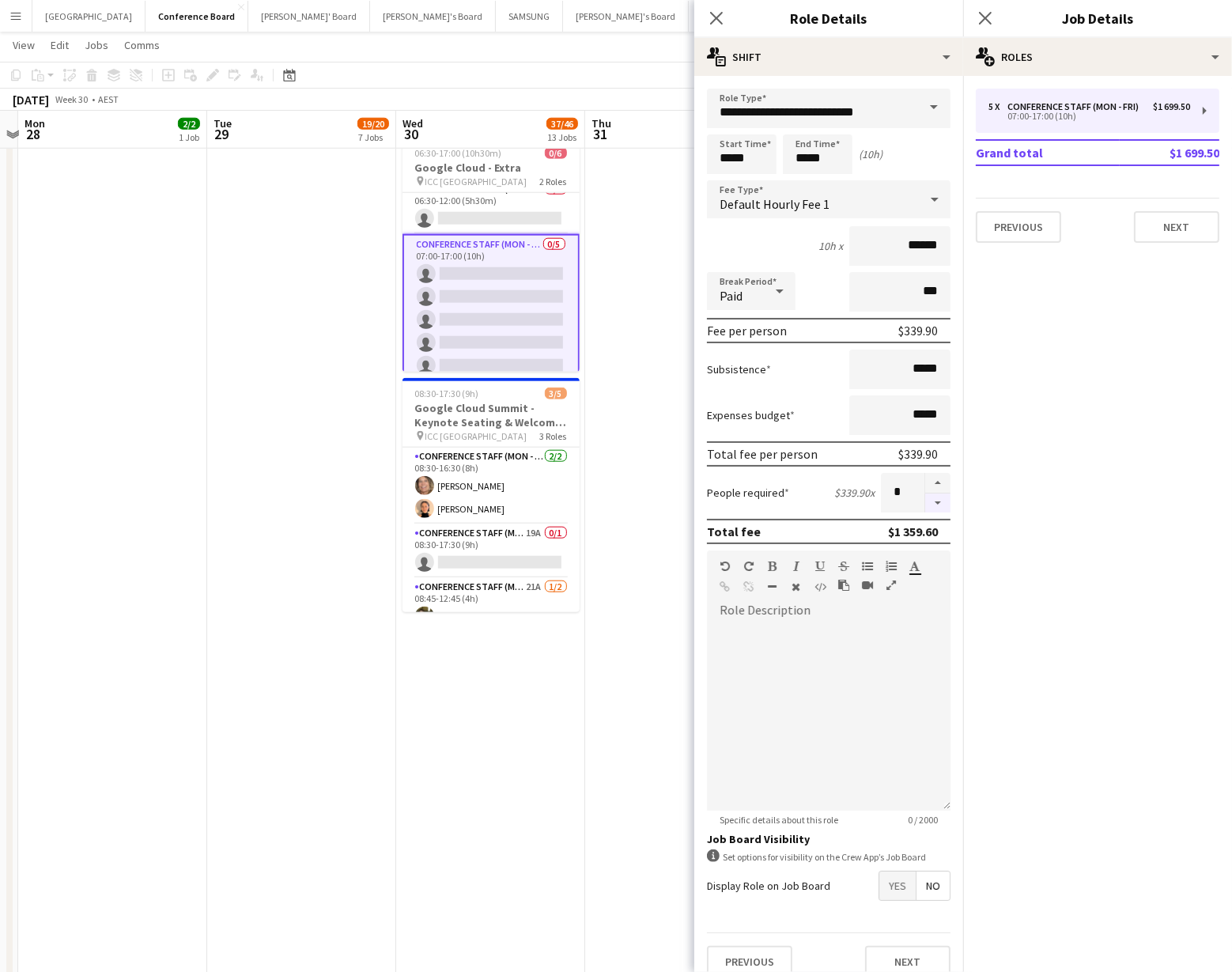 click at bounding box center [938, 503] 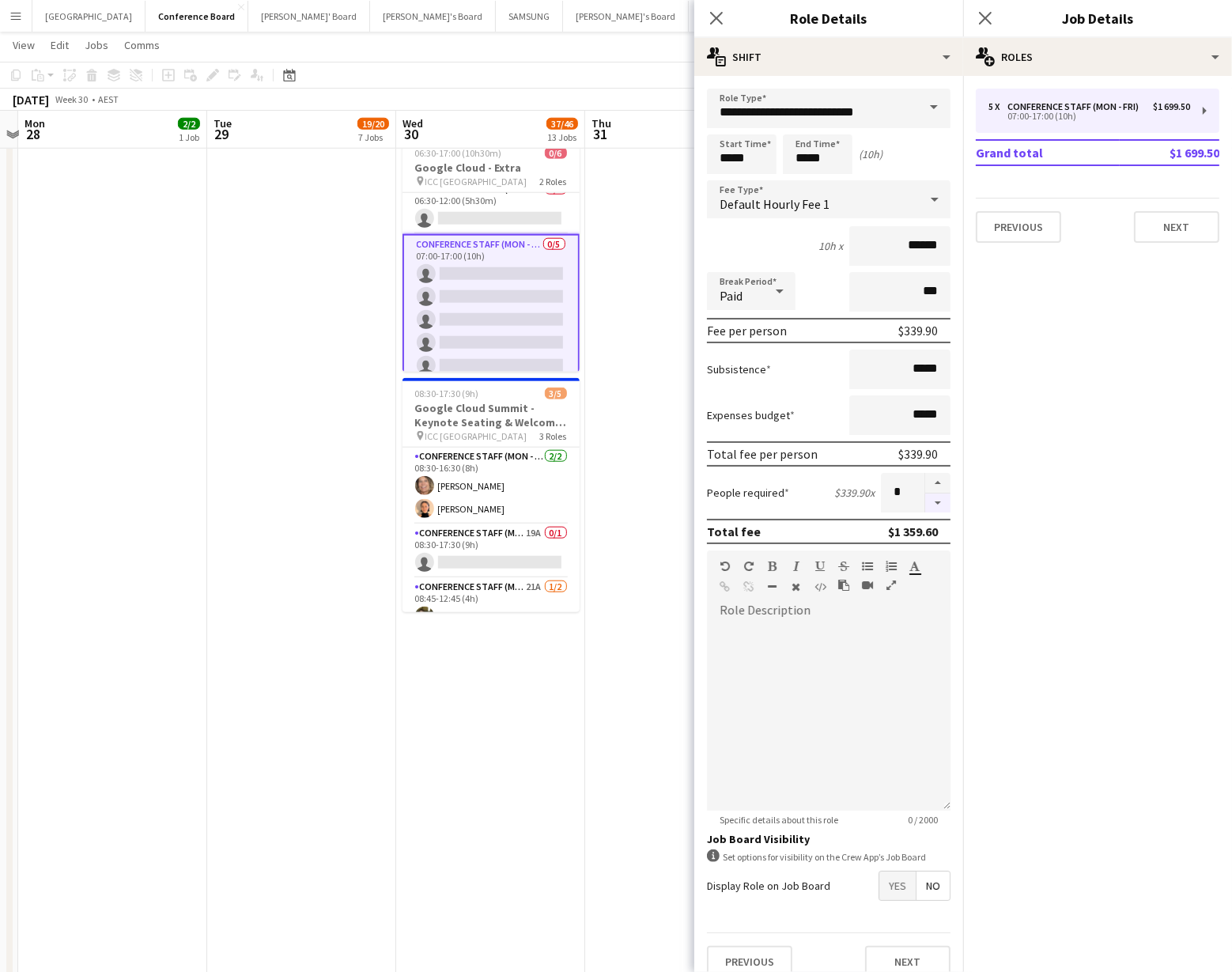 click at bounding box center [938, 503] 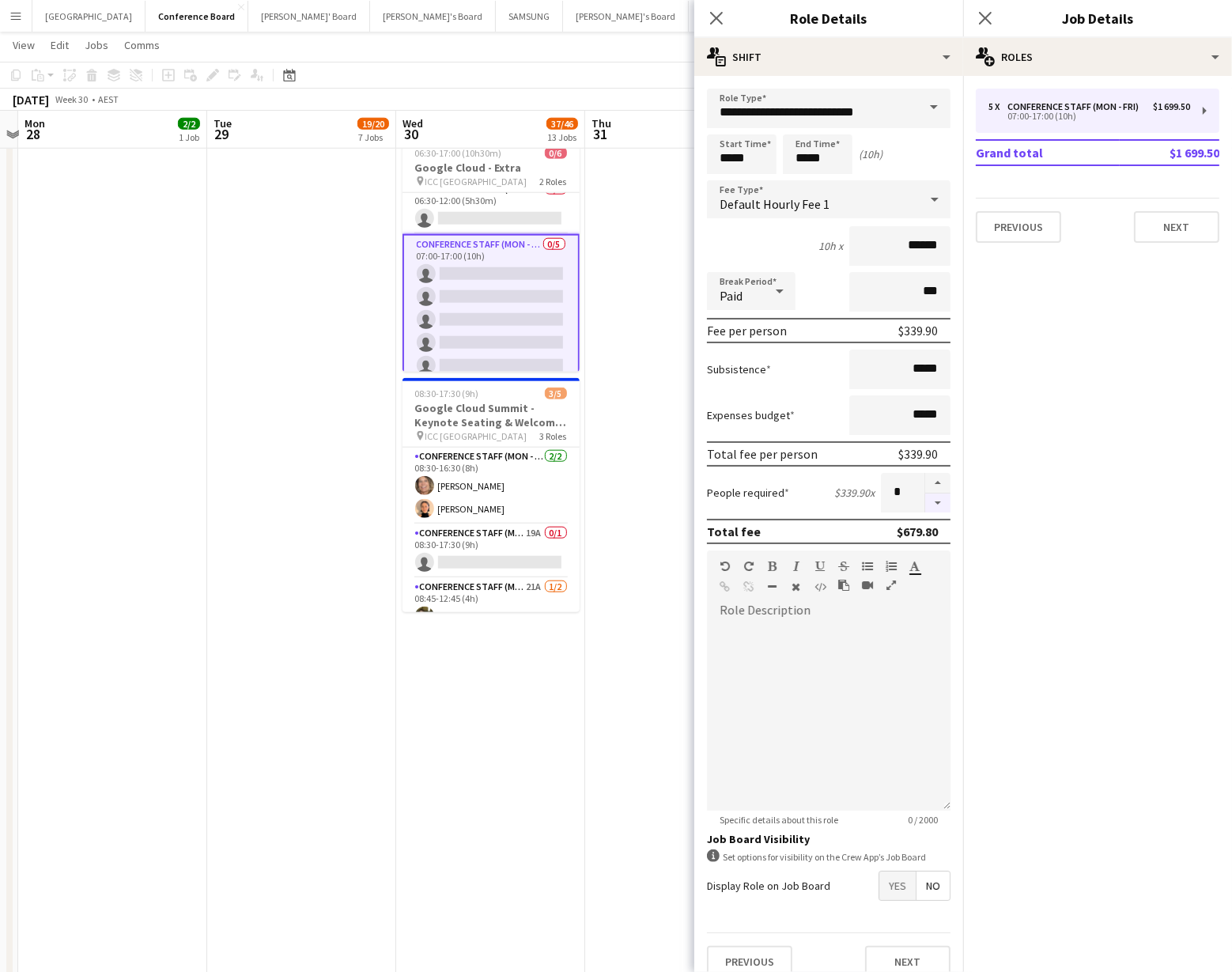 click at bounding box center [938, 503] 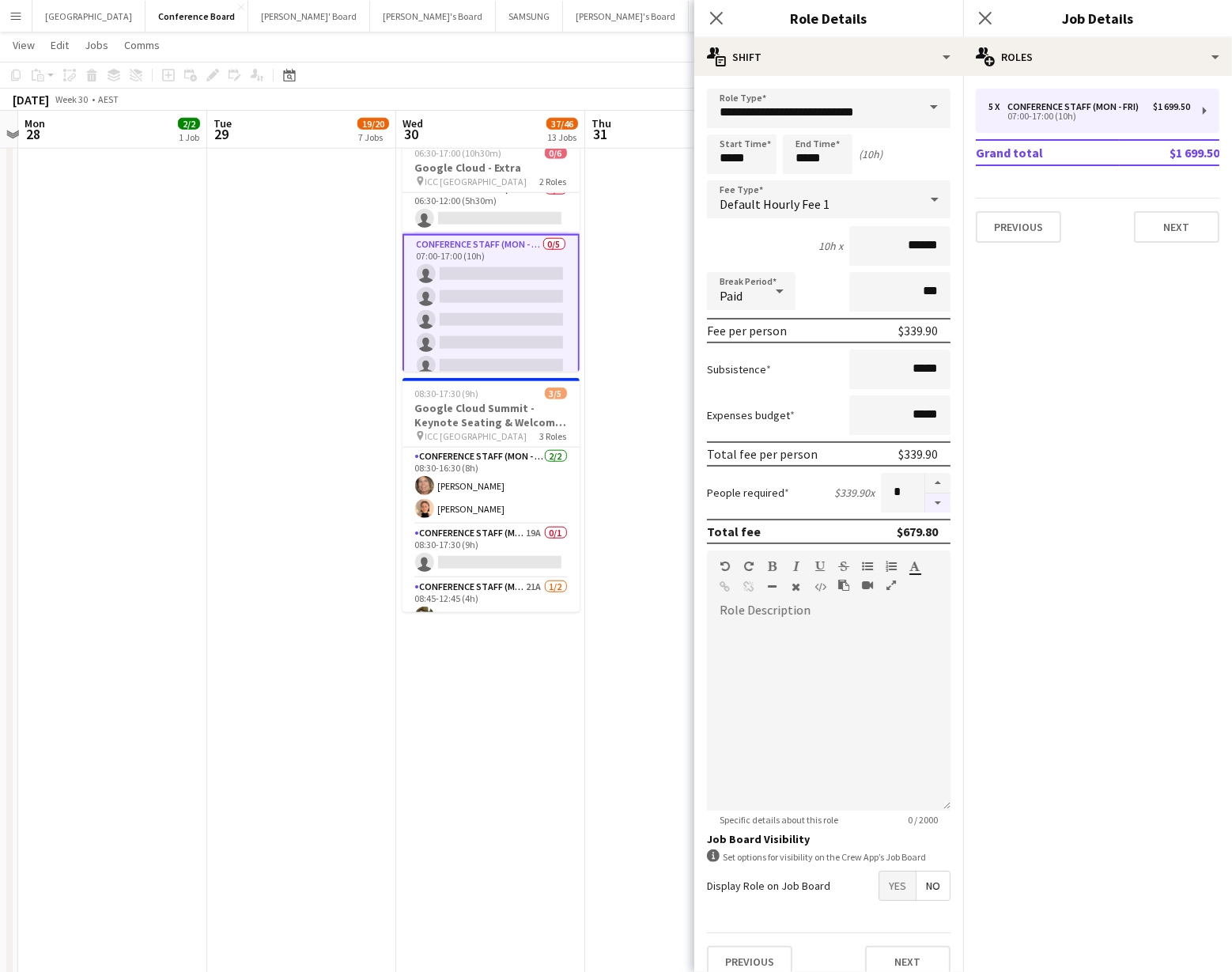 type on "*" 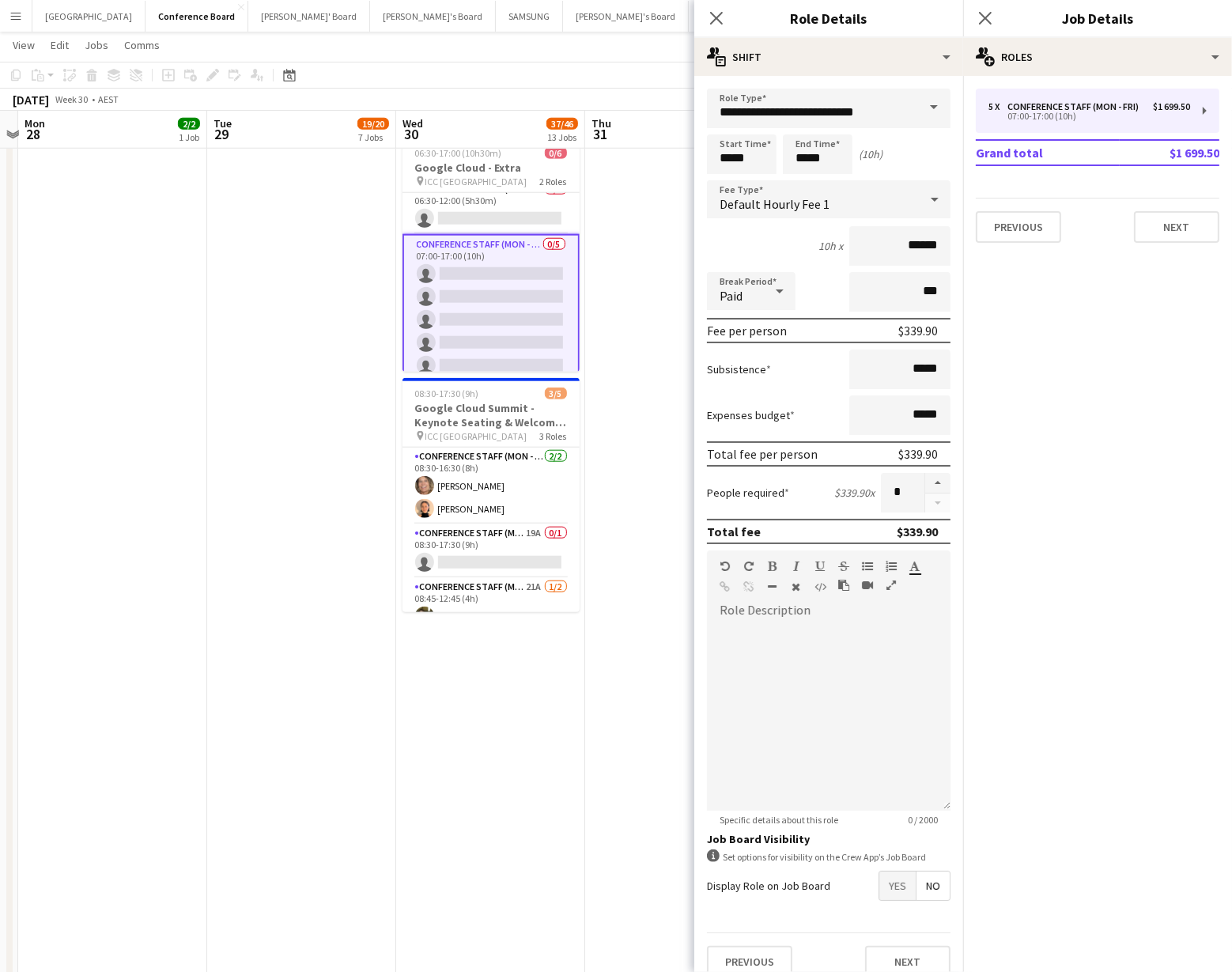 click at bounding box center (937, 493) 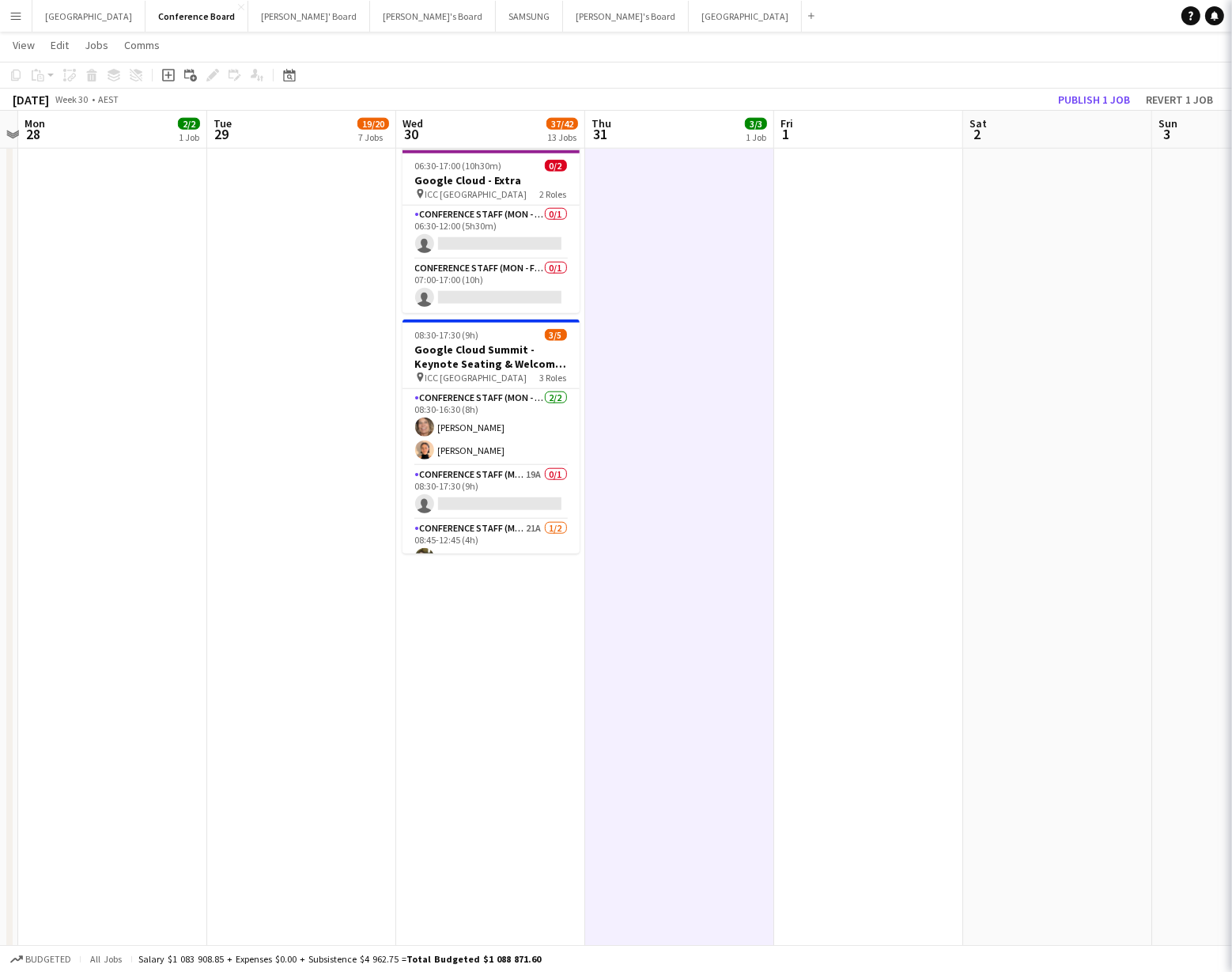scroll, scrollTop: 0, scrollLeft: 0, axis: both 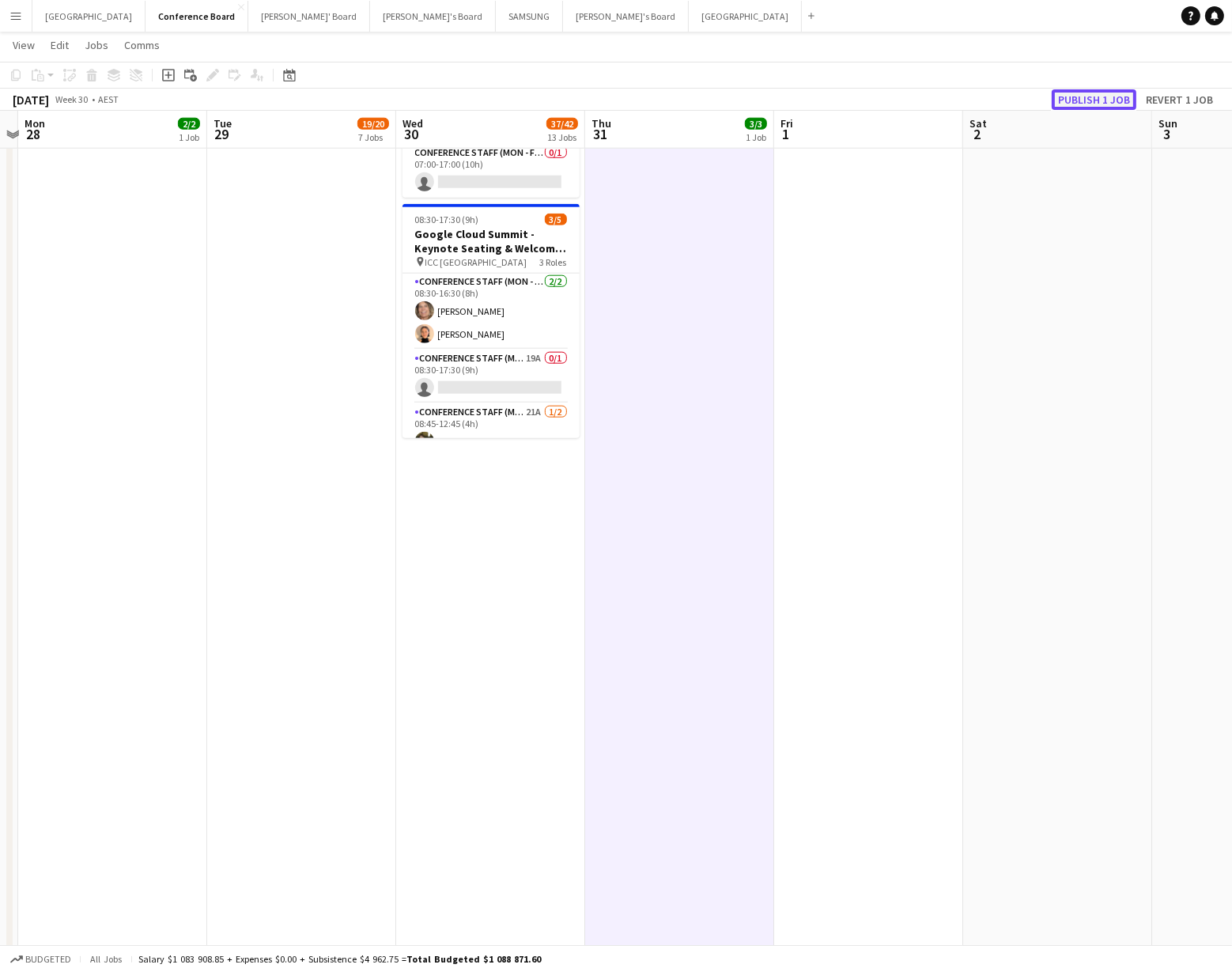 click on "Publish 1 job" 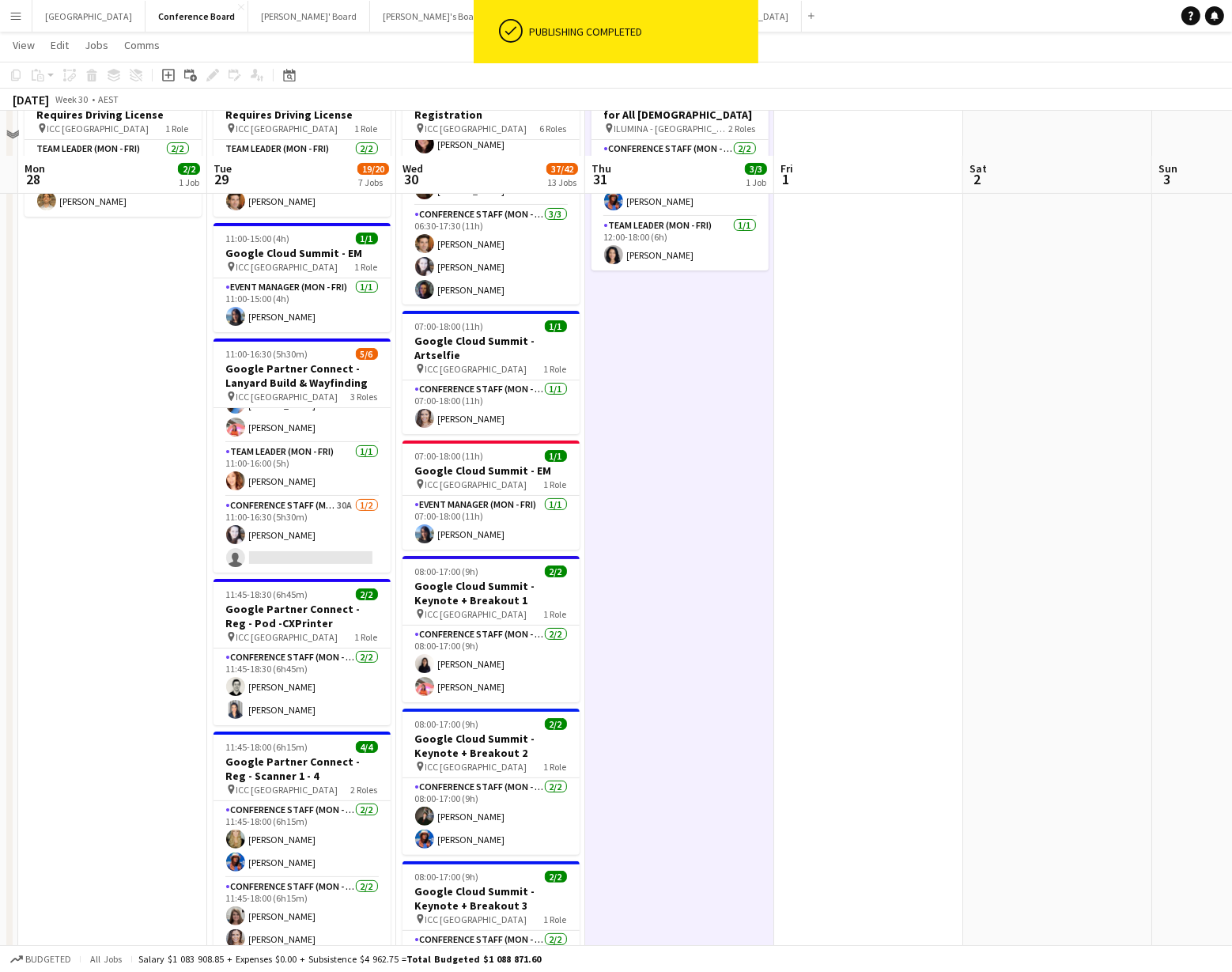 scroll, scrollTop: 100, scrollLeft: 0, axis: vertical 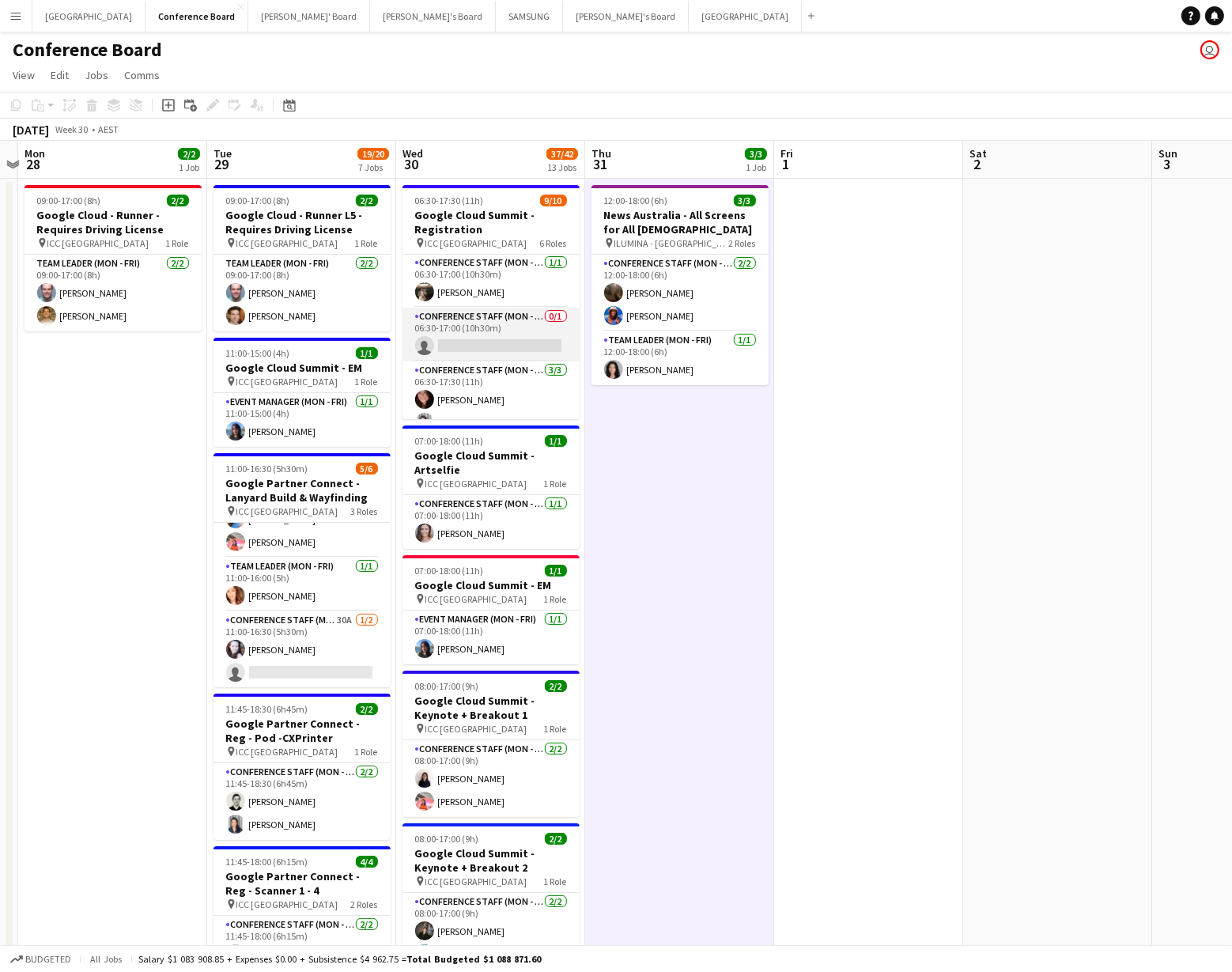 click on "Conference Staff (Mon - Fri)   0/1   06:30-17:00 (10h30m)
single-neutral-actions" at bounding box center (491, 335) 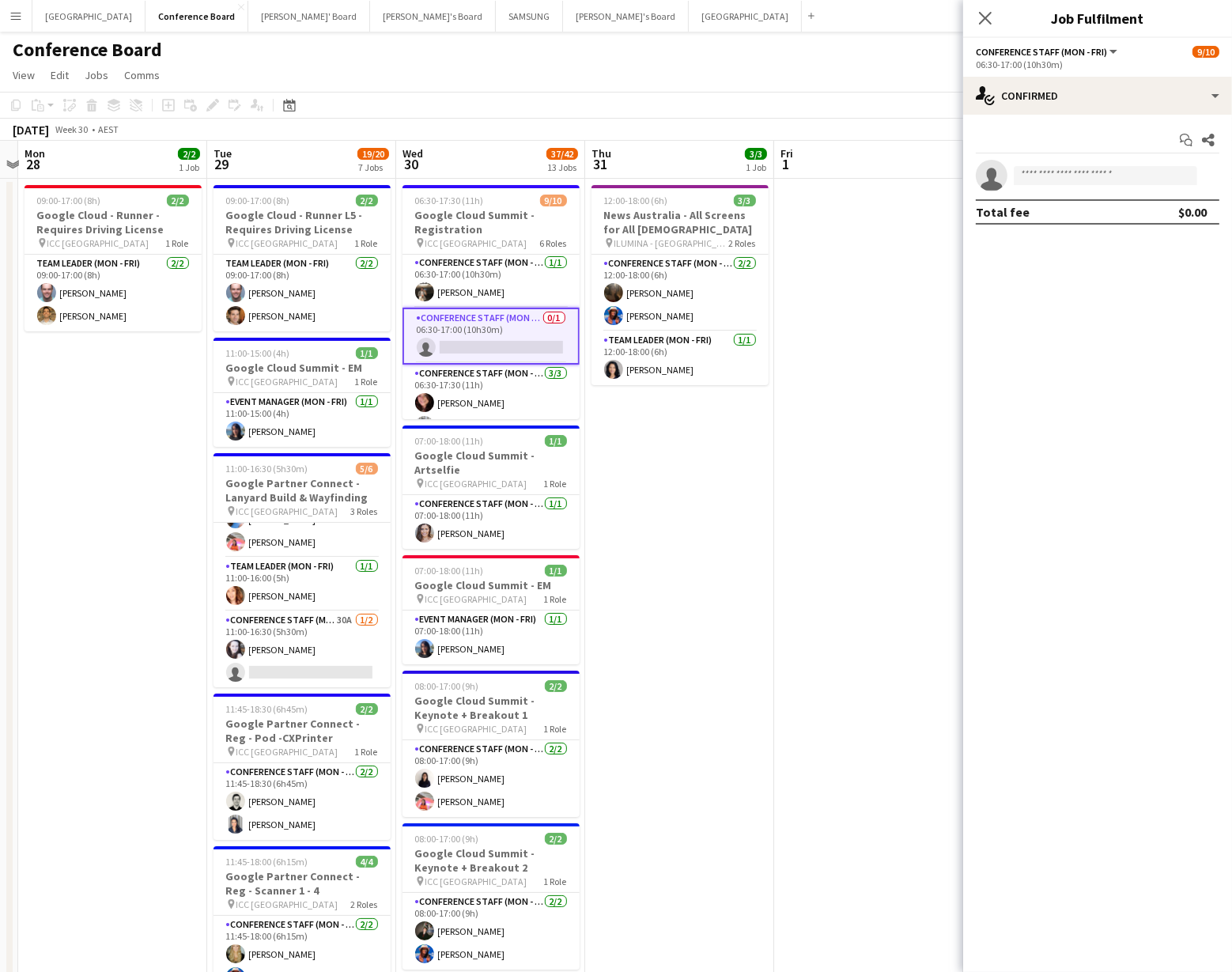 scroll, scrollTop: 0, scrollLeft: 0, axis: both 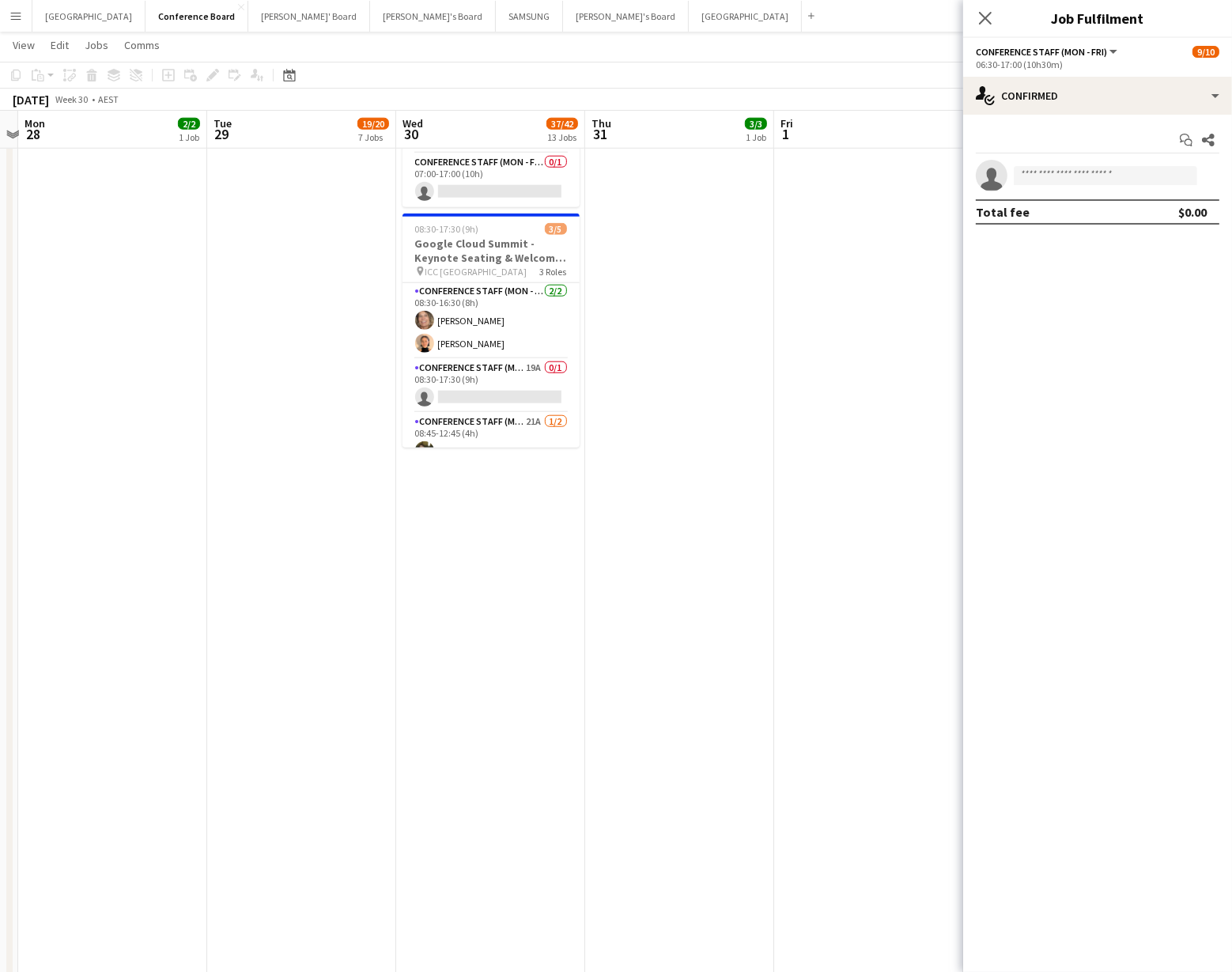 click on "06:30-17:30 (11h)    9/10   Google Cloud Summit - Registration
pin
ICC Sydney   6 Roles   Conference Staff (Mon - Fri)   1/1   06:30-12:30 (6h)
Gerald Tanuwidjaja  Conference Staff (Mon - Fri)   1/1   06:30-16:30 (10h)
TALI BITENCOURT FERNANDES  Conference Staff (Mon - Fri)   1/1   06:30-17:00 (10h30m)
Owen Davies  Conference Staff (Mon - Fri)   0/1   06:30-17:00 (10h30m)
single-neutral-actions
Conference Staff (Mon - Fri)   3/3   06:30-17:30 (11h)
Adele Young Vanessa Flauzino Scarlett Moliterno  Conference Staff (Mon - Fri)   3/3   06:30-17:30 (11h)
Juan Montes Beatrice McBride Mariane Lupi Vicentini     07:00-18:00 (11h)    1/1   Google Cloud Summit - Artselfie
pin
ICC Sydney   1 Role   Conference Staff (Mon - Fri)   1/1   07:00-18:00 (11h)
Claire Stephens     07:00-18:00 (11h)    1/1   Google Cloud Summit - EM
pin
ICC Sydney   1 Role   1/1     pin" at bounding box center [490, 229] 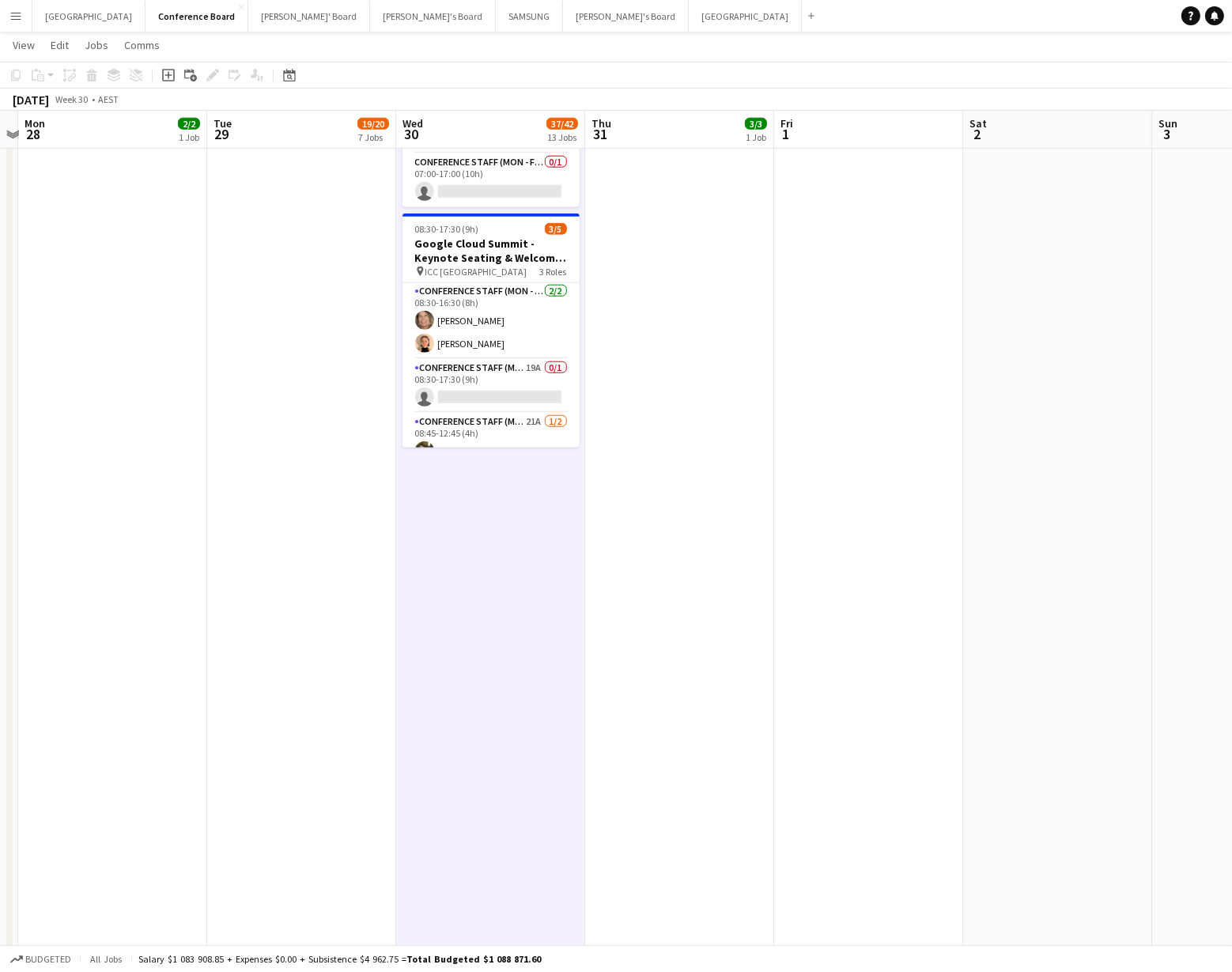 scroll, scrollTop: 249, scrollLeft: 0, axis: vertical 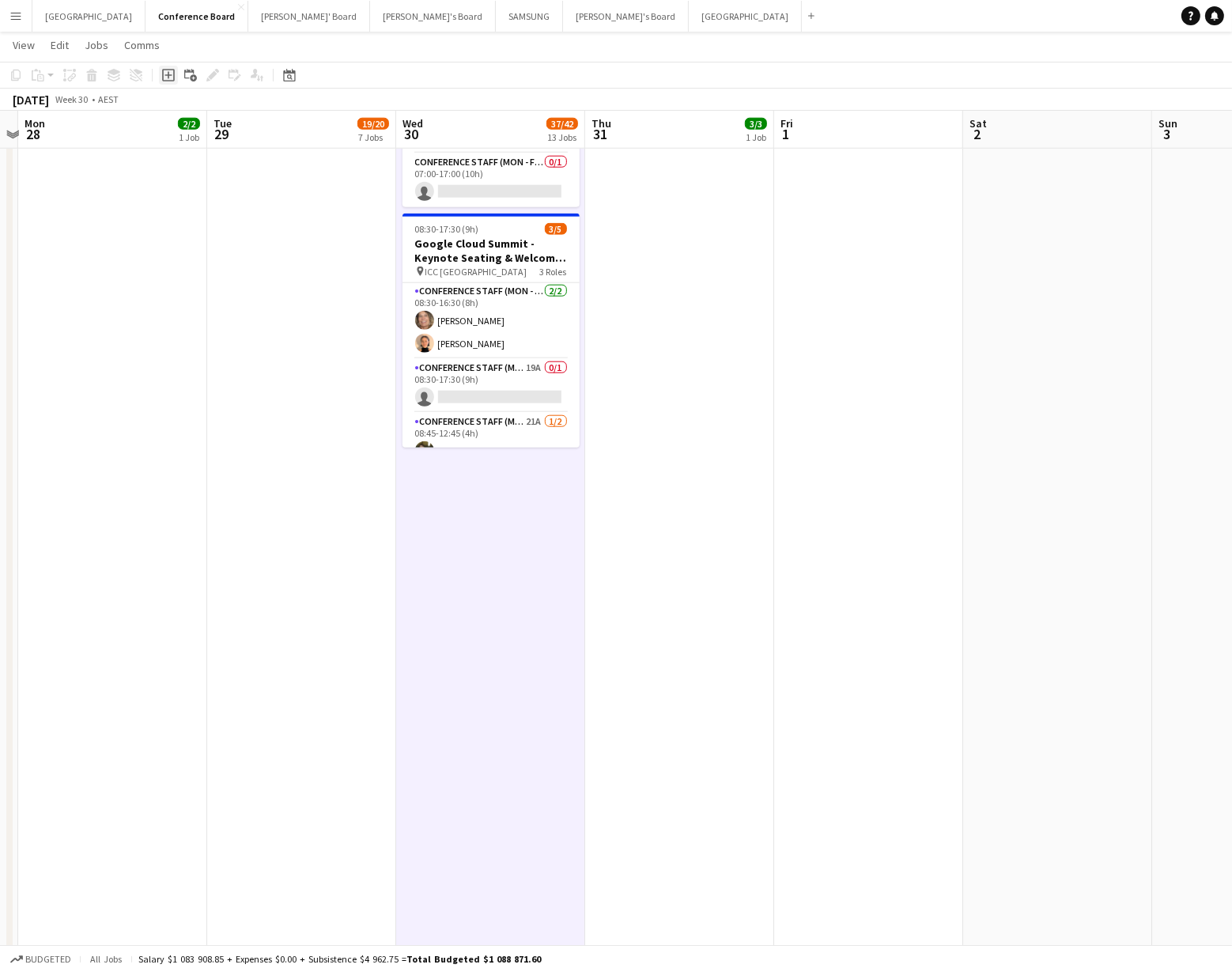 click on "Add job" 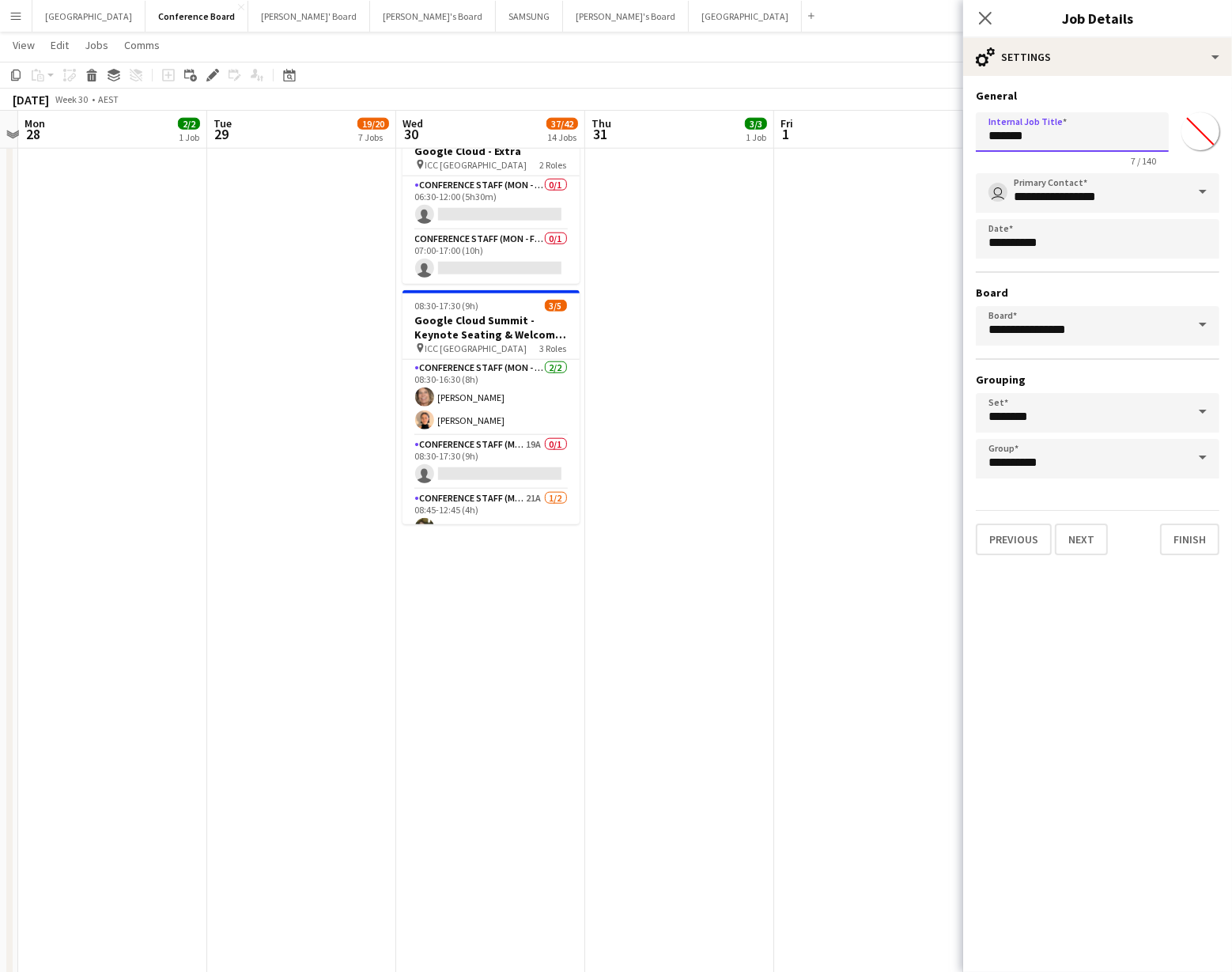 drag, startPoint x: 1041, startPoint y: 141, endPoint x: 981, endPoint y: 136, distance: 60.20797 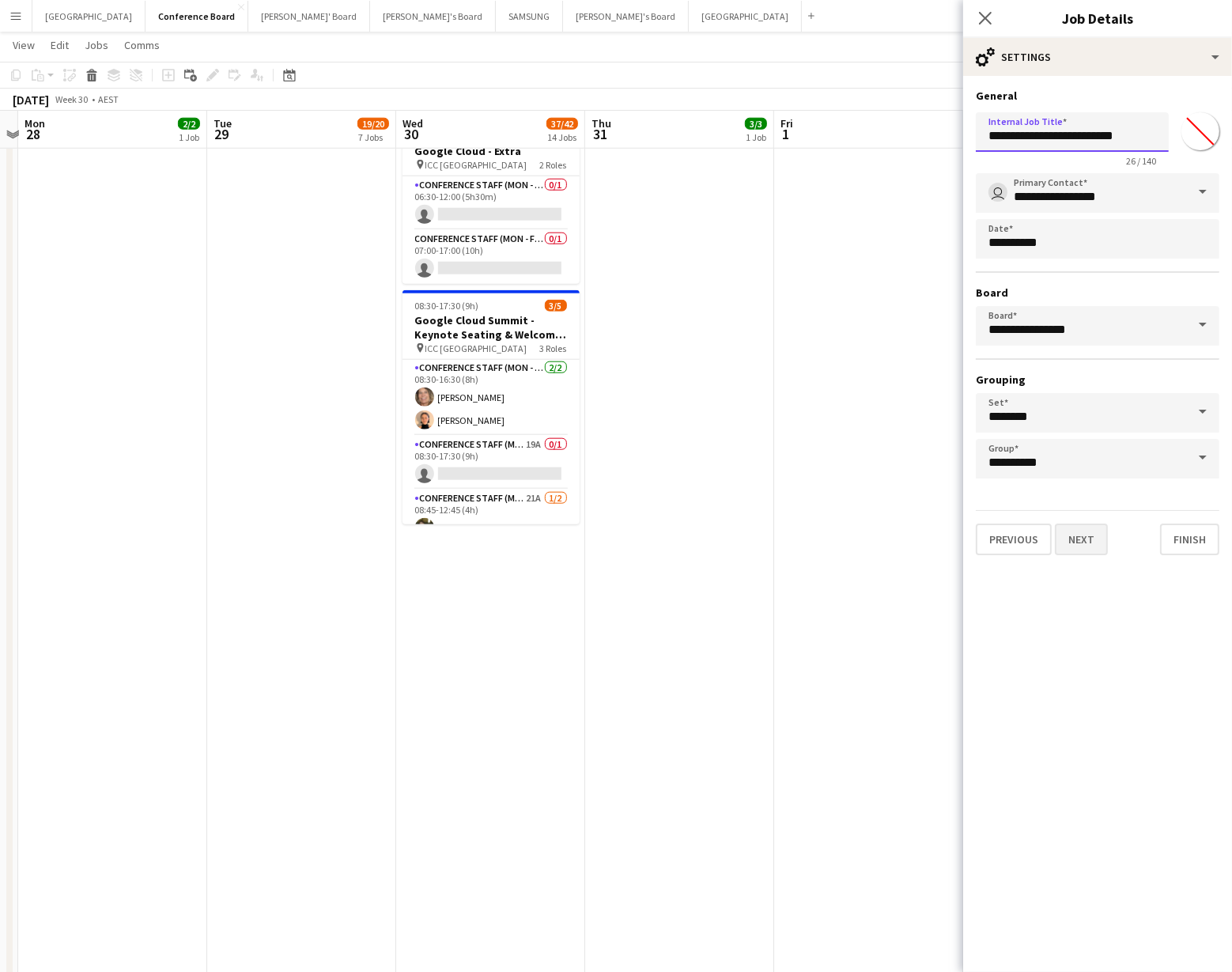 type on "**********" 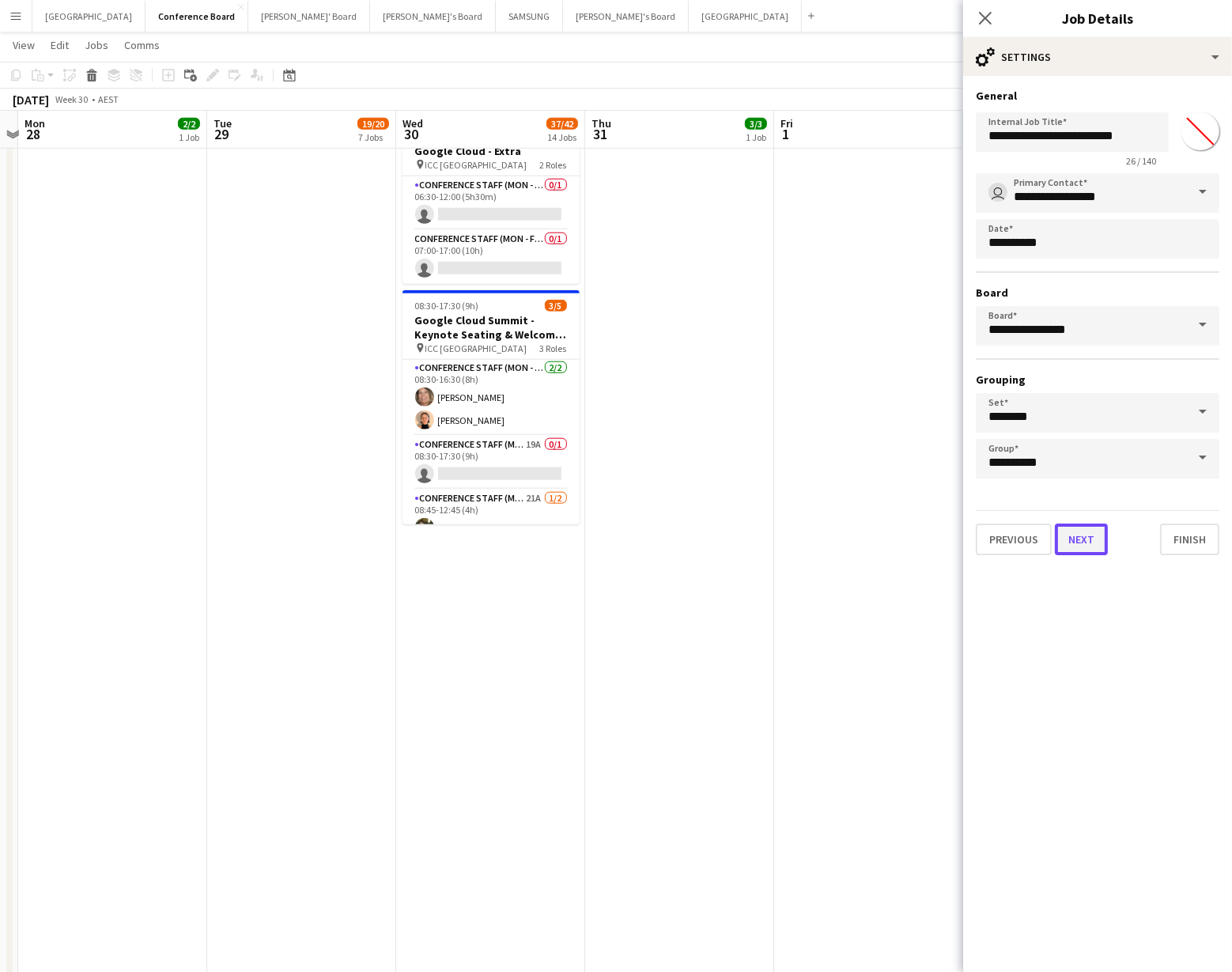 click on "Next" at bounding box center [1081, 539] 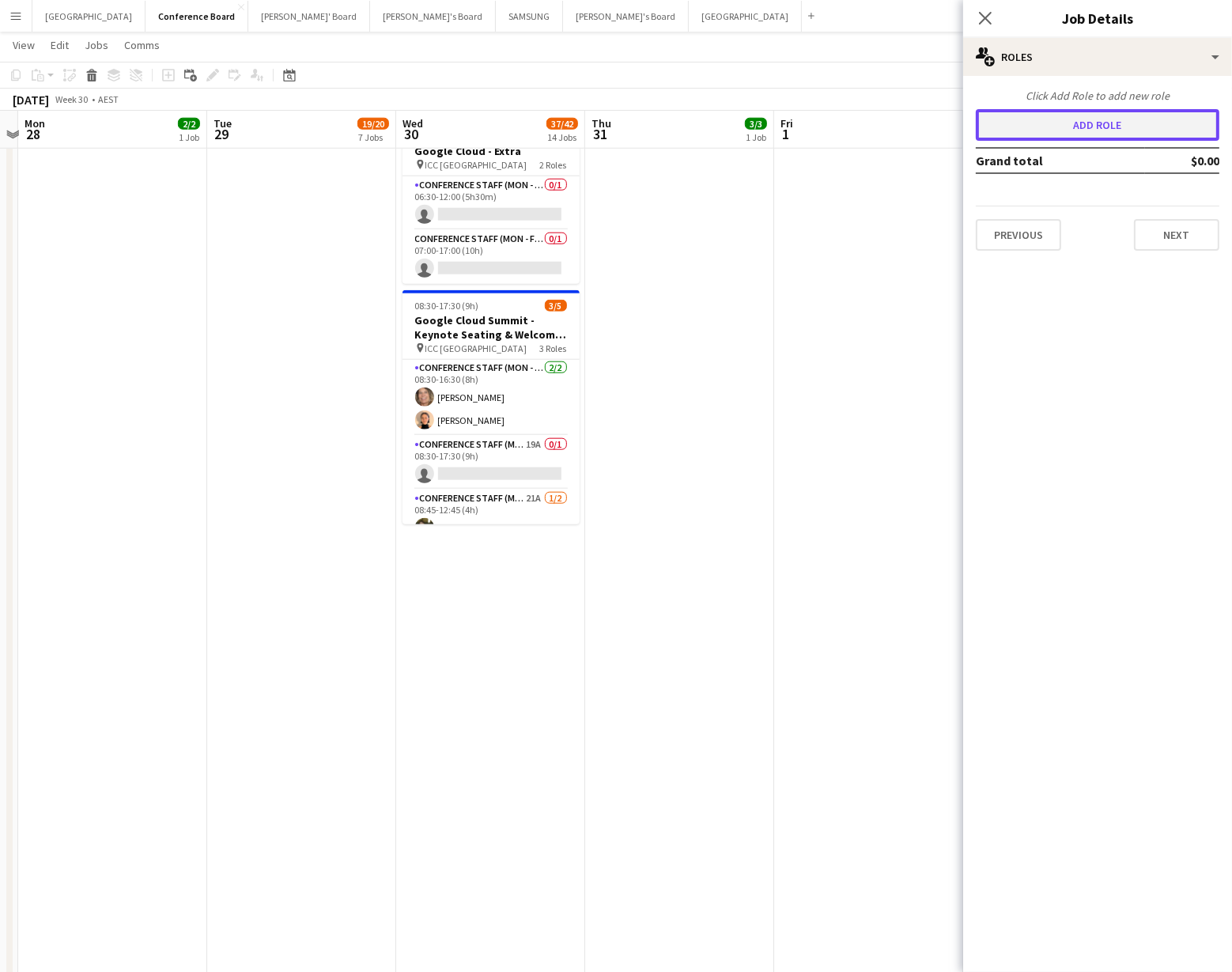 click on "Add role" at bounding box center (1098, 125) 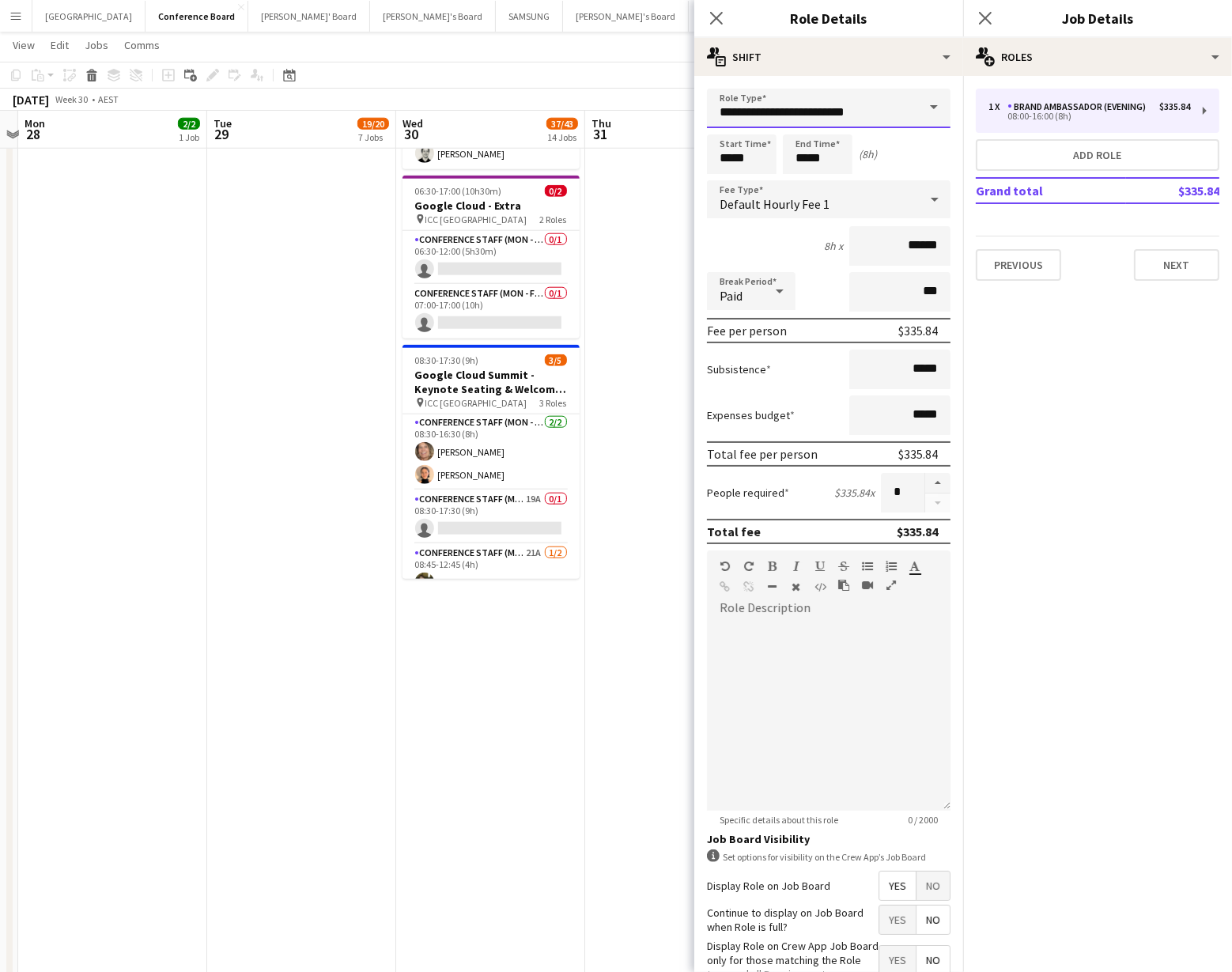 click on "**********" at bounding box center [829, 108] 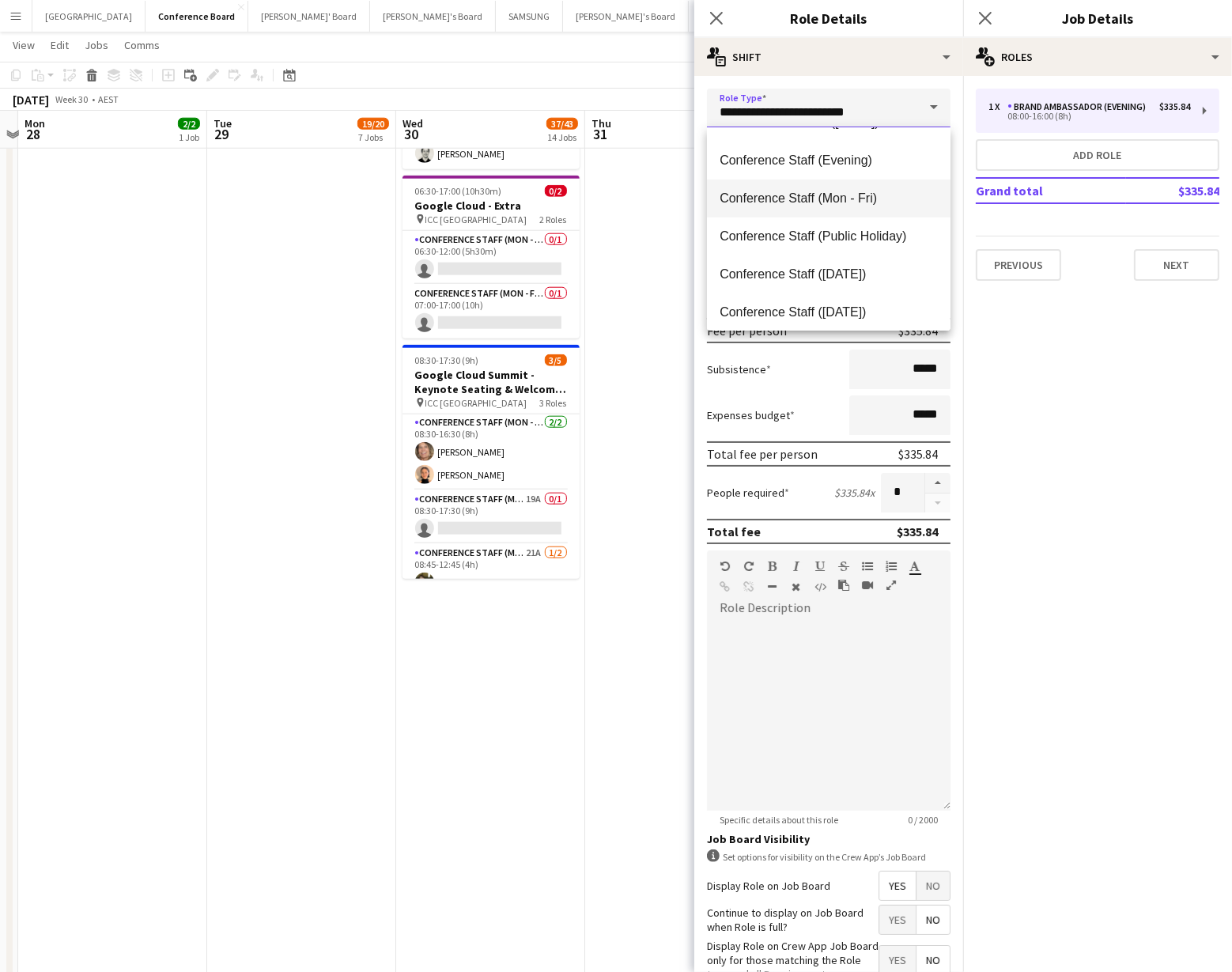 scroll, scrollTop: 185, scrollLeft: 0, axis: vertical 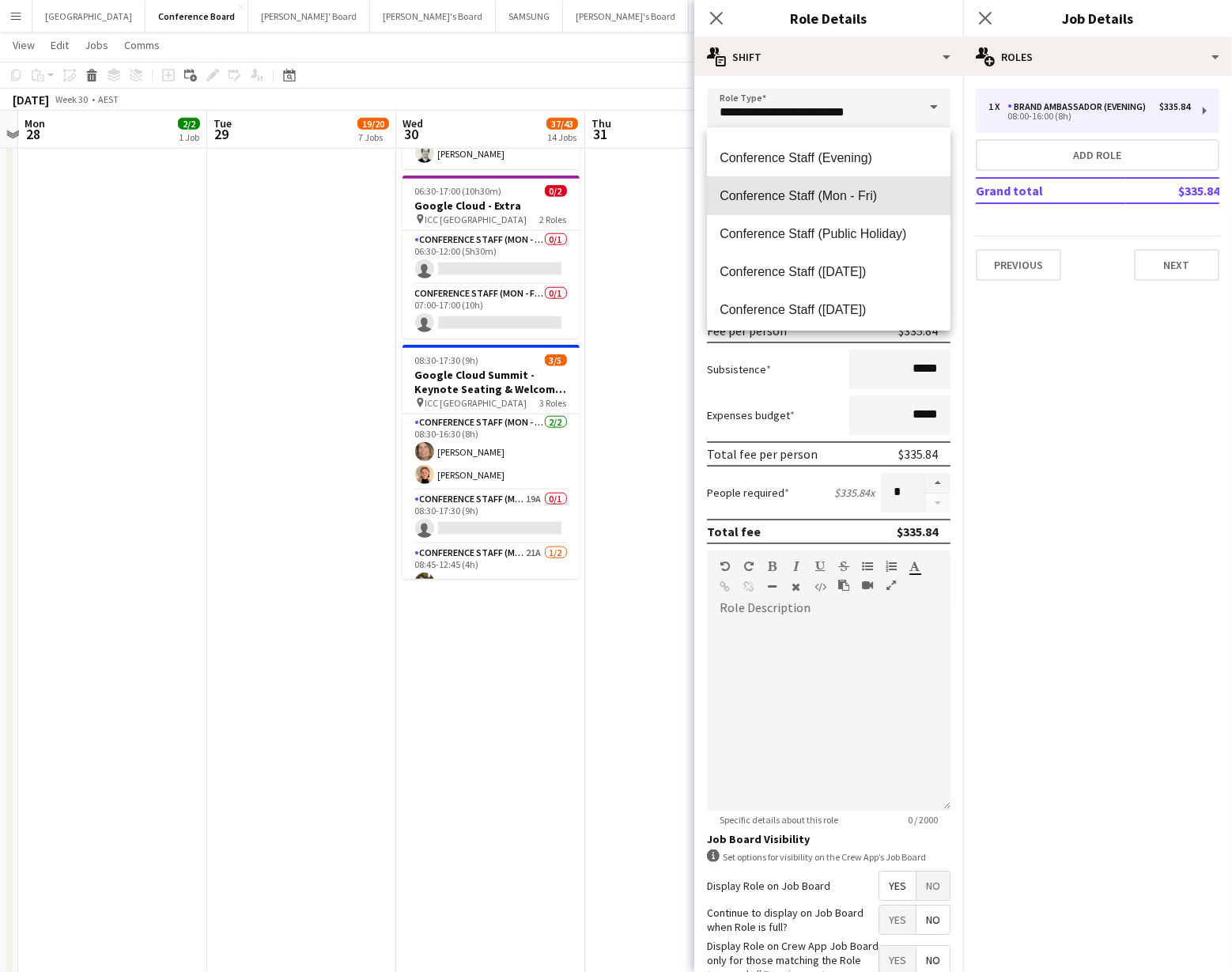 click on "Conference Staff (Mon - Fri)" at bounding box center (829, 195) 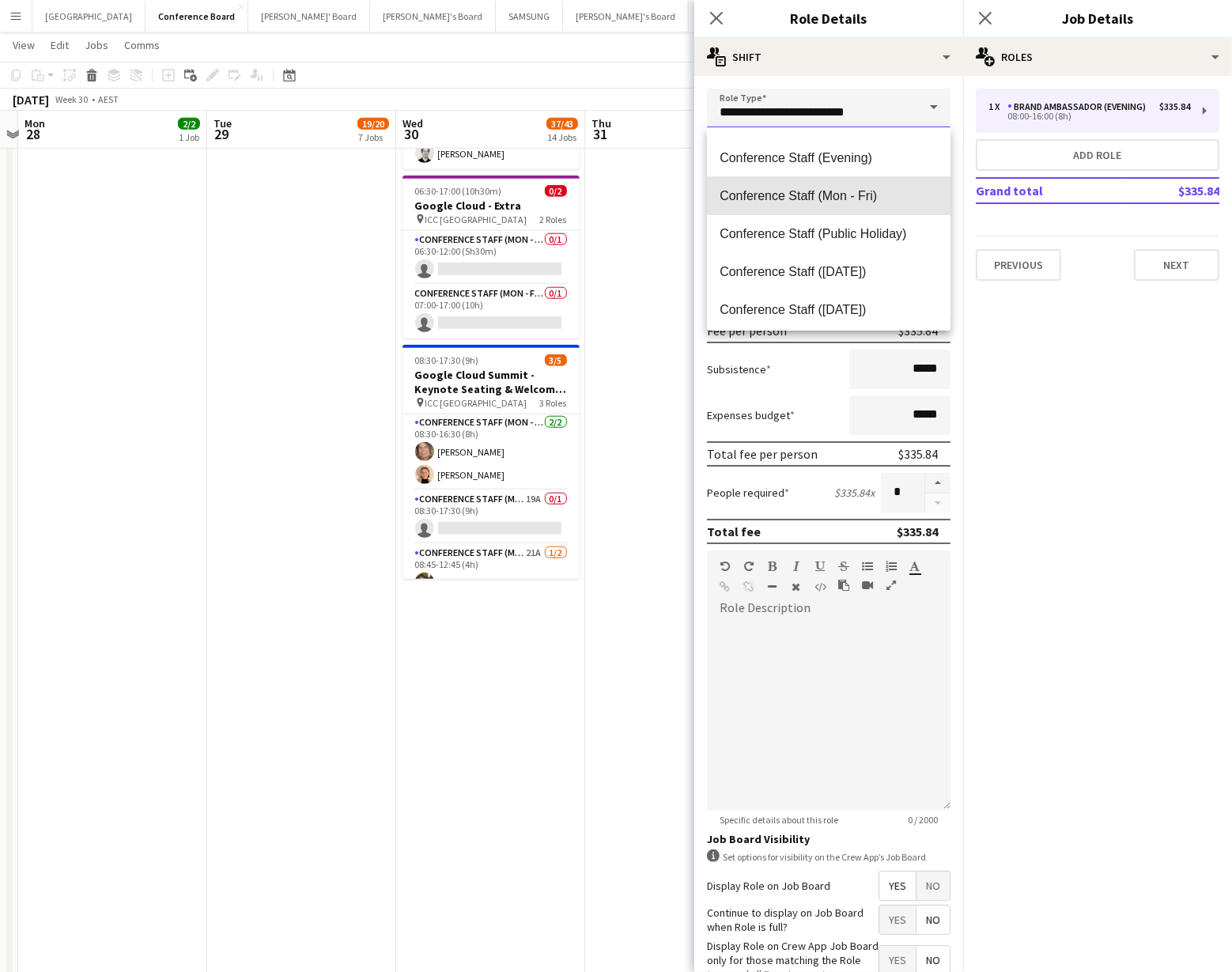 type on "**********" 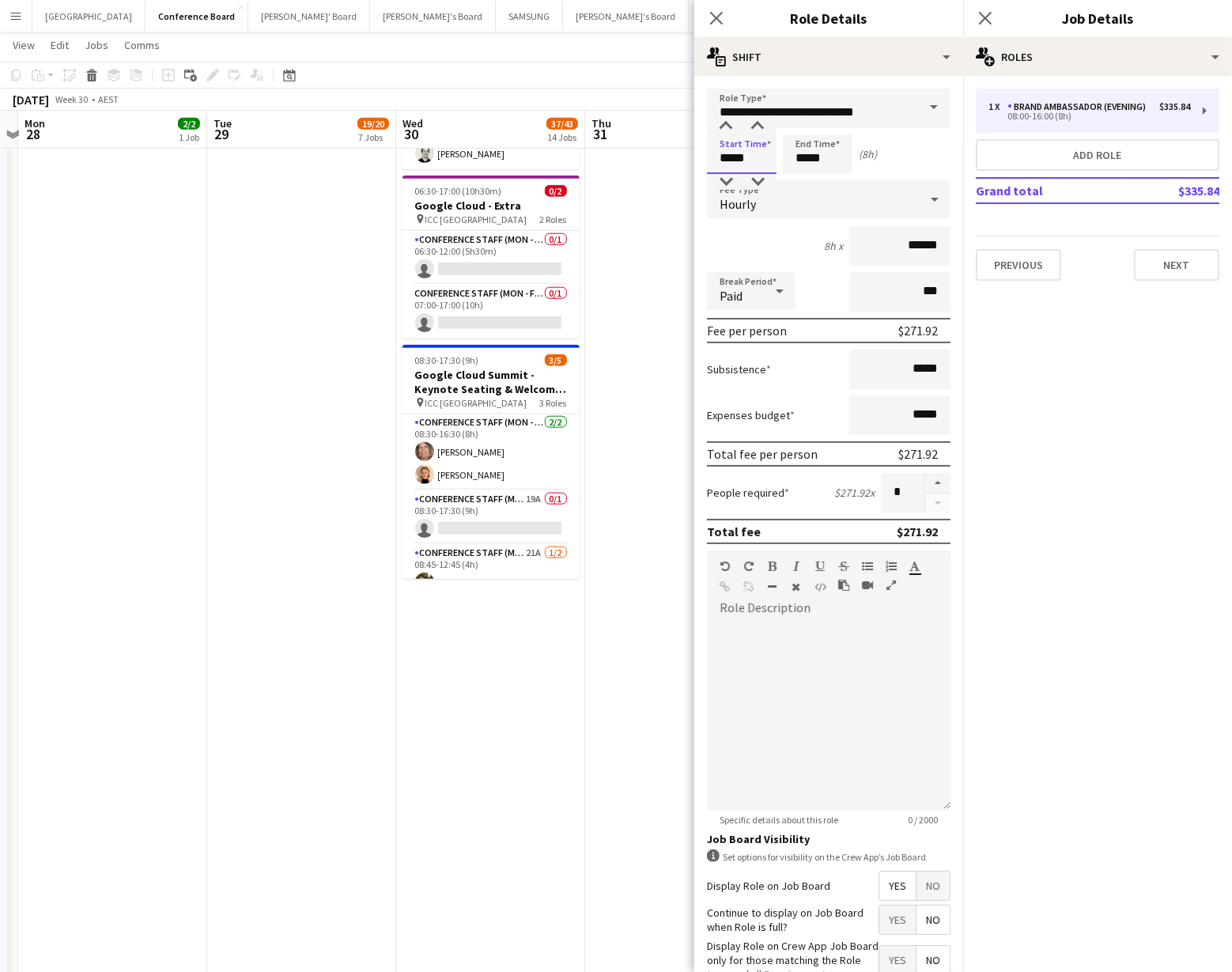 click on "*****" at bounding box center (742, 154) 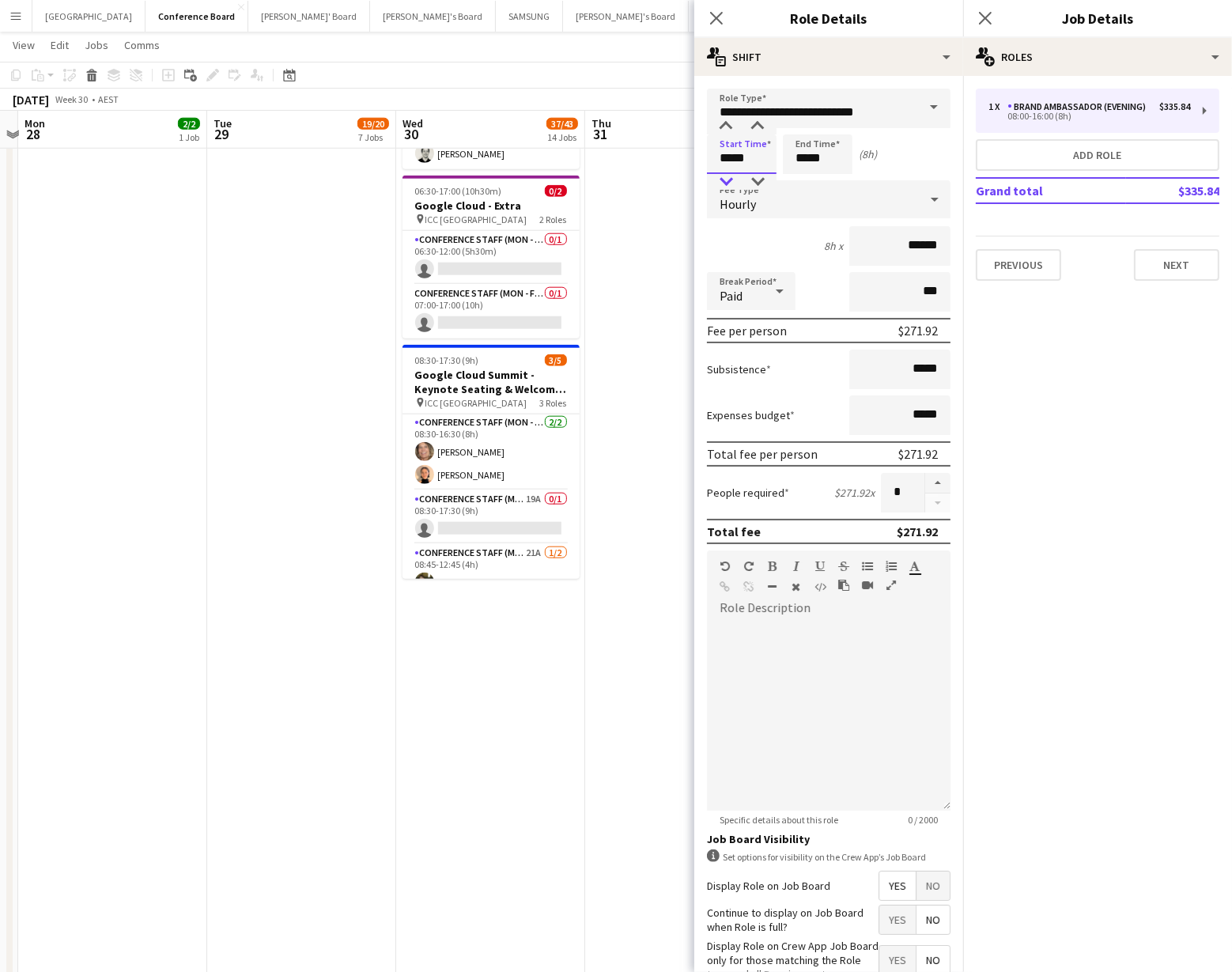 type on "*****" 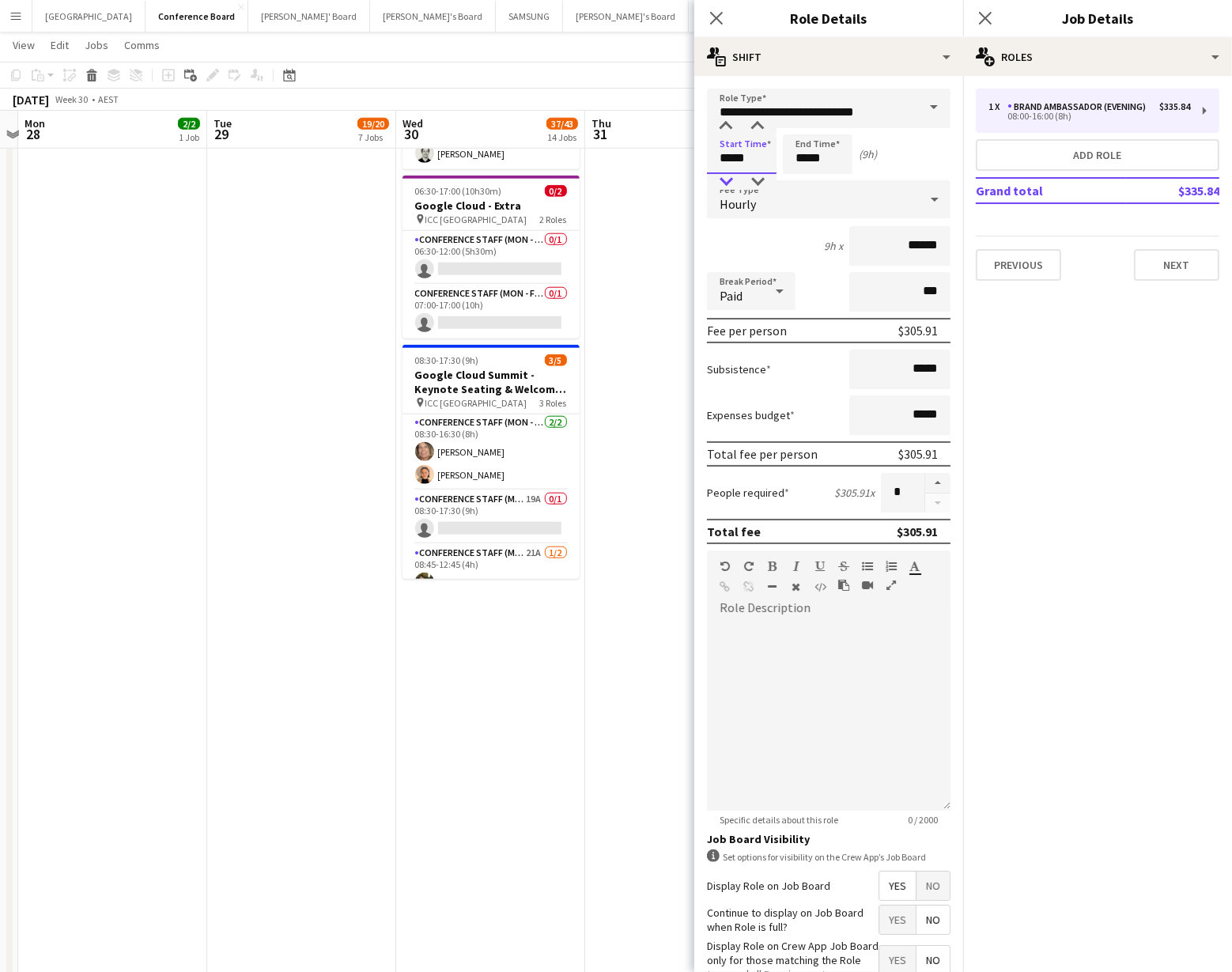 click at bounding box center (726, 182) 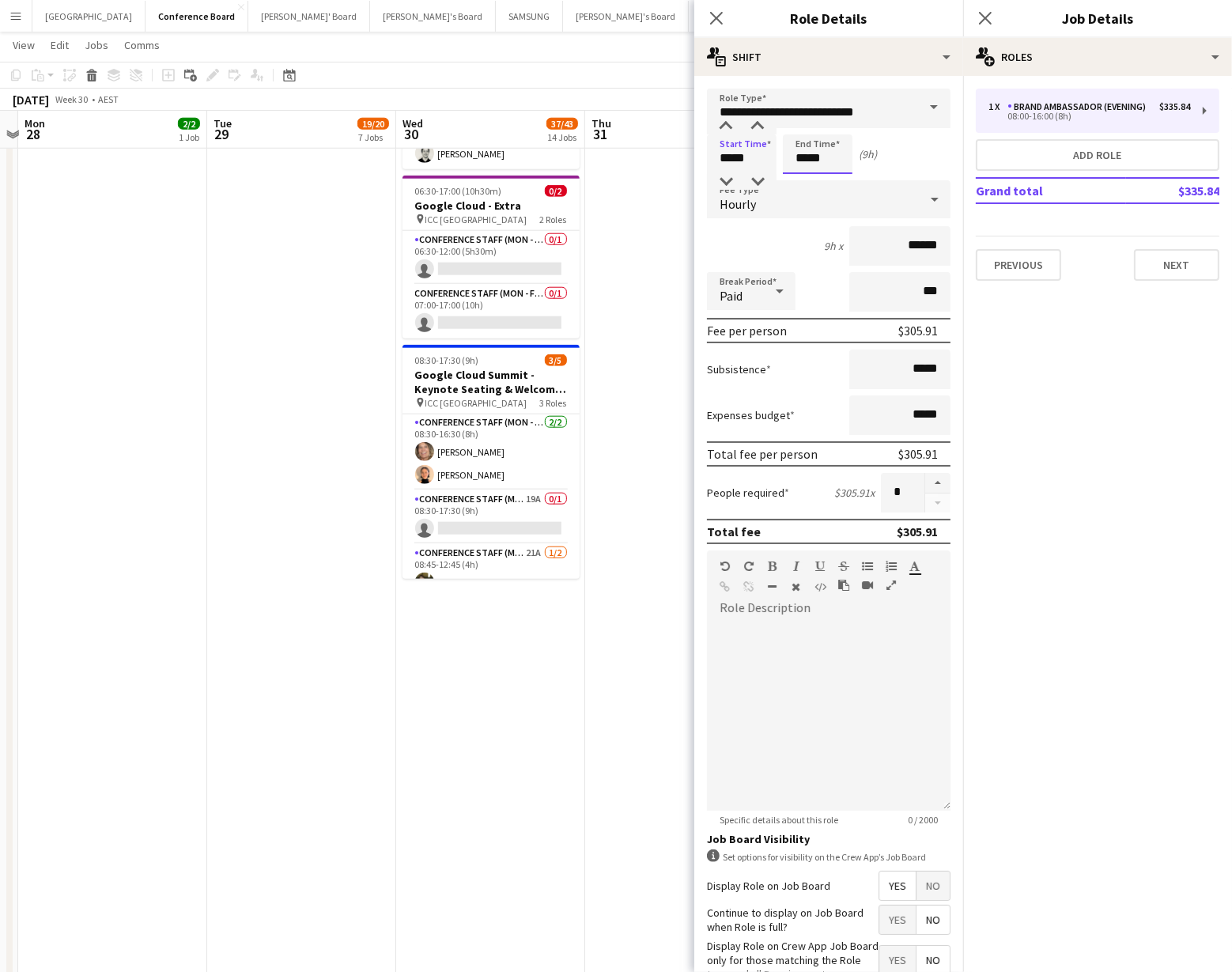 click on "*****" at bounding box center (818, 154) 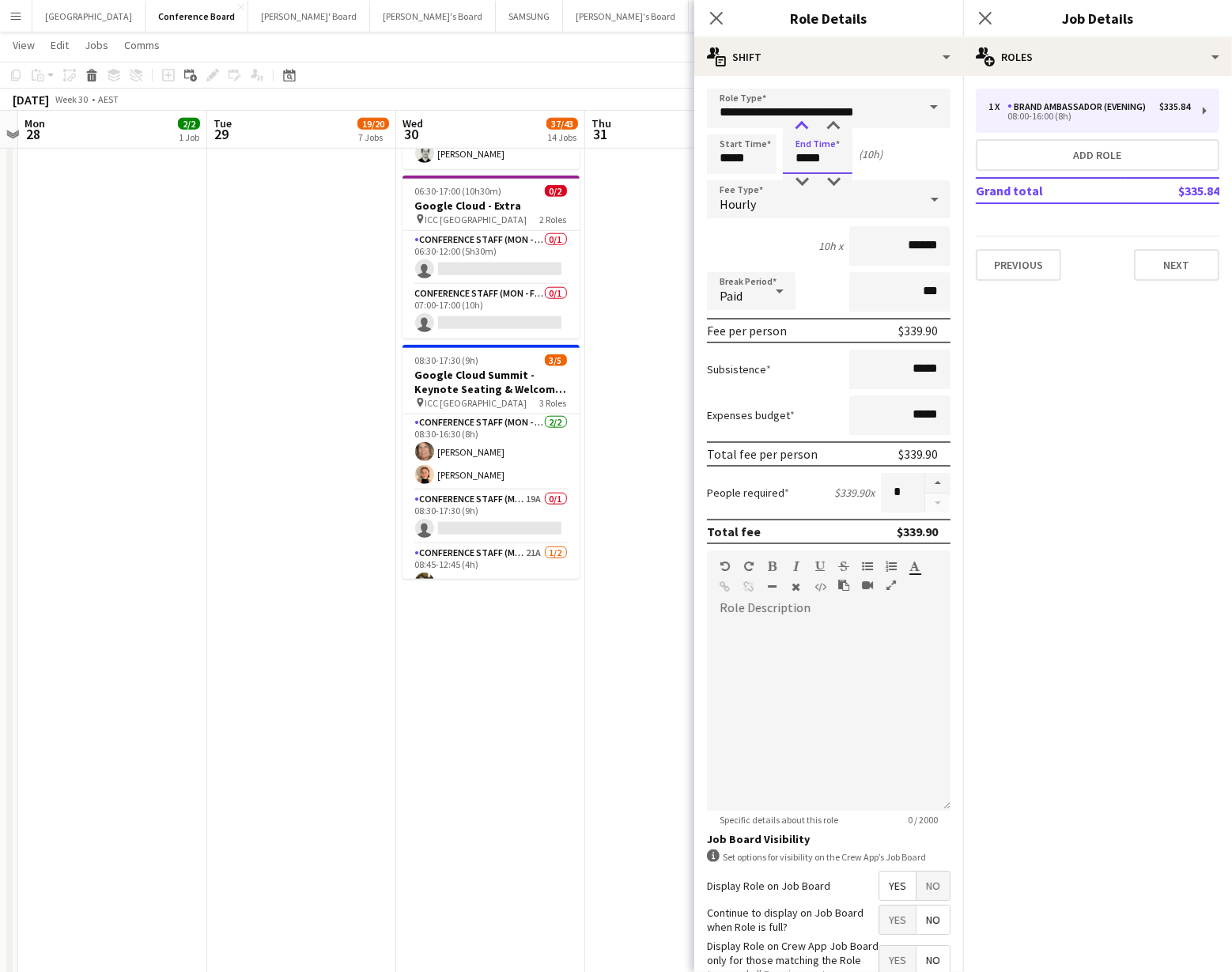 click at bounding box center [802, 127] 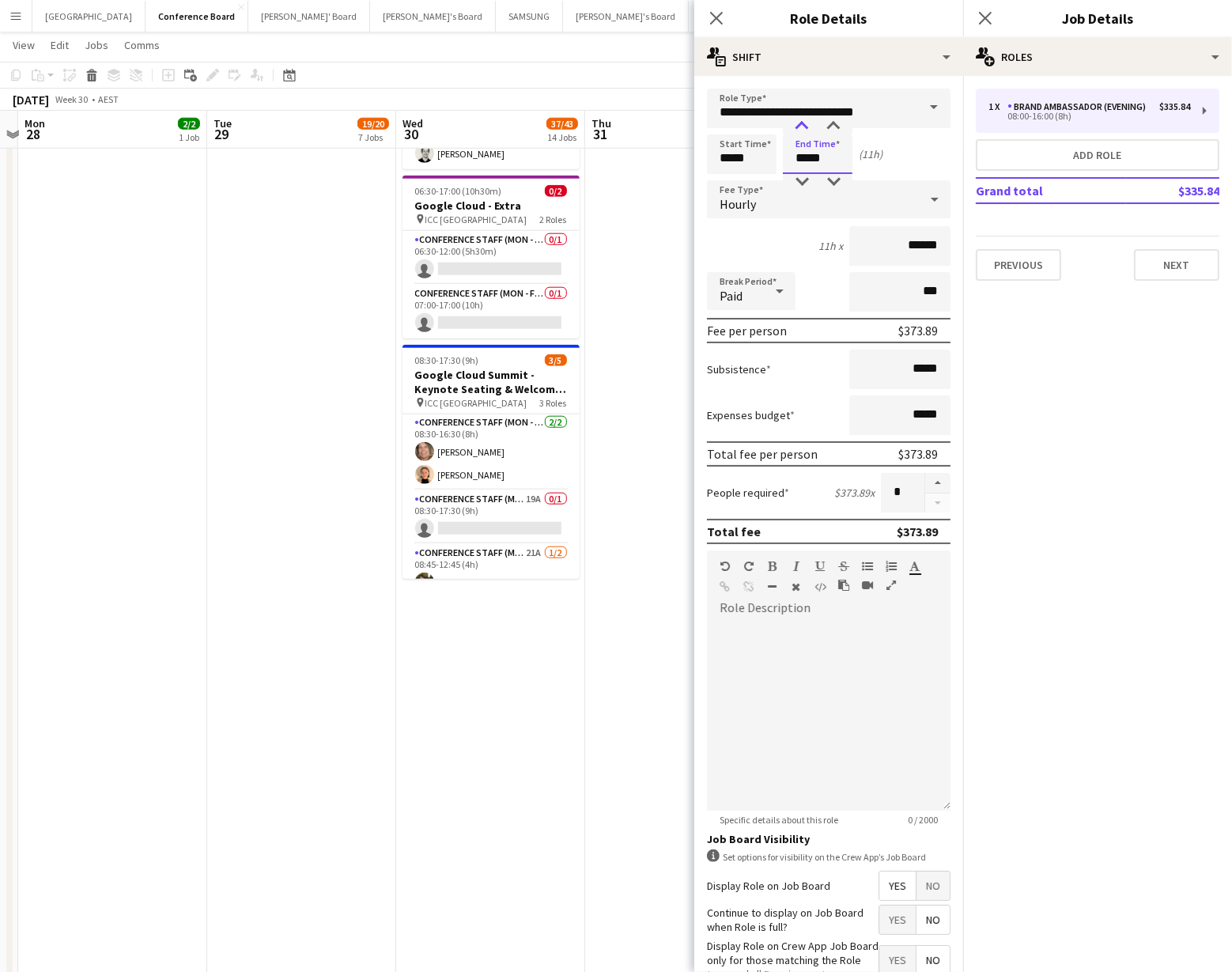click at bounding box center [802, 127] 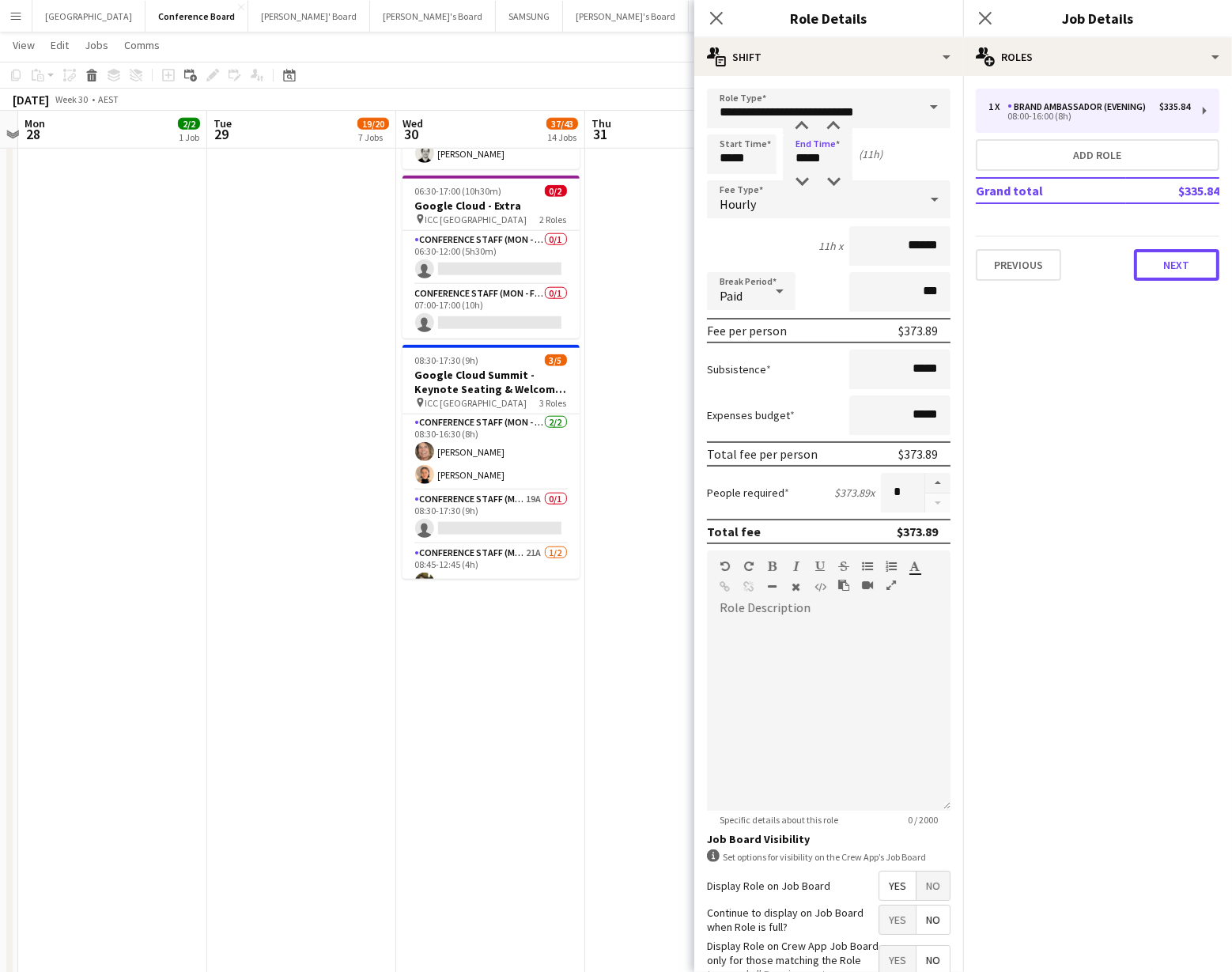 click on "Next" at bounding box center [1177, 265] 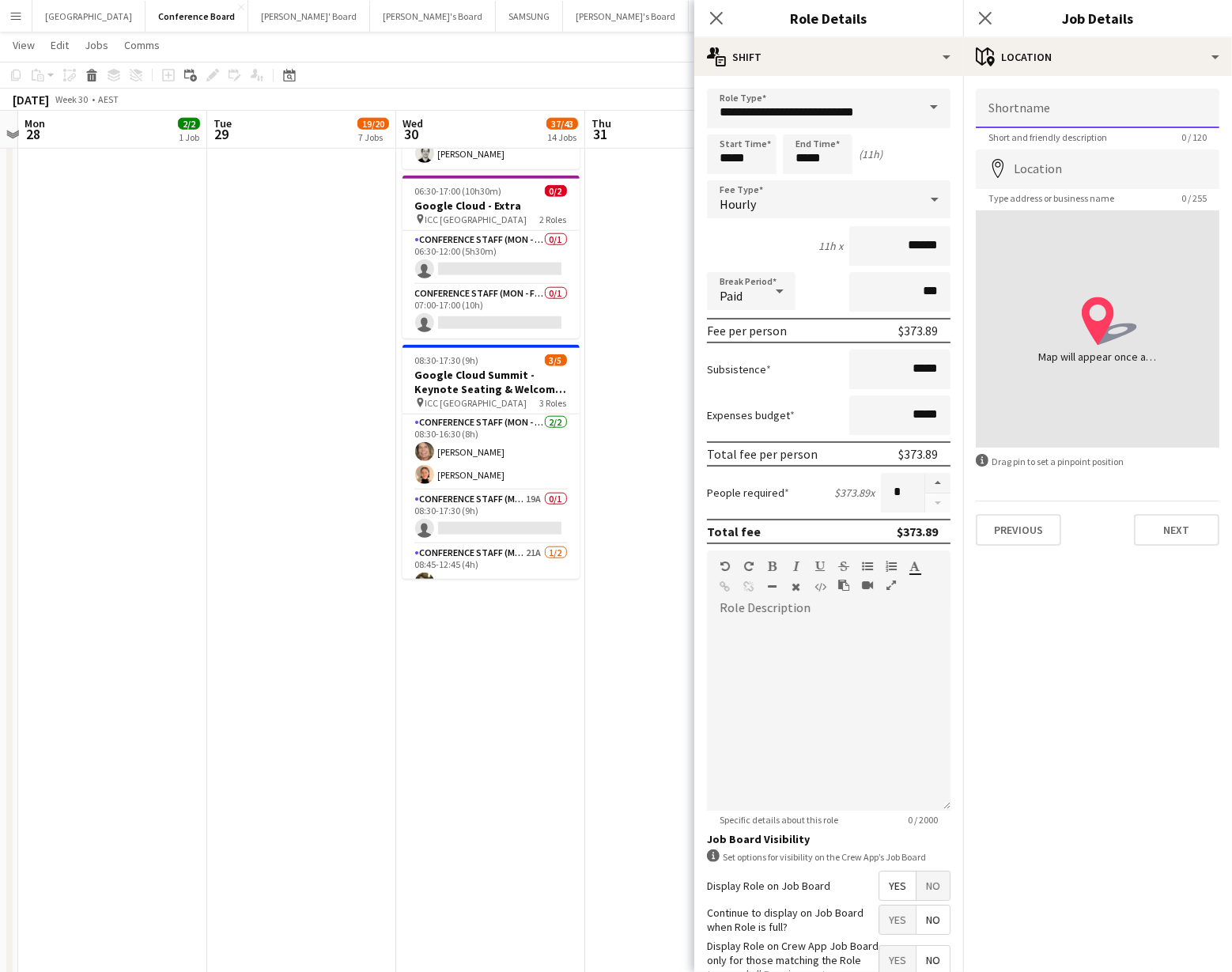 click on "Shortname" at bounding box center [1098, 108] 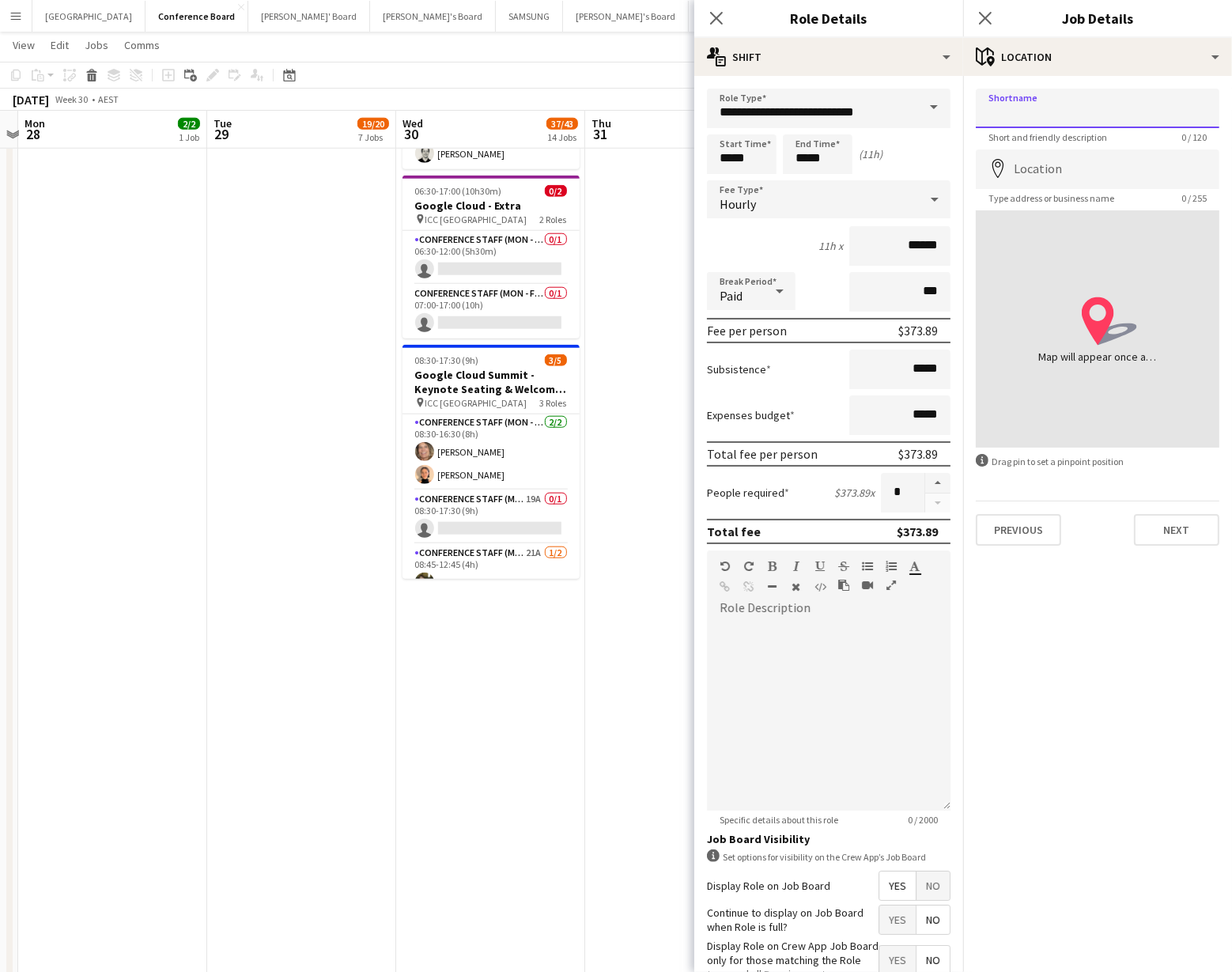 type on "**********" 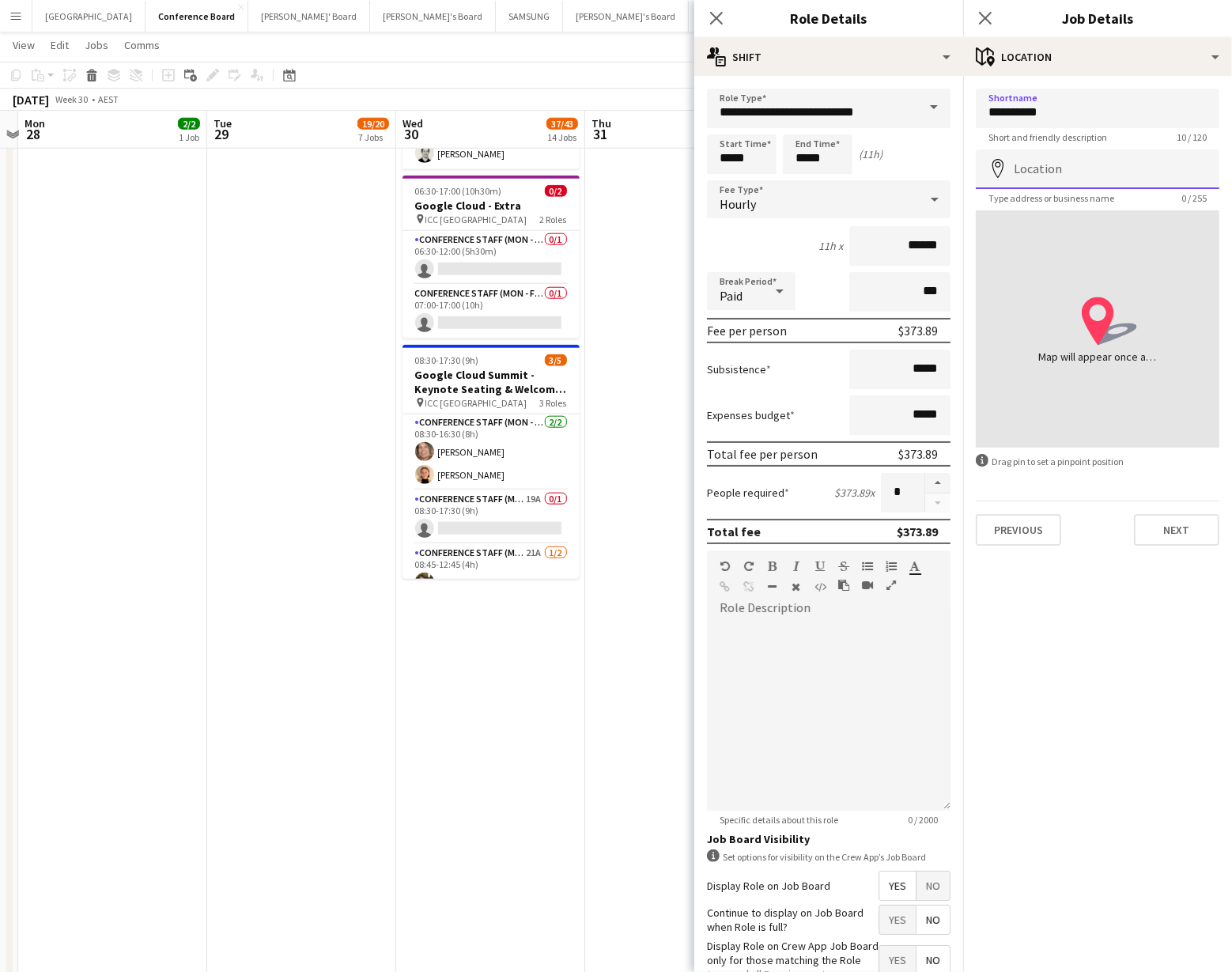 click on "Location" at bounding box center (1098, 169) 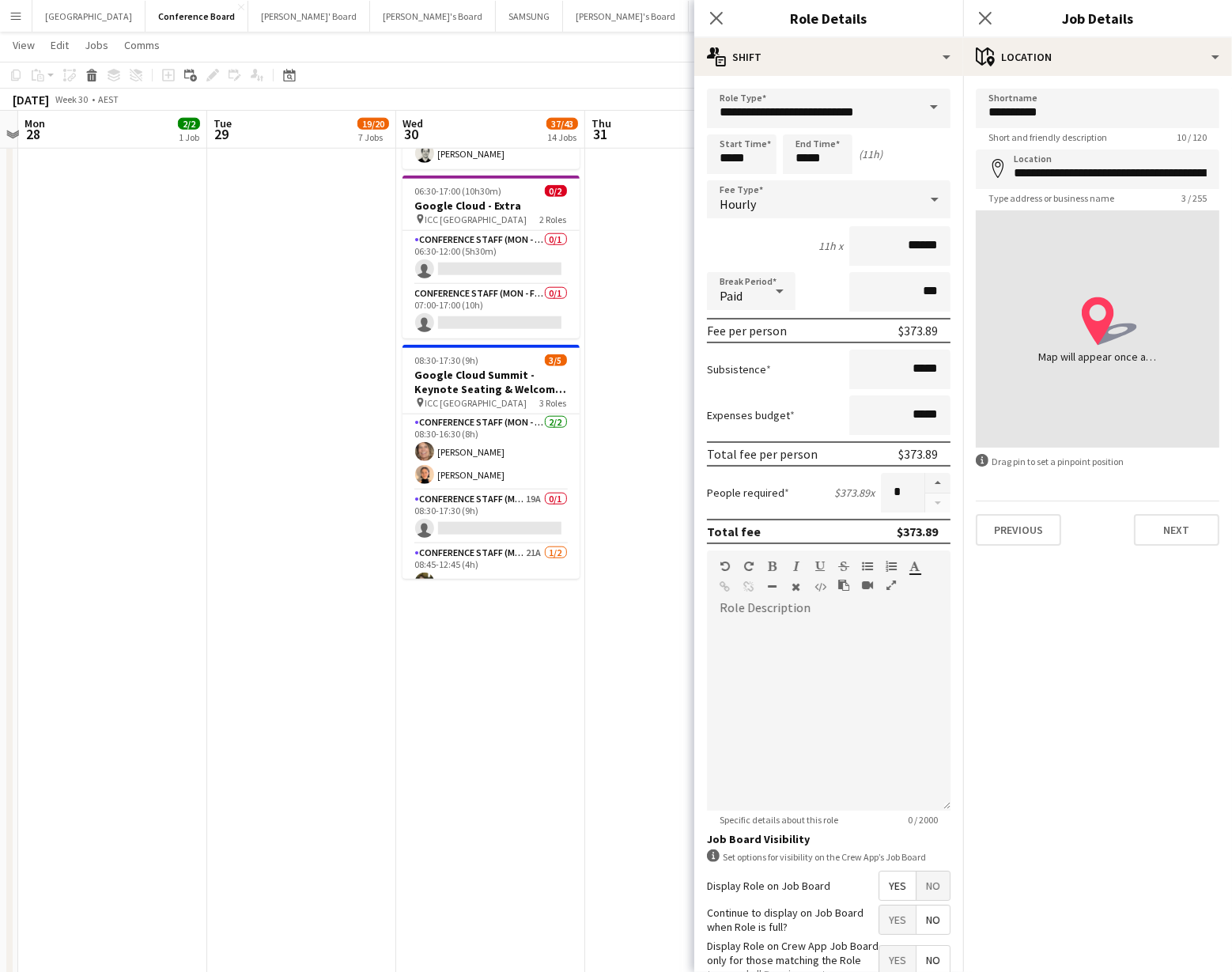type on "**********" 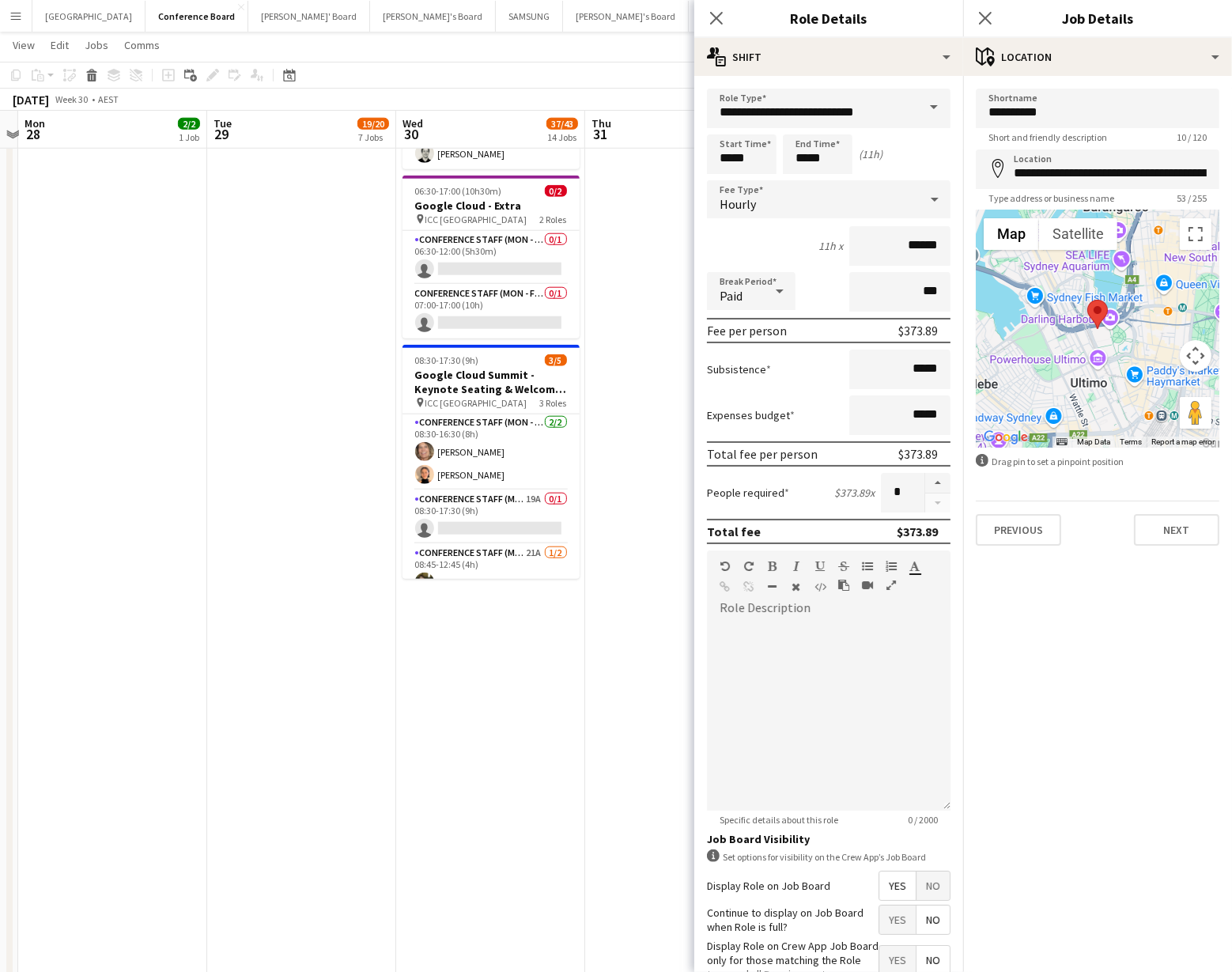 click on "12:00-18:00 (6h)    3/3   News Australia - All Screens for All [DEMOGRAPHIC_DATA]
pin
ILUMINA - Sydney   2 Roles   Conference Staff (Mon - Fri)   [DATE]   12:00-18:00 (6h)
[PERSON_NAME] [PERSON_NAME]  Team Leader (Mon - Fri)   [DATE]   12:00-18:00 (6h)
[PERSON_NAME]" at bounding box center [679, 229] 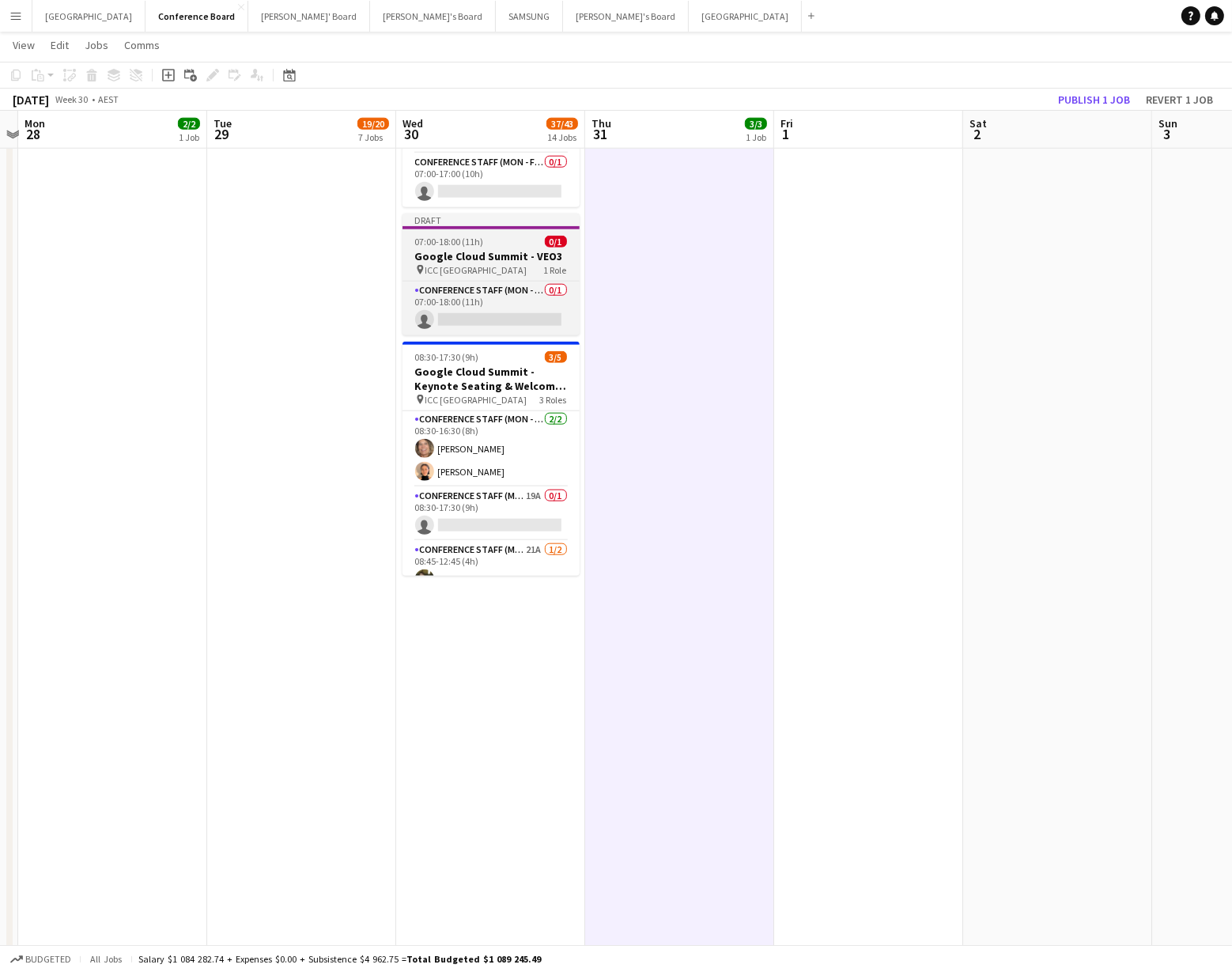 click on "07:00-18:00 (11h)" at bounding box center (449, 241) 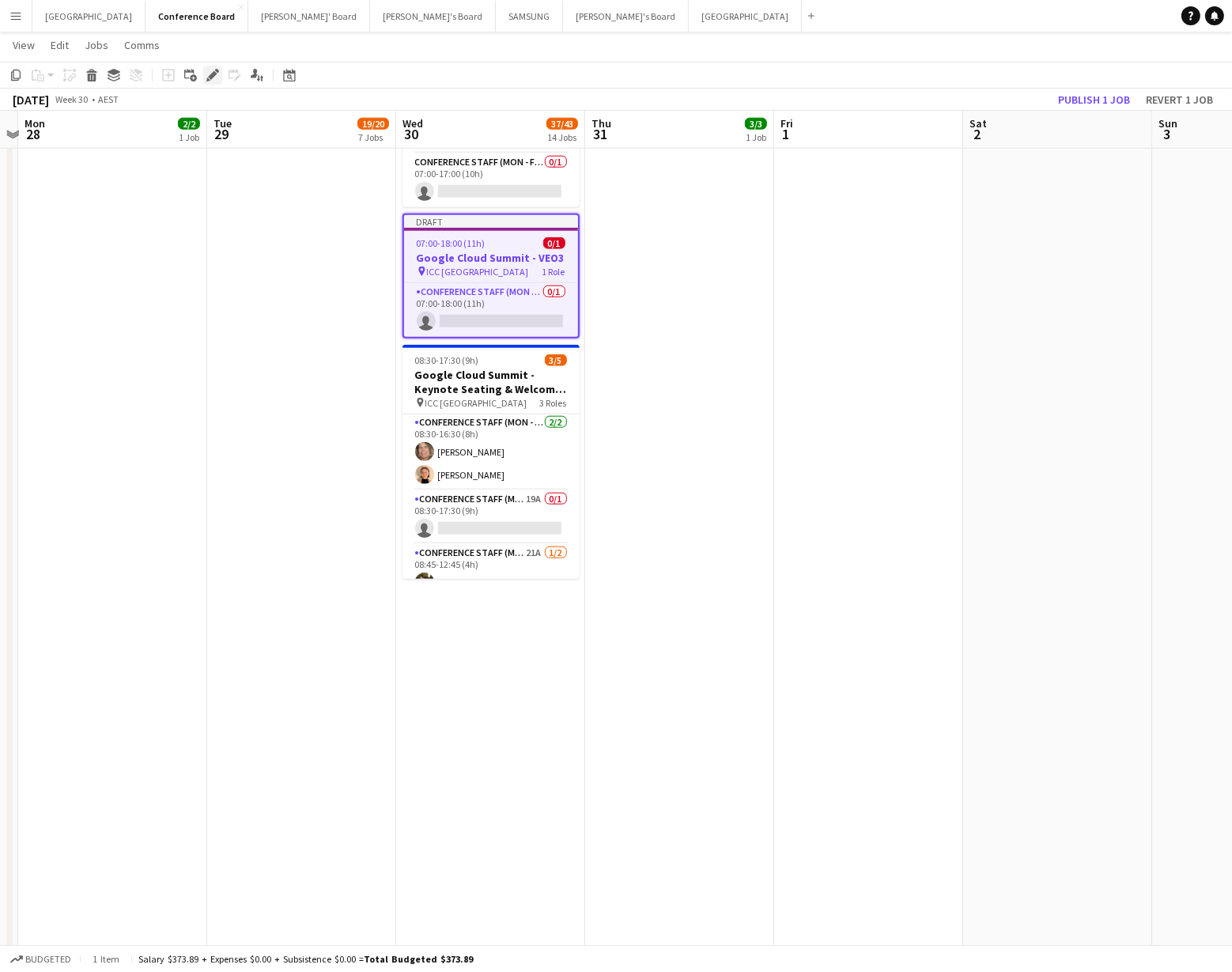 click on "Edit" 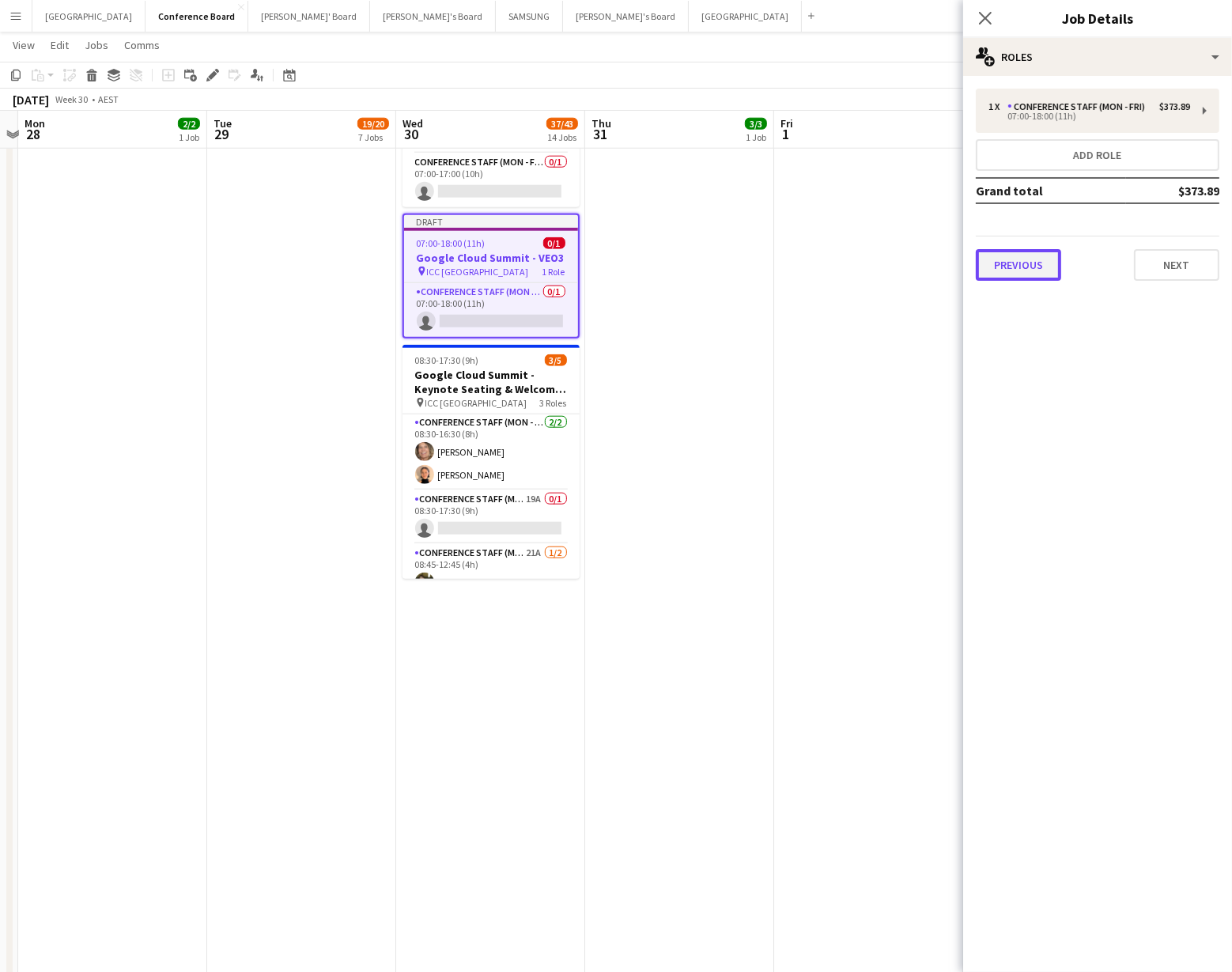 click on "Previous" at bounding box center (1018, 265) 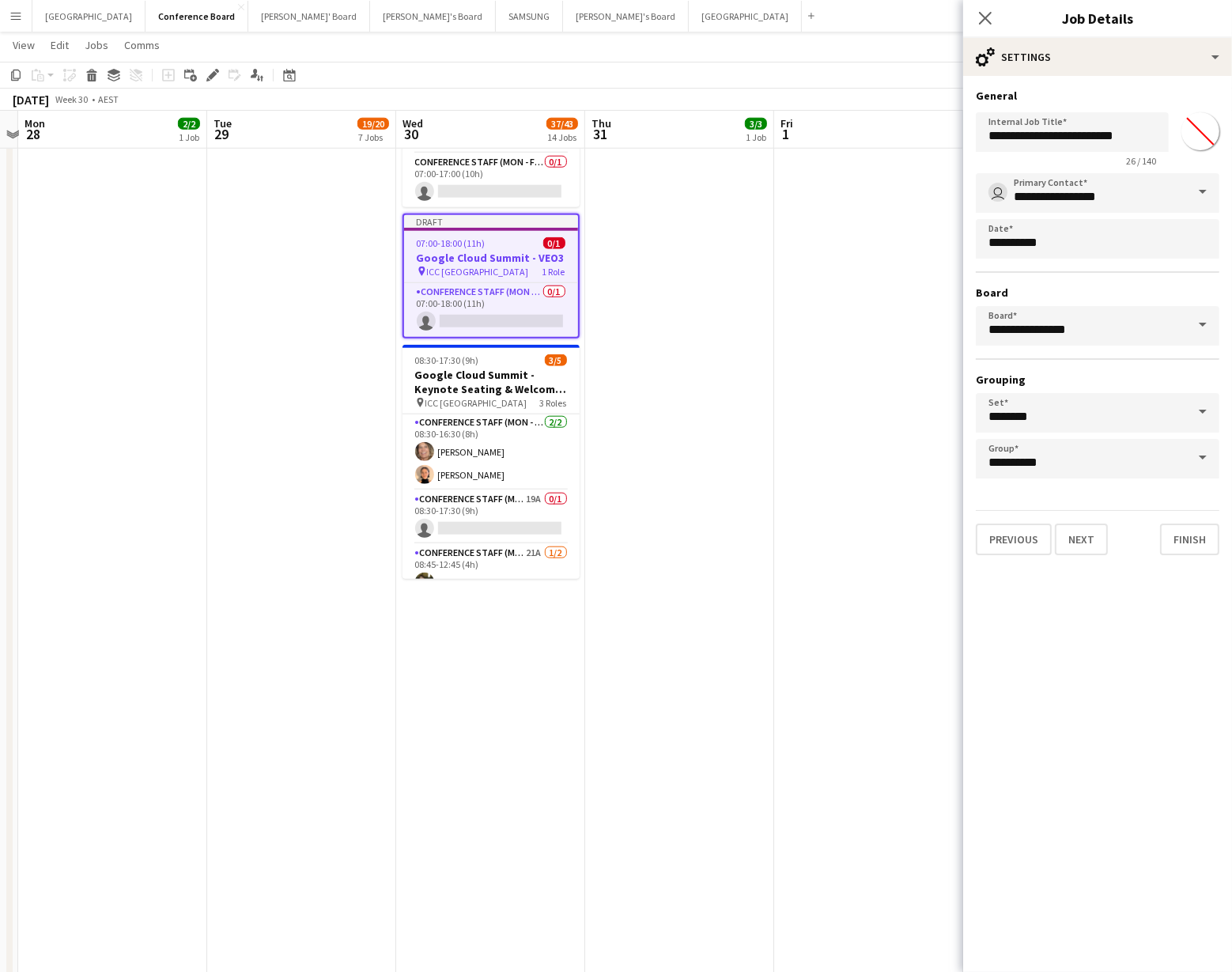 click on "*******" at bounding box center (1200, 131) 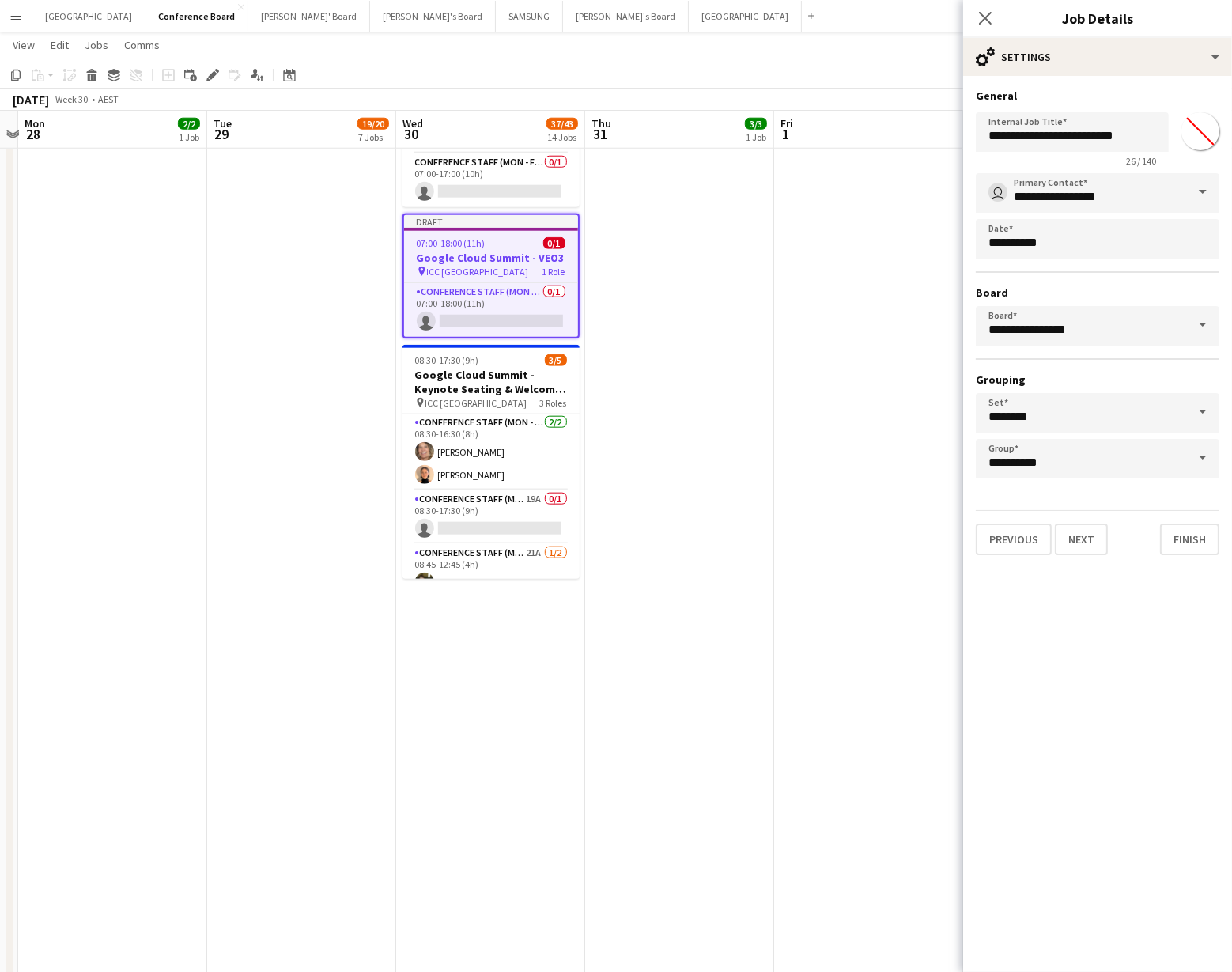 click at bounding box center (868, 229) 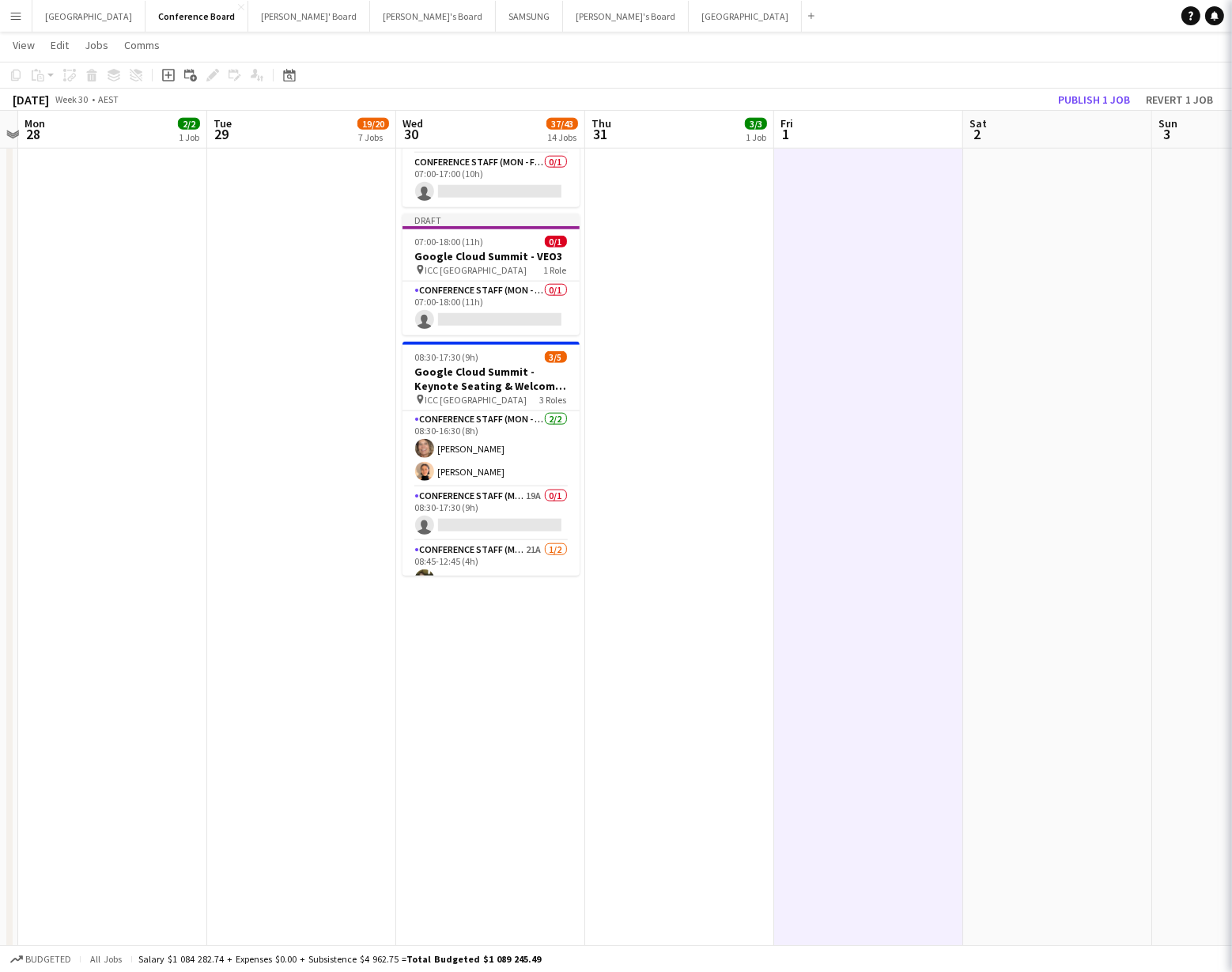 scroll, scrollTop: 0, scrollLeft: 548, axis: horizontal 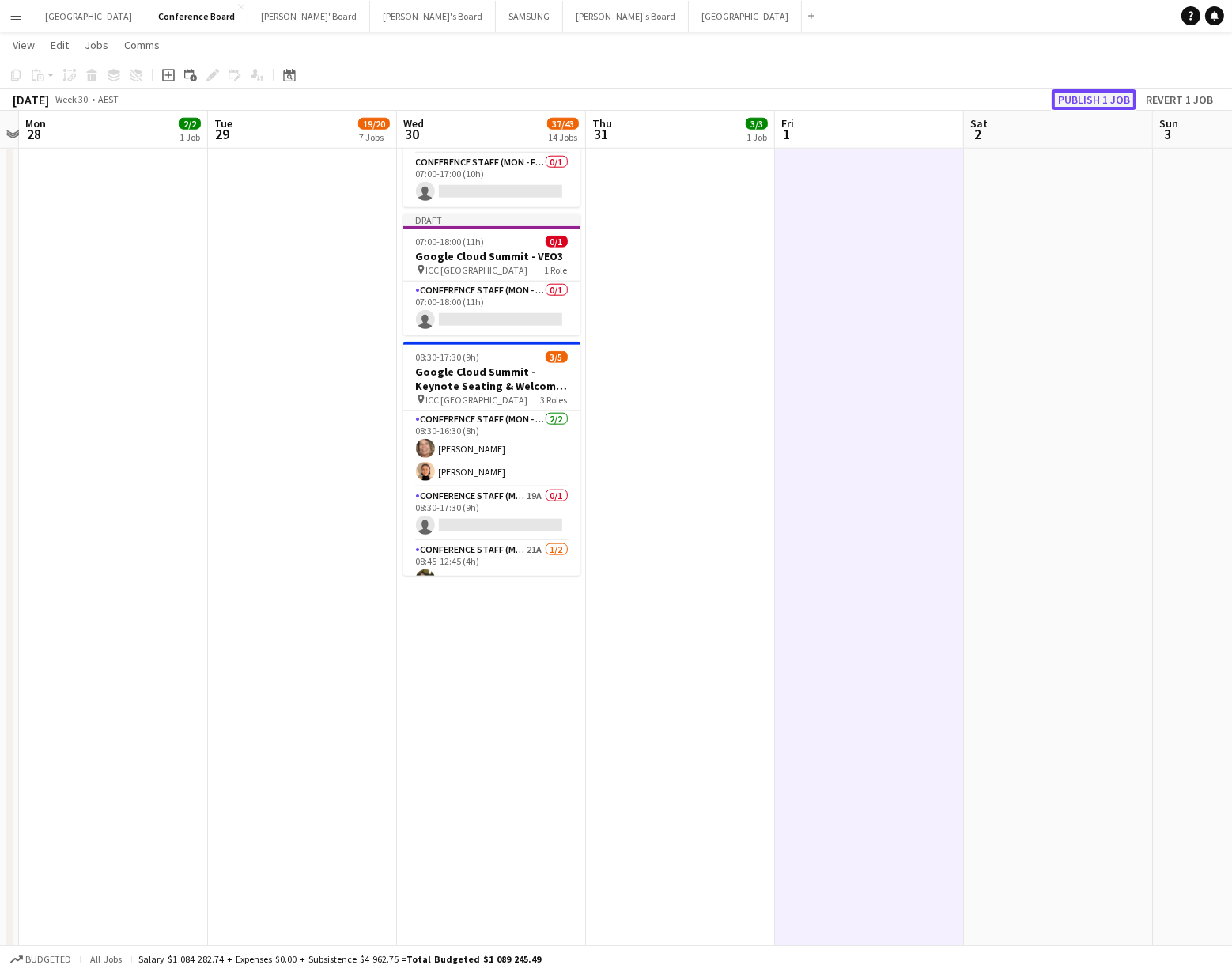 click on "Publish 1 job" 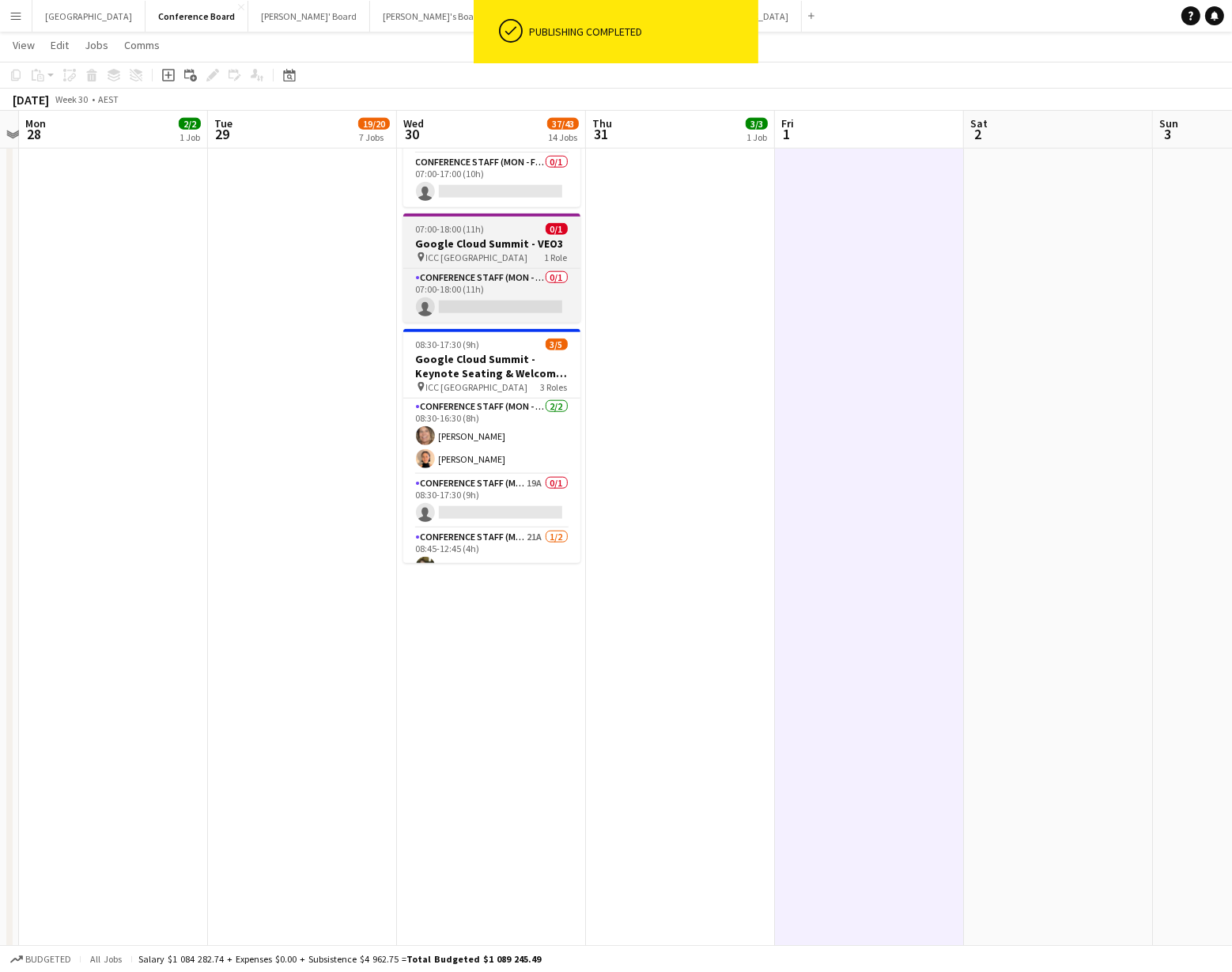 click on "Google Cloud Summit - VEO3" at bounding box center [492, 244] 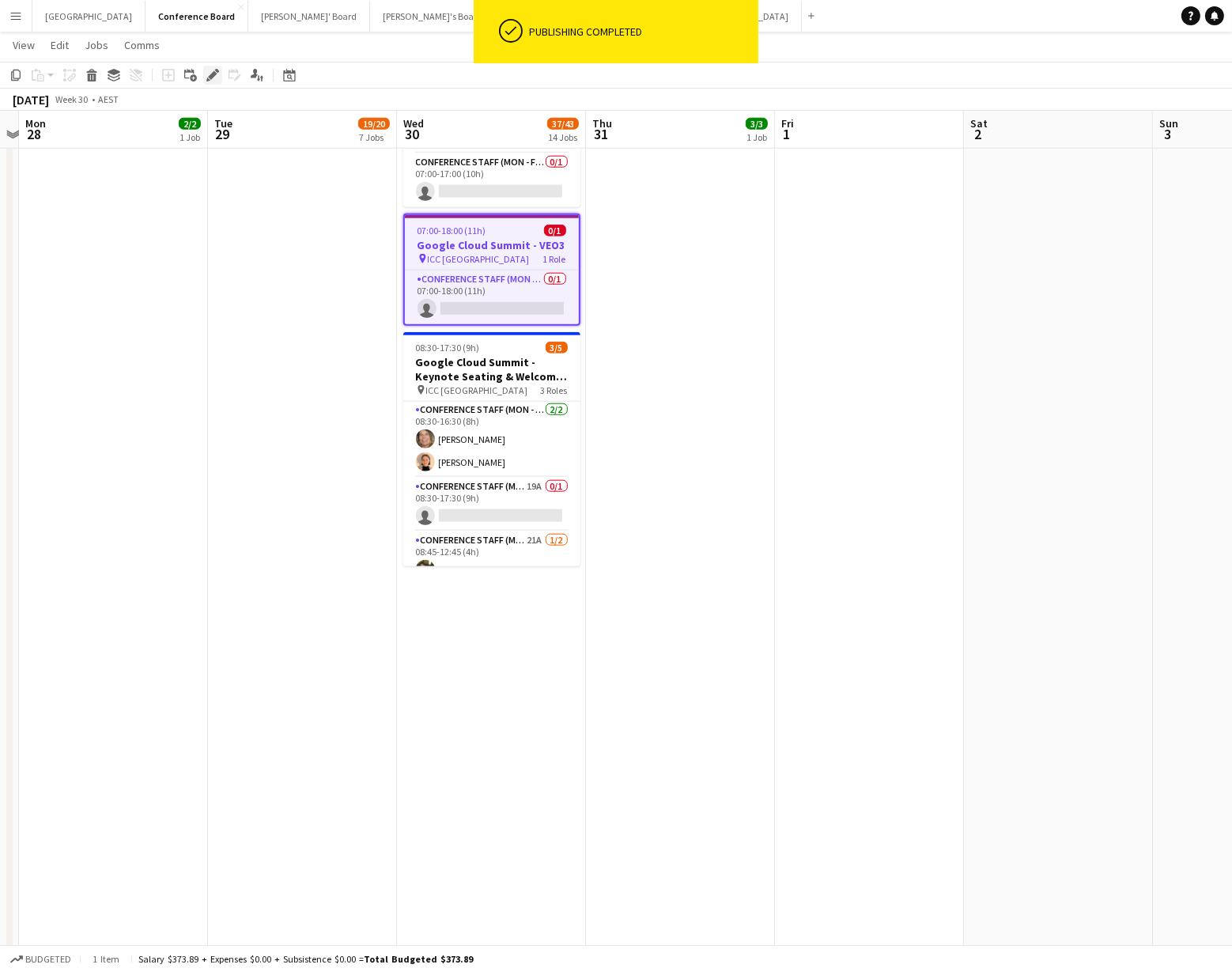 click on "Edit" 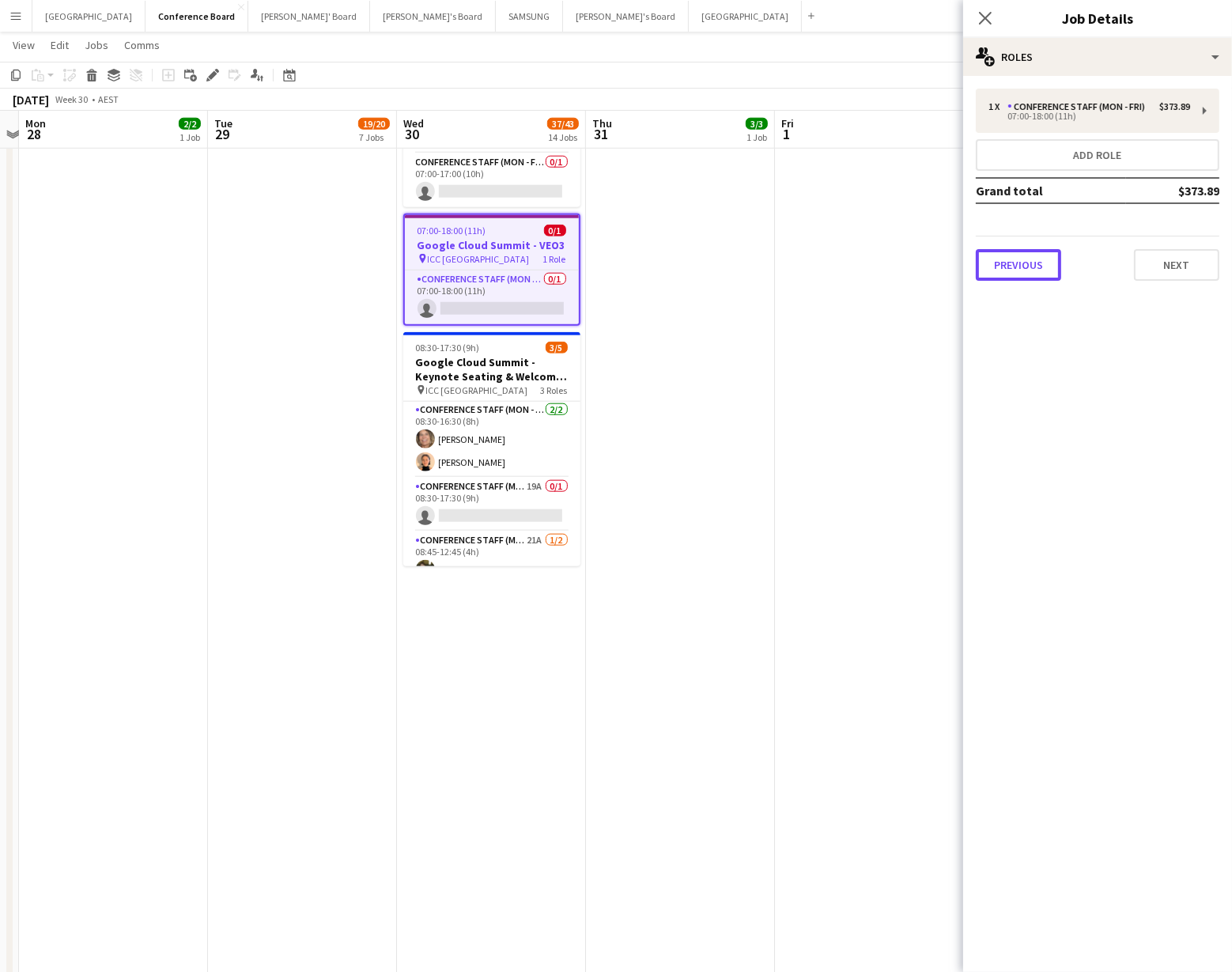 drag, startPoint x: 1051, startPoint y: 258, endPoint x: 1099, endPoint y: 220, distance: 61.22091 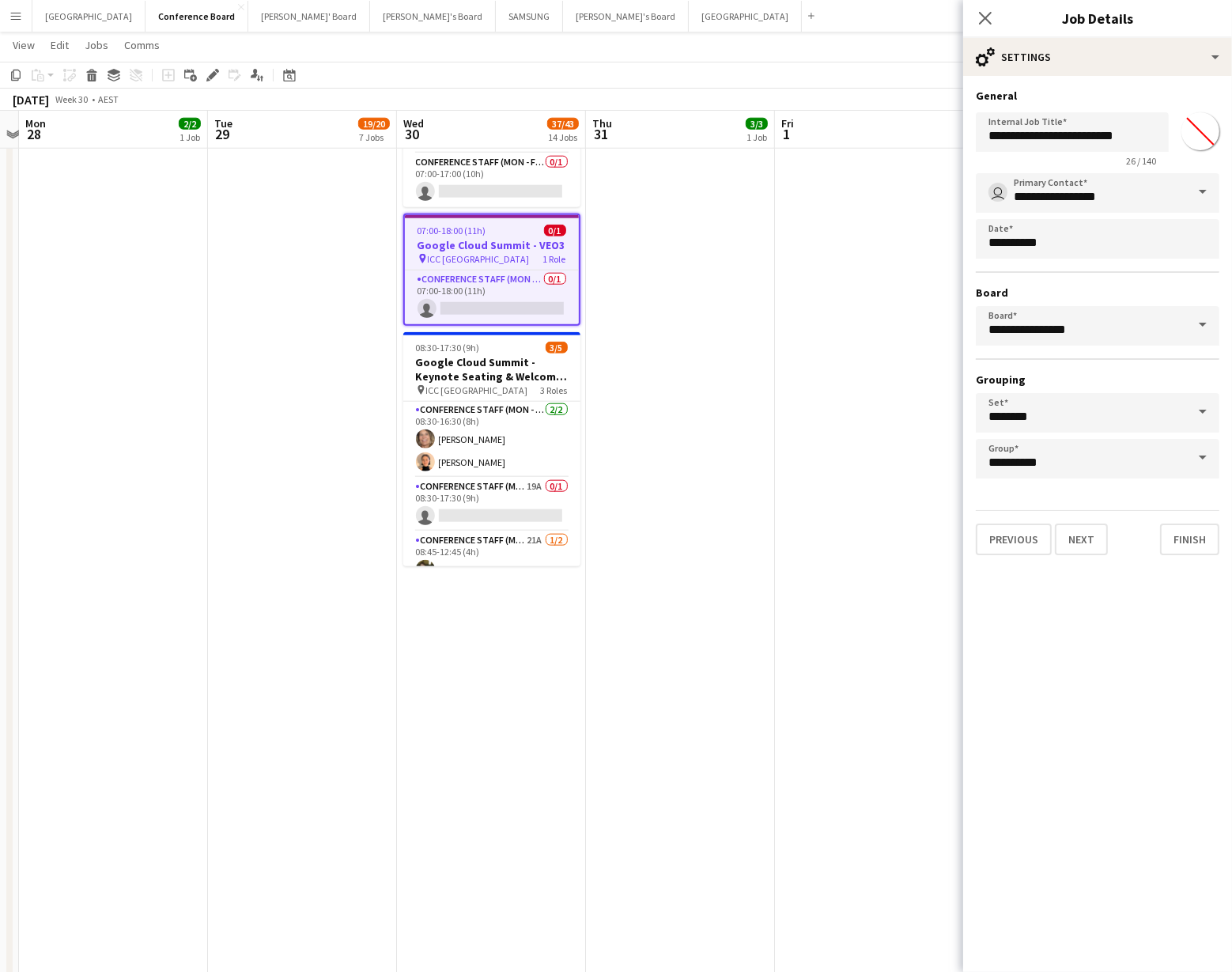 click on "*******" at bounding box center [1200, 131] 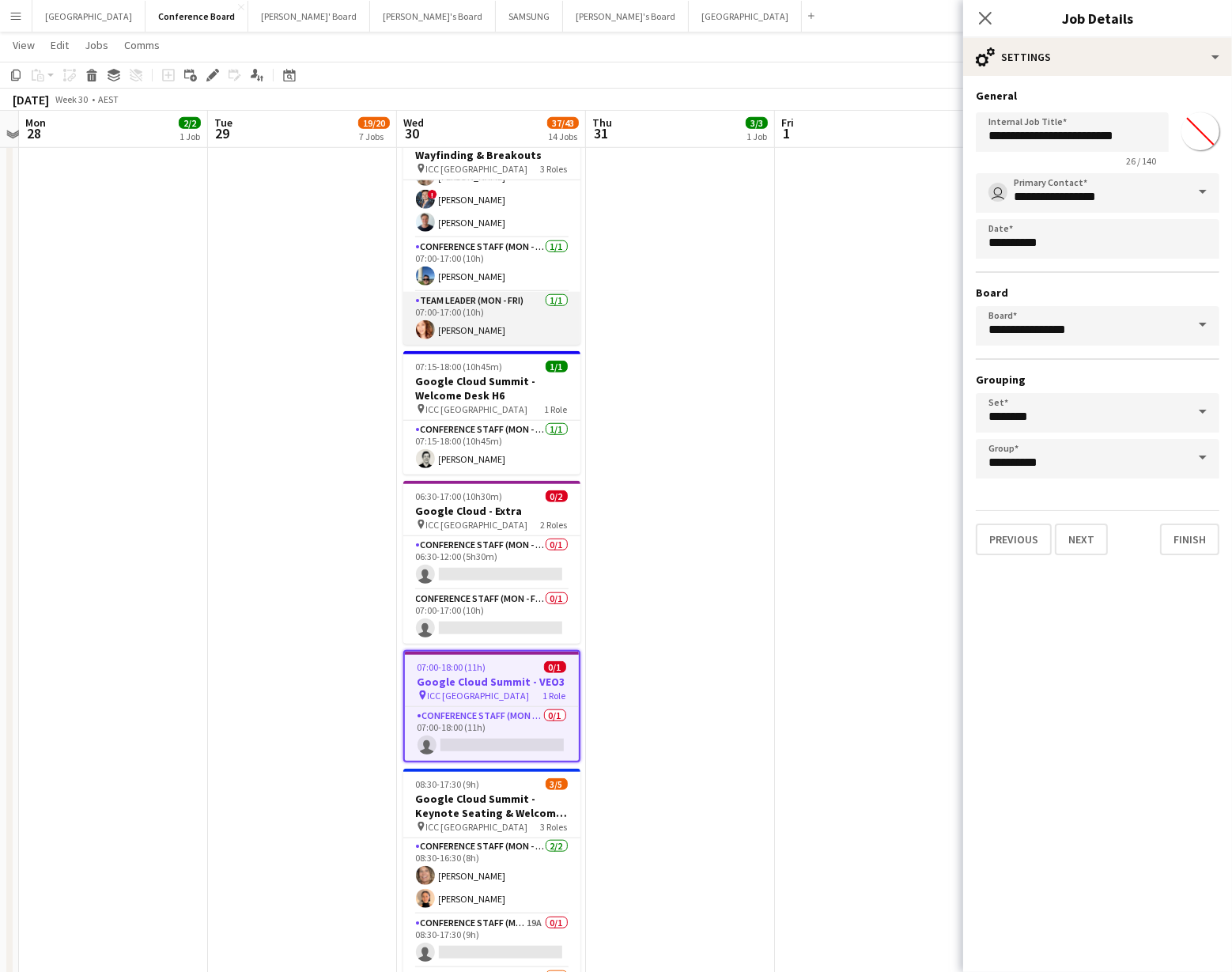 scroll, scrollTop: 1427, scrollLeft: 0, axis: vertical 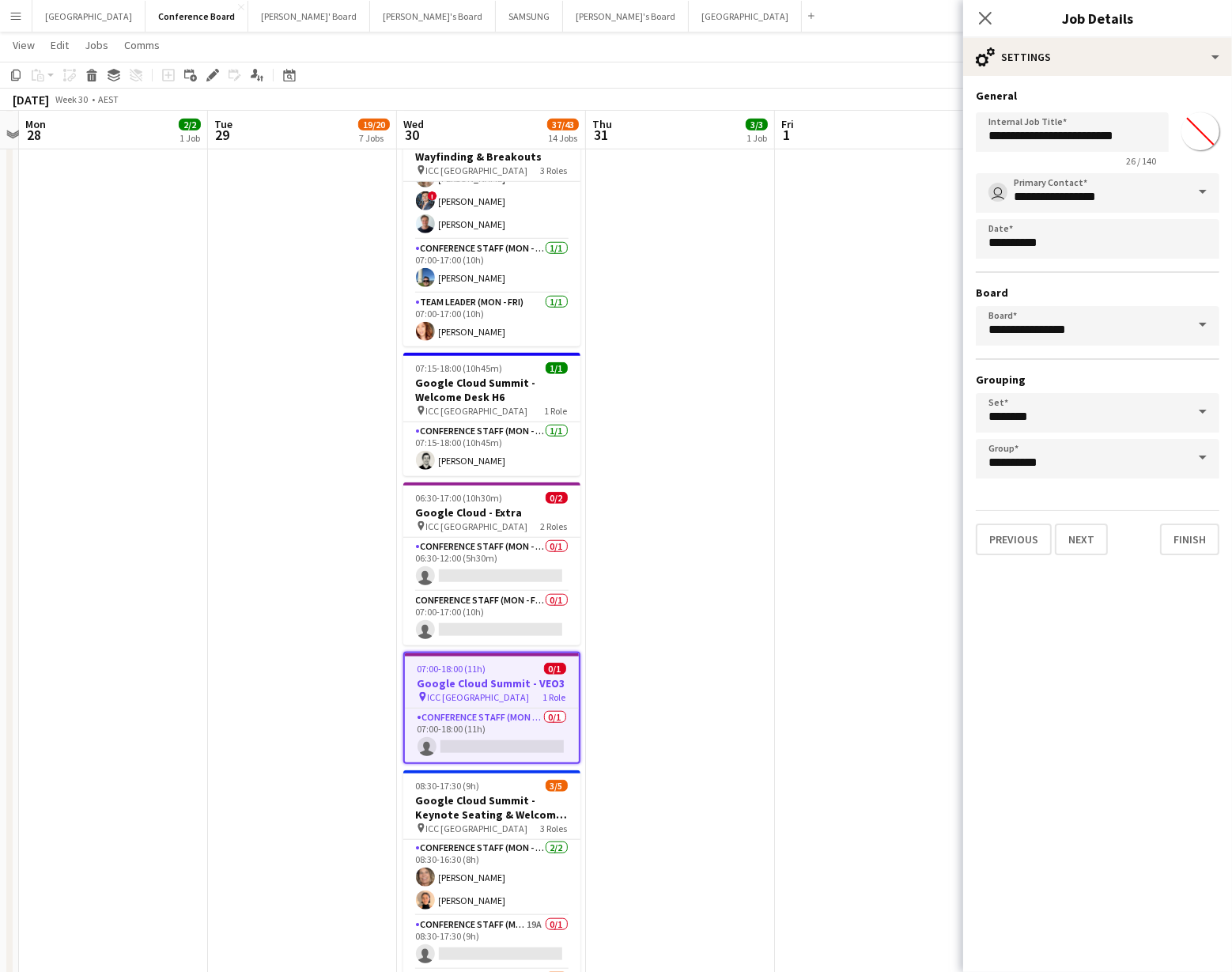 click at bounding box center [869, 667] 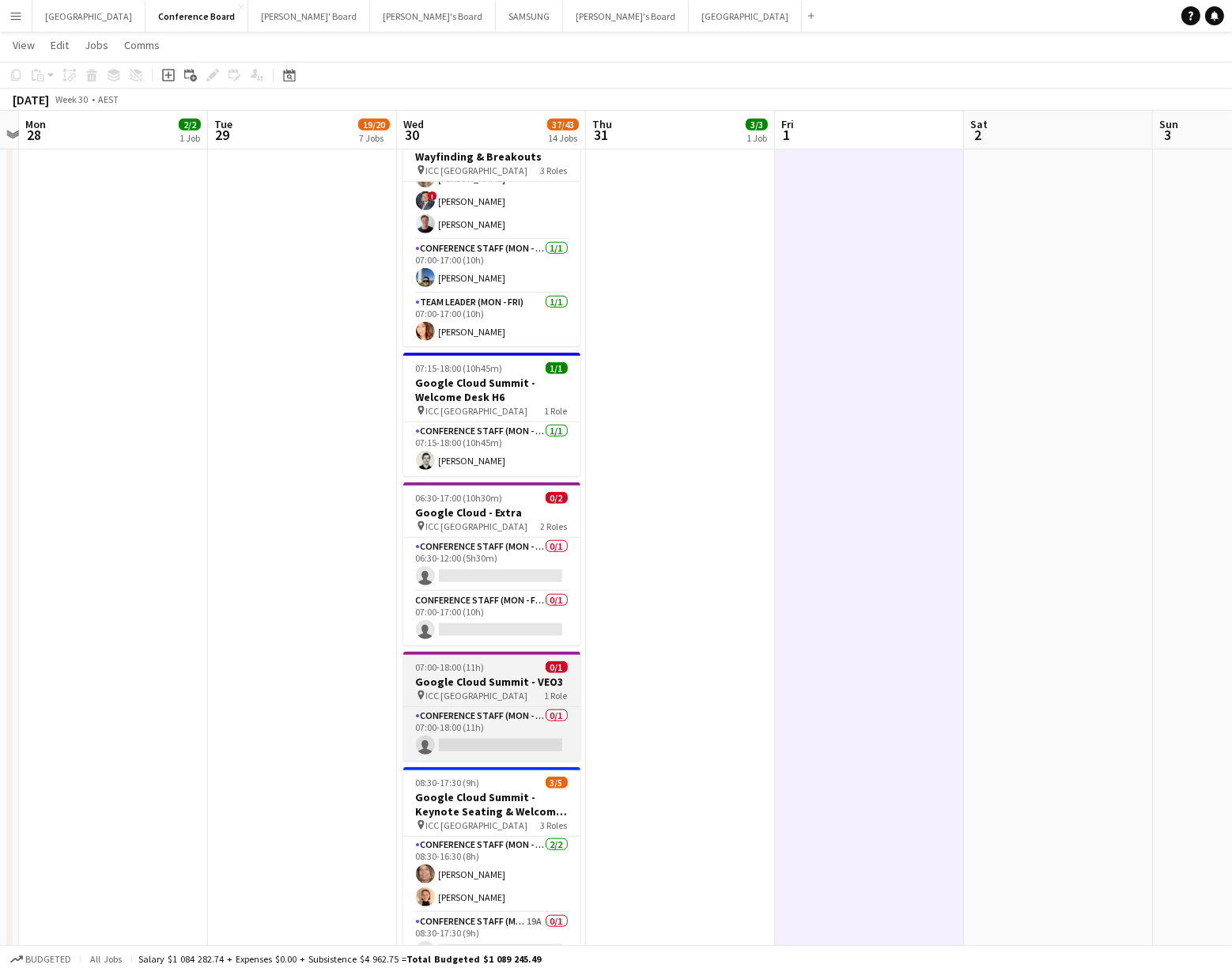 click on "07:00-18:00 (11h)    0/1" at bounding box center (492, 667) 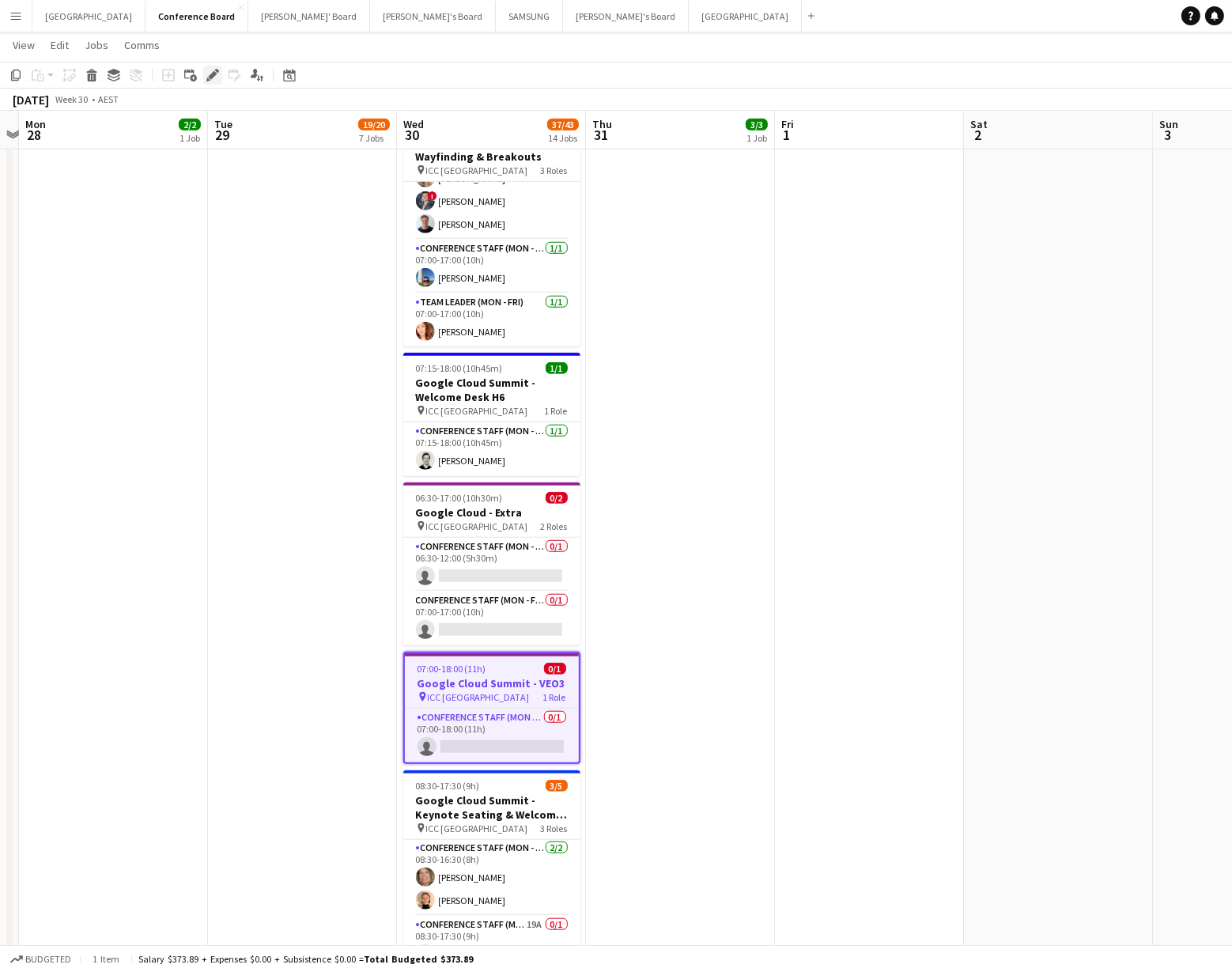 click 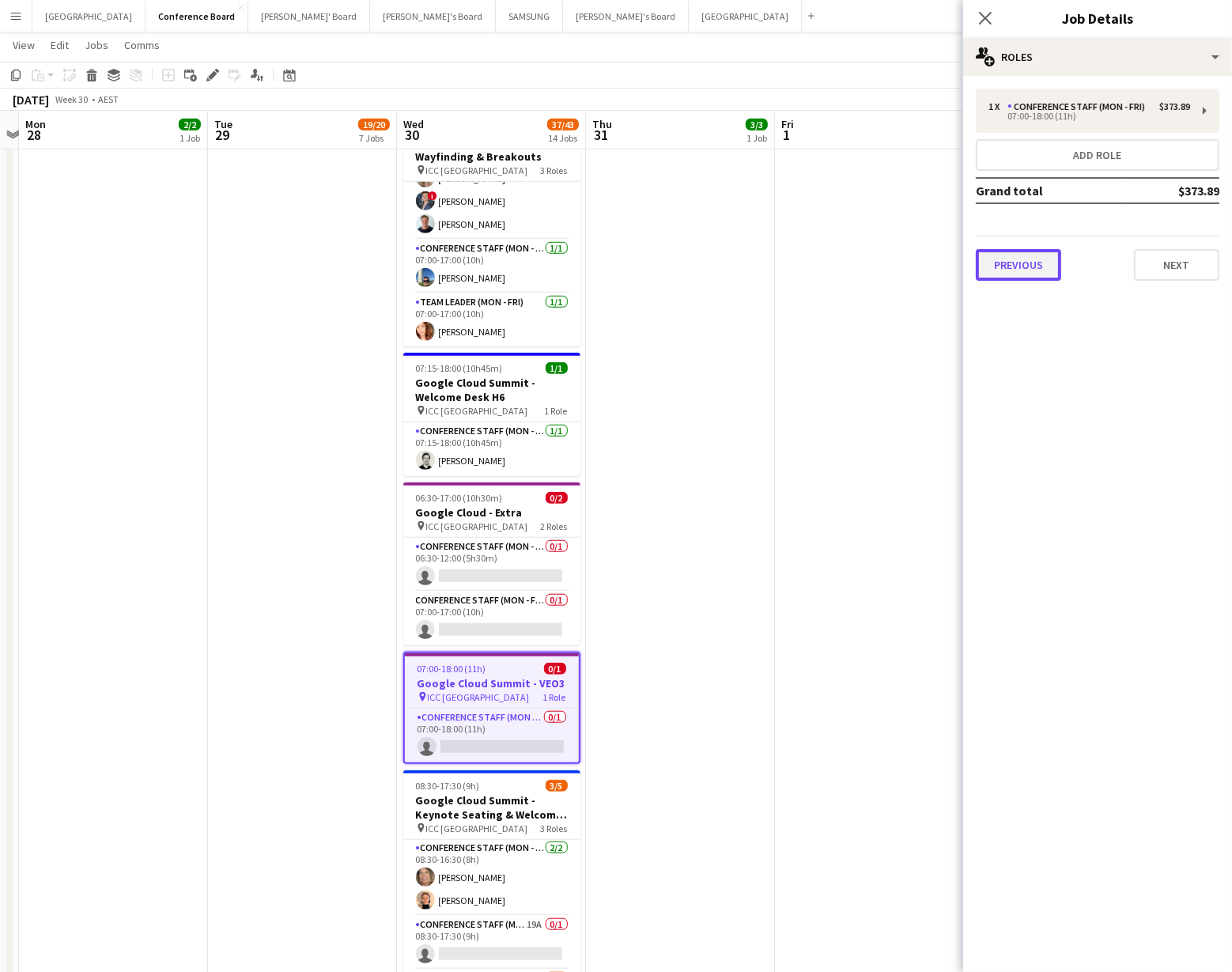 click on "Previous" at bounding box center (1018, 265) 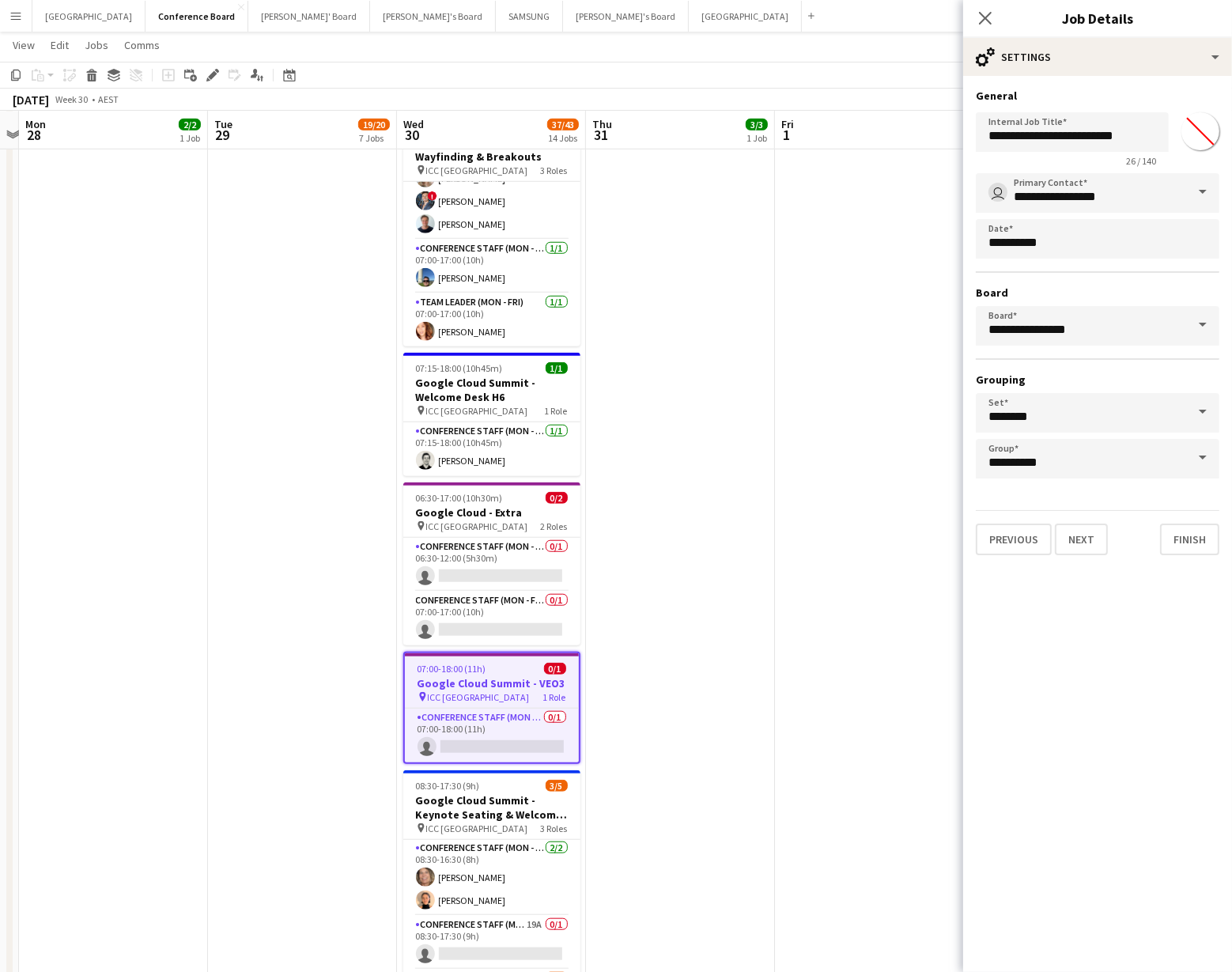 click on "*******" at bounding box center (1200, 131) 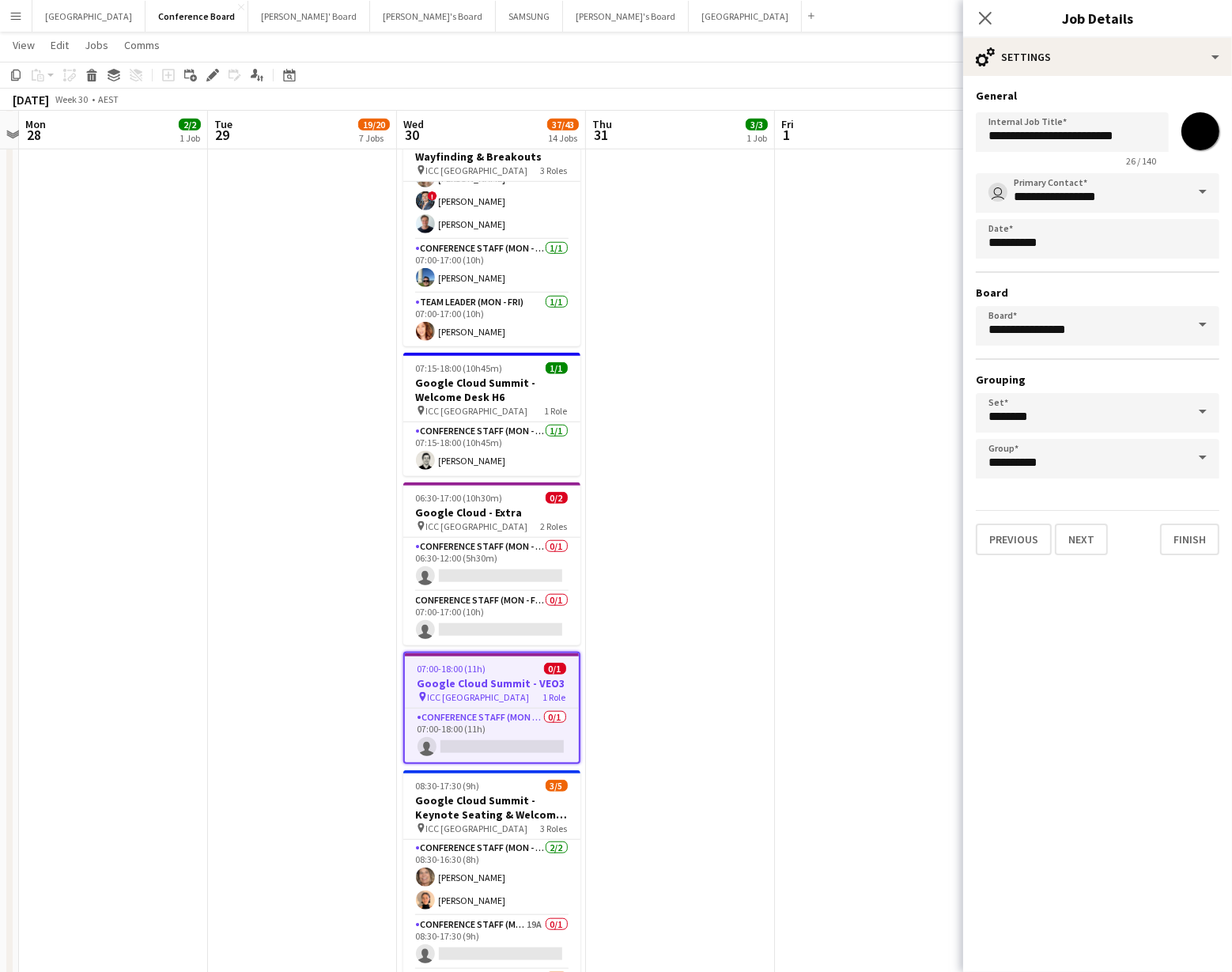 type on "*******" 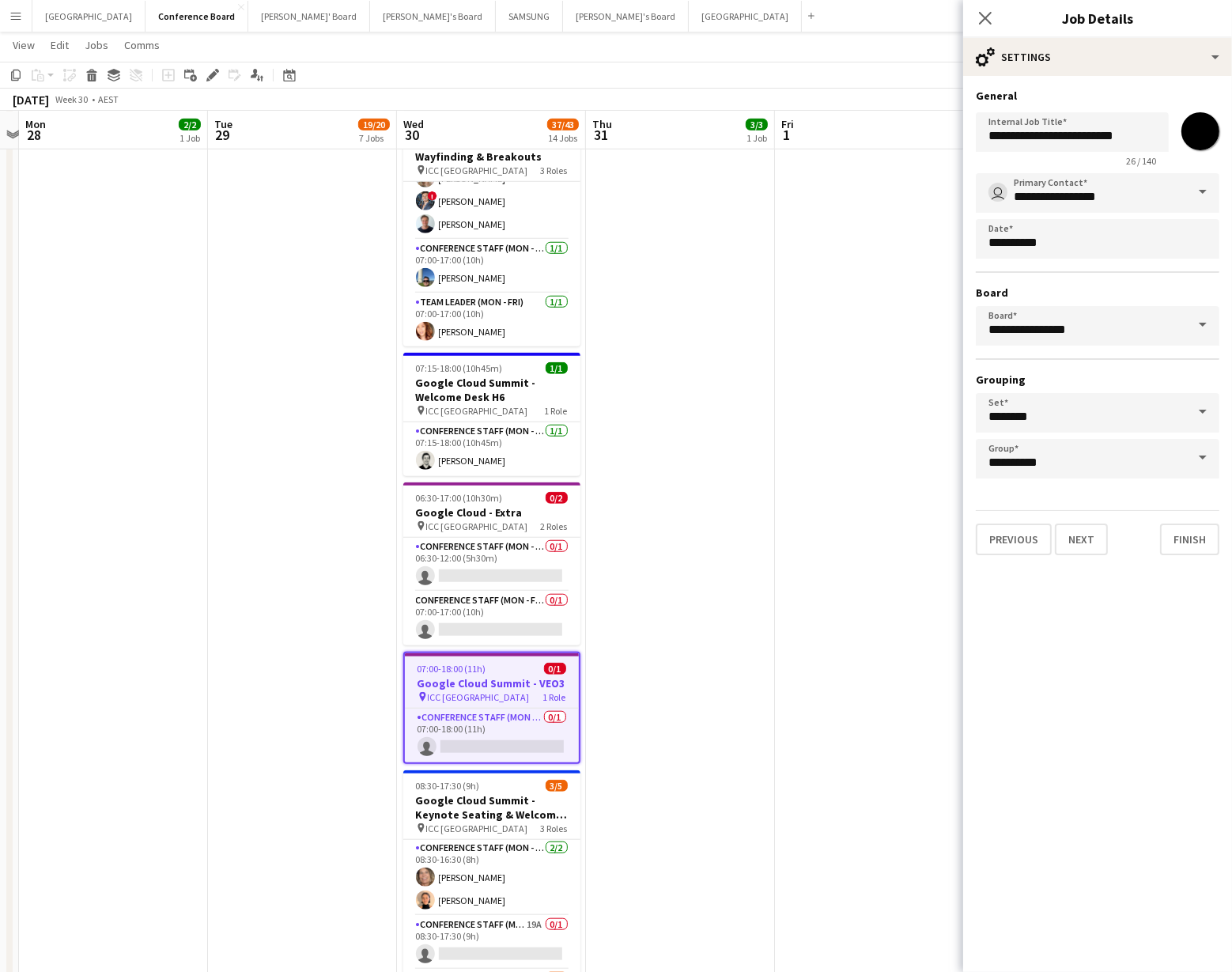 click at bounding box center [869, 667] 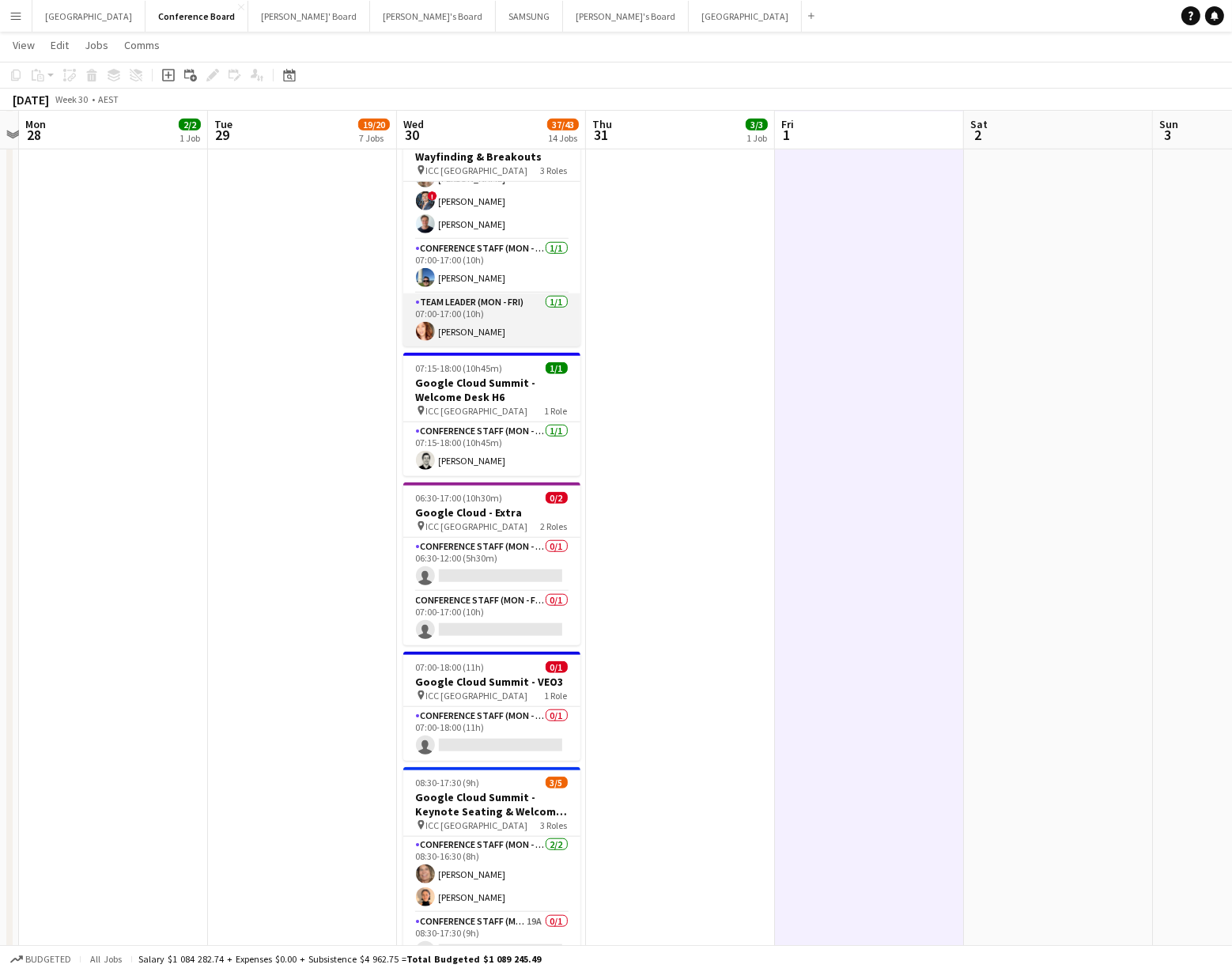 scroll, scrollTop: 0, scrollLeft: 0, axis: both 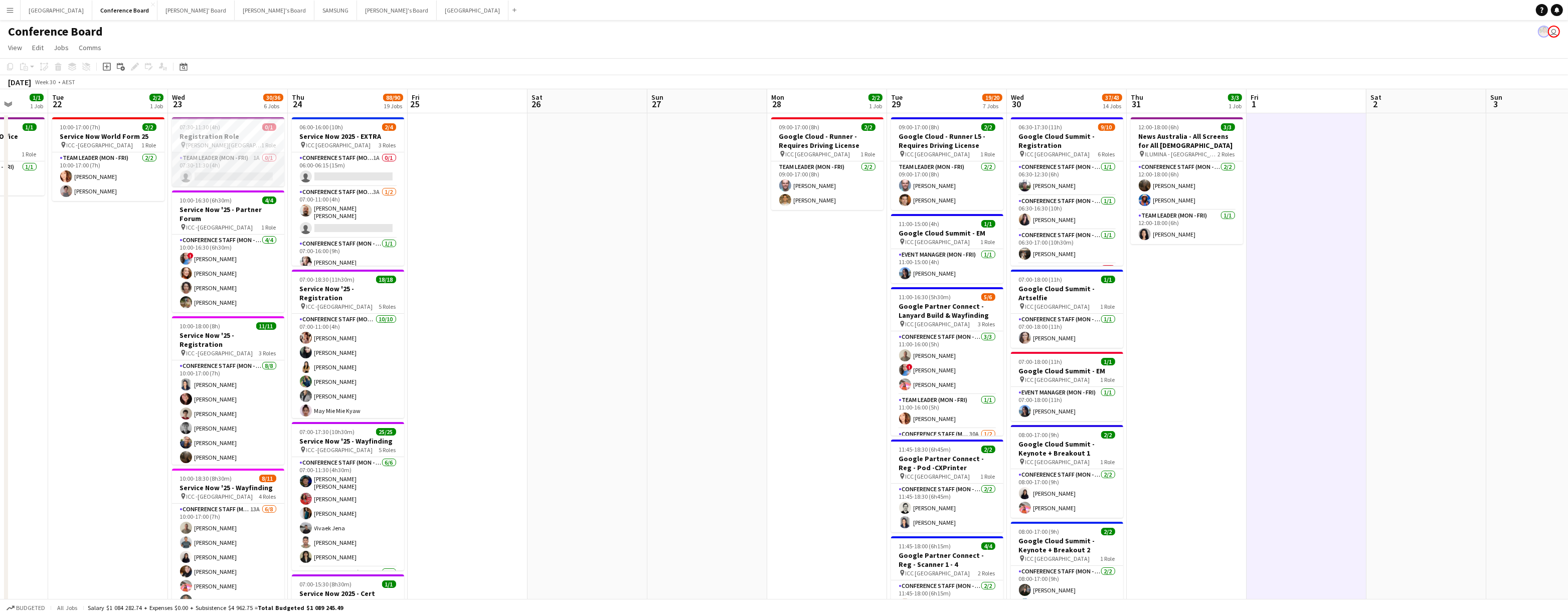 click on "Team Leader (Mon - Fri)   1A   0/1   07:30-11:30 (4h)
single-neutral-actions" at bounding box center (228, 169) 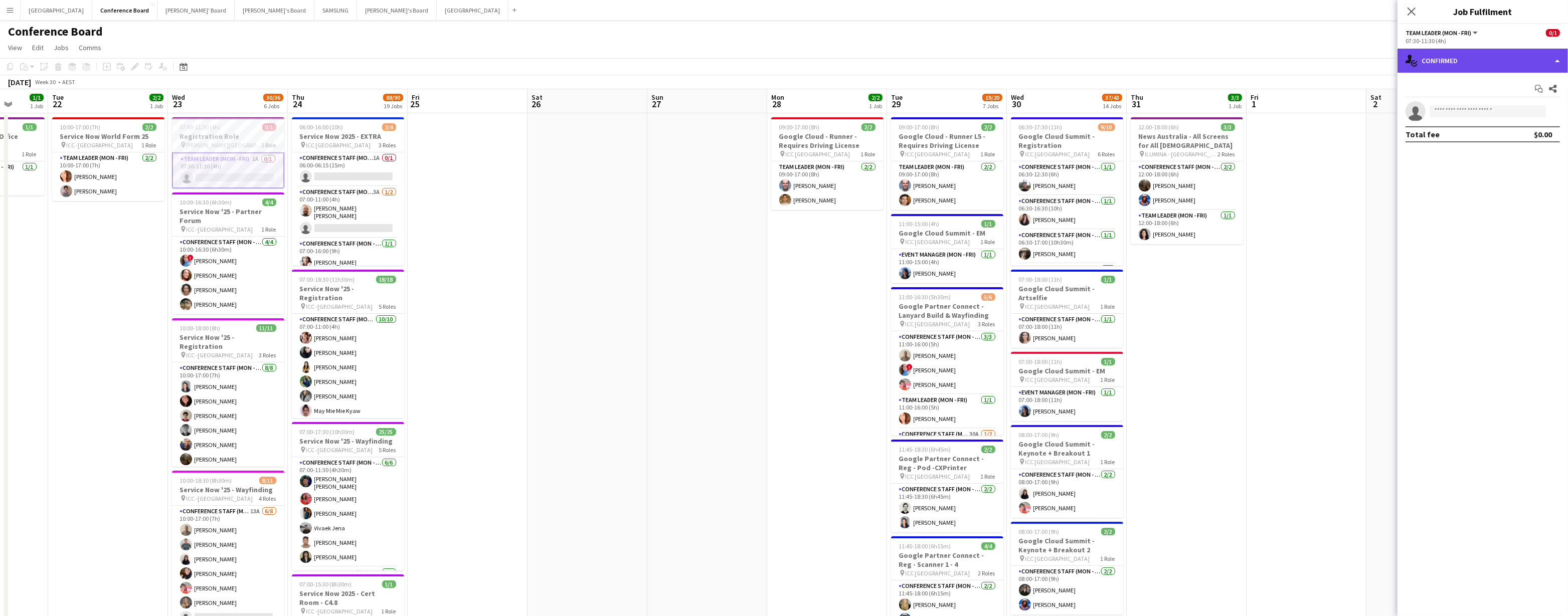 click on "single-neutral-actions-check-2
Confirmed" 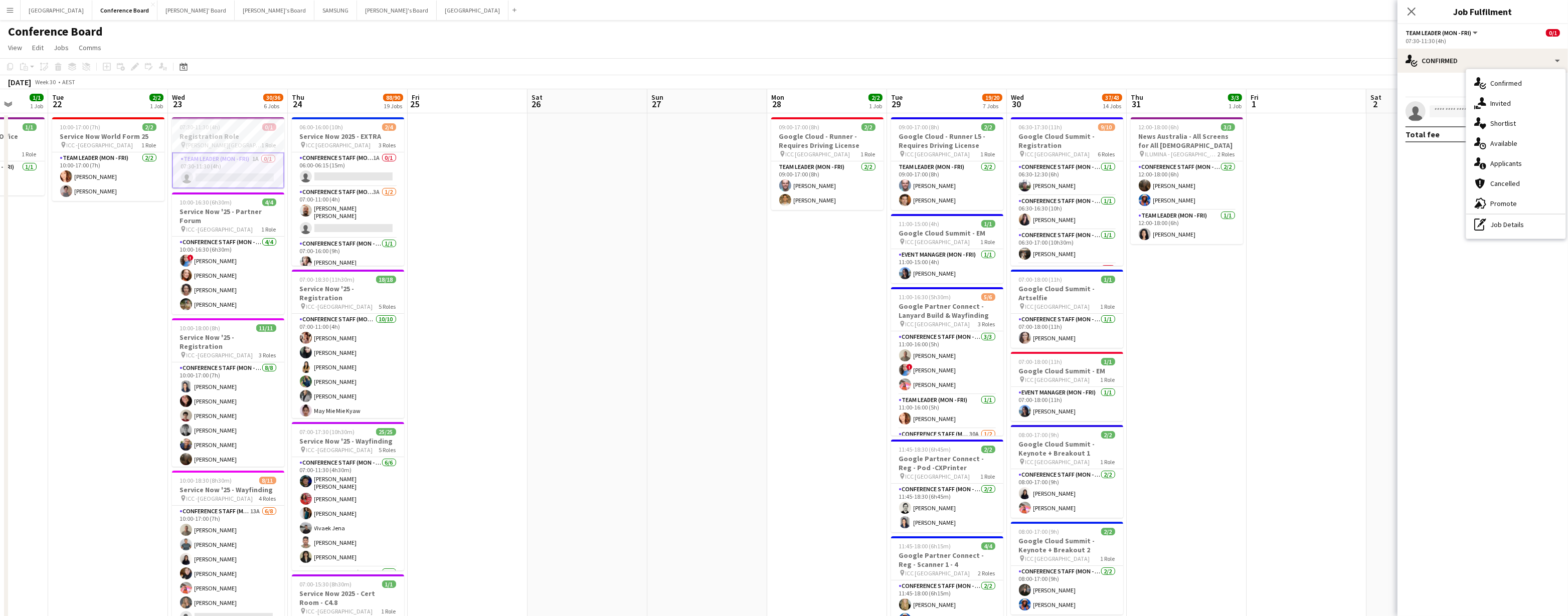 click on "single-neutral-actions-information
Applicants" at bounding box center [1516, 163] 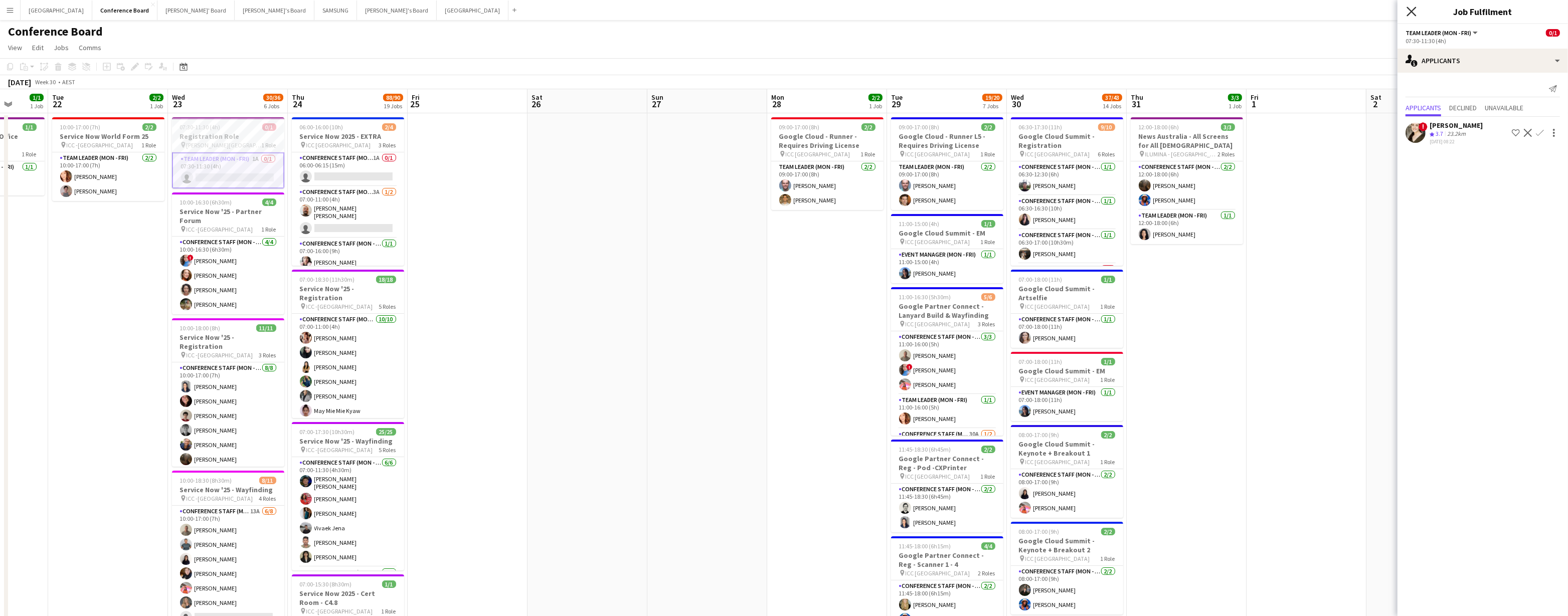 click on "Close pop-in" 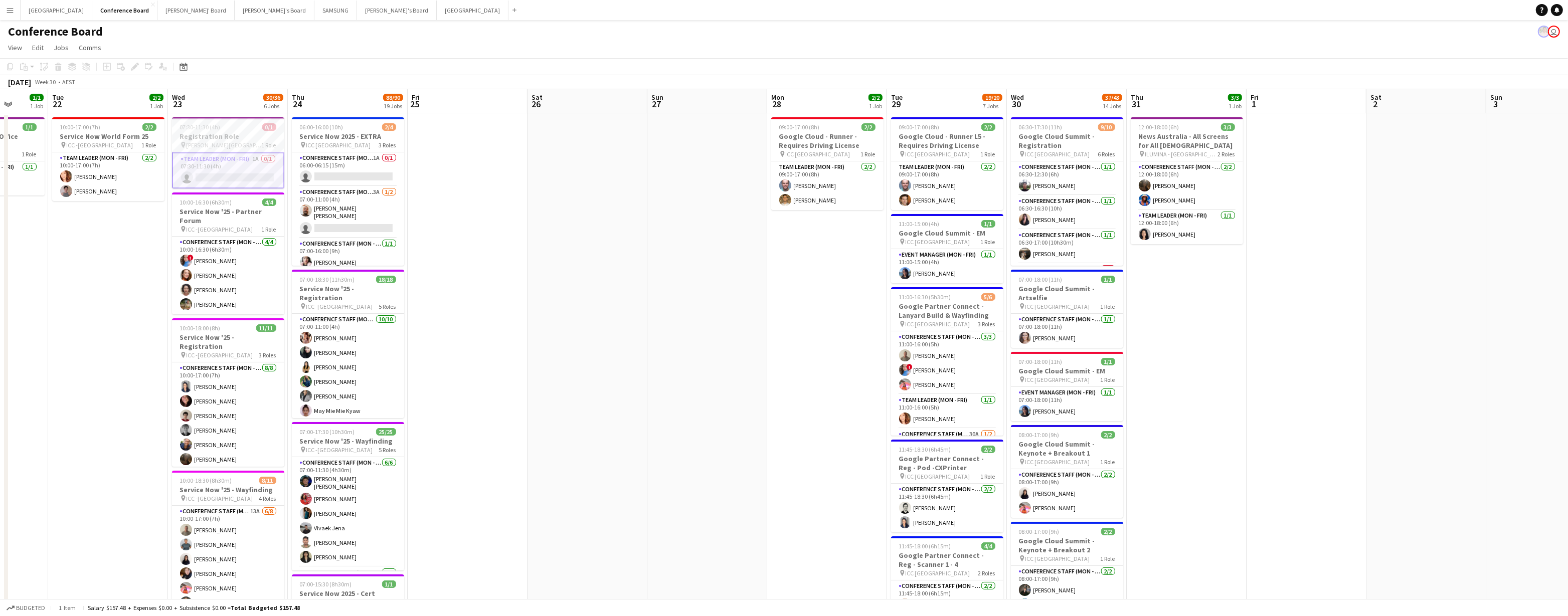 click on "Team Leader (Mon - Fri)   1A   0/1   07:30-11:30 (4h)
single-neutral-actions" at bounding box center (228, 170) 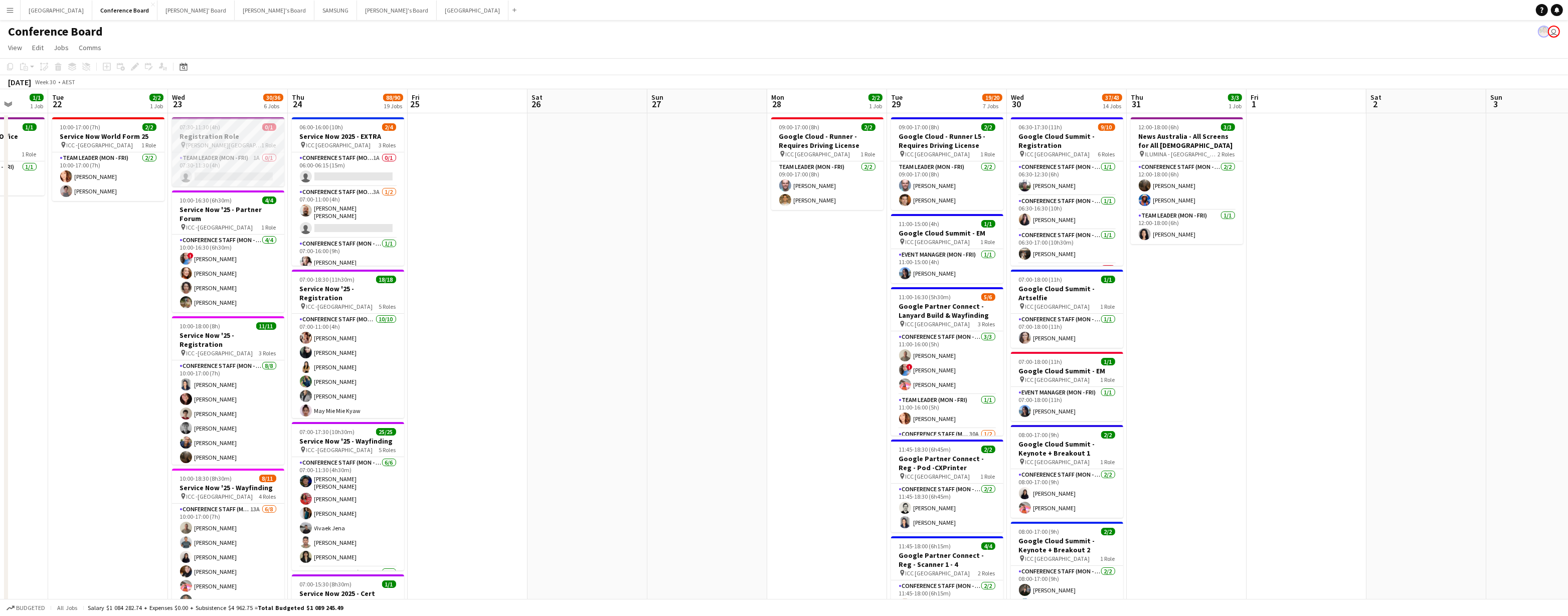click on "[PERSON_NAME][GEOGRAPHIC_DATA] - [GEOGRAPHIC_DATA]" at bounding box center (224, 145) 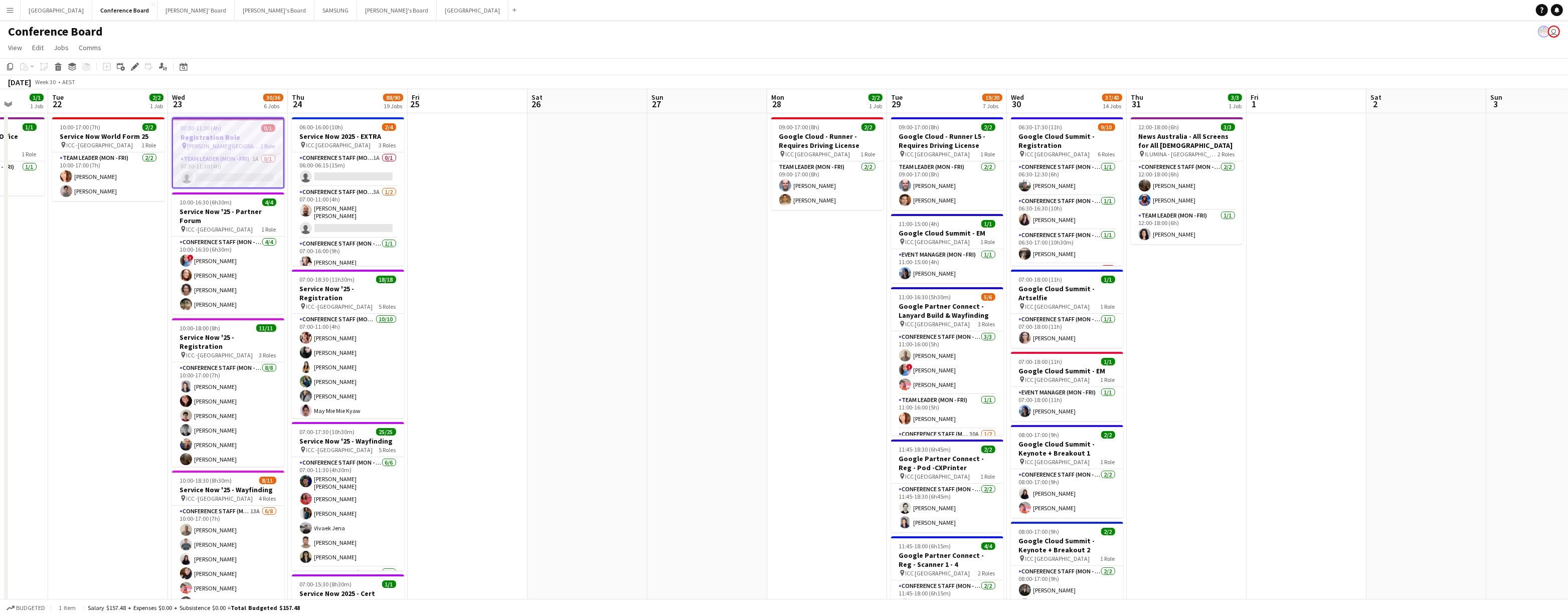 click on "Team Leader (Mon - Fri)   1A   0/1   07:30-11:30 (4h)
single-neutral-actions" at bounding box center [228, 170] 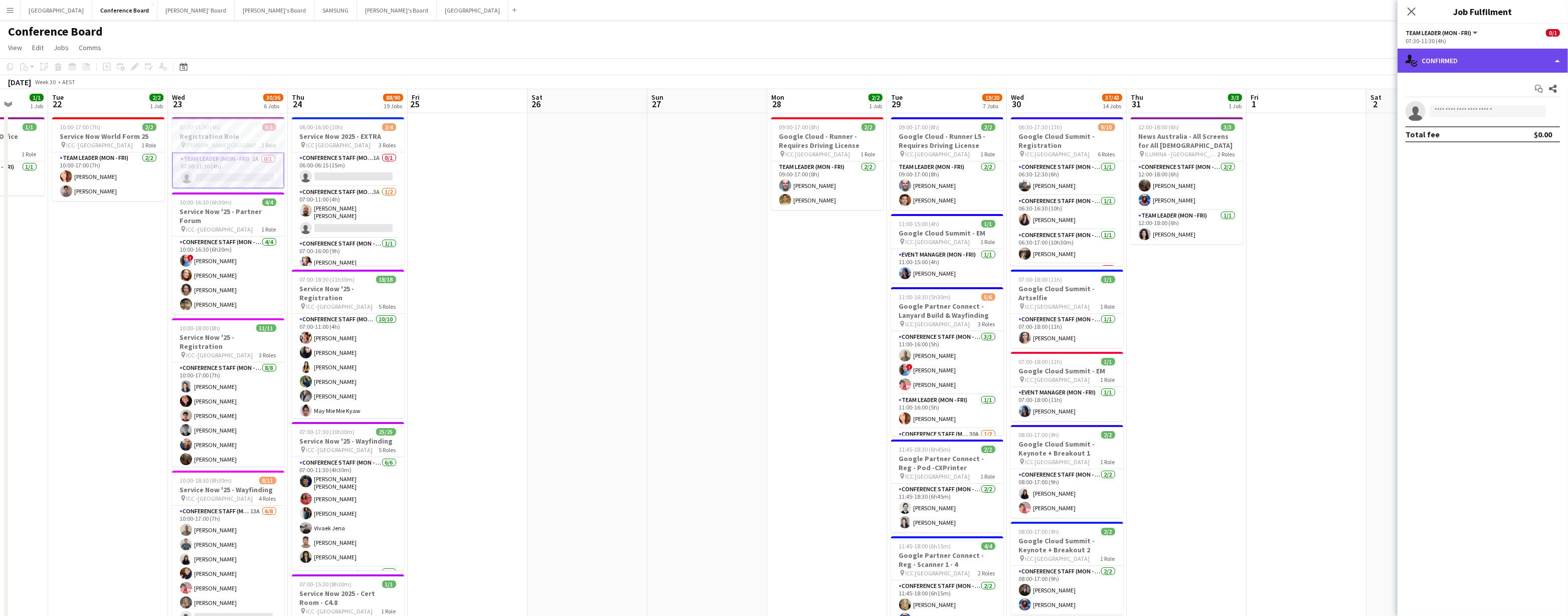 click on "single-neutral-actions-check-2
Confirmed" 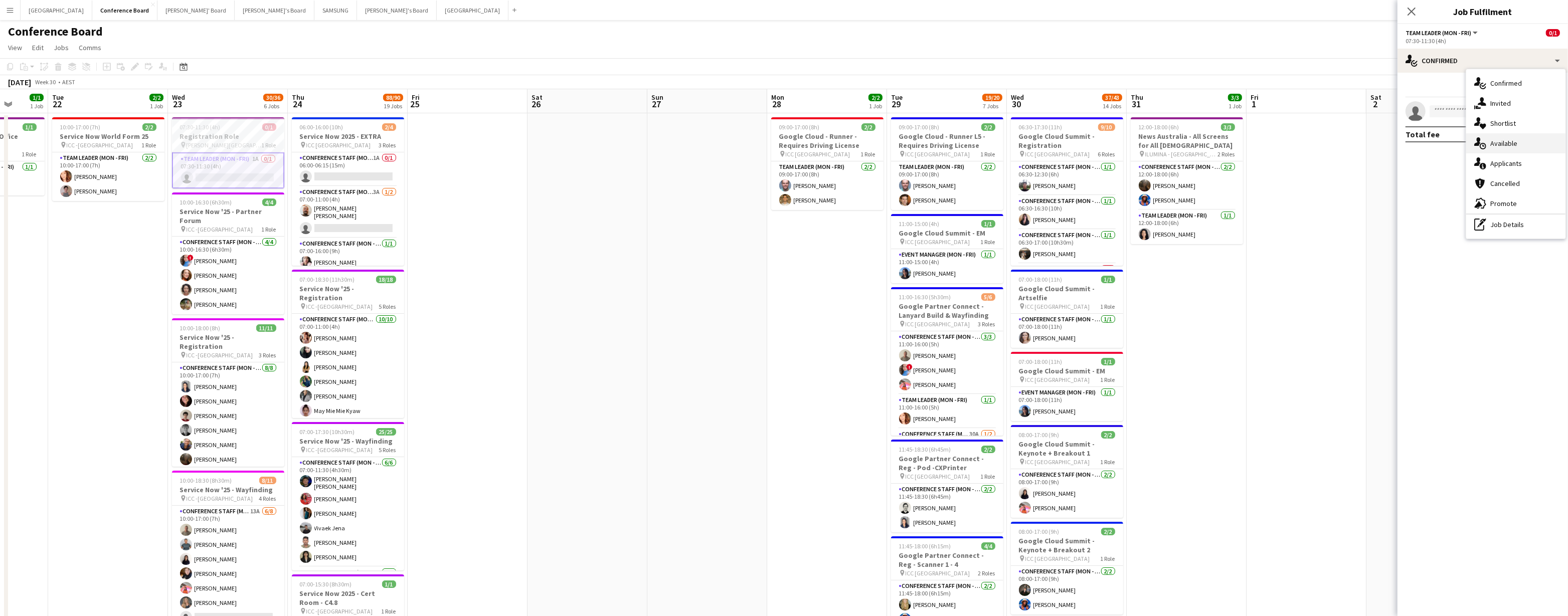 click on "single-neutral-actions-upload
Available" at bounding box center (1516, 143) 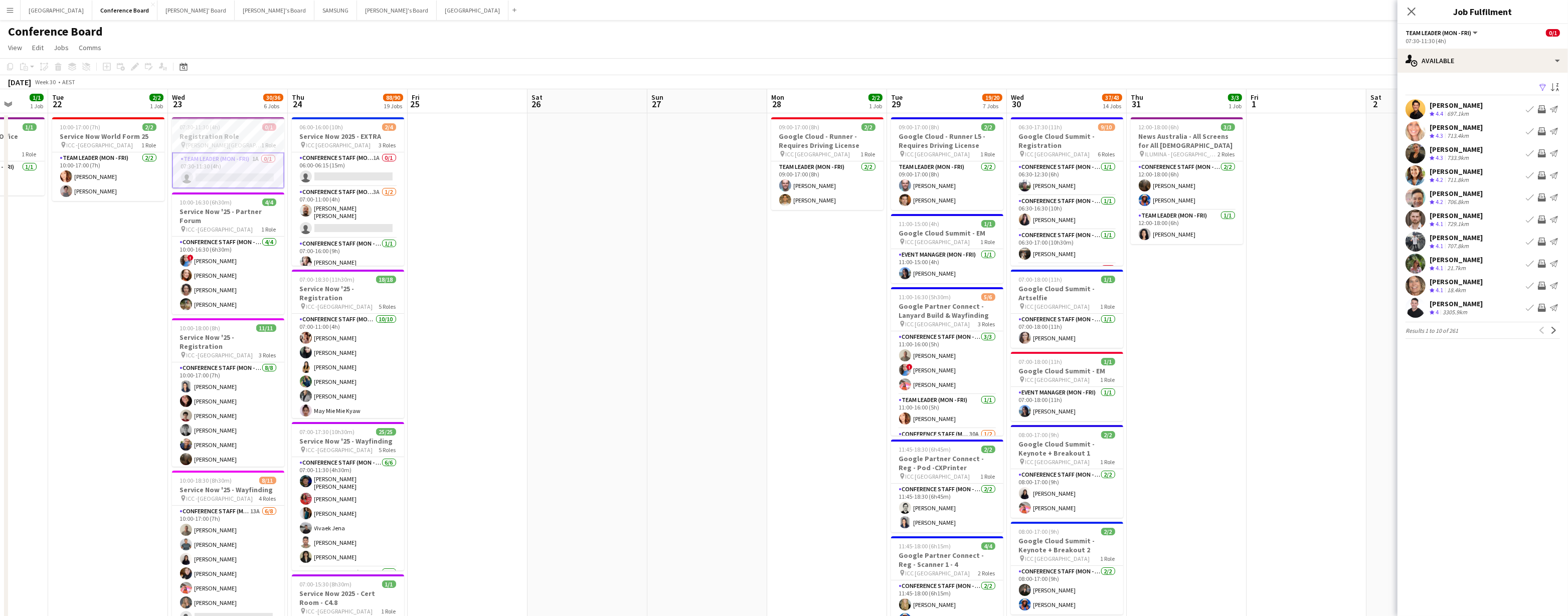 click on "Filter" at bounding box center (1543, 88) 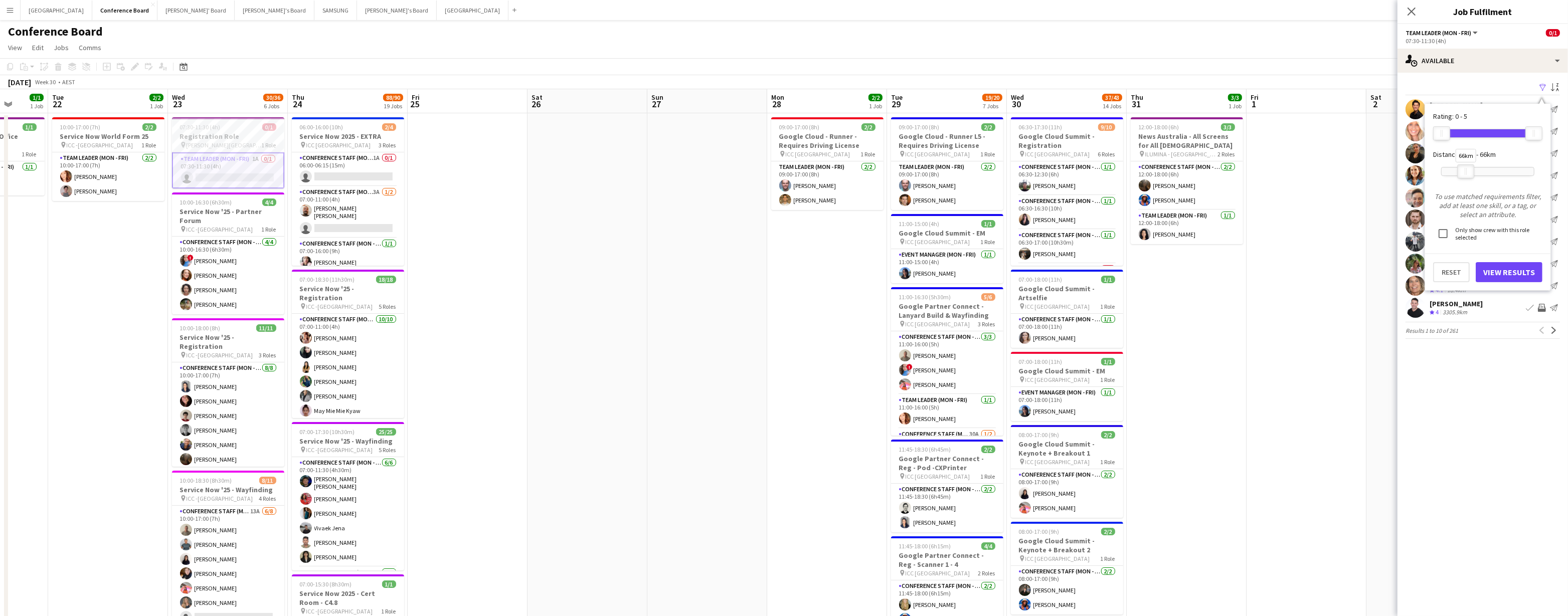 drag, startPoint x: 1533, startPoint y: 168, endPoint x: 1465, endPoint y: 183, distance: 69.63476 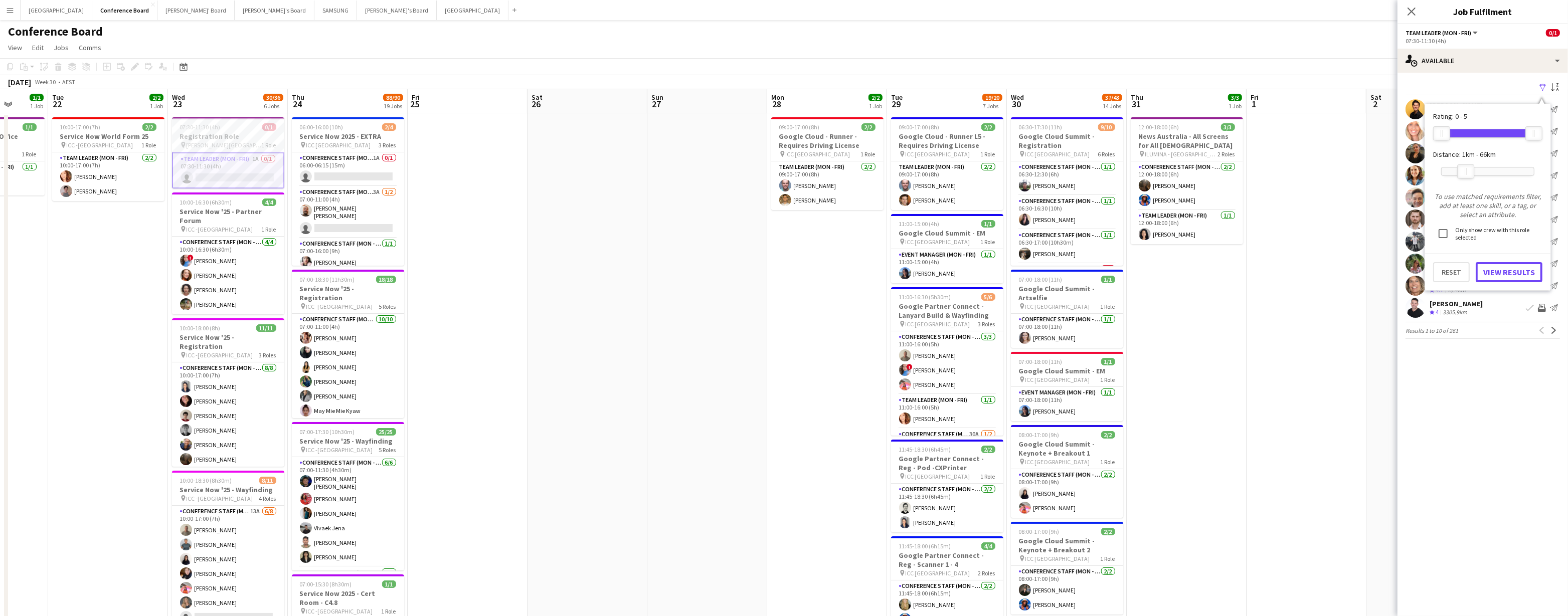 drag, startPoint x: 1517, startPoint y: 267, endPoint x: 1512, endPoint y: 264, distance: 5.830952 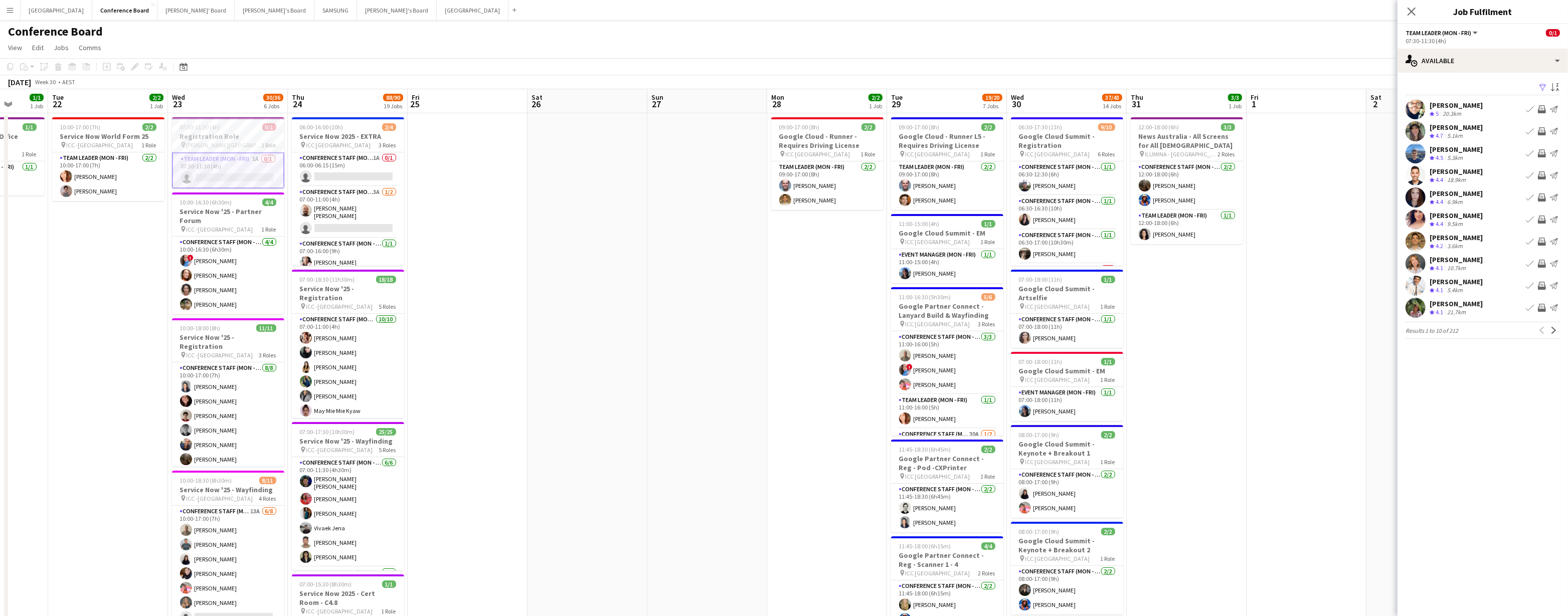 click on "Invite crew" at bounding box center [1542, 220] 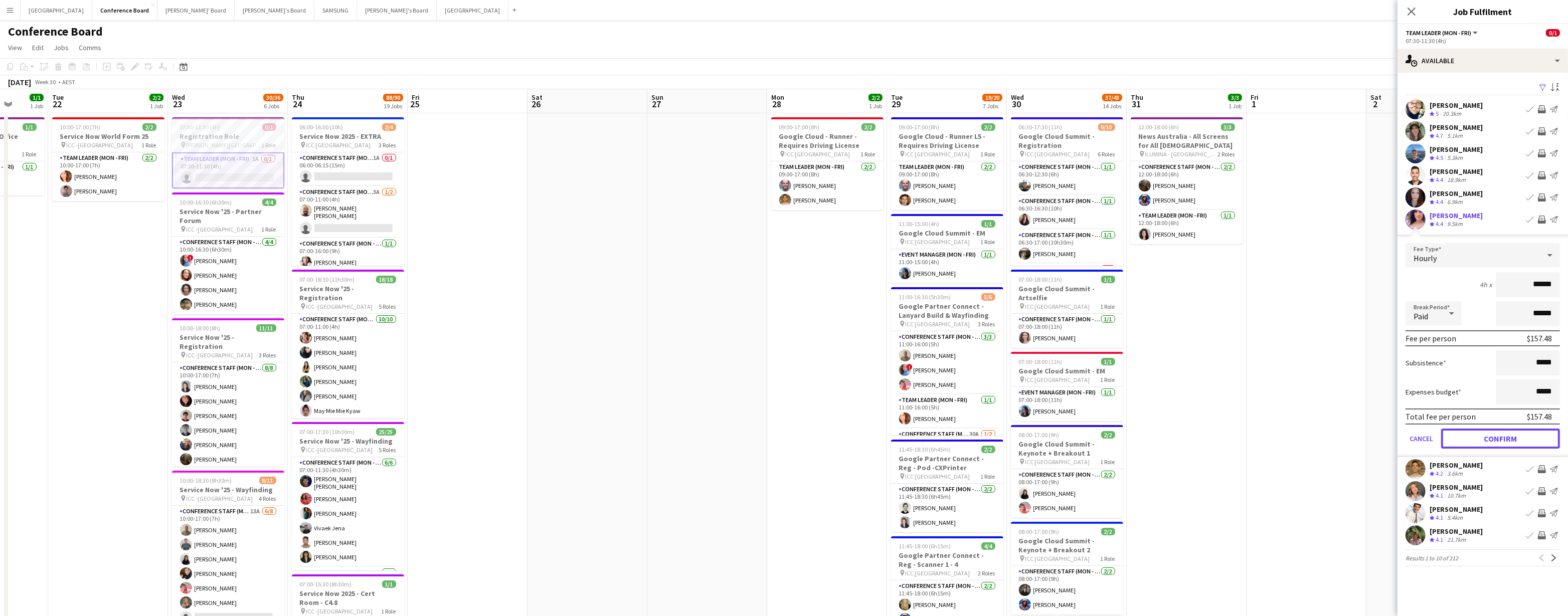 drag, startPoint x: 1497, startPoint y: 435, endPoint x: 1476, endPoint y: 424, distance: 23.70654 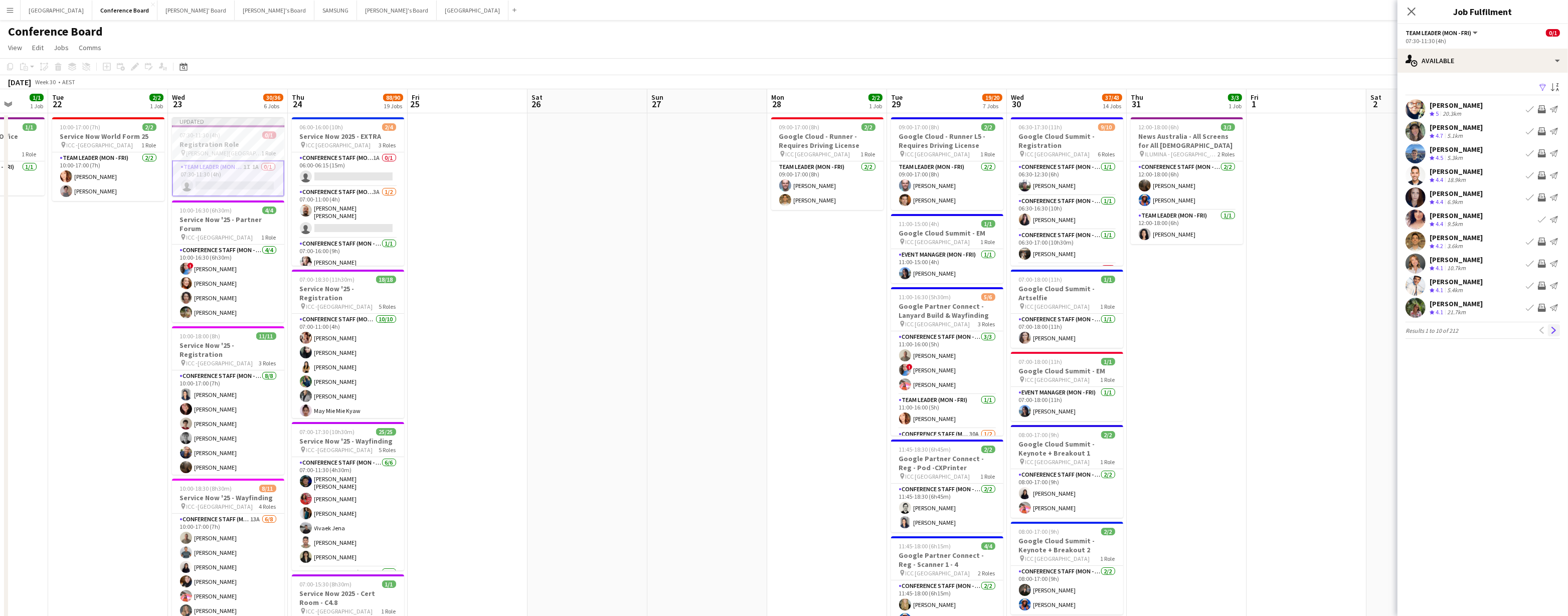click on "Next" 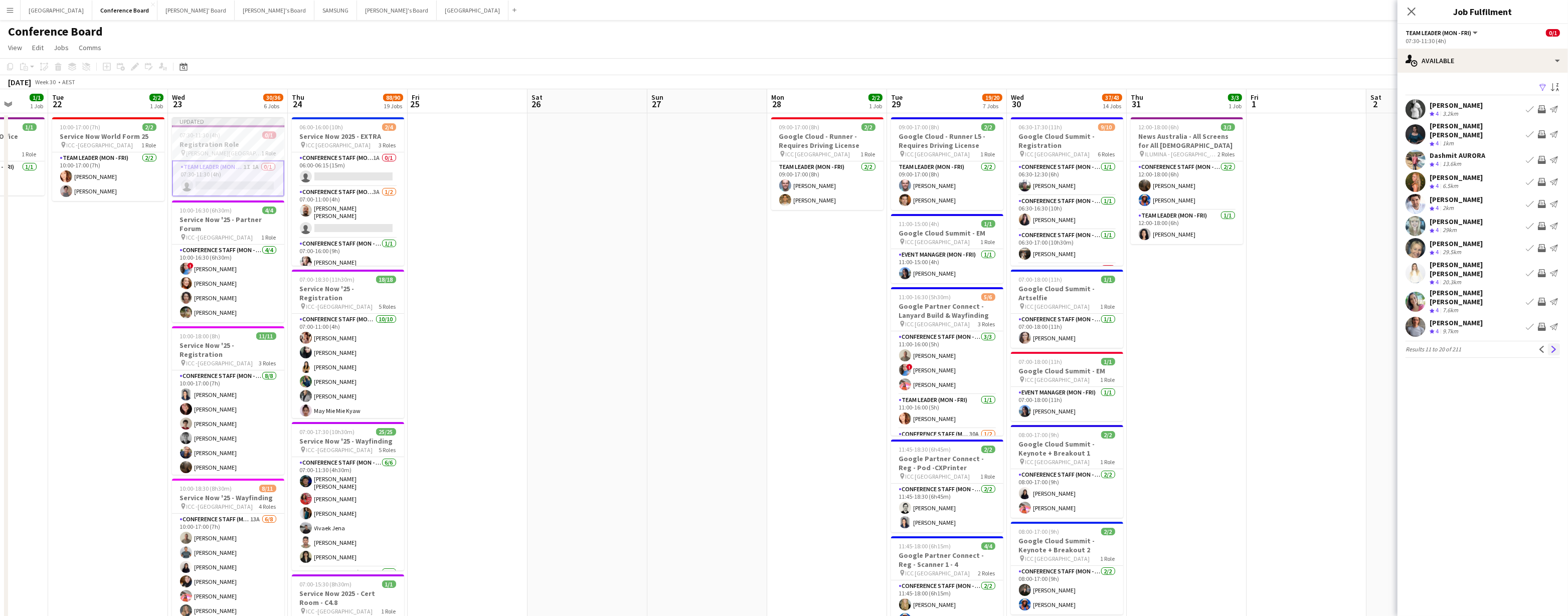 click on "Next" 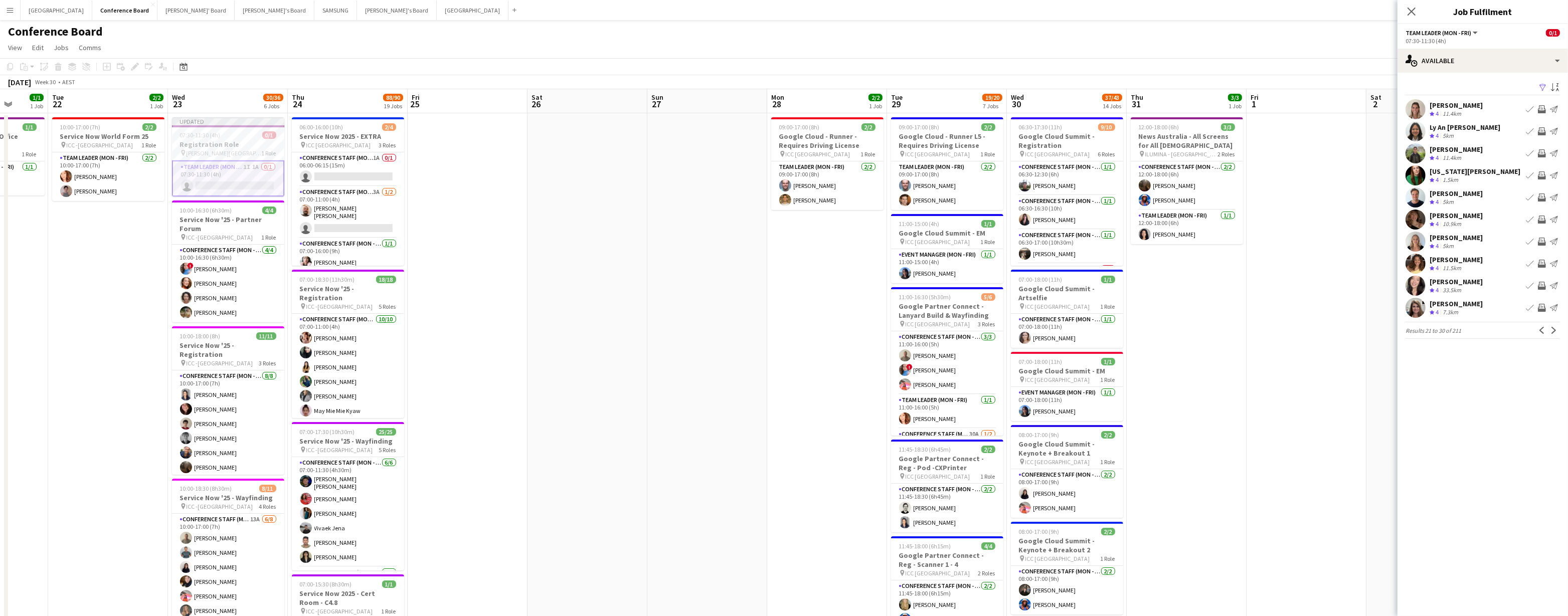 click on "Invite crew" at bounding box center (1542, 308) 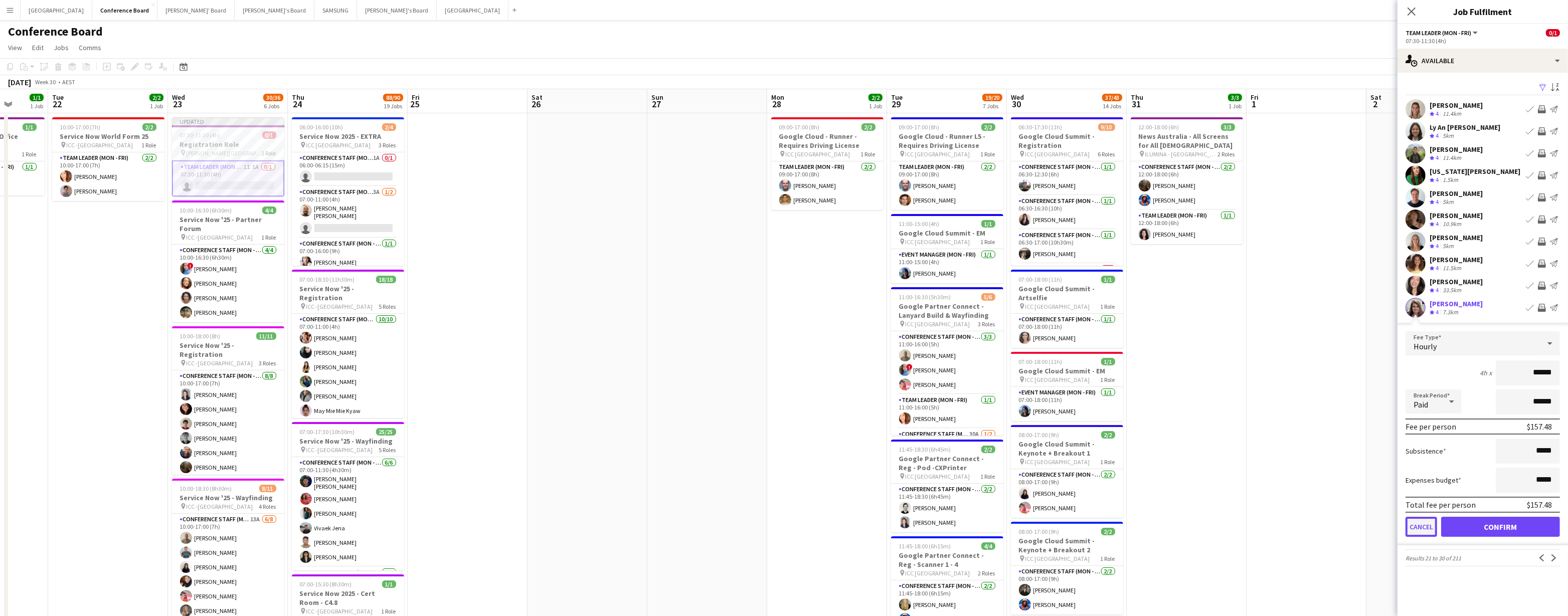 click on "Cancel" at bounding box center (1421, 527) 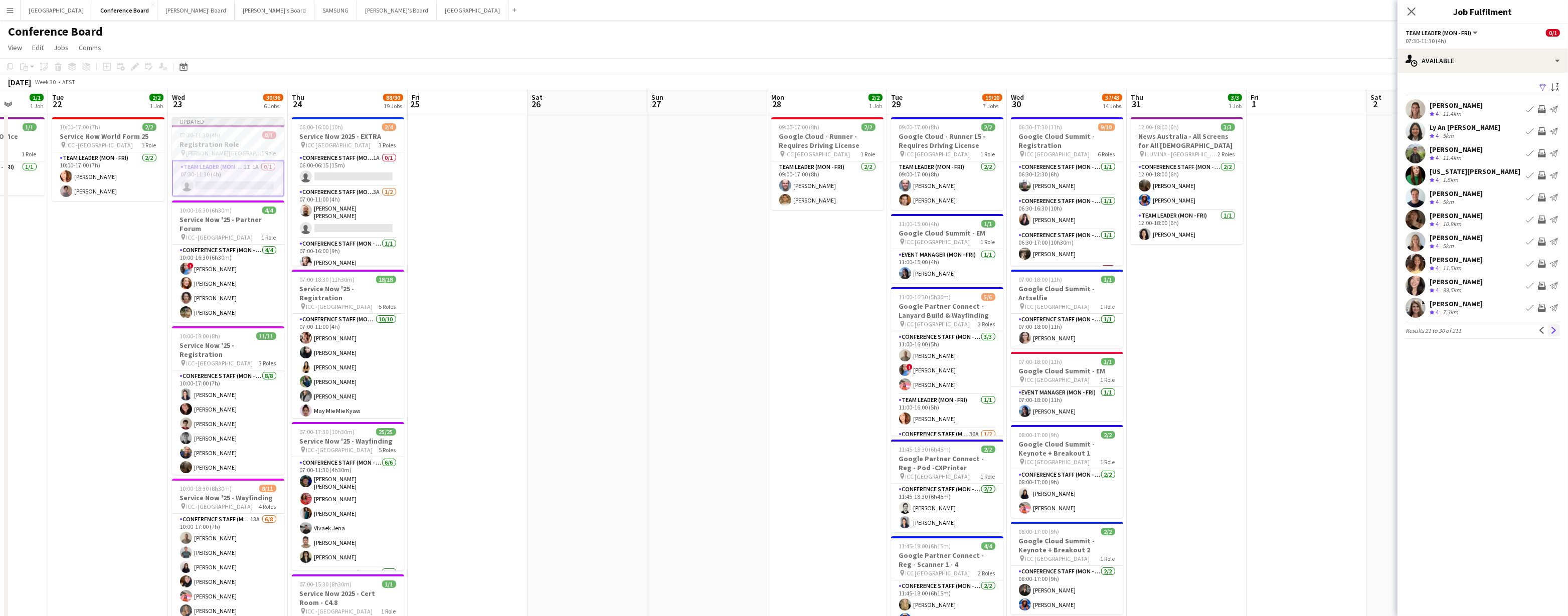 click on "Next" 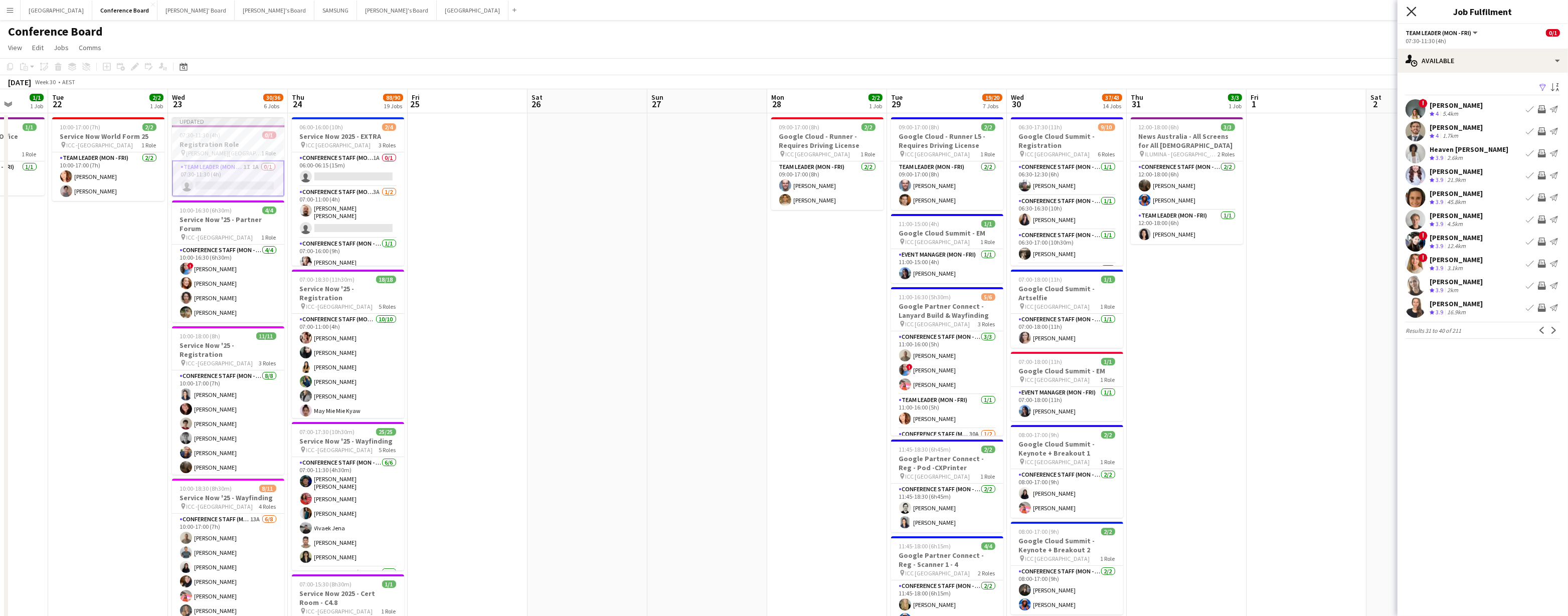 click 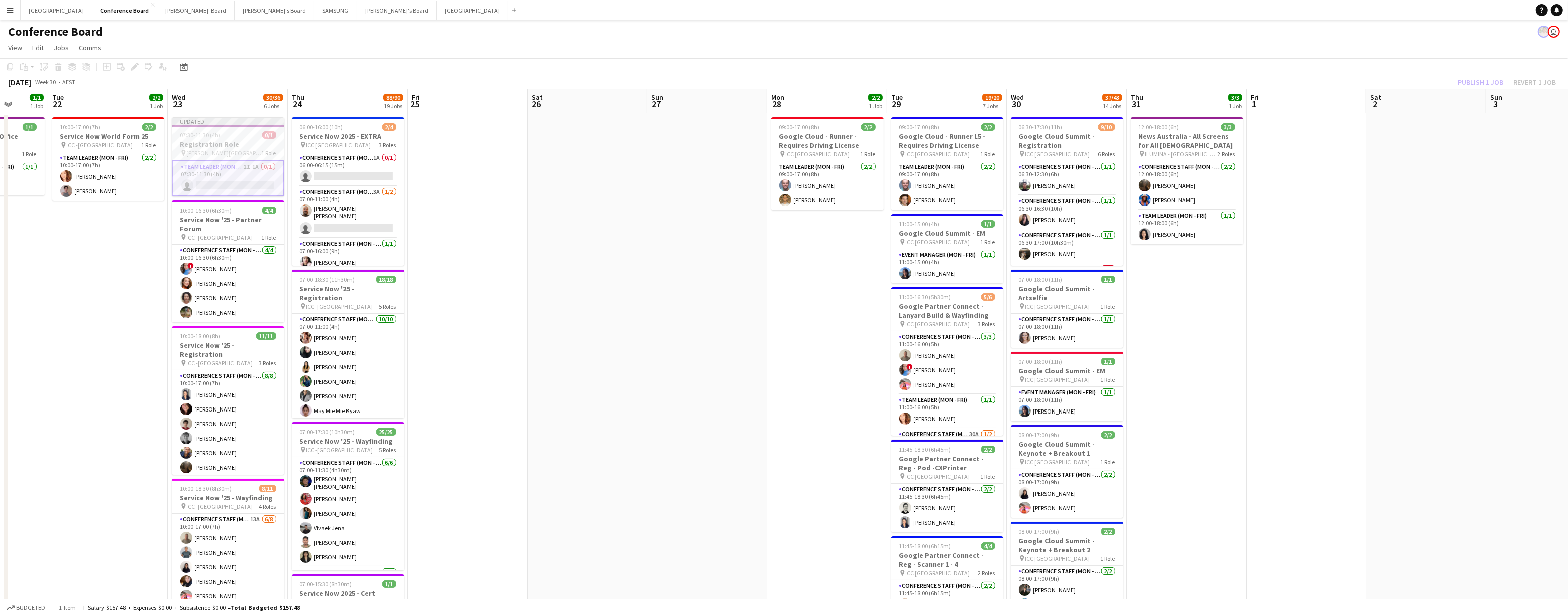 click at bounding box center [1426, 1328] 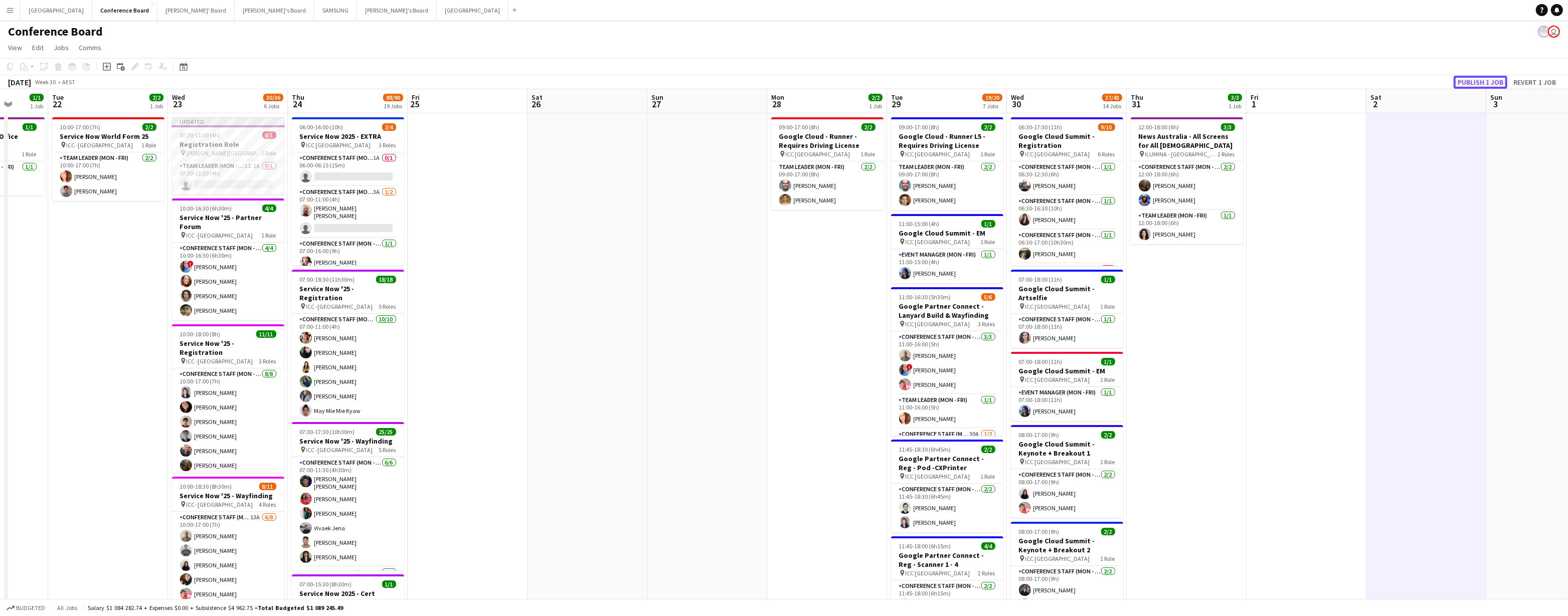 click on "Publish 1 job" 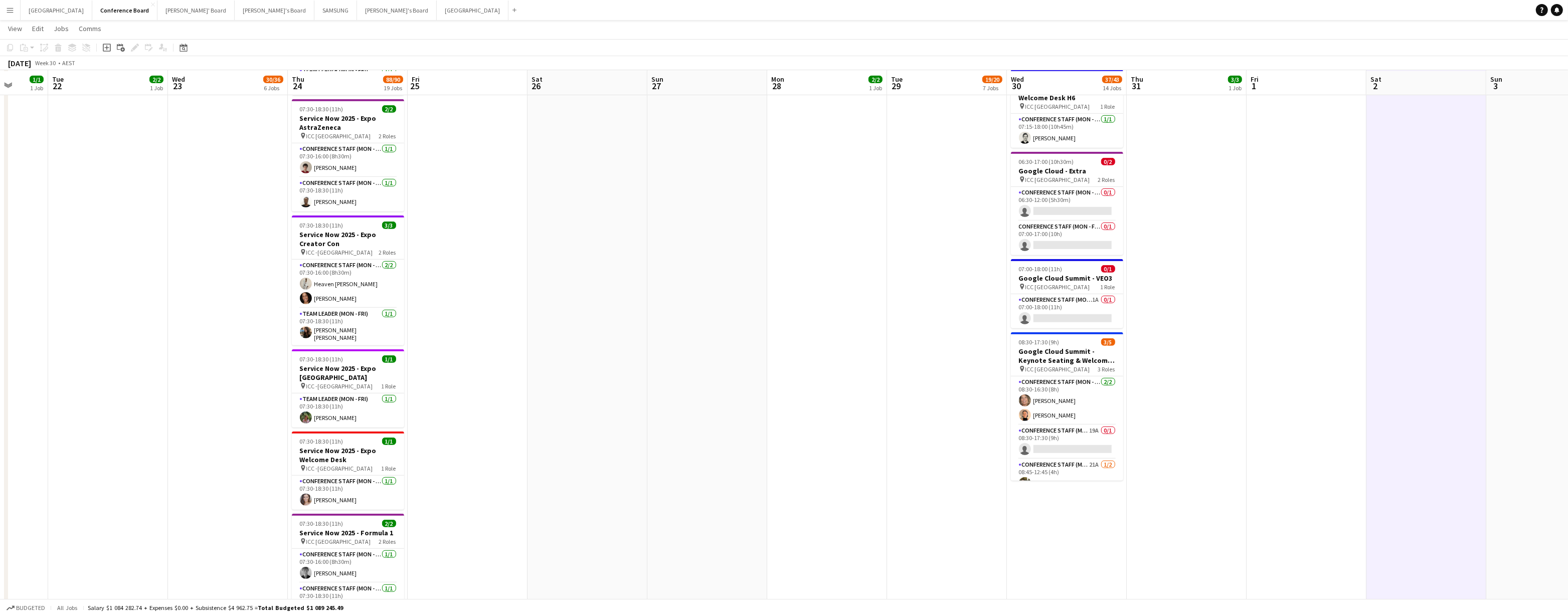 scroll, scrollTop: 1059, scrollLeft: 0, axis: vertical 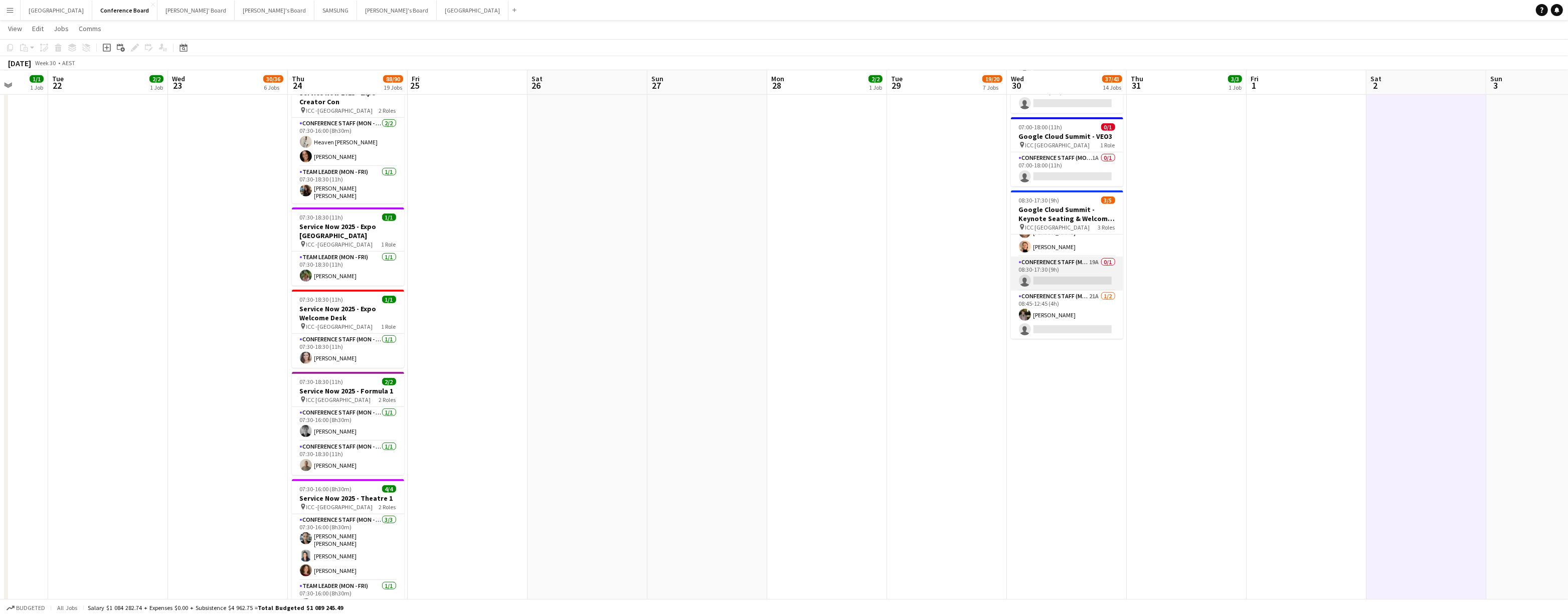 click on "Conference Staff (Mon - Fri)   19A   0/1   08:30-17:30 (9h)
single-neutral-actions" at bounding box center [1067, 274] 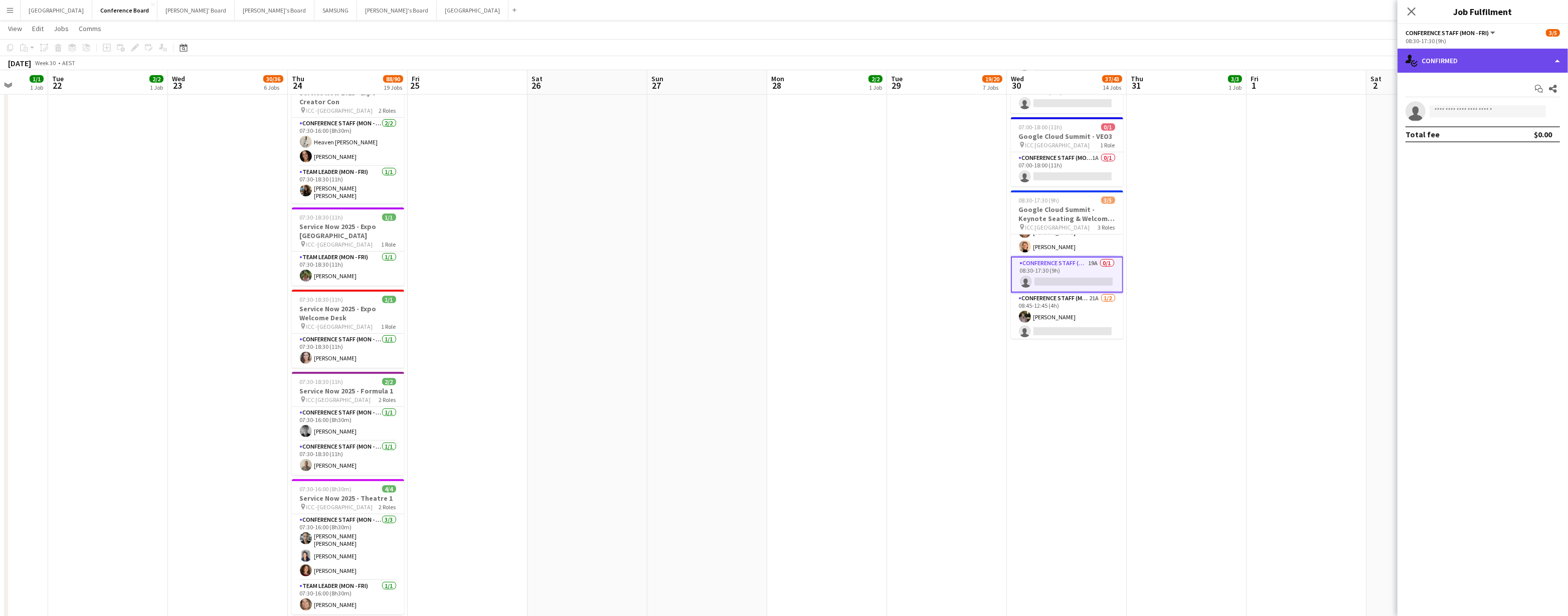 click on "single-neutral-actions-check-2
Confirmed" 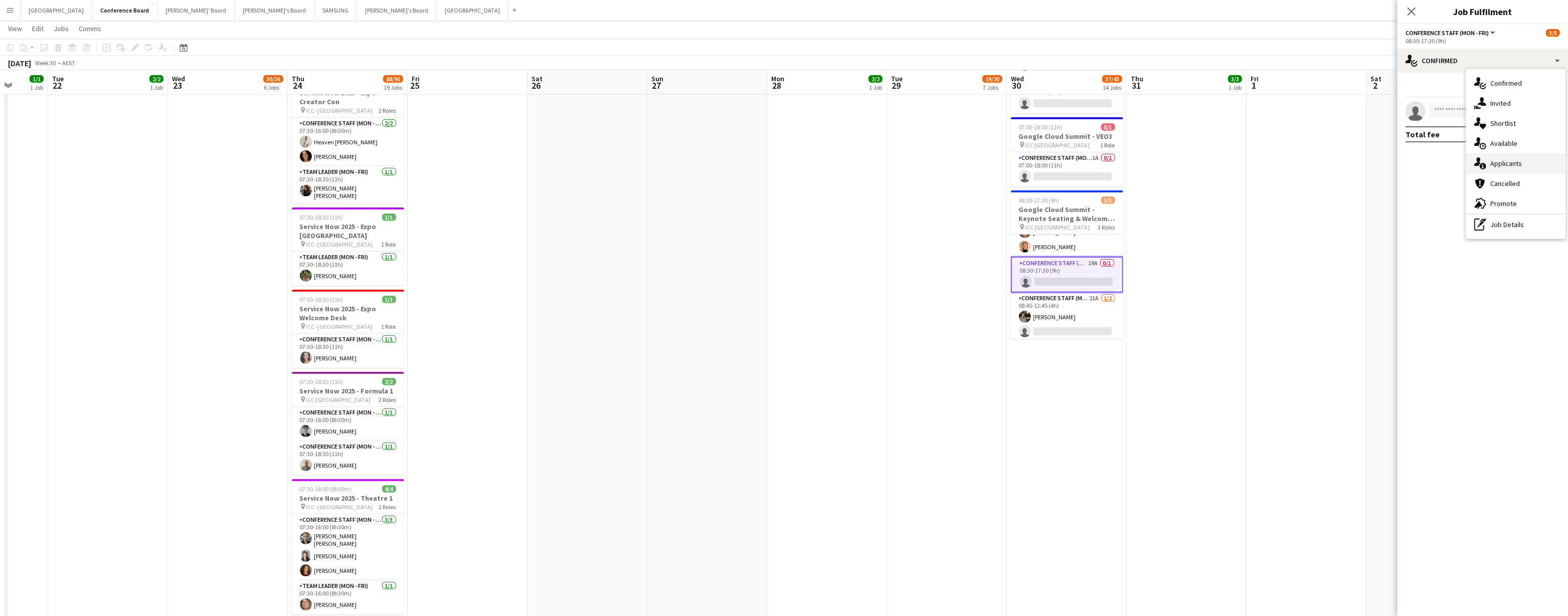 click on "single-neutral-actions-information
Applicants" at bounding box center (1516, 163) 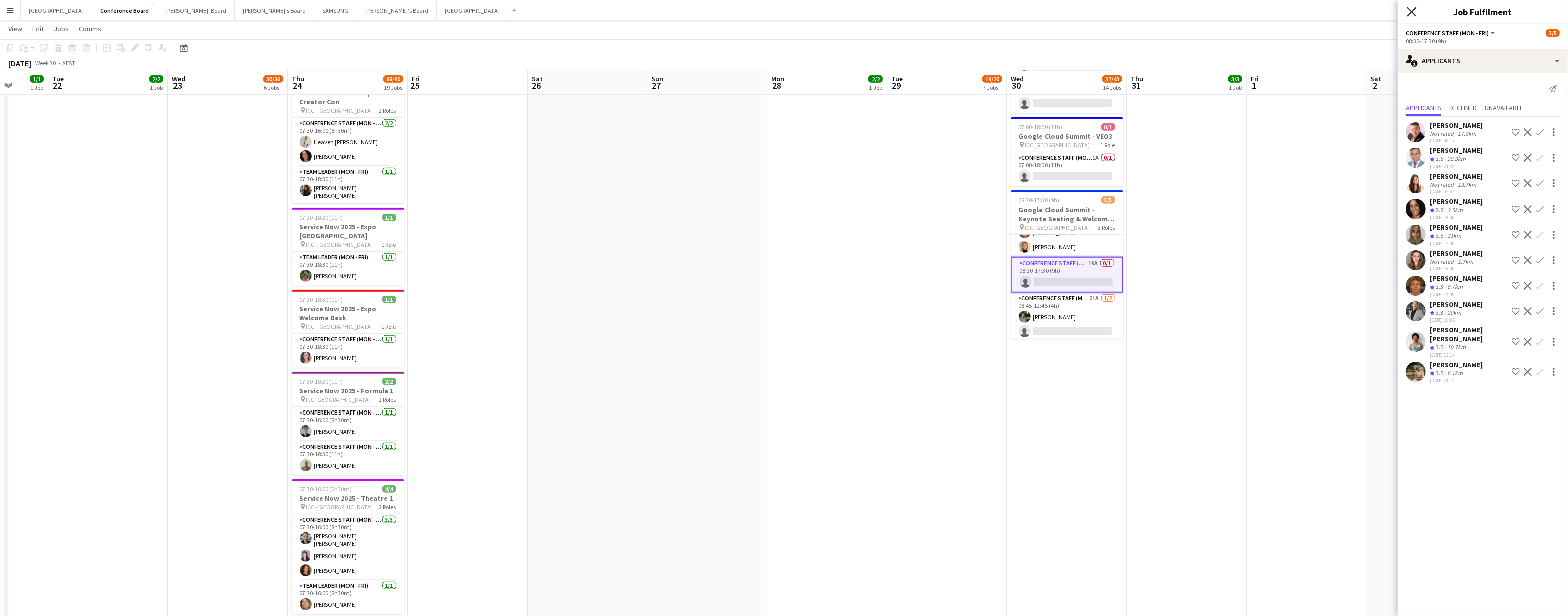 click on "Close pop-in" 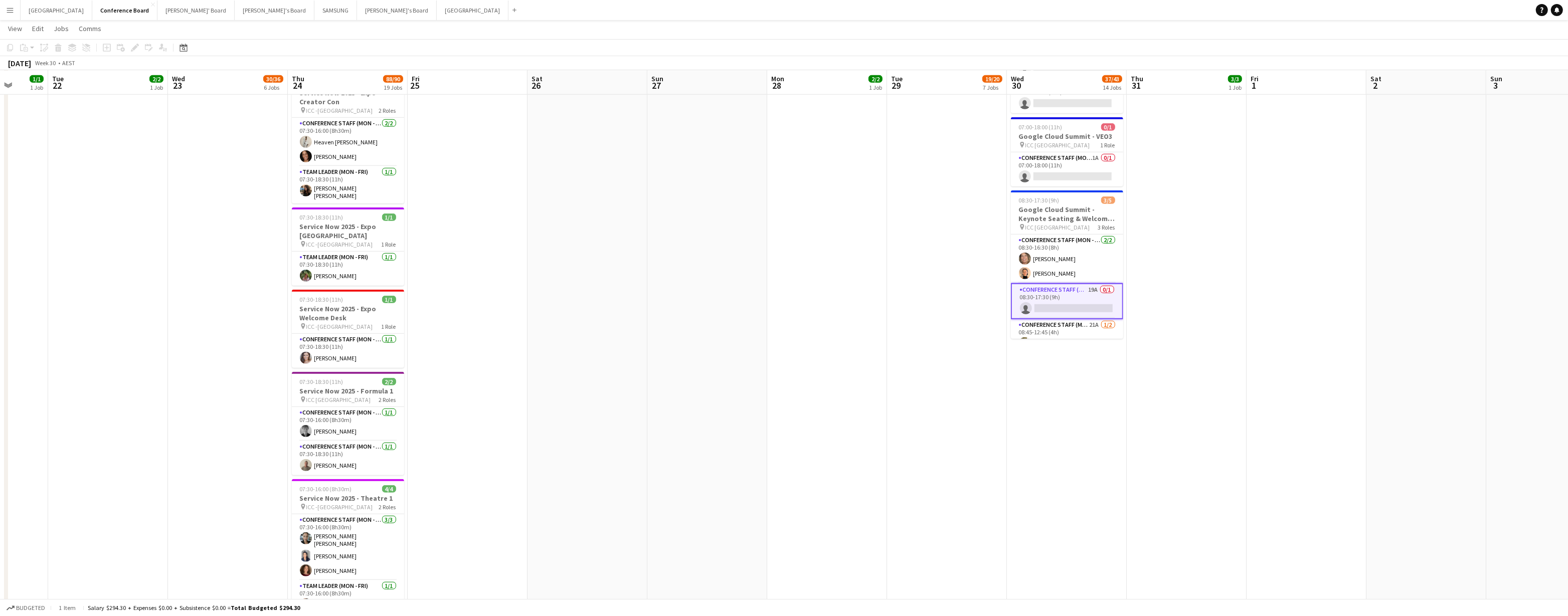 scroll, scrollTop: 0, scrollLeft: 0, axis: both 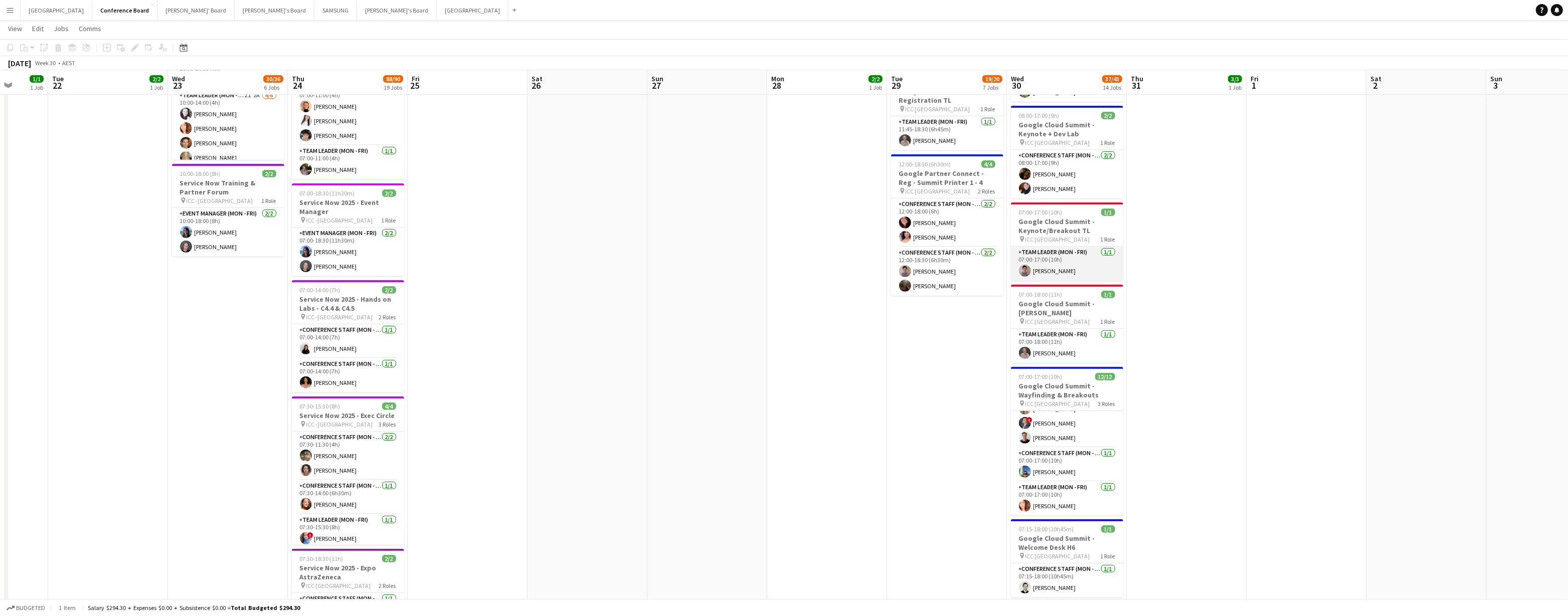 click on "Team Leader (Mon - Fri)   1/1   07:00-17:00 (10h)
Isabel Macmaster" at bounding box center [1067, 264] 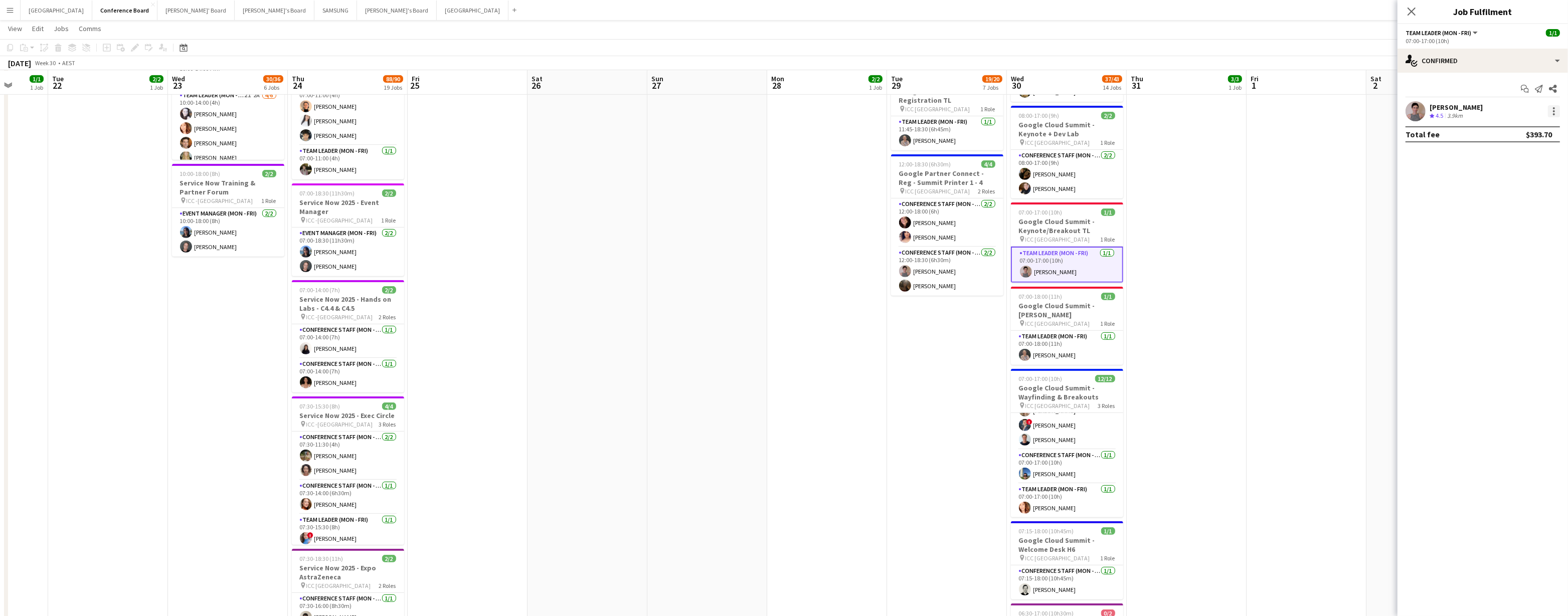 click at bounding box center [1554, 111] 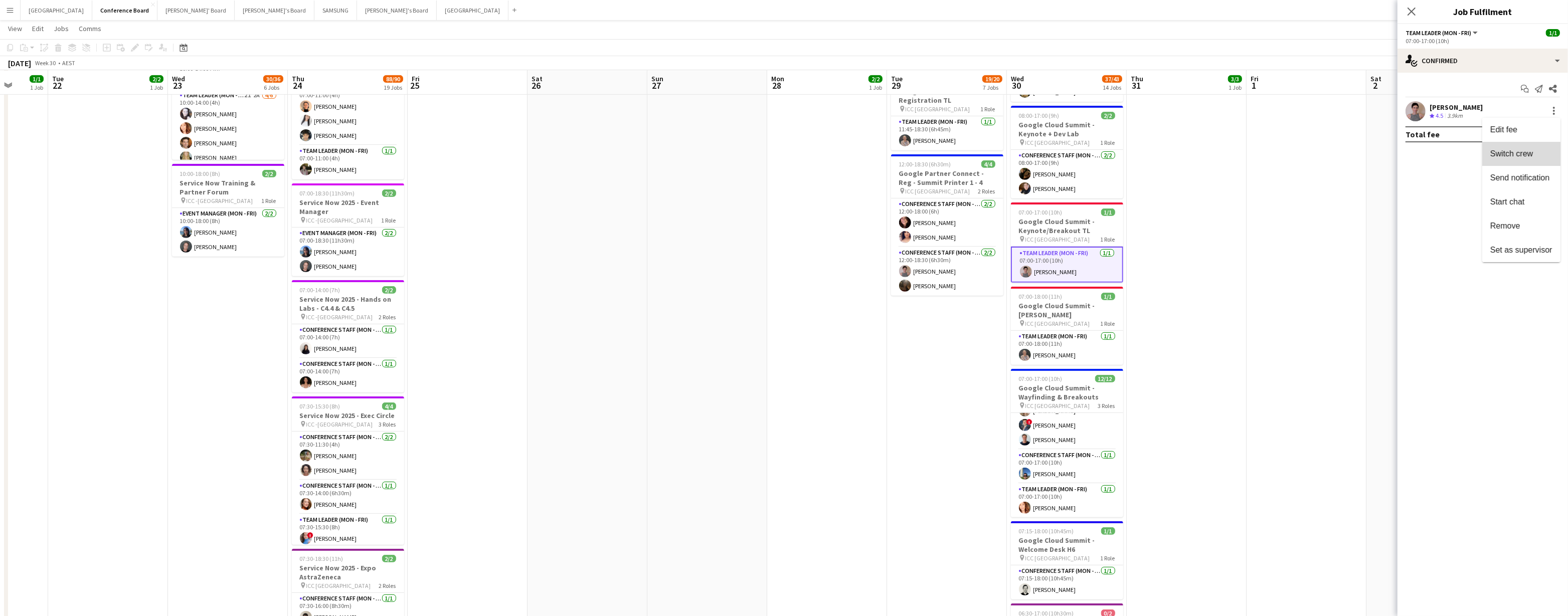 click on "Switch crew" at bounding box center (1511, 153) 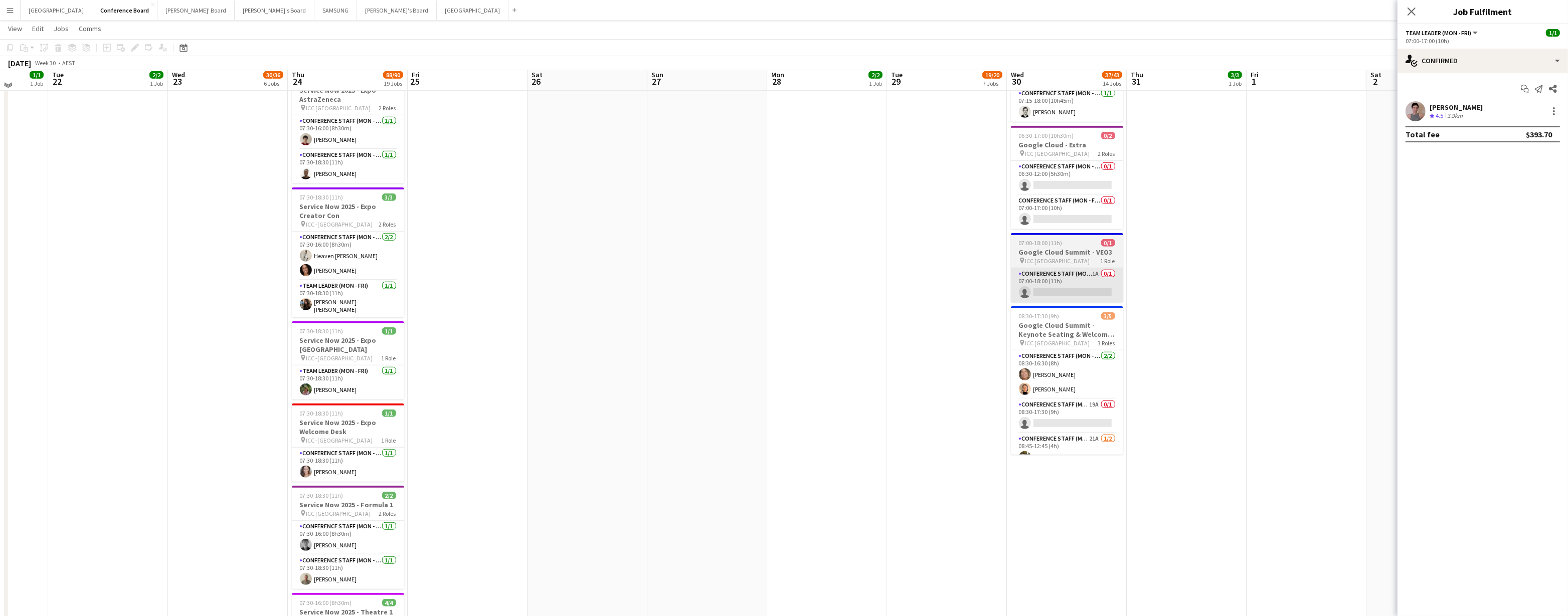 scroll, scrollTop: 1105, scrollLeft: 0, axis: vertical 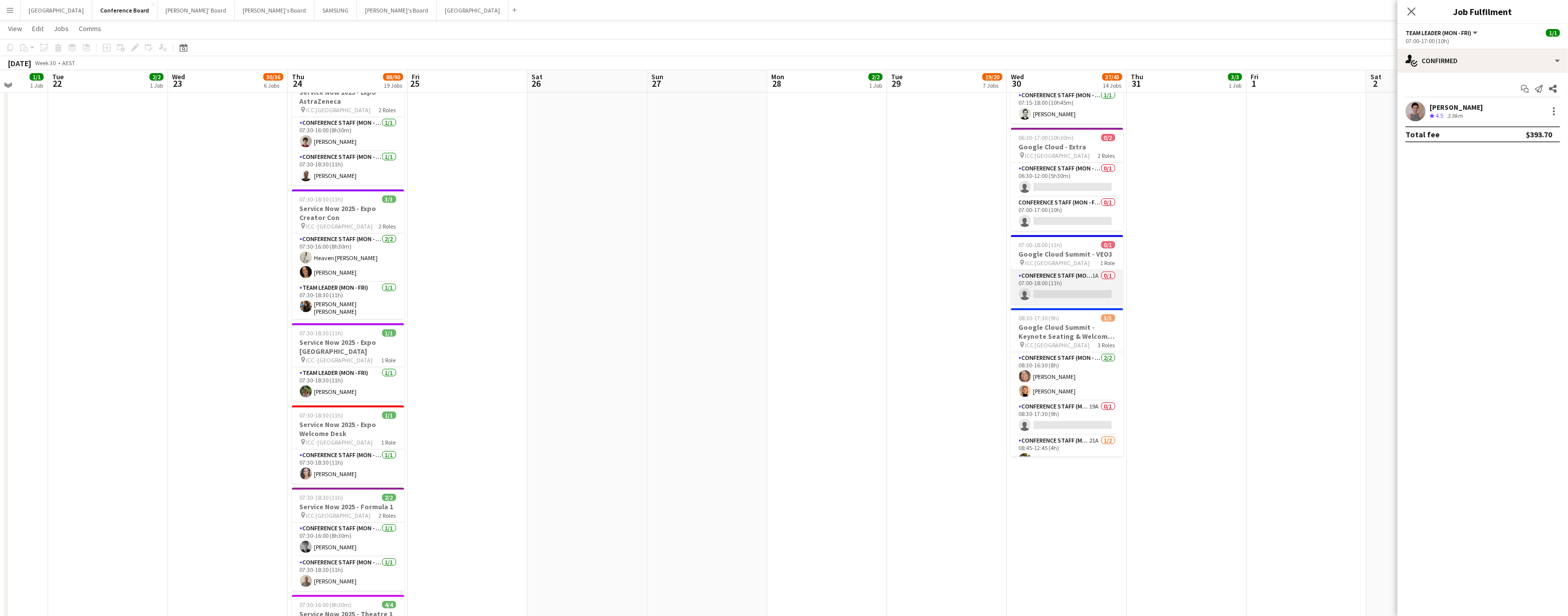click on "Conference Staff (Mon - Fri)   1A   0/1   07:00-18:00 (11h)
single-neutral-actions" at bounding box center (1067, 287) 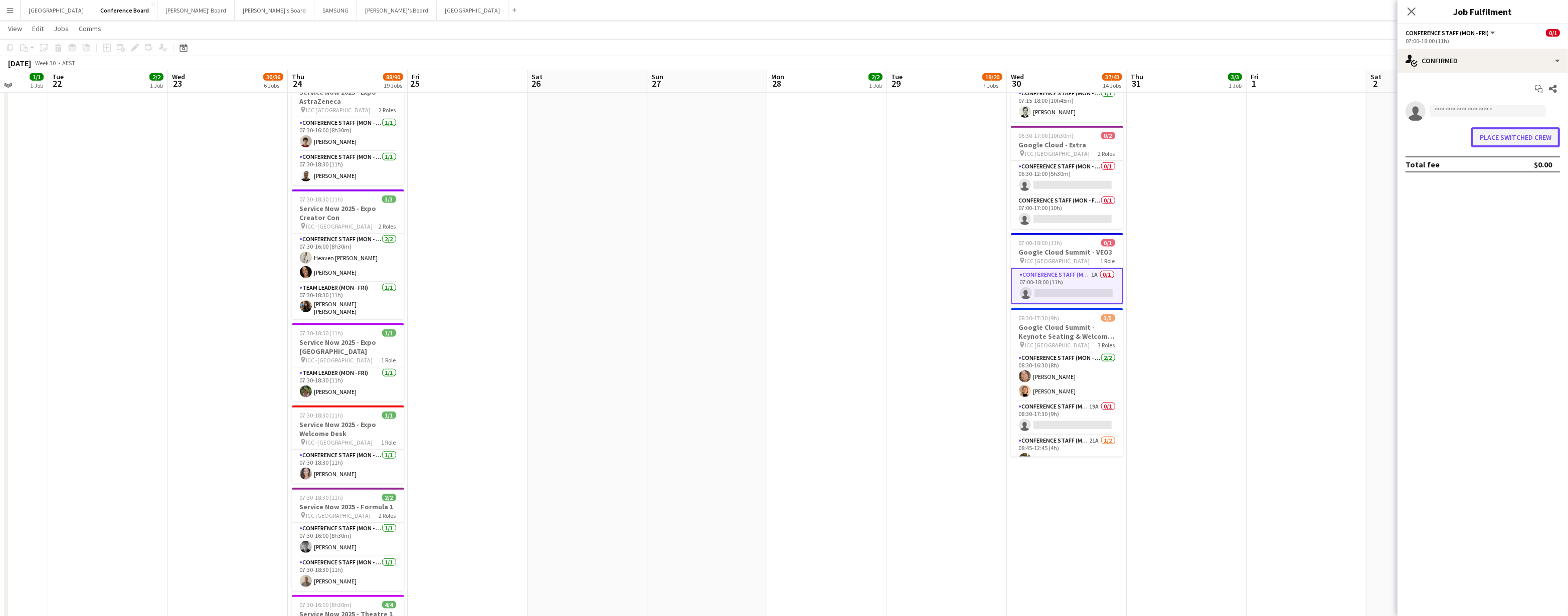 click on "Place switched crew" at bounding box center (1515, 137) 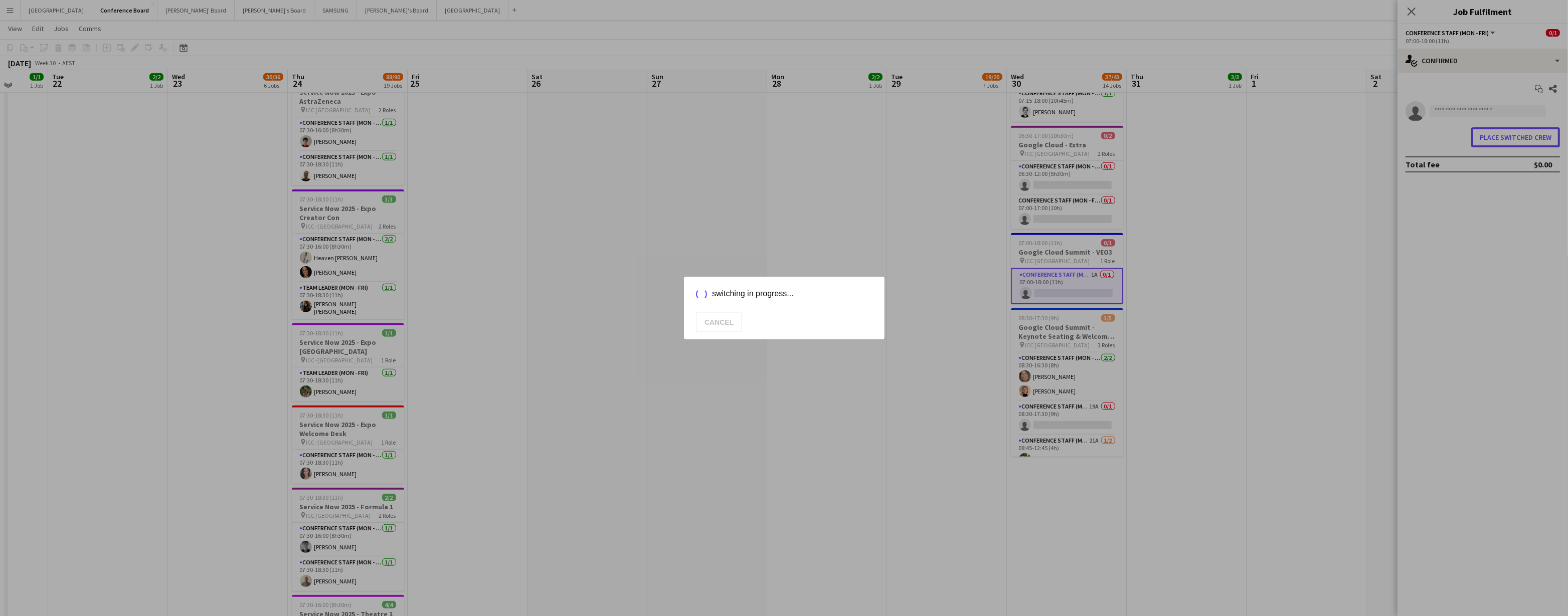 scroll, scrollTop: 0, scrollLeft: 0, axis: both 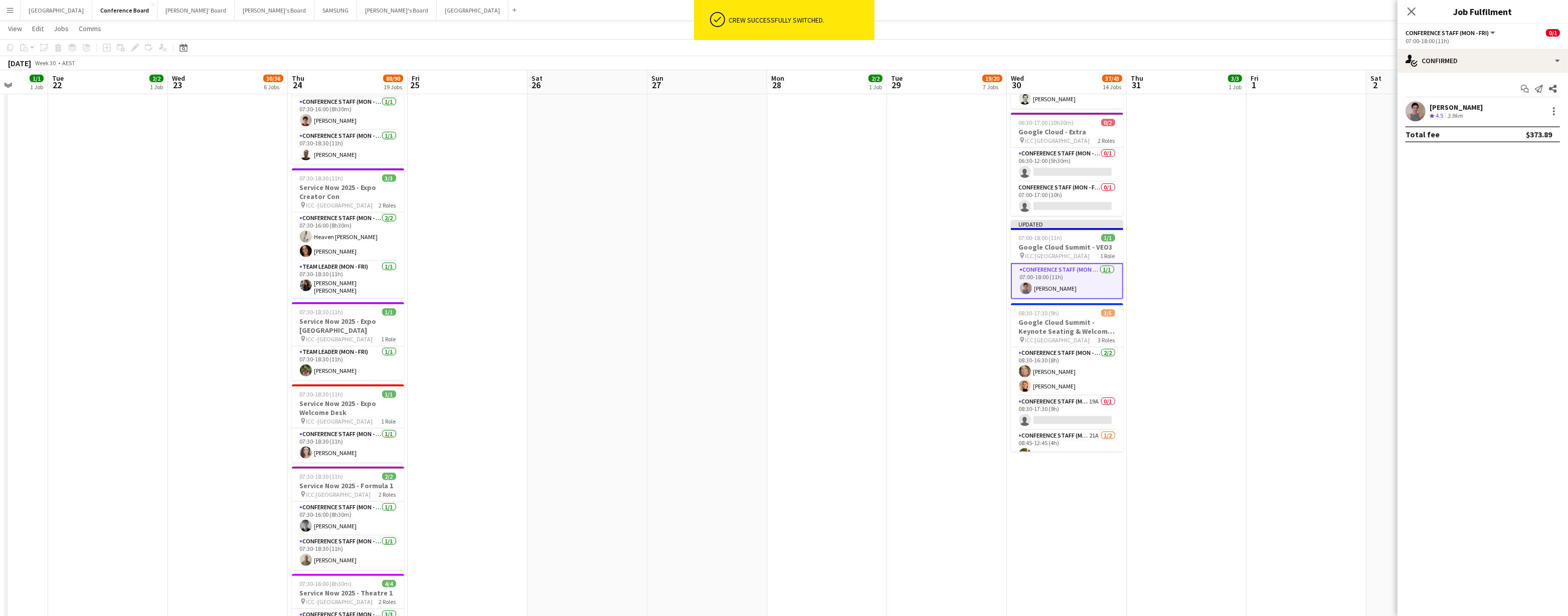 click on "12:00-18:00 (6h)    3/3   News Australia - All Screens for All [DEMOGRAPHIC_DATA]
pin
ILUMINA - Sydney   2 Roles   Conference Staff (Mon - Fri)   [DATE]   12:00-18:00 (6h)
[PERSON_NAME] [PERSON_NAME]  Team Leader (Mon - Fri)   [DATE]   12:00-18:00 (6h)
[PERSON_NAME]" at bounding box center [1186, 222] 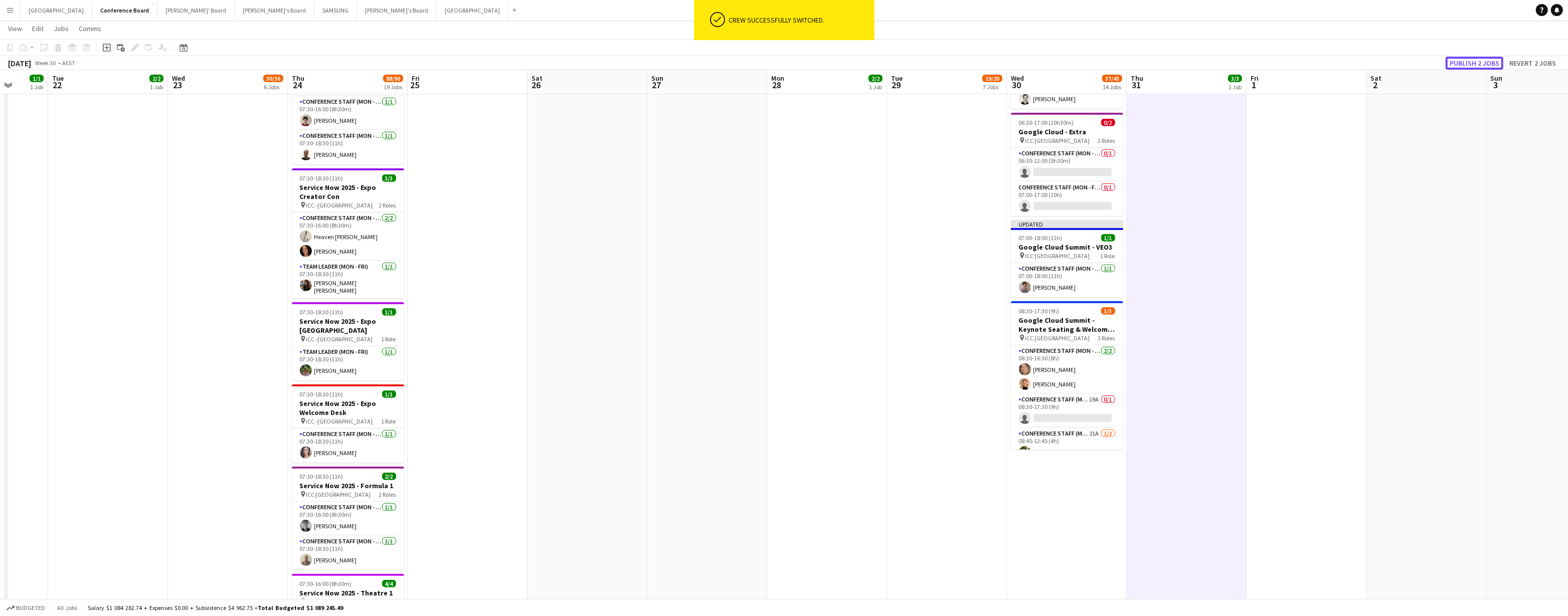 click on "Publish 2 jobs" 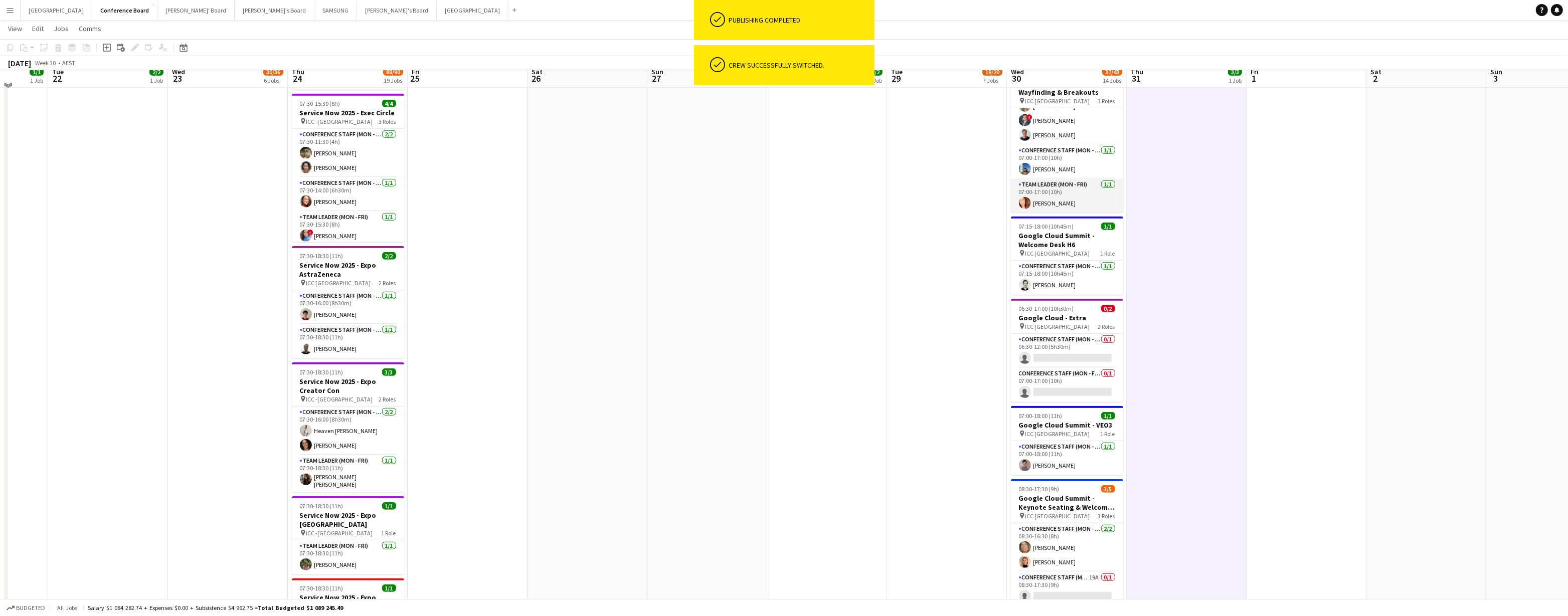 scroll, scrollTop: 902, scrollLeft: 0, axis: vertical 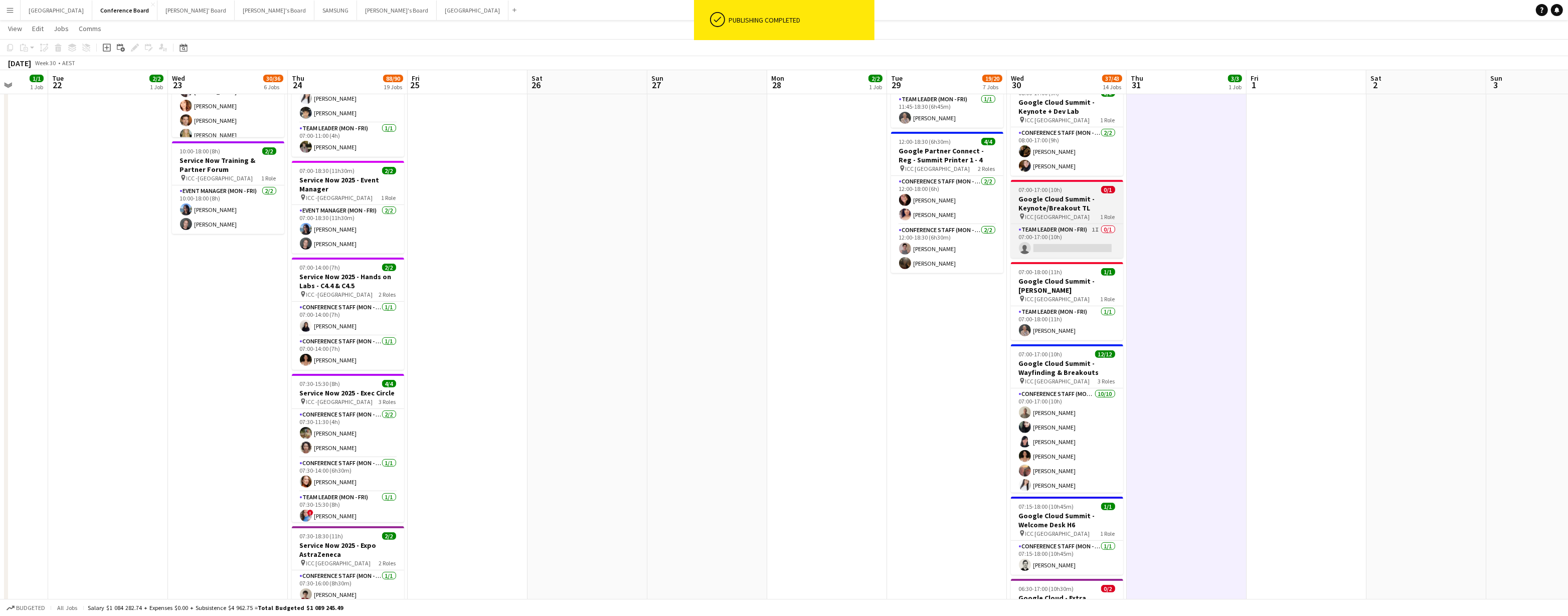 click on "Google Cloud Summit - Keynote/Breakout TL" at bounding box center [1067, 203] 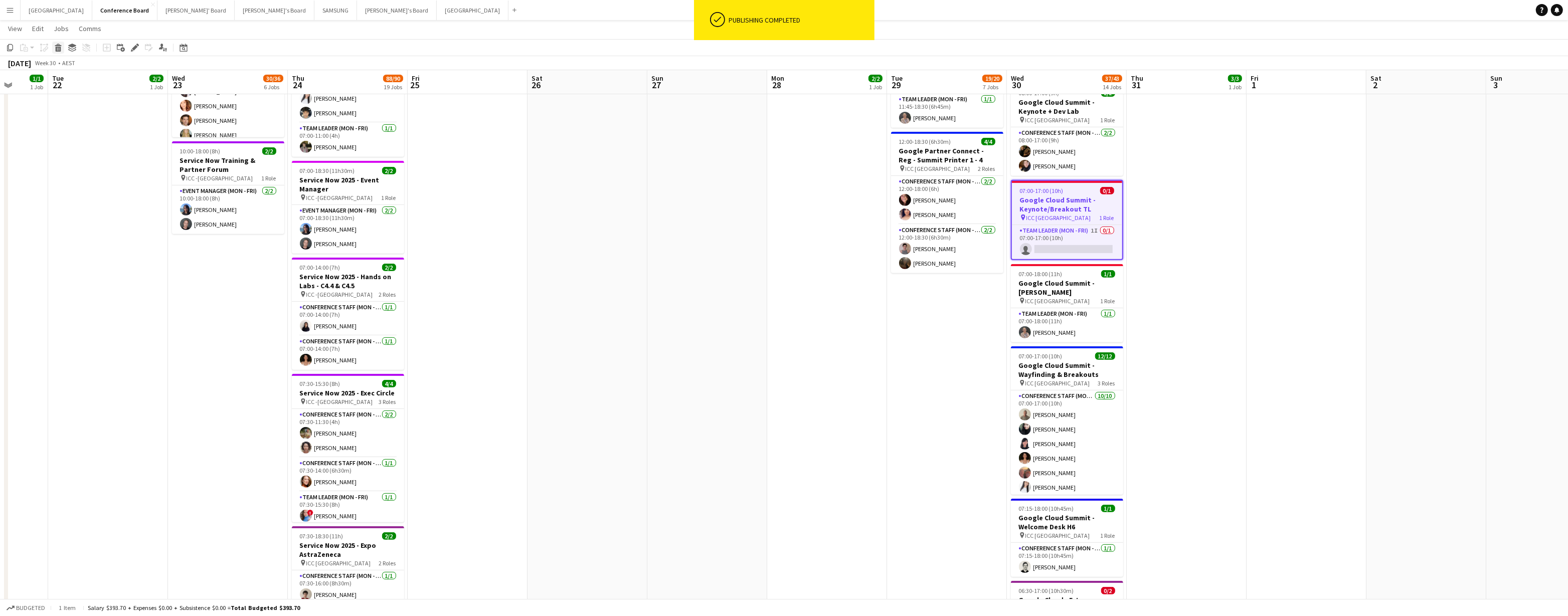 click on "Delete" 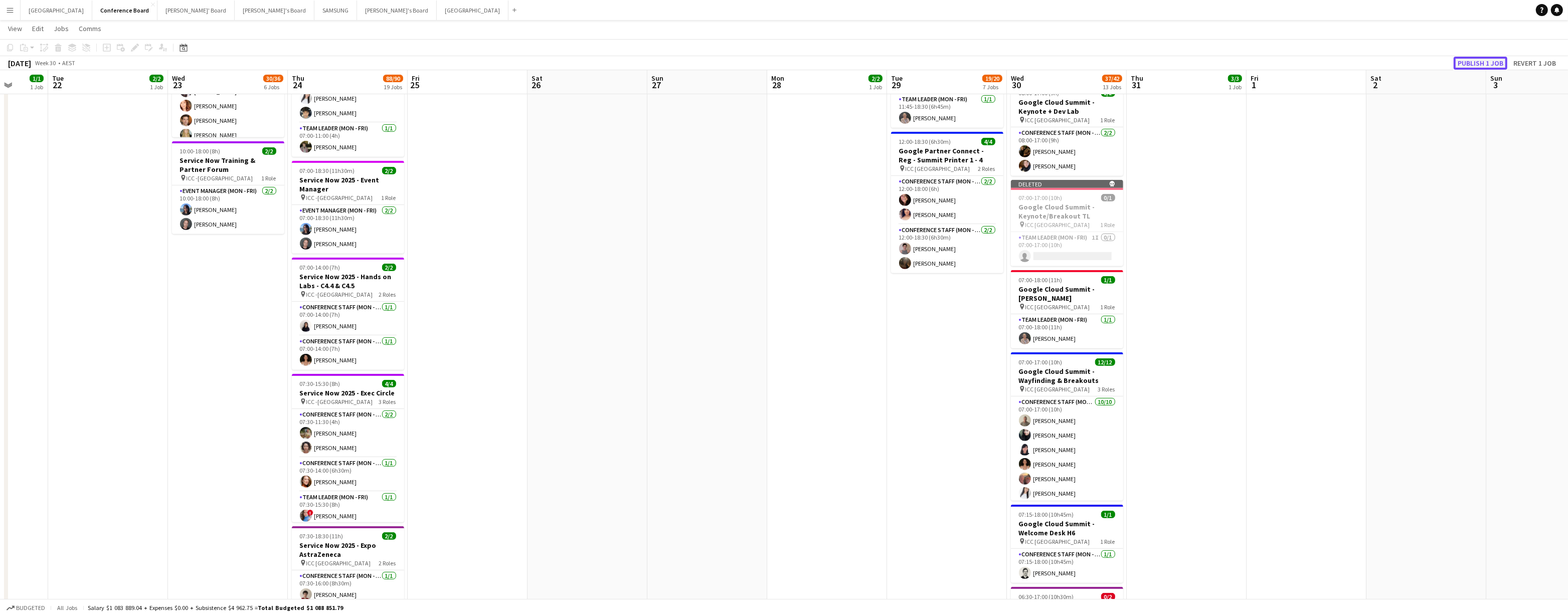 click on "Publish 1 job" 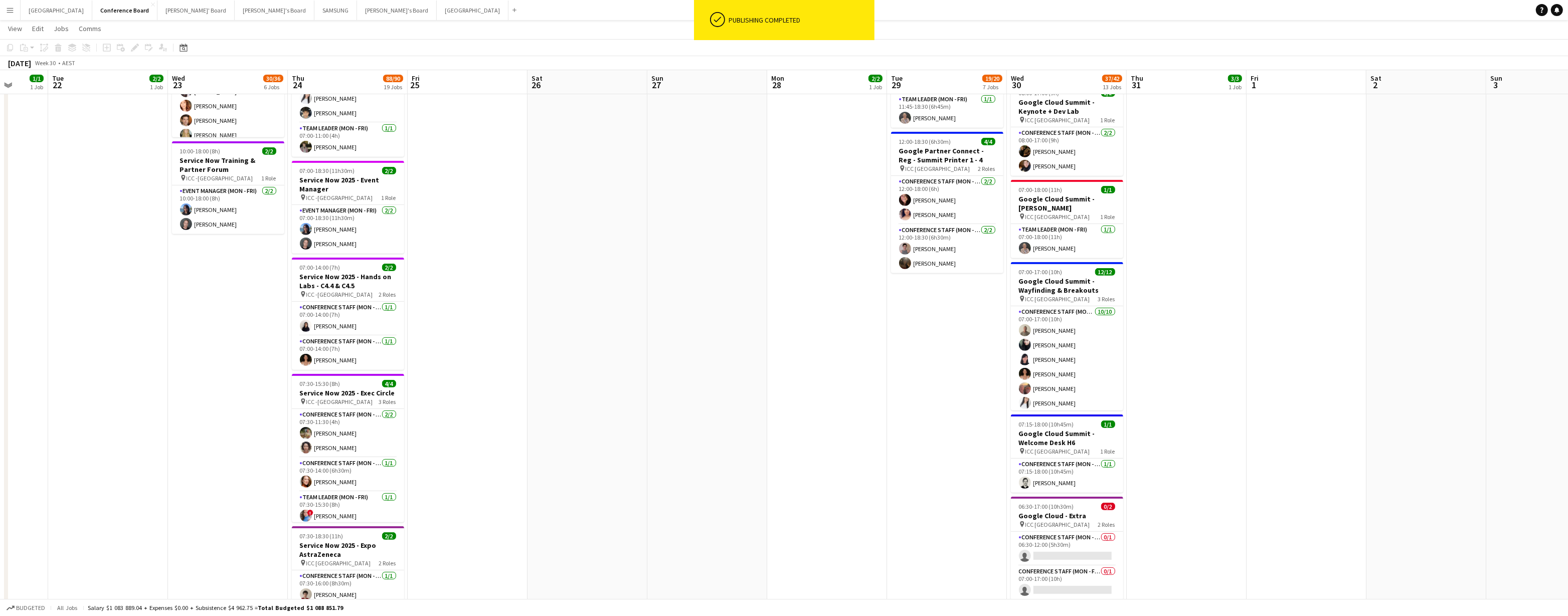 scroll, scrollTop: 0, scrollLeft: 310, axis: horizontal 